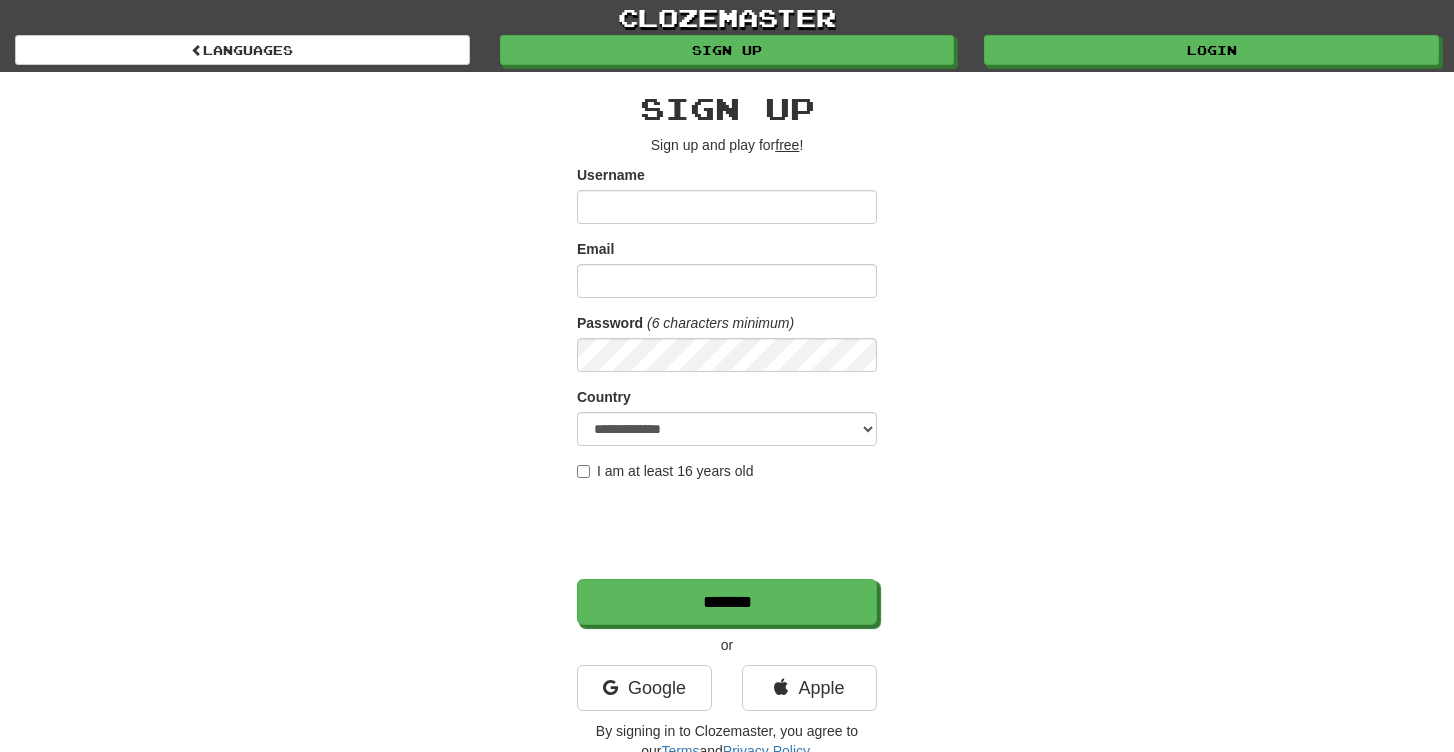 scroll, scrollTop: 0, scrollLeft: 0, axis: both 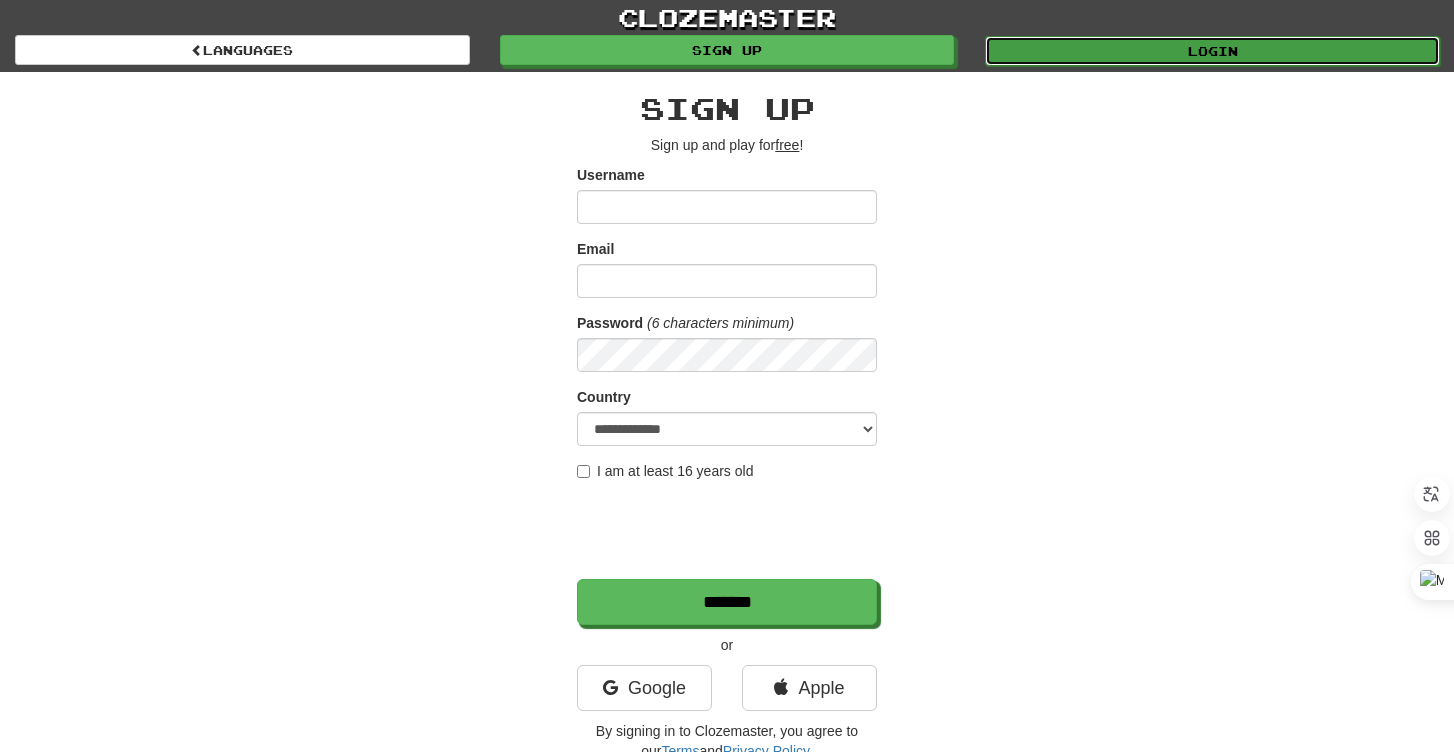click on "Login" at bounding box center (1212, 51) 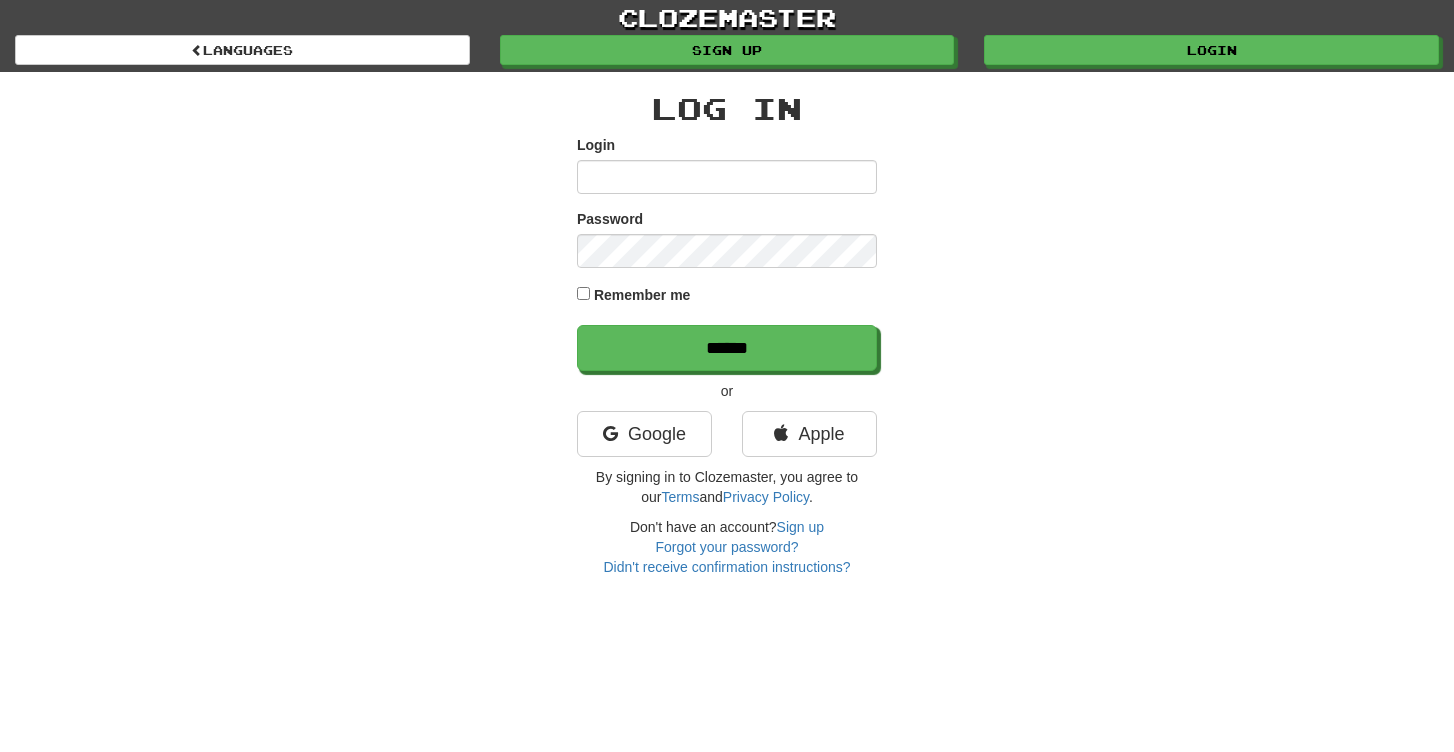 scroll, scrollTop: 0, scrollLeft: 0, axis: both 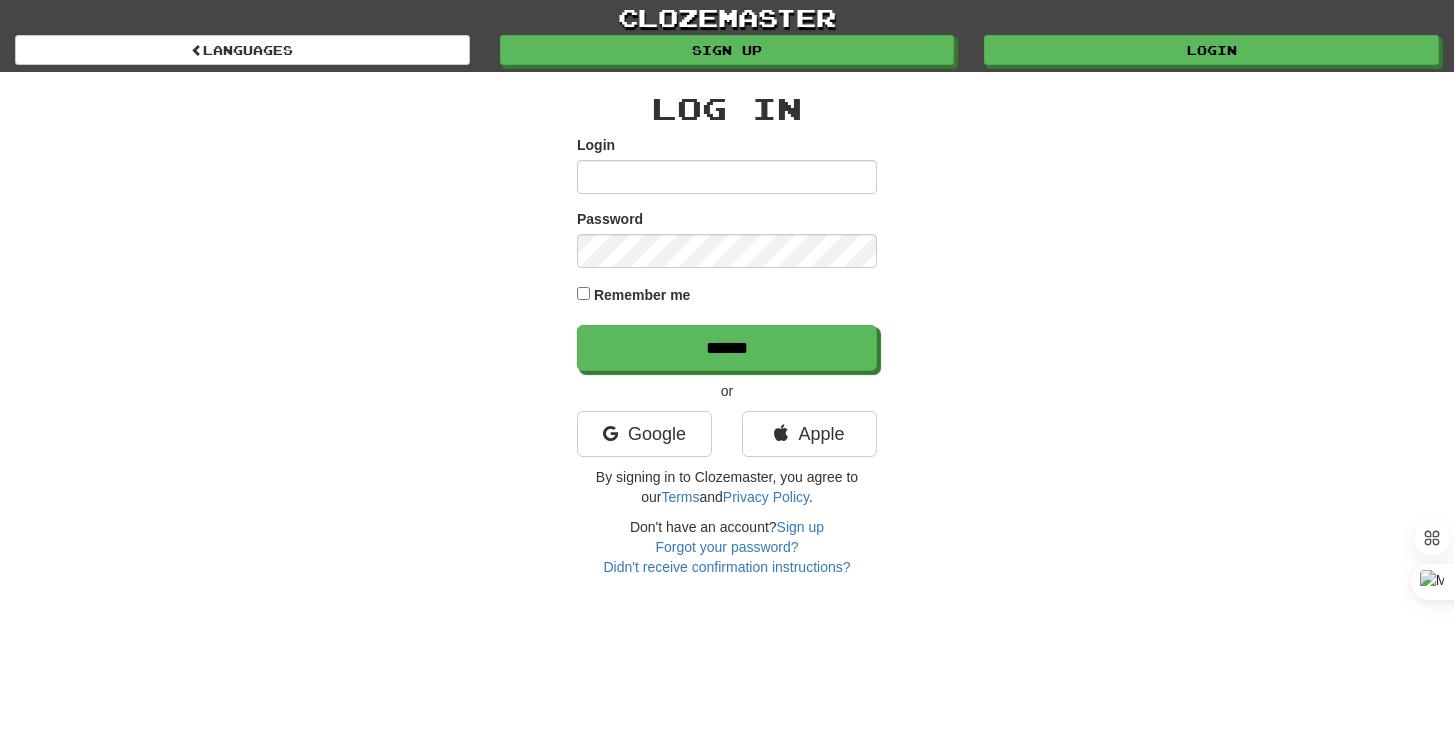 type on "**********" 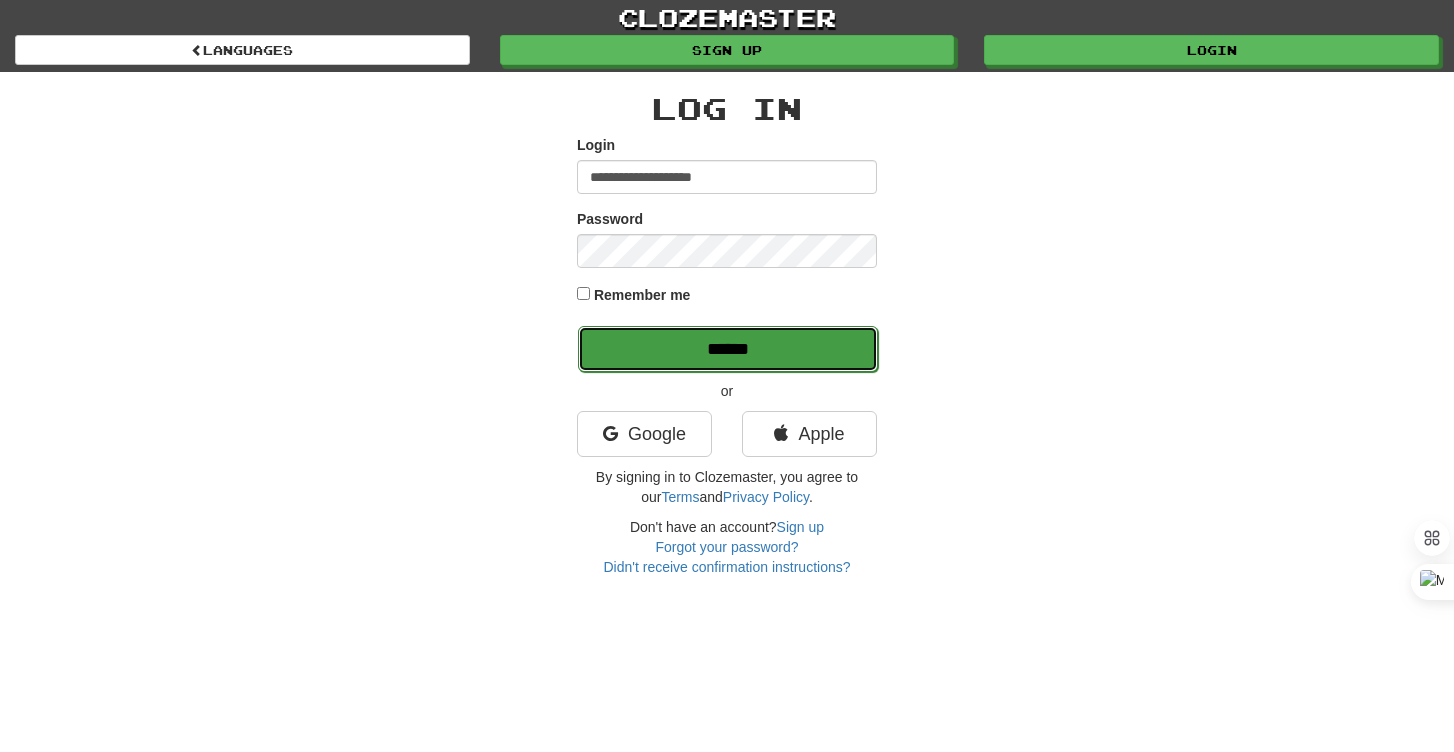 click on "******" at bounding box center (728, 349) 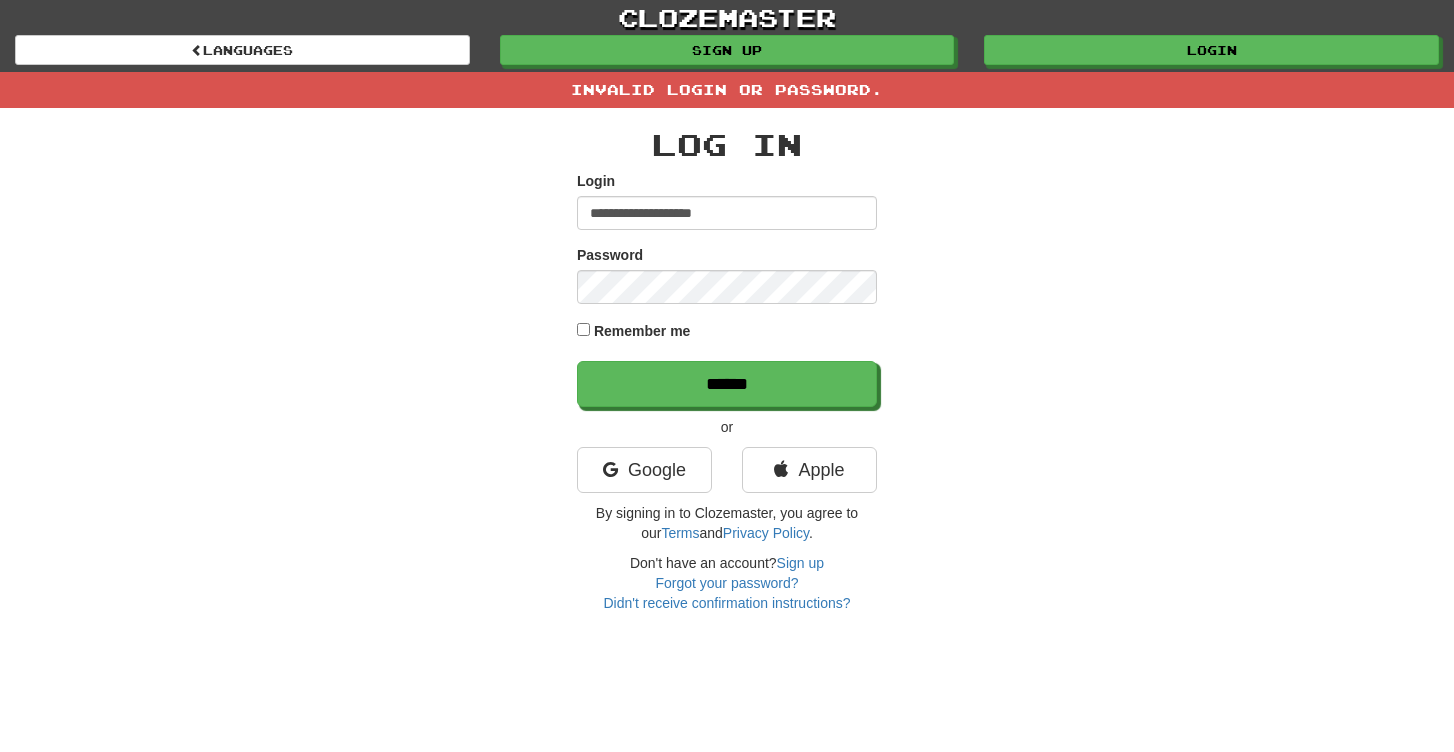 scroll, scrollTop: 0, scrollLeft: 0, axis: both 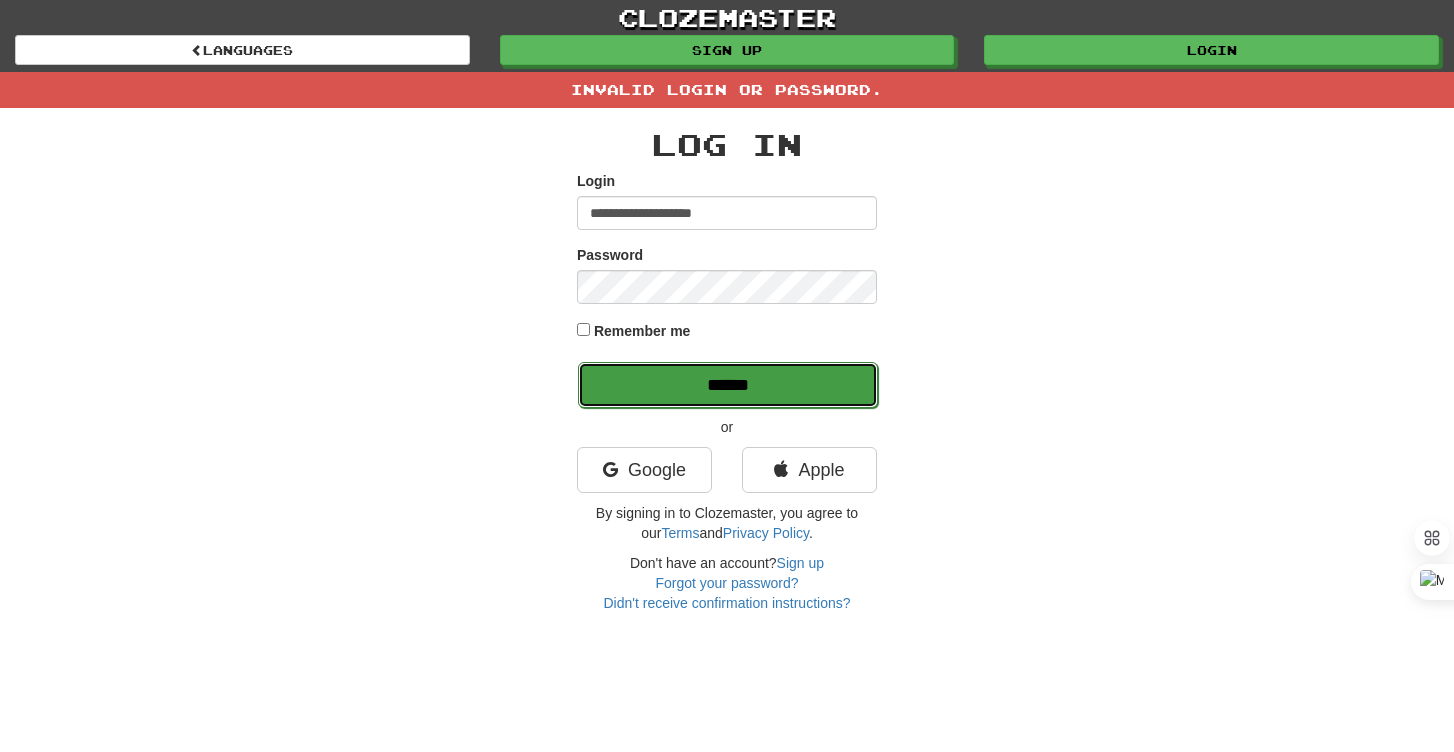 click on "******" at bounding box center [728, 385] 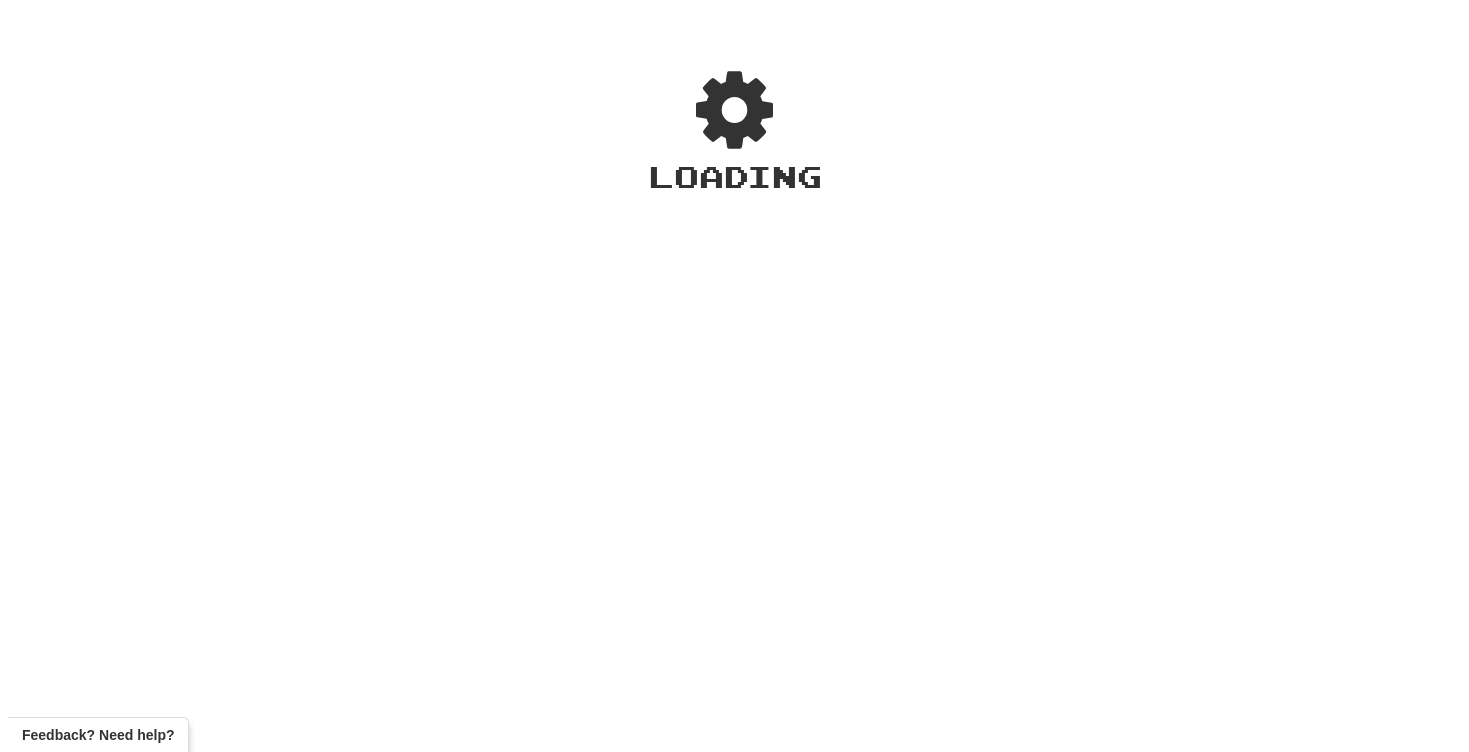 scroll, scrollTop: 0, scrollLeft: 0, axis: both 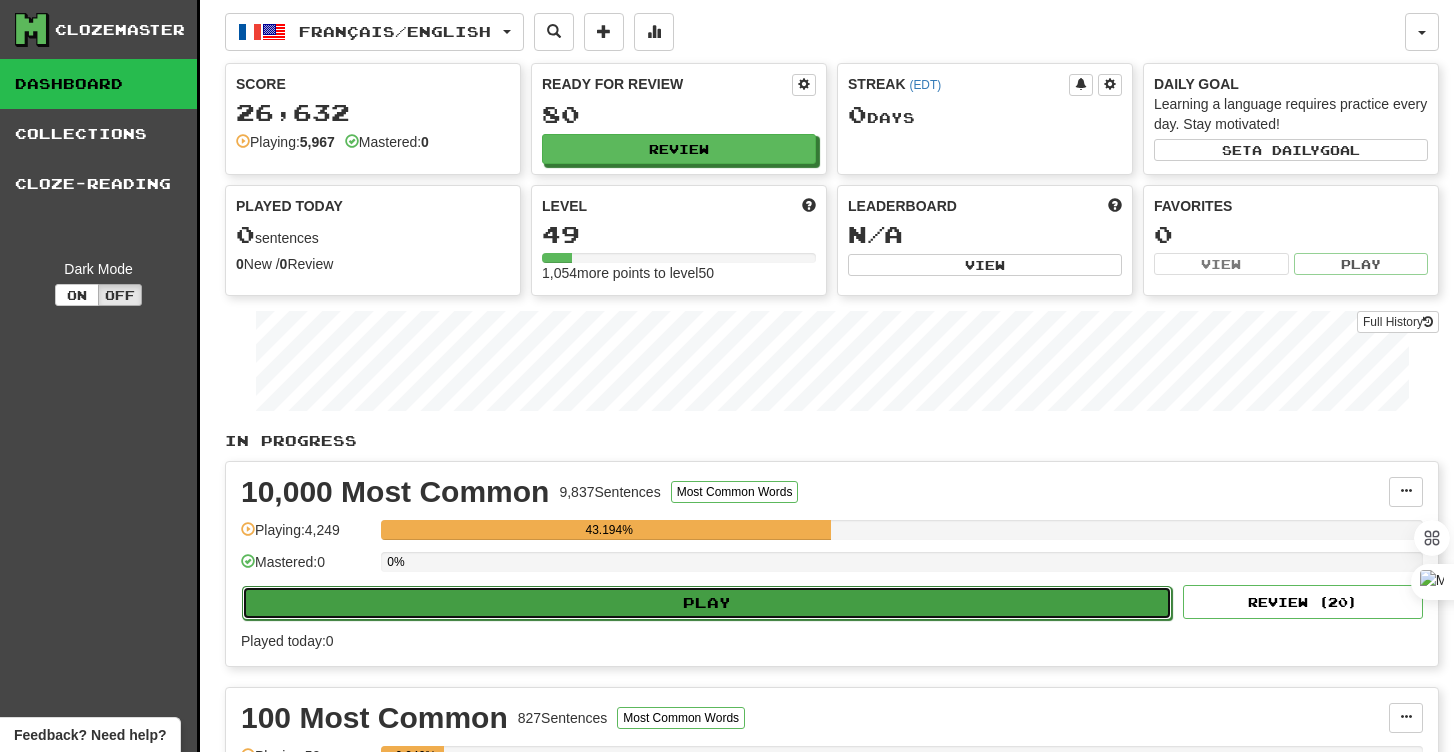 click on "Play" at bounding box center (707, 603) 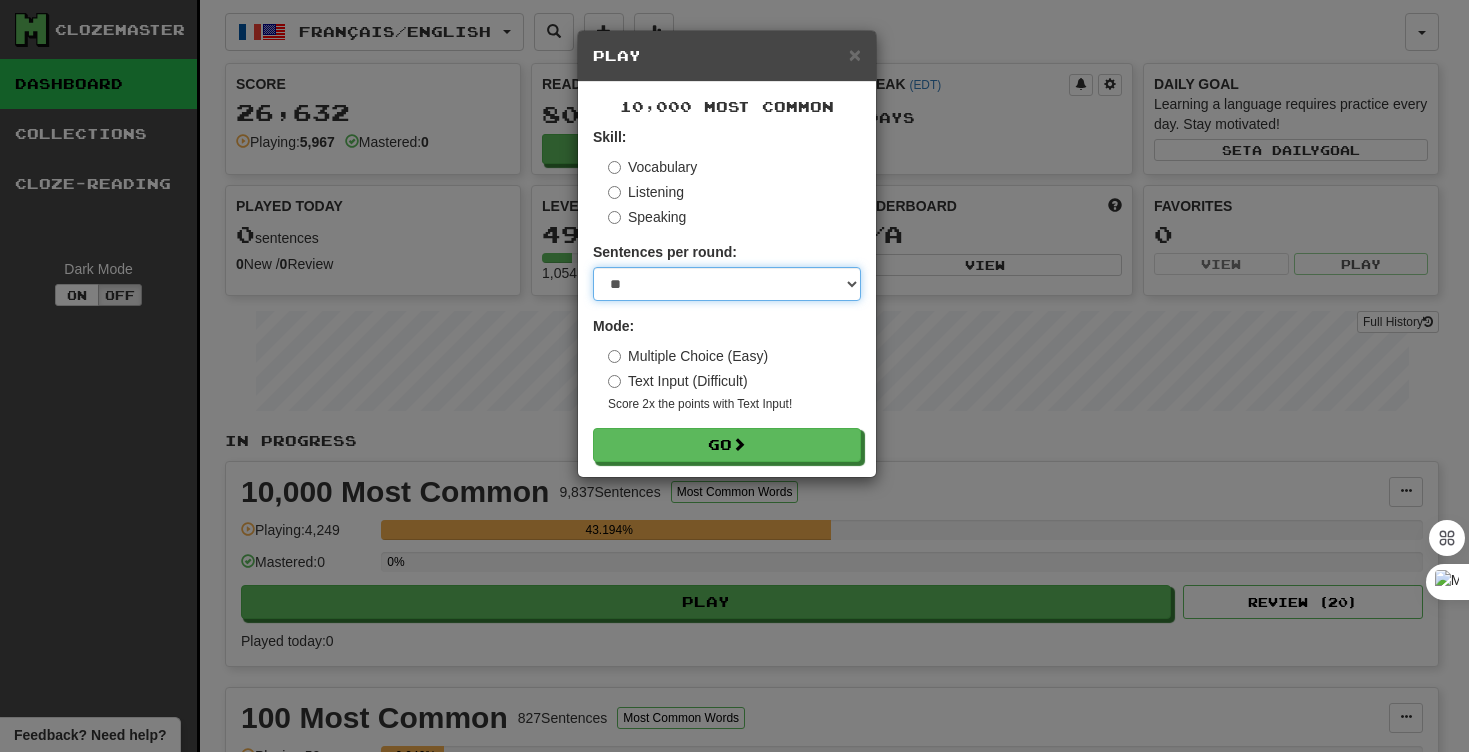 click on "* ** ** ** ** ** *** ********" at bounding box center (727, 284) 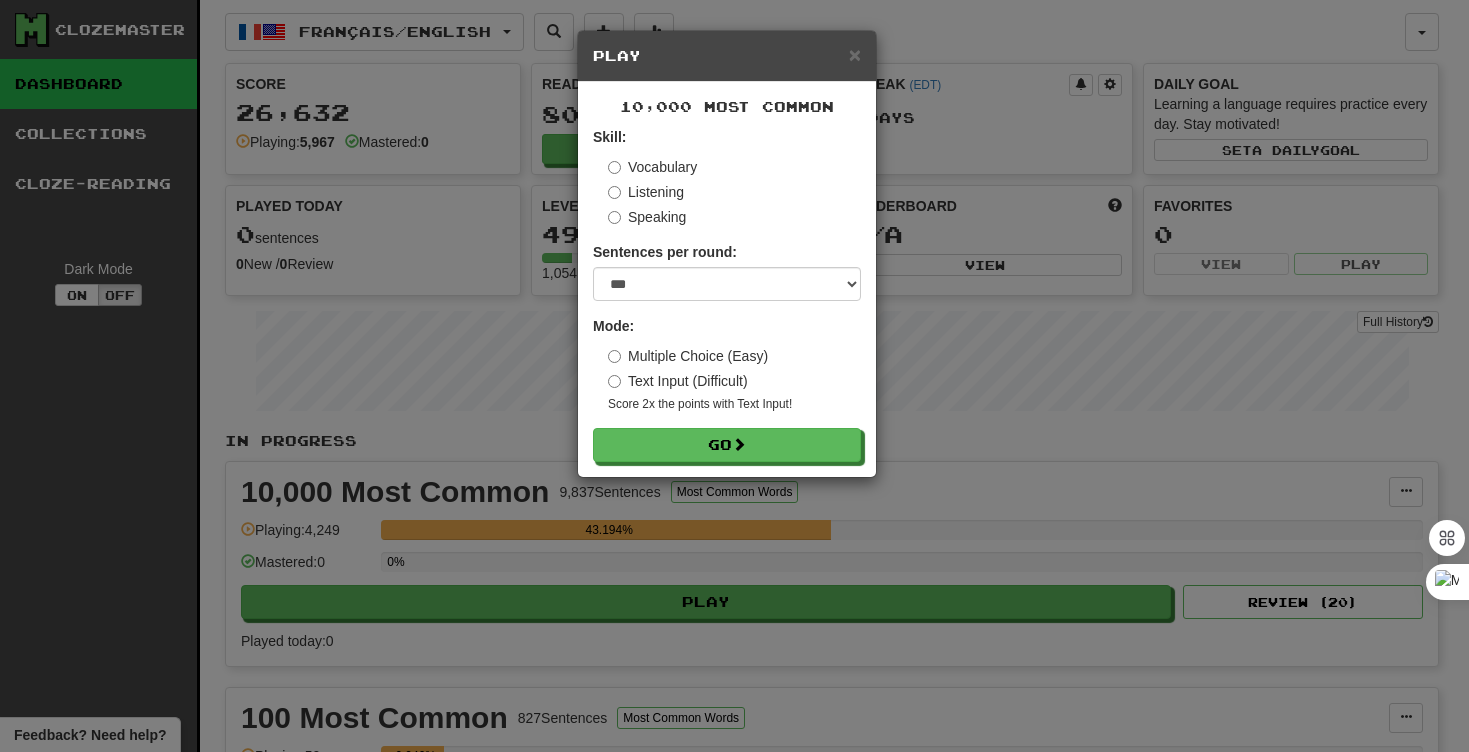 click on "10,000 Most Common Skill: Vocabulary Listening Speaking Sentences per round: * ** ** ** ** ** *** ******** Mode: Multiple Choice (Easy) Text Input (Difficult) Score 2x the points with Text Input ! Go" at bounding box center [727, 279] 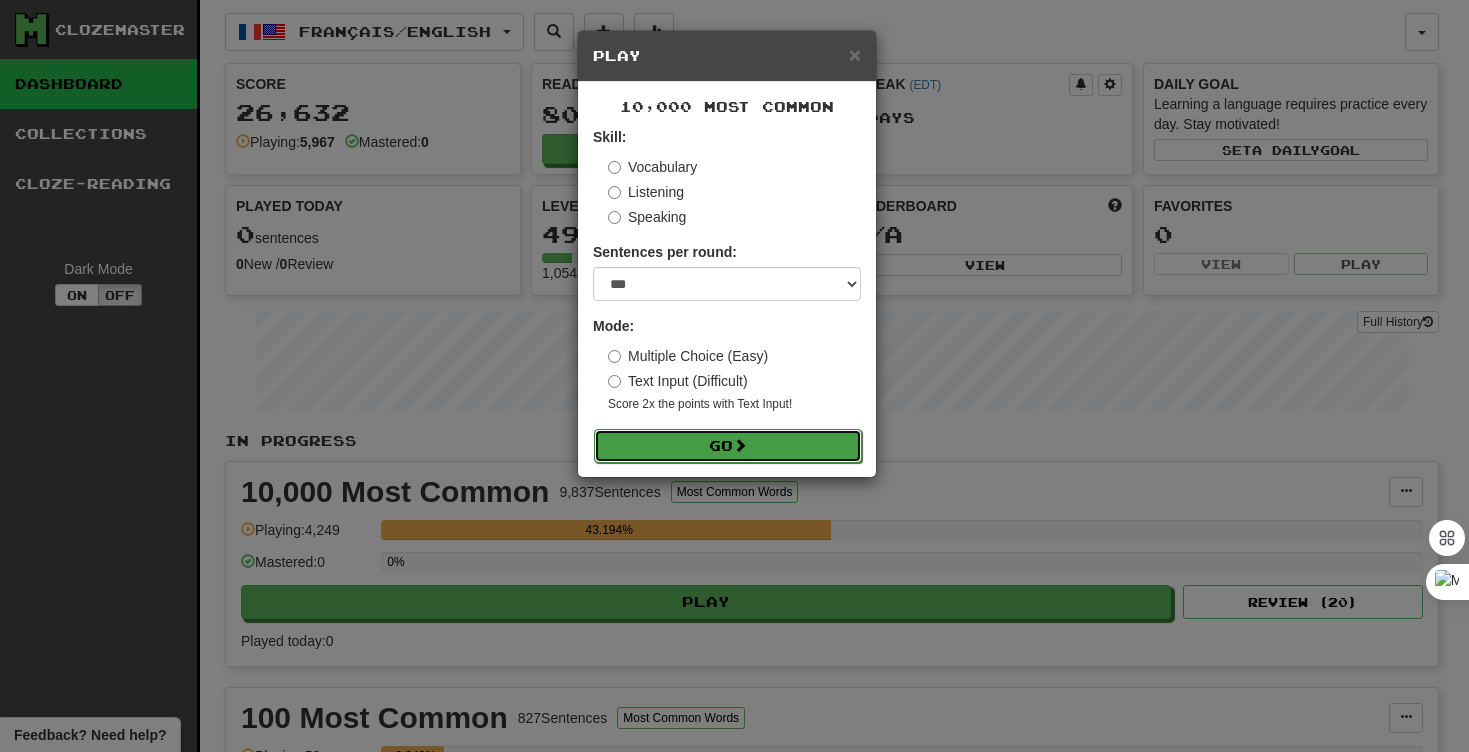 click on "Go" at bounding box center [728, 446] 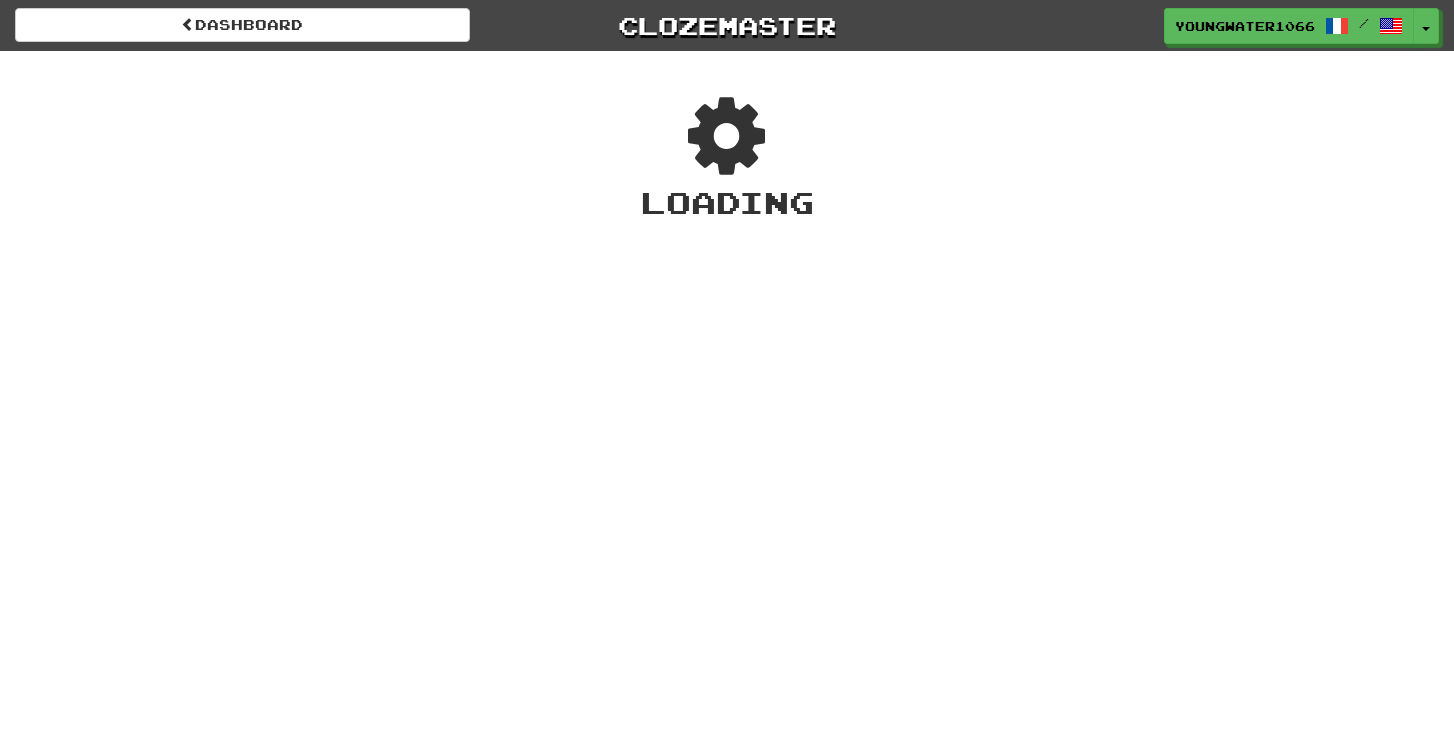 scroll, scrollTop: 0, scrollLeft: 0, axis: both 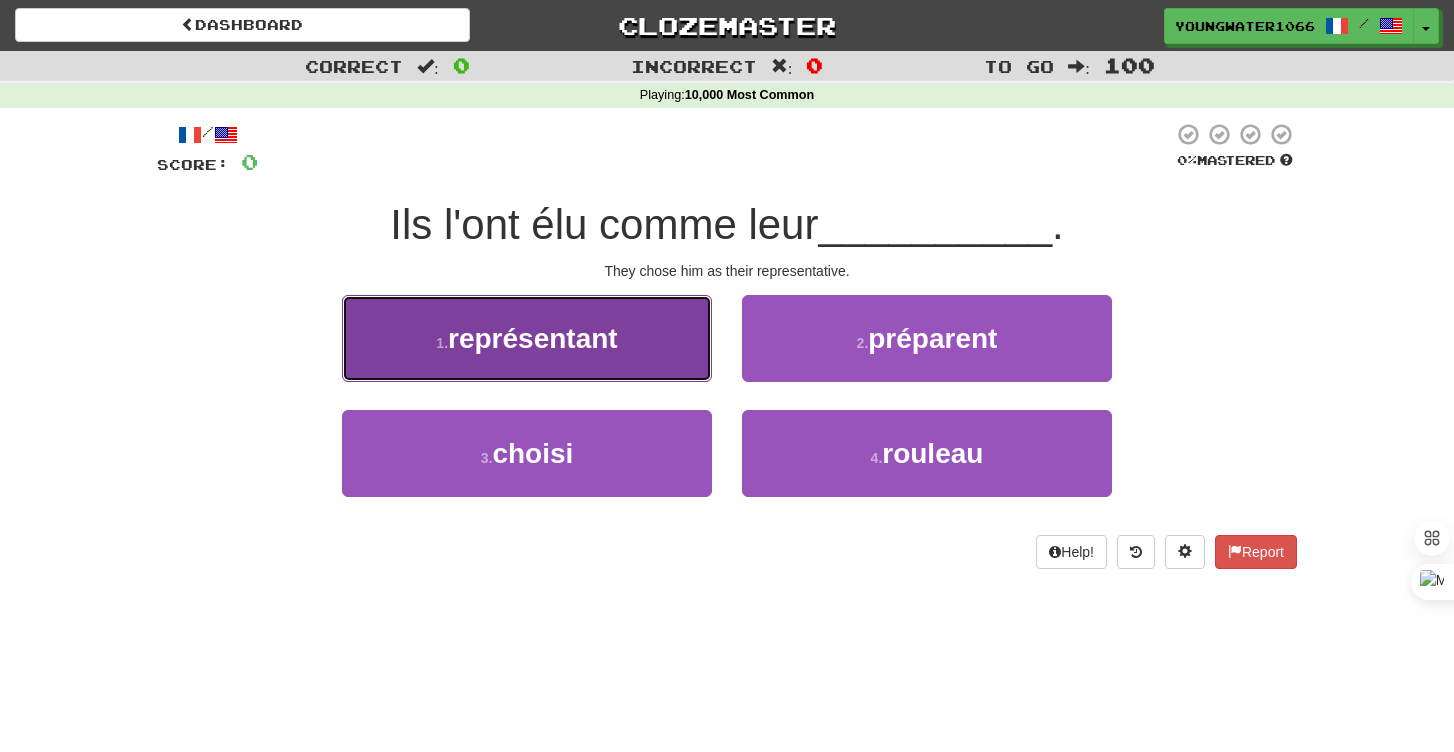 click on "1 . représentant" at bounding box center [527, 338] 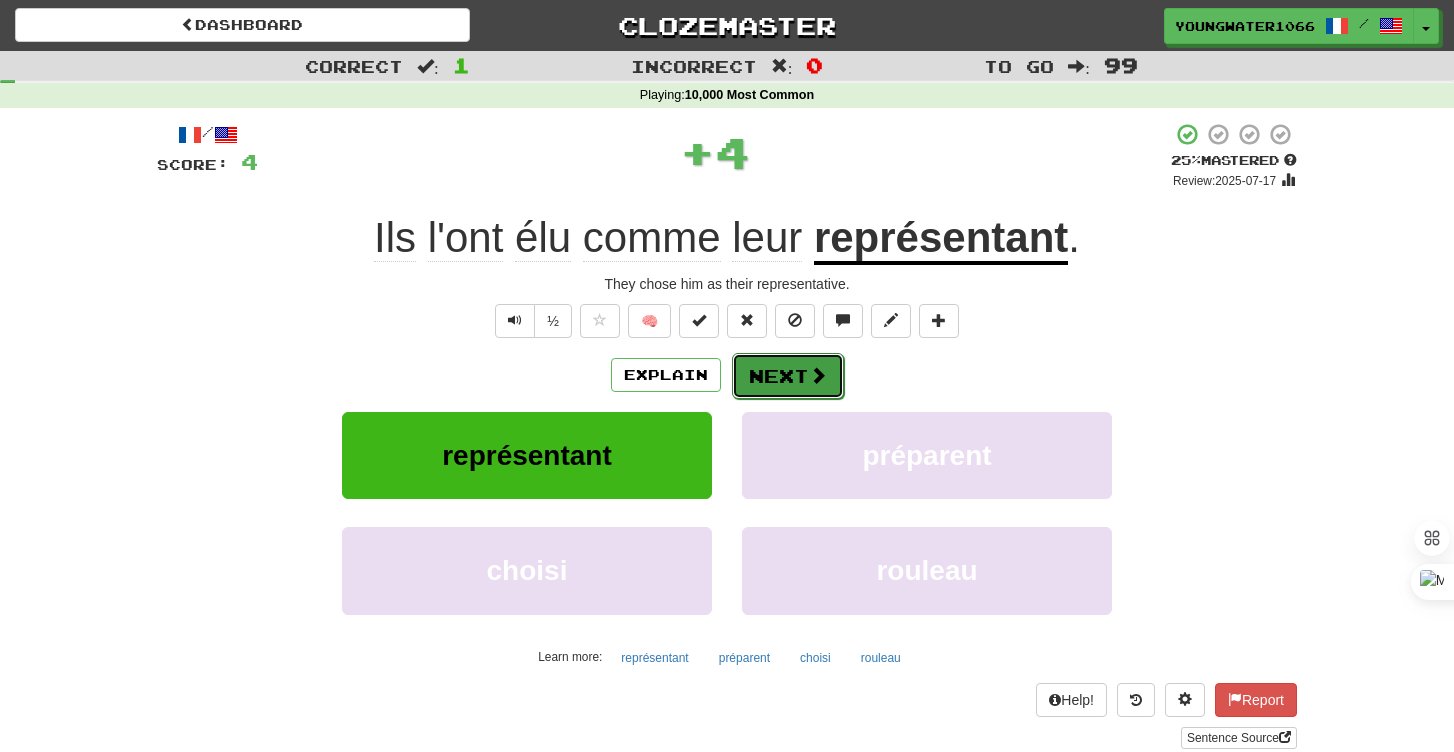 click on "Next" at bounding box center [788, 376] 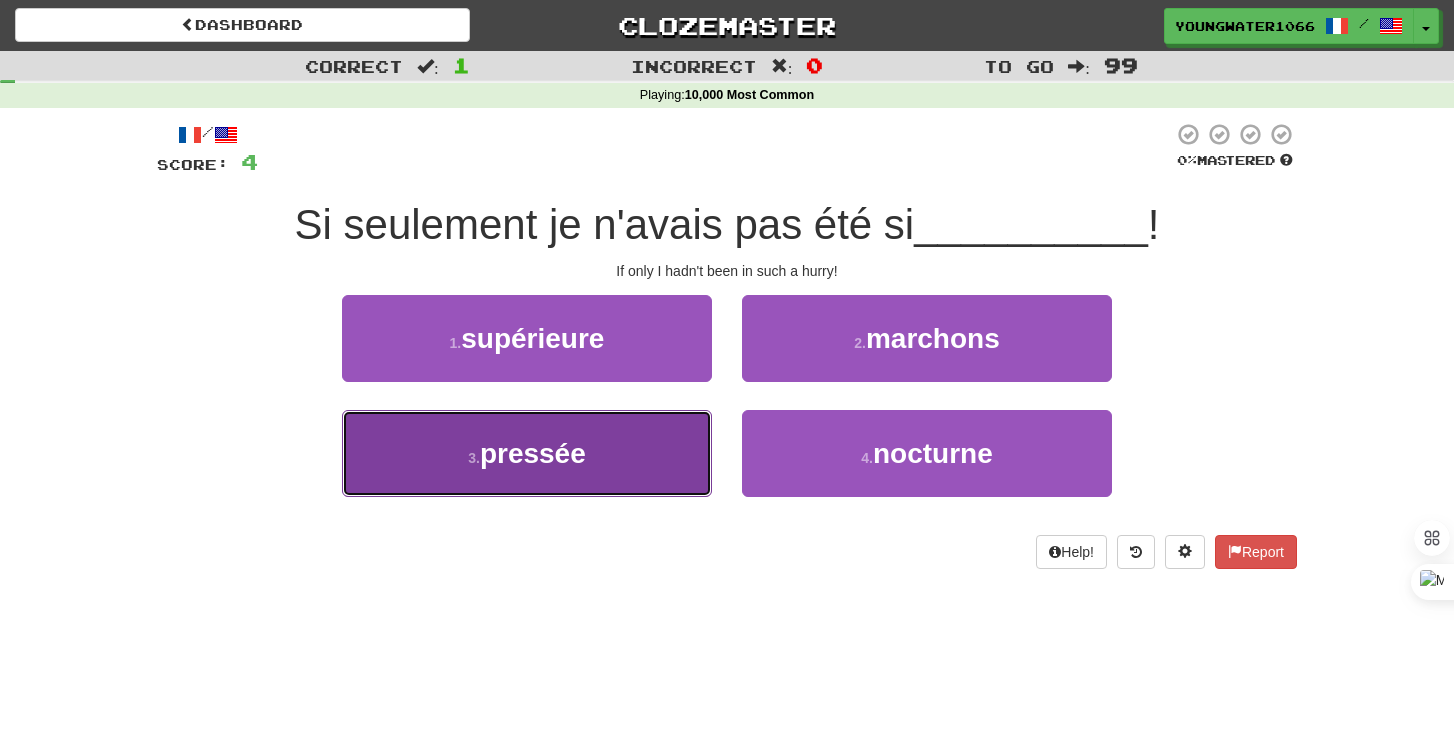 click on "3 .  pressée" at bounding box center [527, 453] 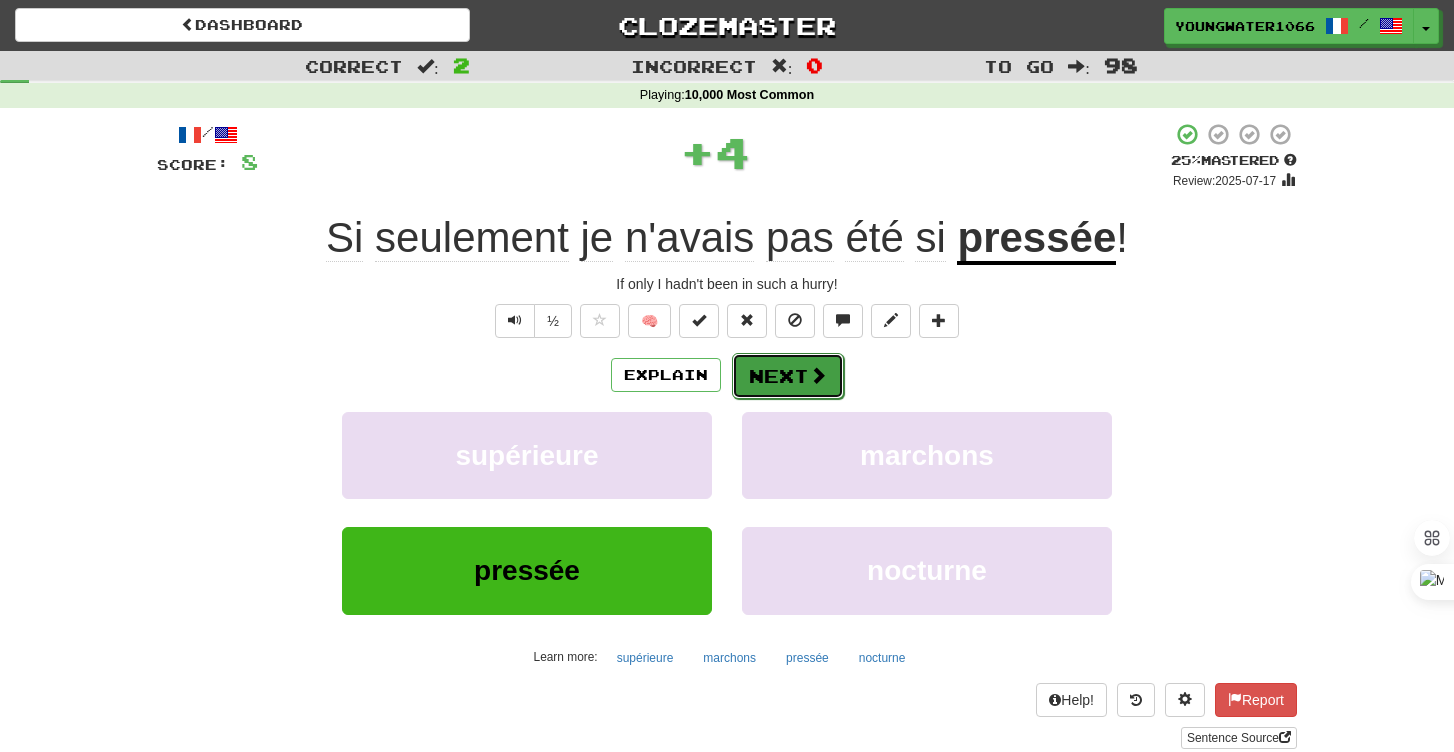 click on "Next" at bounding box center [788, 376] 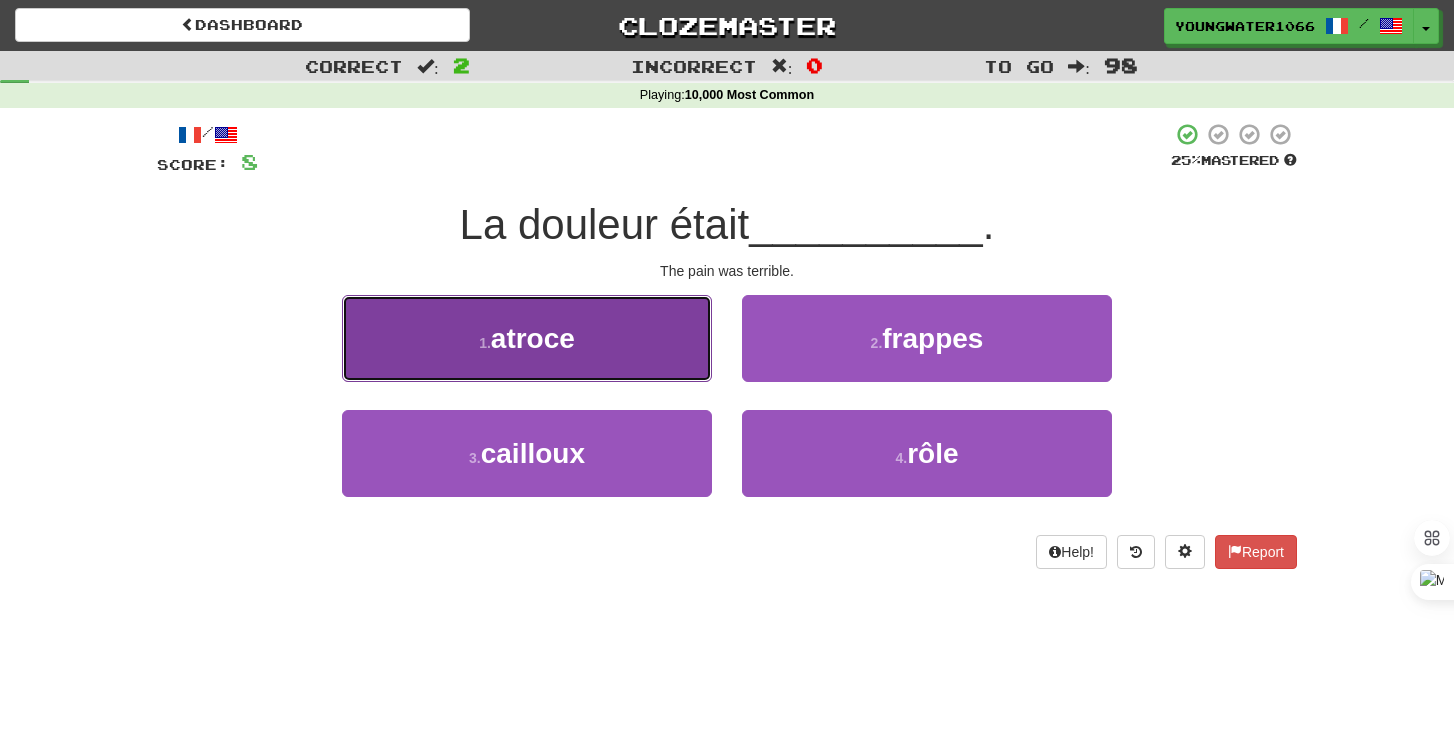 click on "1 .  atroce" at bounding box center (527, 338) 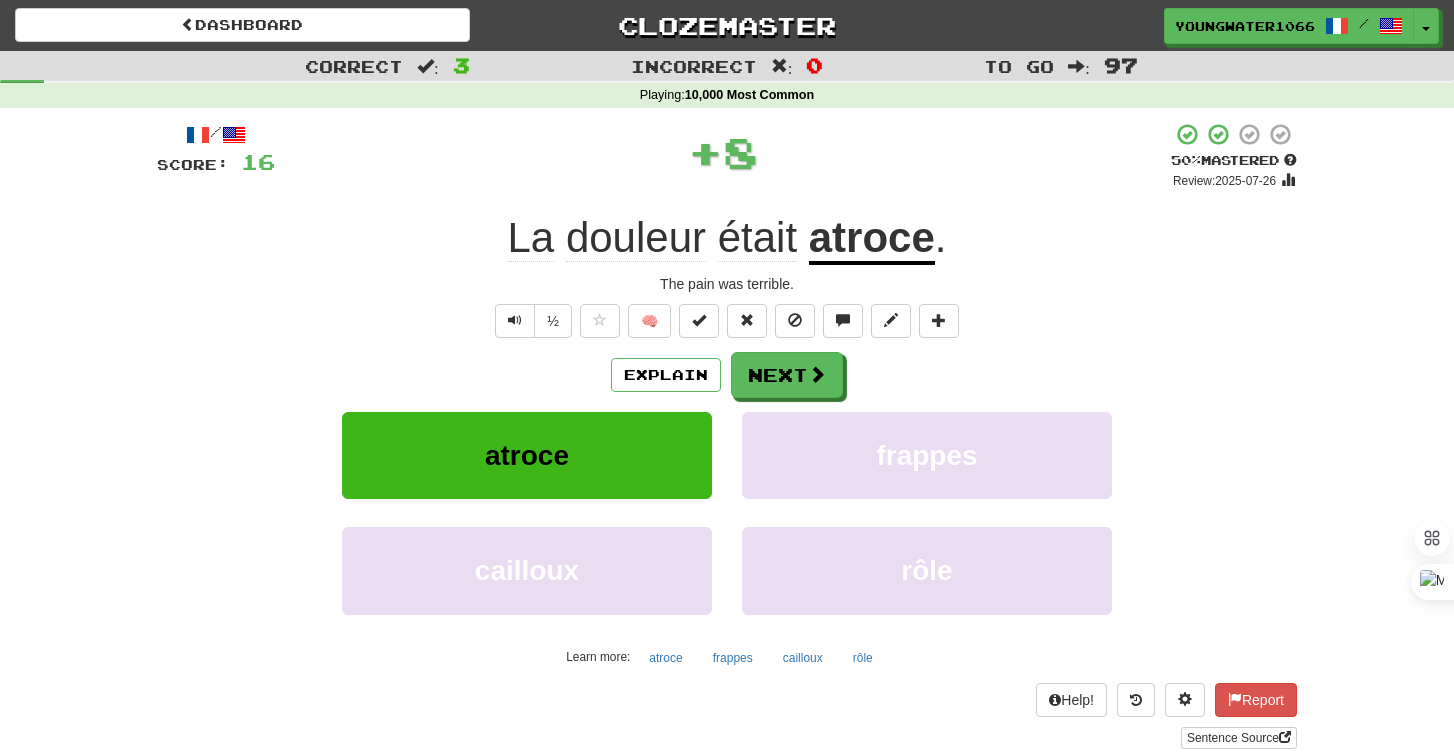 click on "Explain Next atroce frappes cailloux rôle Learn more: atroce frappes cailloux rôle" at bounding box center (727, 512) 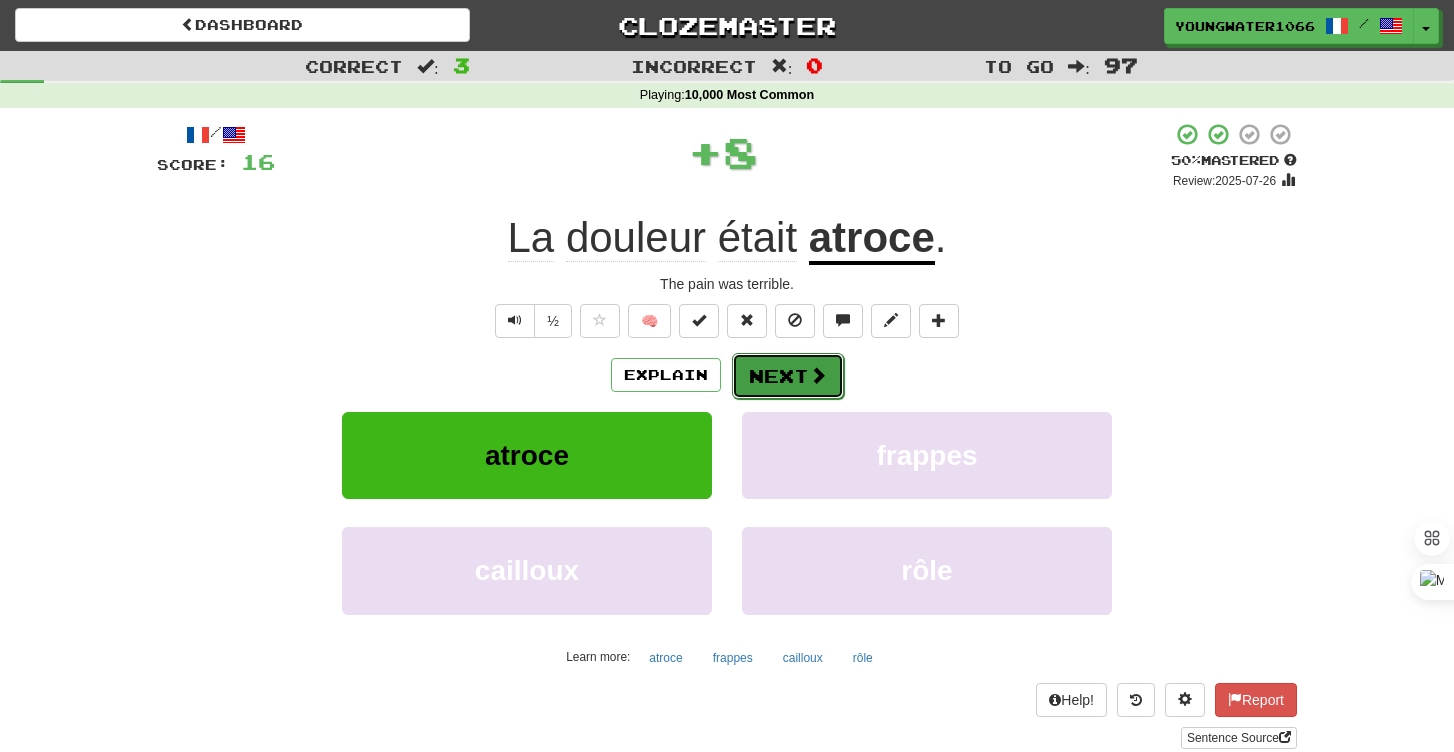 click on "Next" at bounding box center (788, 376) 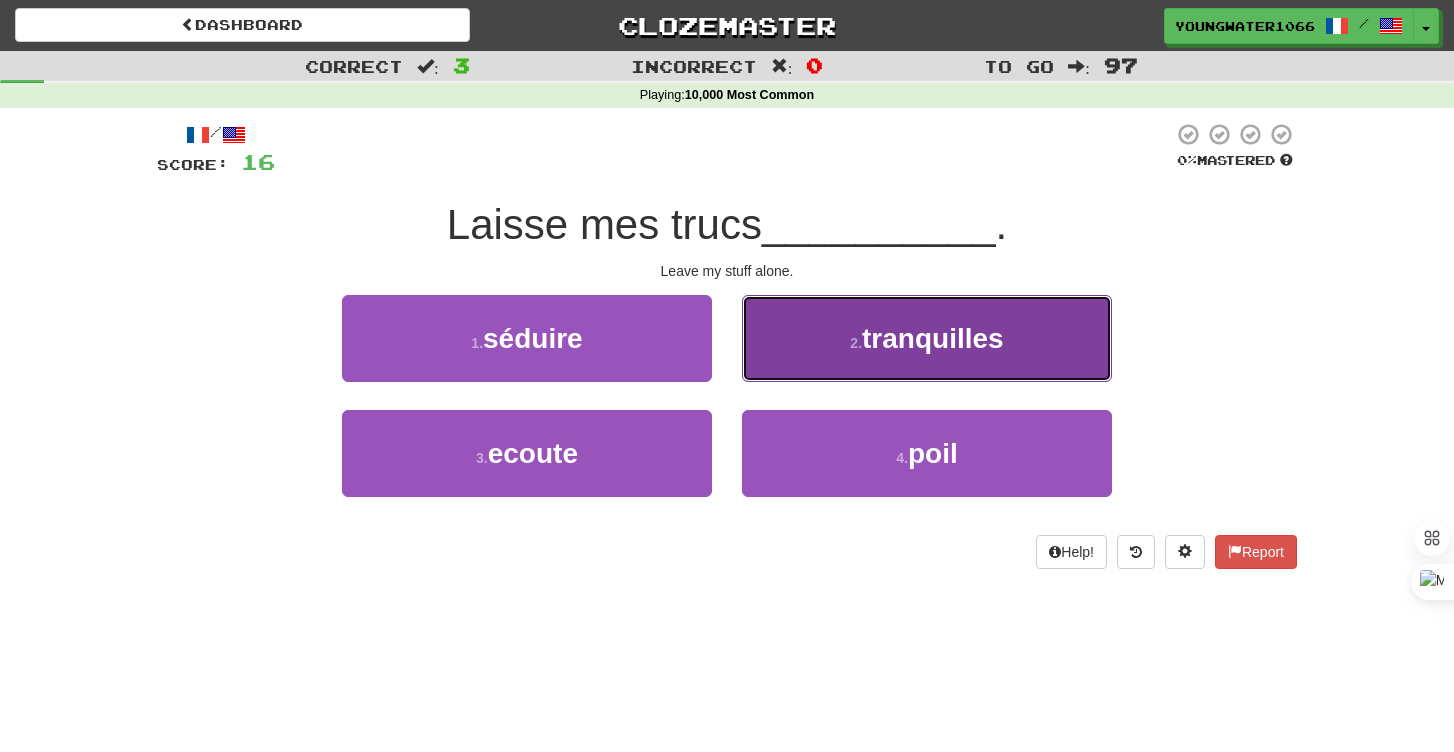 click on "tranquilles" at bounding box center (933, 338) 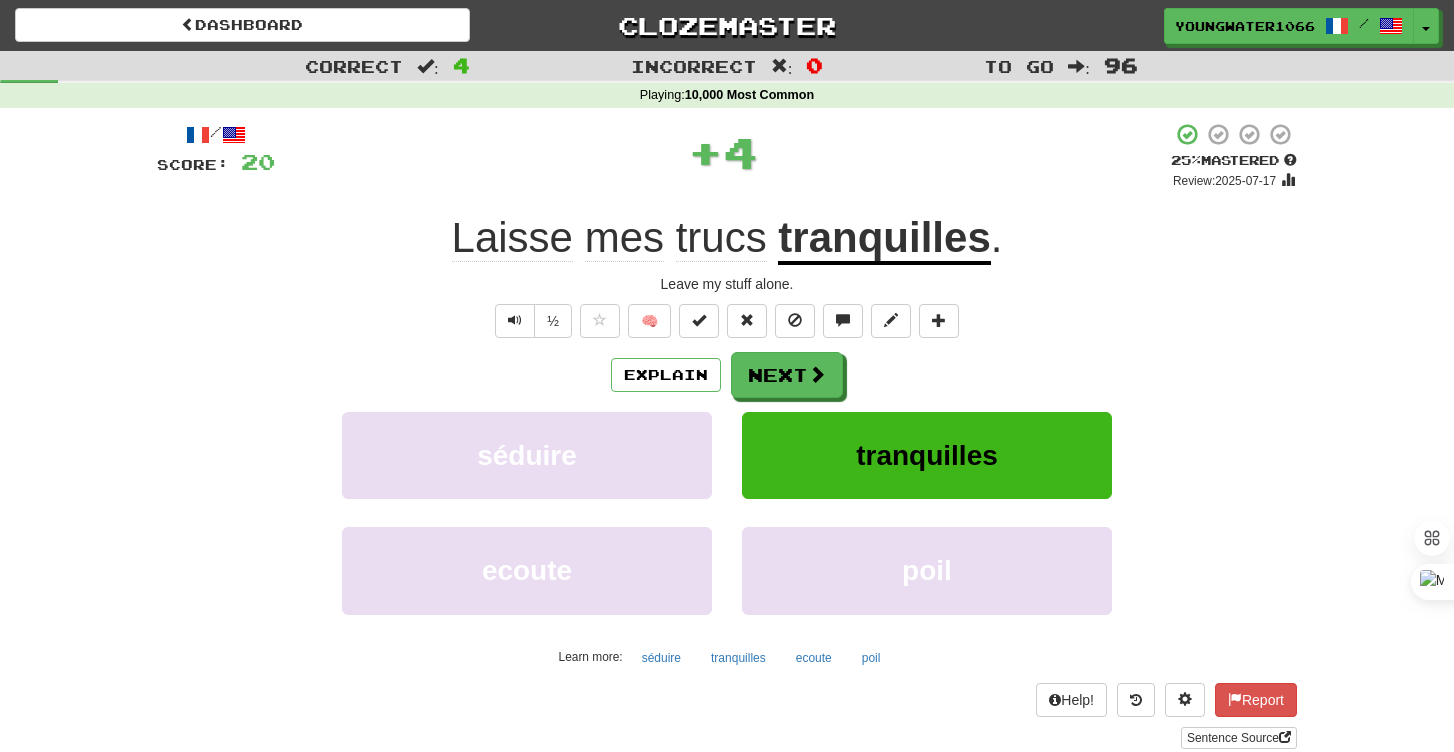 click on "Explain Next" at bounding box center (727, 375) 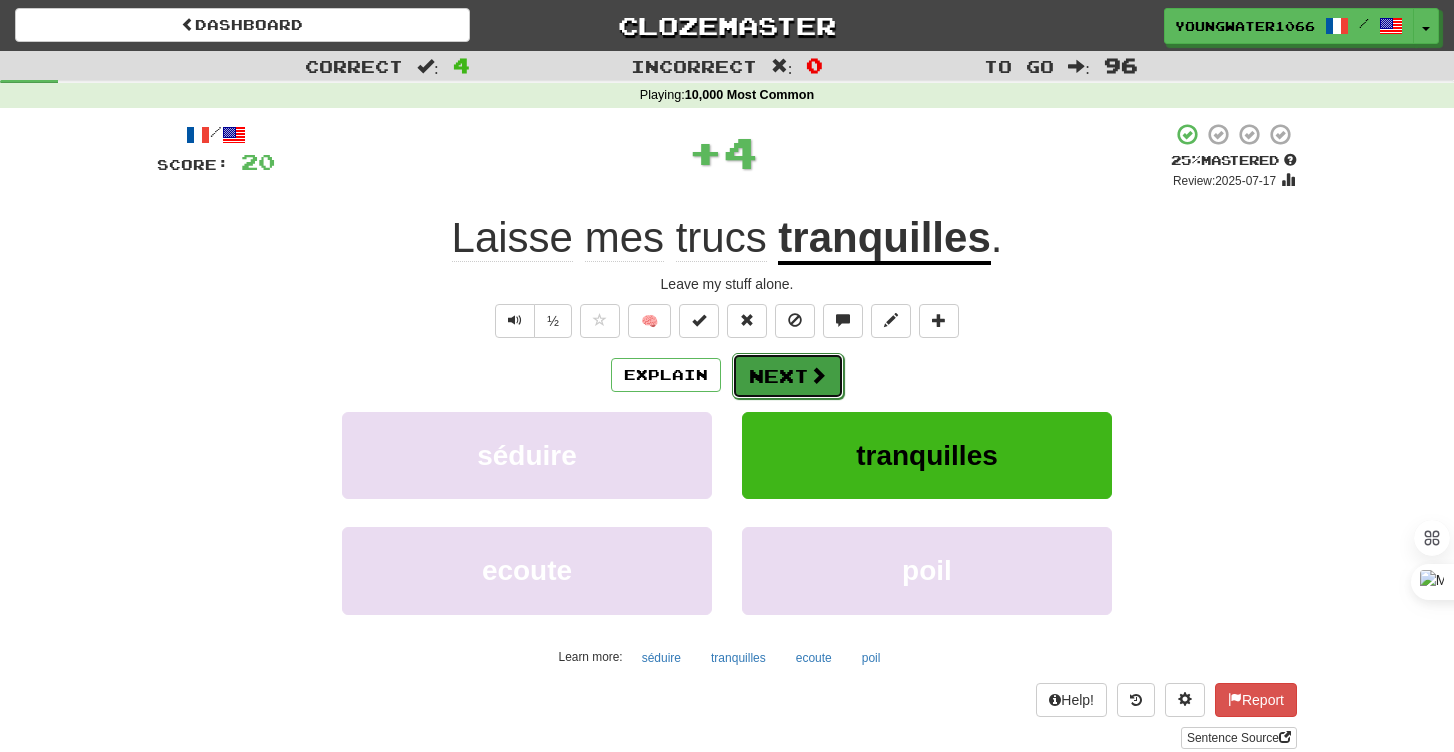 click on "Next" at bounding box center [788, 376] 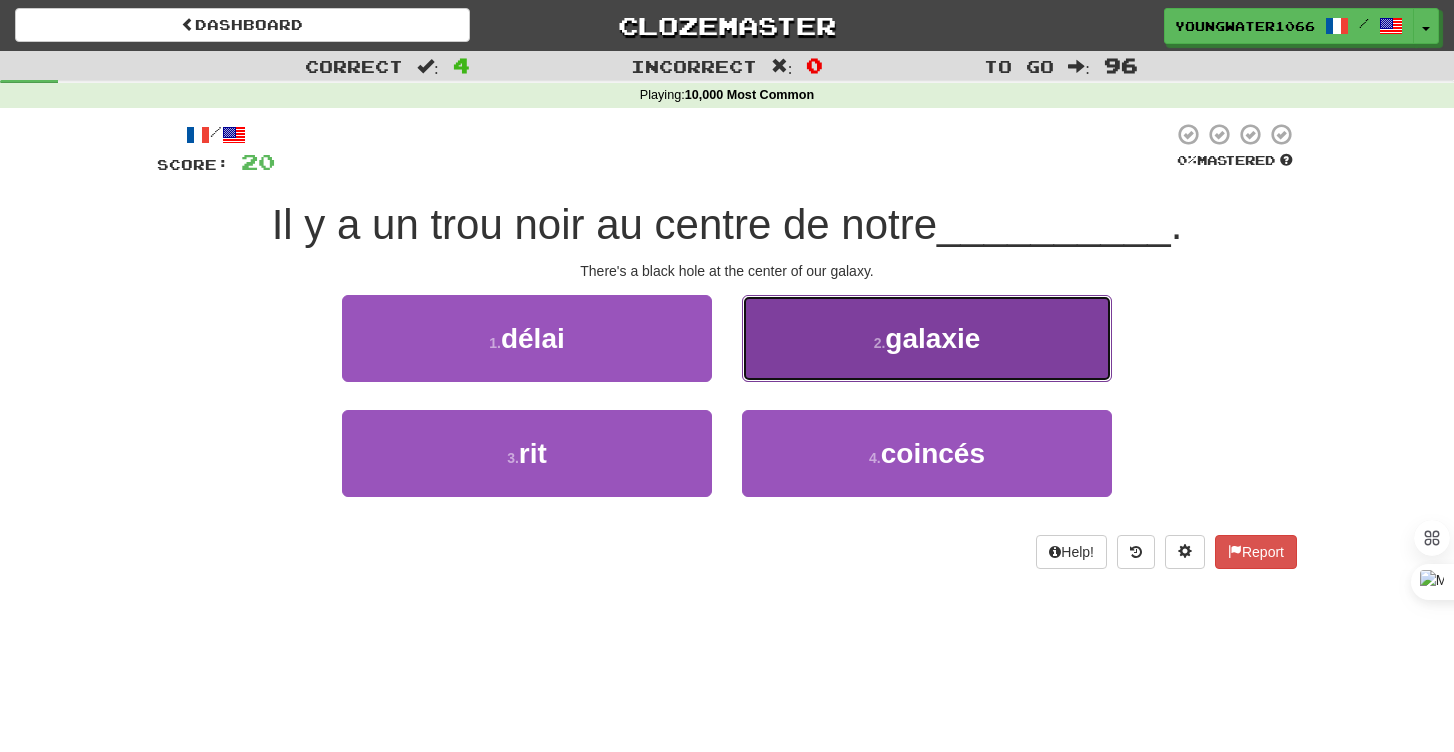 click on "2 .  galaxie" at bounding box center [927, 338] 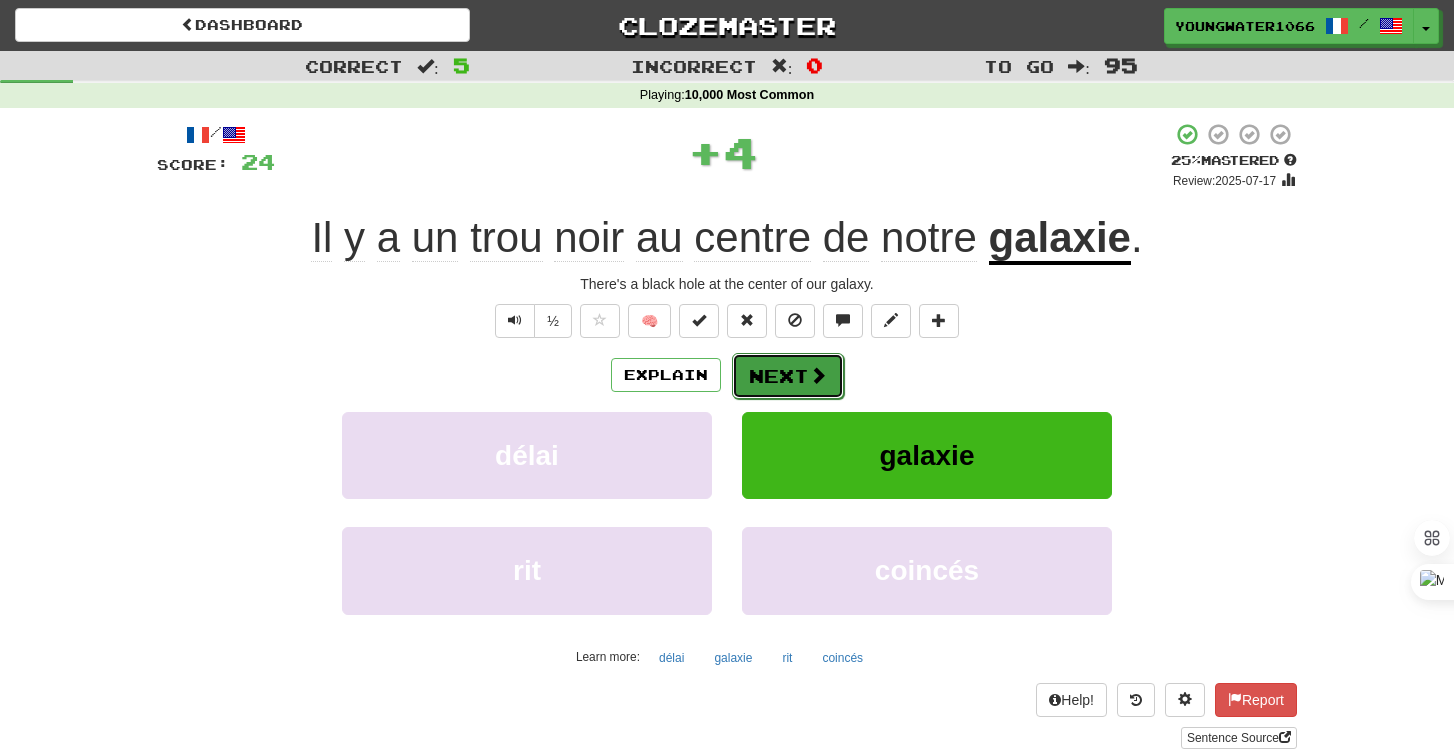 click on "Next" at bounding box center [788, 376] 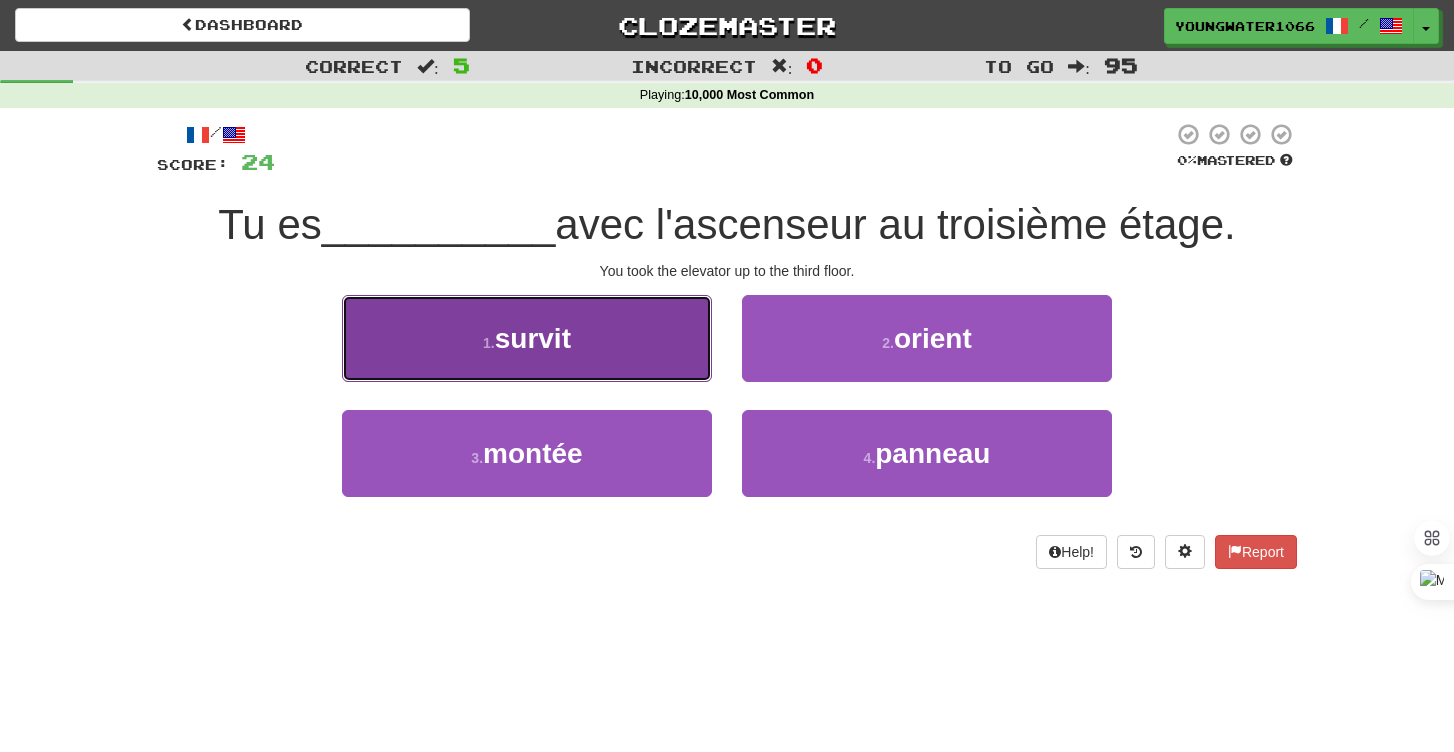 click on "survit" at bounding box center (533, 338) 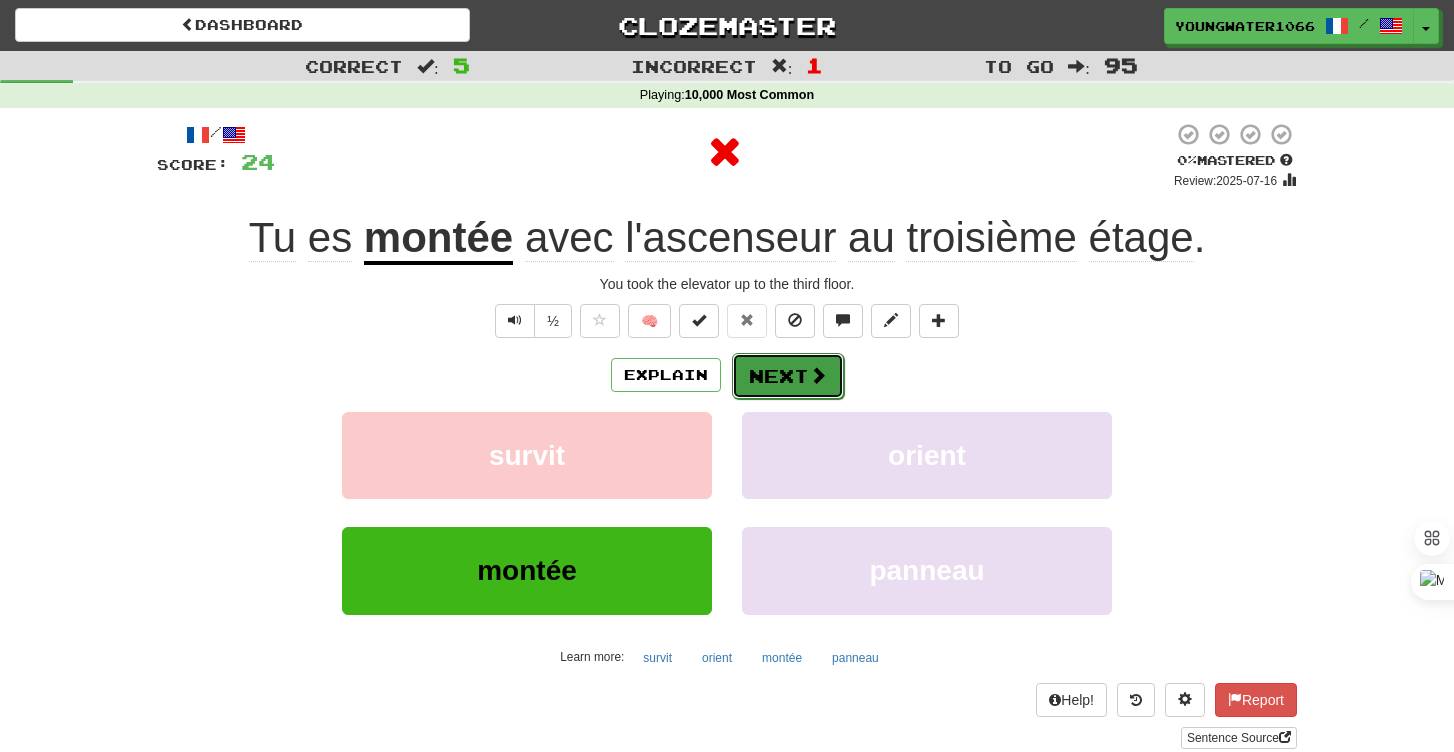 click on "Next" at bounding box center [788, 376] 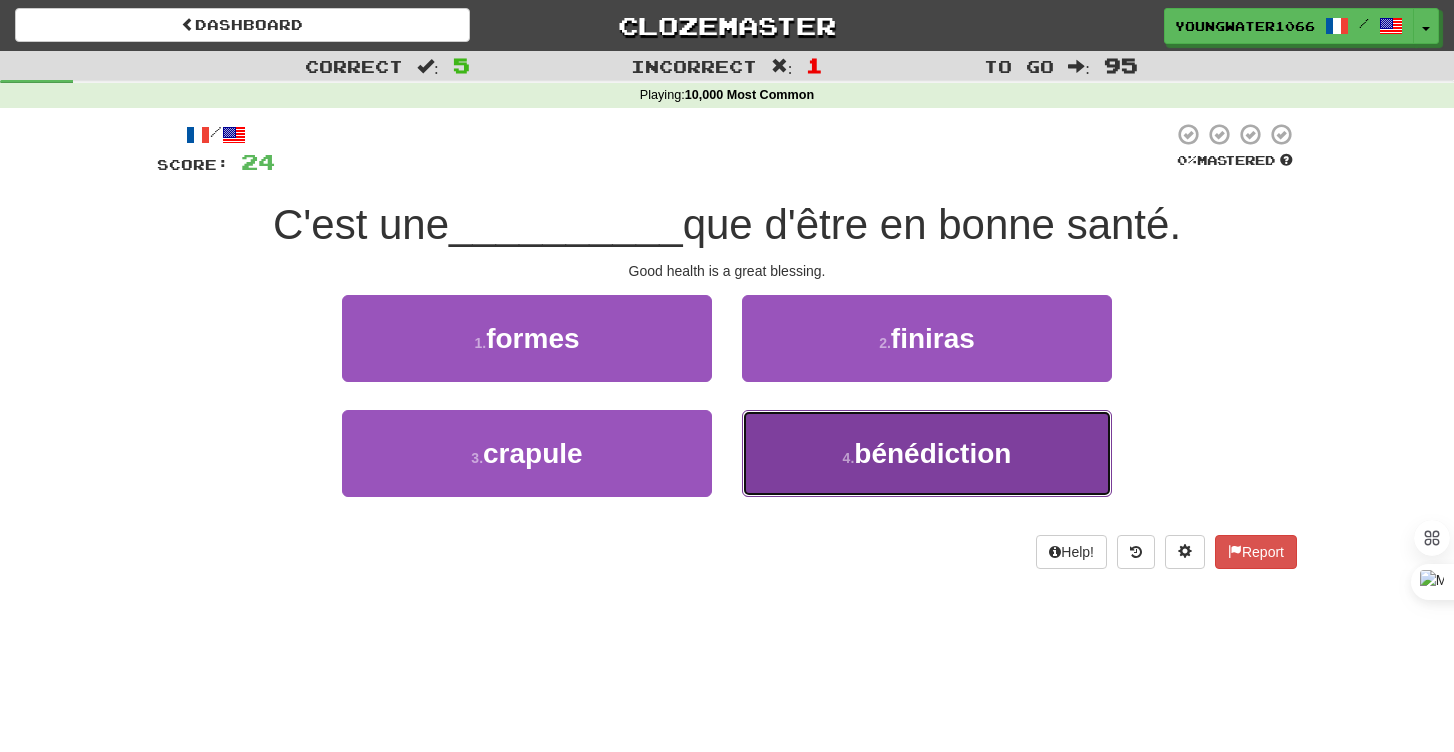 click on "4 . bénédiction" at bounding box center [927, 453] 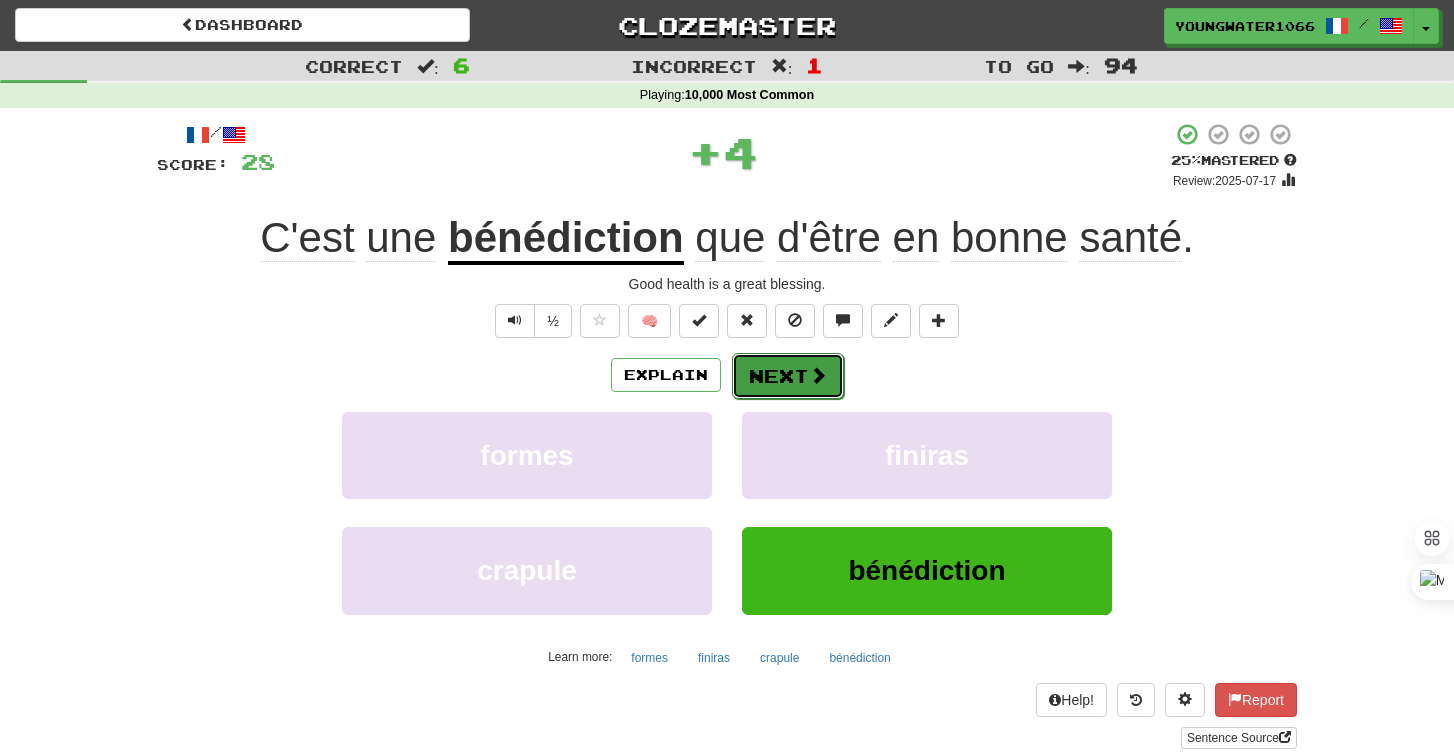 click on "Next" at bounding box center [788, 376] 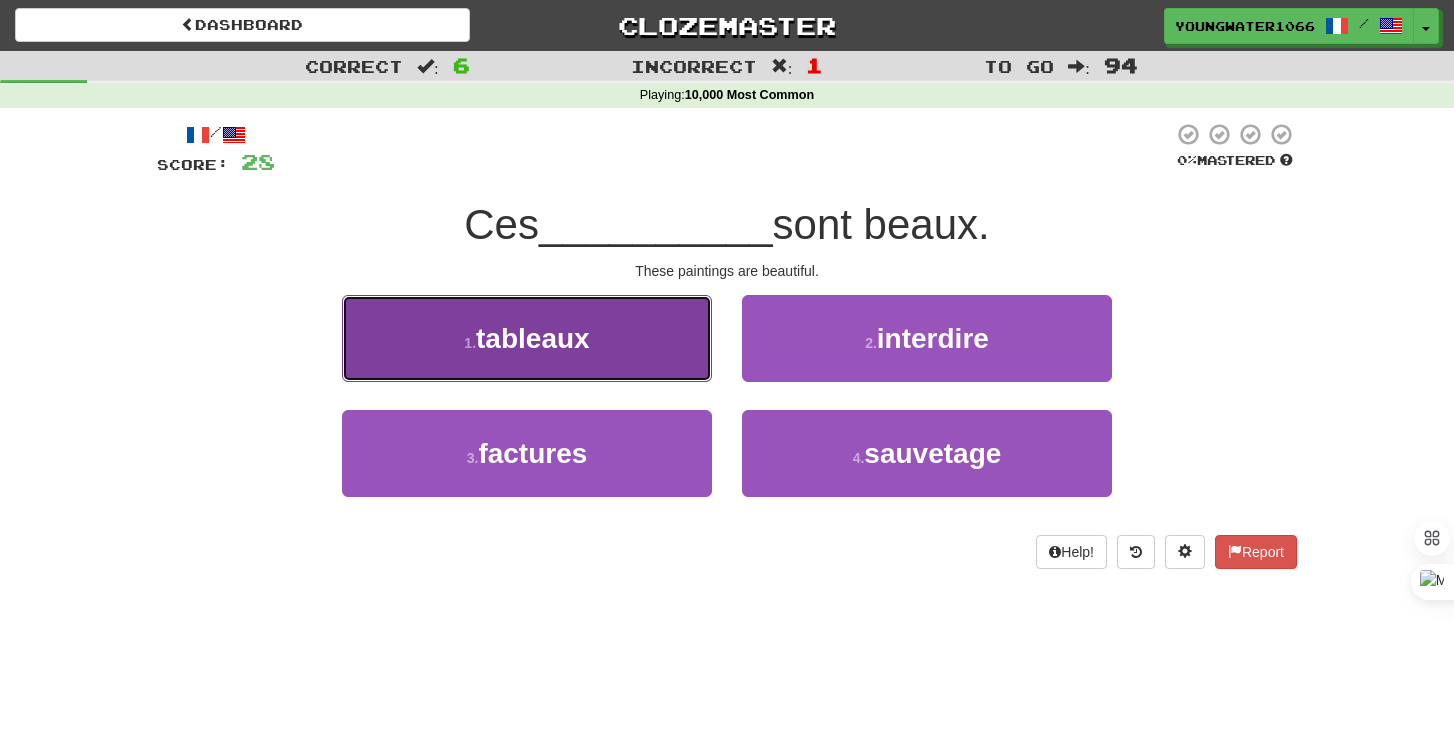 click on "1 . tableaux" at bounding box center [527, 338] 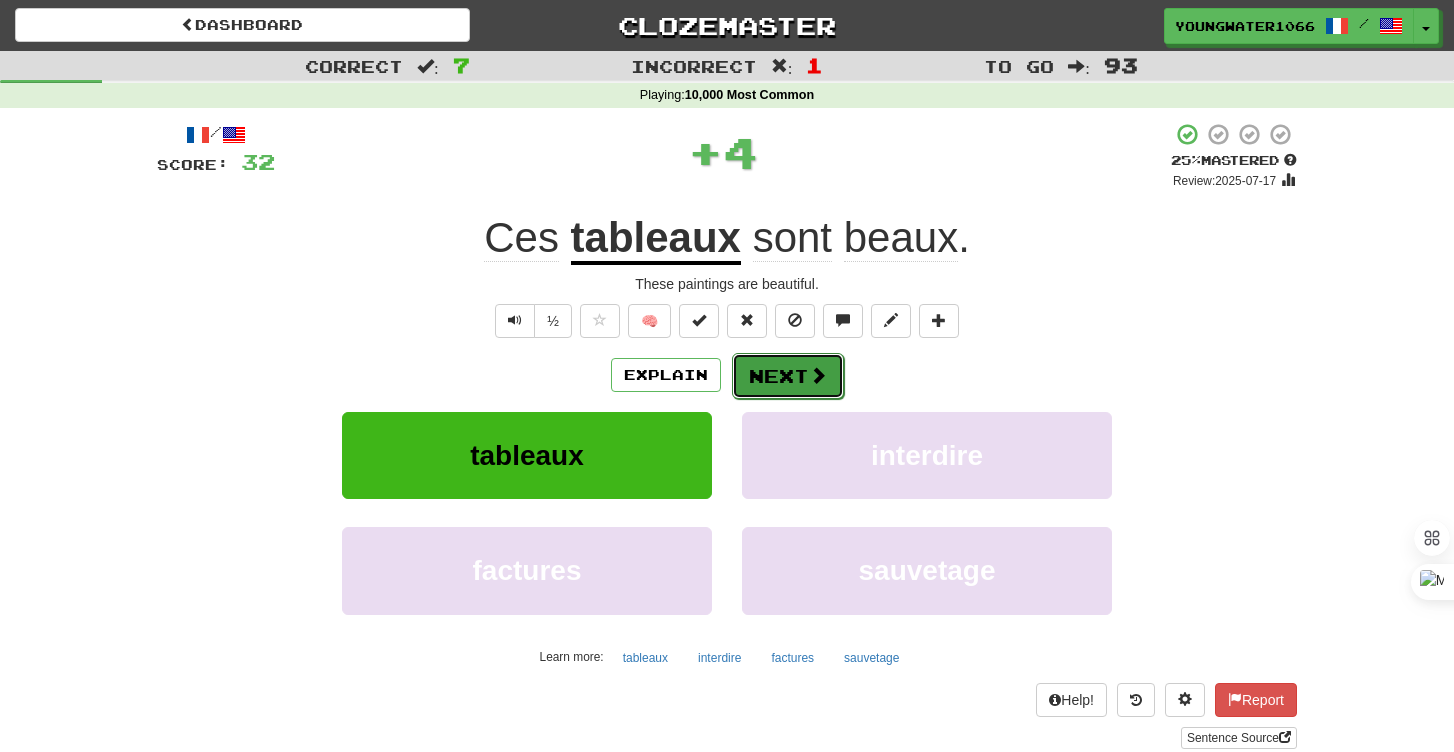 click on "Next" at bounding box center [788, 376] 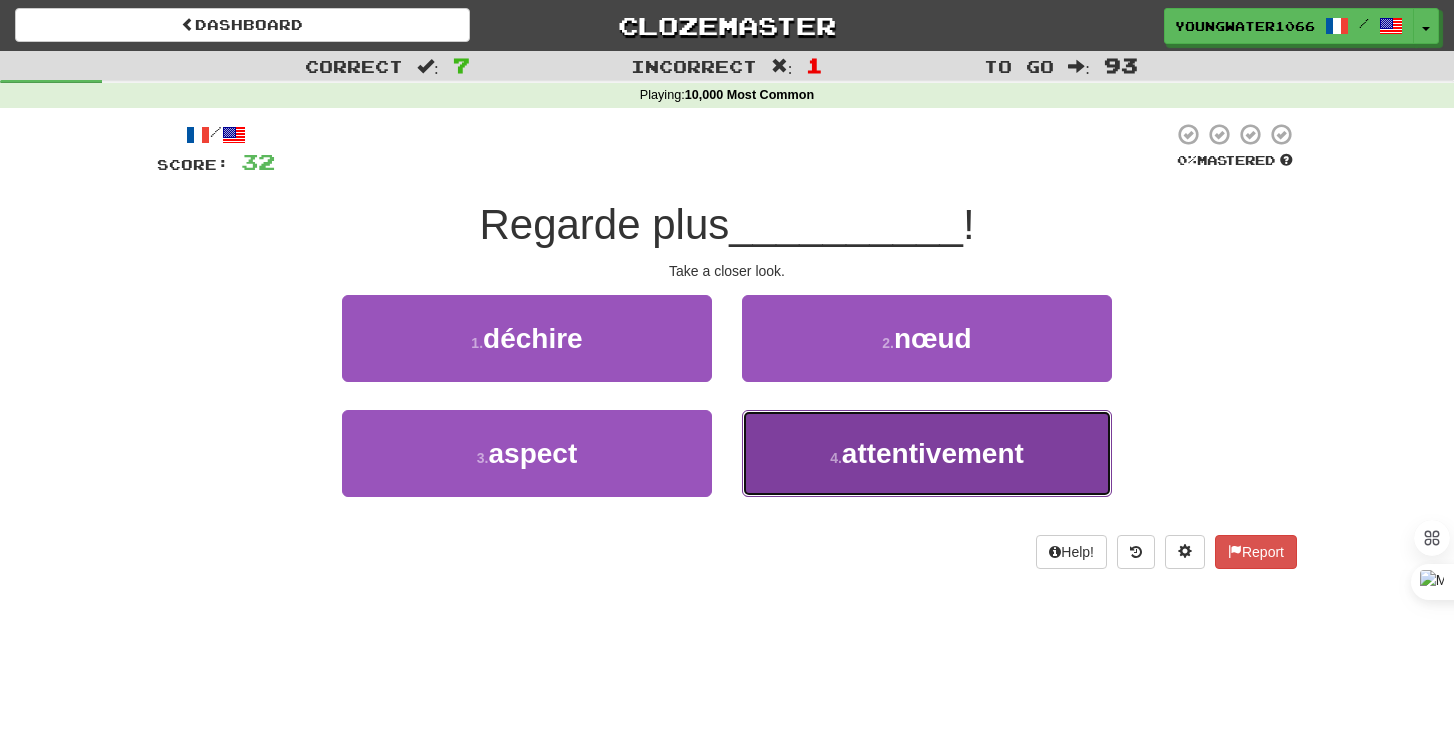 click on "4 .  attentivement" at bounding box center [927, 453] 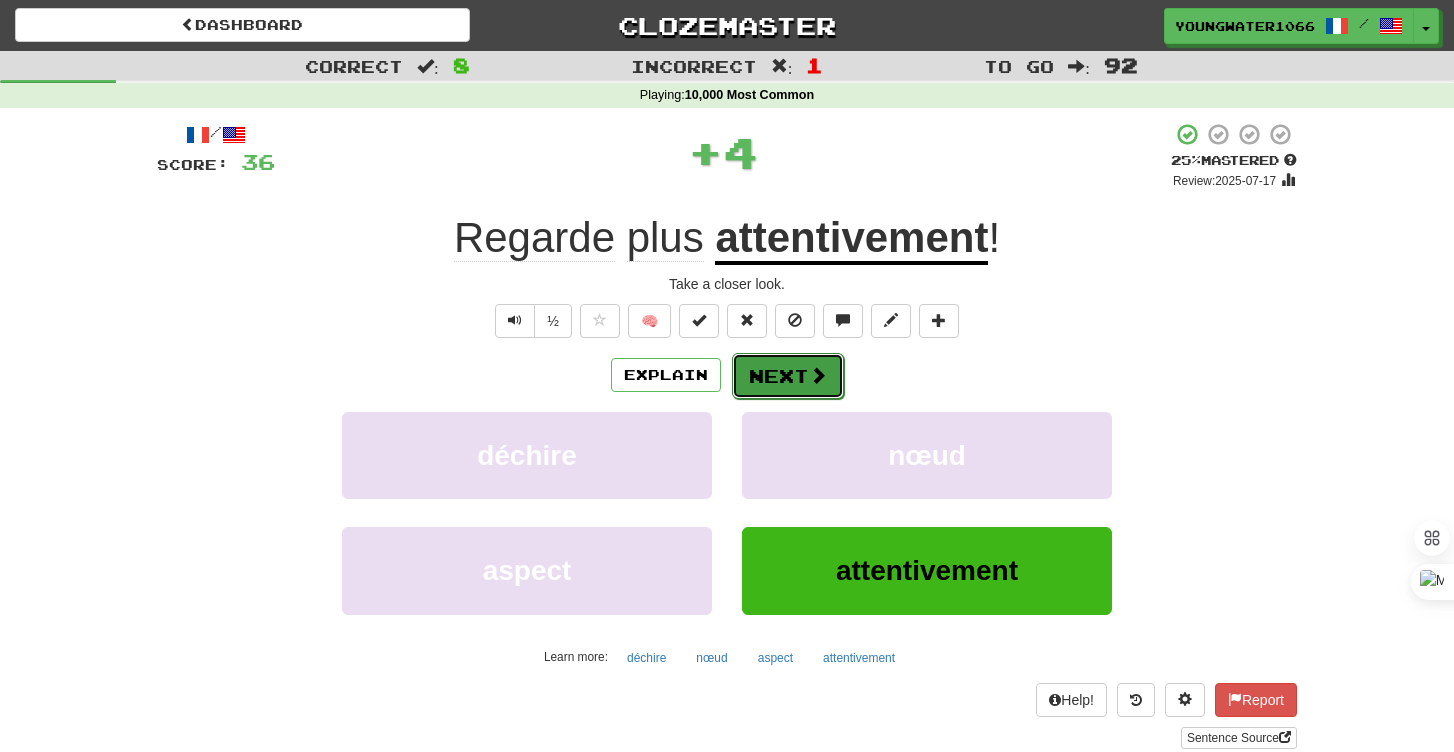 click on "Next" at bounding box center [788, 376] 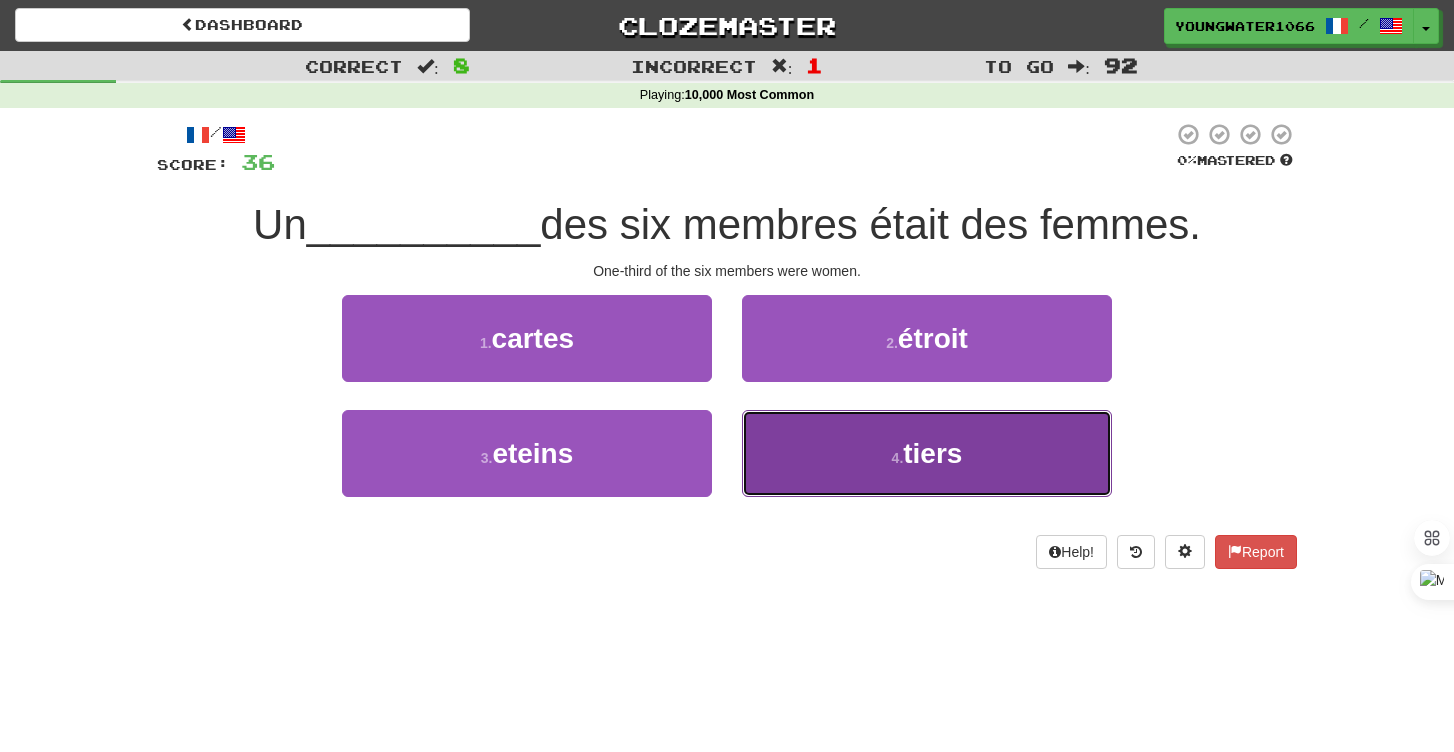 click on "4 . tiers" at bounding box center (927, 453) 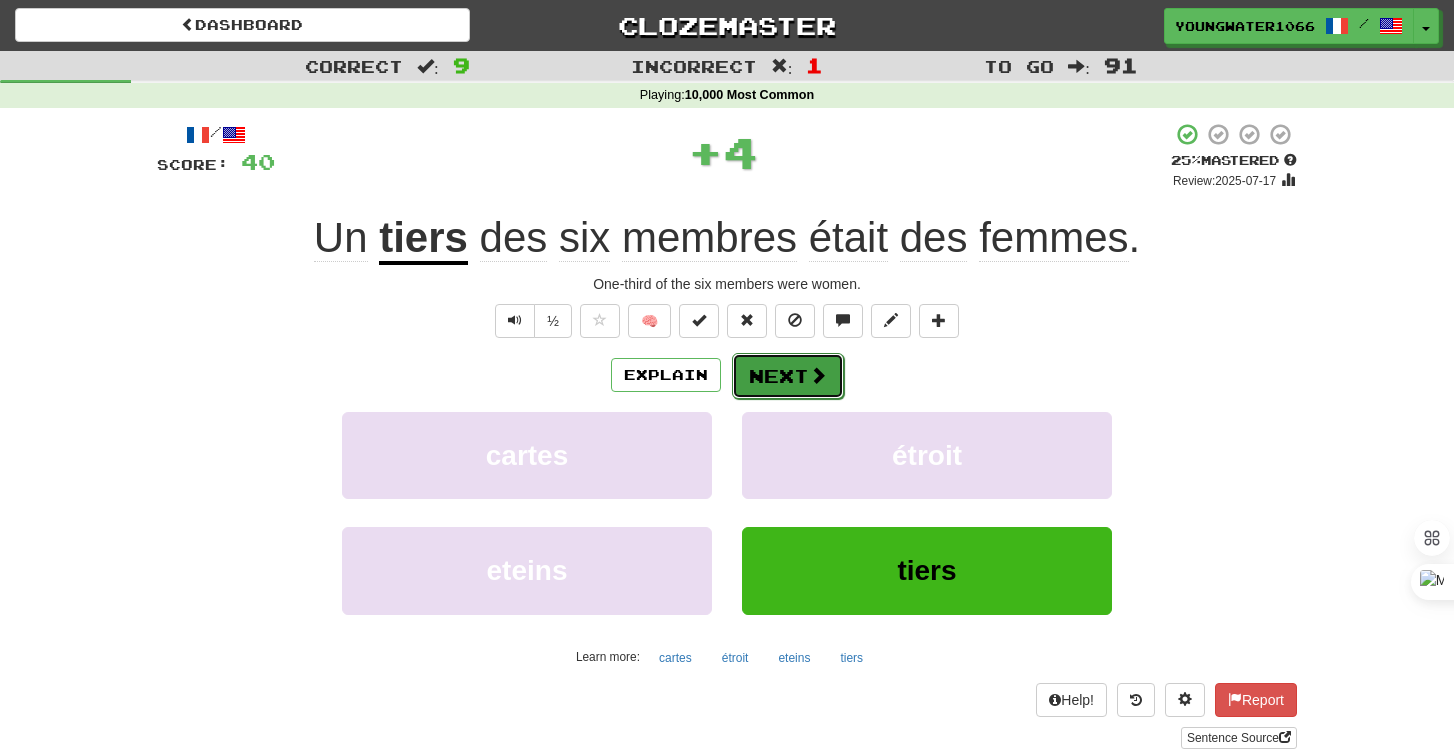 click on "Next" at bounding box center (788, 376) 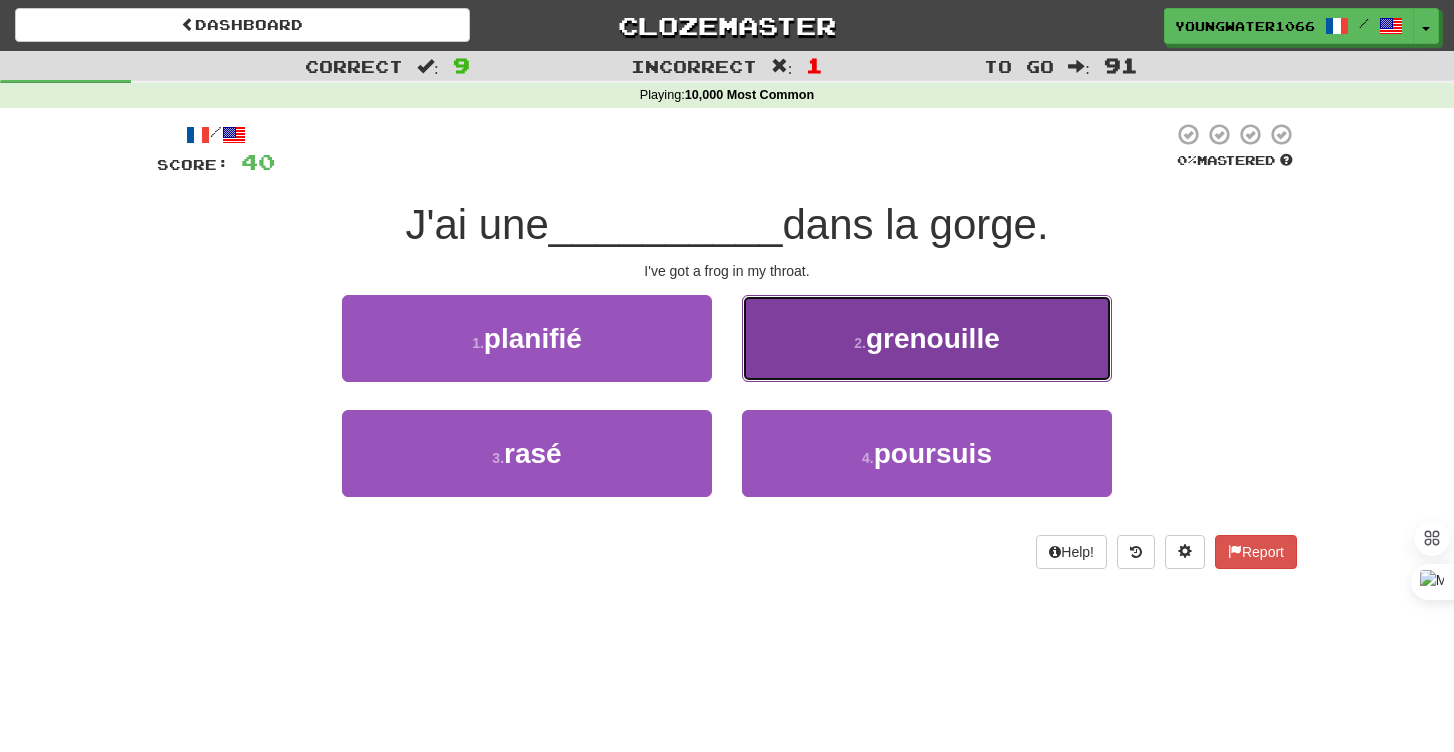 click on "2 .  grenouille" at bounding box center (927, 338) 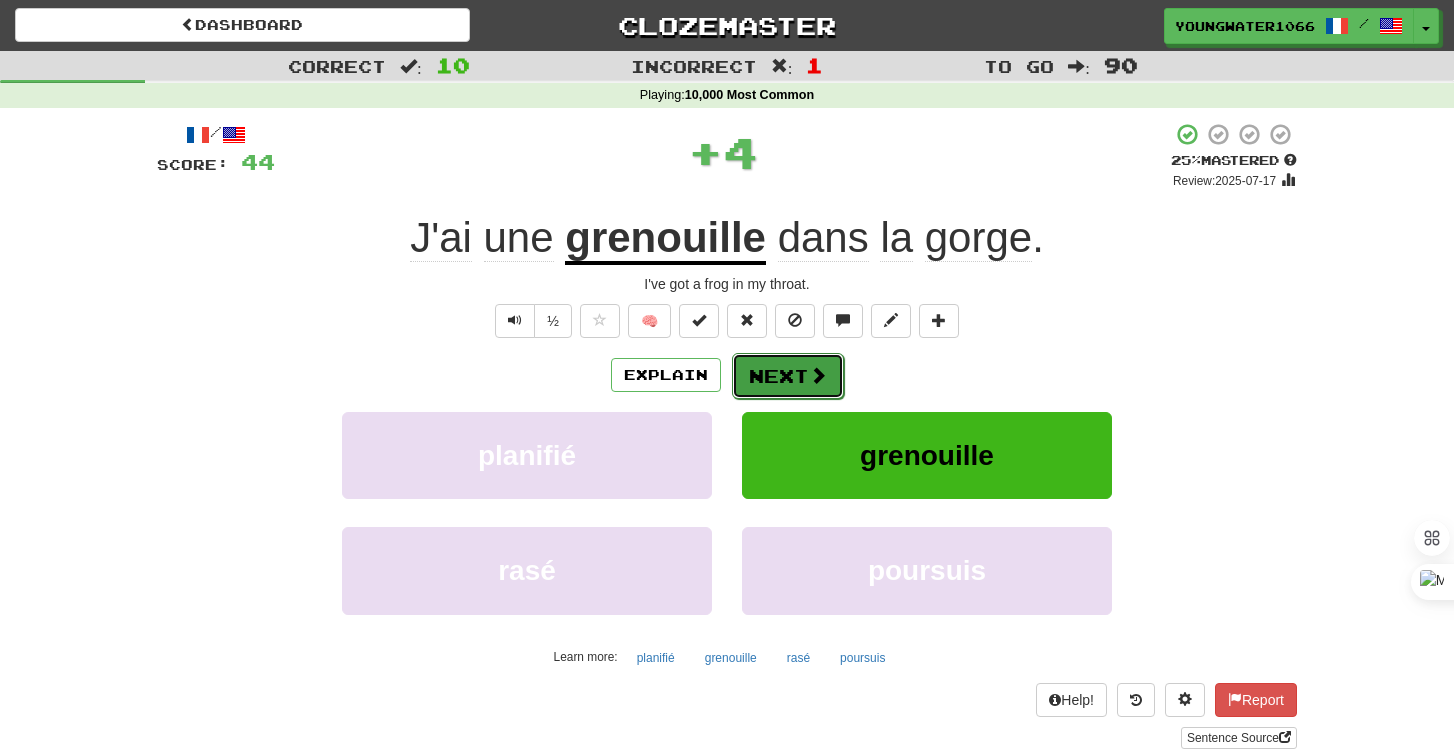 click at bounding box center [818, 375] 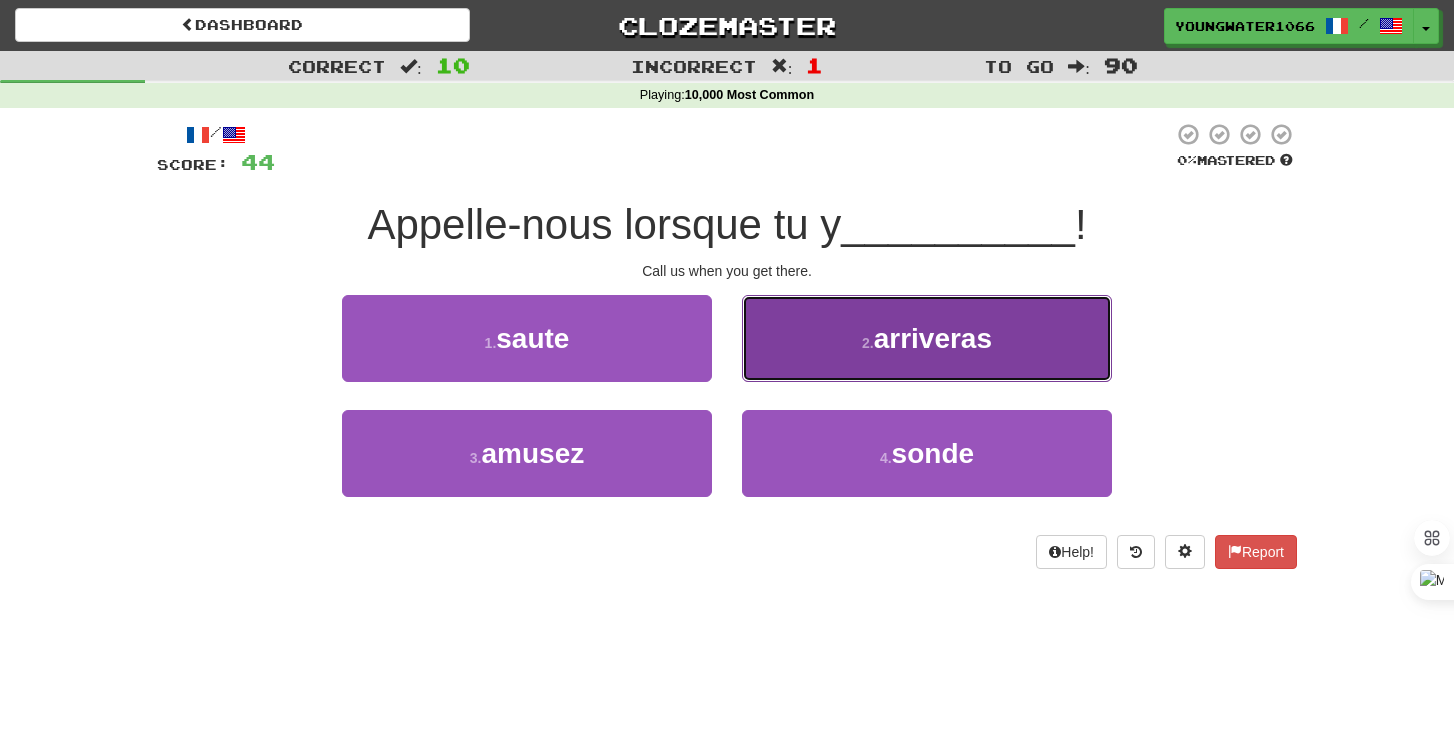 click on "2 .  arriveras" at bounding box center [927, 338] 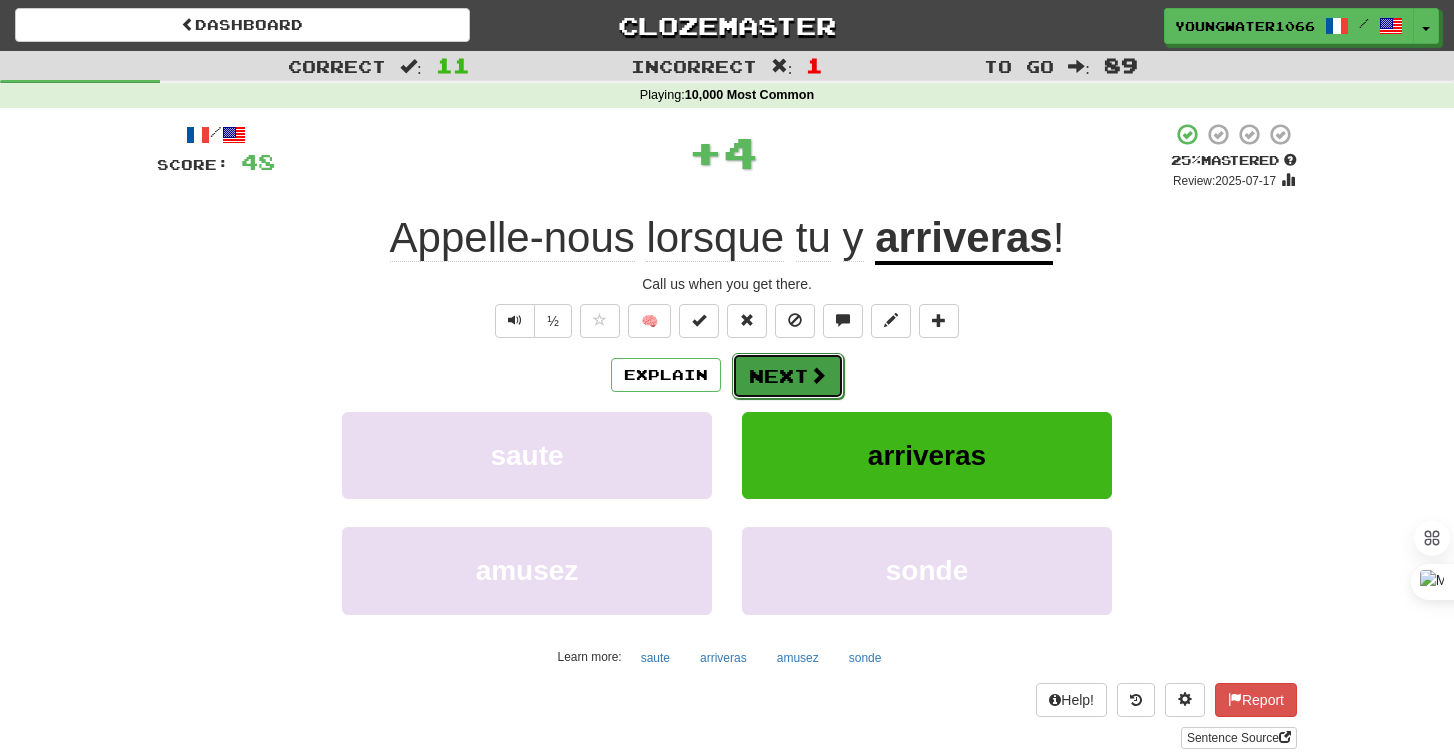 click on "Next" at bounding box center (788, 376) 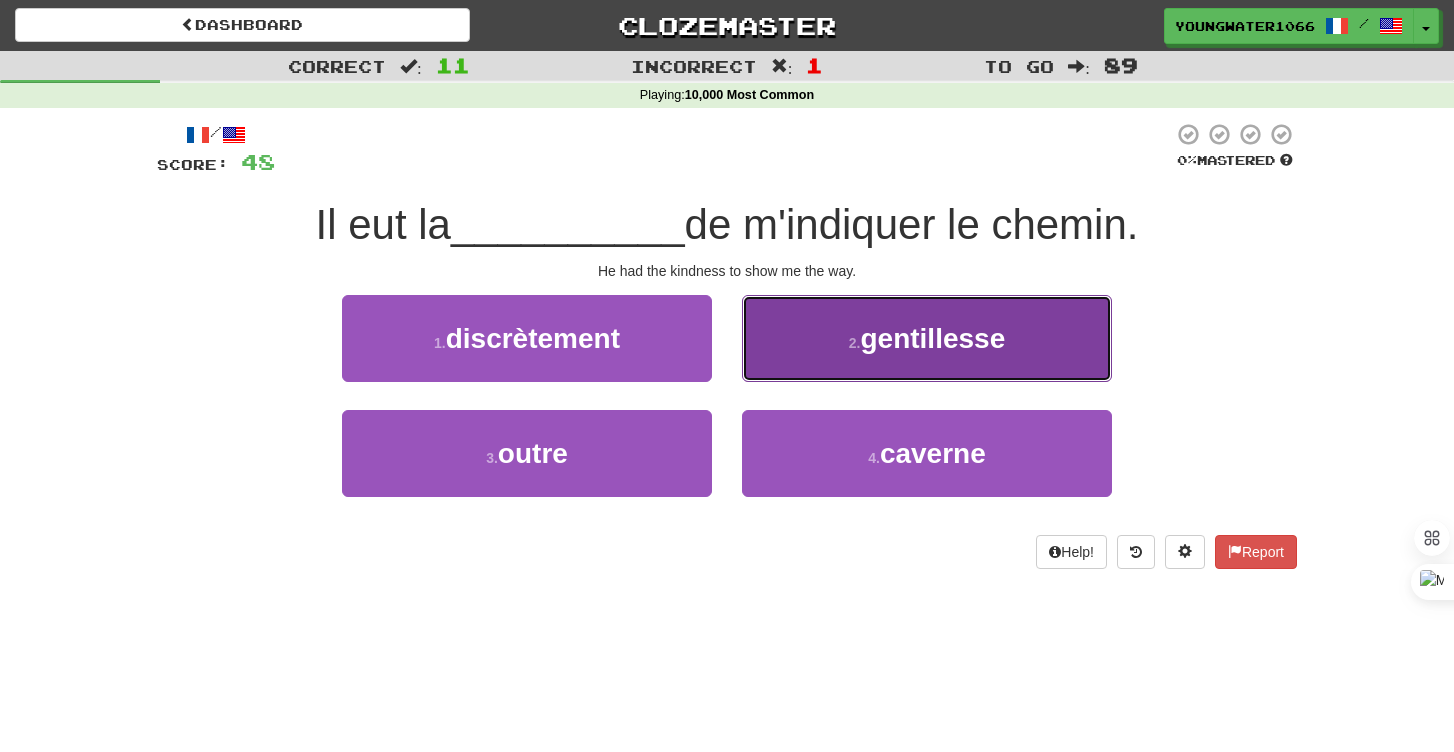 click on "2 . gentillesse" at bounding box center (927, 338) 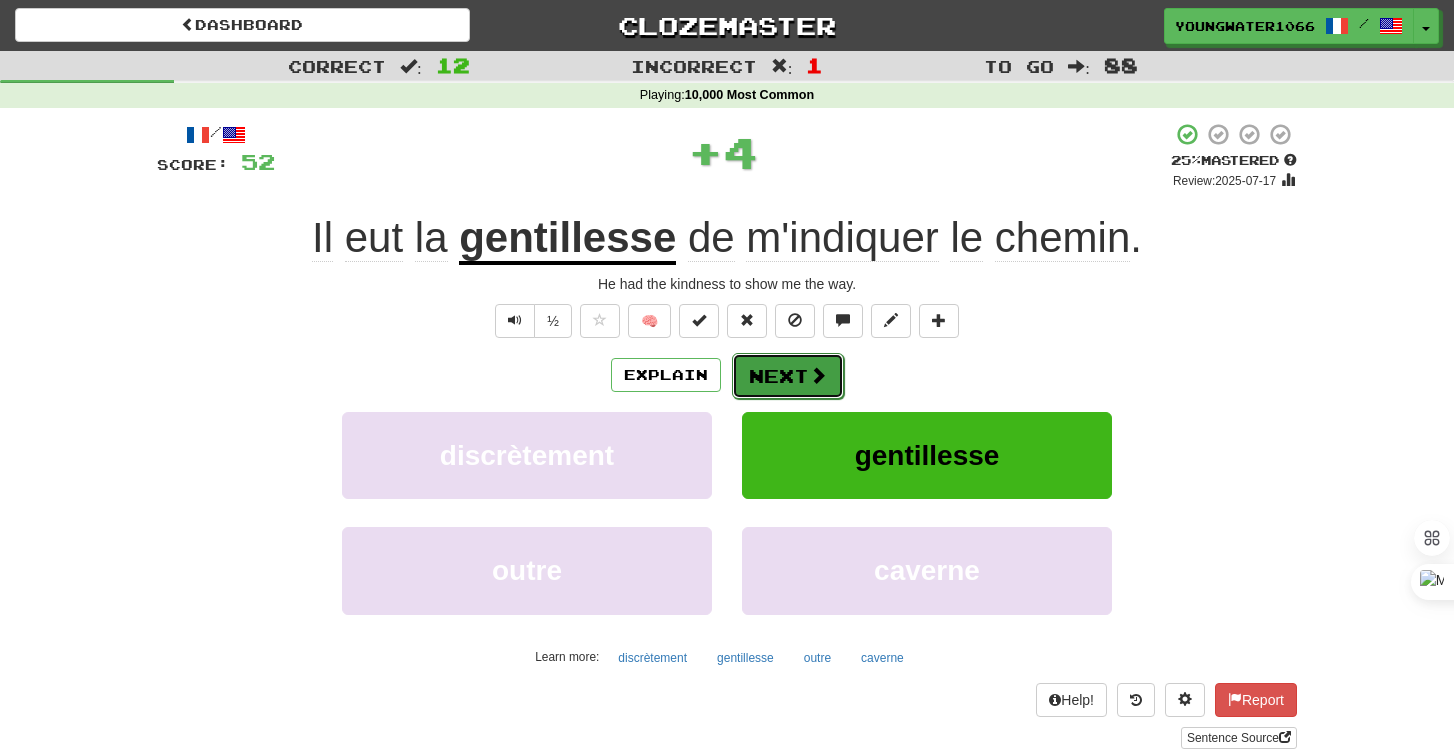 click on "Next" at bounding box center (788, 376) 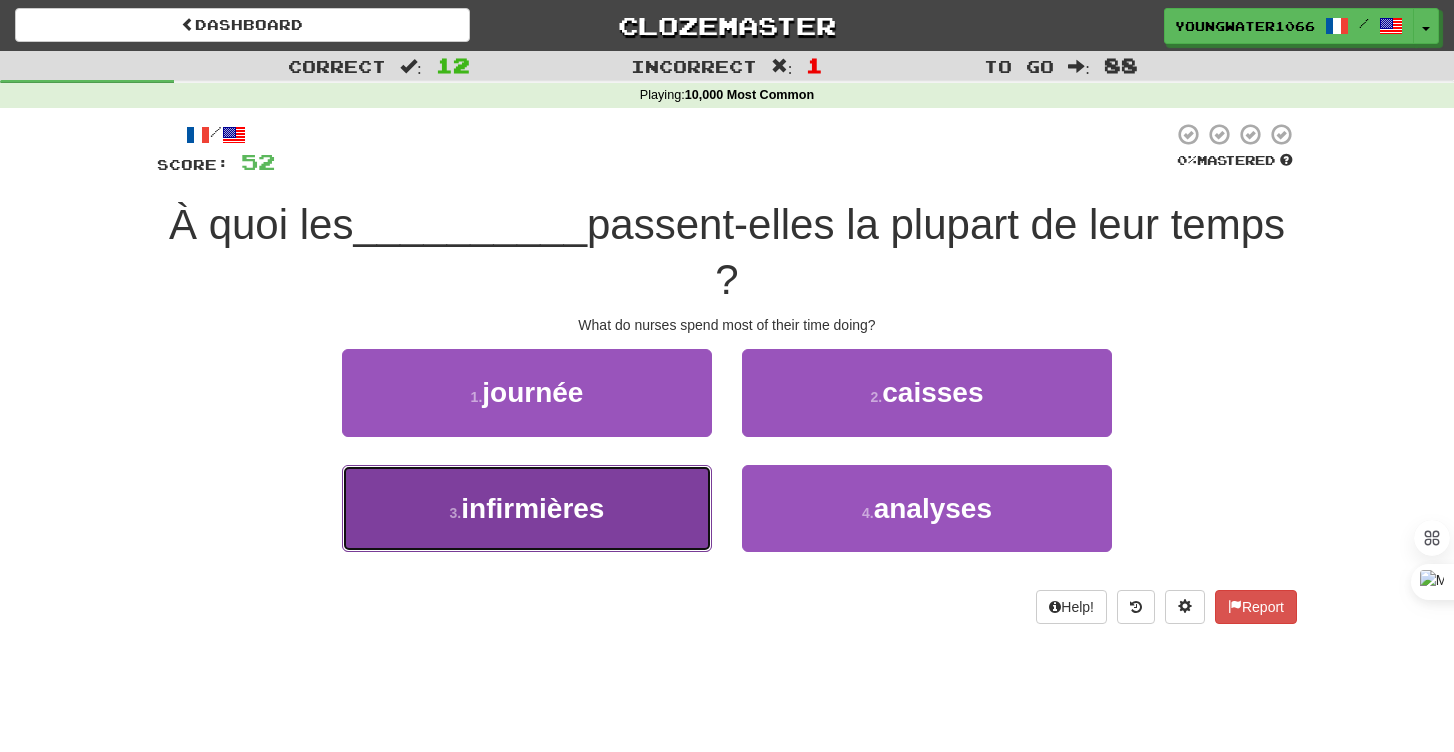 click on "3 . infirmières" at bounding box center (527, 508) 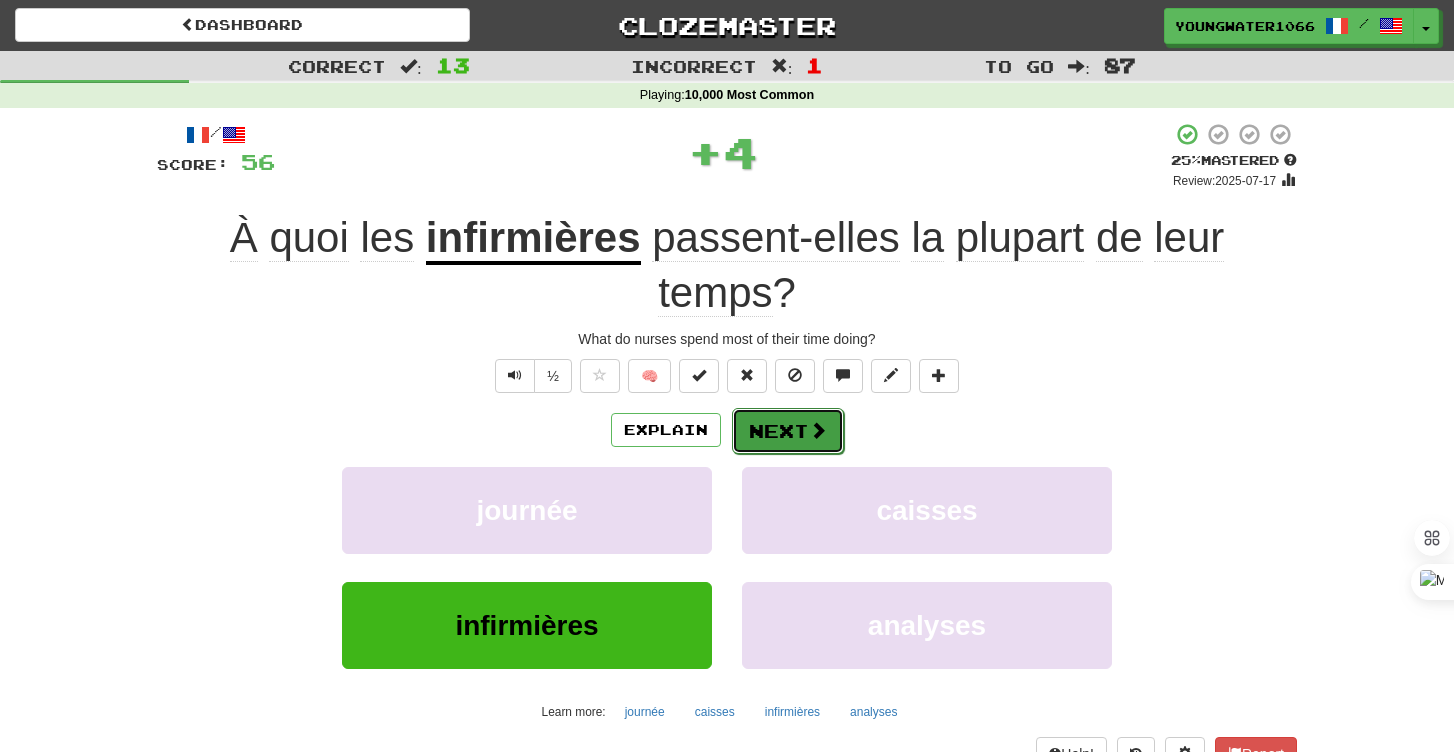 click on "Next" at bounding box center (788, 431) 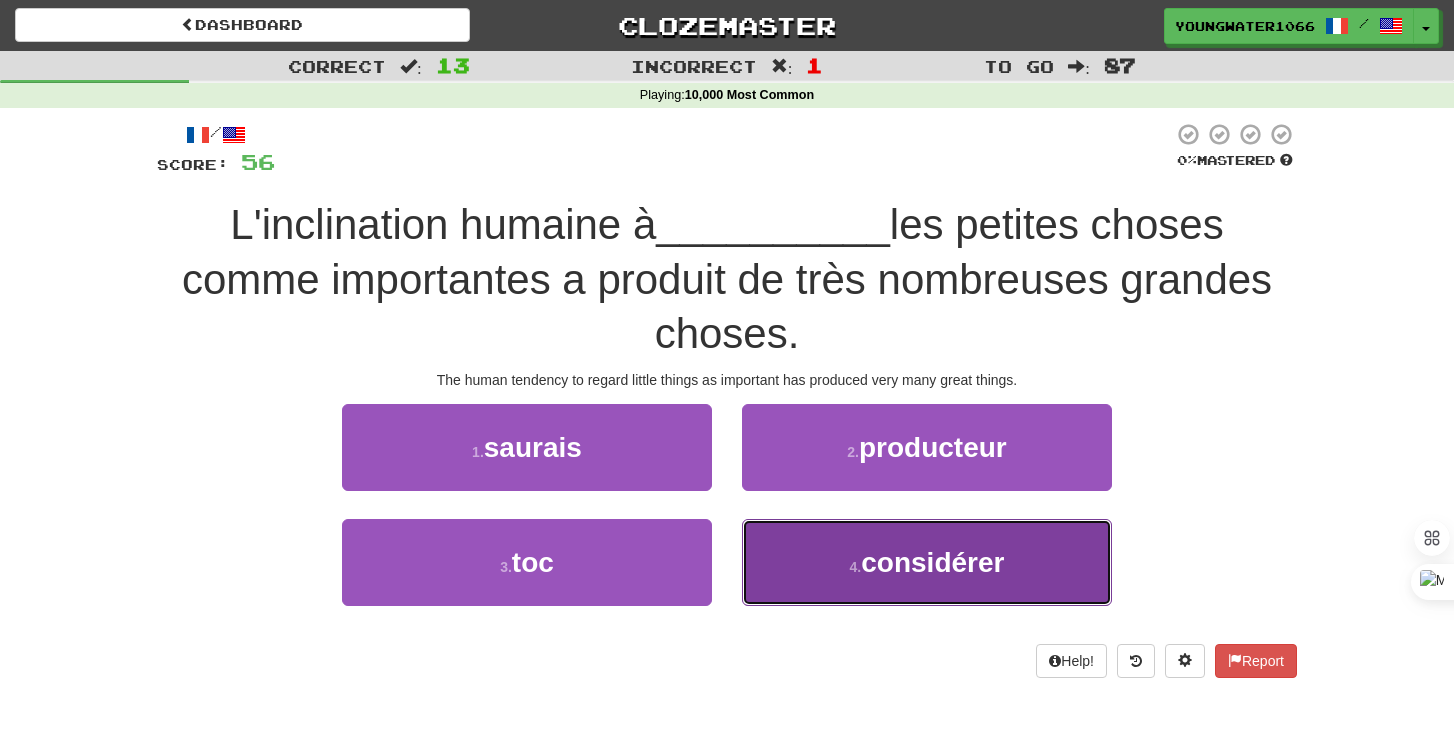 click on "4 . considérer" at bounding box center (927, 562) 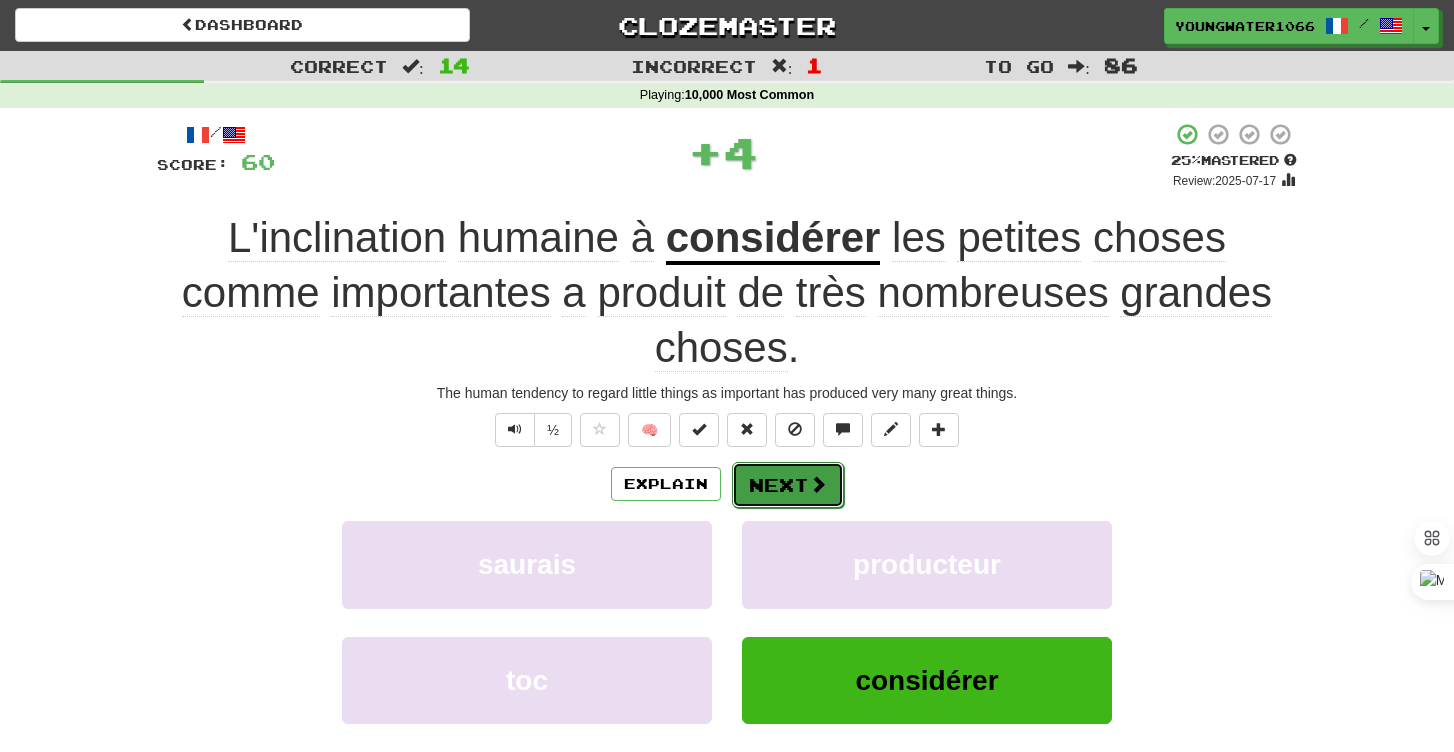 click on "Next" at bounding box center (788, 485) 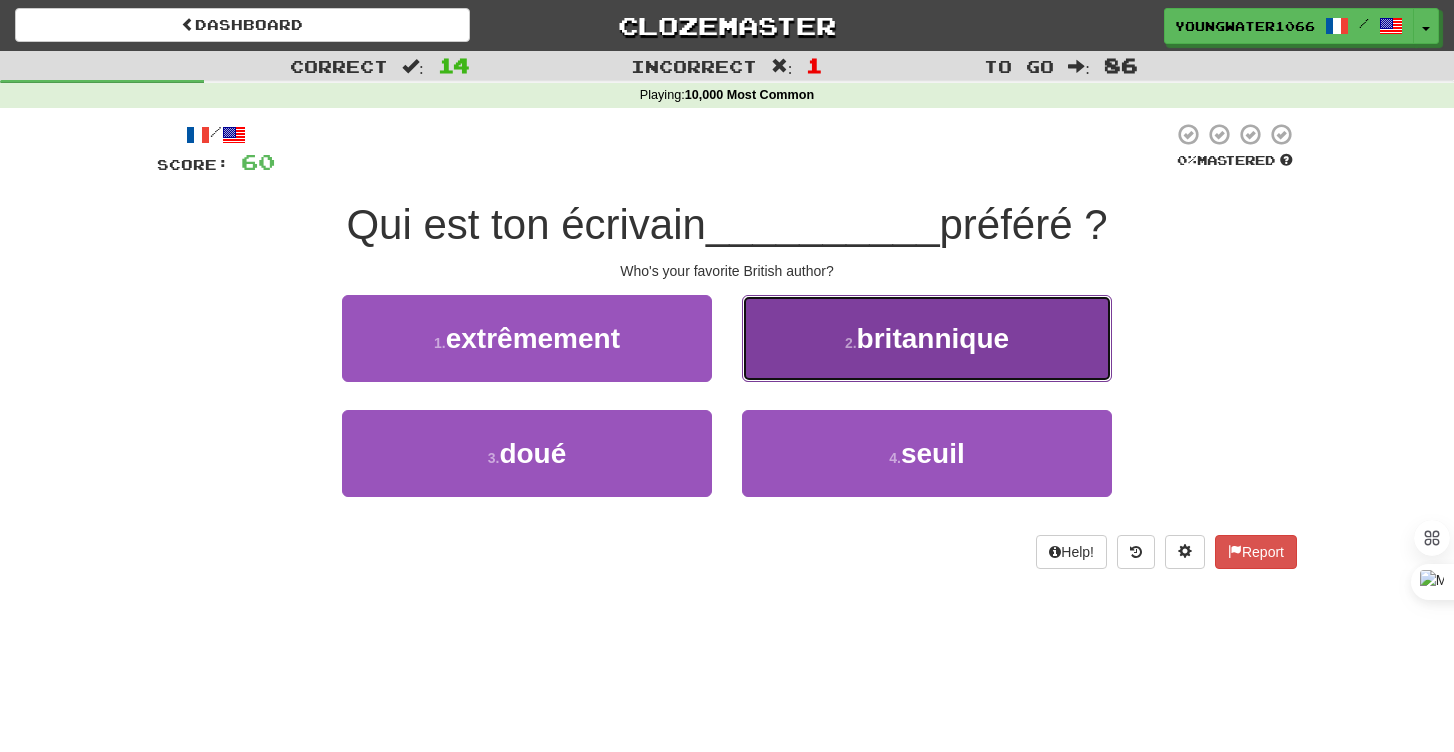 click on "2 .  britannique" at bounding box center (927, 338) 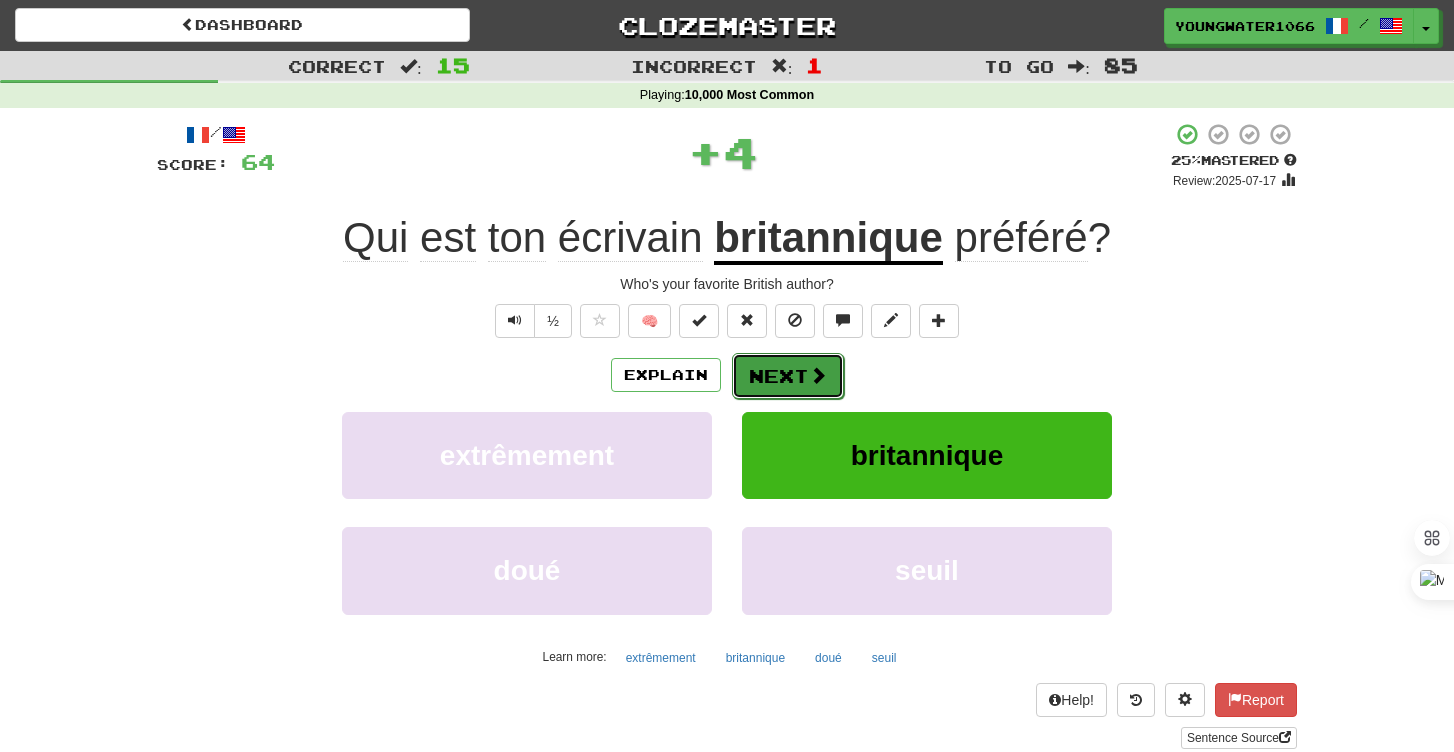 click on "Next" at bounding box center [788, 376] 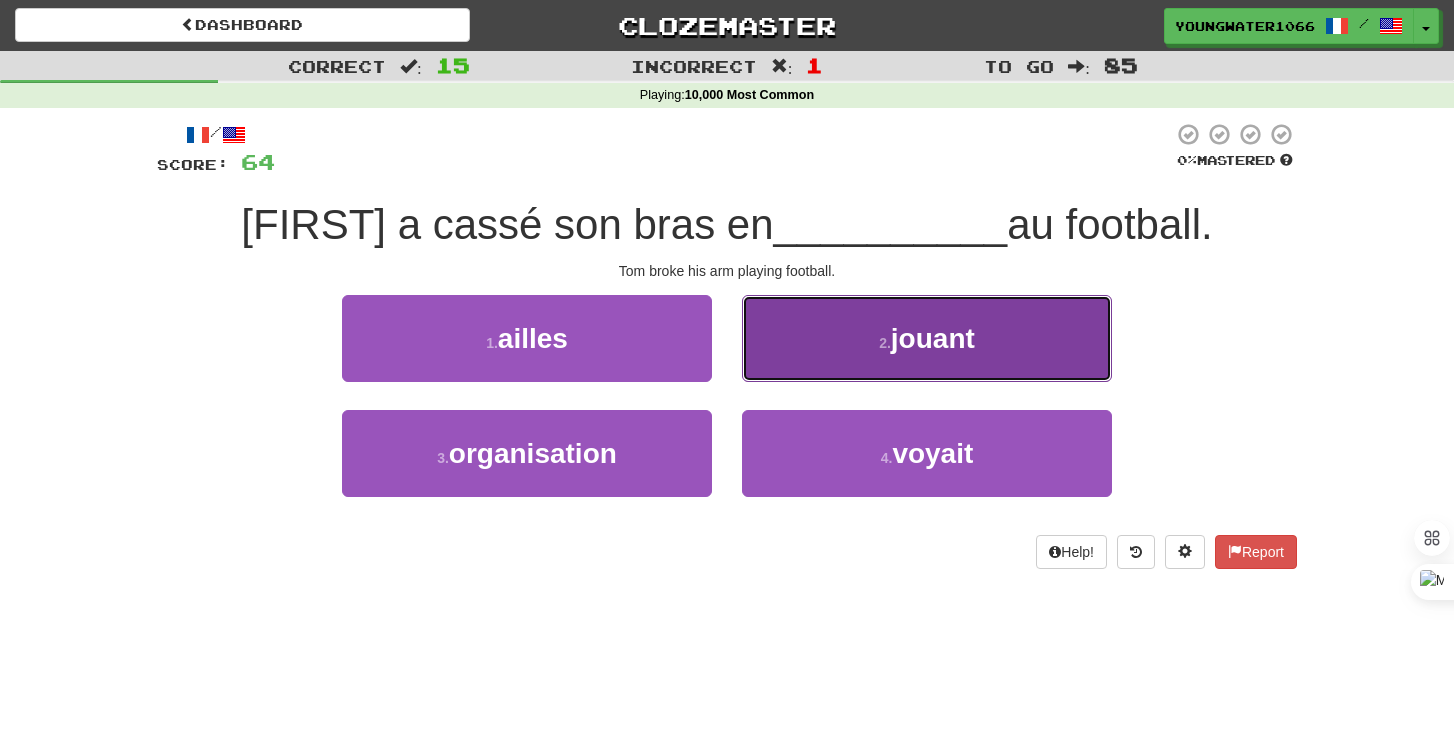 click on "2 . jouant" at bounding box center [927, 338] 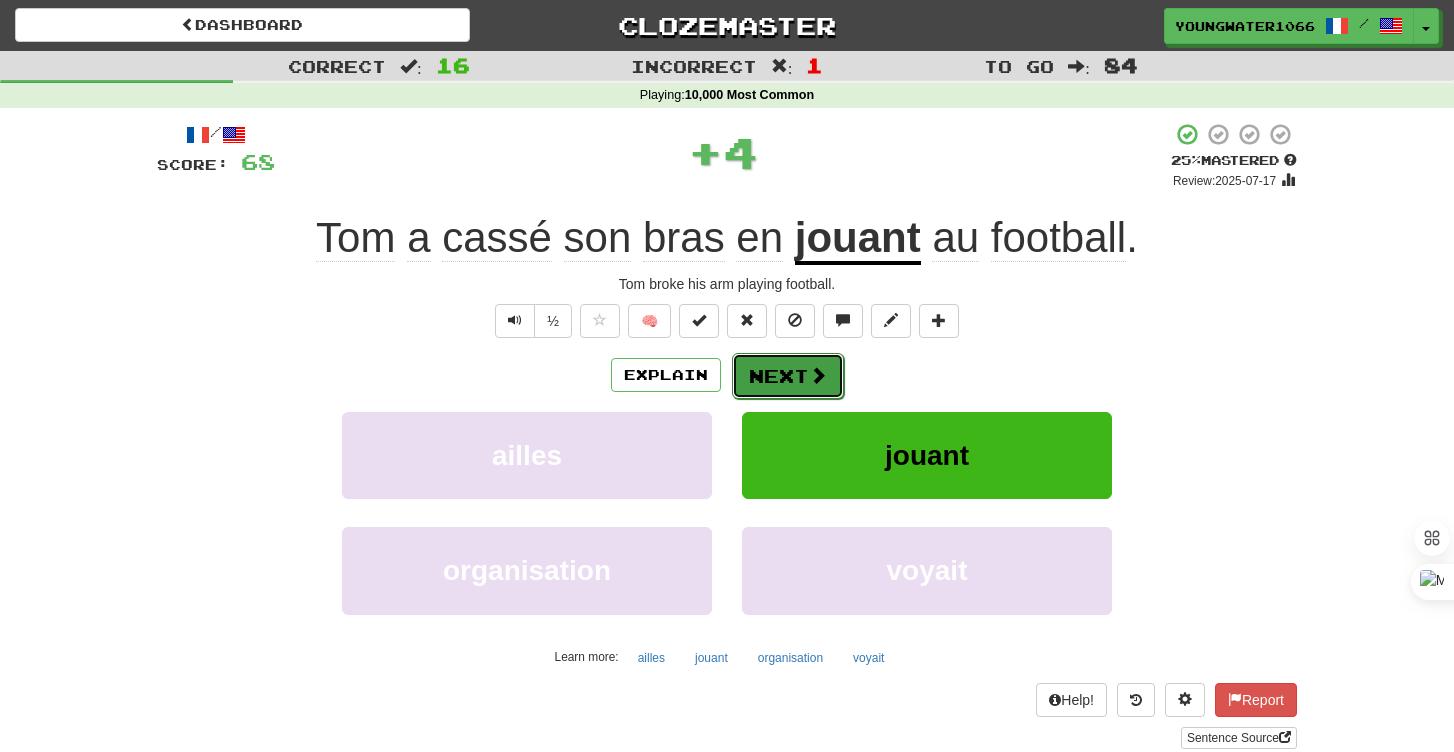 click on "Next" at bounding box center (788, 376) 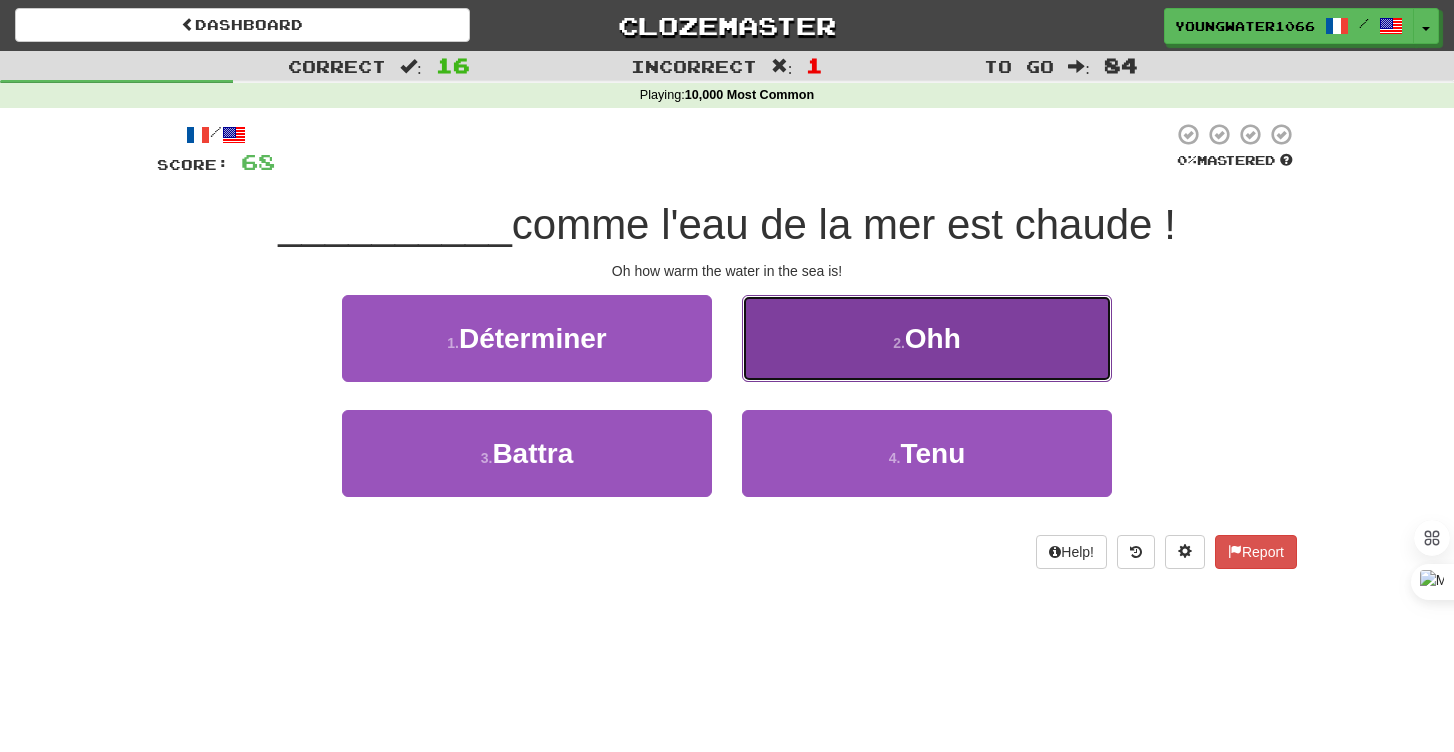 click on "Ohh" at bounding box center (927, 338) 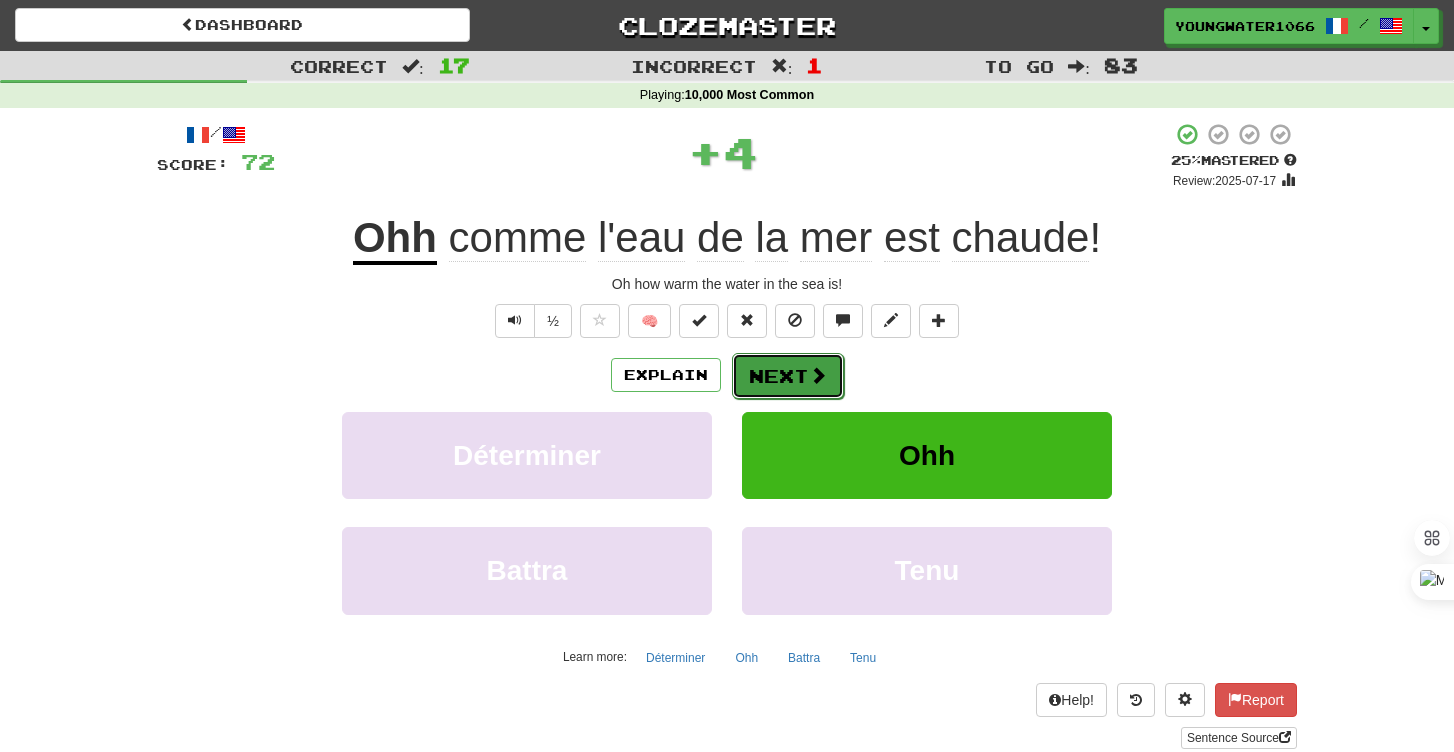 click at bounding box center [818, 375] 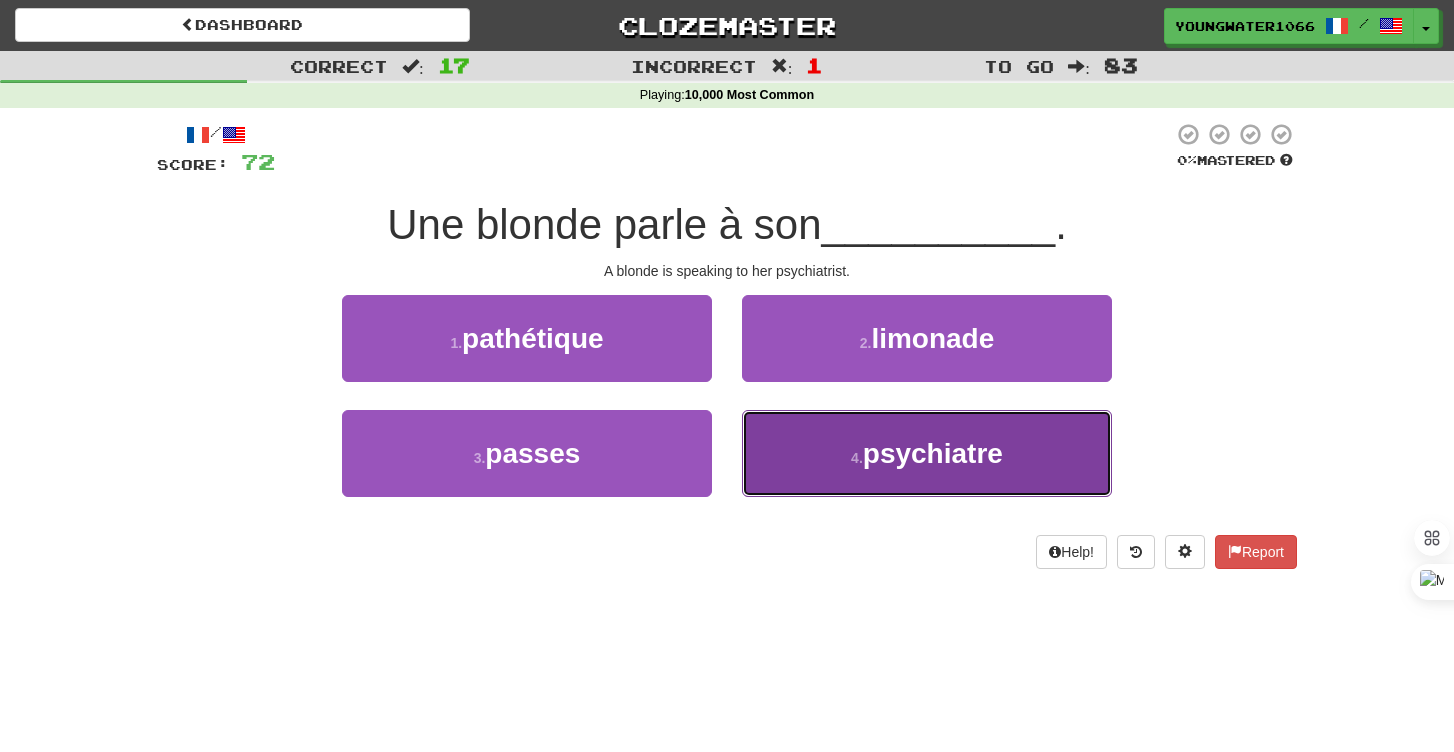 click on "4 . psychiatre" at bounding box center (927, 453) 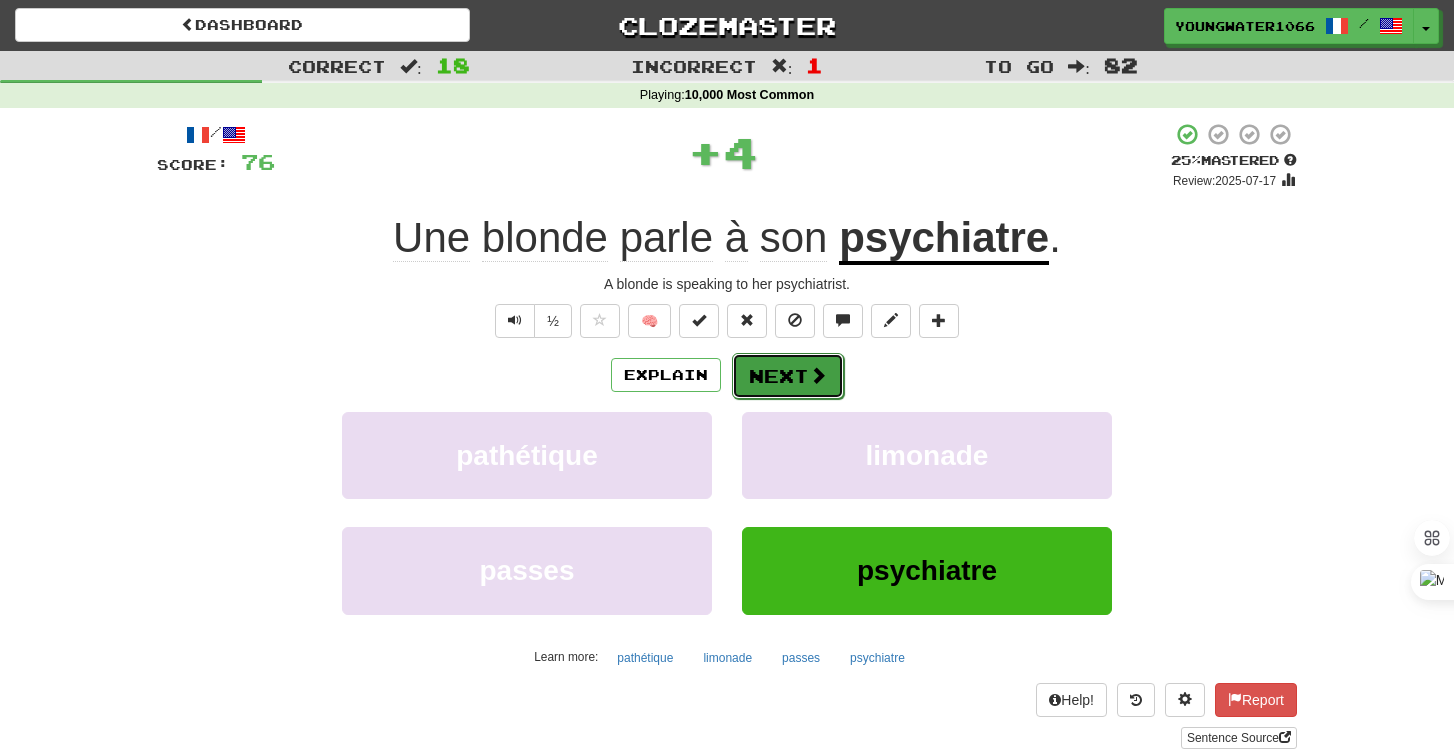 click on "Next" at bounding box center (788, 376) 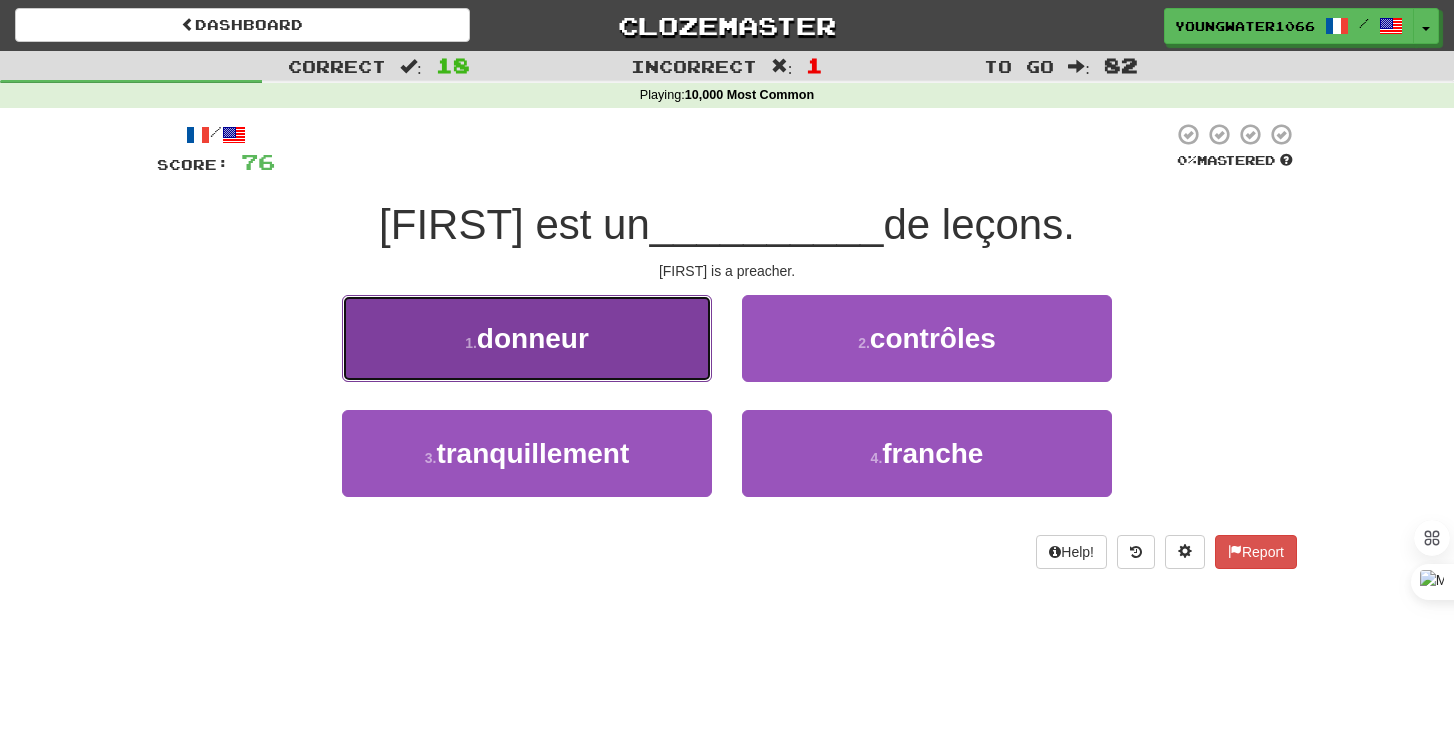 click on "1 .  donneur" at bounding box center [527, 338] 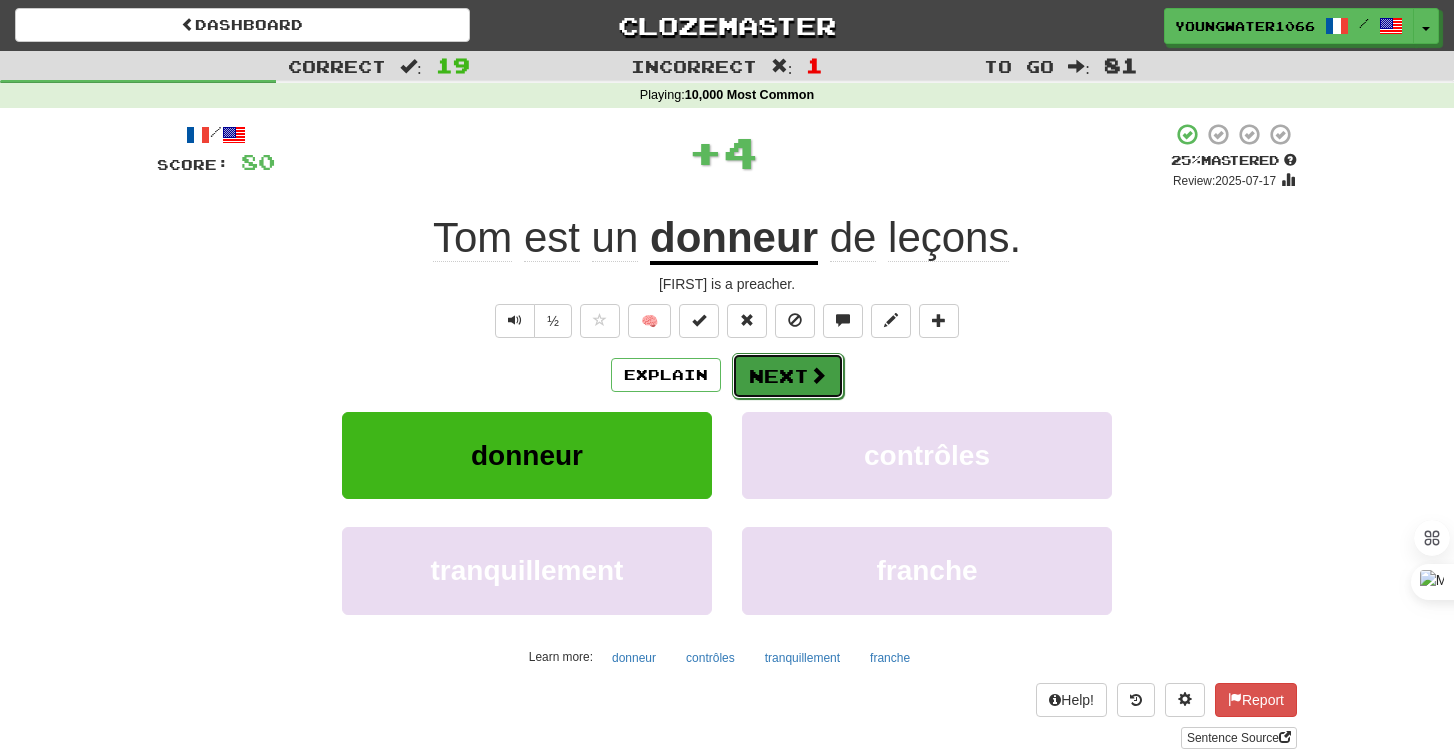 click on "Next" at bounding box center (788, 376) 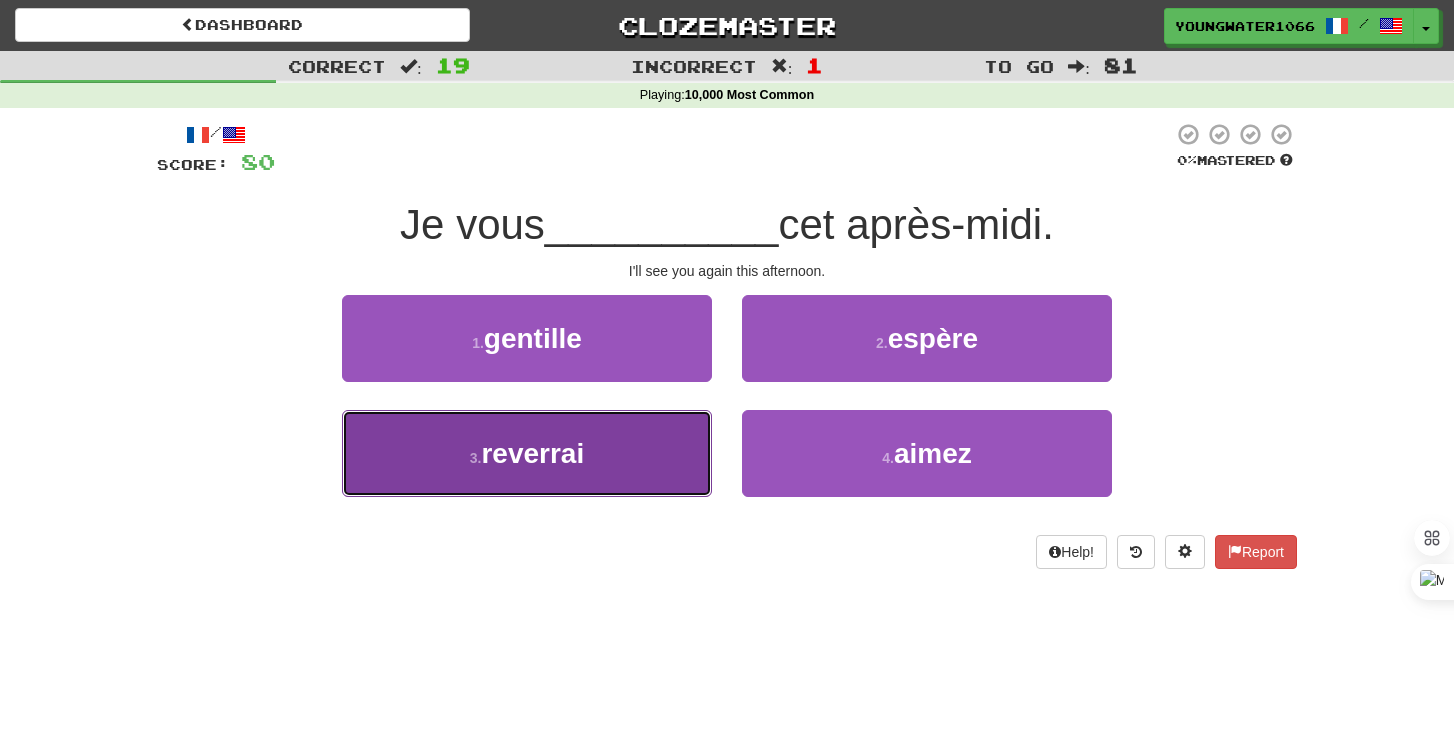 click on "3 . reverrai" at bounding box center [527, 453] 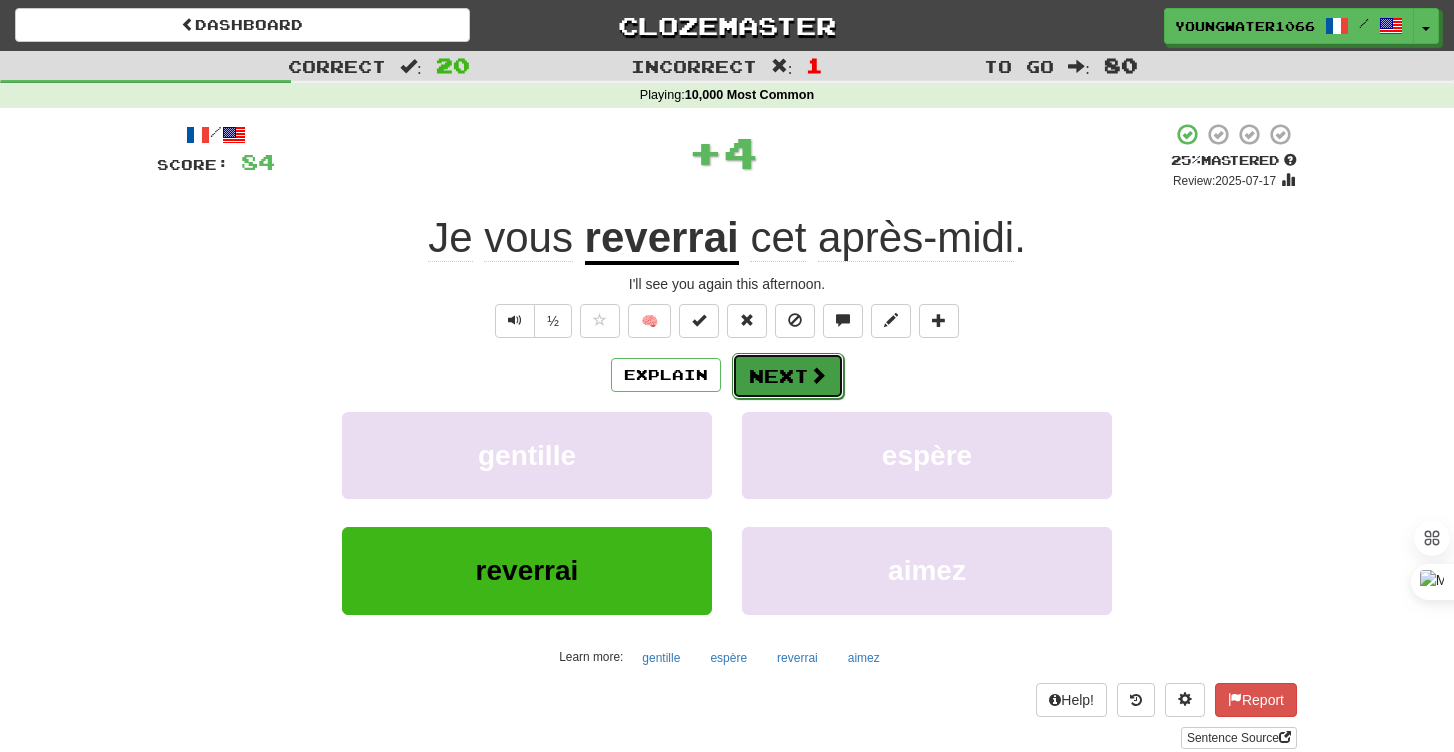 click on "Next" at bounding box center (788, 376) 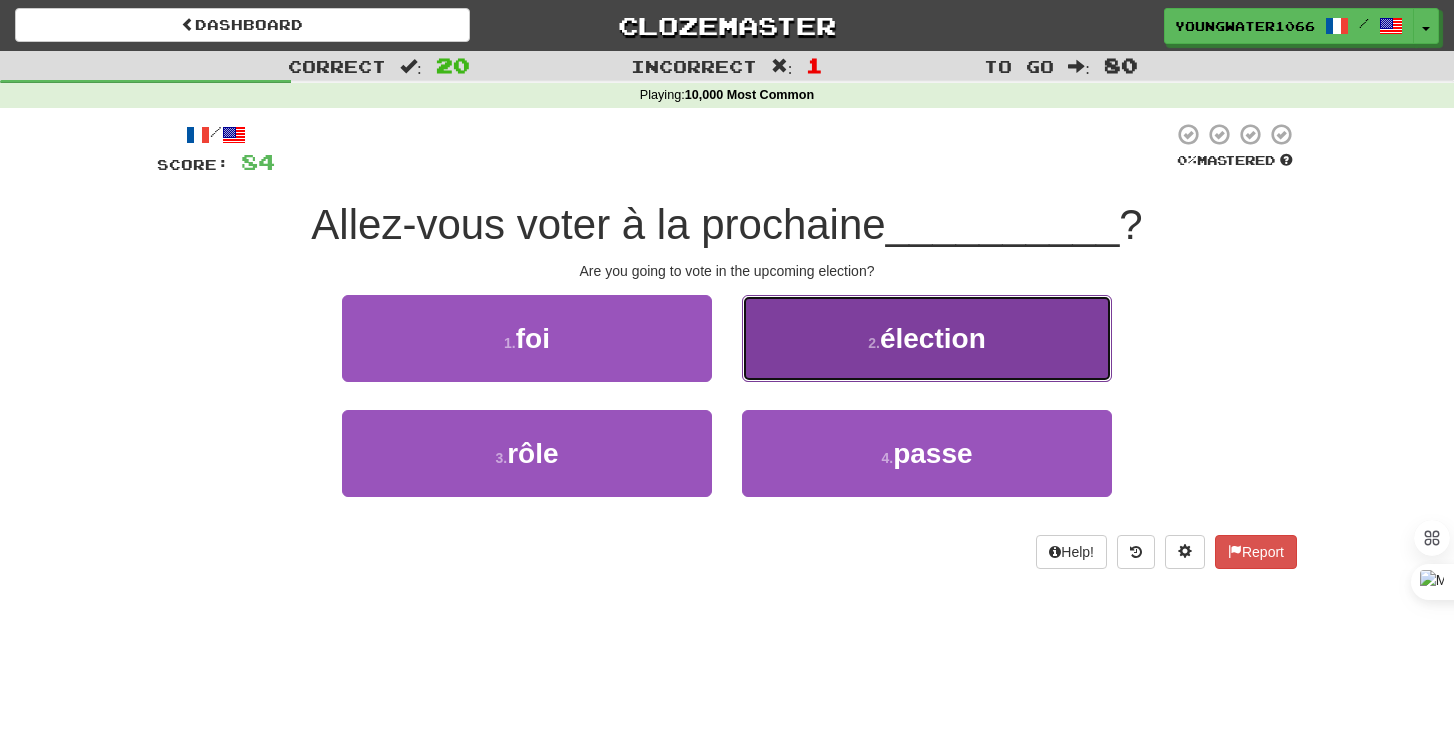 click on "2 . élection" at bounding box center (927, 338) 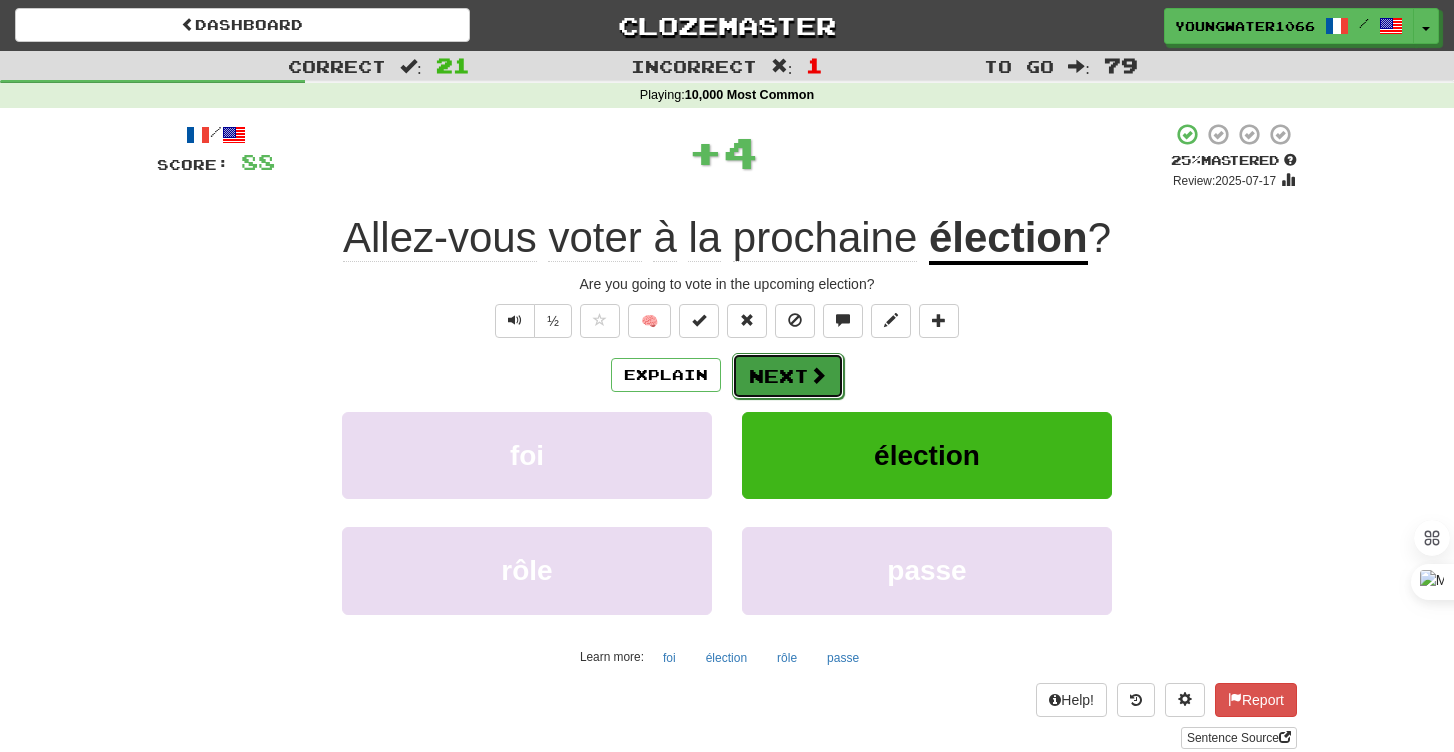 click on "Next" at bounding box center (788, 376) 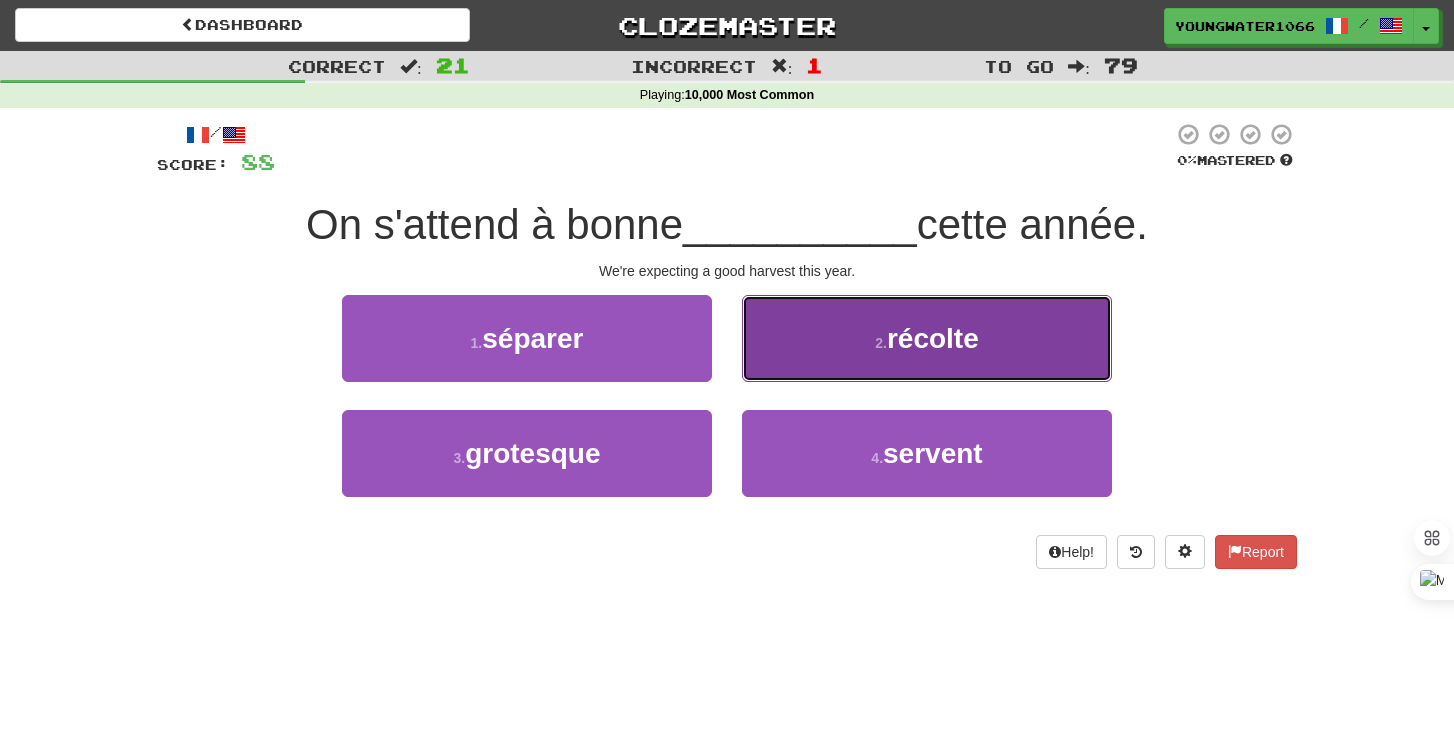 click on "2 .  récolte" at bounding box center [927, 338] 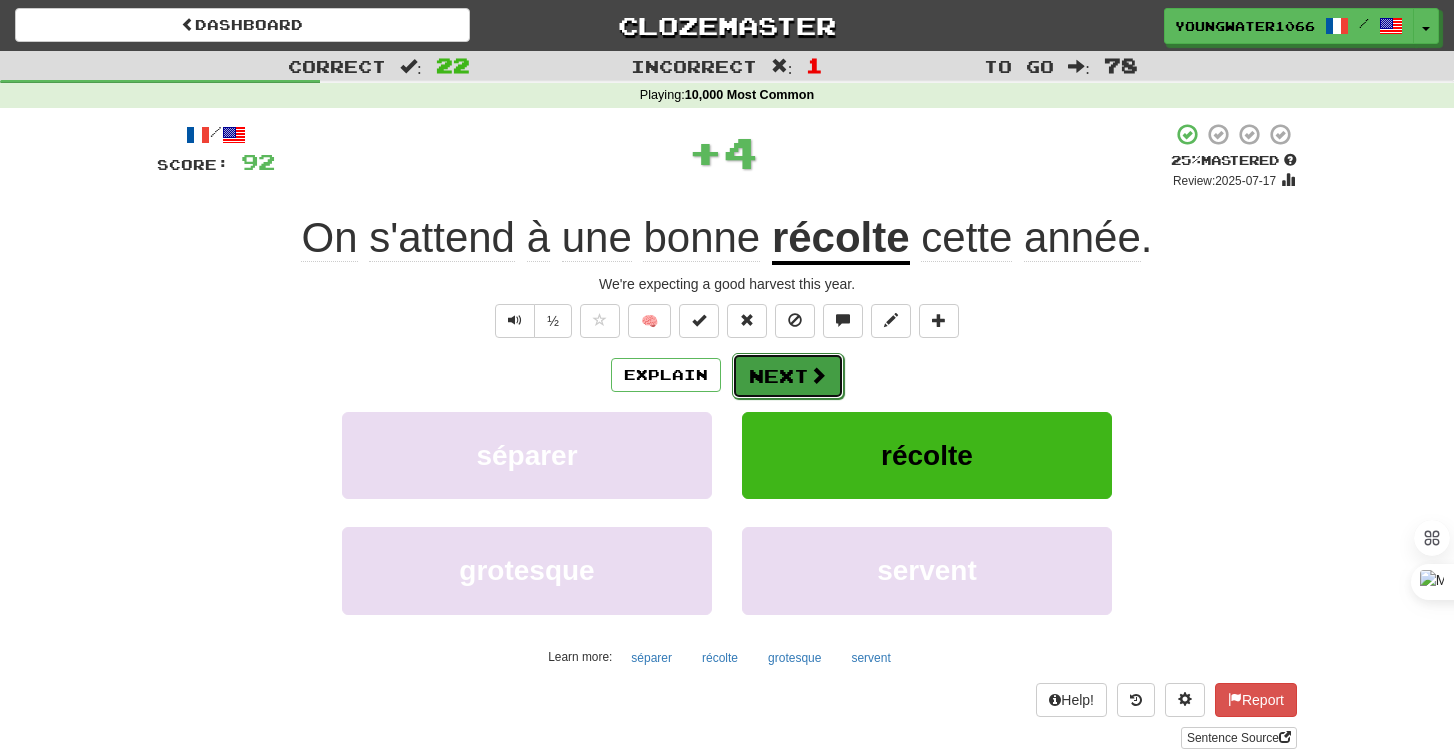 click on "Next" at bounding box center (788, 376) 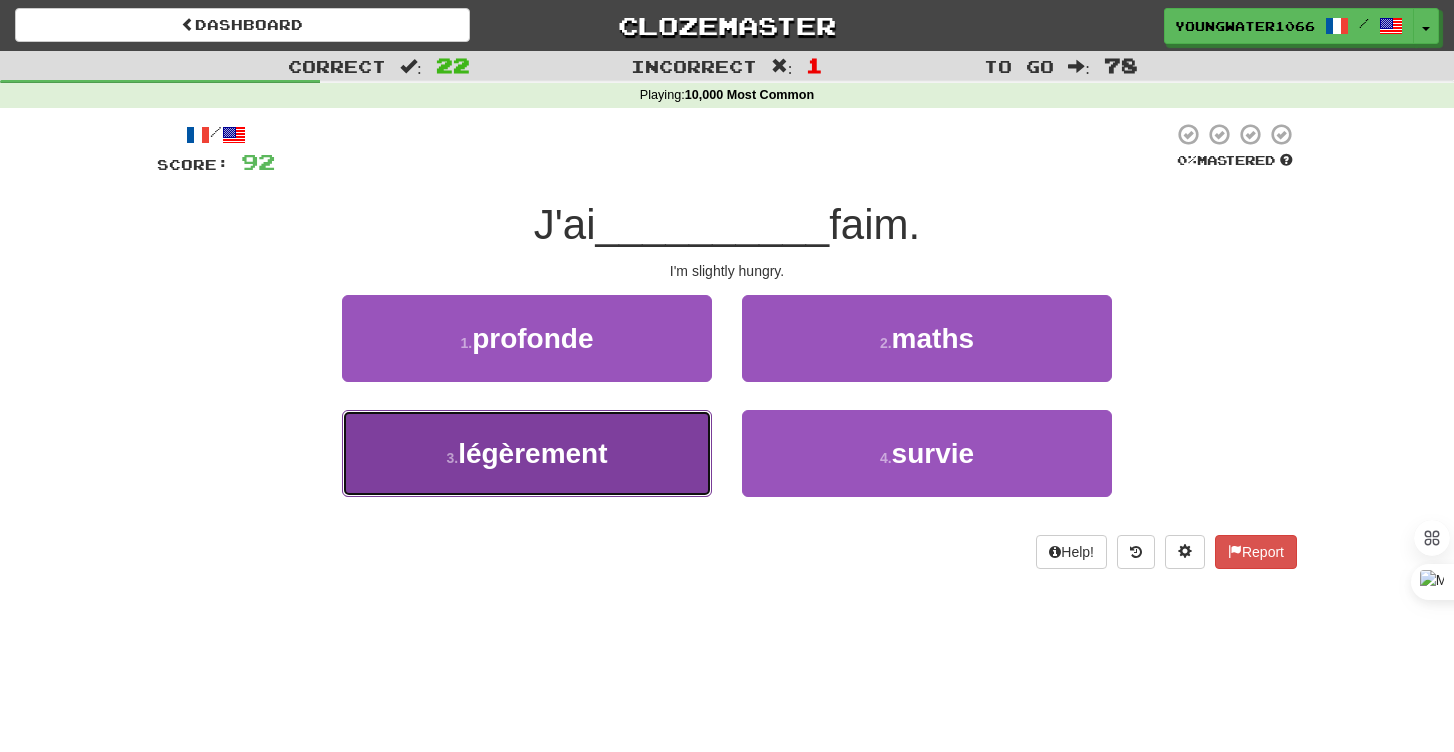 click on "3 .  légèrement" at bounding box center (527, 453) 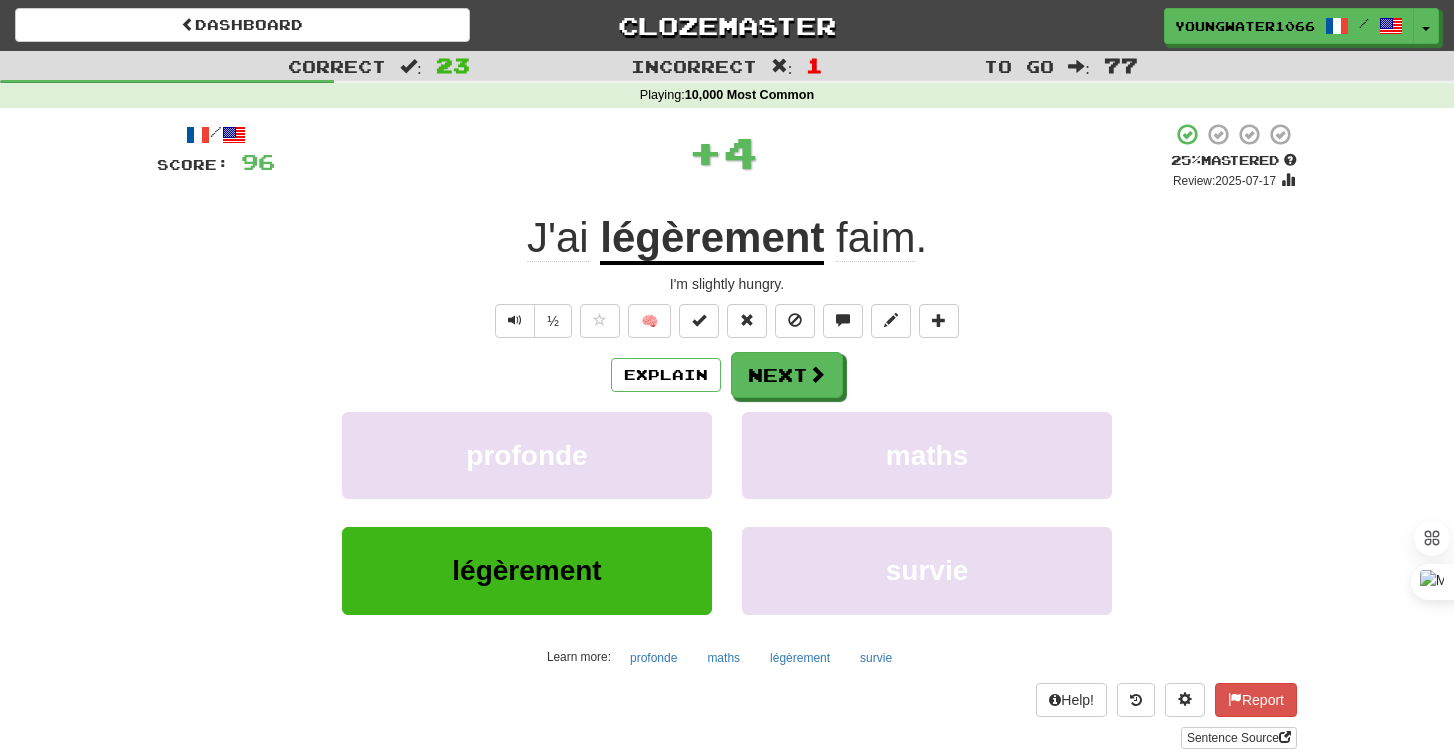click on "/ Score: 96 + 4 25 % Mastered Review: 2025-07-17 J'ai légèrement faim. I'm slightly hungry. ½ 🧠 Explain Next profonde maths légèrement survie Learn more: profonde maths légèrement survie Help! Report Sentence Source" at bounding box center (727, 435) 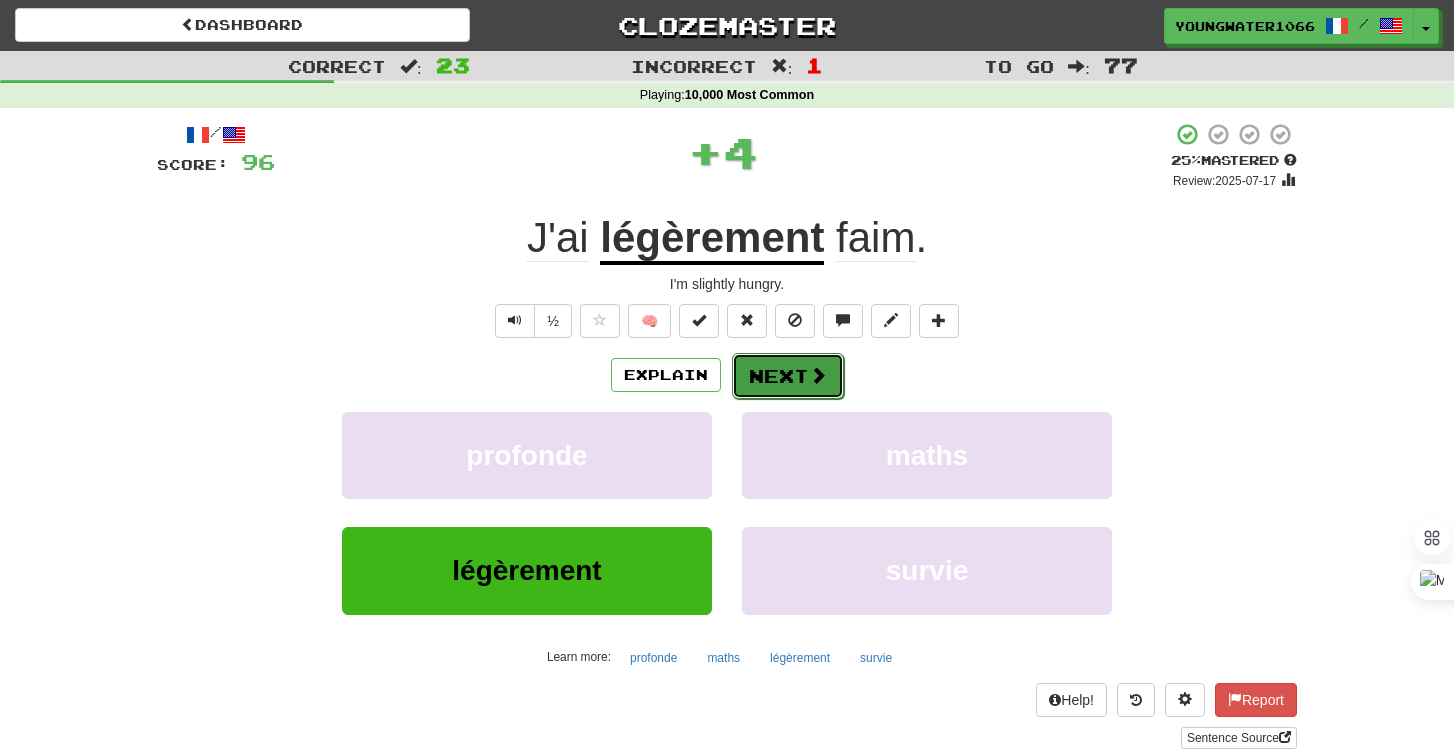 click on "Next" at bounding box center (788, 376) 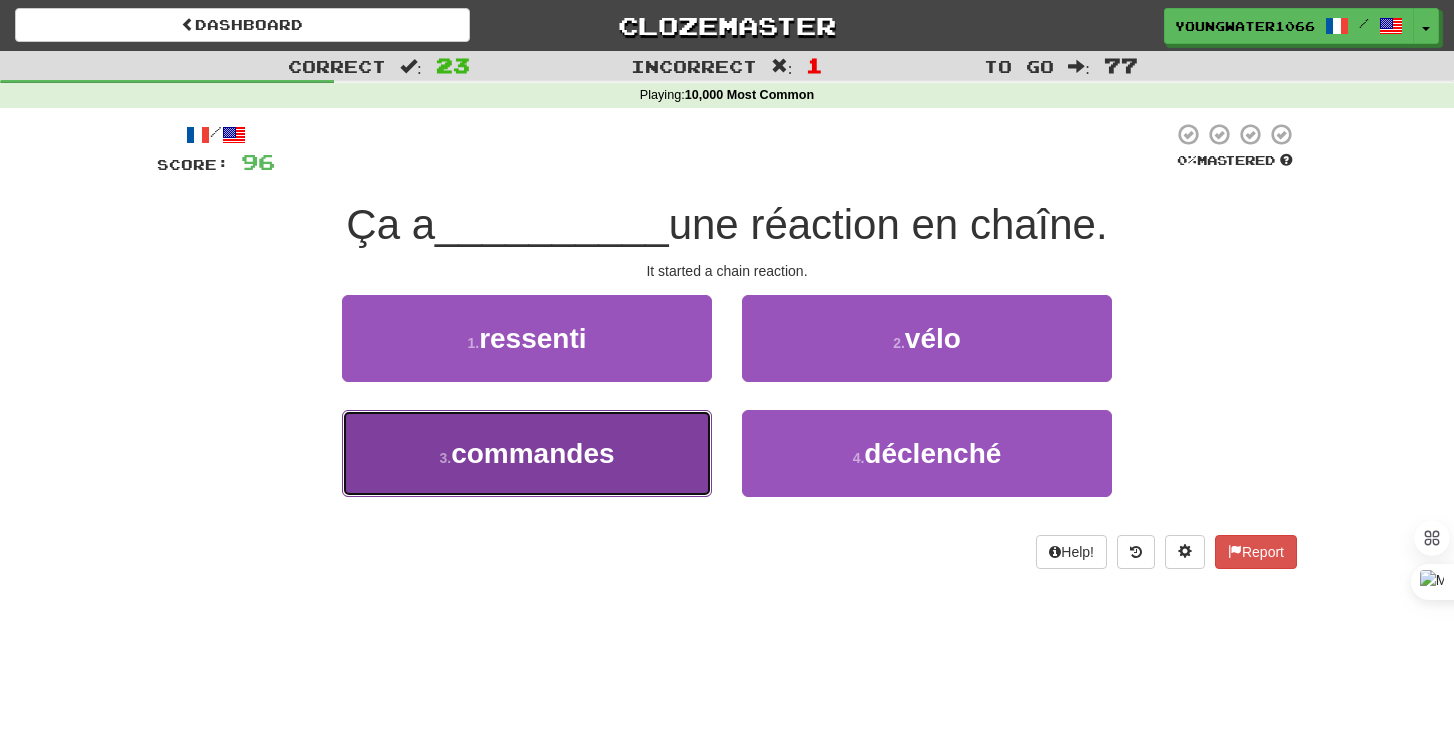 click on "3 . commandes" at bounding box center [527, 453] 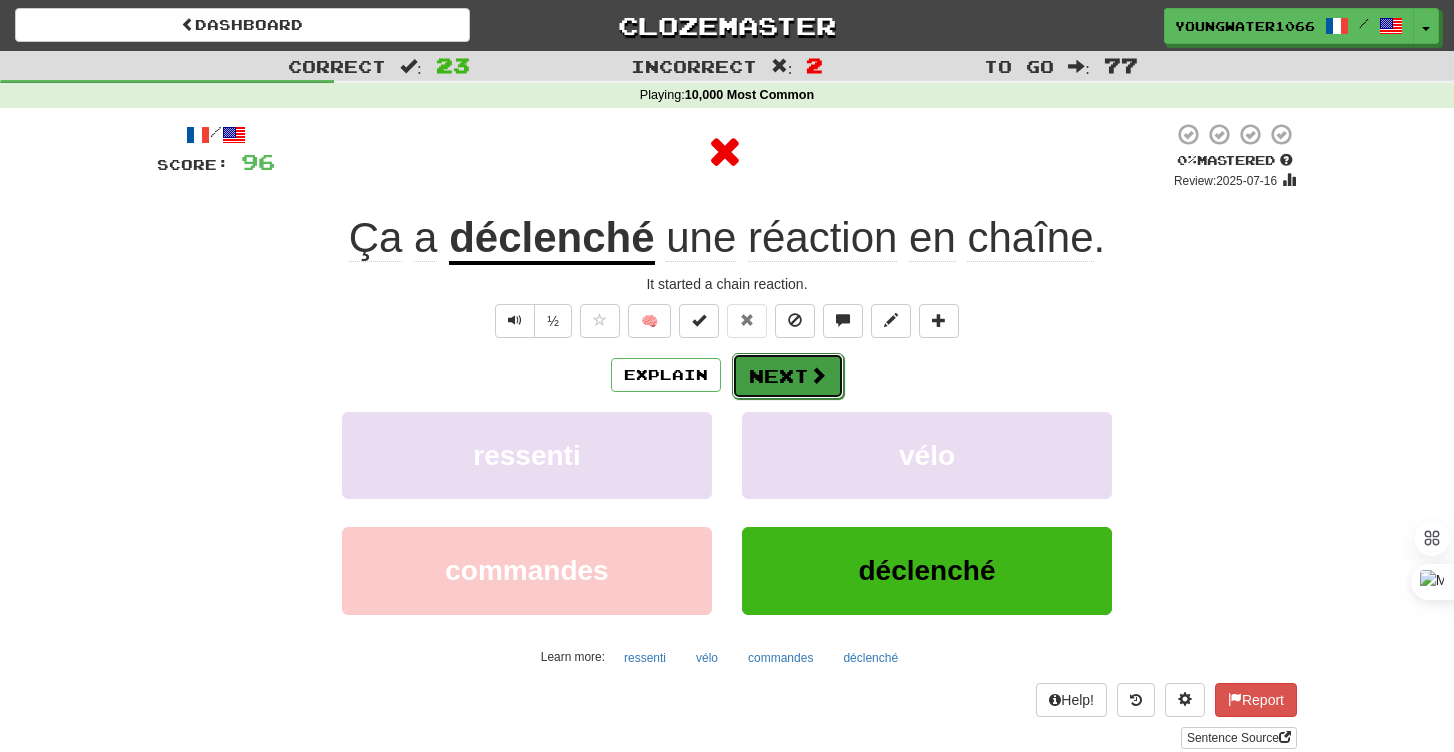 click on "Next" at bounding box center (788, 376) 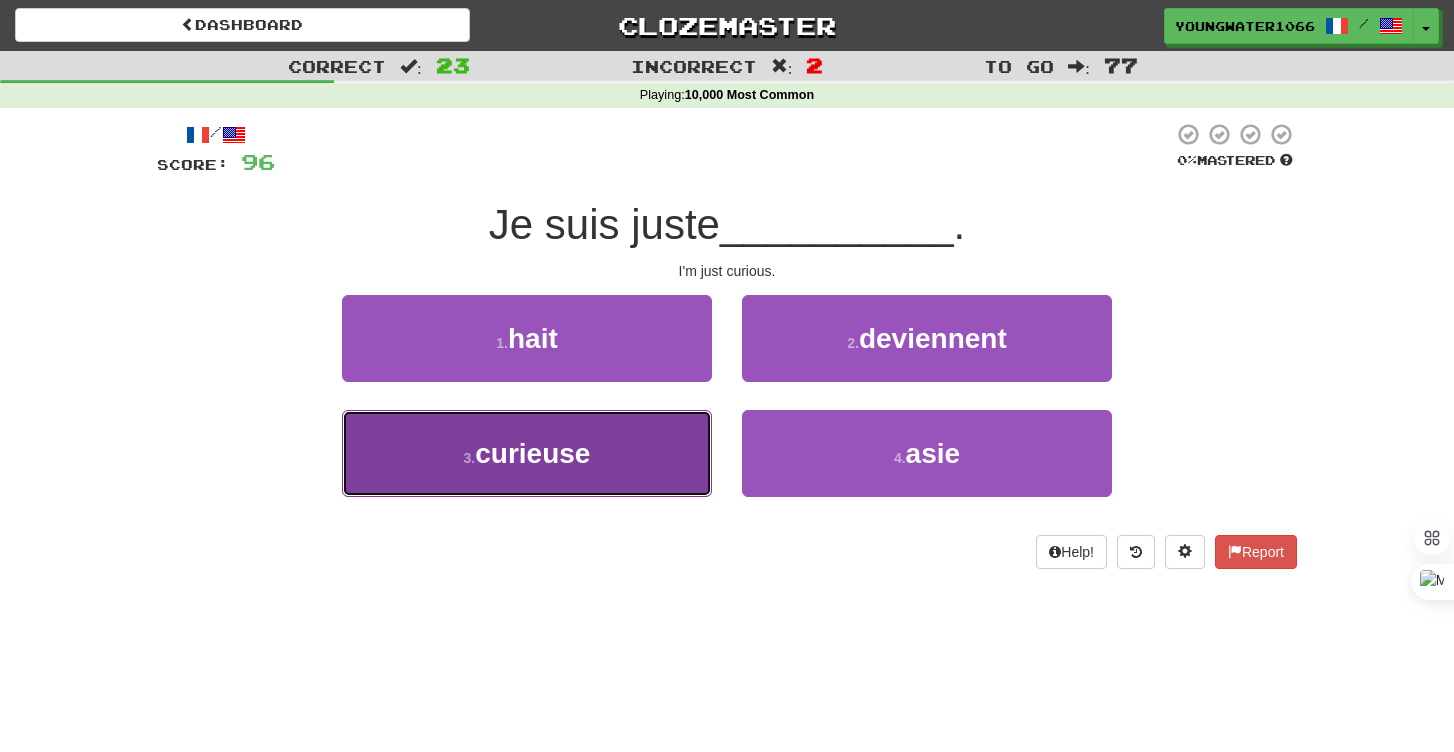 click on "3 .  curieuse" at bounding box center (527, 453) 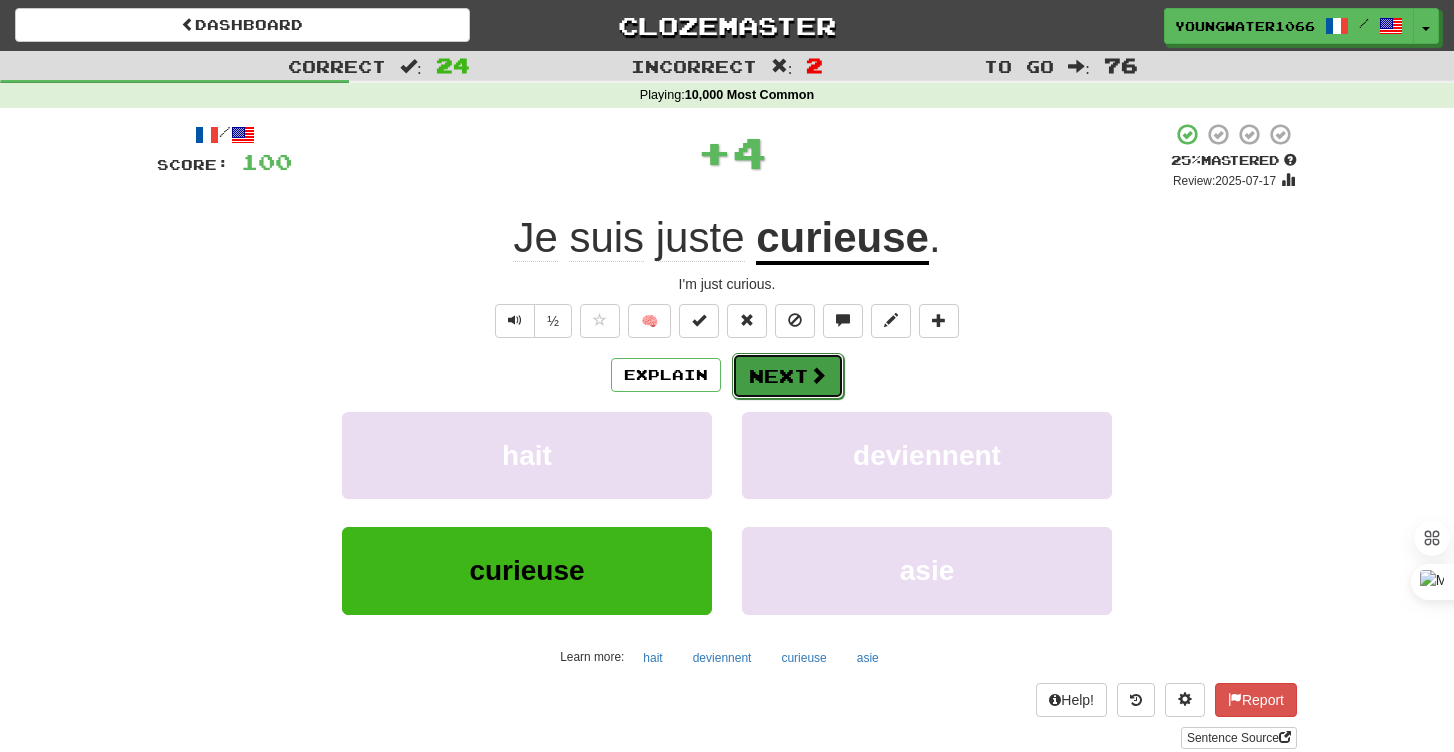 click on "Next" at bounding box center (788, 376) 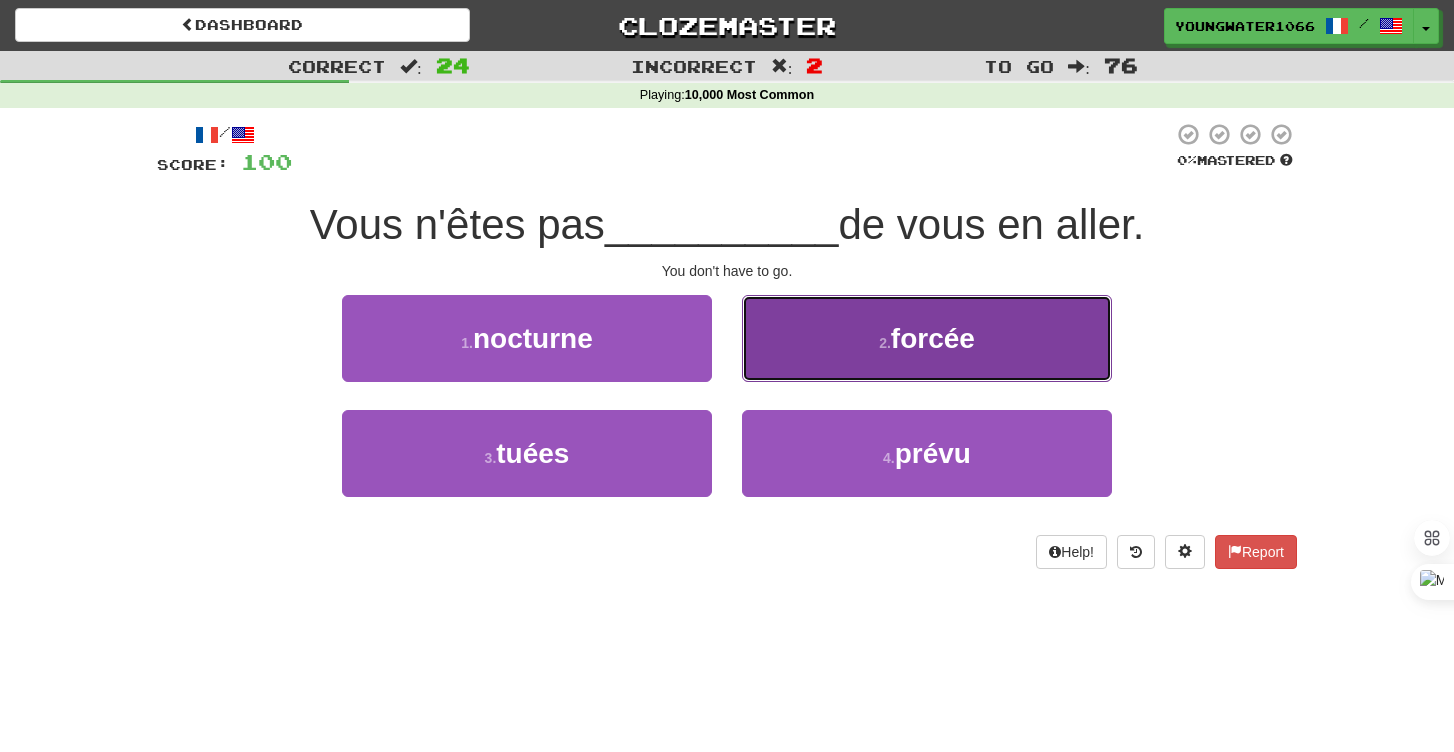 click on "2 . forcée" at bounding box center [927, 338] 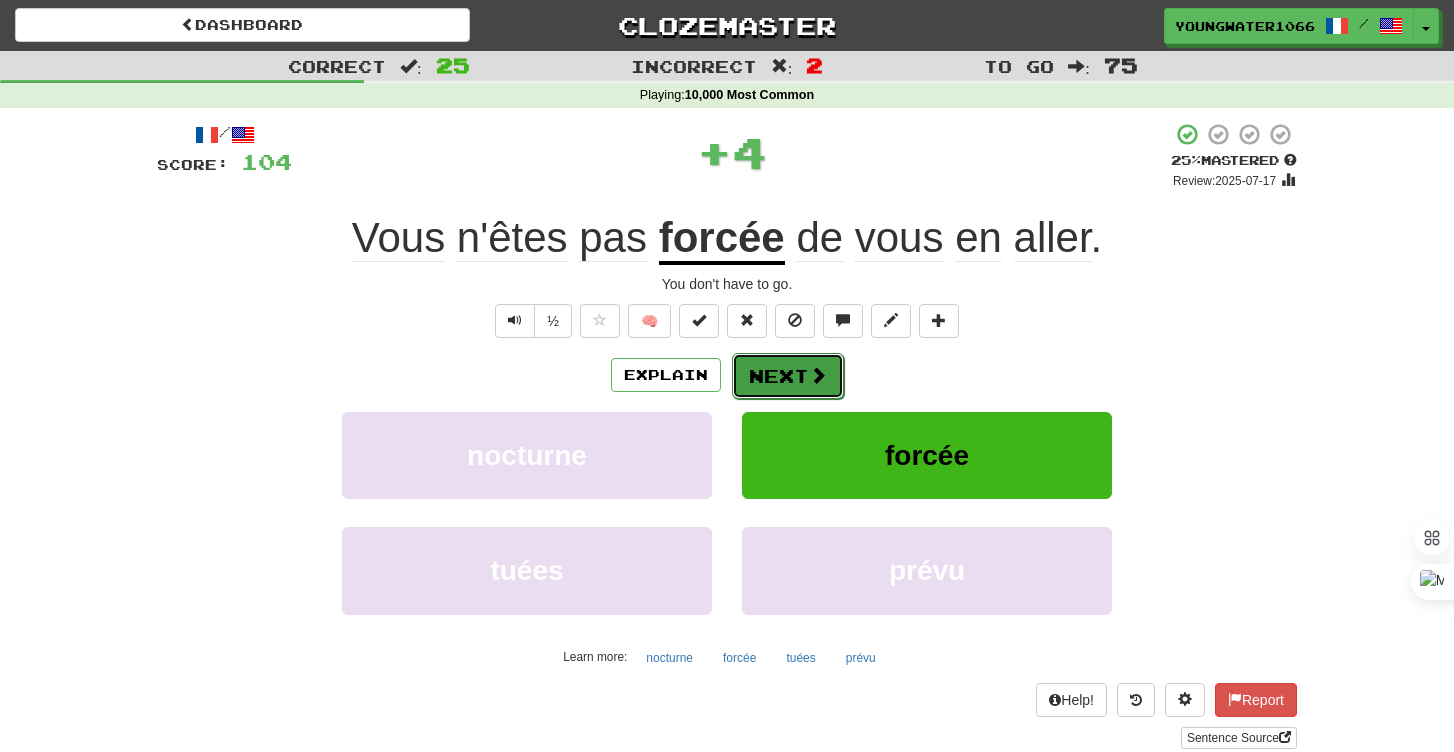 click on "Next" at bounding box center (788, 376) 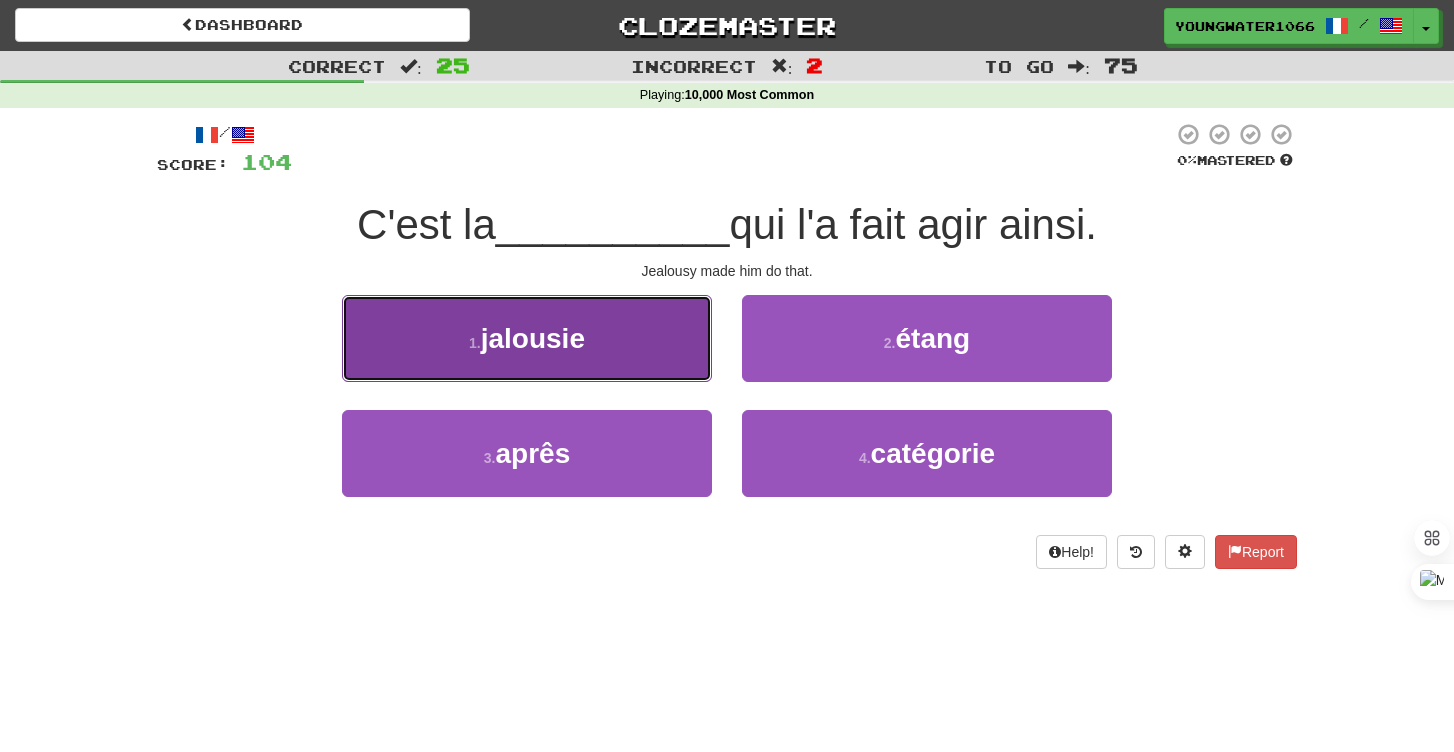 click on "1 . jalousie" at bounding box center (527, 338) 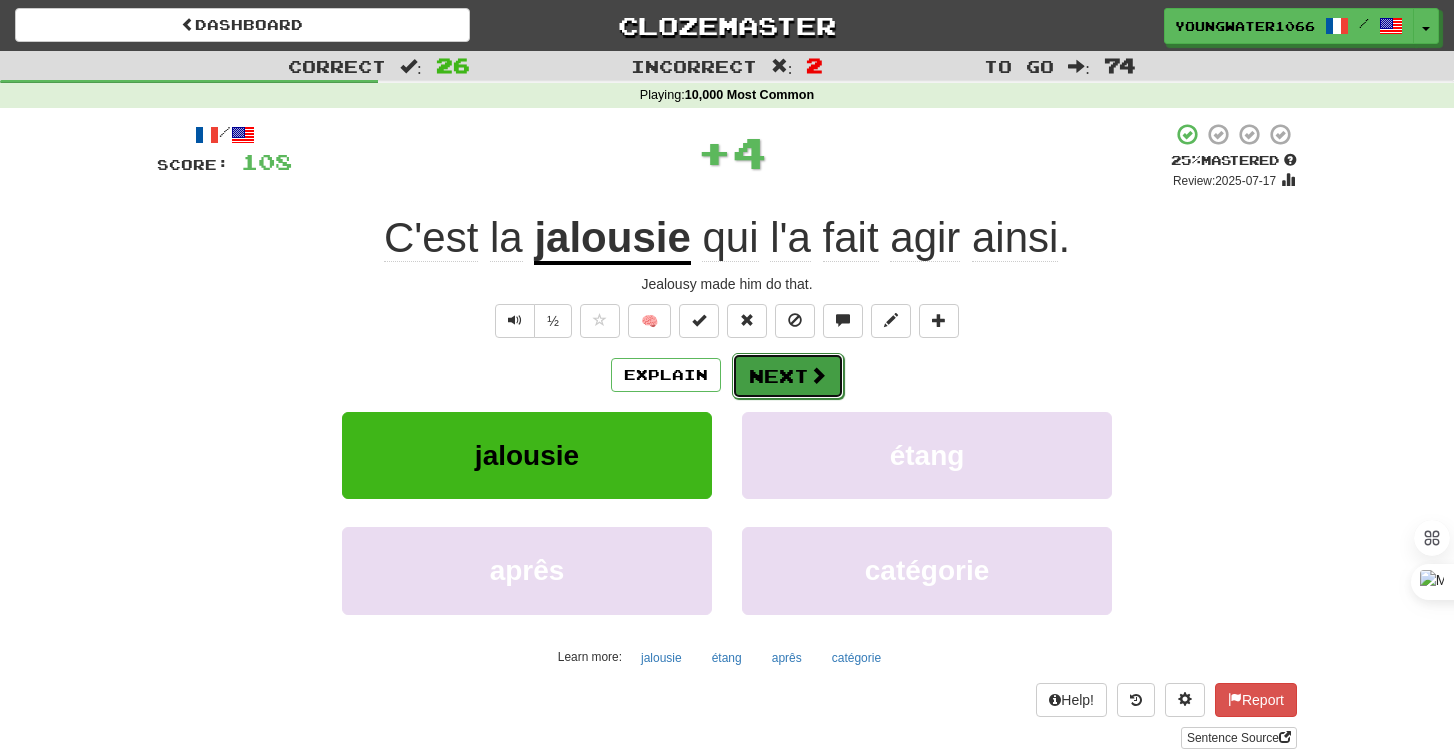 click on "Next" at bounding box center [788, 376] 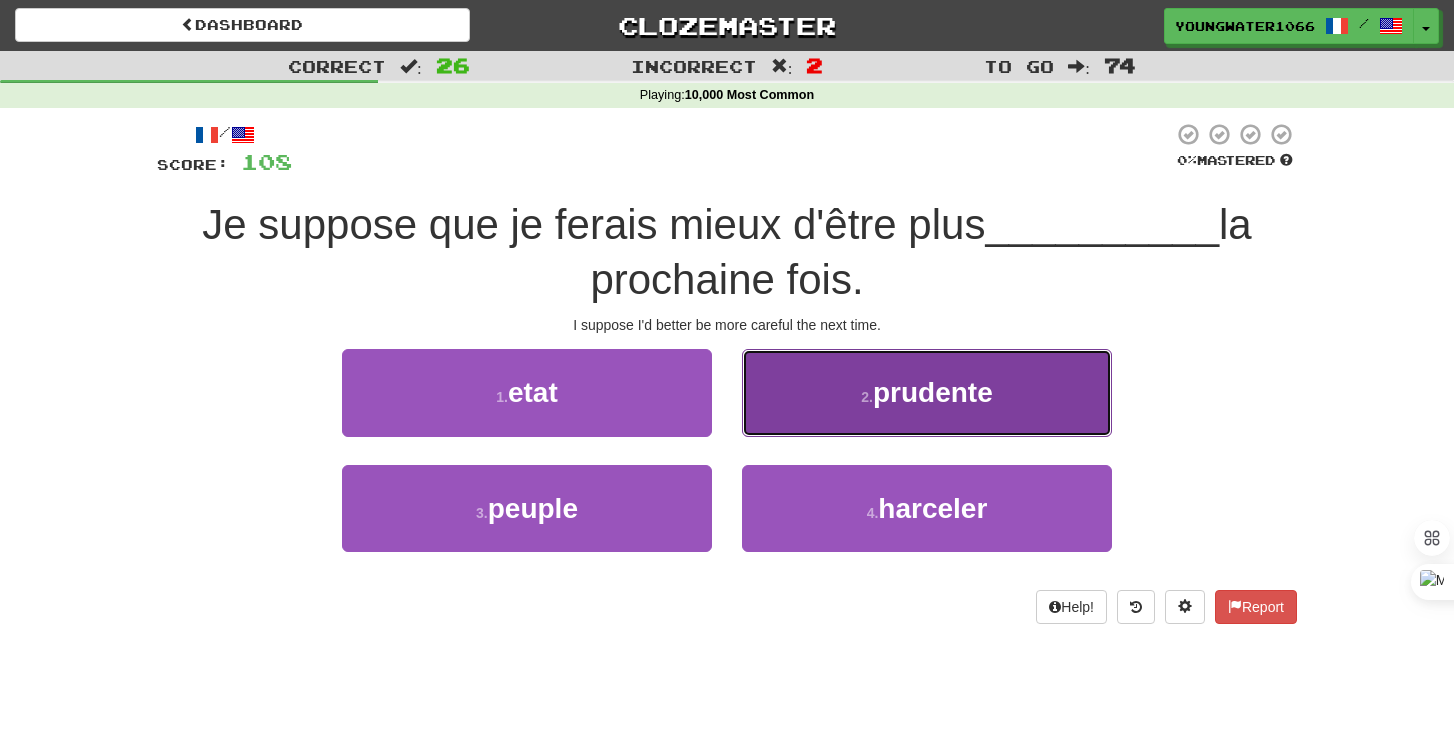 click on "2 . prudente" at bounding box center [927, 392] 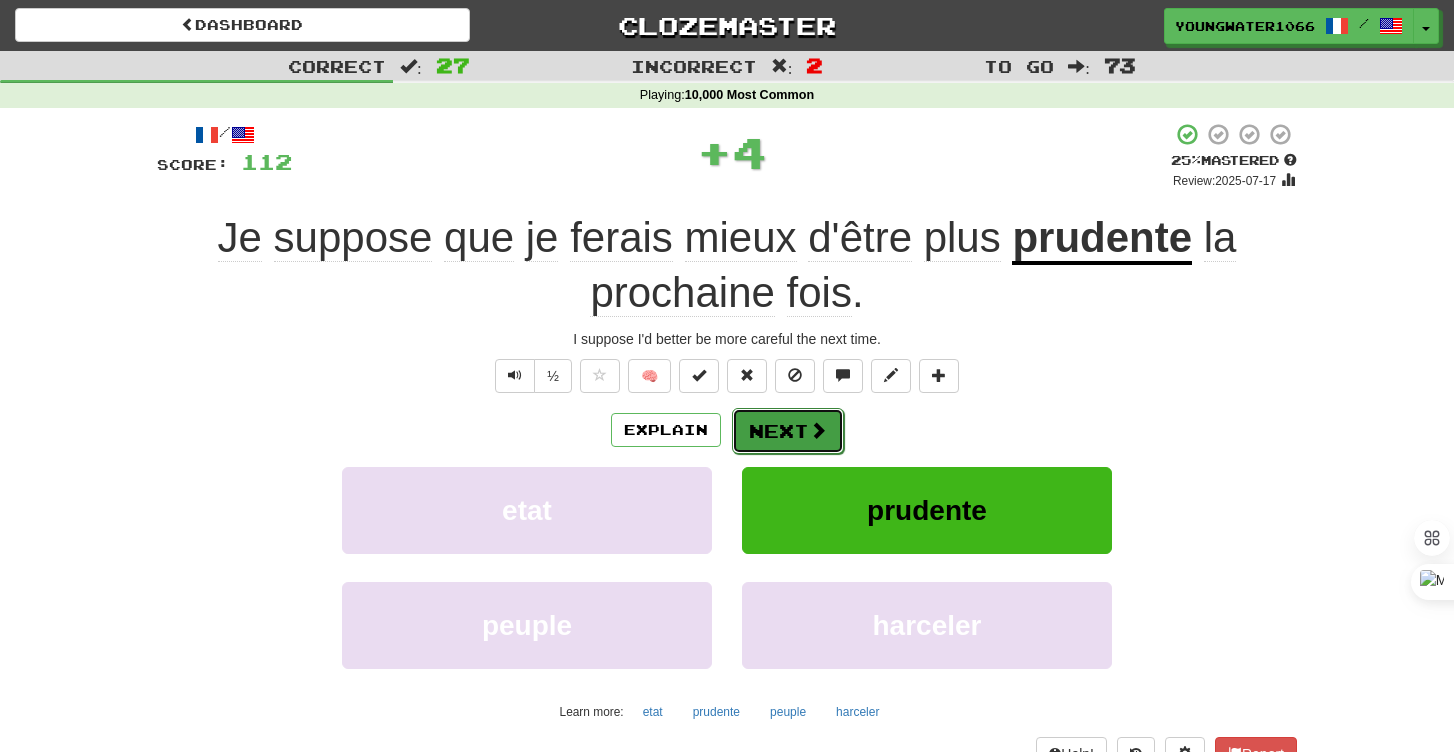 click on "Next" at bounding box center [788, 431] 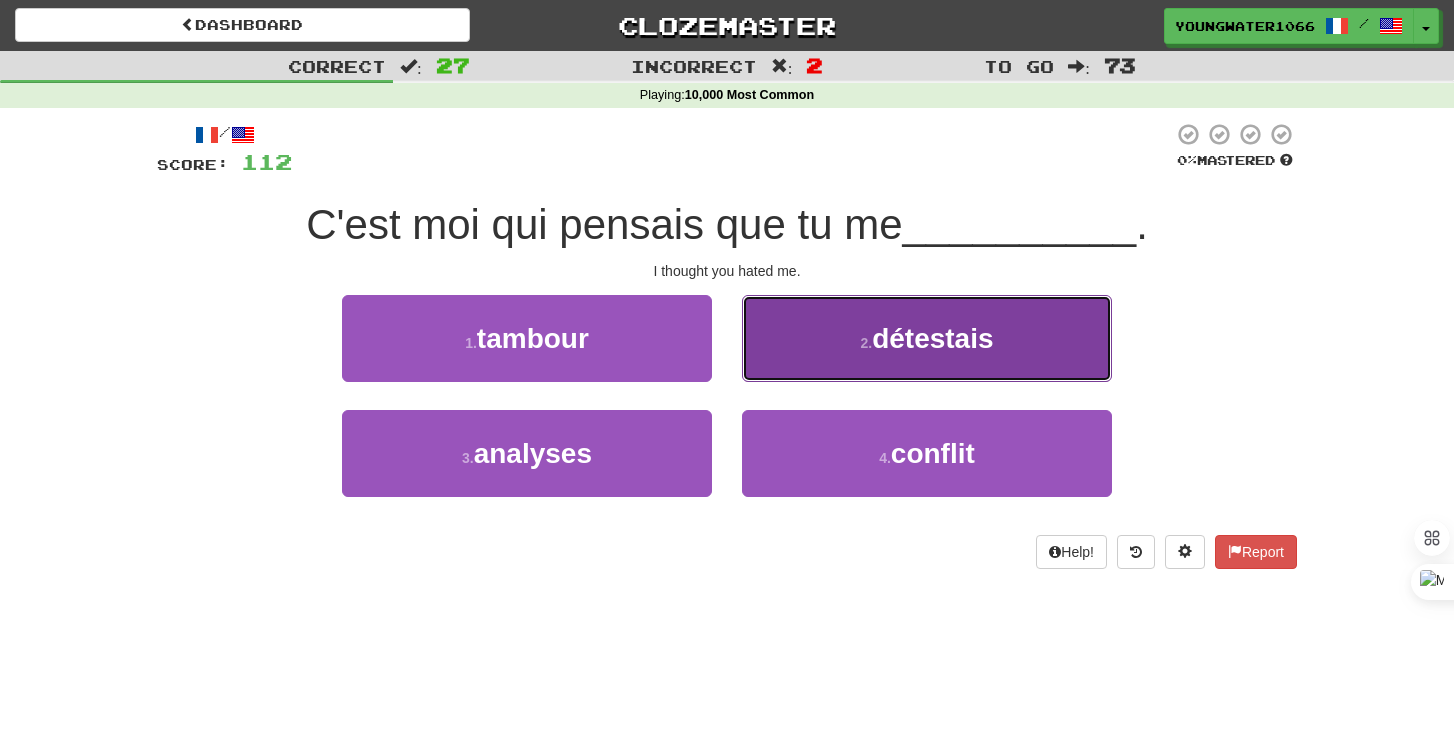 click on "2 . détestais" at bounding box center [927, 338] 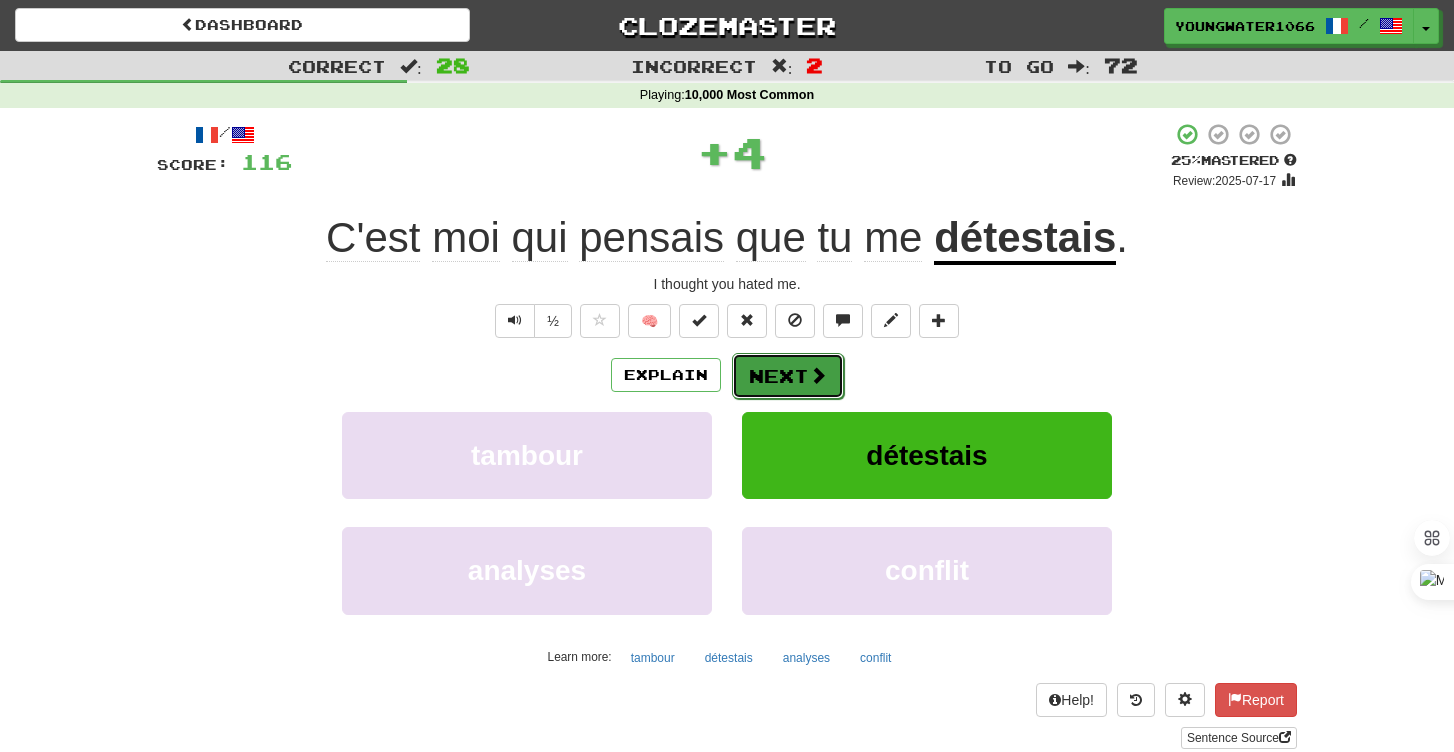 click at bounding box center [818, 375] 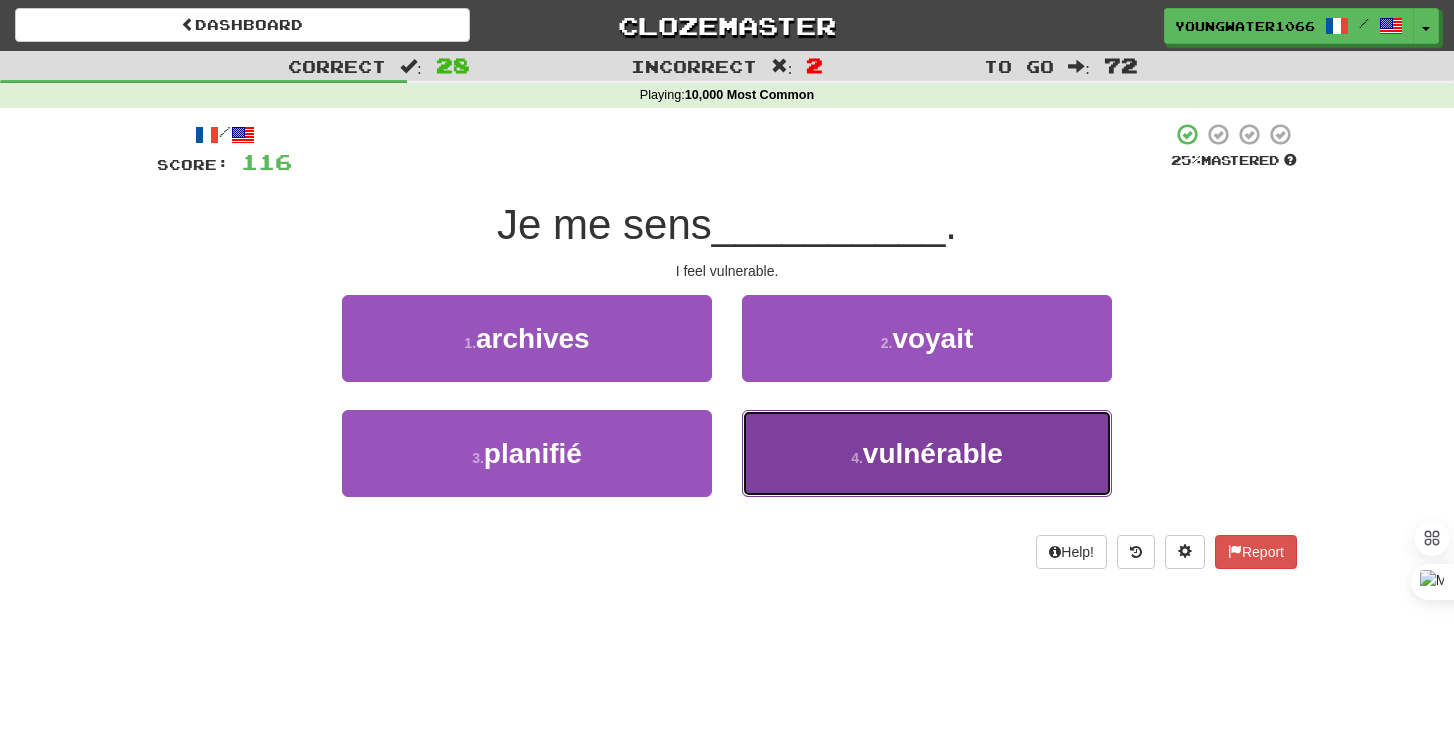 click on "4 .  vulnérable" at bounding box center (927, 453) 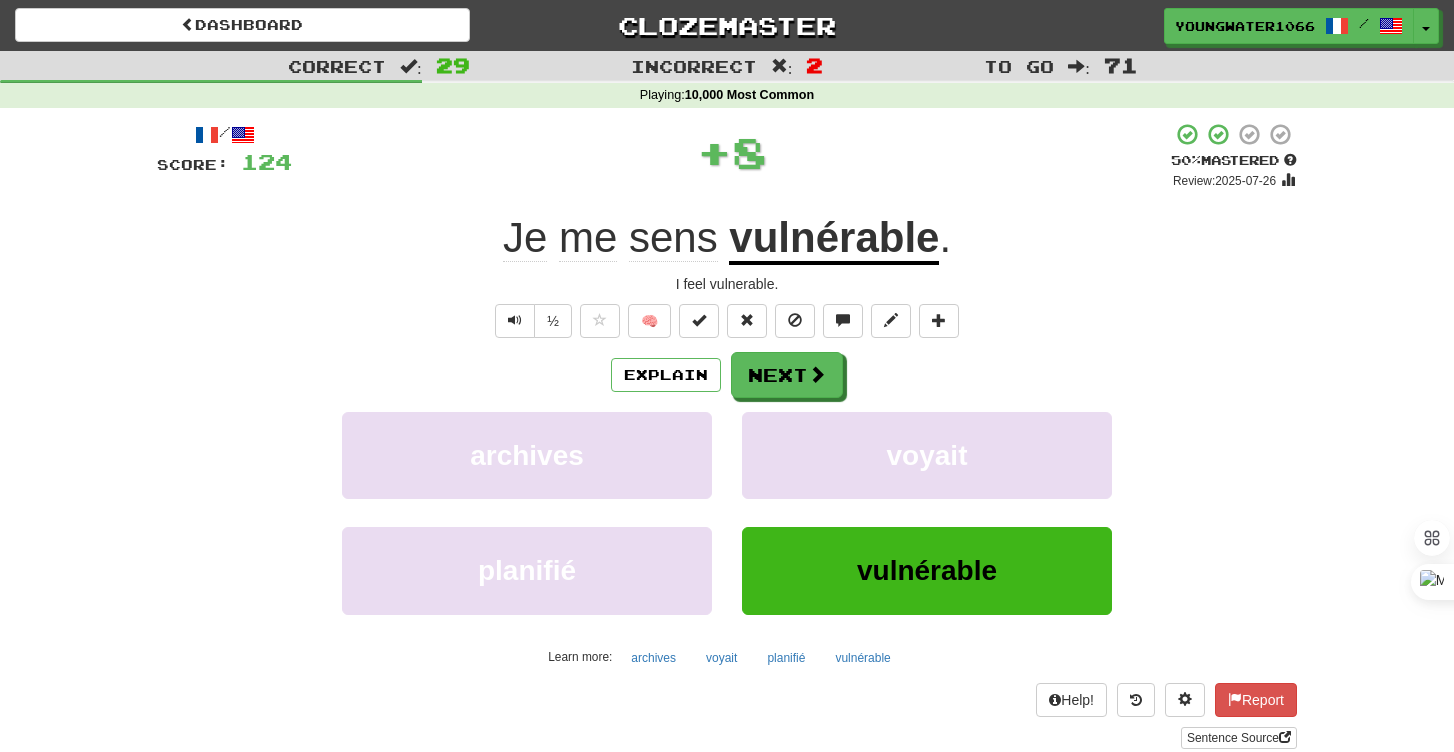 click on "/ Score: 124 + 8 50 % Mastered Review: 2025-07-26 Je me sens vulnérable . I feel vulnerable. ½ 🧠 Explain Next archives voyait planifié vulnérable Learn more: archives voyait planifié vulnérable Help! Report Sentence Source" at bounding box center (727, 435) 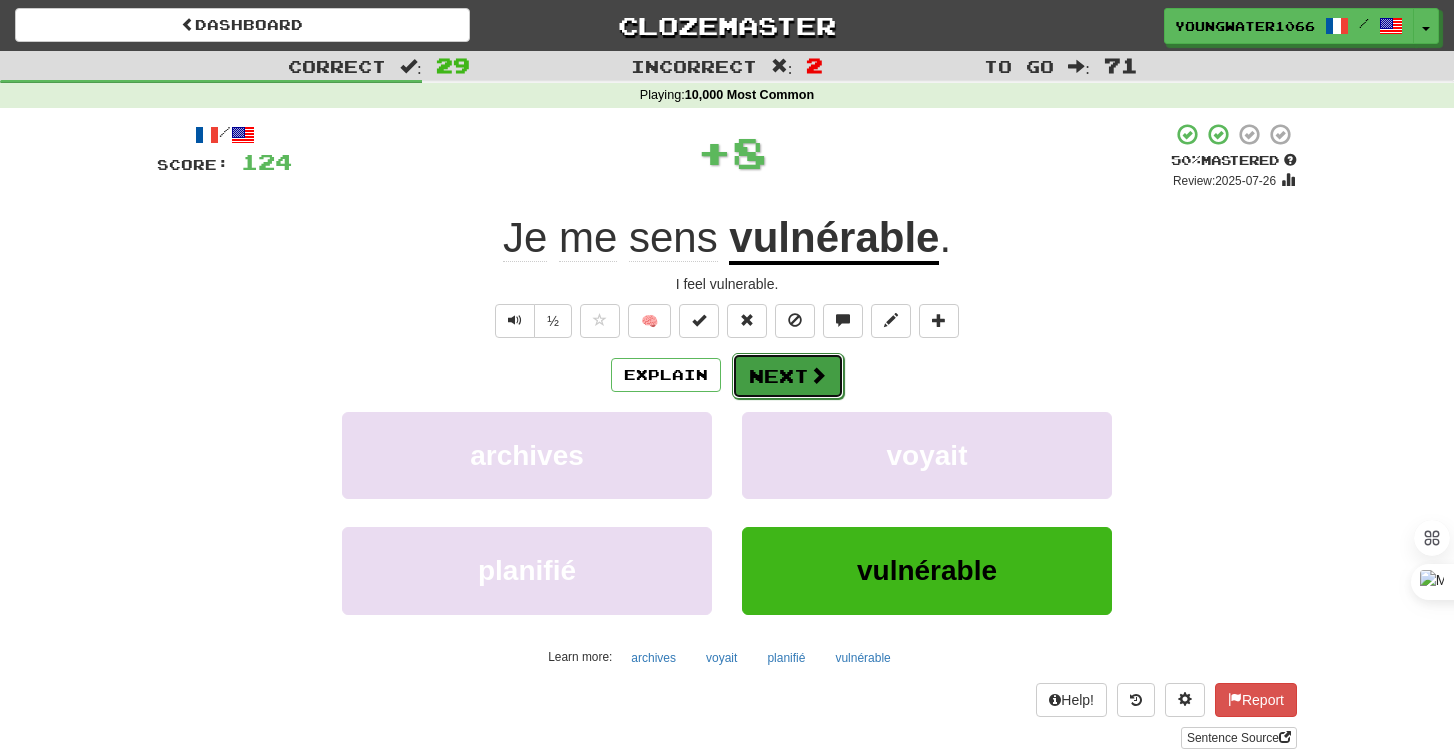click on "Next" at bounding box center [788, 376] 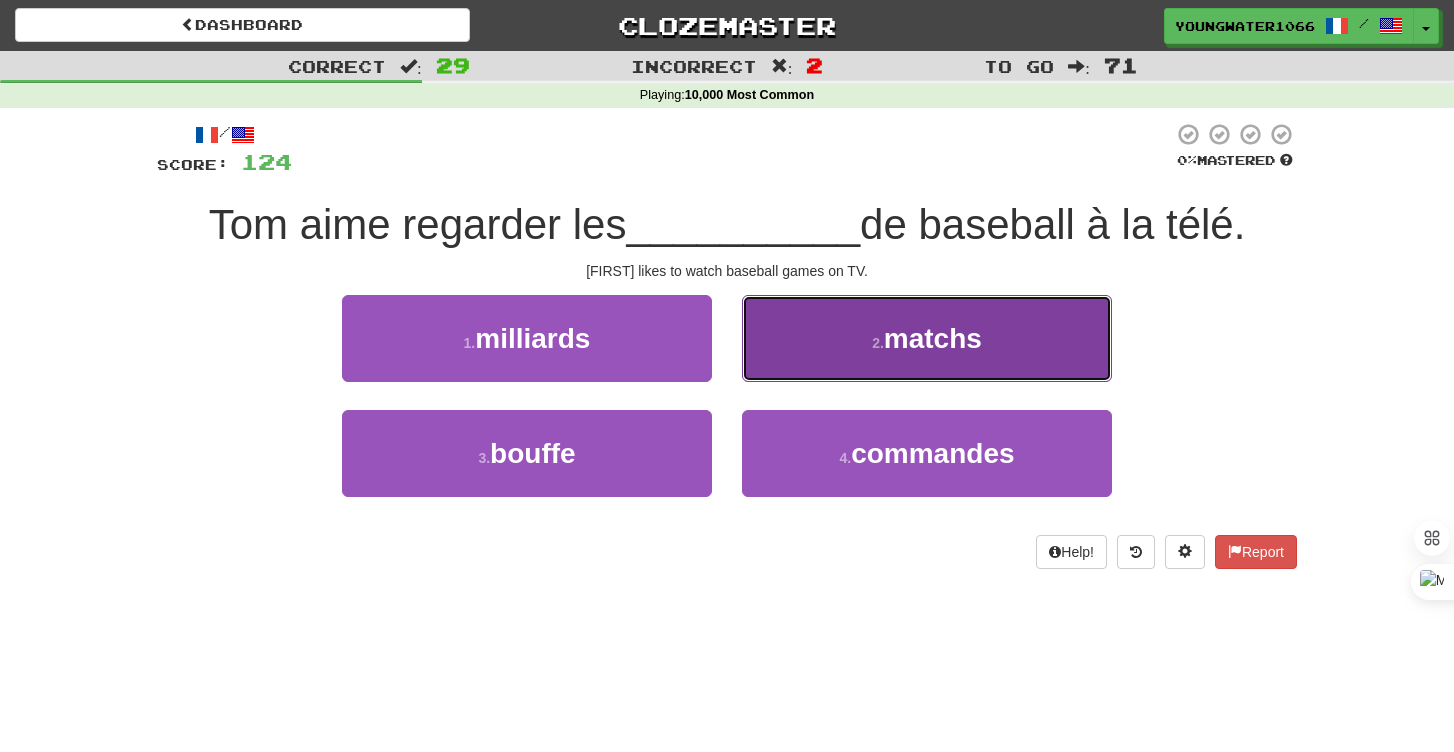 click on "2 . matchs" at bounding box center [927, 338] 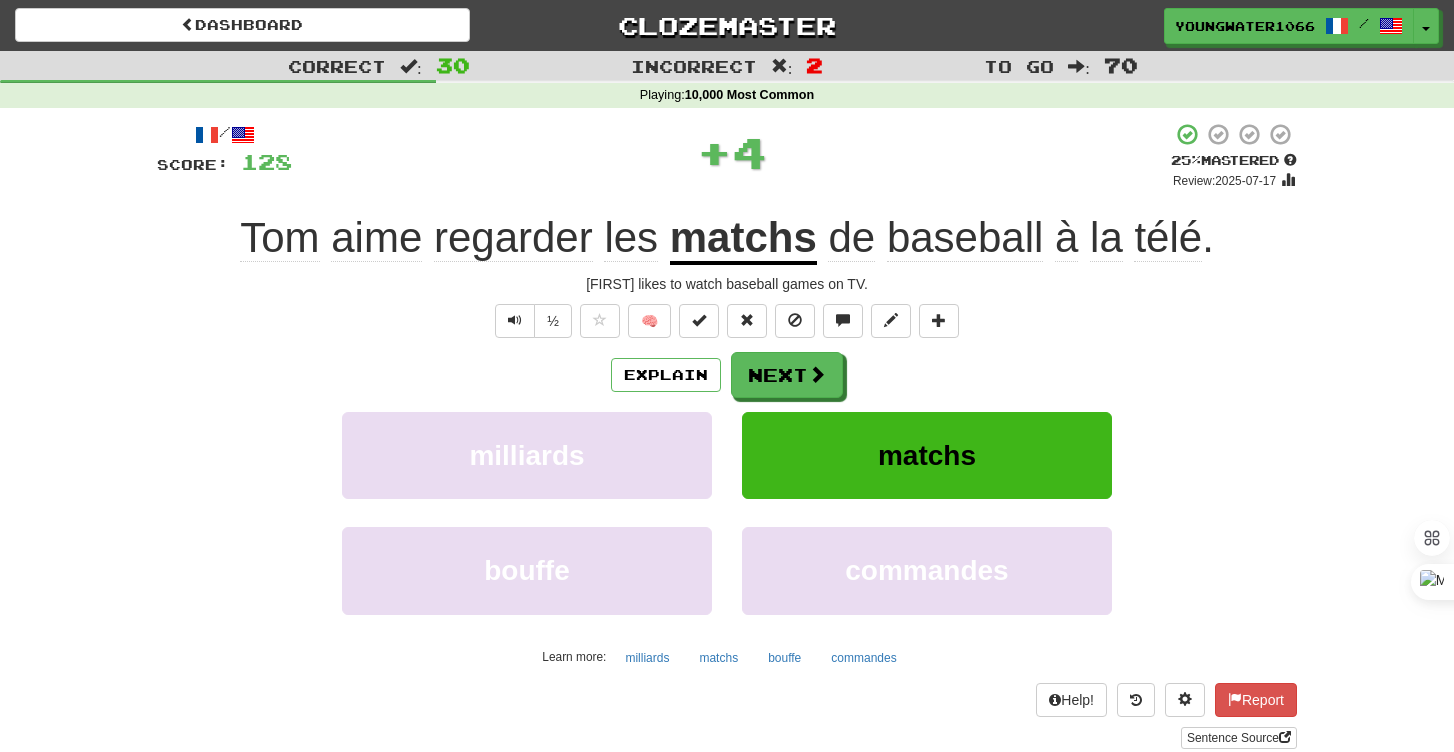 click on "/ Score: 128 + 4 25 % Mastered Review: 2025-07-17 [FIRST] aime regarder les matchs de baseball à la télé. [FIRST] likes to watch baseball games on TV. ½ 🧠 Explain Next milliards matchs bouffe commandes Learn more: milliards matchs bouffe commandes Help! Report Sentence Source" at bounding box center [727, 435] 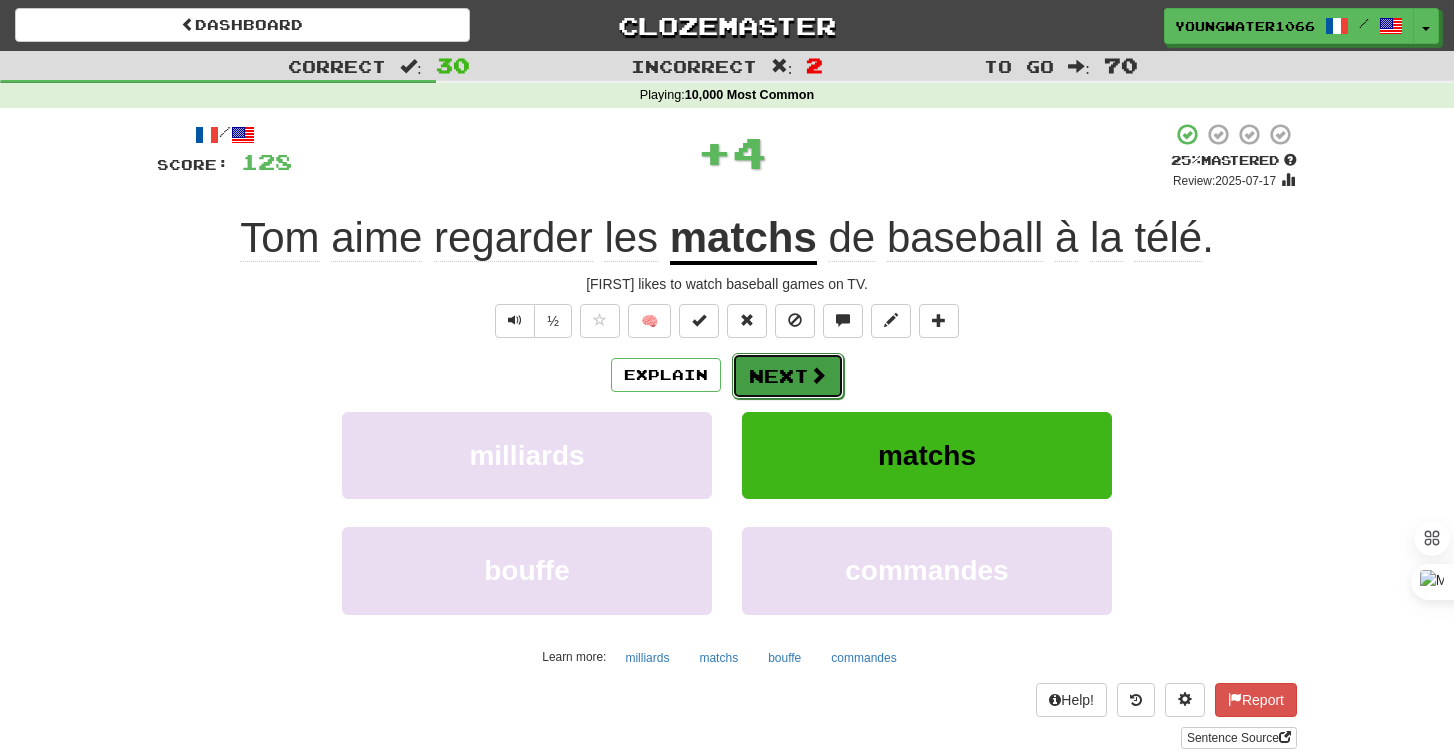 click on "Next" at bounding box center (788, 376) 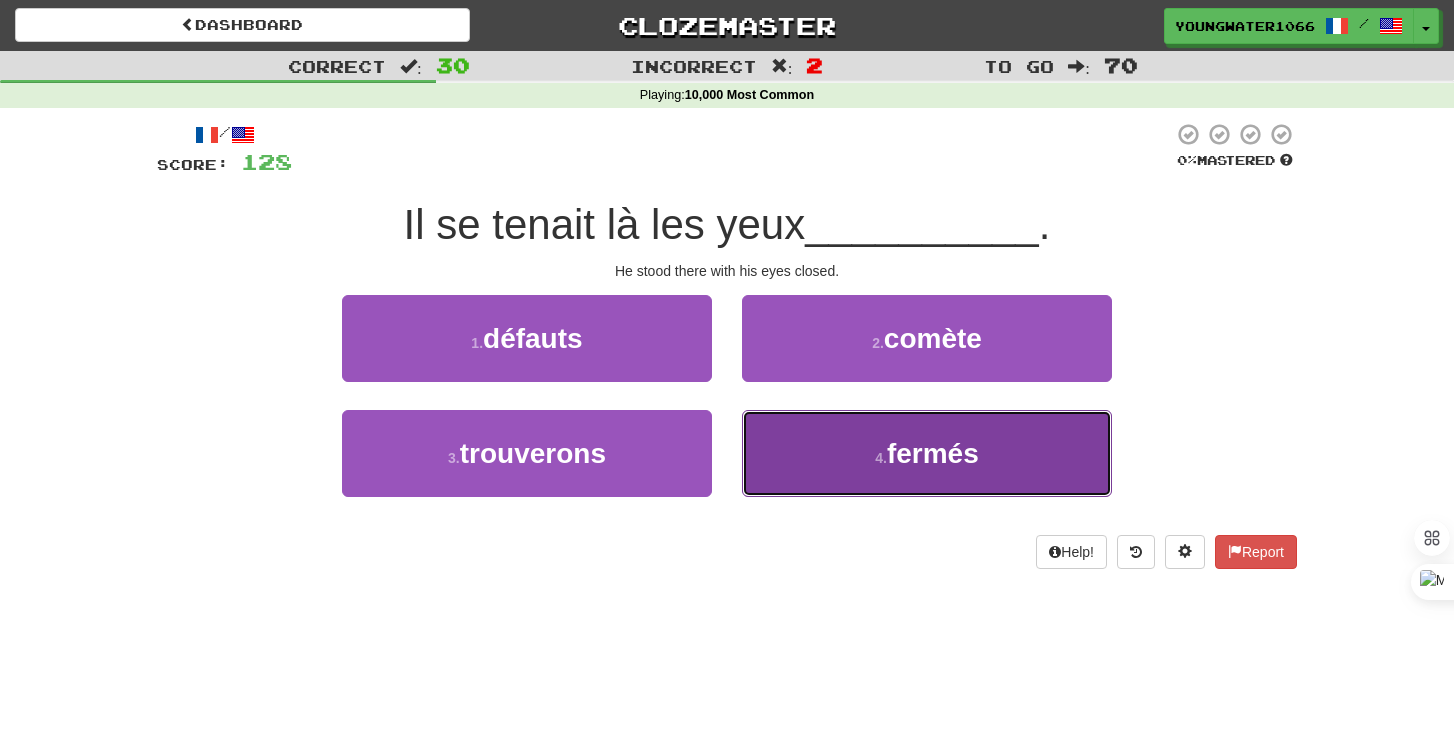 click on "4 .  fermés" at bounding box center (927, 453) 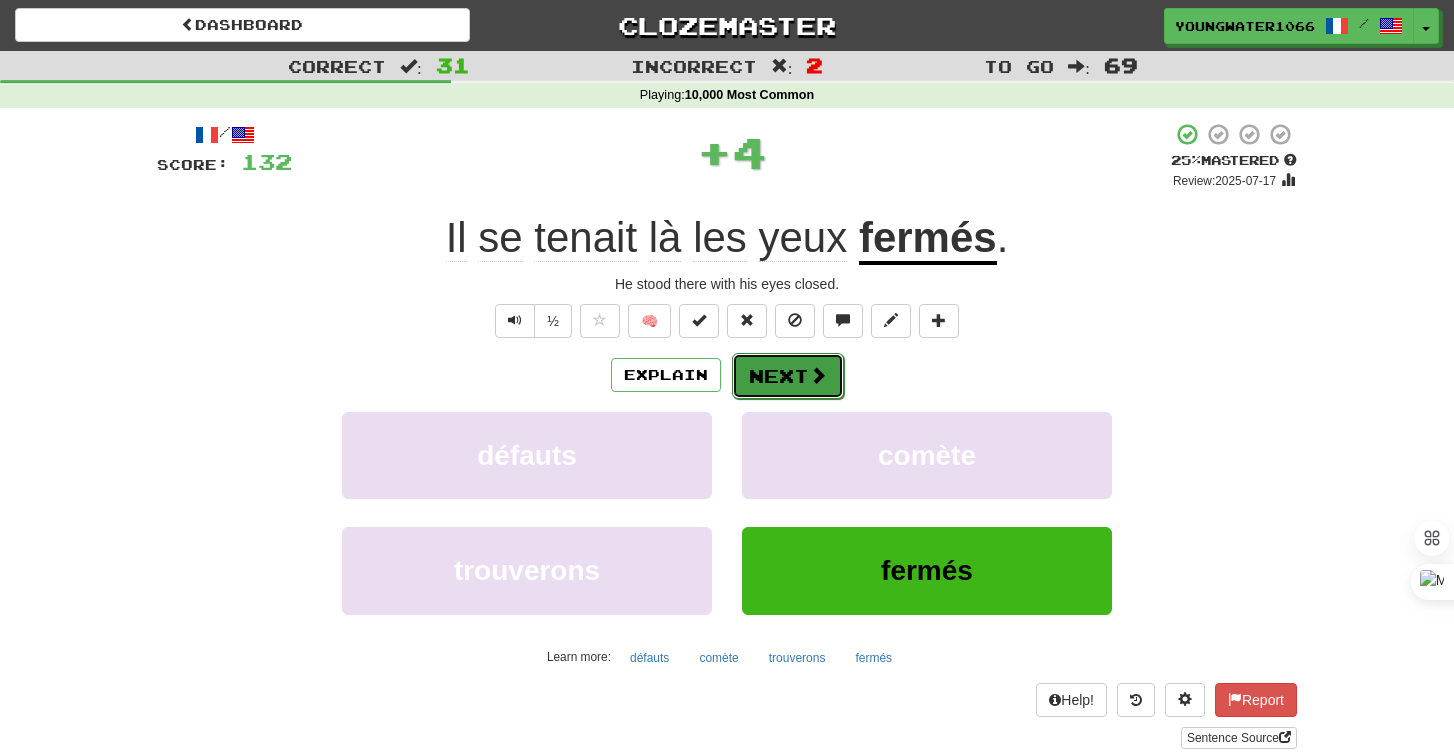 click on "Next" at bounding box center (788, 376) 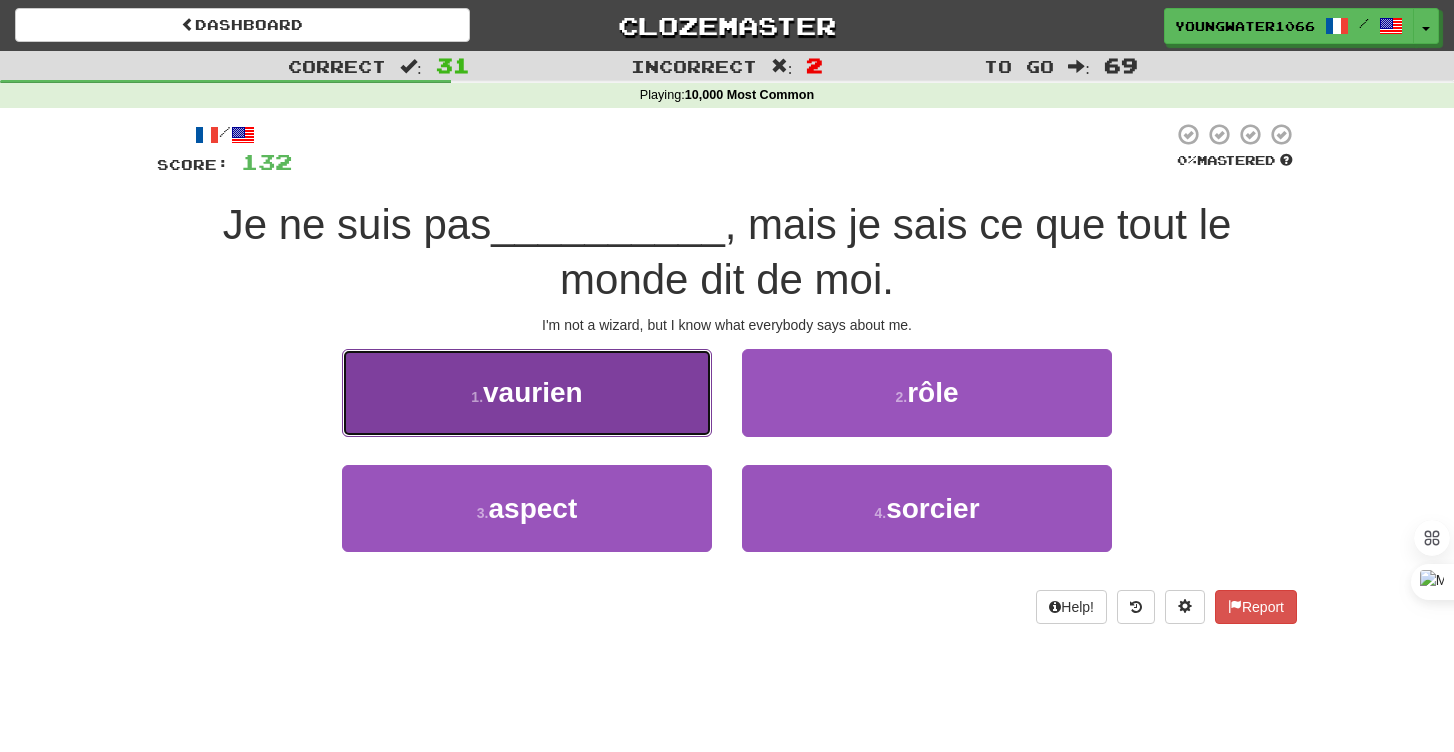 click on "1 . vaurien" at bounding box center (527, 392) 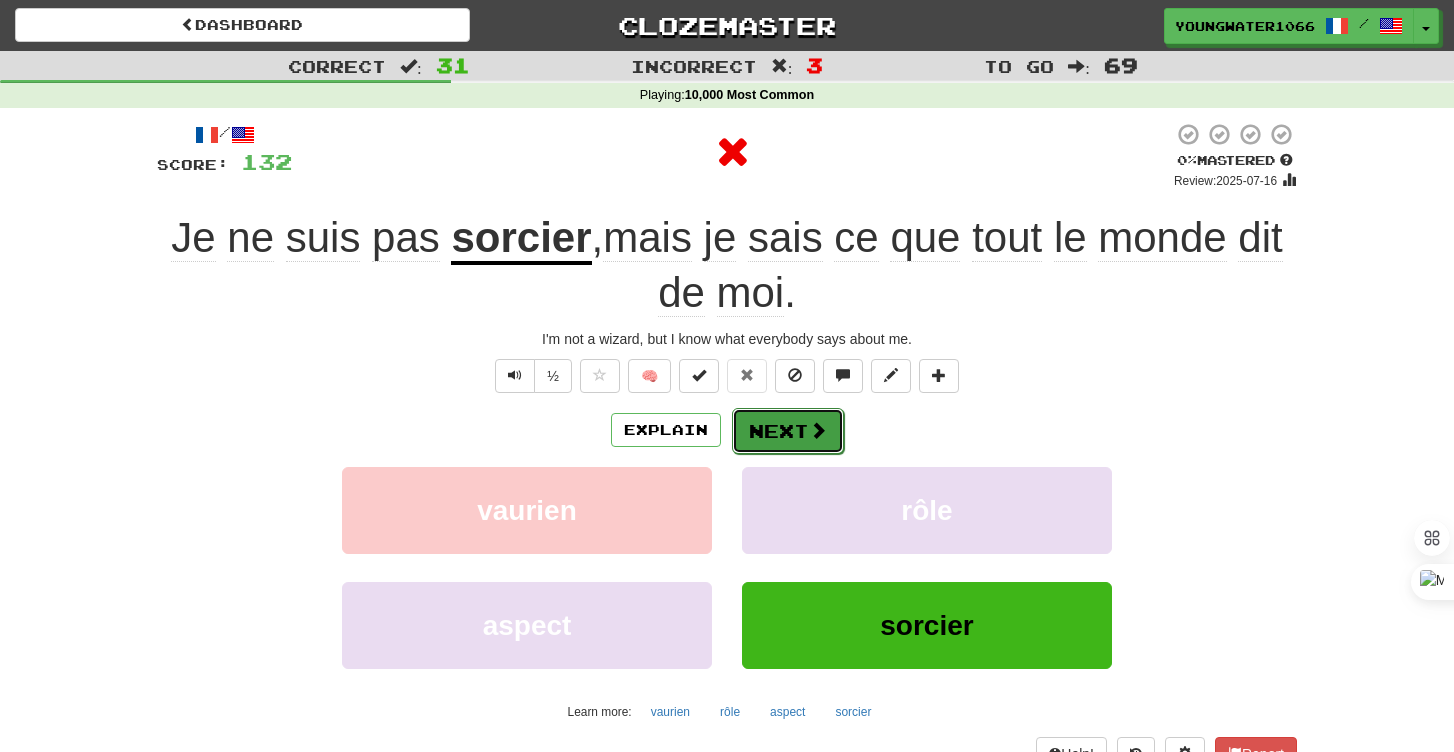 click at bounding box center (818, 430) 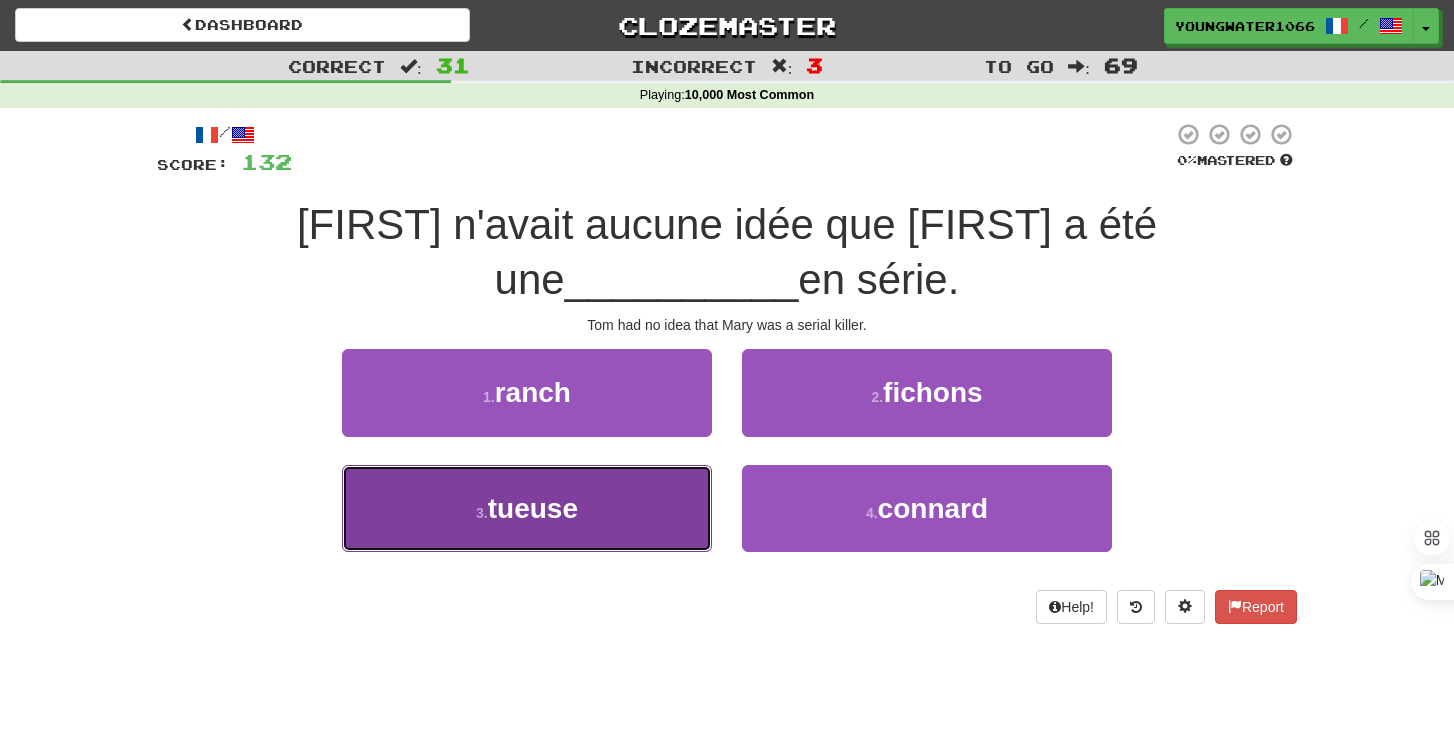 click on "3 . tueuse" at bounding box center (527, 508) 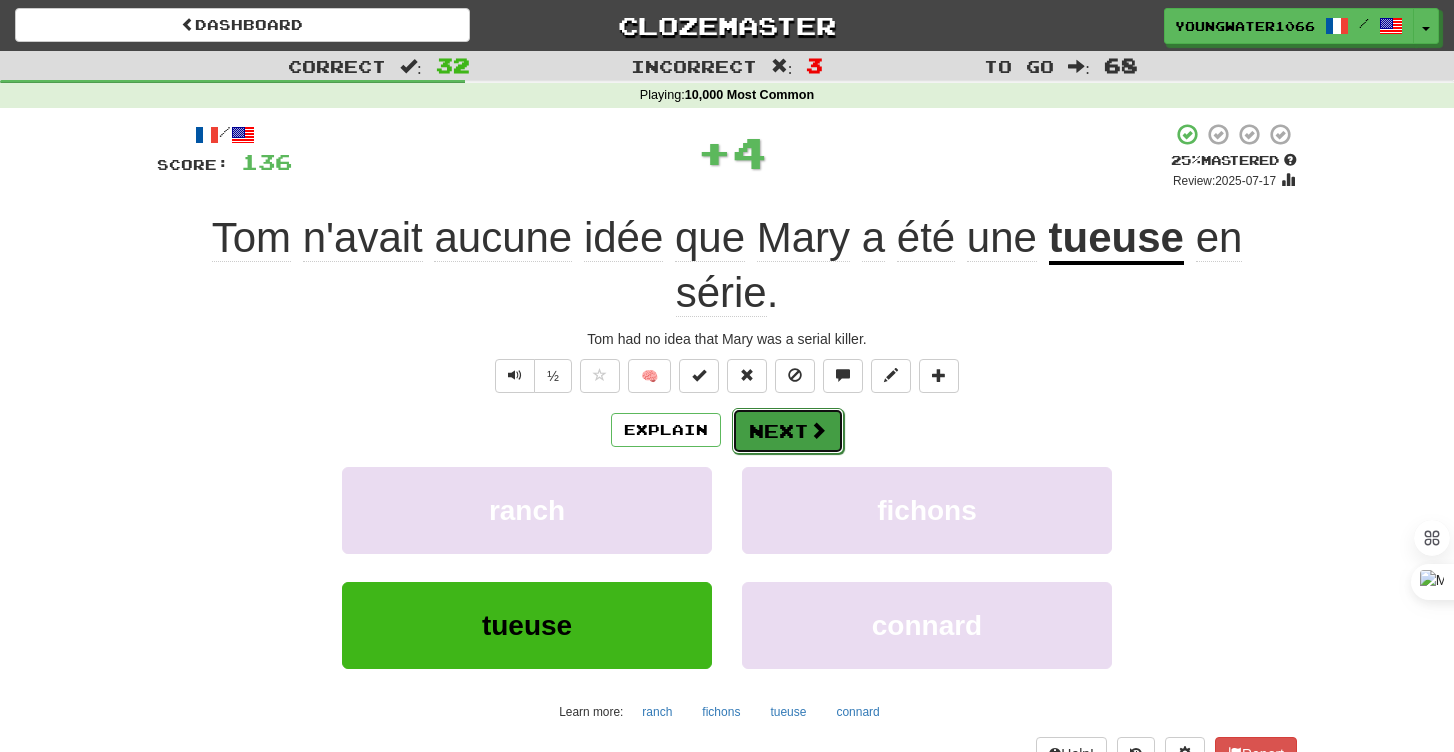click on "Next" at bounding box center [788, 431] 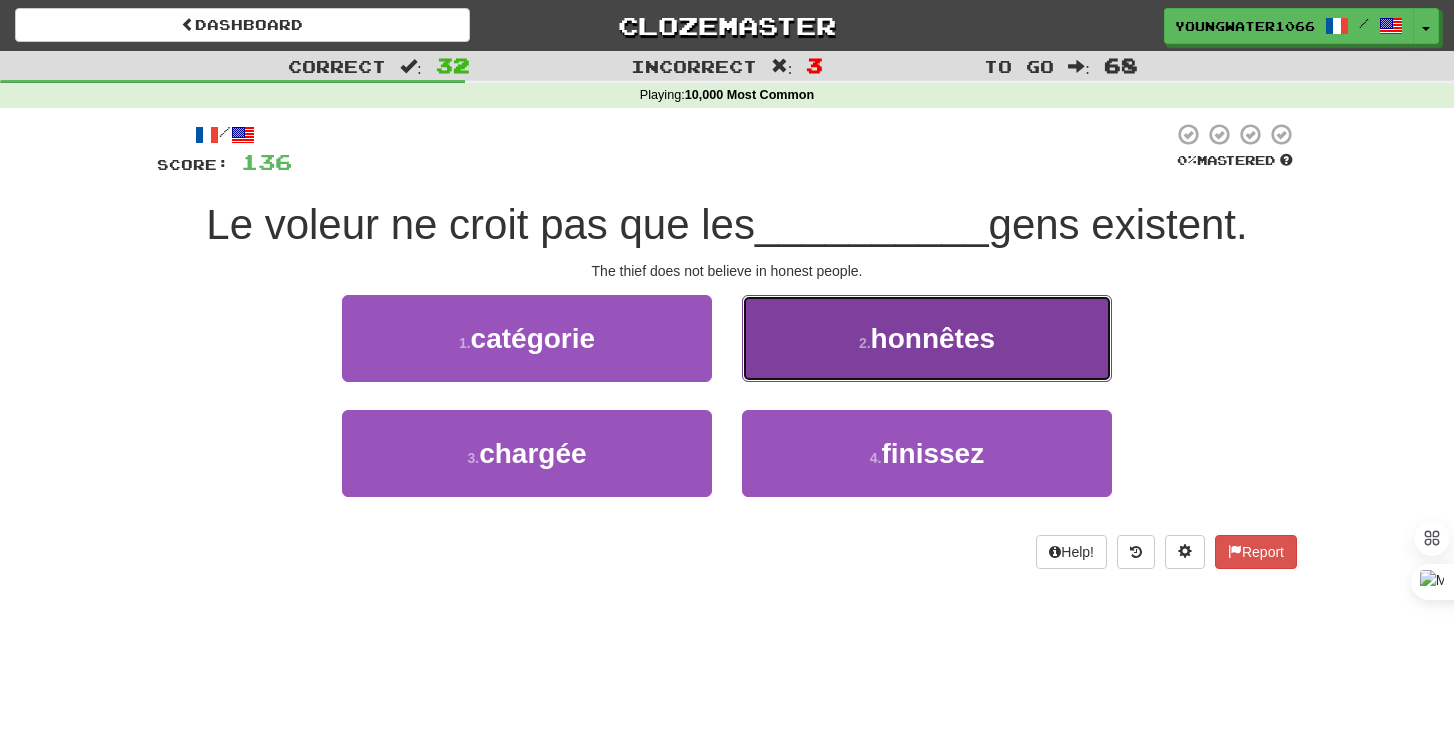 click on "2 . honnêtes" at bounding box center (927, 338) 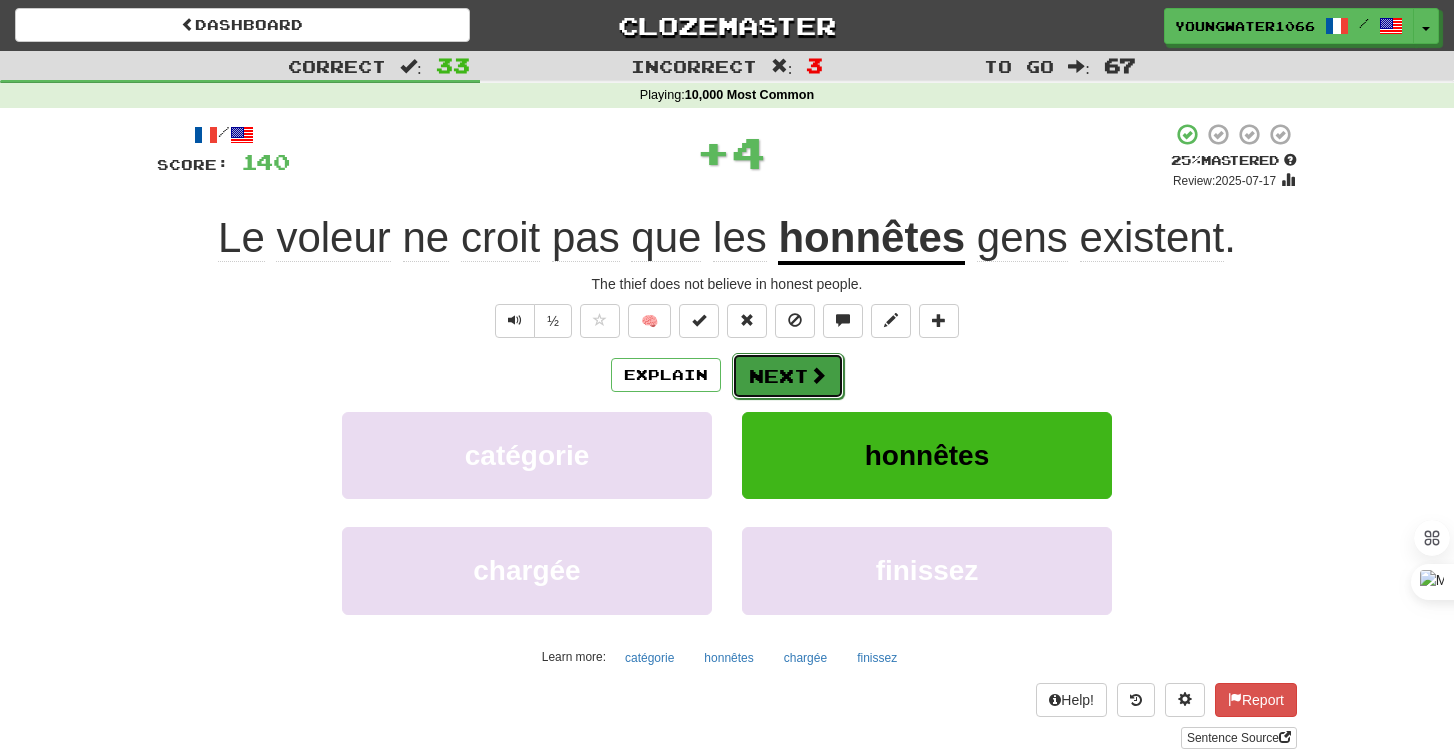 click on "Next" at bounding box center (788, 376) 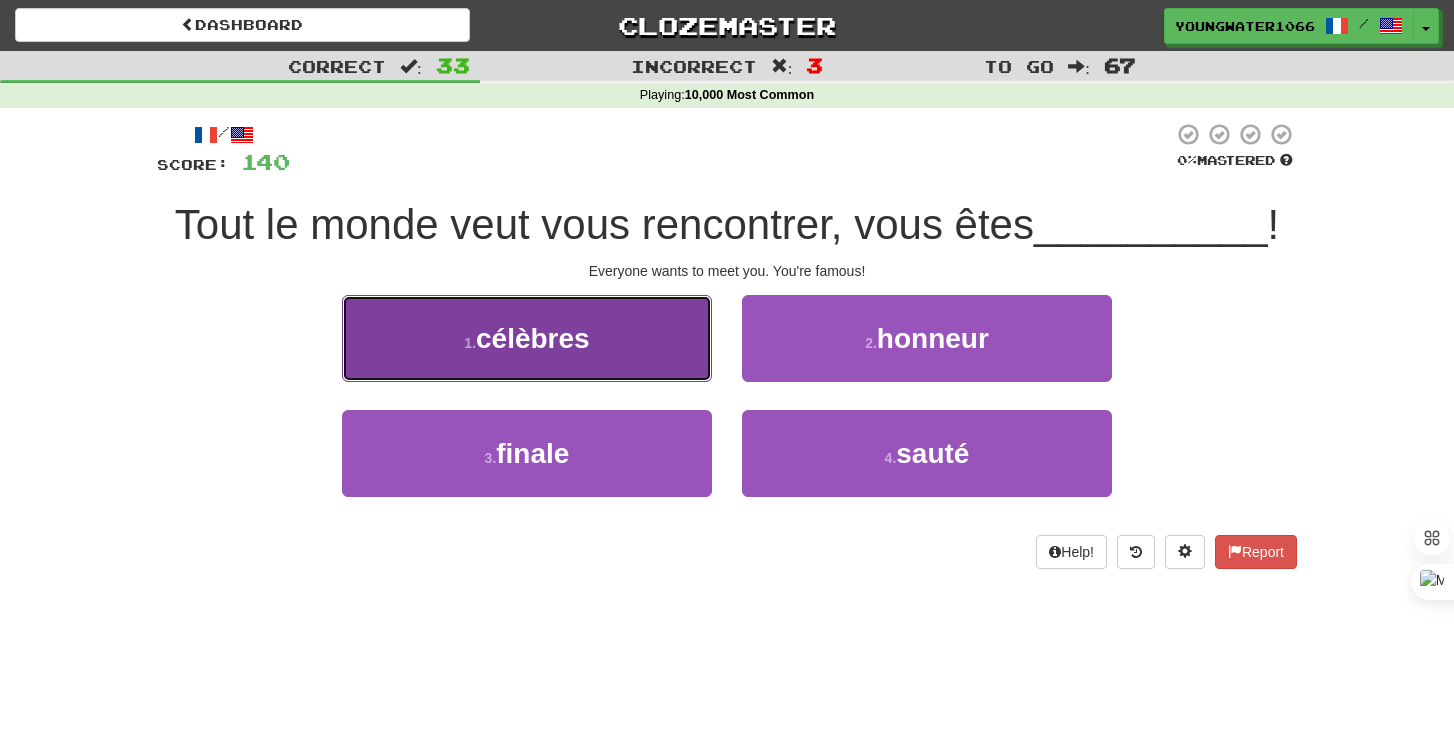 click on "1 . célèbres" at bounding box center (527, 338) 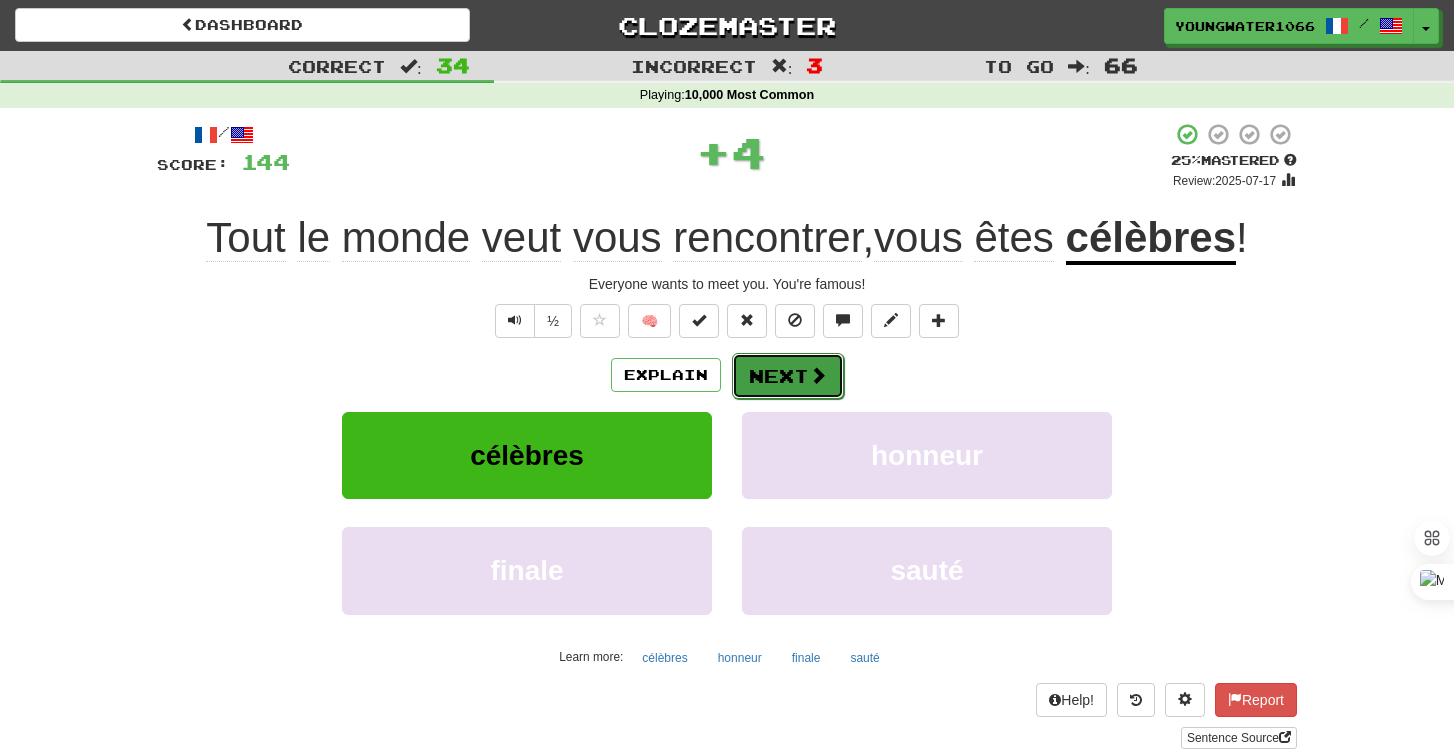 click at bounding box center [818, 375] 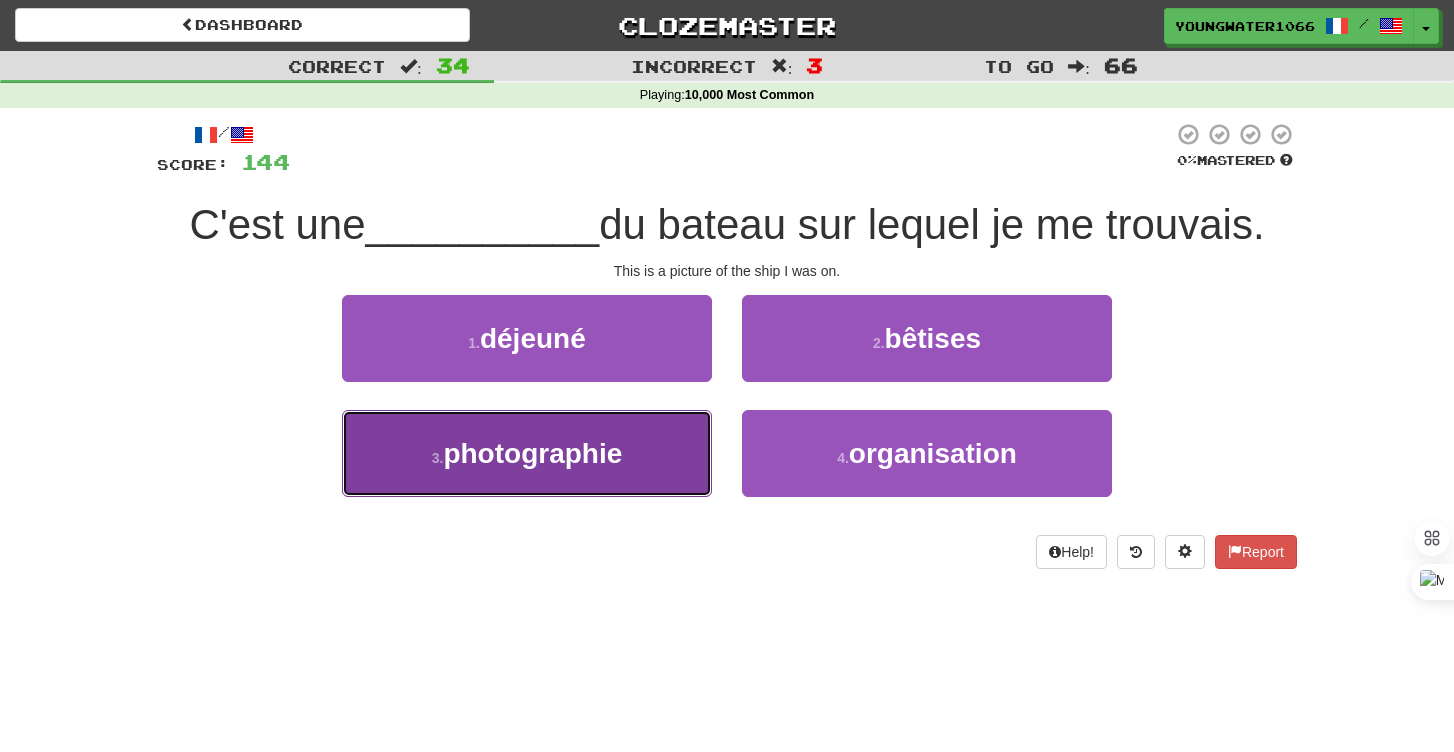 click on "3 .  photographie" at bounding box center [527, 453] 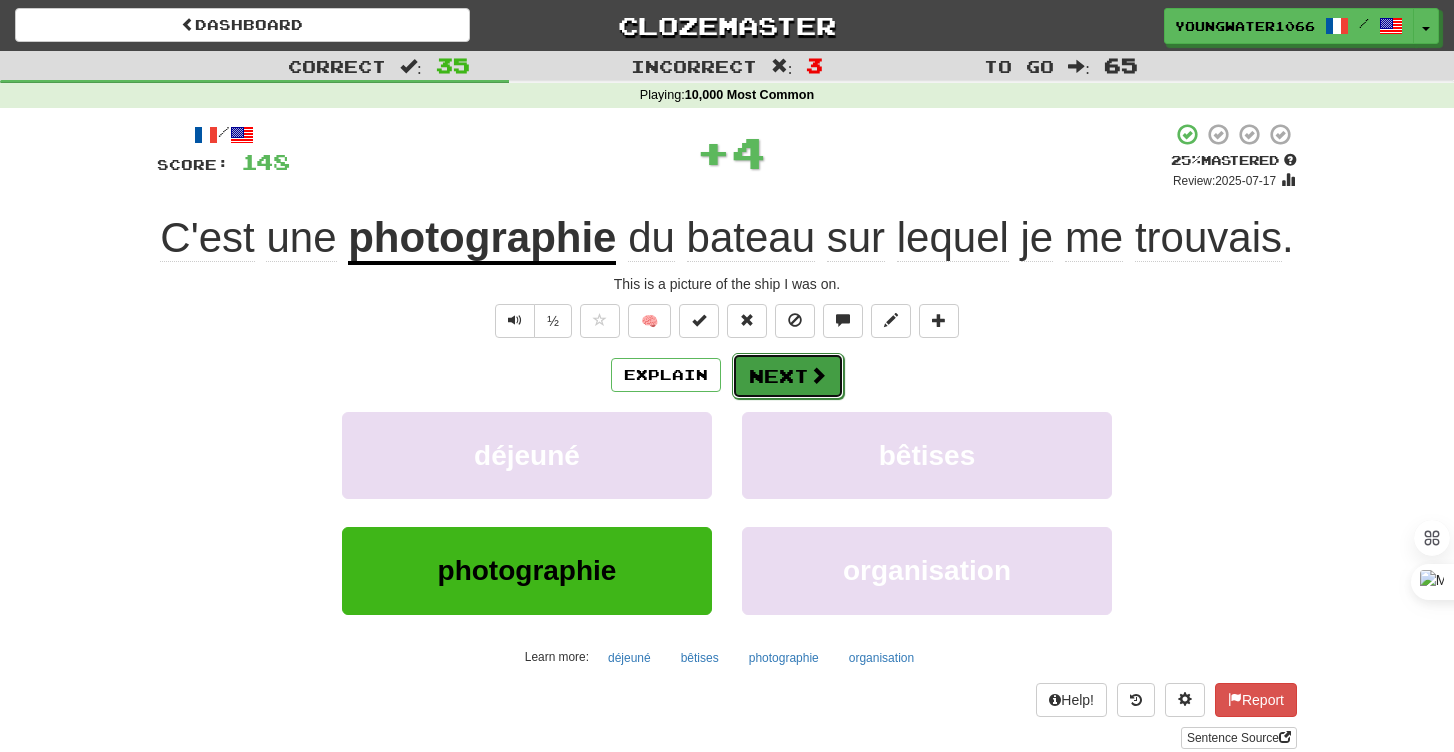 click on "Next" at bounding box center (788, 376) 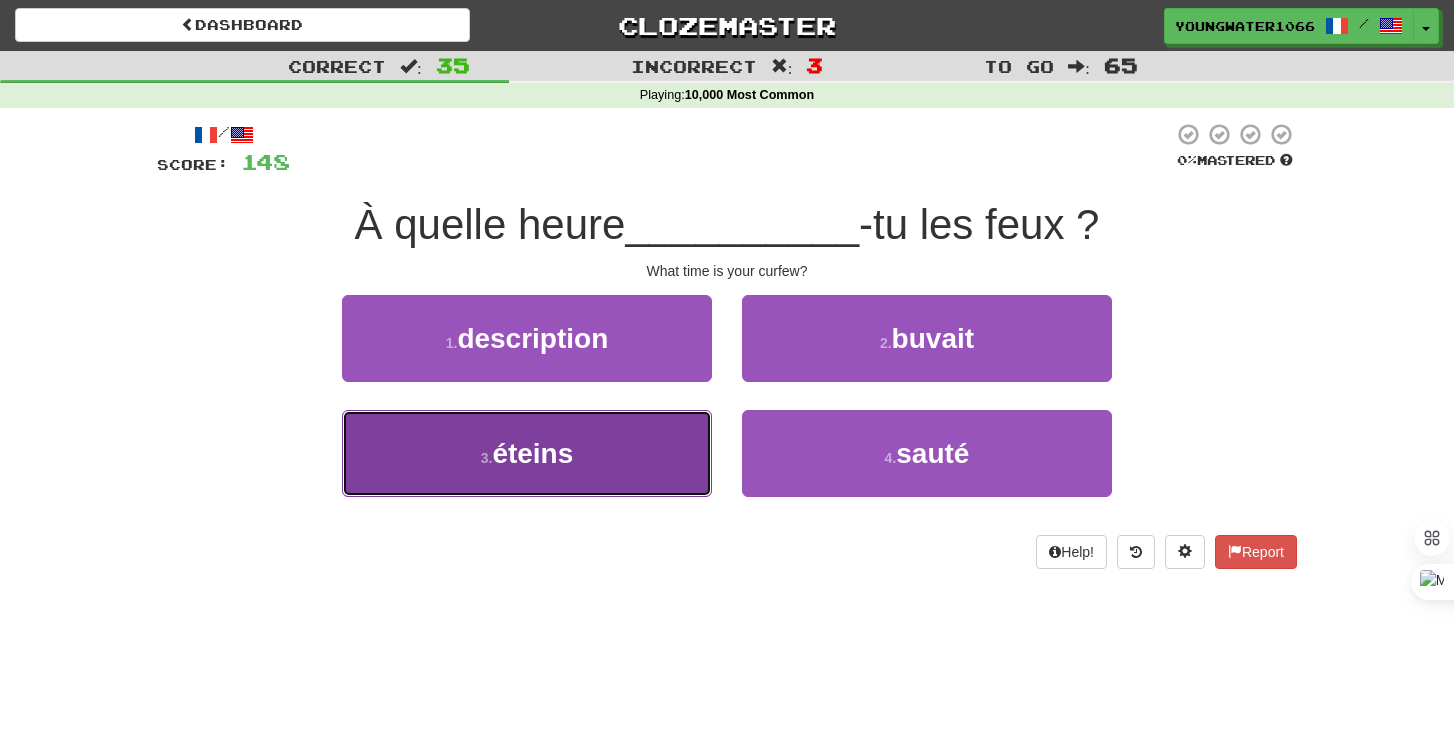 click on "3 . éteins" at bounding box center [527, 453] 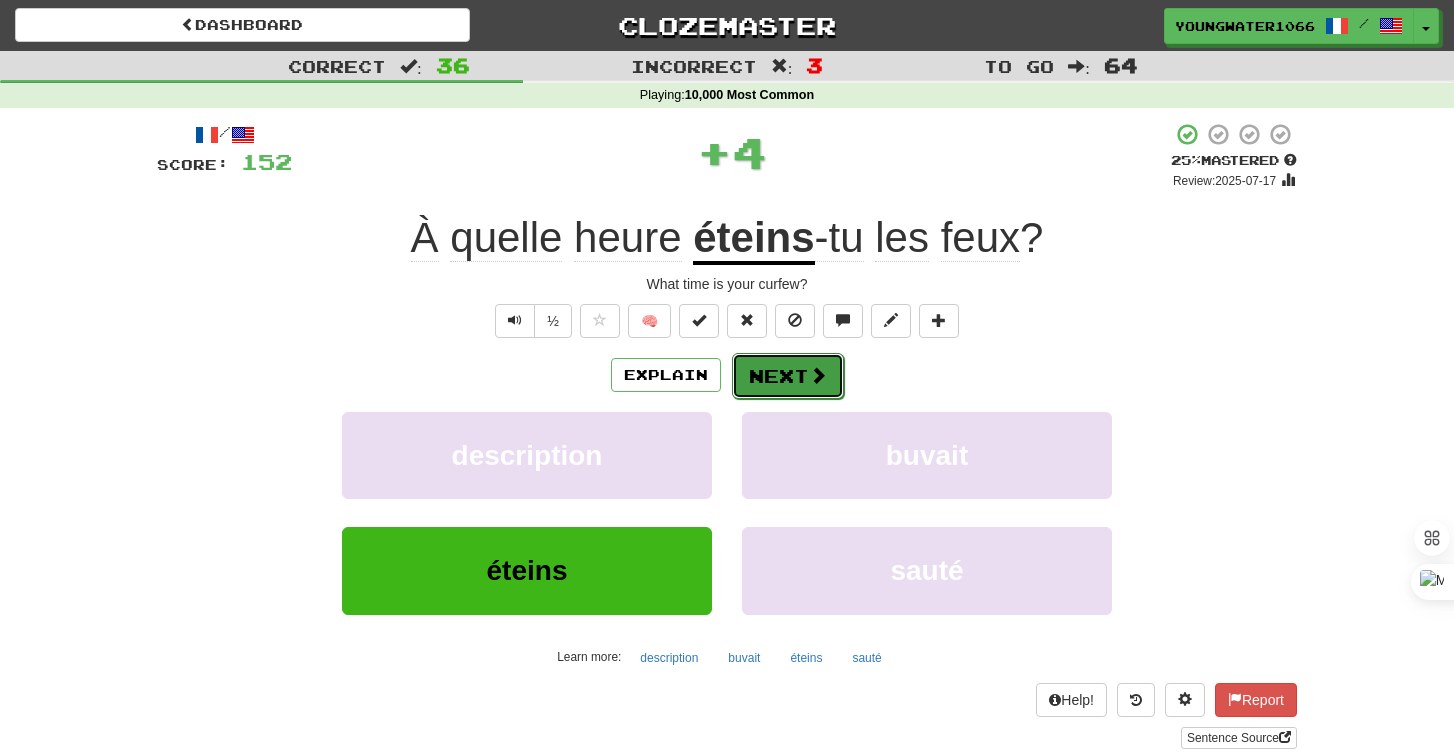 click on "Next" at bounding box center [788, 376] 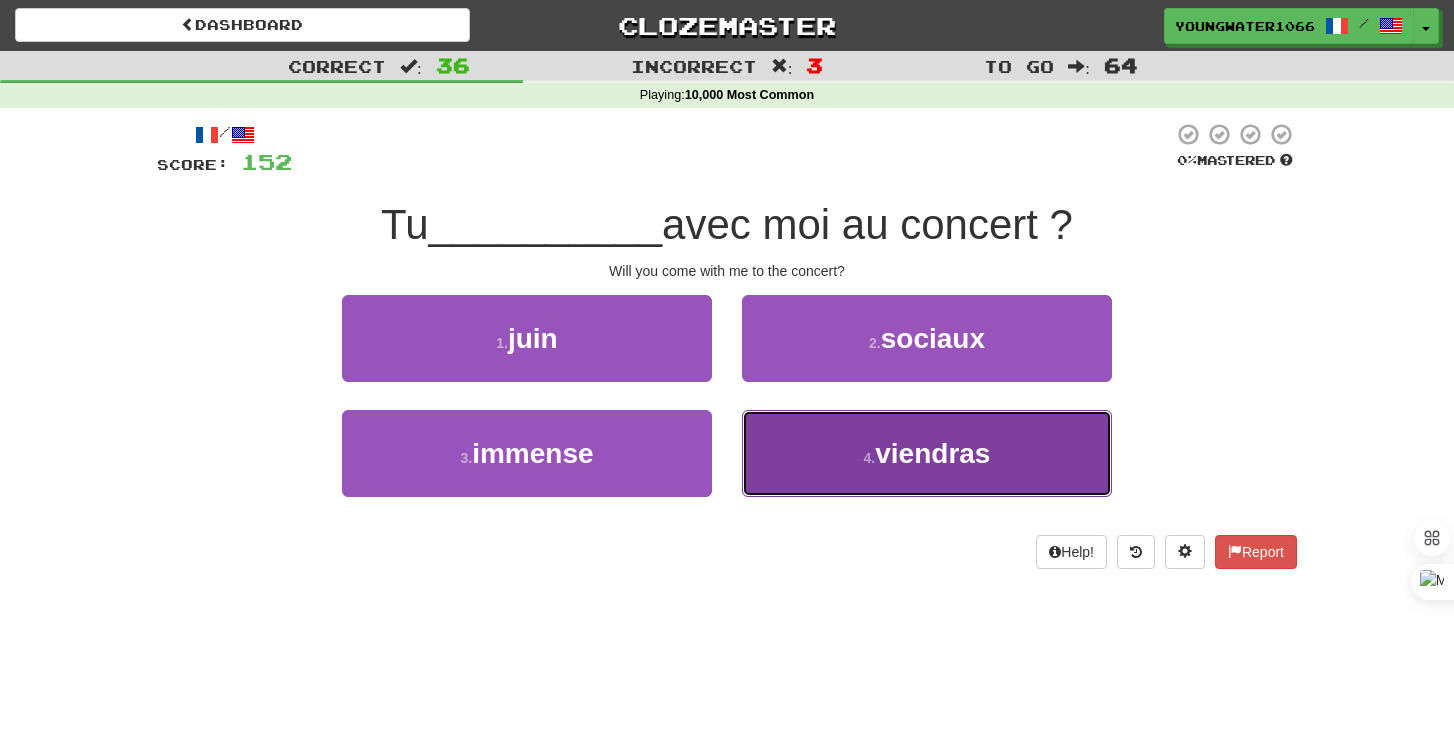 click on "4 .  viendras" at bounding box center (927, 453) 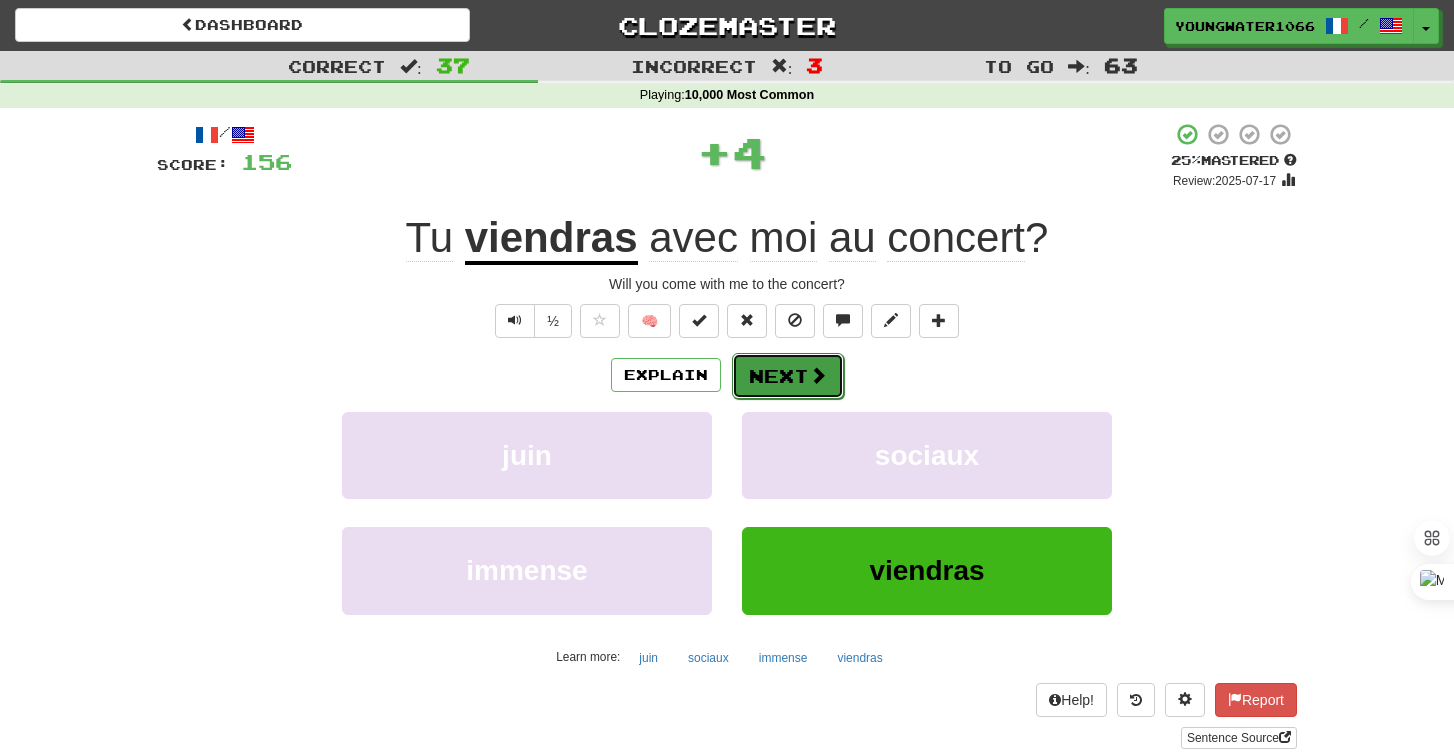 click on "Next" at bounding box center [788, 376] 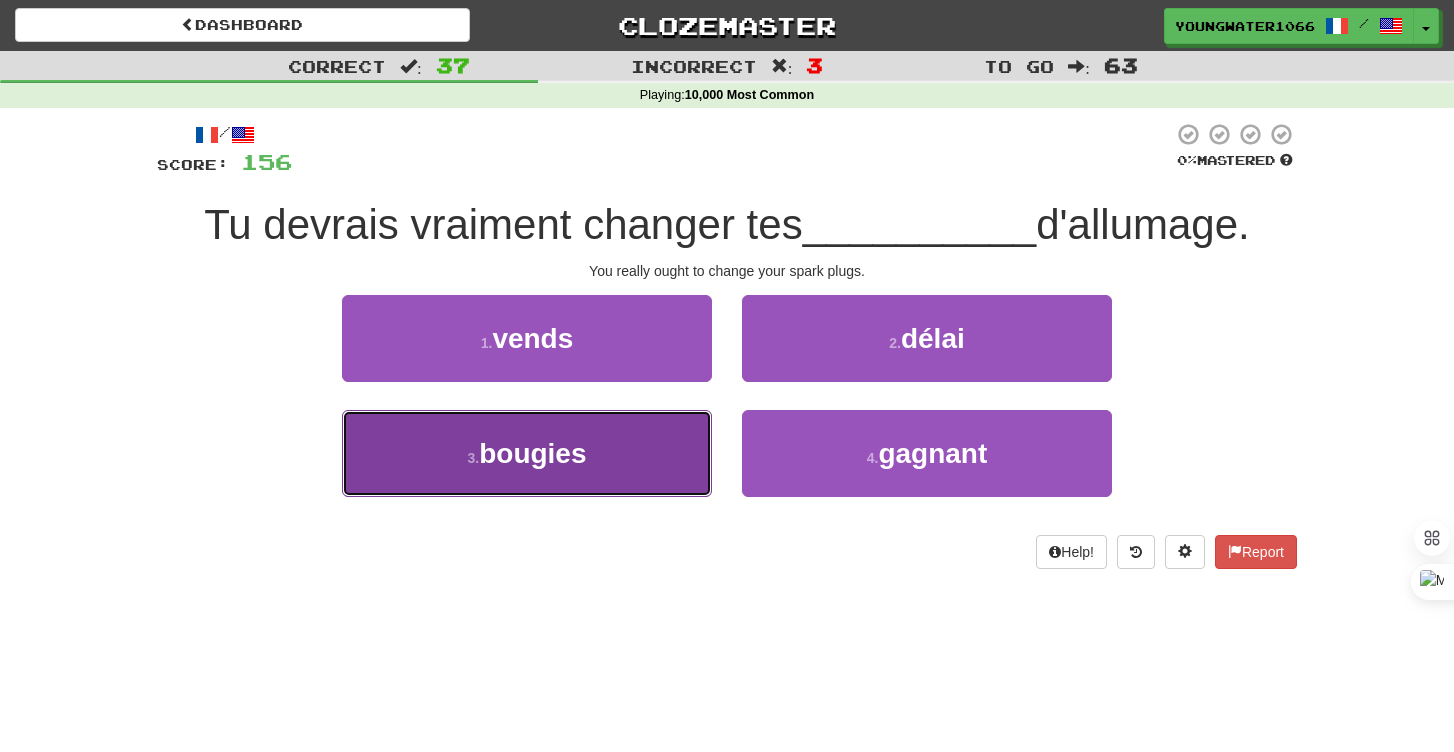 click on "3 . bougies" at bounding box center (527, 453) 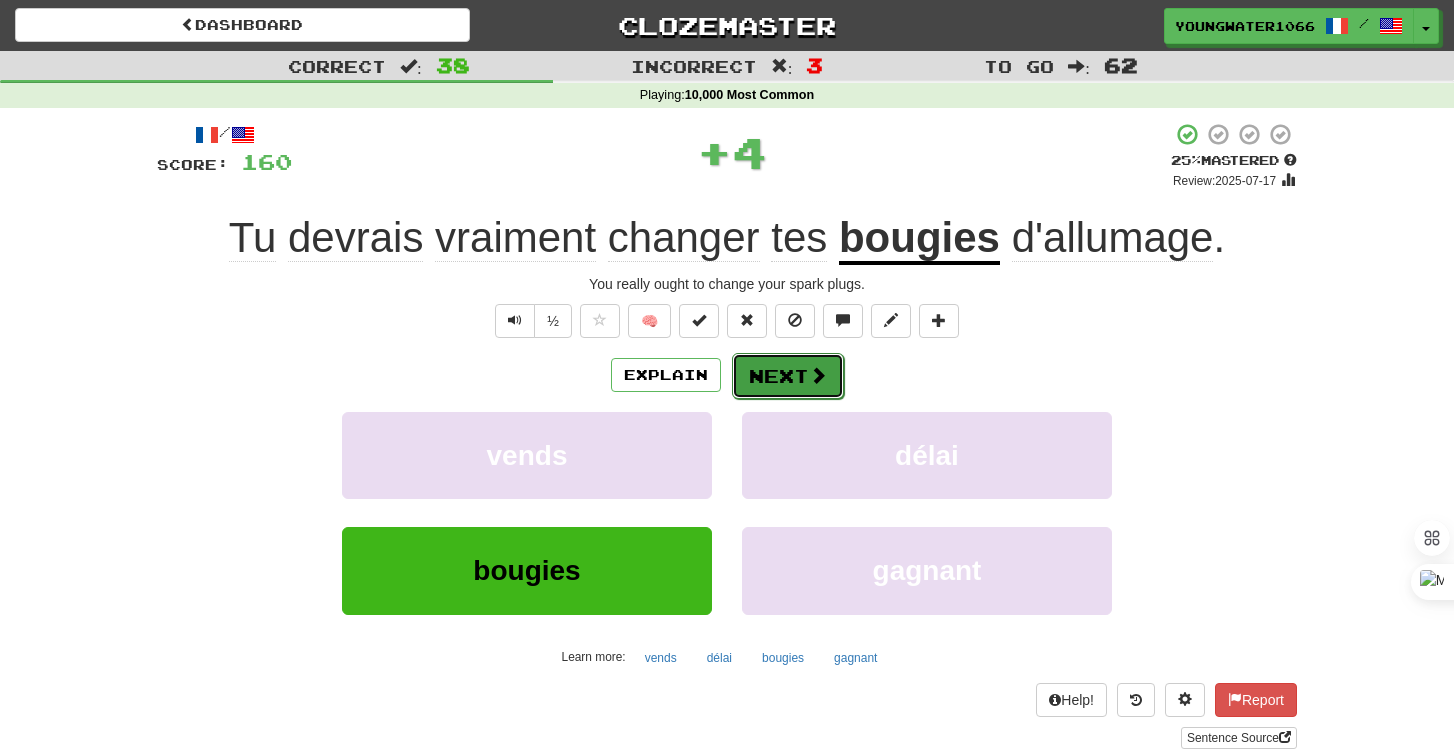 click on "Next" at bounding box center [788, 376] 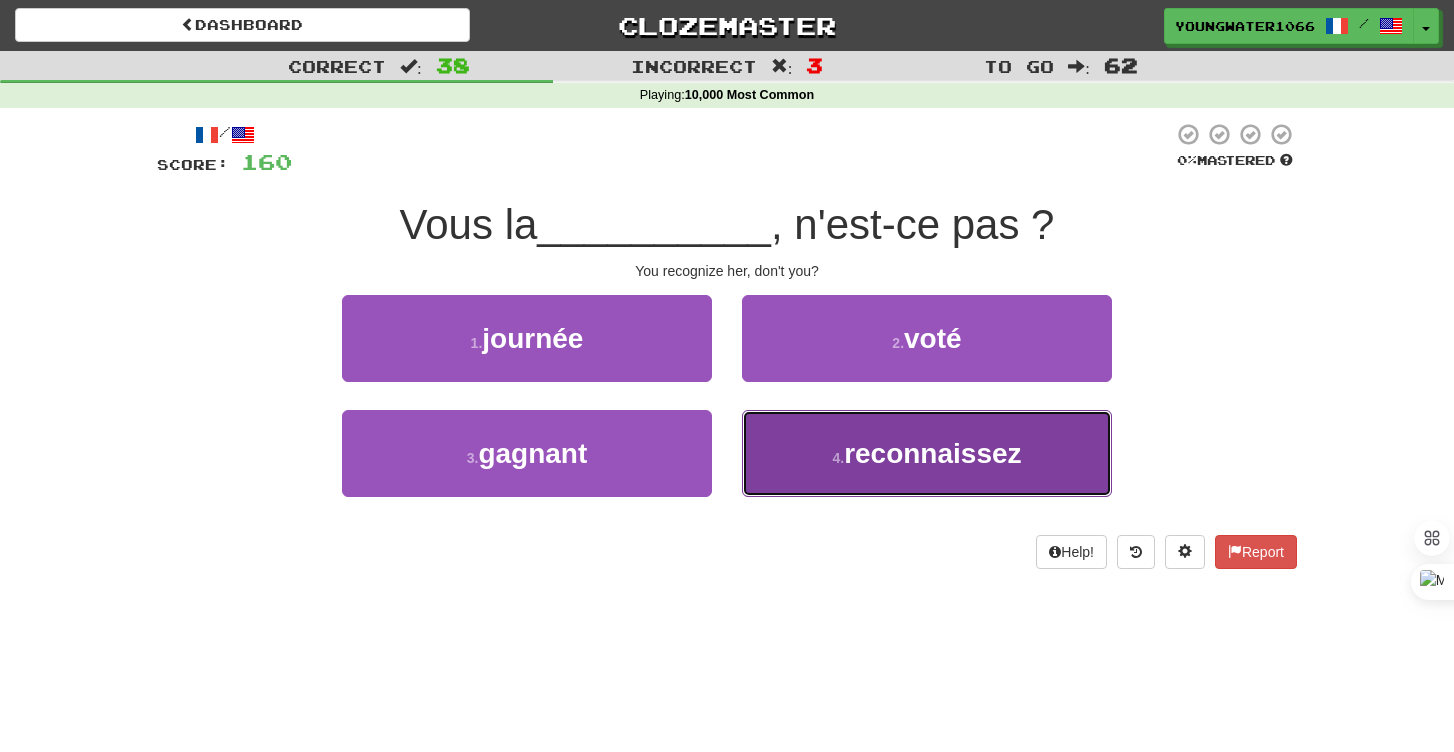 click on "4 .  reconnaissez" at bounding box center [927, 453] 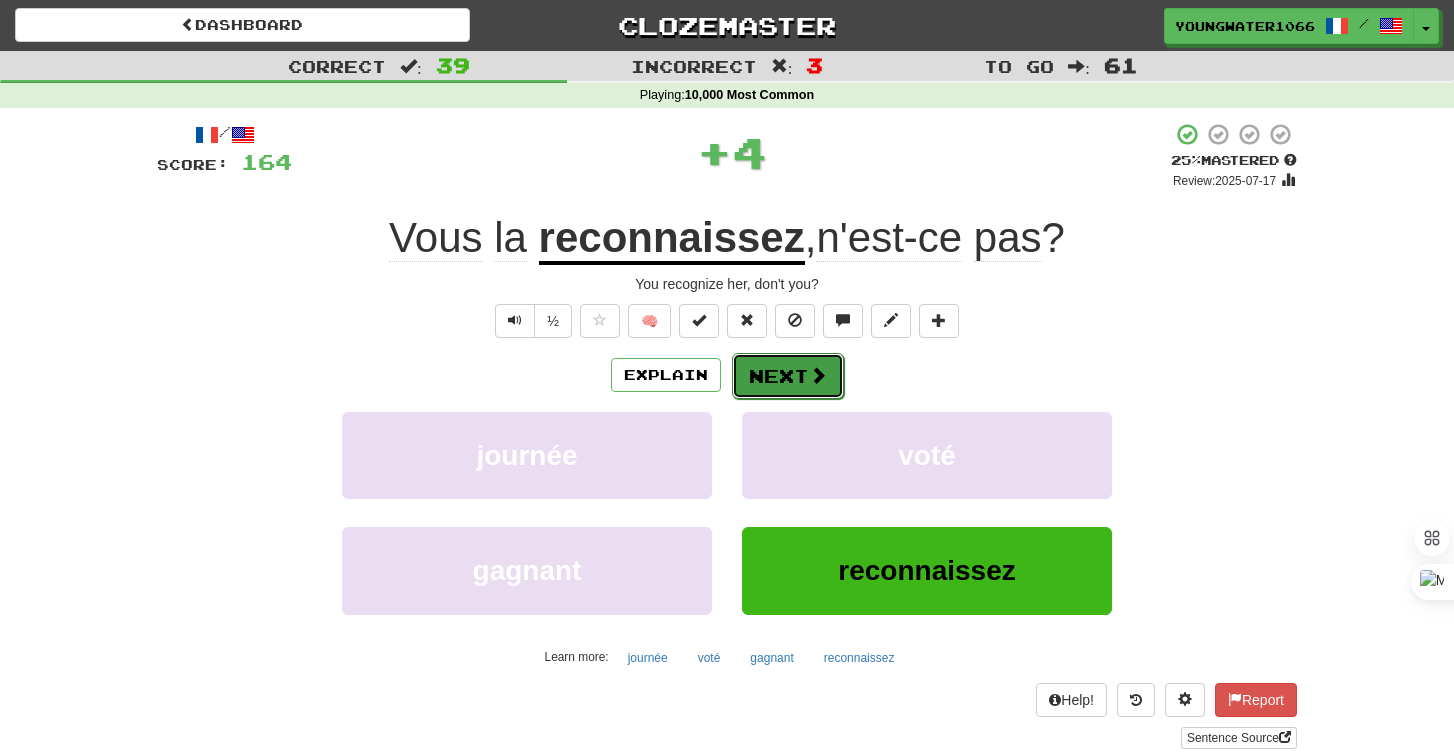 click on "Next" at bounding box center [788, 376] 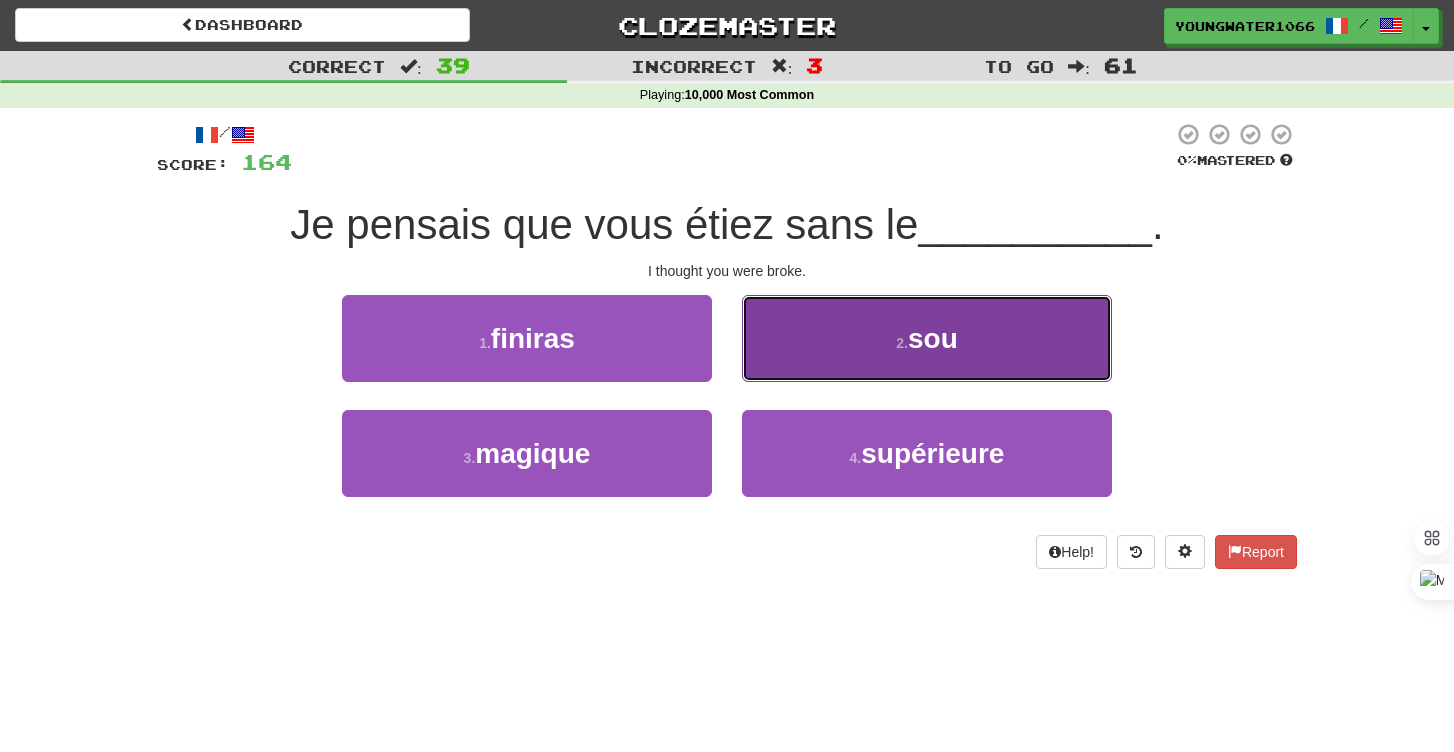 click on "2 .  sou" at bounding box center [927, 338] 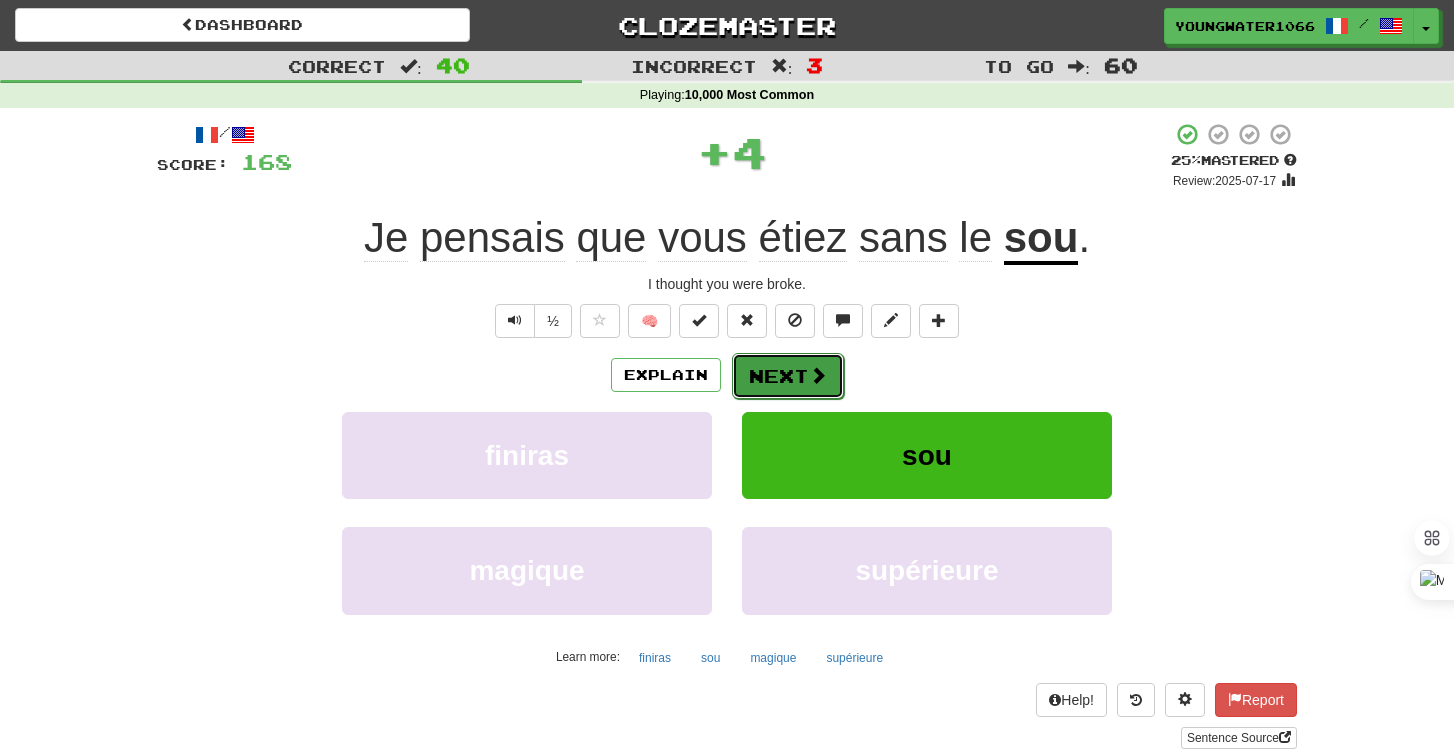 click on "Next" at bounding box center (788, 376) 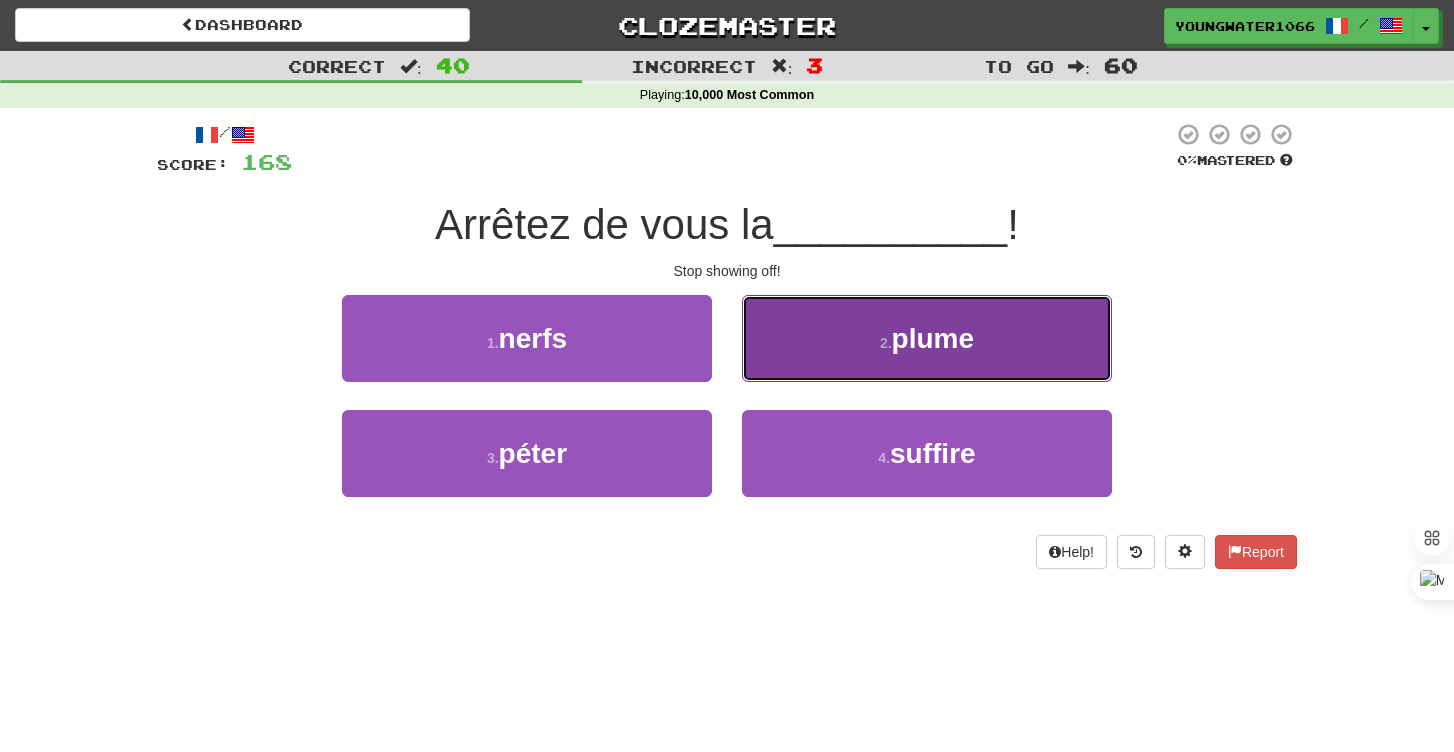 click on "2 .  plume" at bounding box center (927, 338) 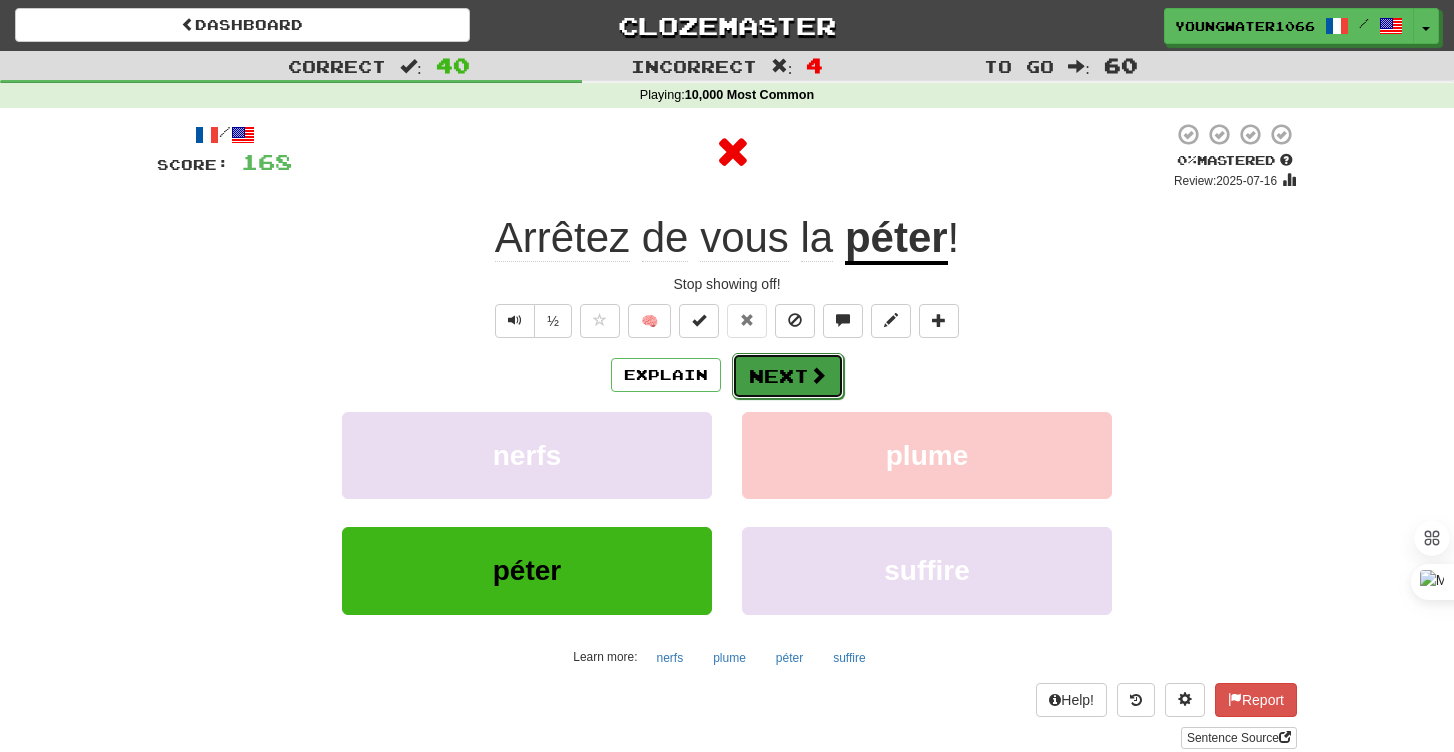 click on "Next" at bounding box center (788, 376) 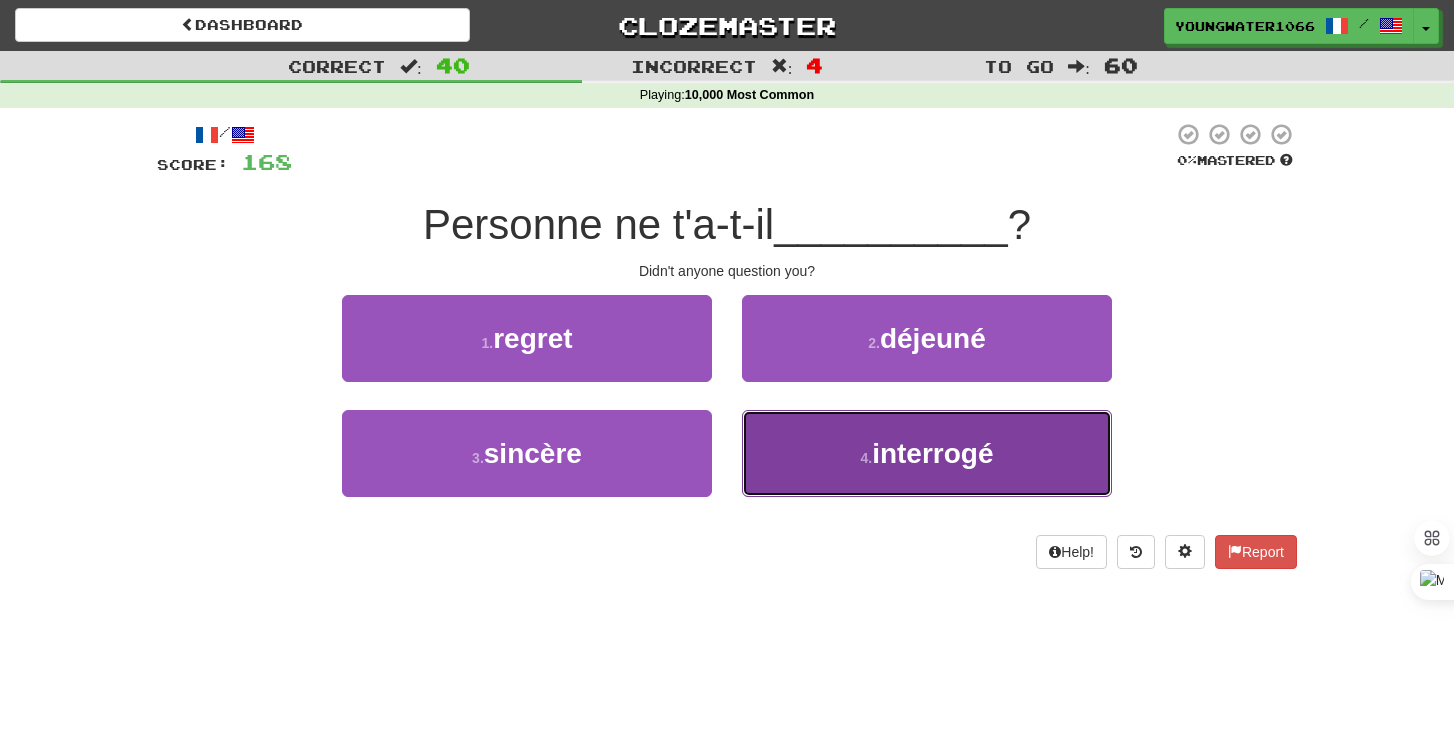 click on "4 .  interrogé" at bounding box center [927, 453] 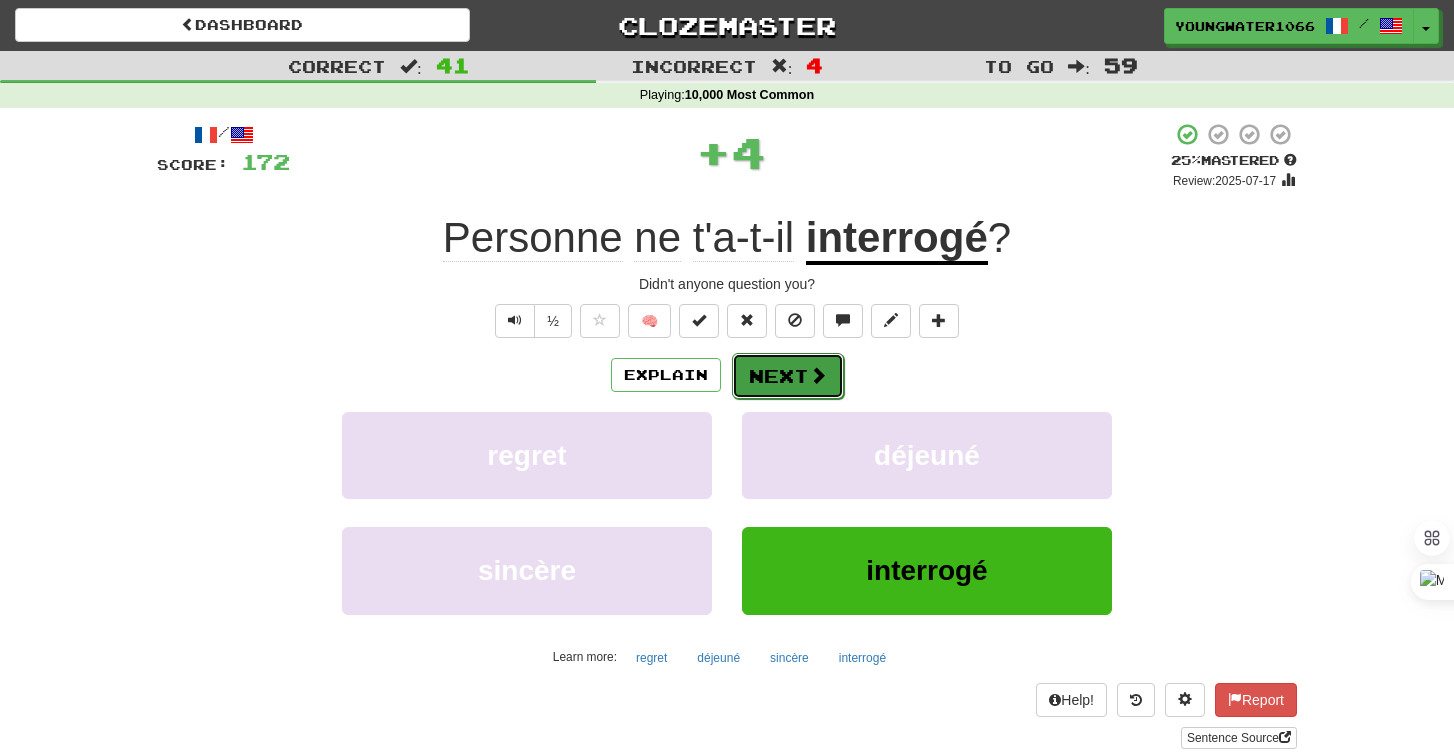 click on "Next" at bounding box center (788, 376) 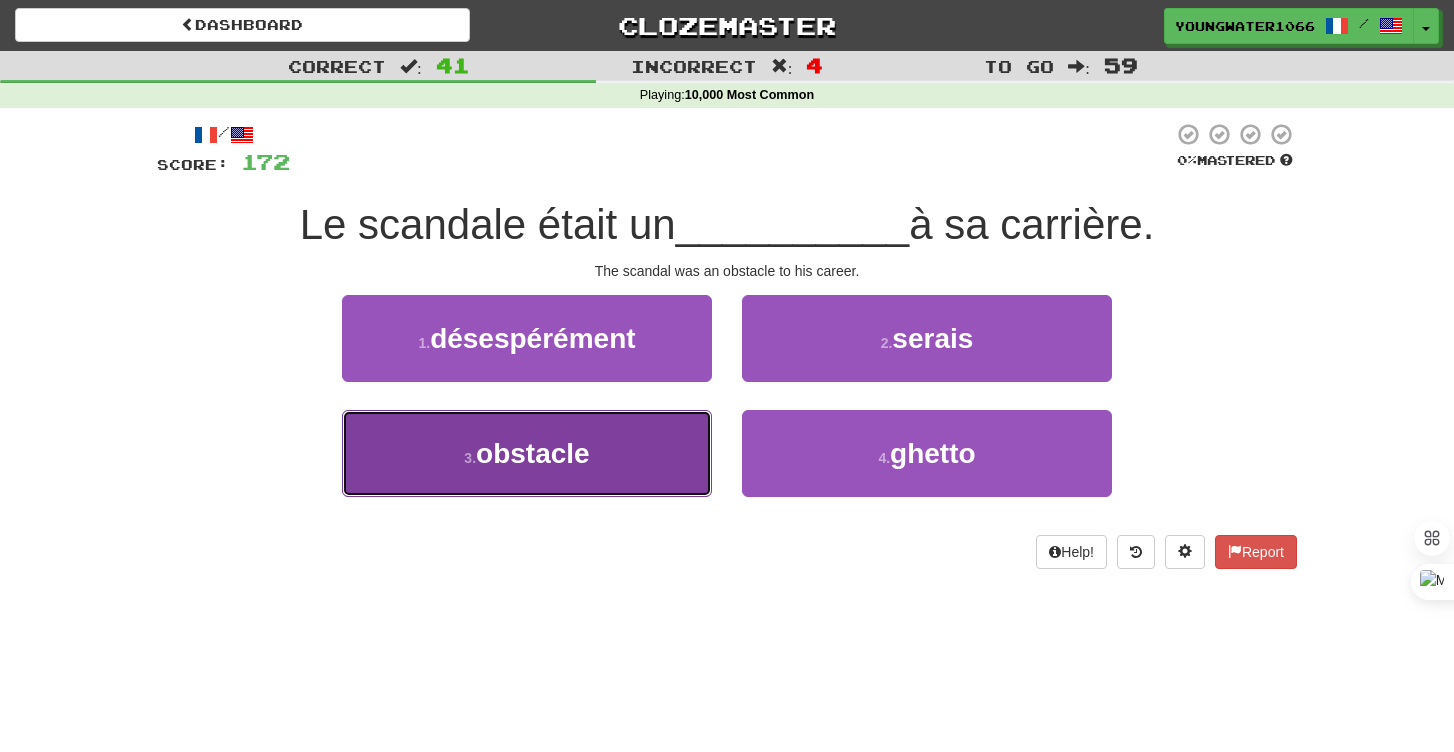 click on "3 . obstacle" at bounding box center (527, 453) 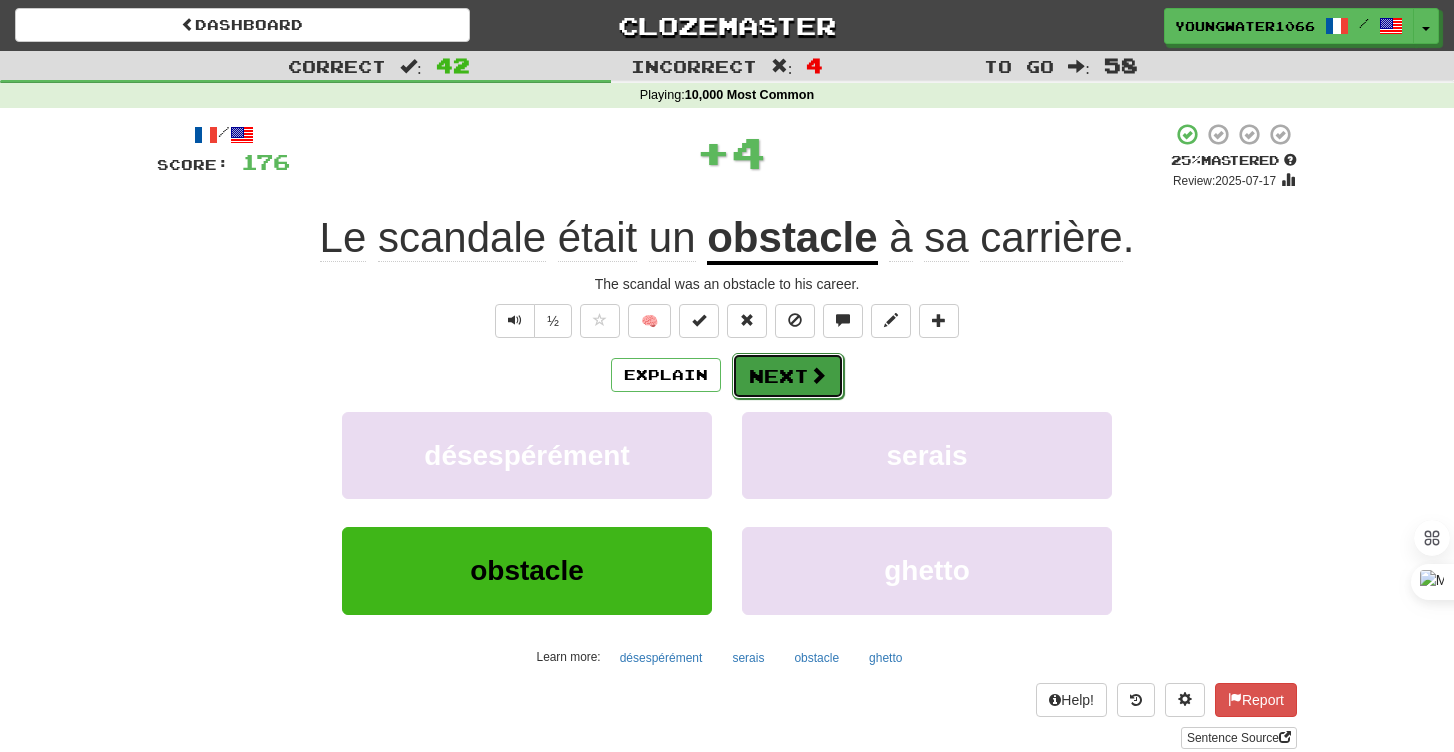 click on "Next" at bounding box center [788, 376] 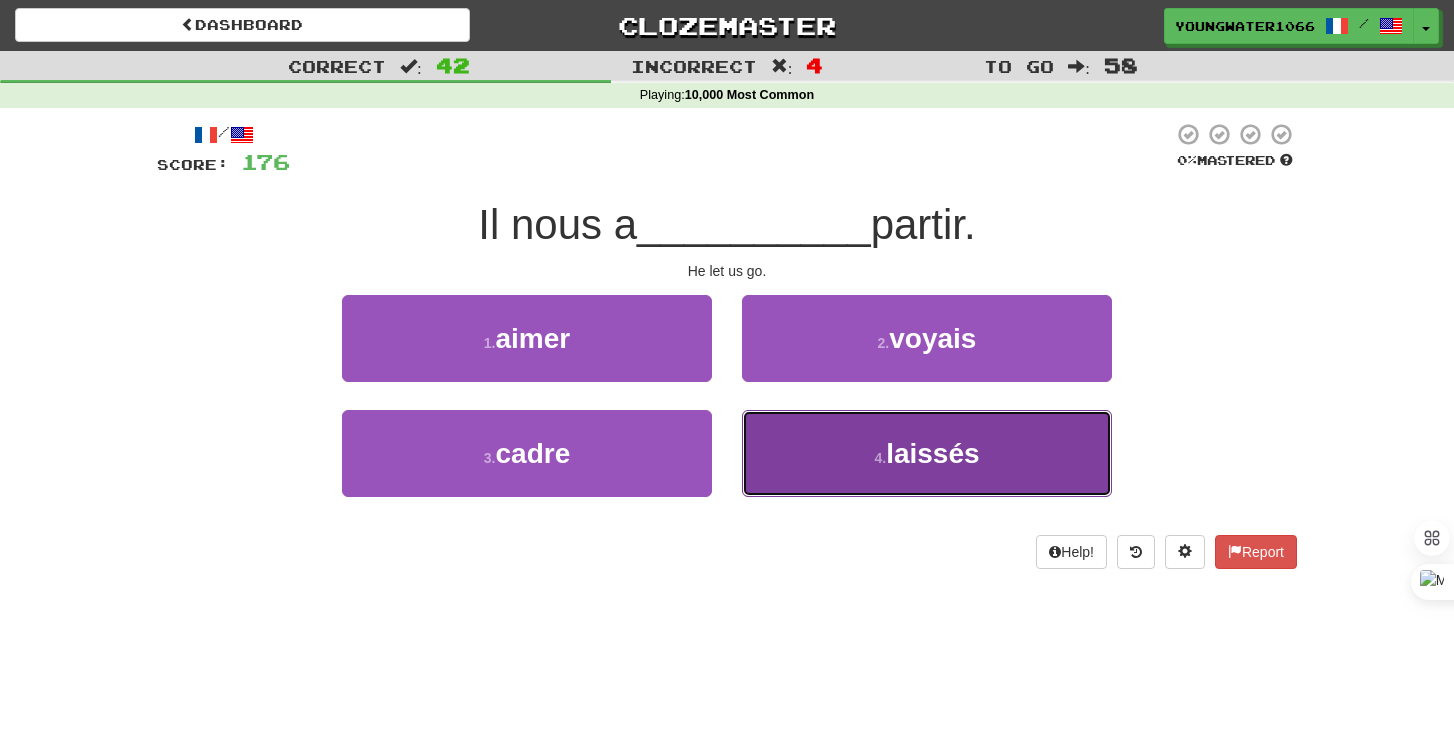 click on "4 . laissés" at bounding box center (927, 453) 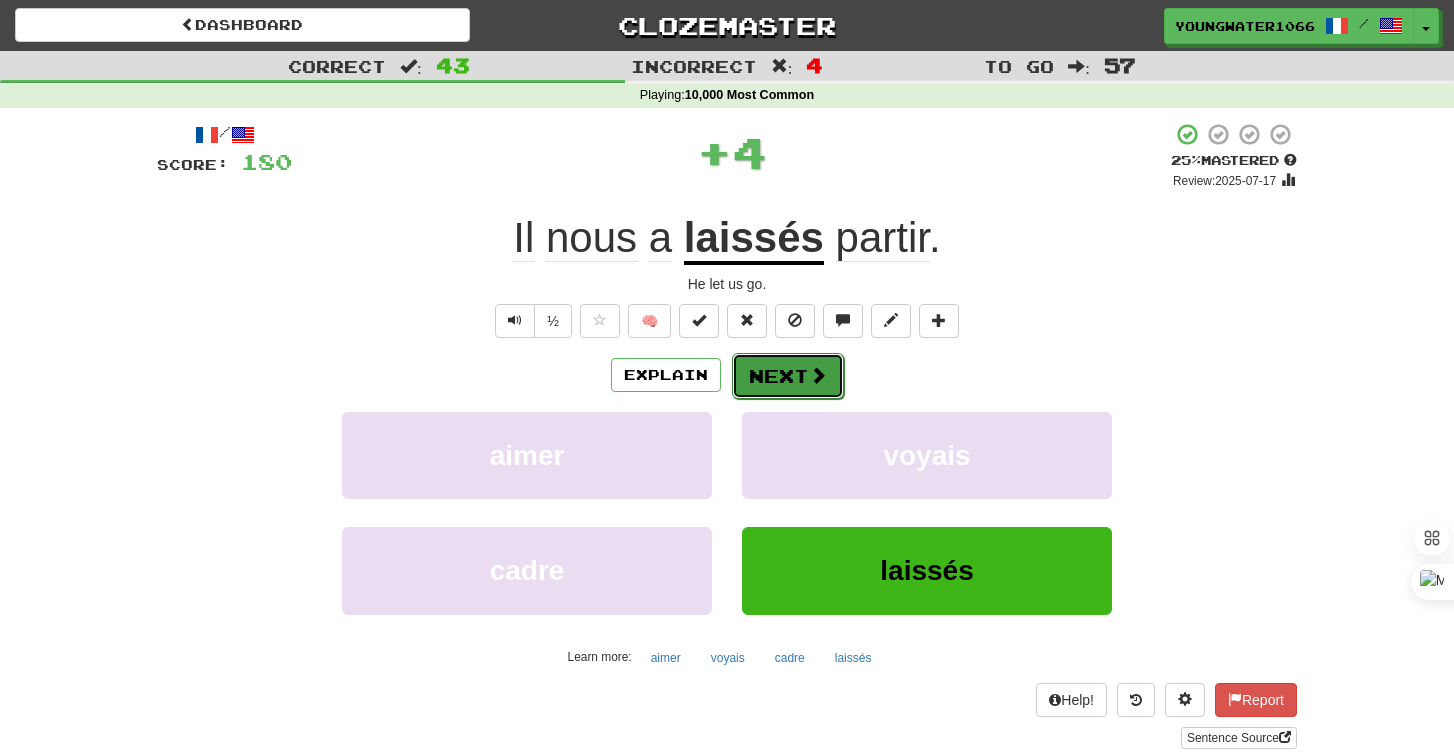 click on "Next" at bounding box center [788, 376] 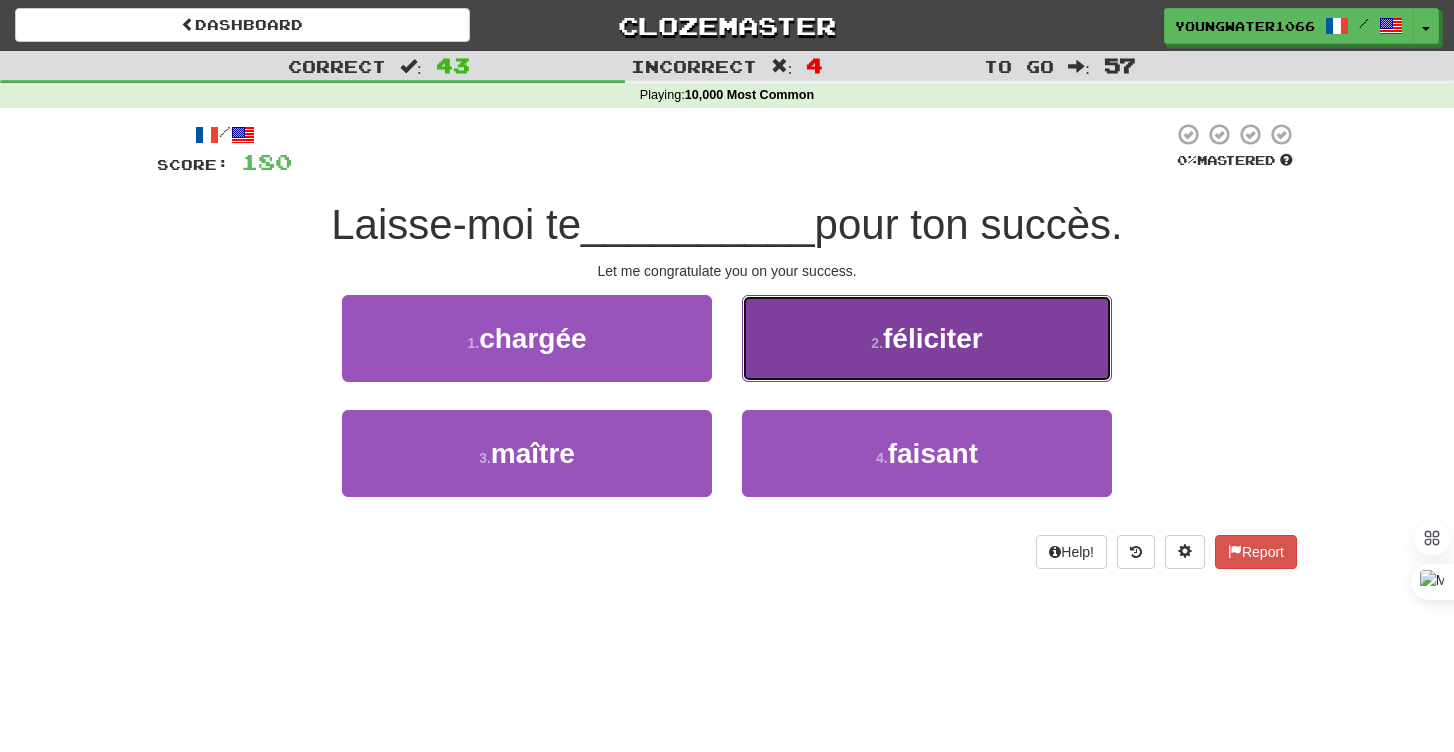 click on "2 . féliciter" at bounding box center (927, 338) 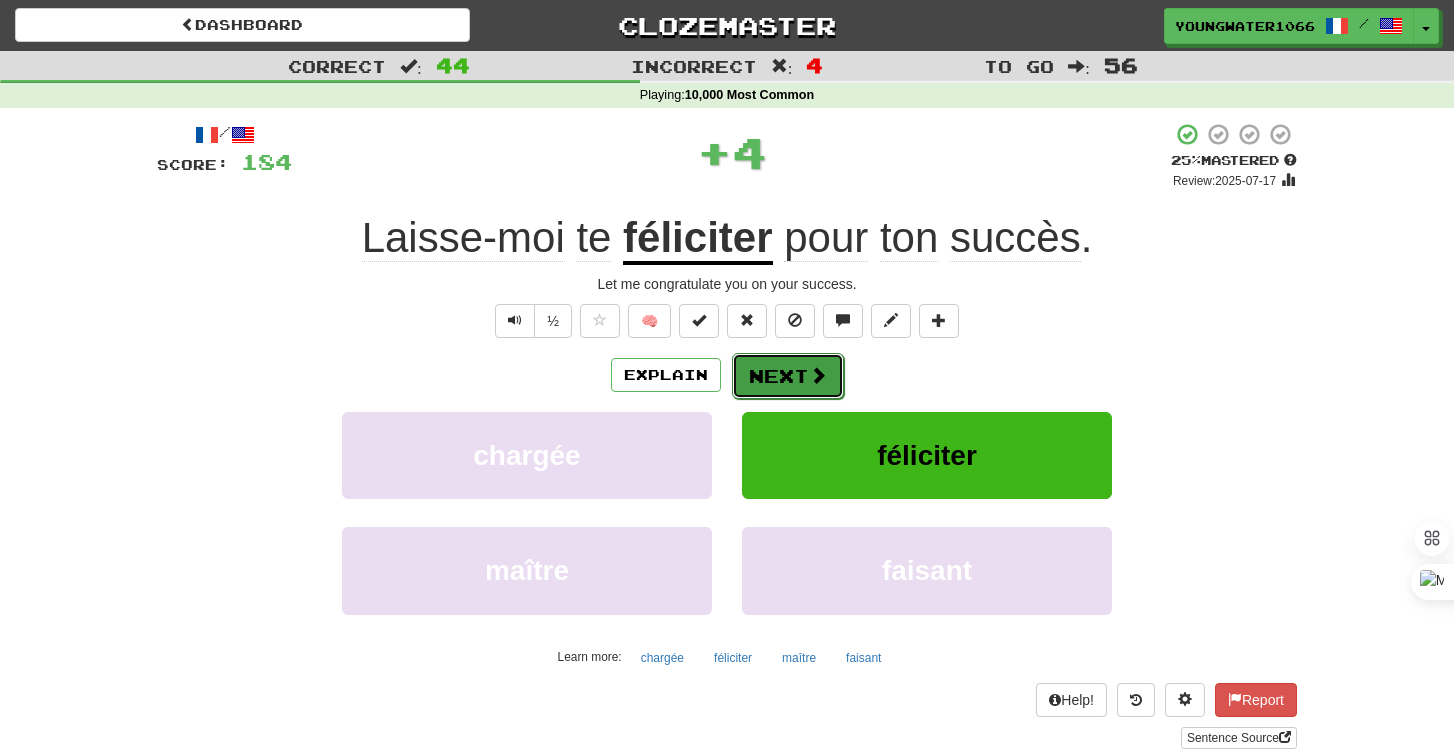 click on "Next" at bounding box center (788, 376) 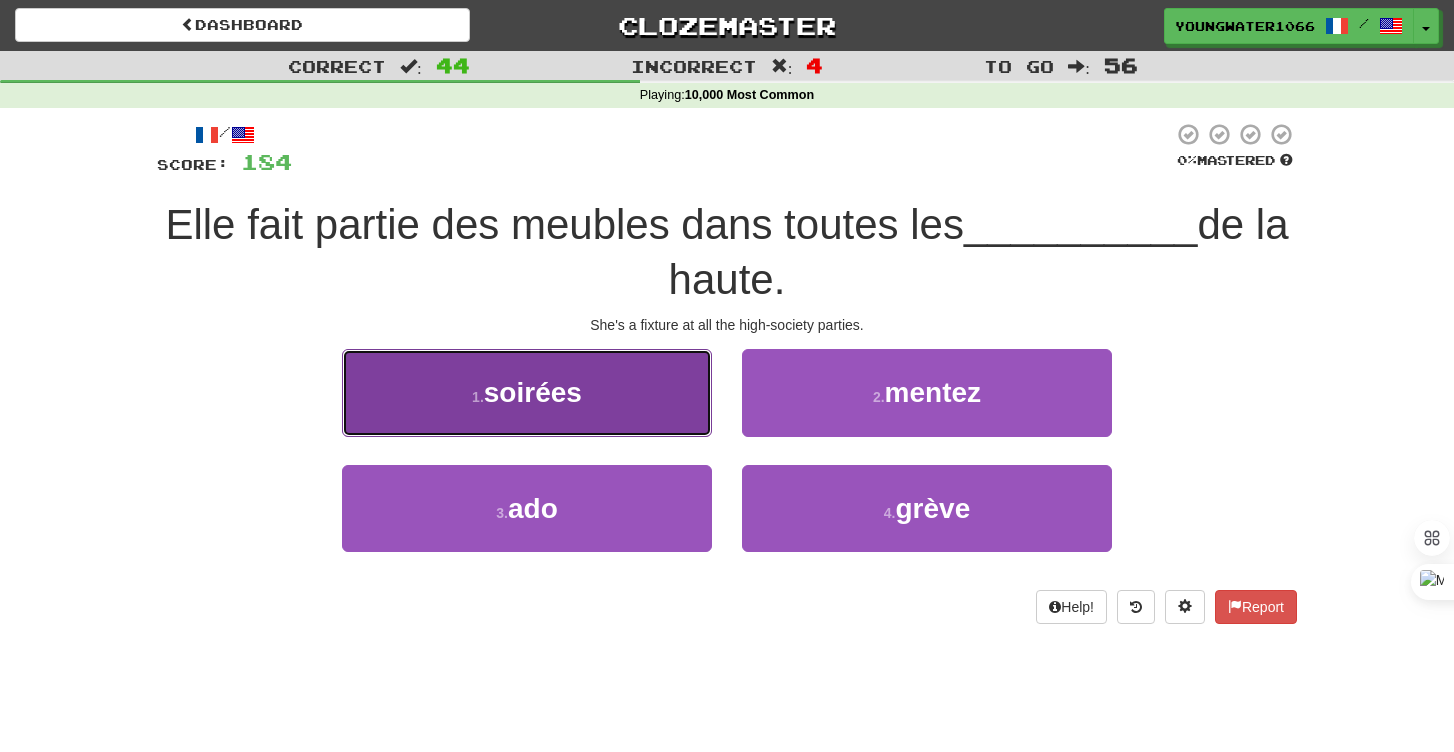 click on "1 .  soirées" at bounding box center (527, 392) 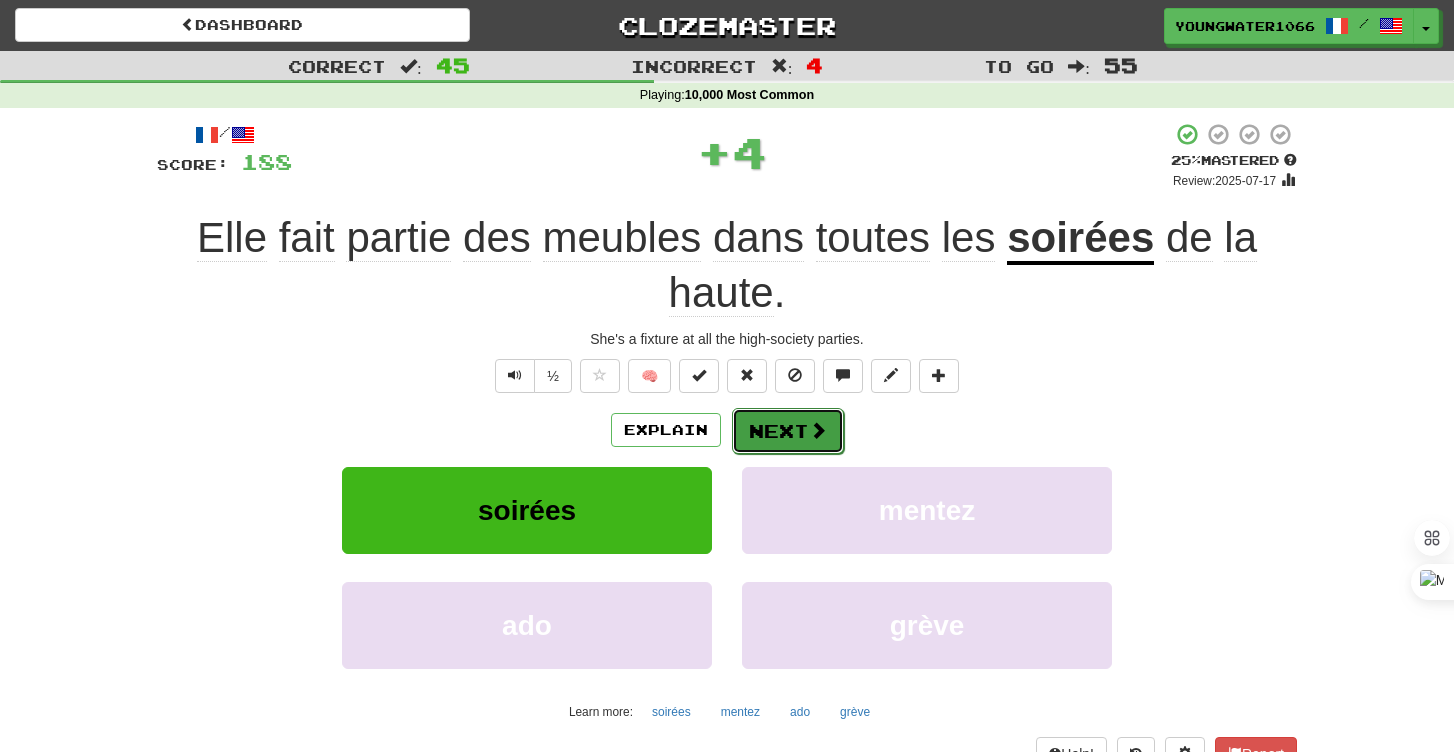 click on "Next" at bounding box center [788, 431] 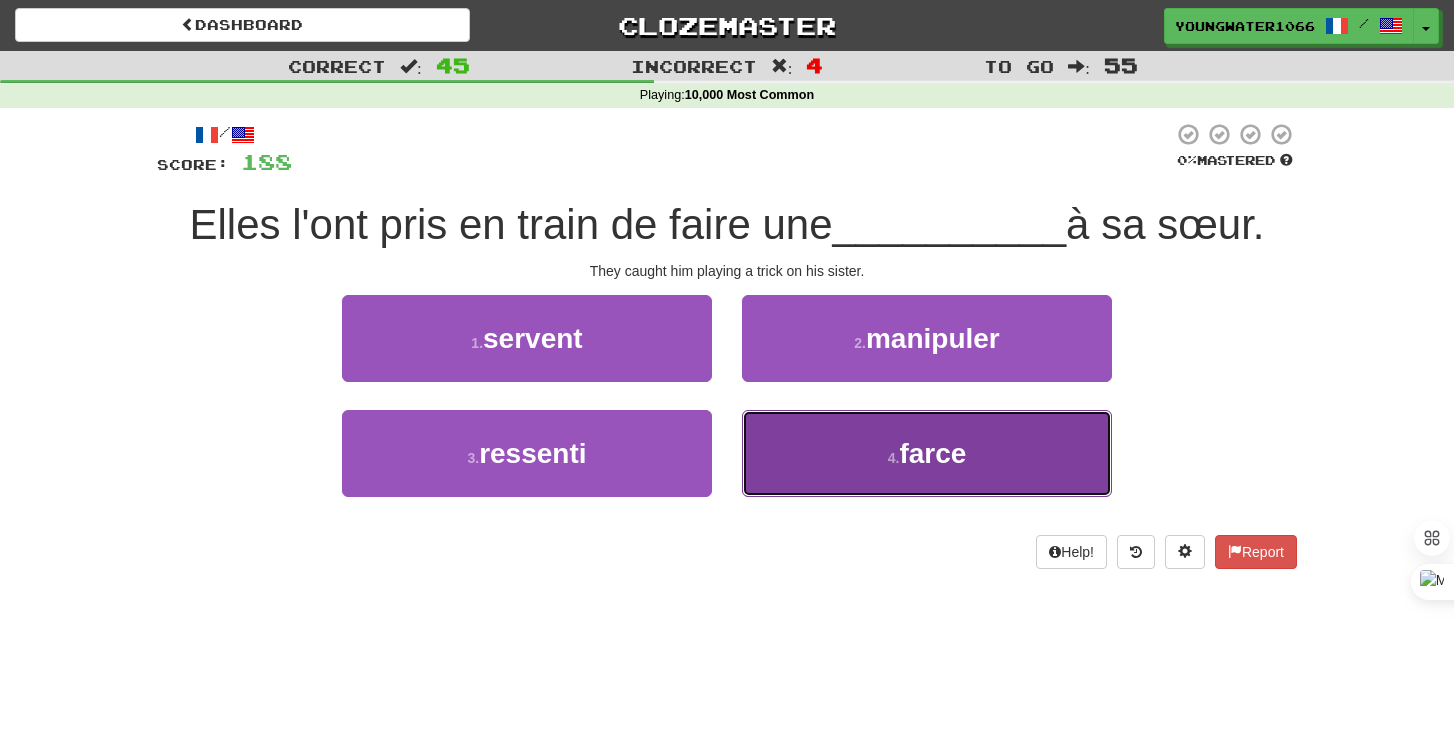 click on "4 .  farce" at bounding box center [927, 453] 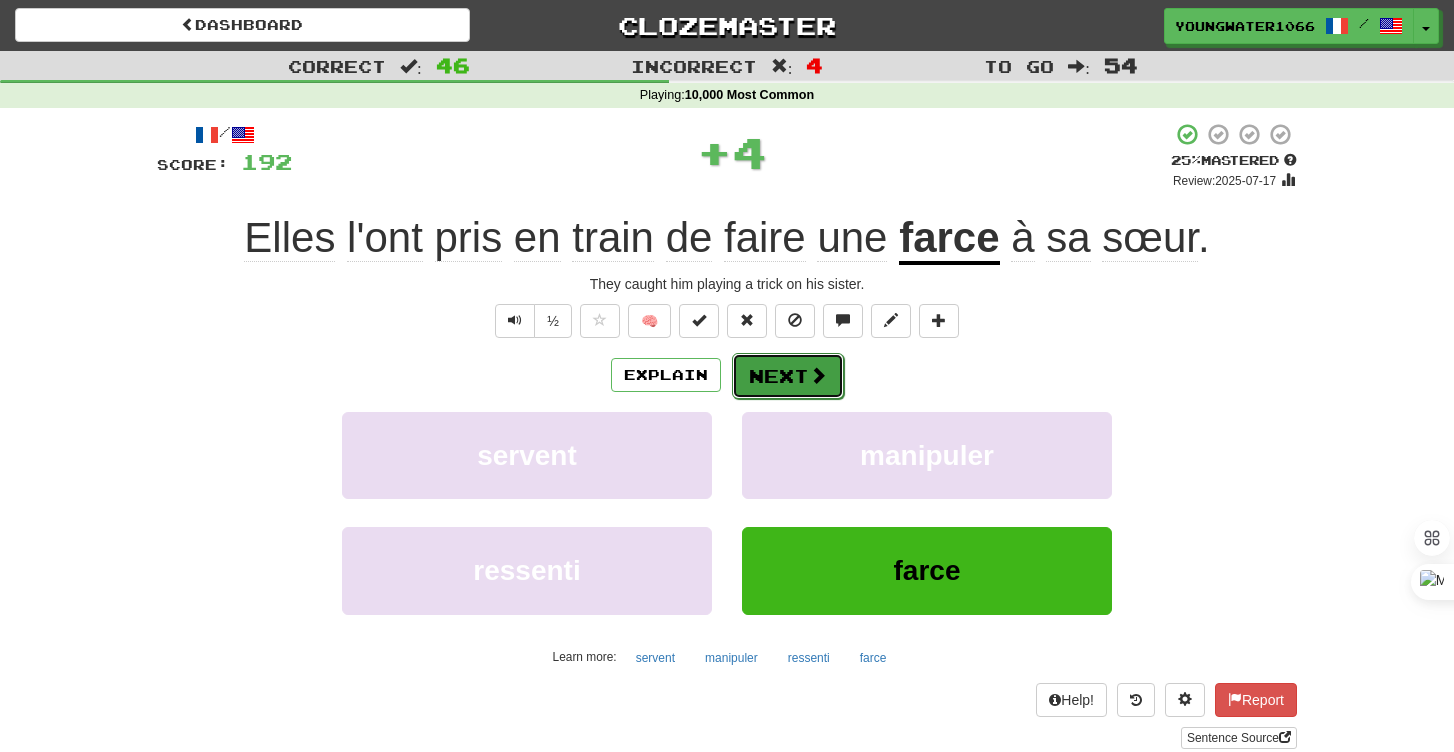 click on "Next" at bounding box center [788, 376] 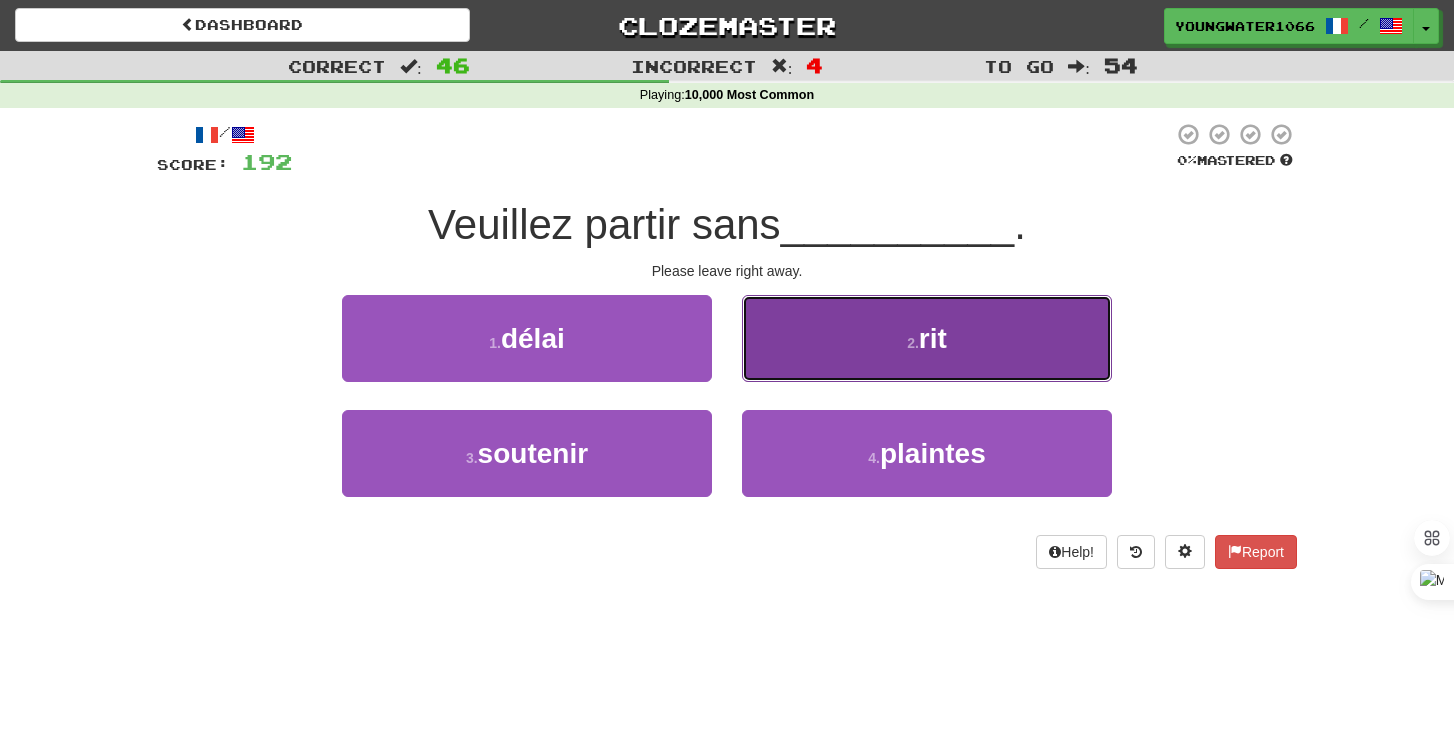 click on "2 ." at bounding box center [913, 343] 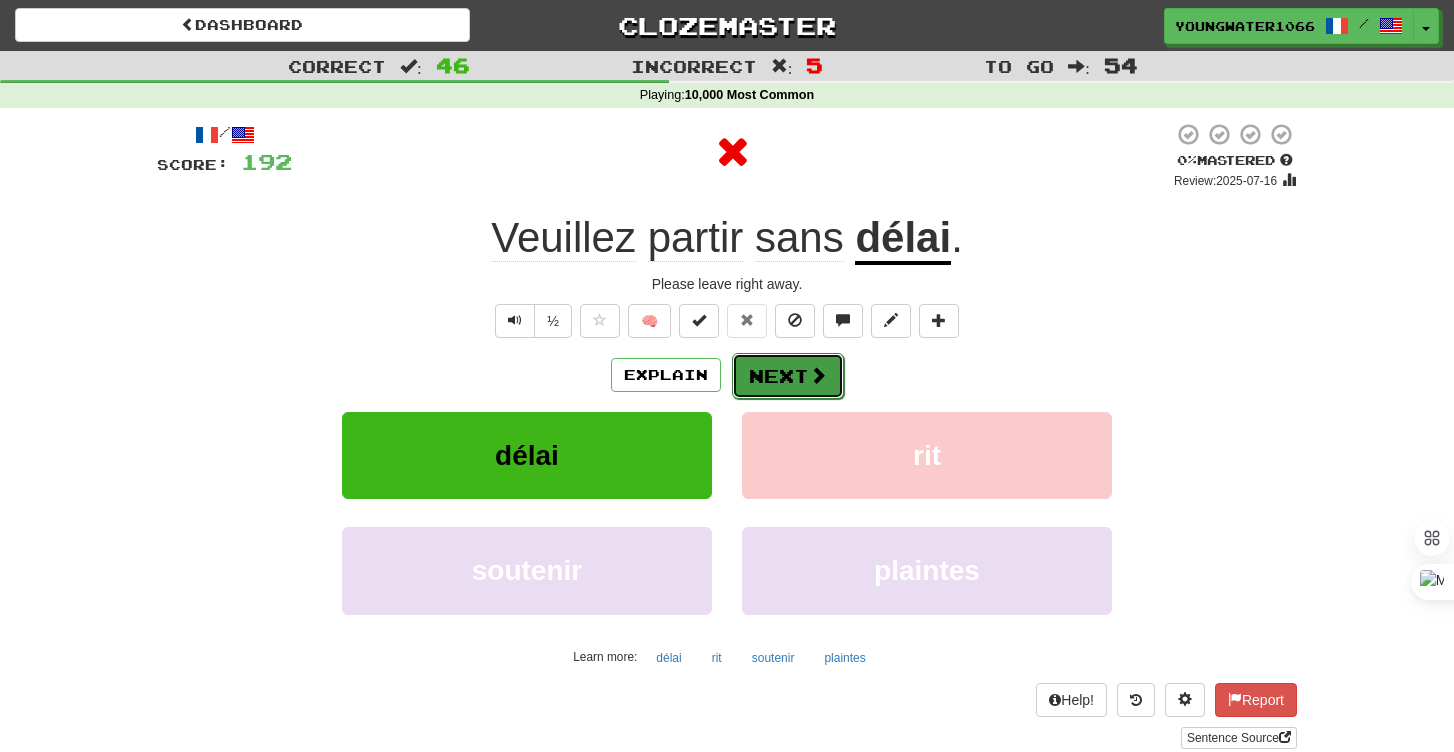 click on "Next" at bounding box center (788, 376) 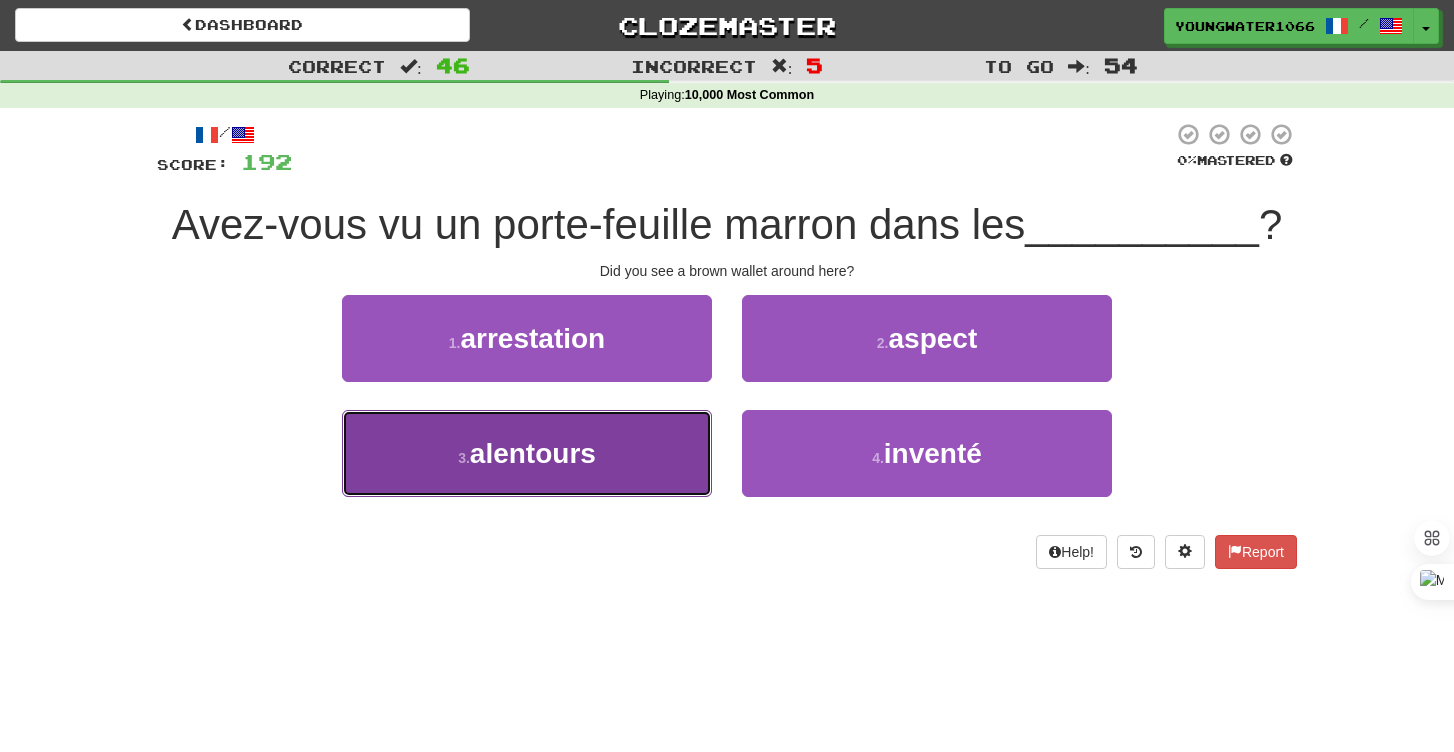 click on "alentours" at bounding box center (533, 453) 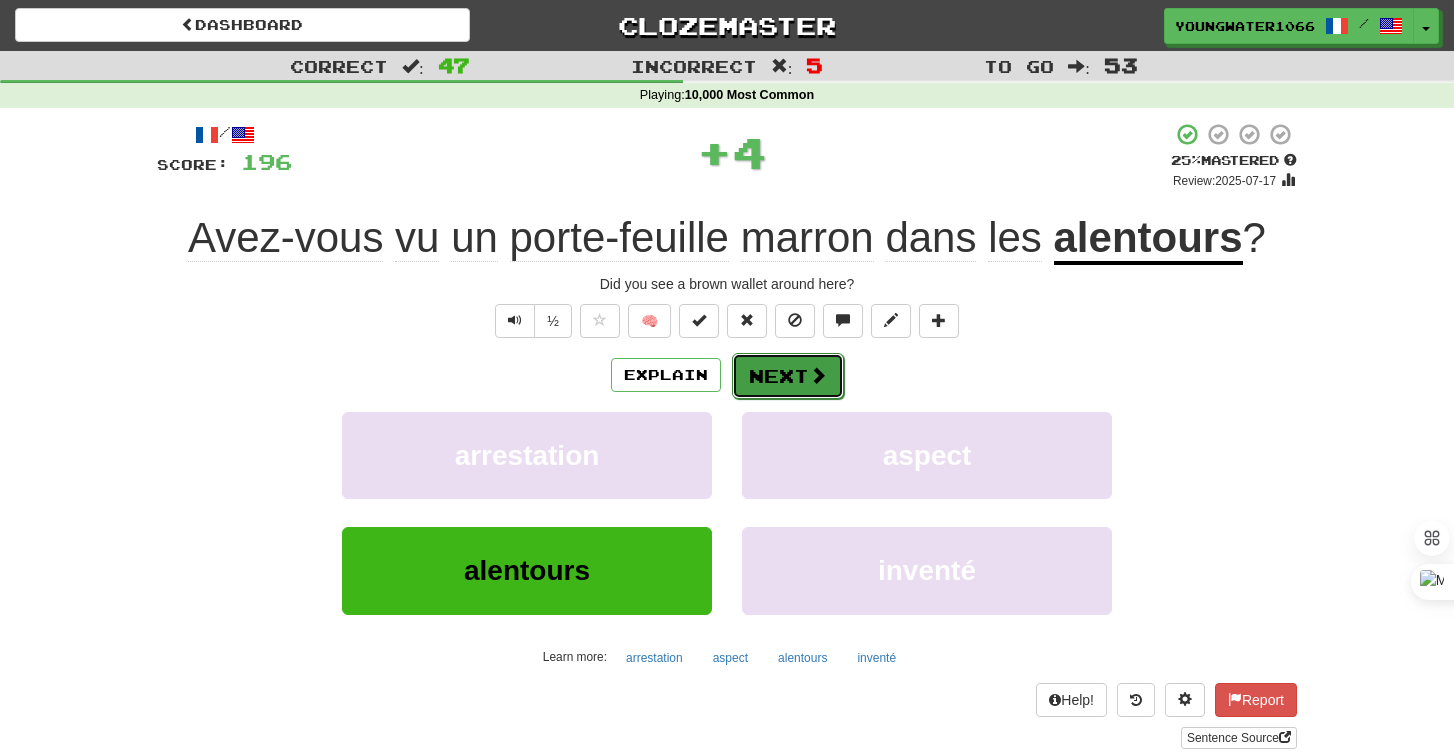 click on "Next" at bounding box center (788, 376) 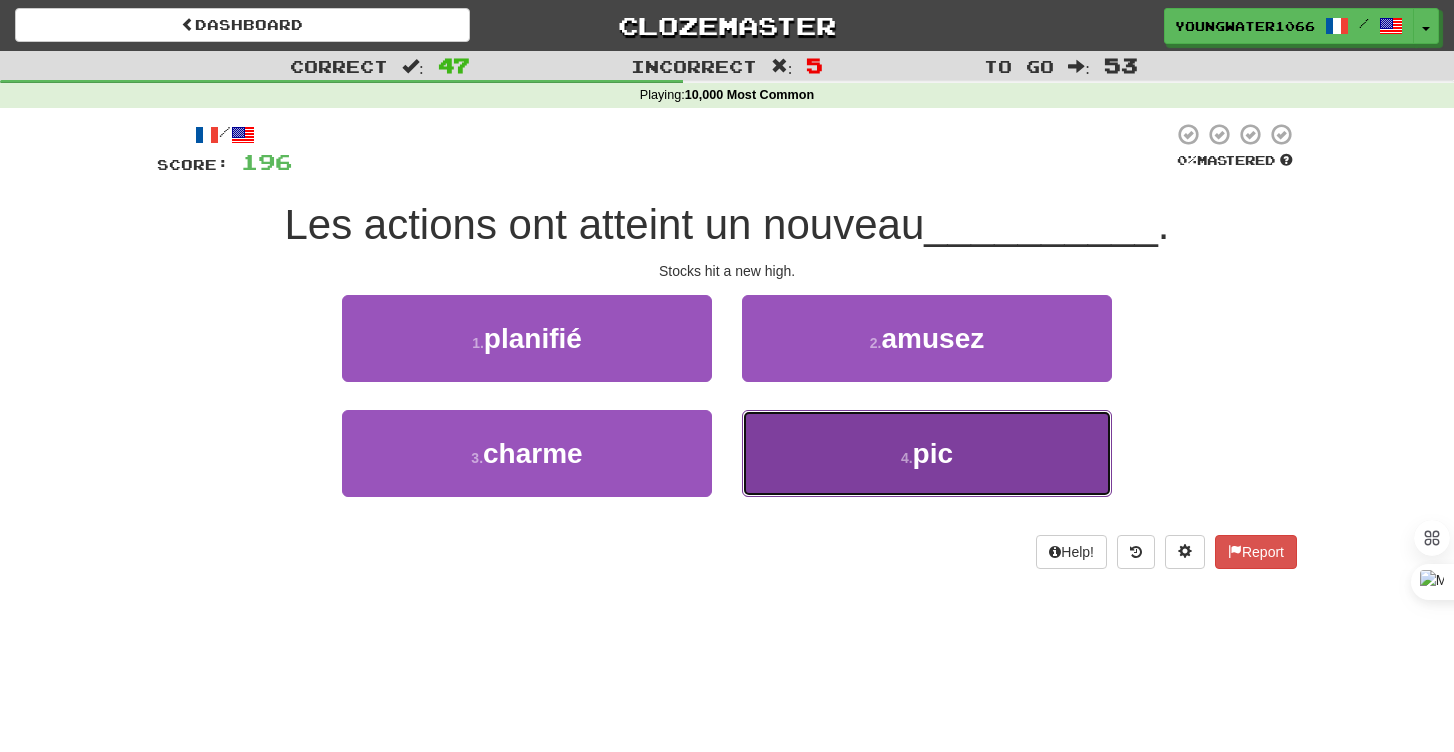 click on "4 . pic" at bounding box center (927, 453) 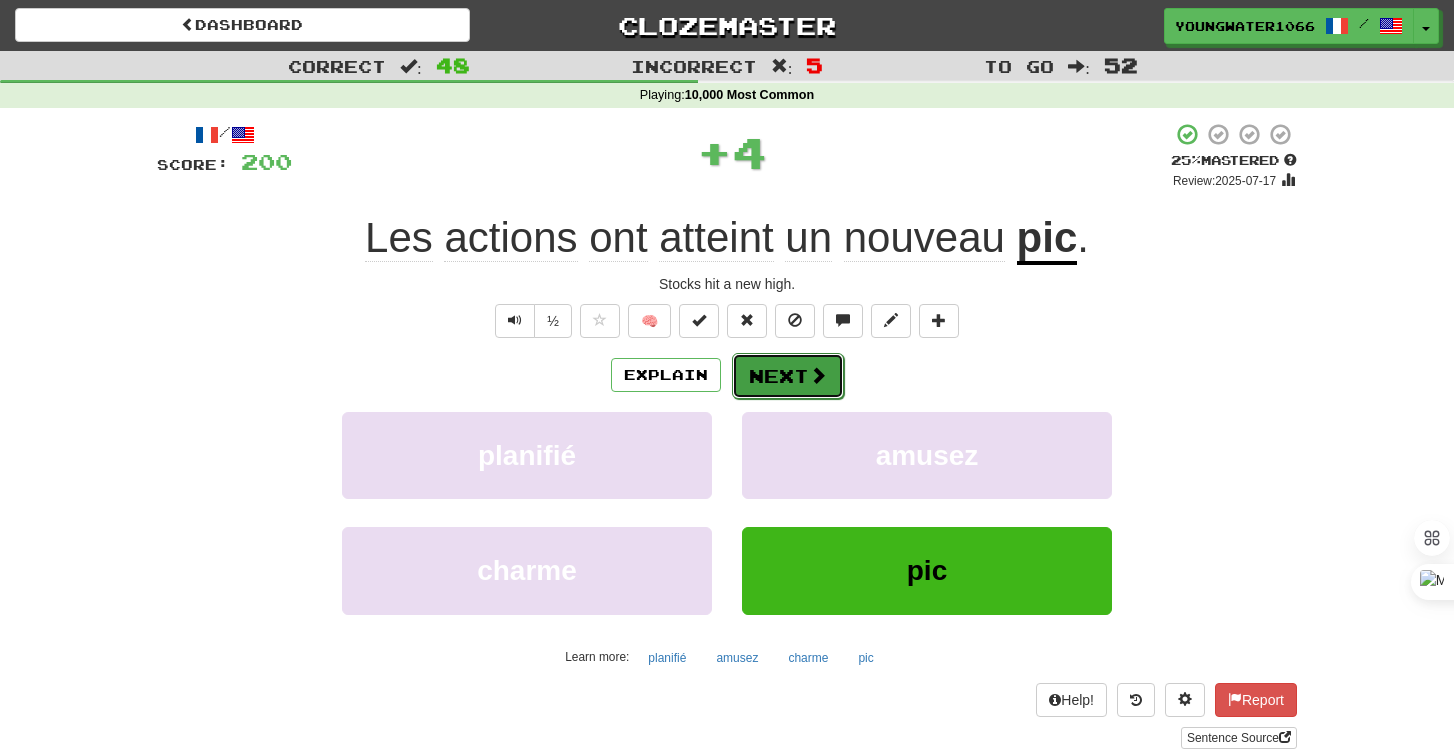 click on "Next" at bounding box center [788, 376] 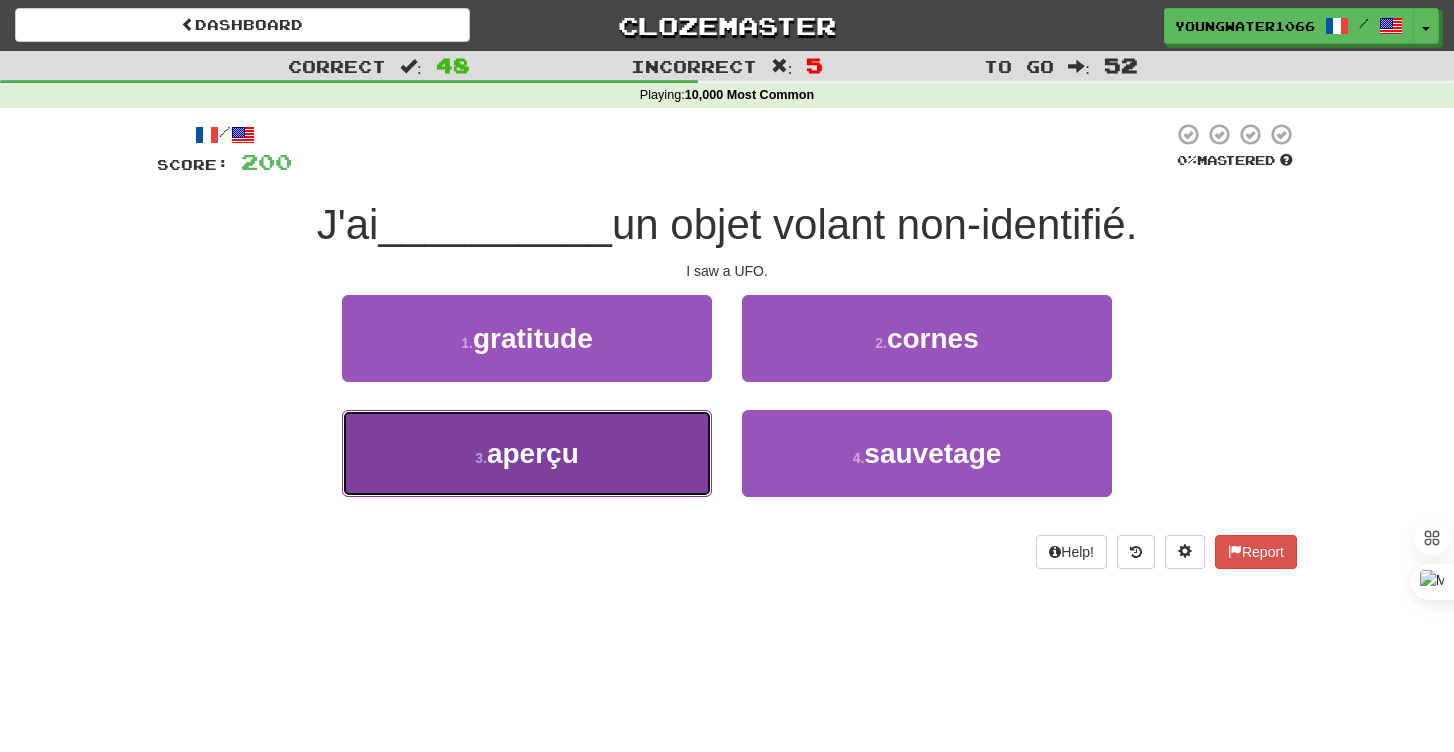 click on "3 . aperçu" at bounding box center [527, 453] 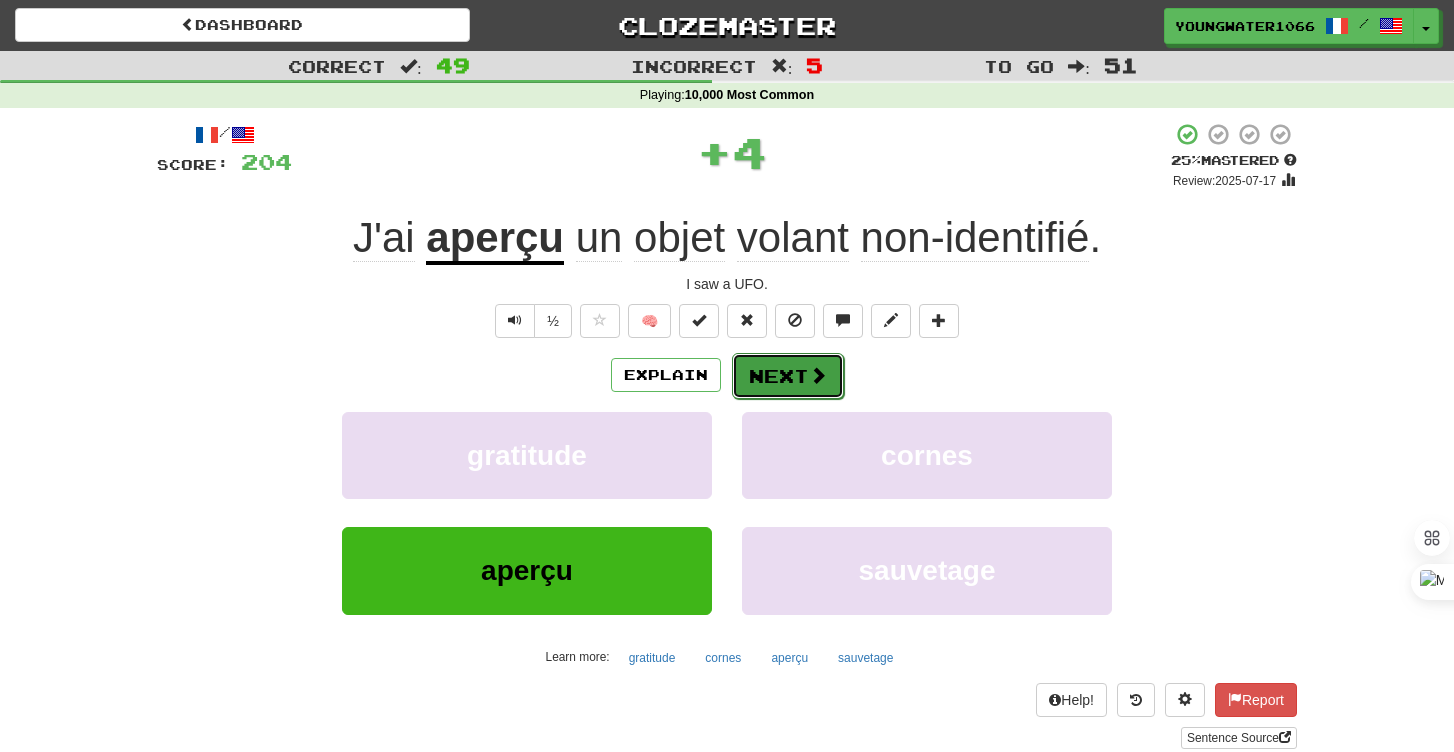 click at bounding box center [818, 375] 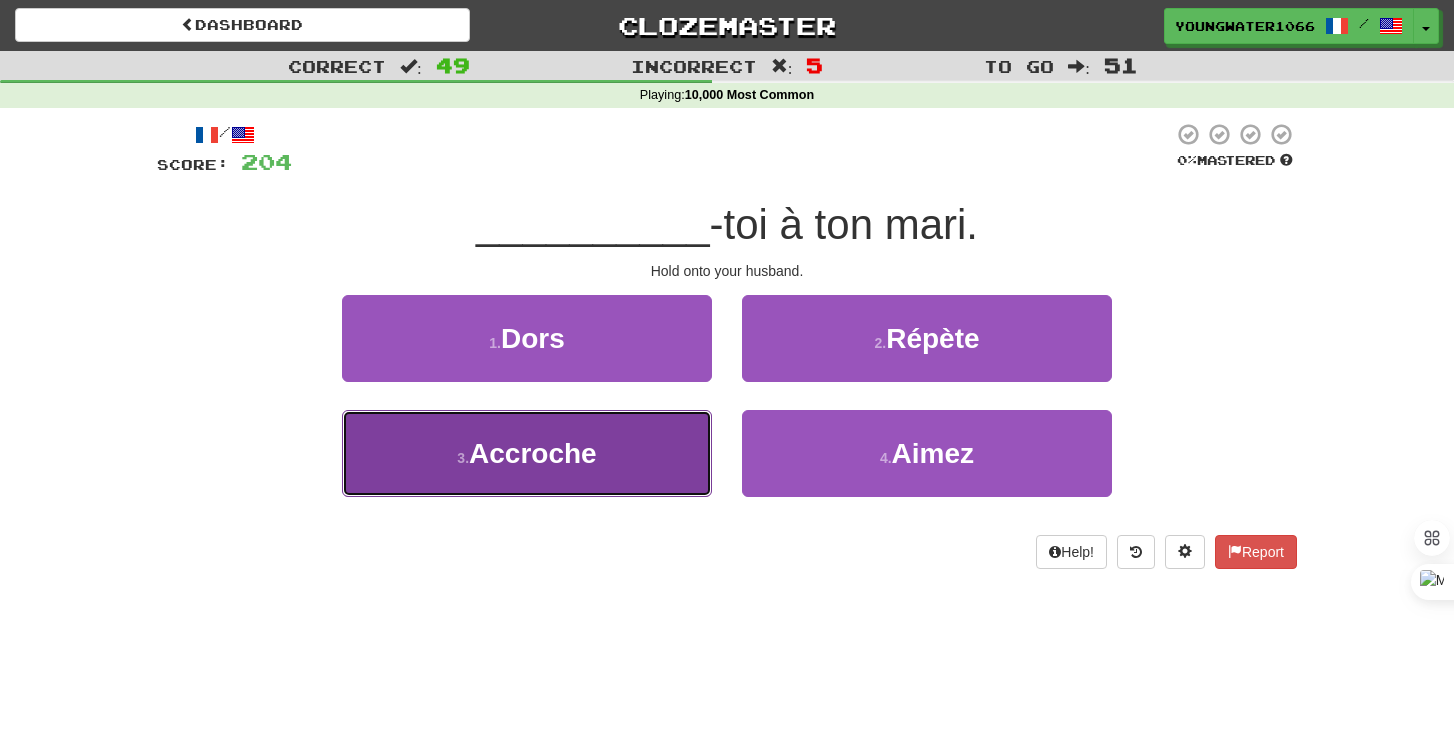 click on "3 .  Accroche" at bounding box center [527, 453] 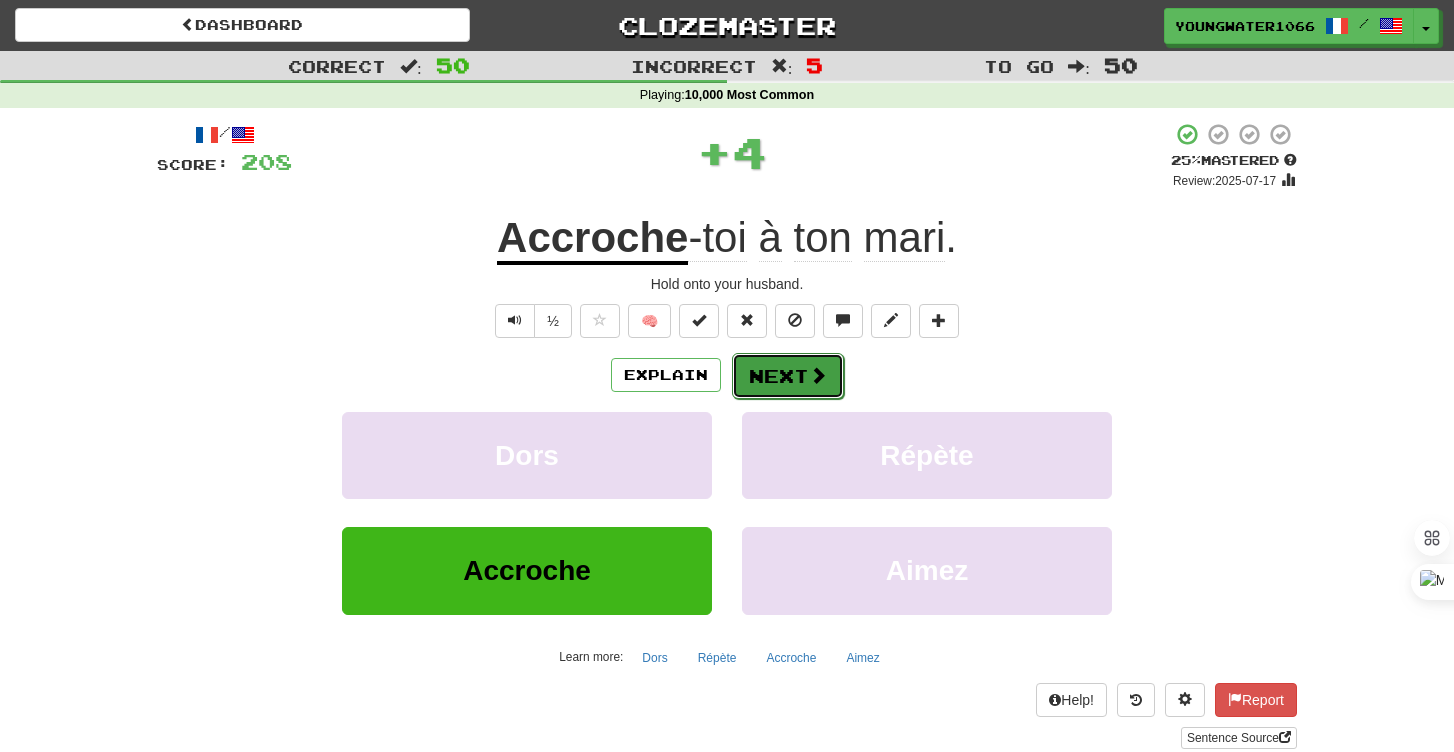 click on "Next" at bounding box center [788, 376] 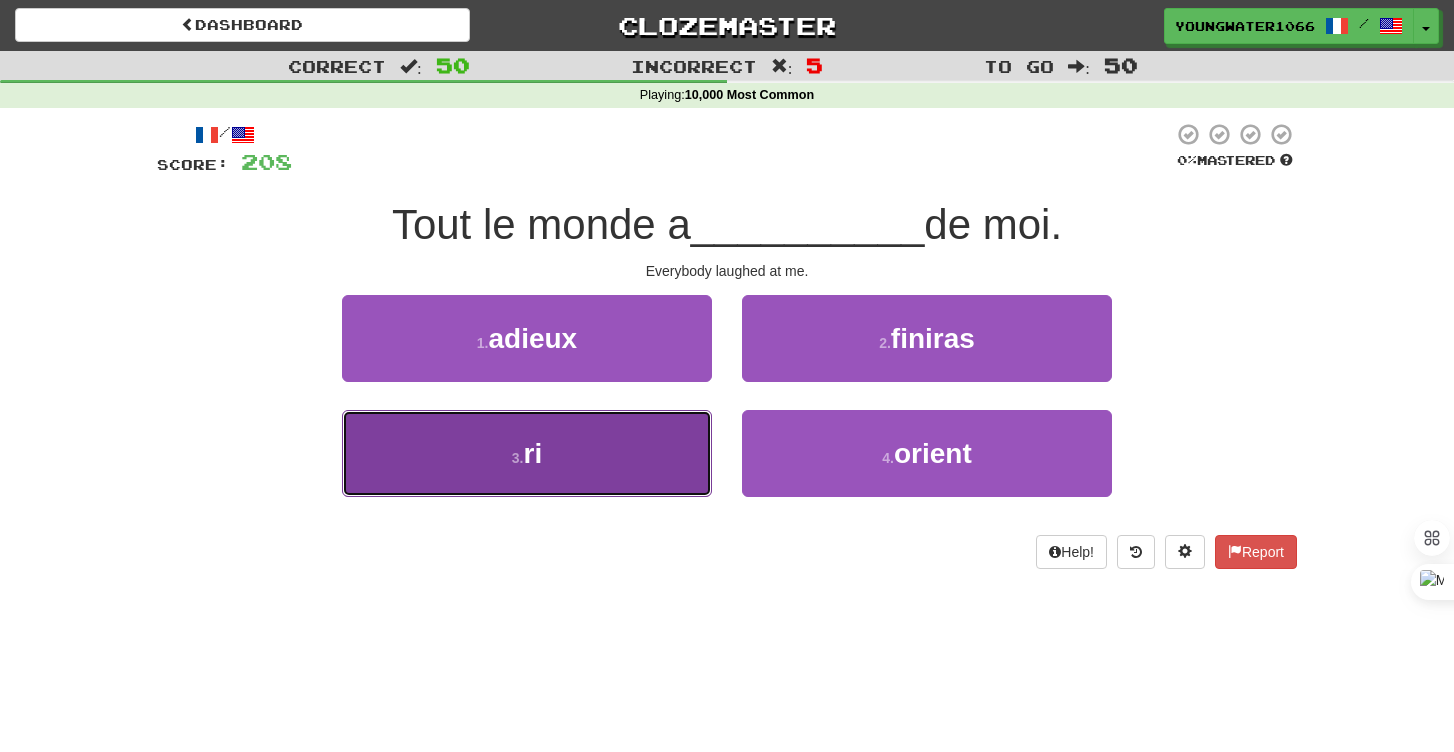 click on "3 . ri" at bounding box center [527, 453] 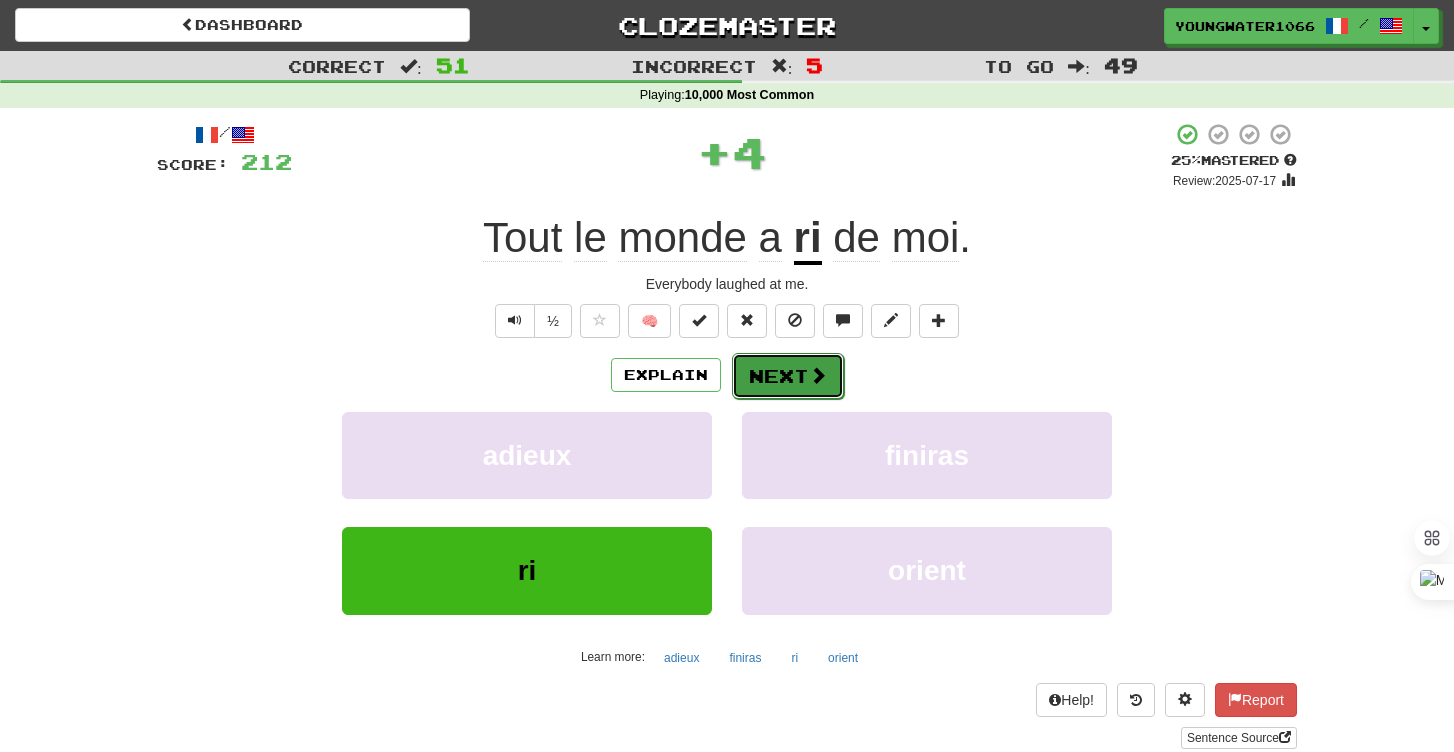 click on "Next" at bounding box center [788, 376] 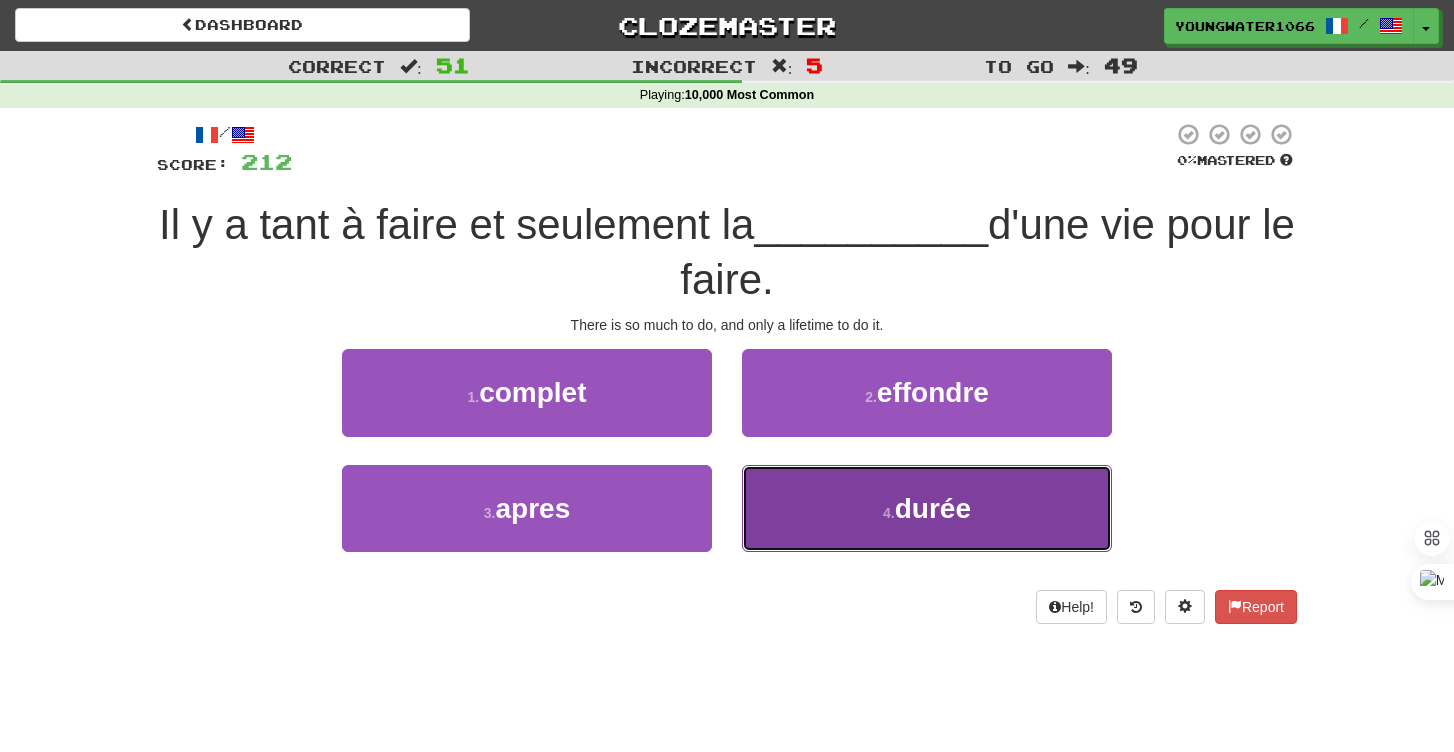 click on "4 .  durée" at bounding box center [927, 508] 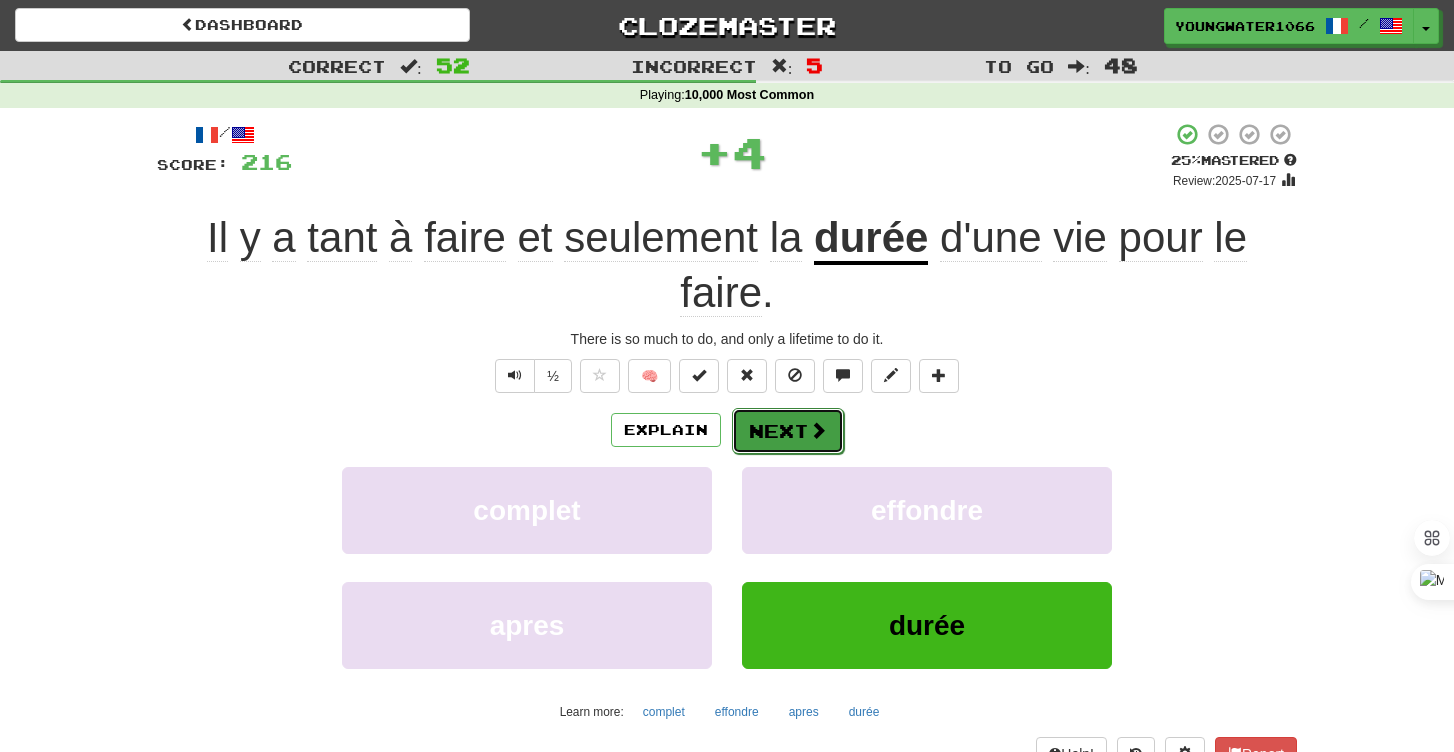 click on "Next" at bounding box center (788, 431) 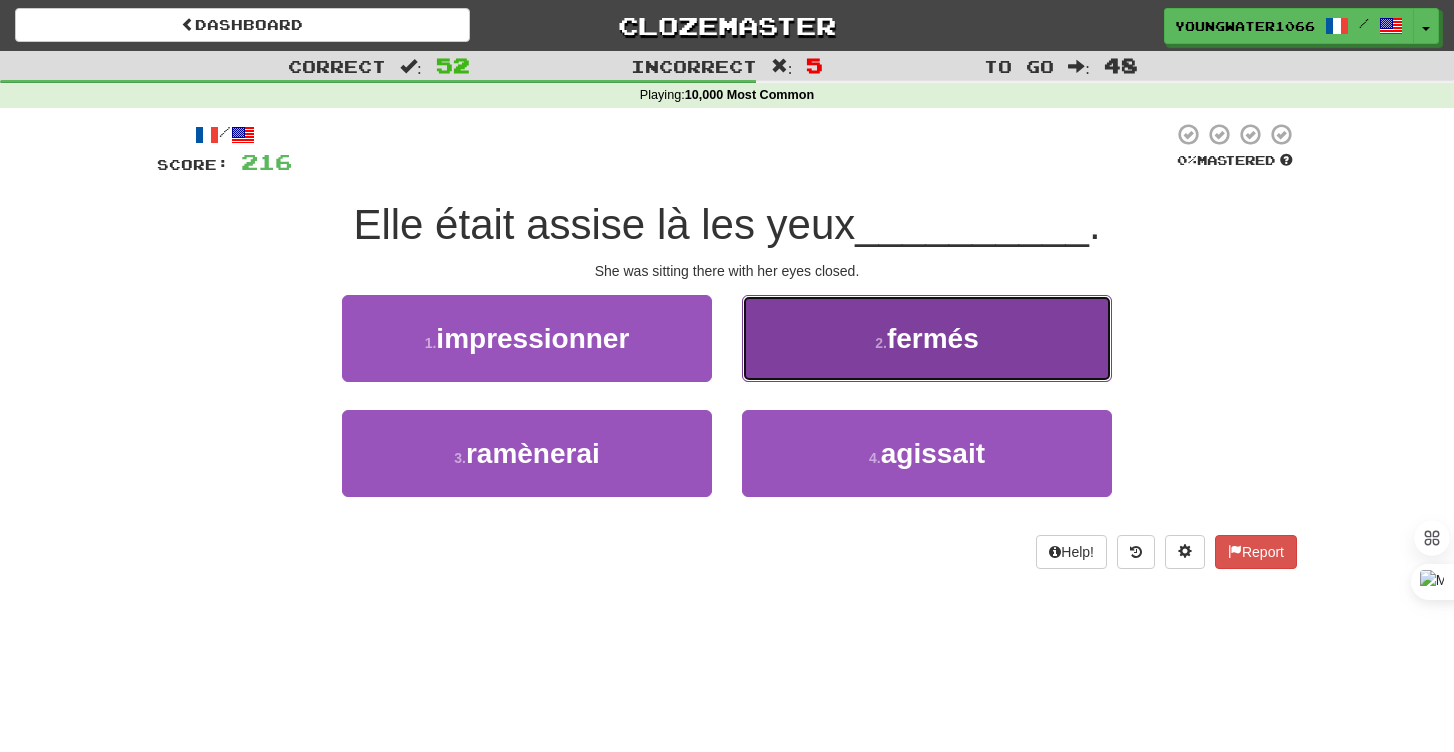 click on "2 .  fermés" at bounding box center [927, 338] 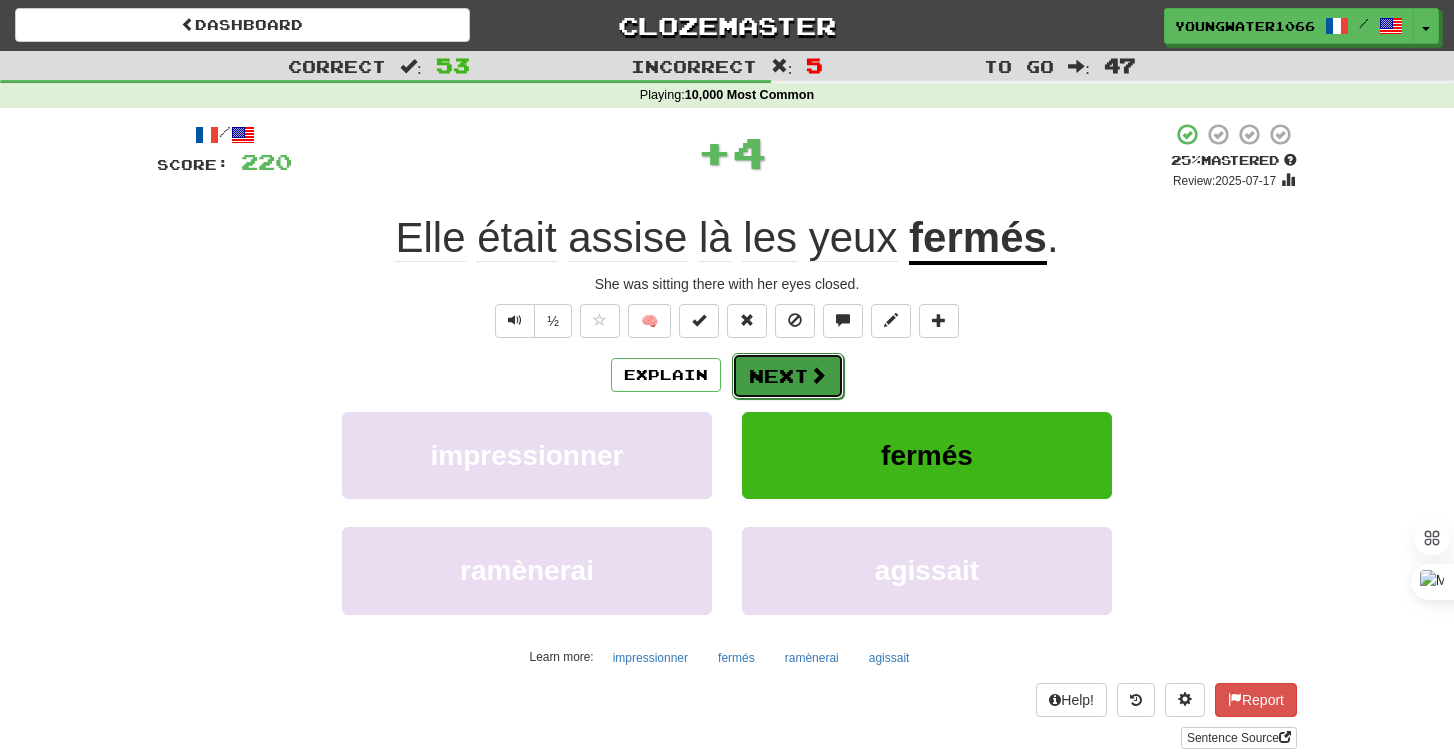 click on "Next" at bounding box center (788, 376) 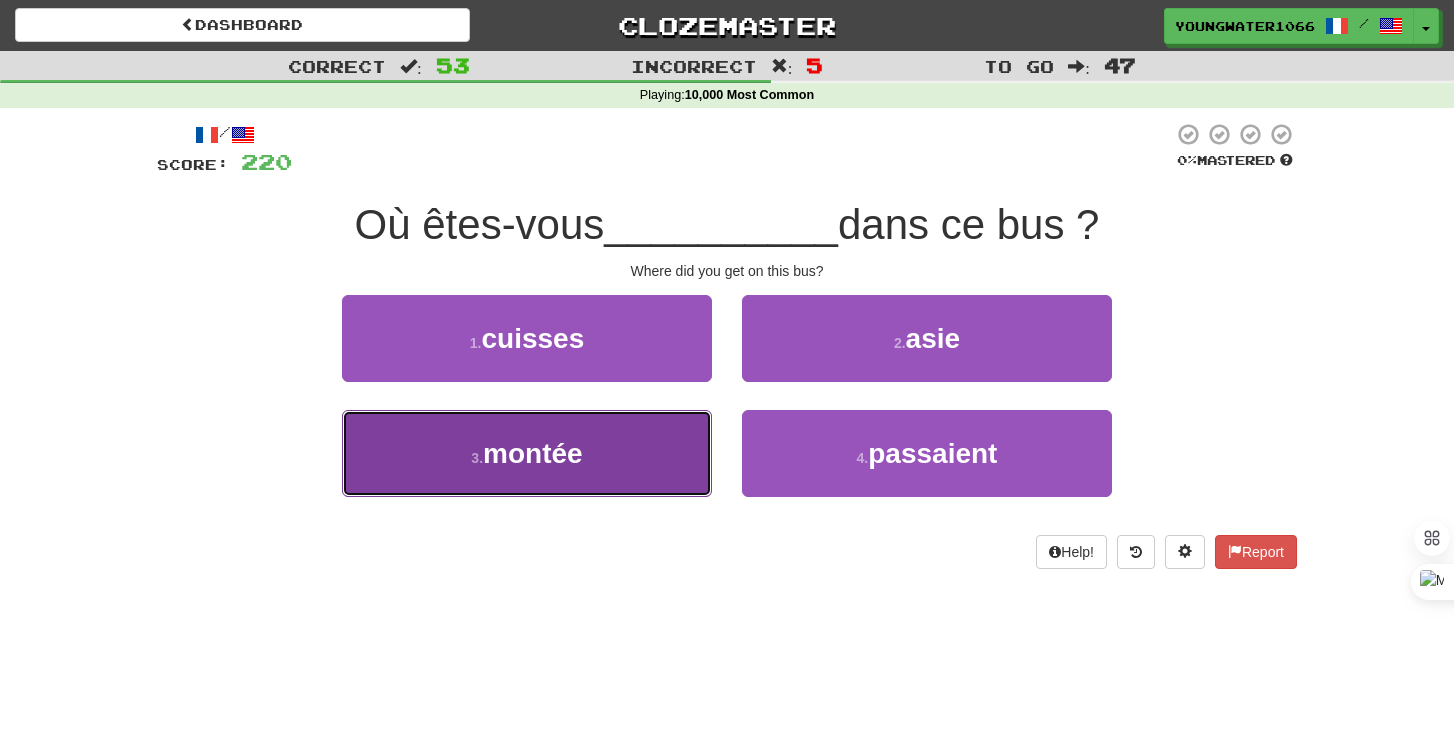 click on "3 .  montée" at bounding box center [527, 453] 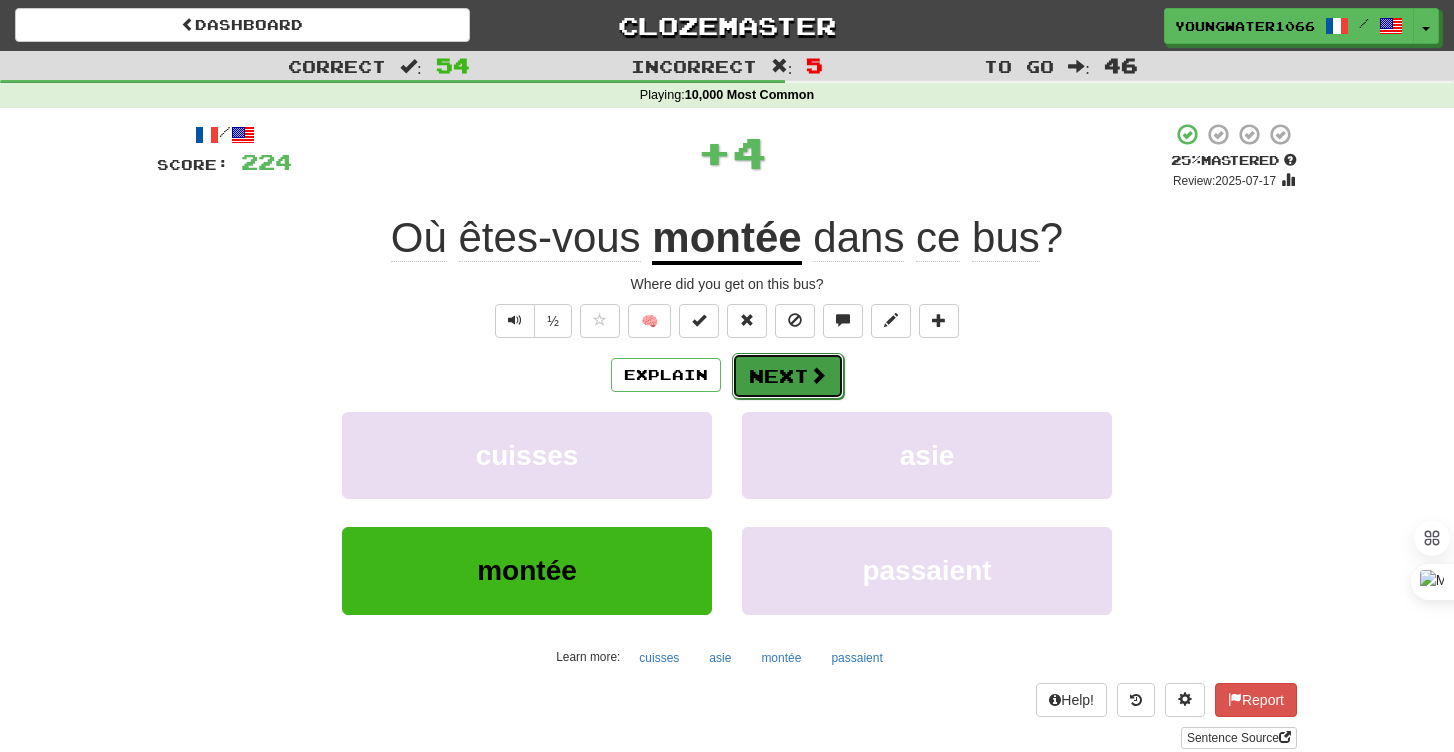 click on "Next" at bounding box center (788, 376) 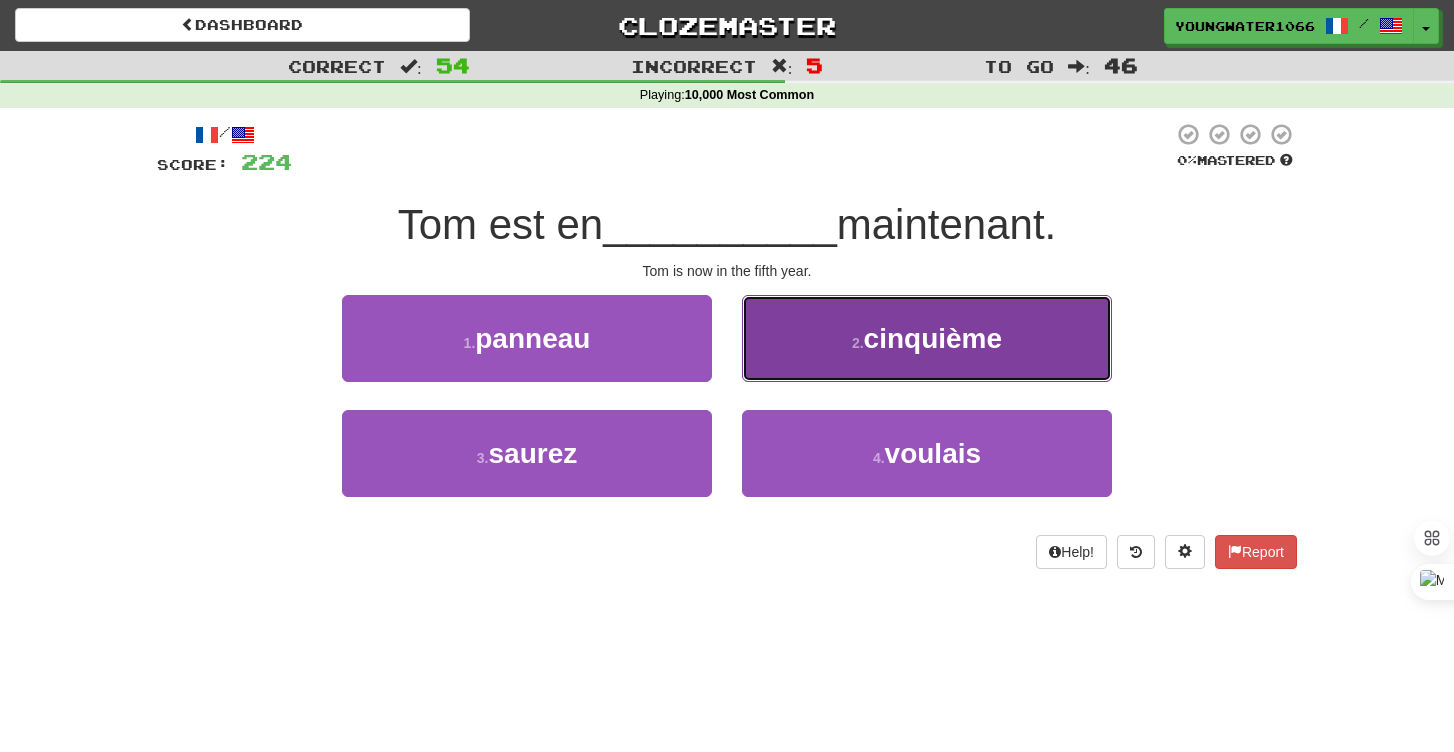 click on "2 .  cinquième" at bounding box center (927, 338) 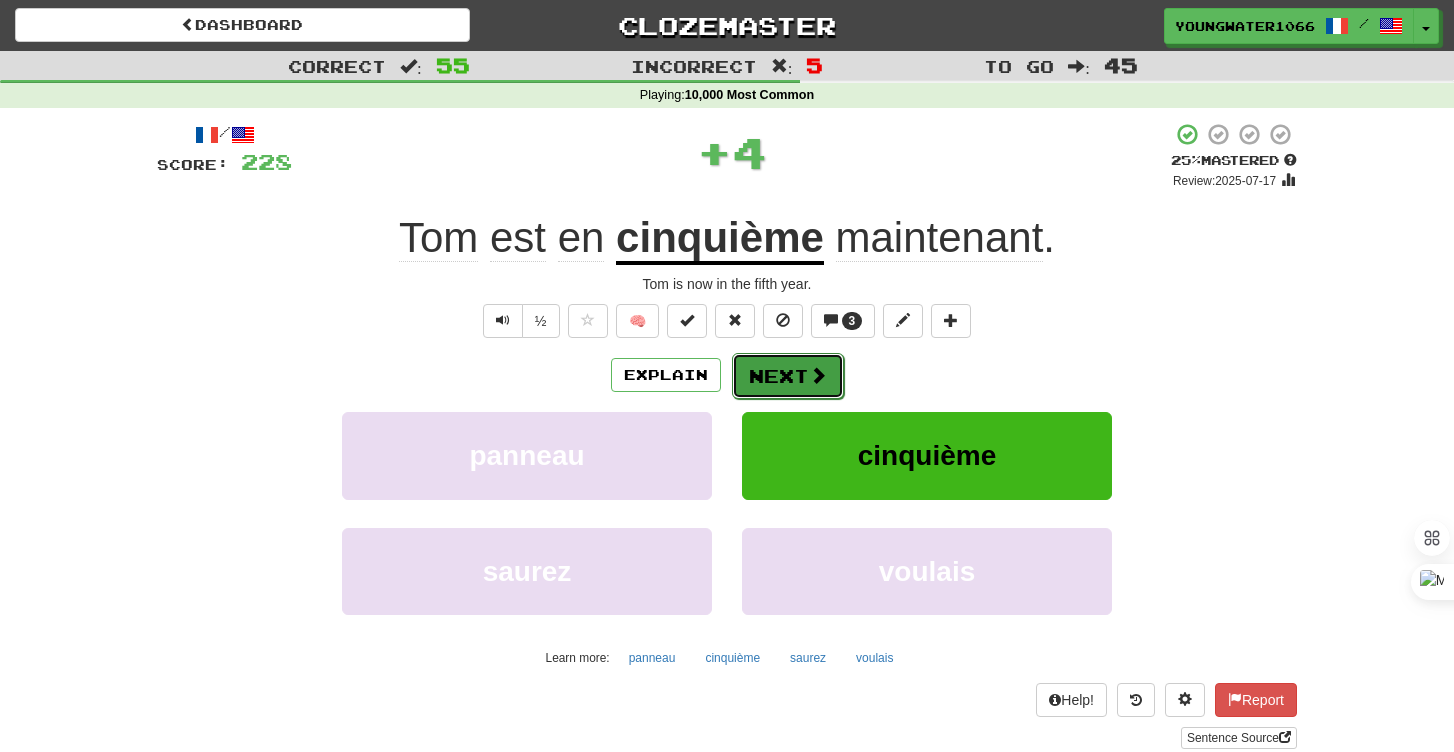 click on "Next" at bounding box center [788, 376] 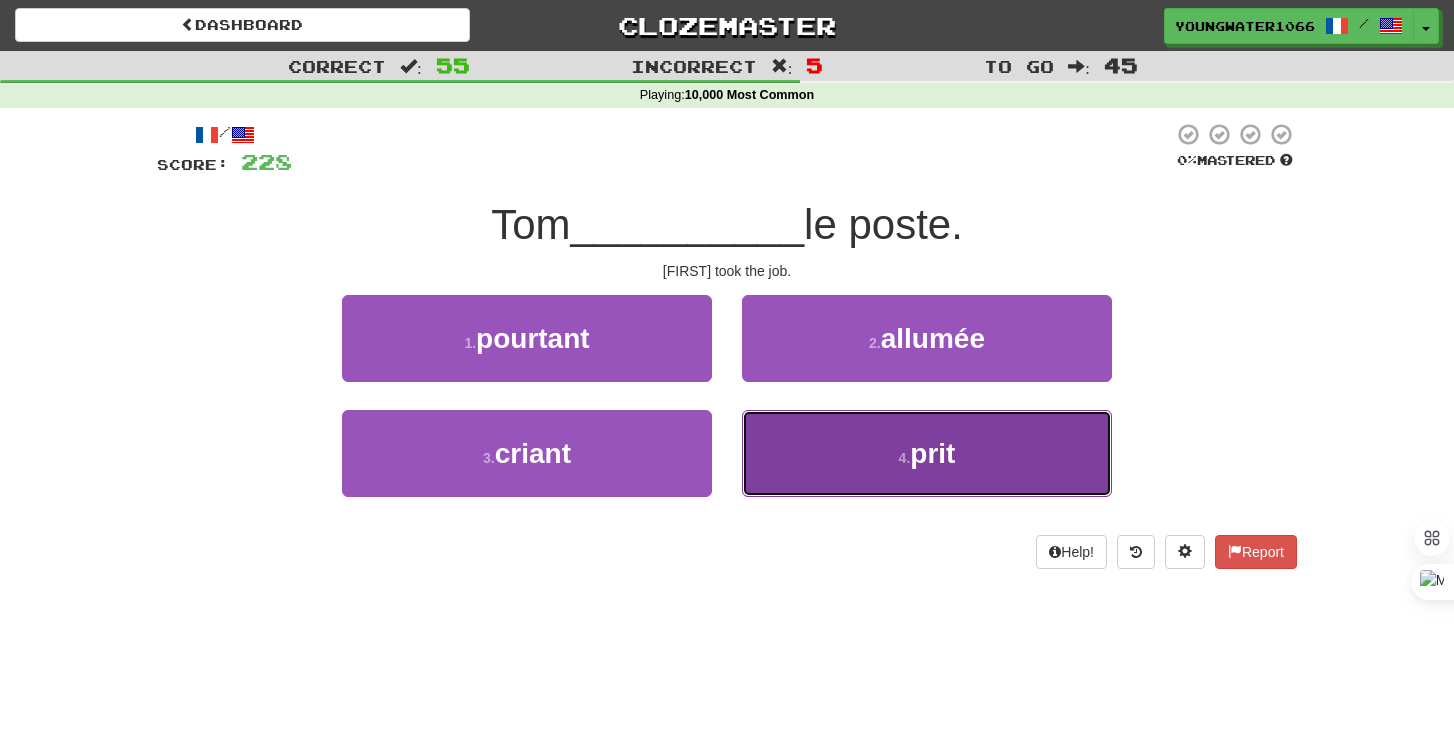 click on "4 . prit" at bounding box center [927, 453] 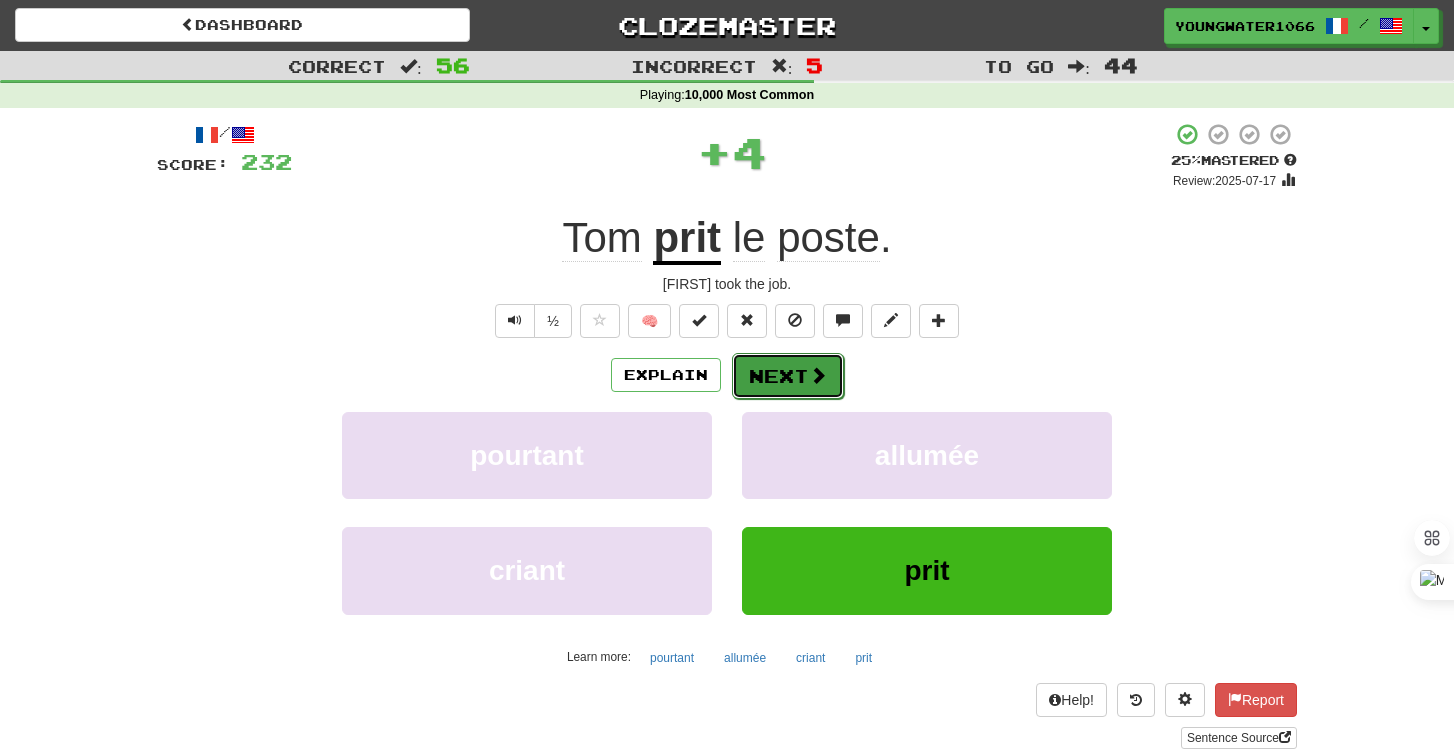 click on "Next" at bounding box center (788, 376) 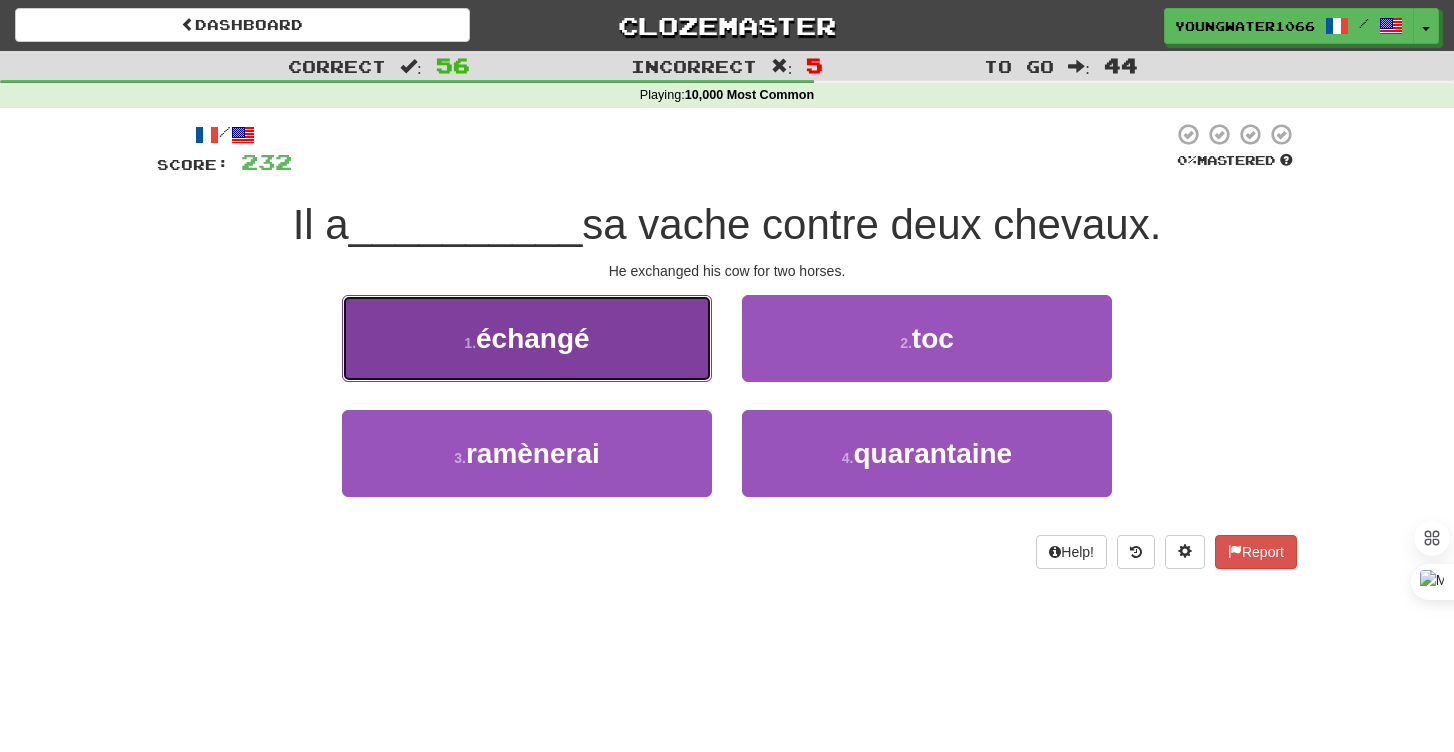 click on "1 . échangé" at bounding box center [527, 338] 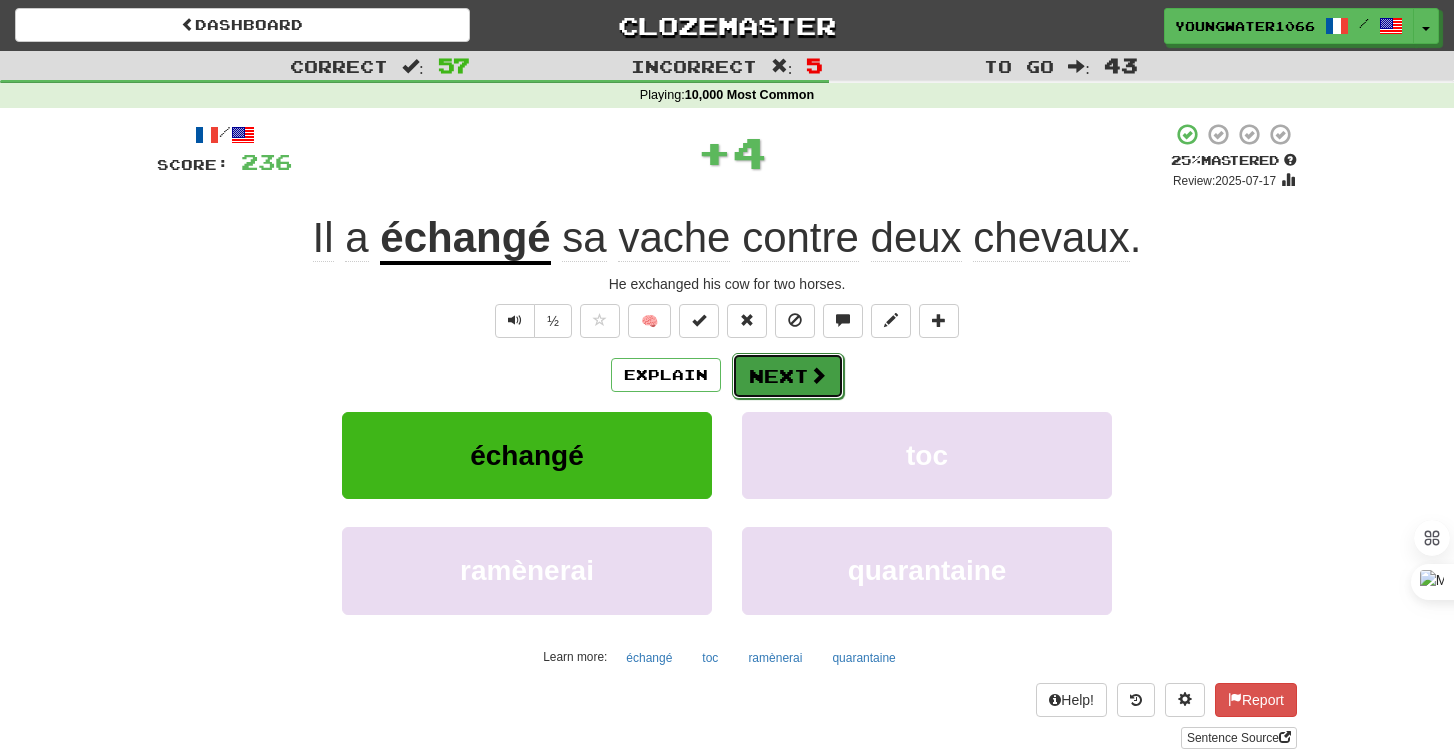 click on "Next" at bounding box center [788, 376] 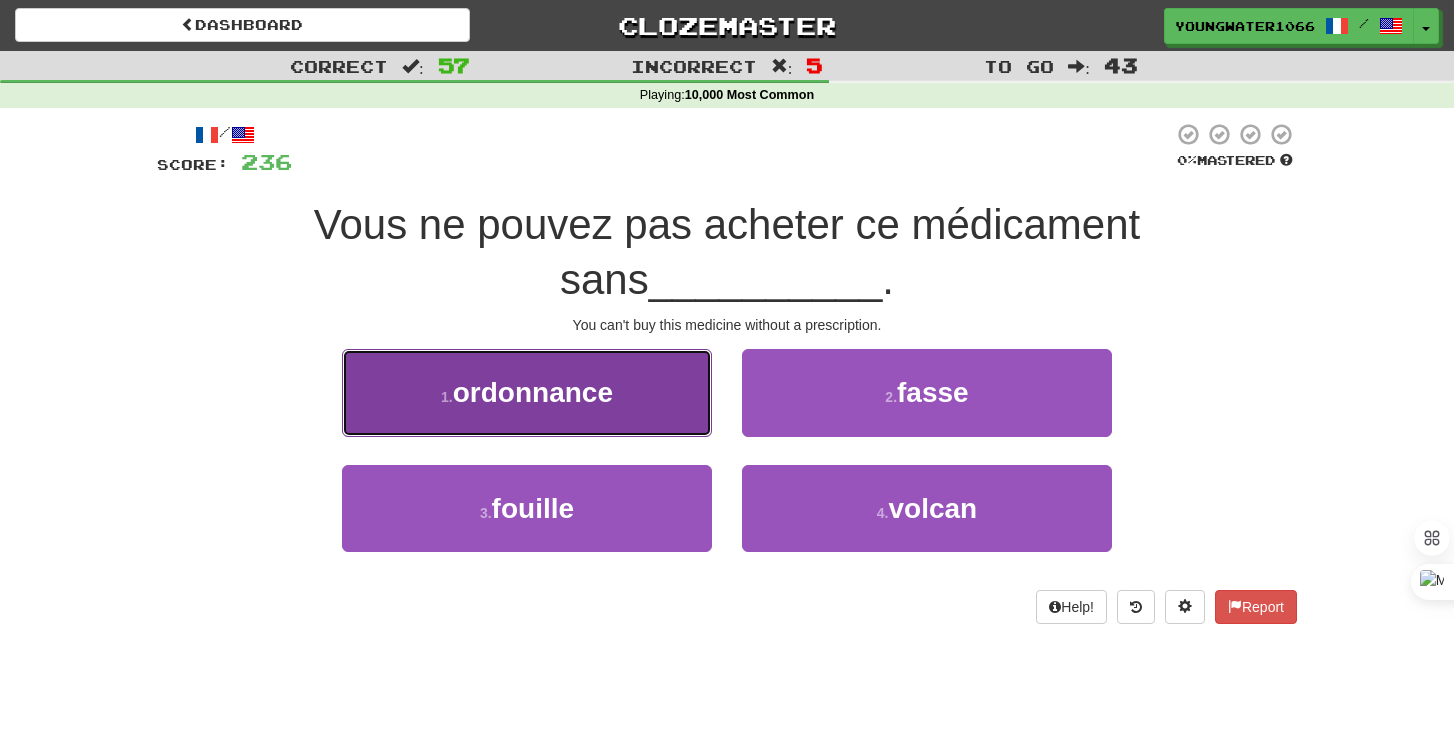 click on "1 .  ordonnance" at bounding box center (527, 392) 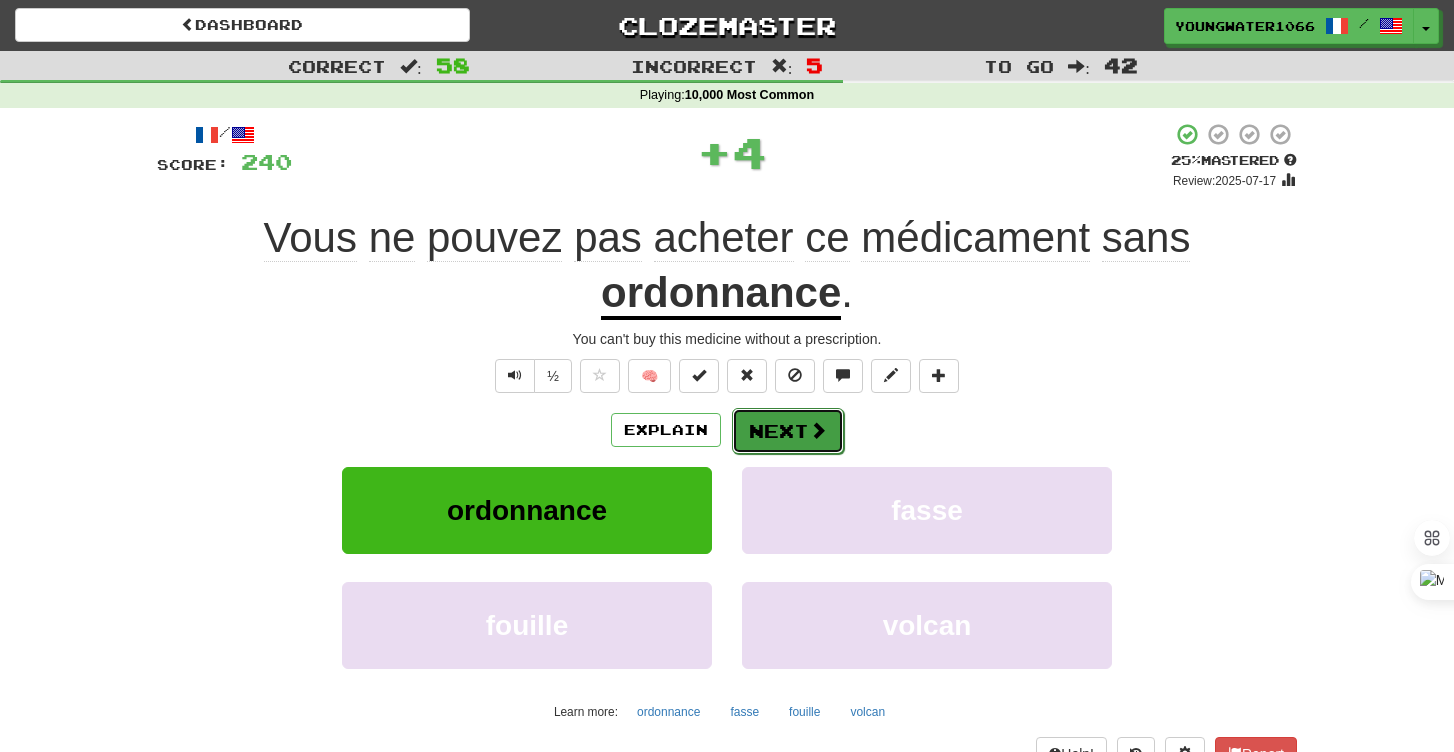click on "Next" at bounding box center (788, 431) 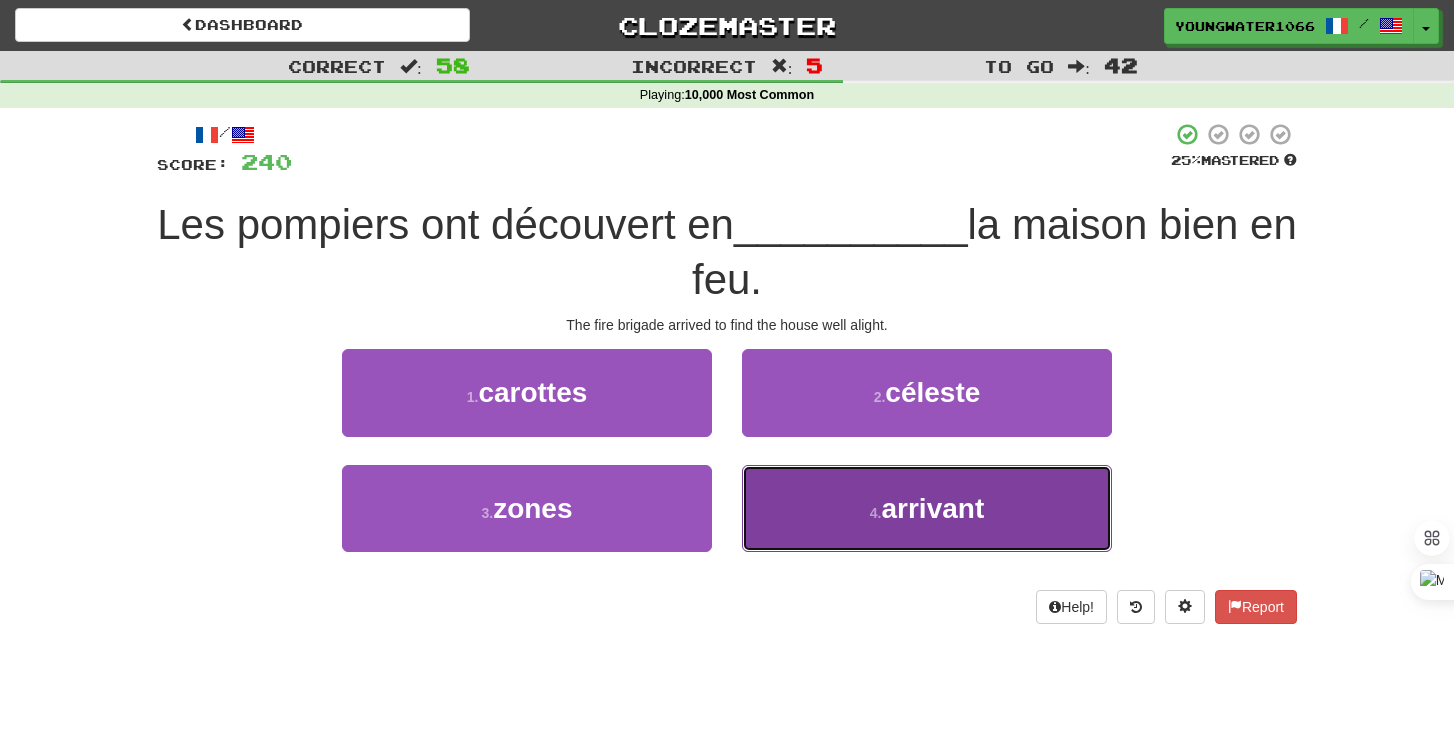 click on "4 . arrivant" at bounding box center (927, 508) 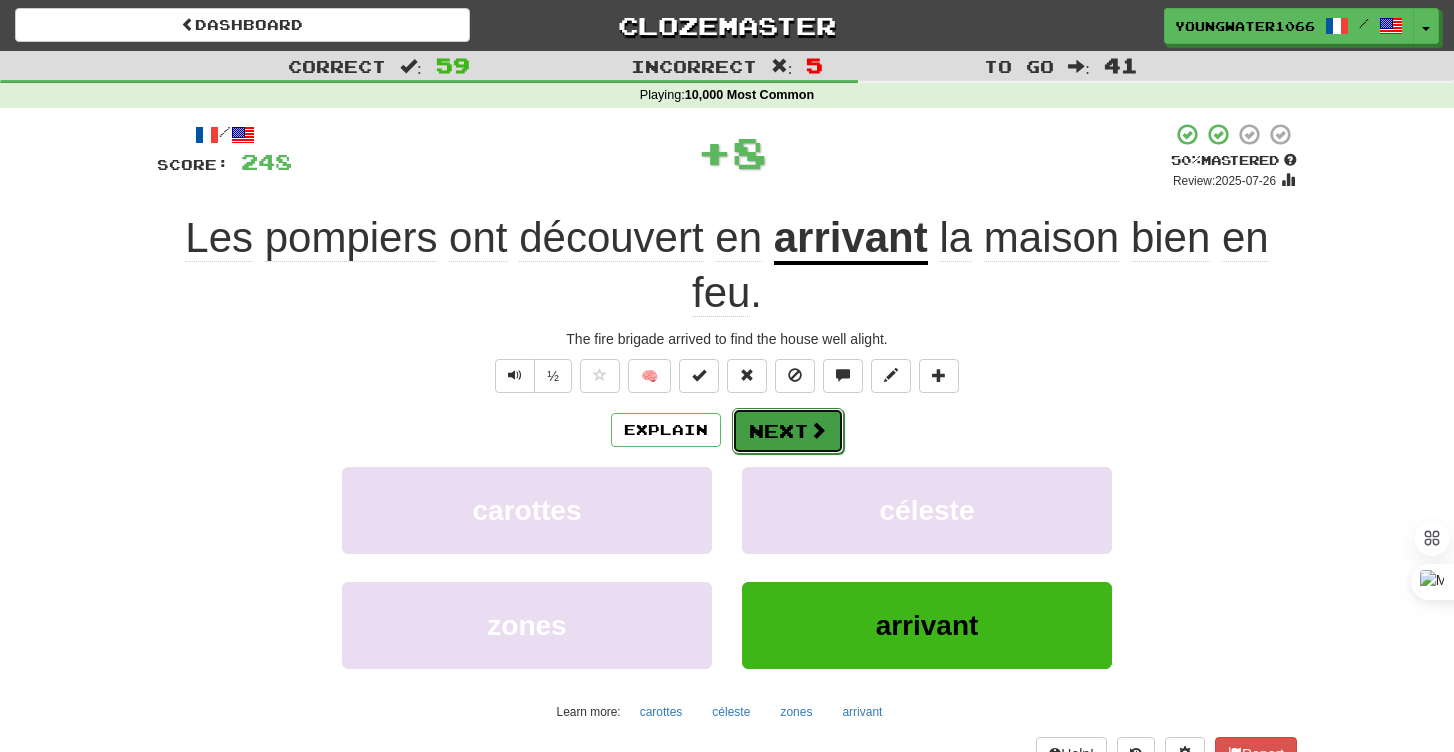 click on "Next" at bounding box center [788, 431] 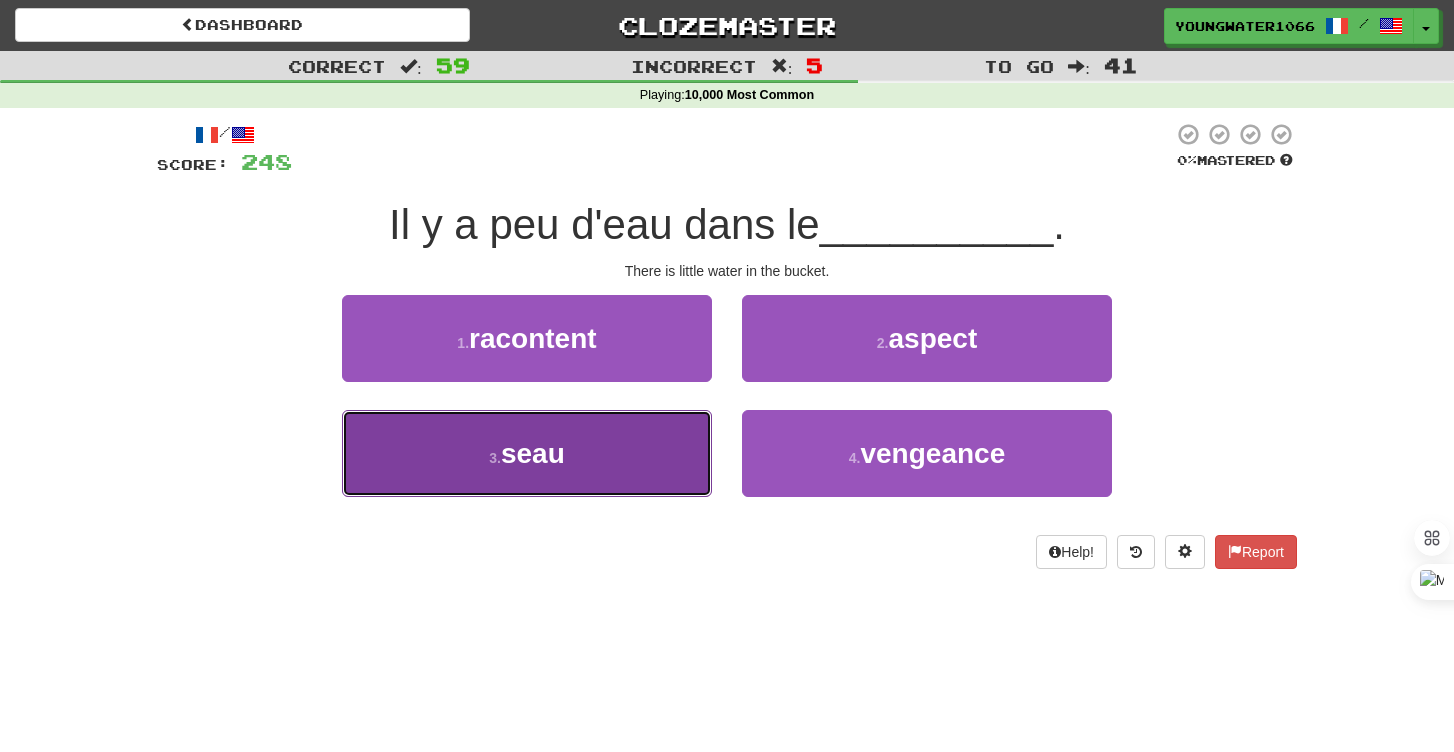 click on "3 .  seau" at bounding box center [527, 453] 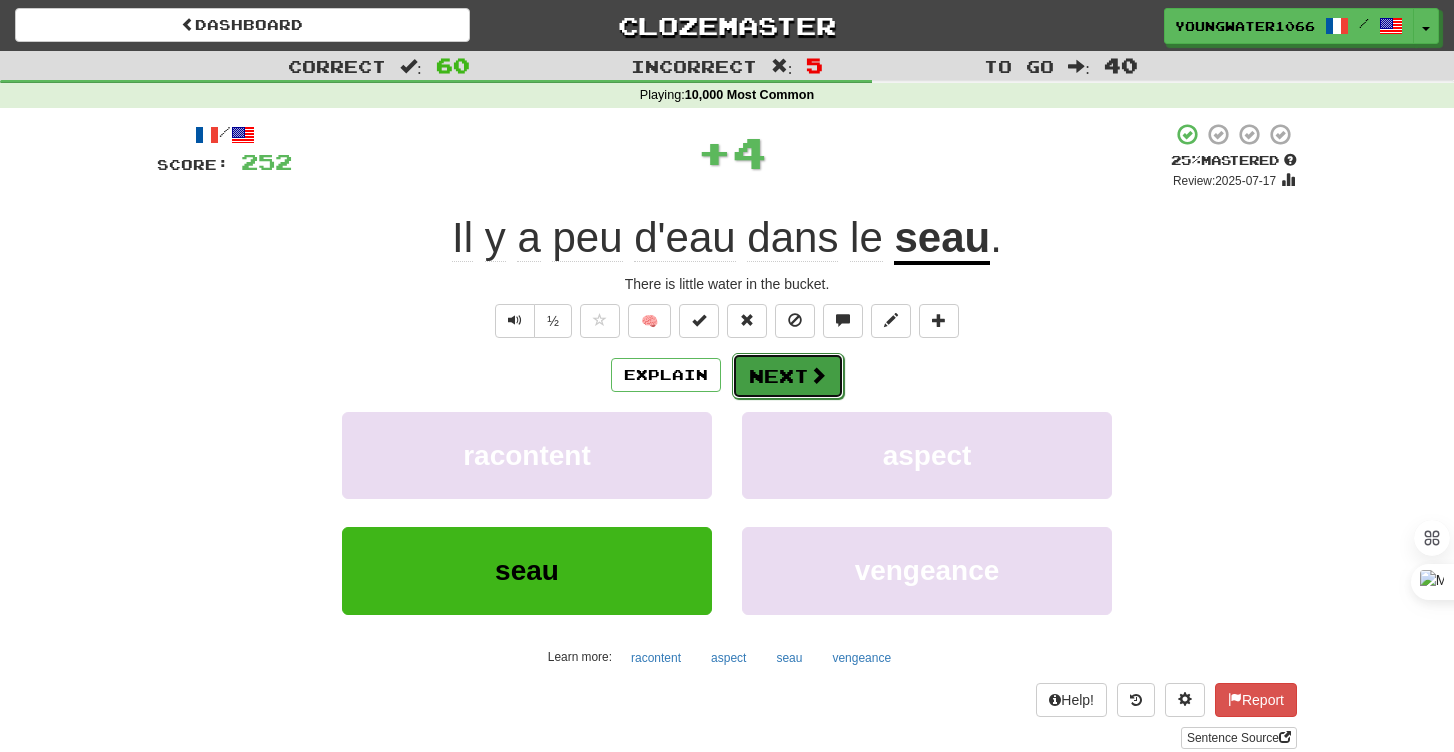 click on "Next" at bounding box center [788, 376] 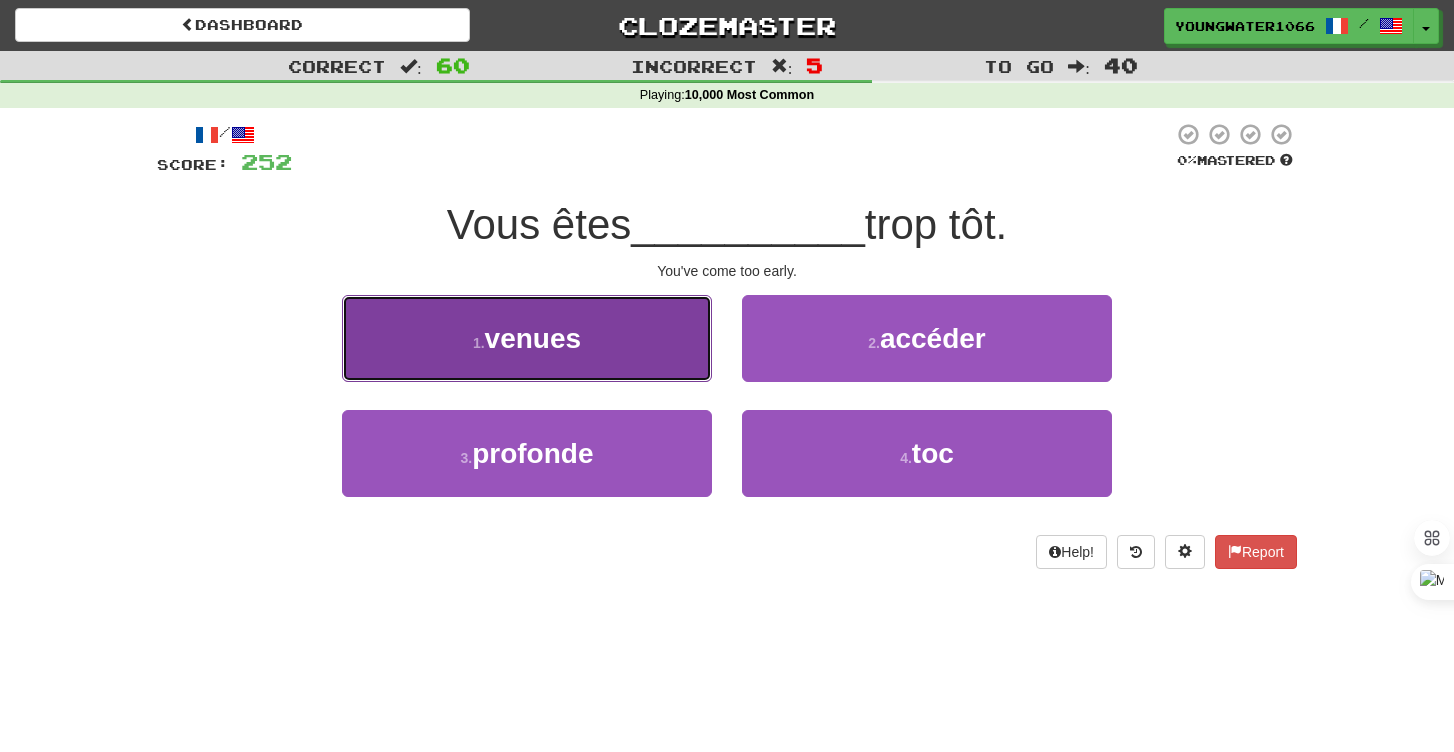 click on "1 . venues" at bounding box center (527, 338) 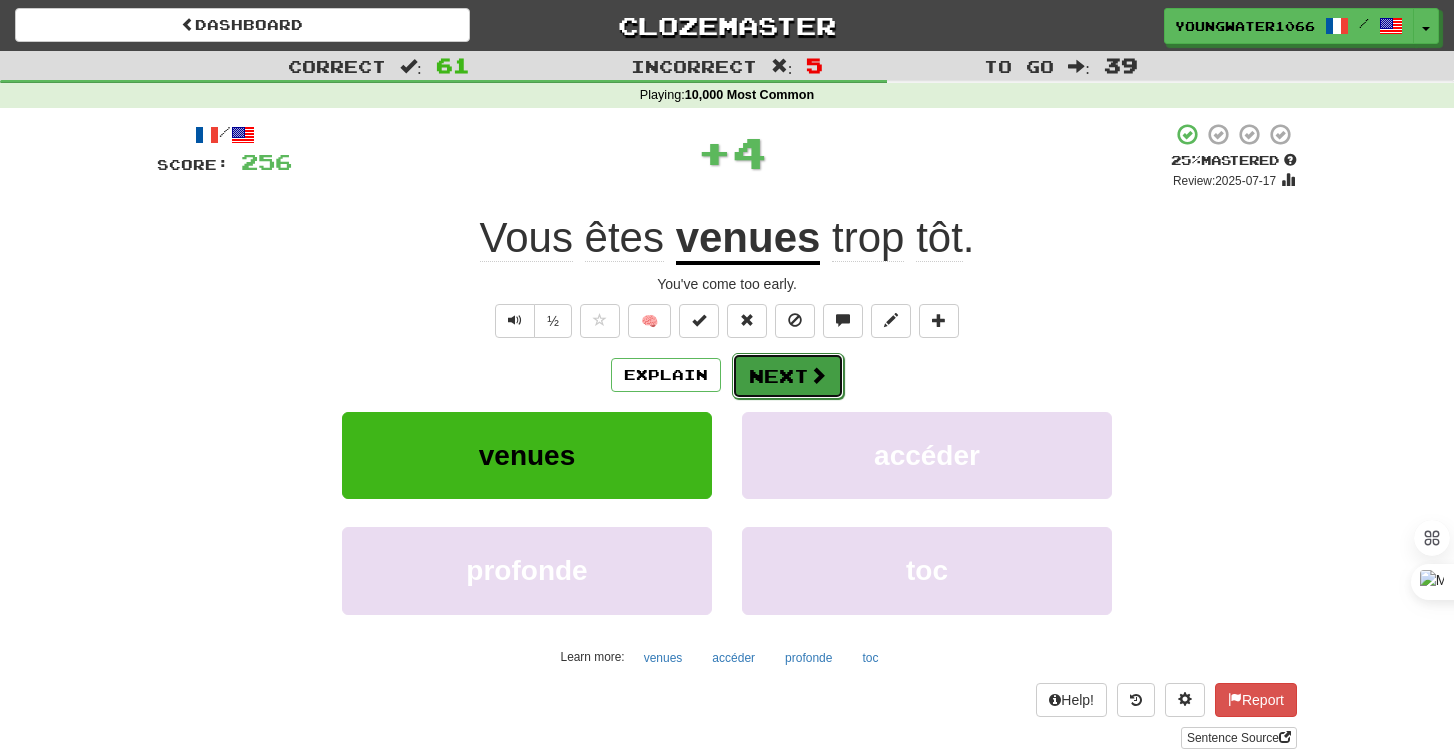 click on "Next" at bounding box center [788, 376] 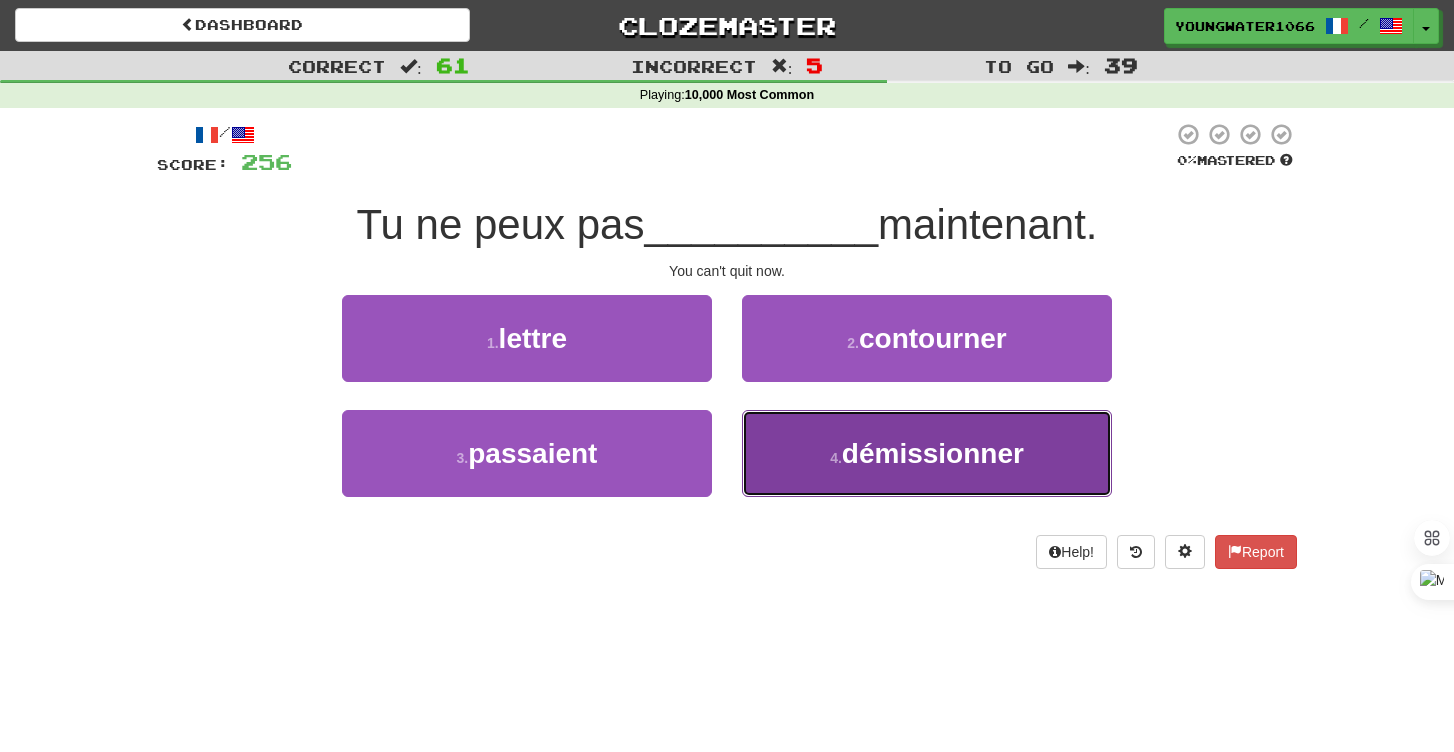 click on "4 .  démissionner" at bounding box center (927, 453) 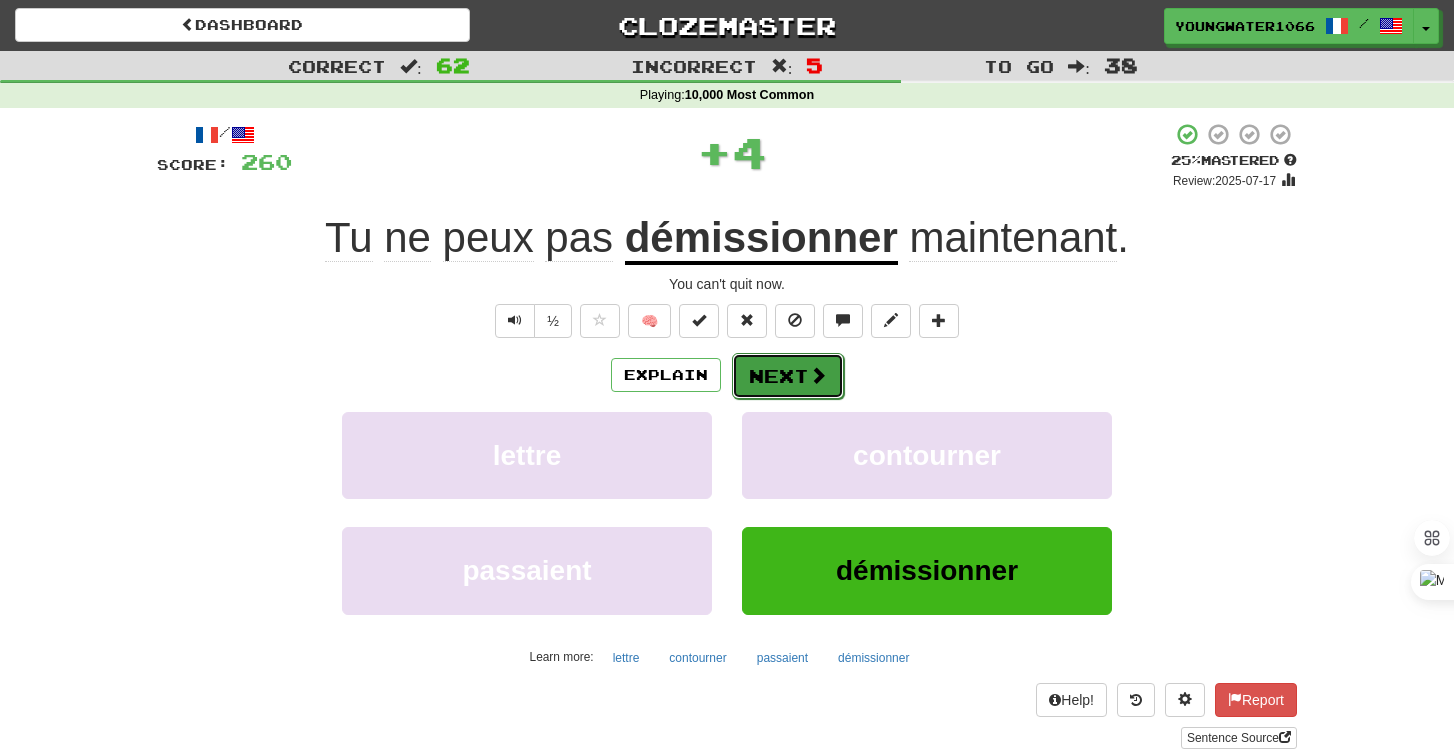 click on "Next" at bounding box center (788, 376) 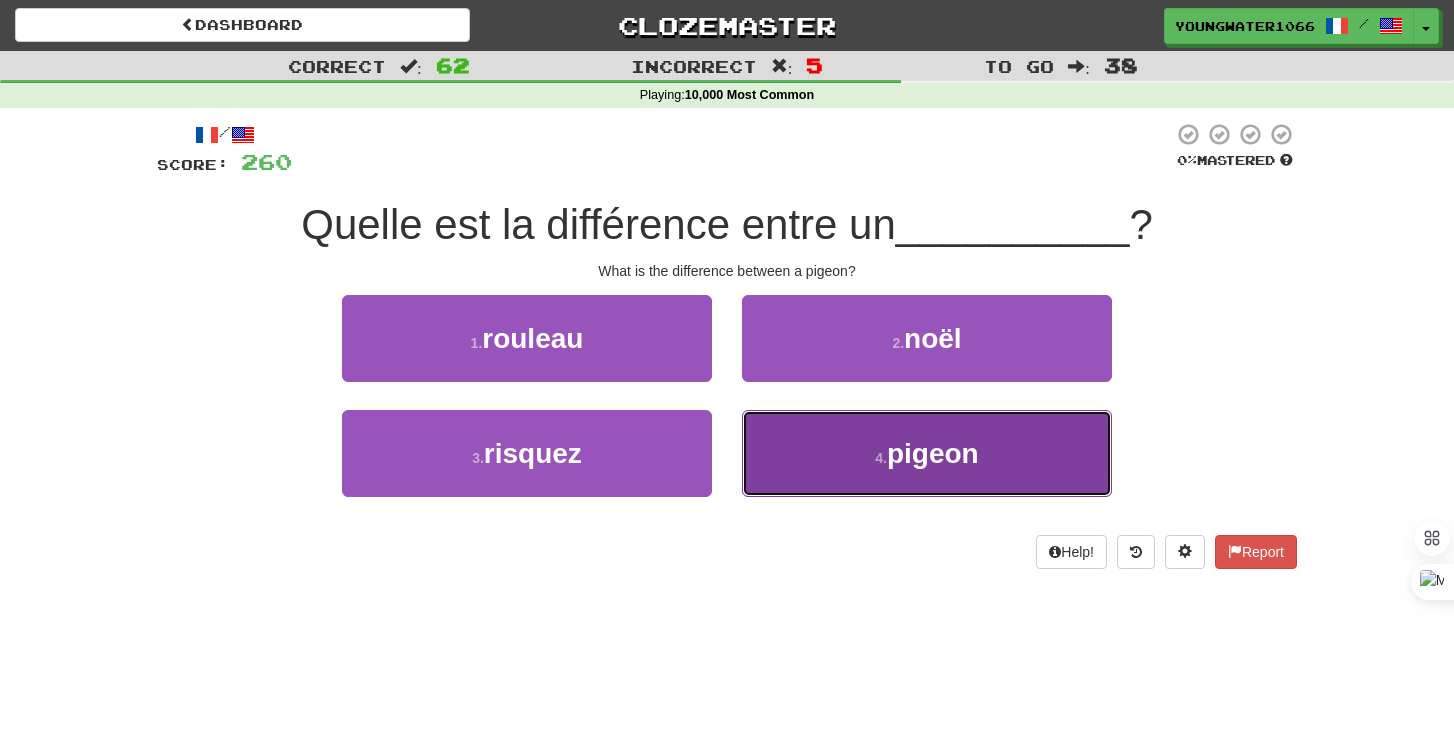 click on "4 .  pigeon" at bounding box center (927, 453) 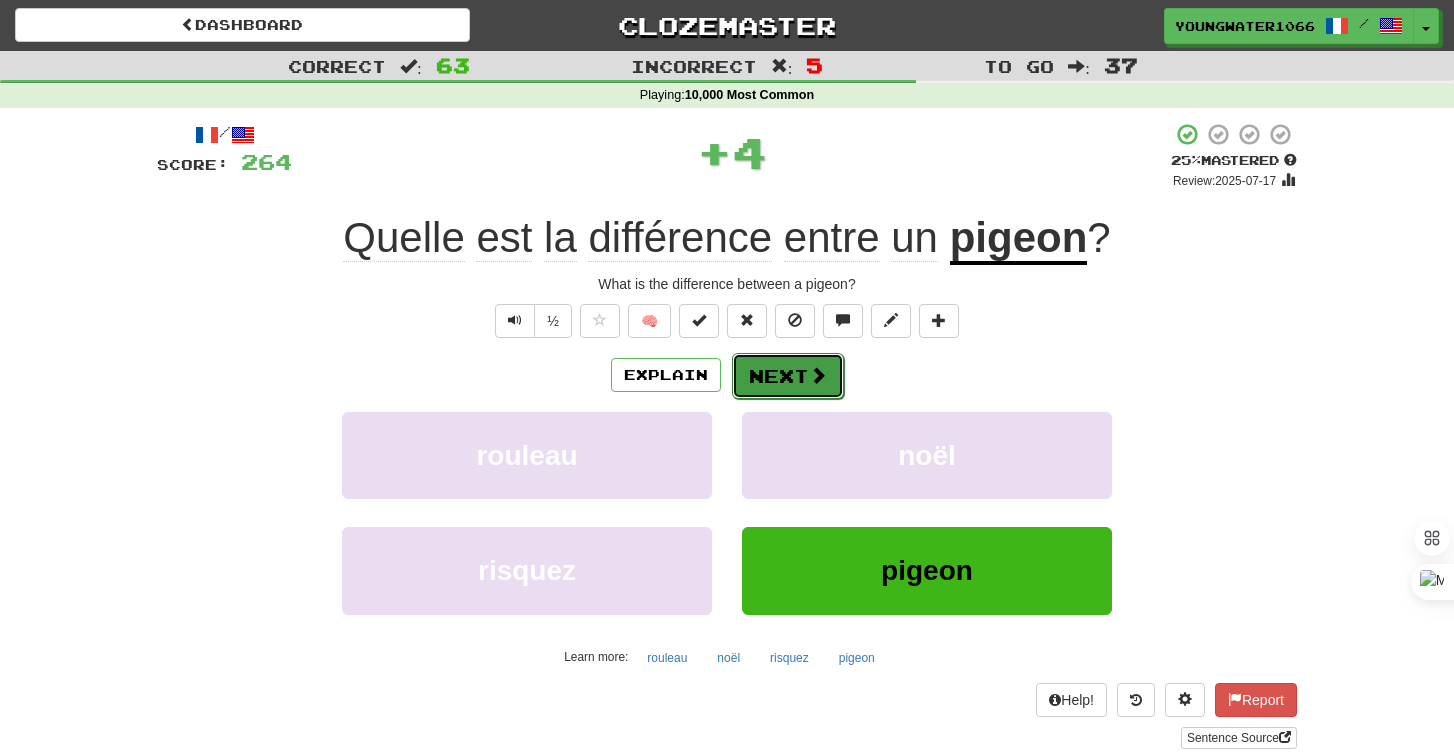 click on "Next" at bounding box center [788, 376] 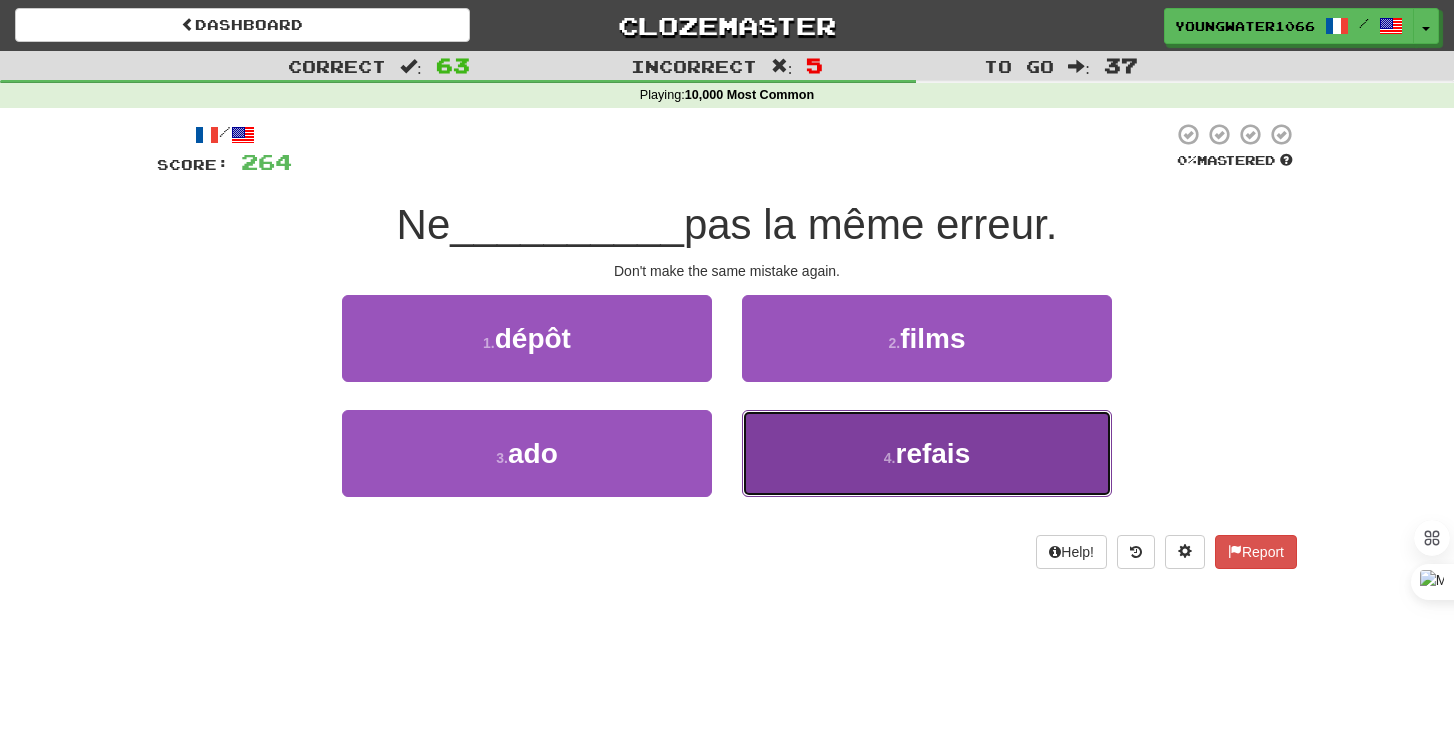 click on "4 . refais" at bounding box center (927, 453) 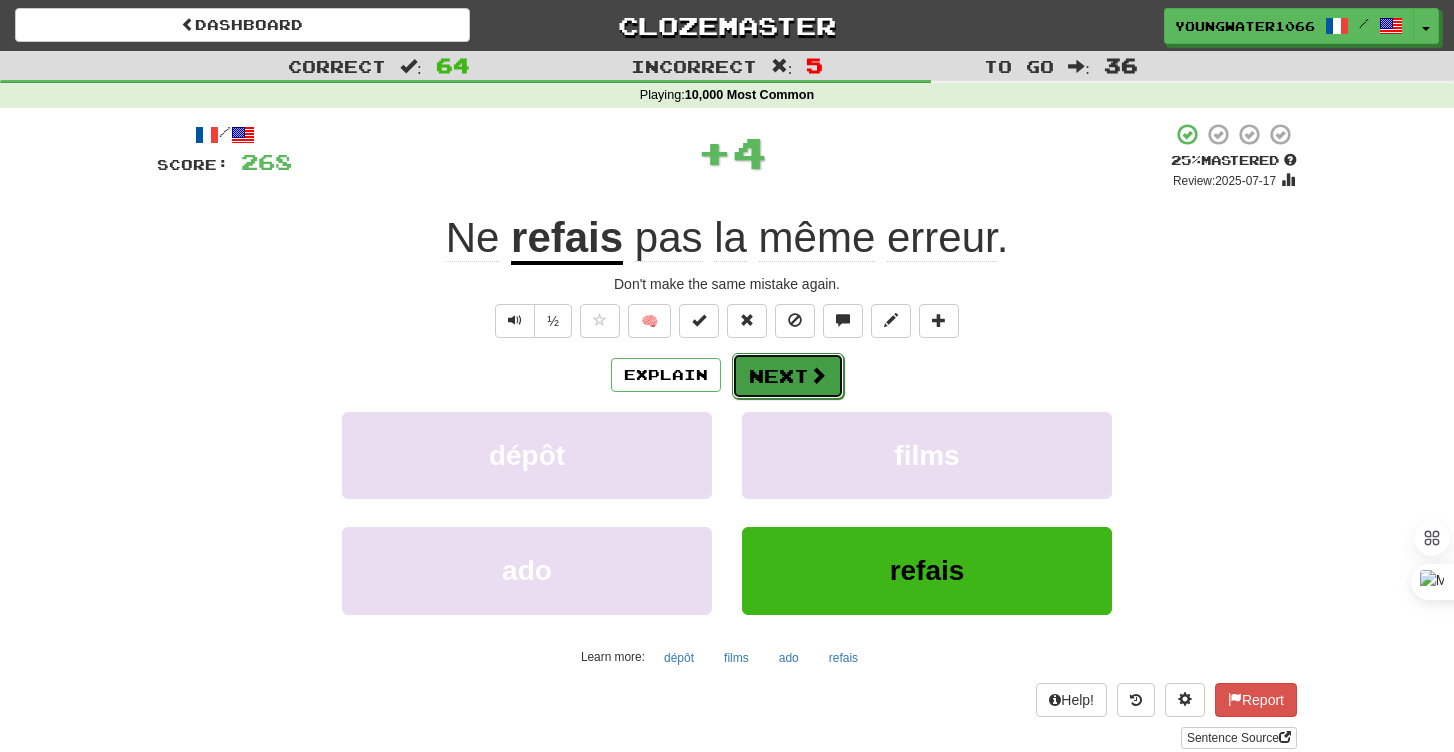 click on "Next" at bounding box center (788, 376) 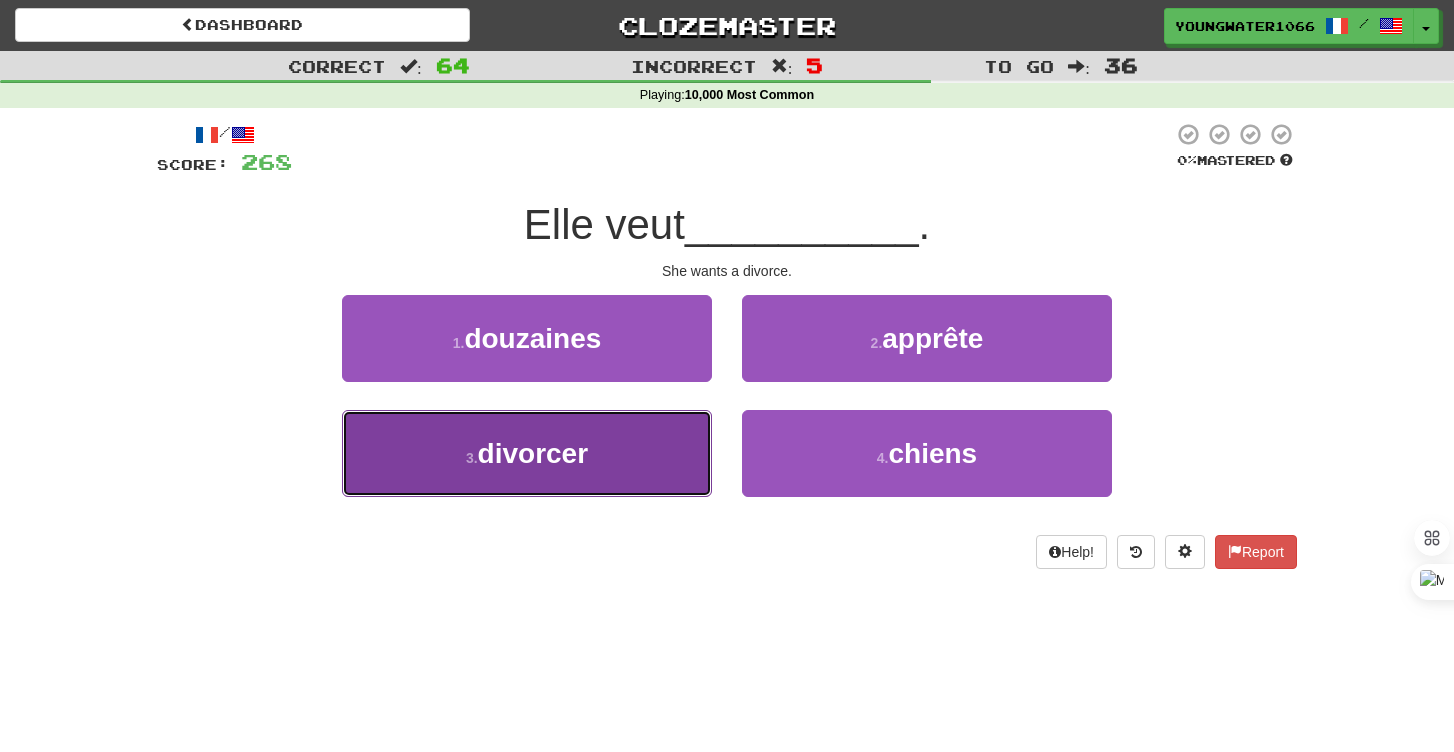 click on "3 . divorcer" at bounding box center [527, 453] 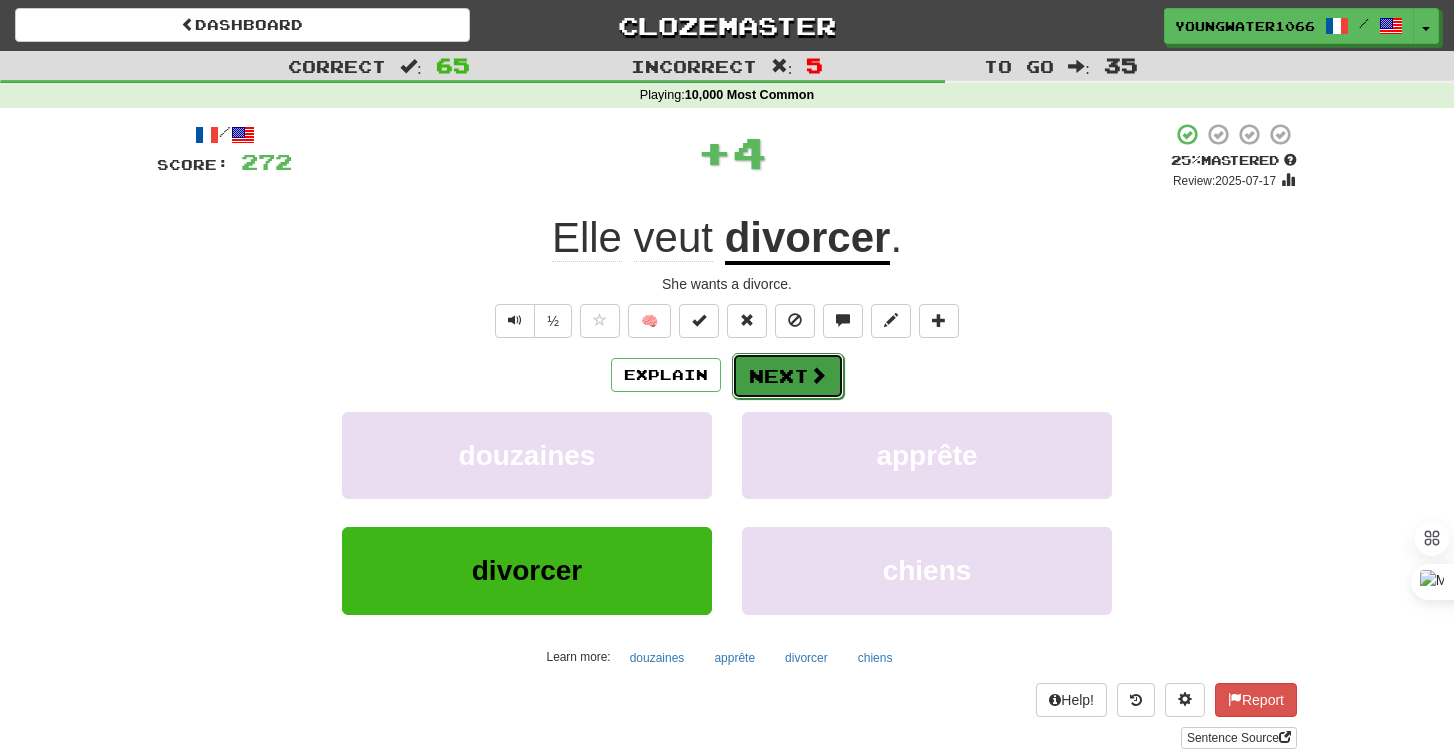 click on "Next" at bounding box center [788, 376] 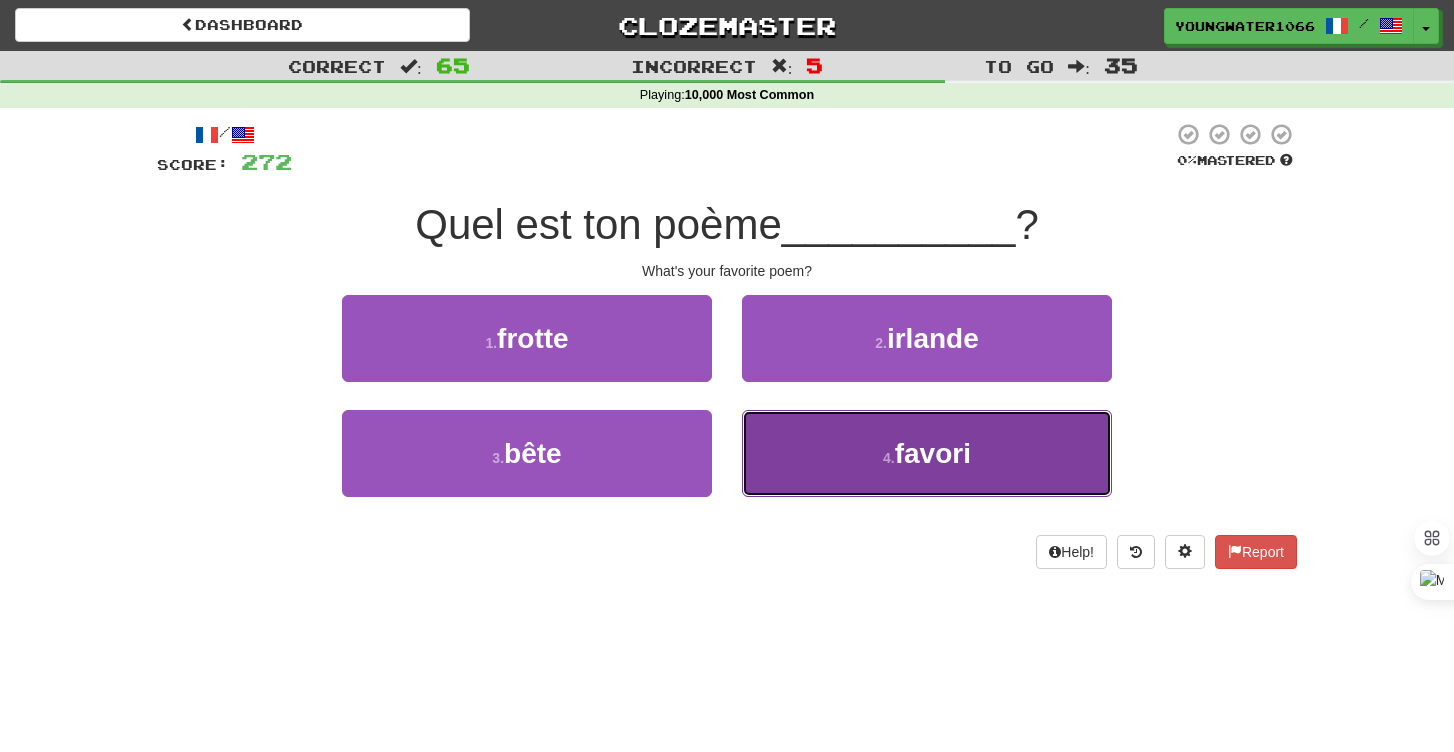 click on "4 .  favori" at bounding box center [927, 453] 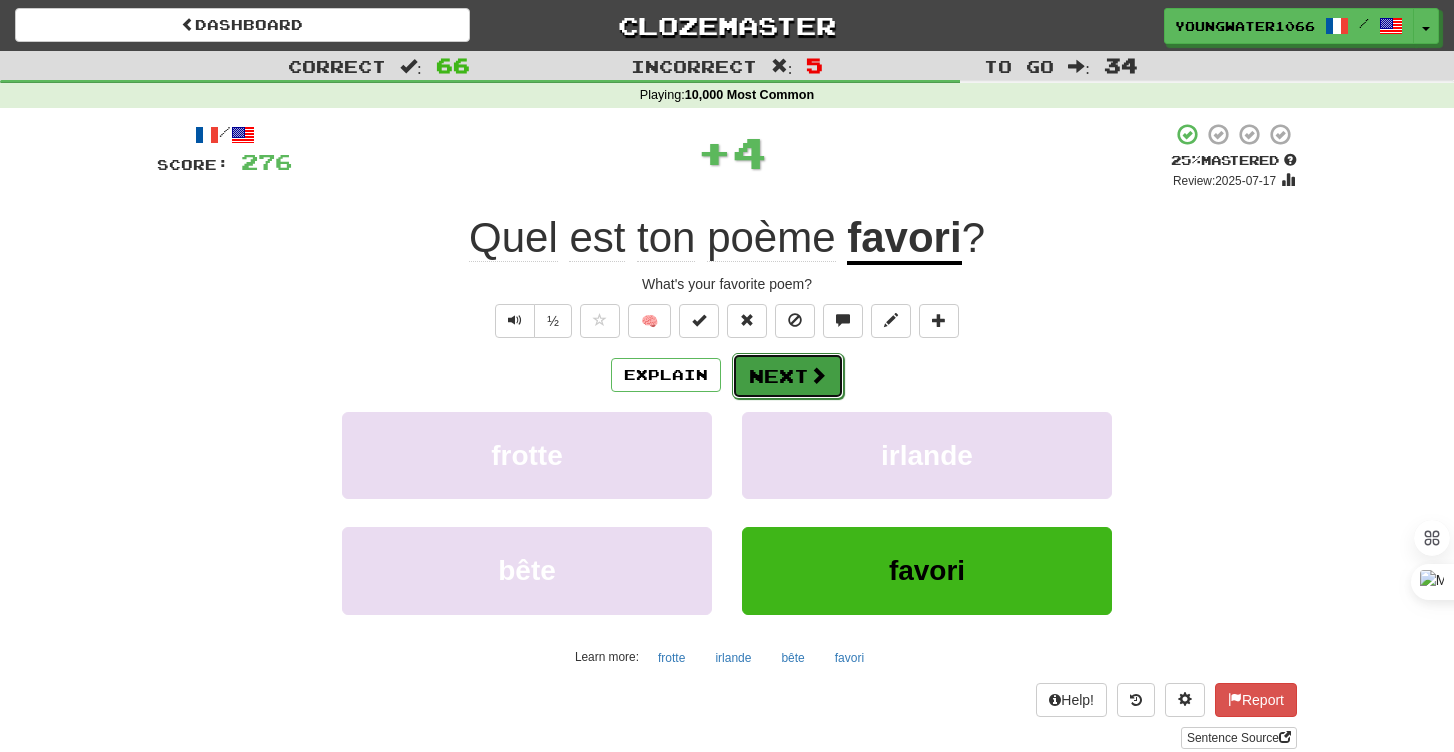 click on "Next" at bounding box center (788, 376) 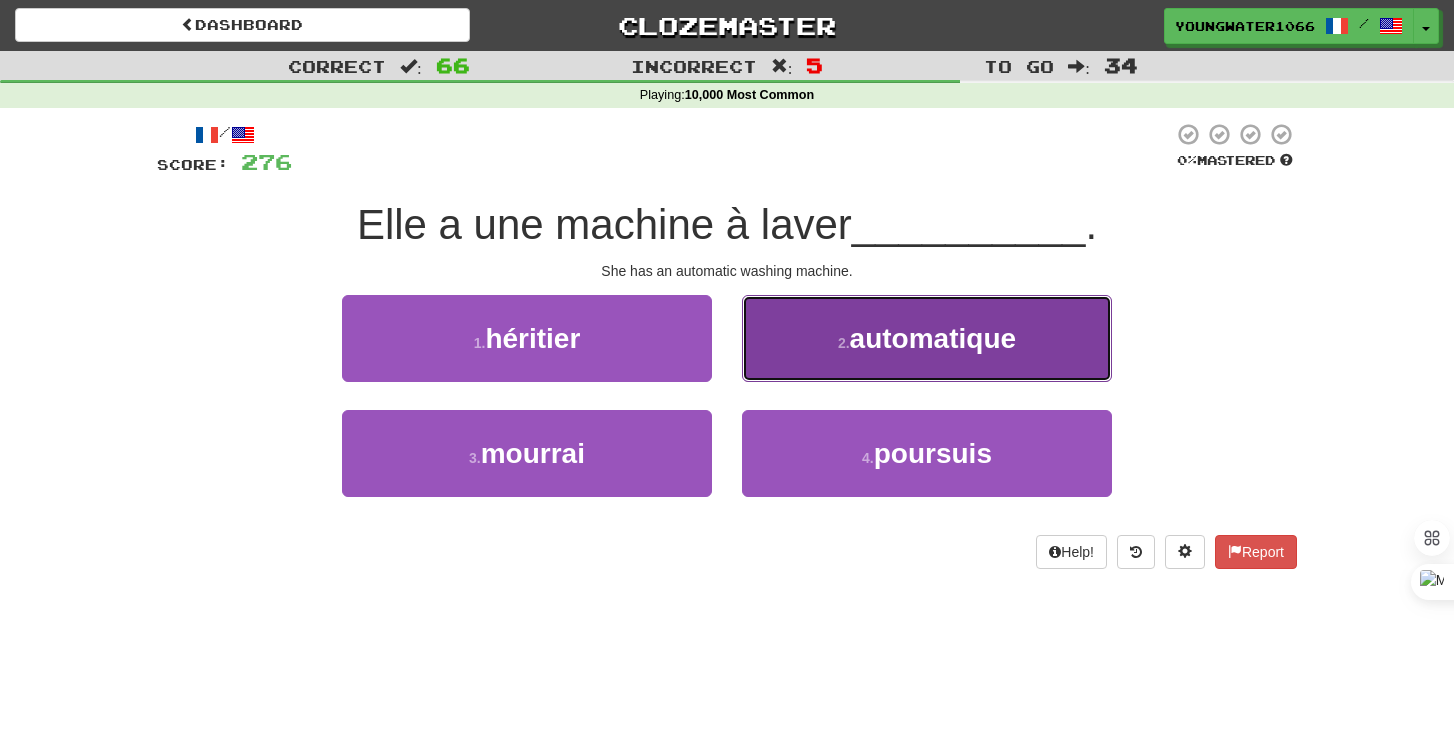 click on "2 . automatique" at bounding box center (927, 338) 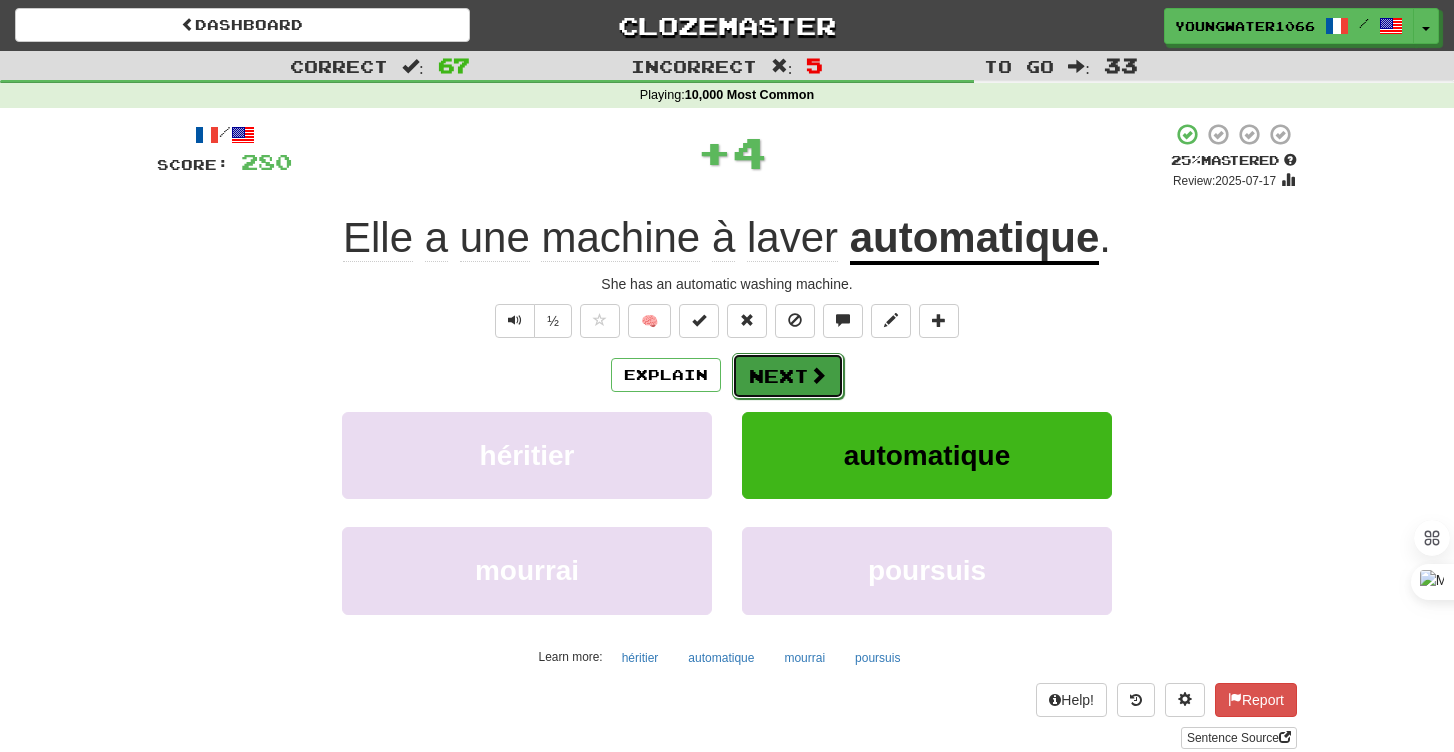 click on "Next" at bounding box center (788, 376) 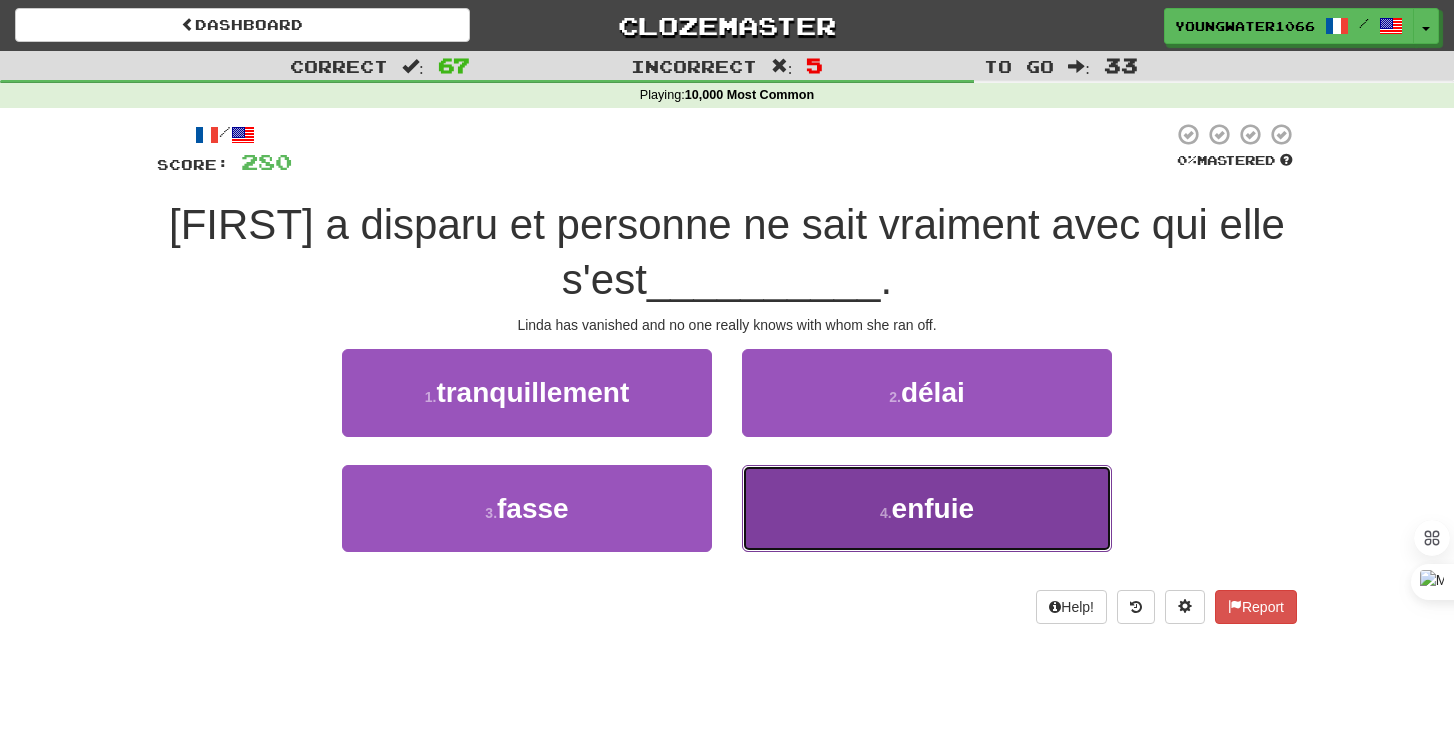 click on "4 . enfuie" at bounding box center [927, 508] 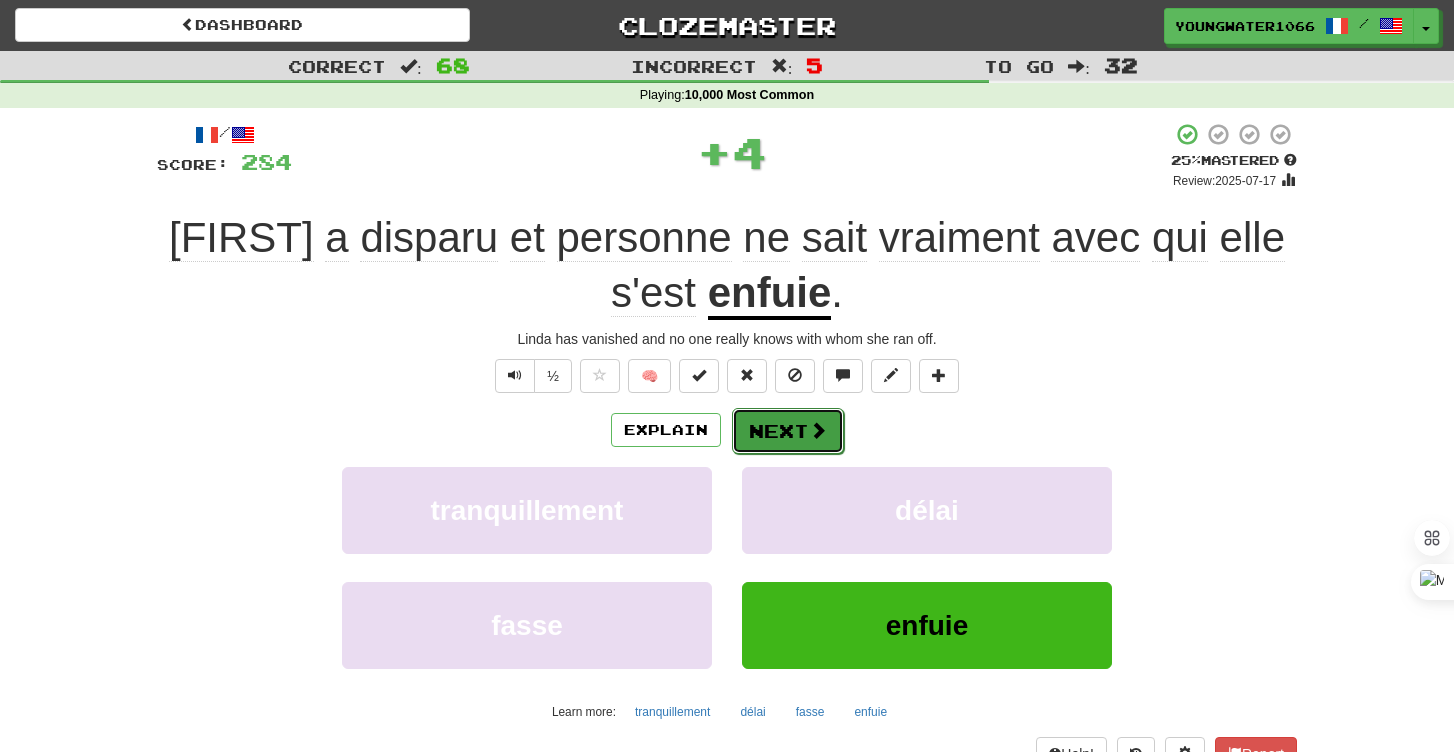 click on "Next" at bounding box center [788, 431] 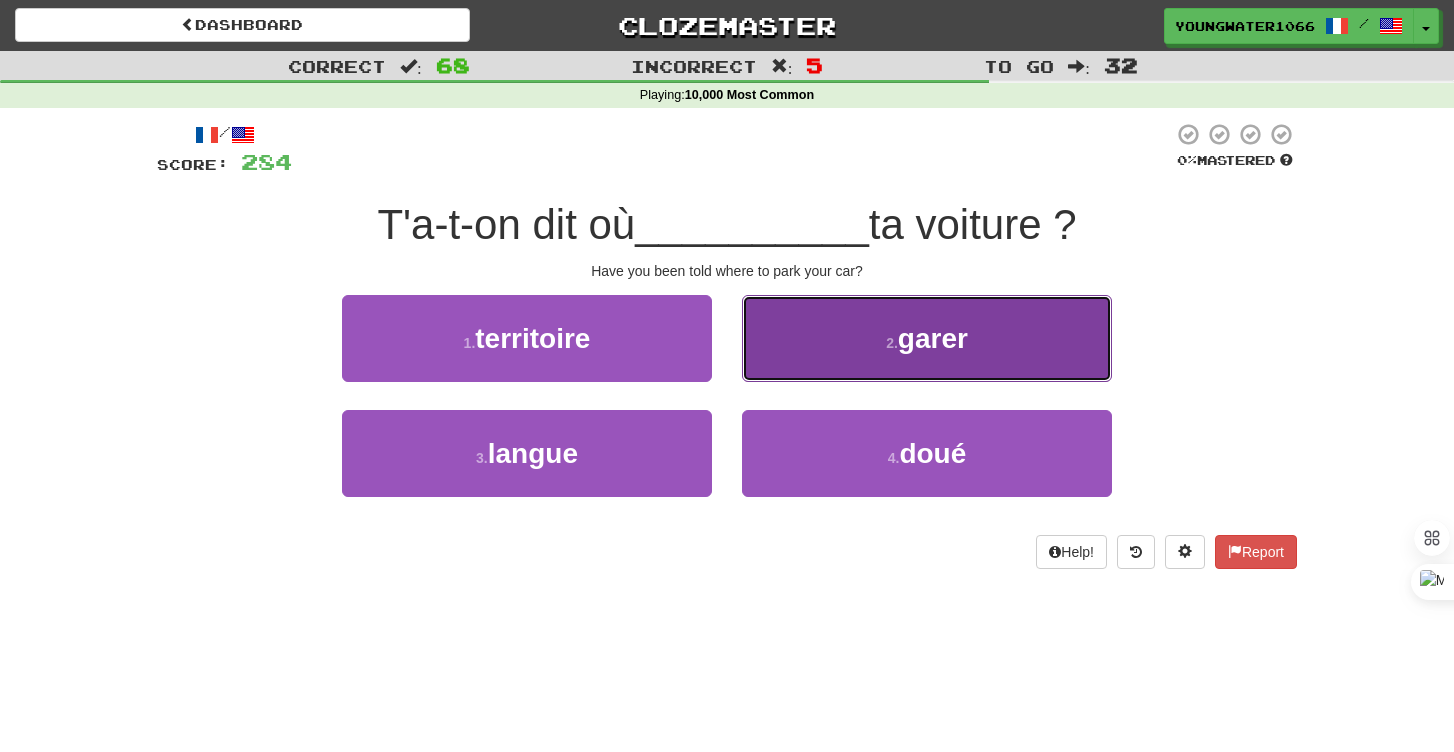 click on "2 .  garer" at bounding box center (927, 338) 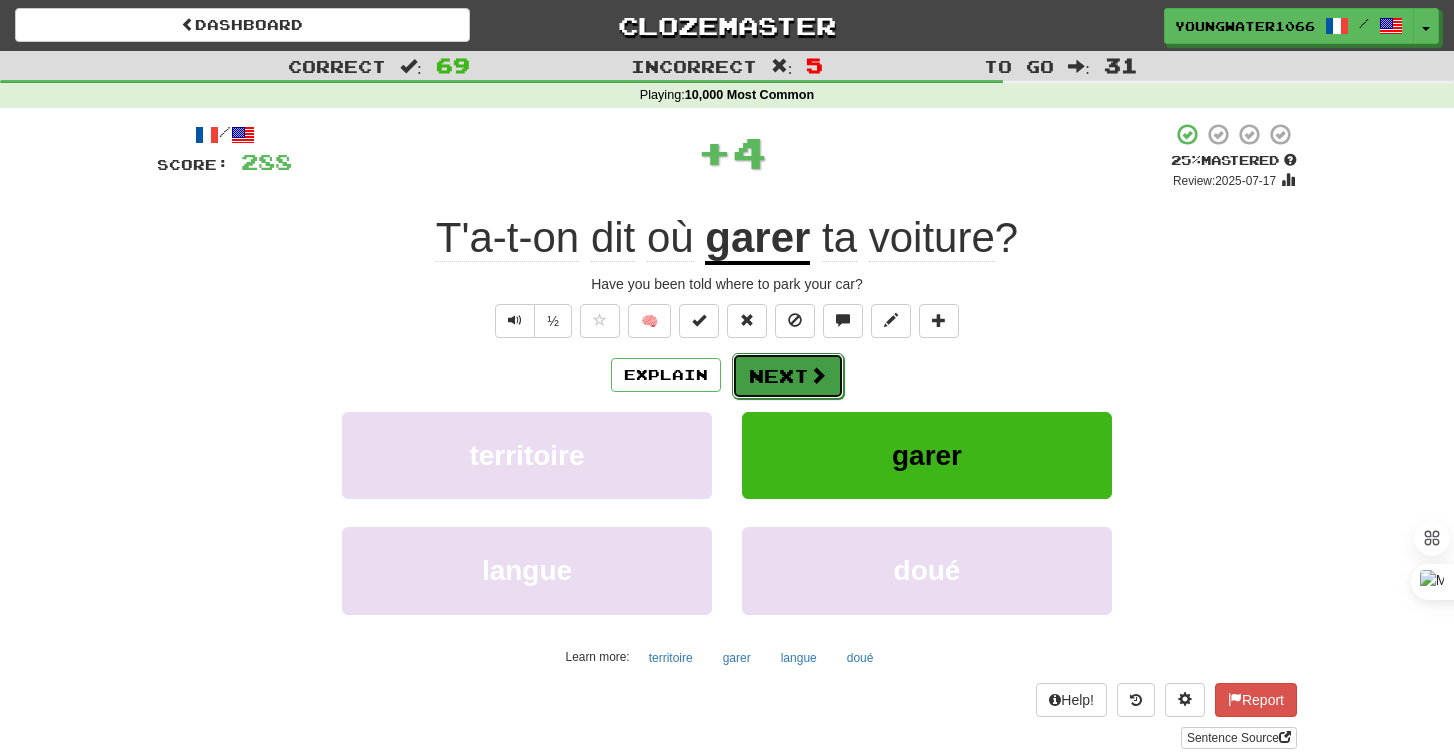 click on "Next" at bounding box center (788, 376) 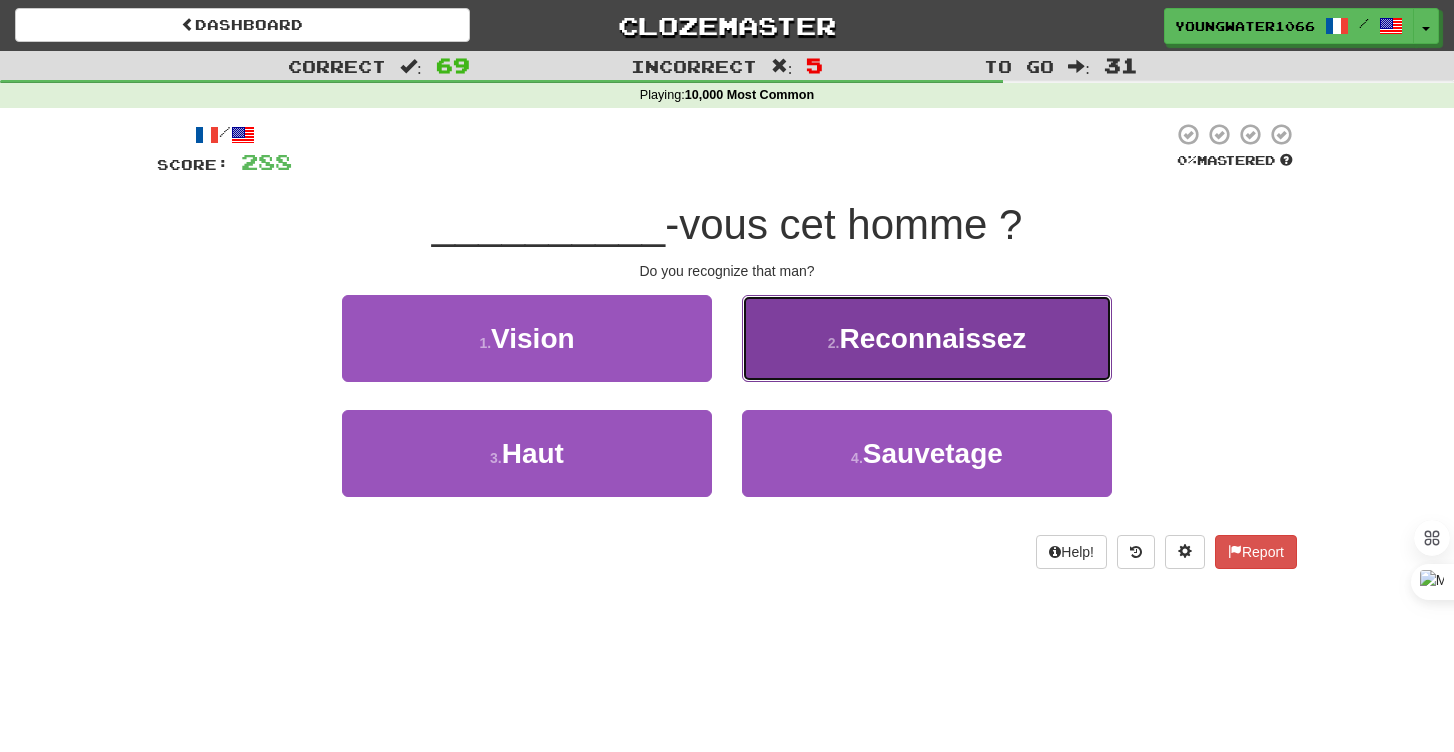 click on "2 . Reconnaissez" at bounding box center [927, 338] 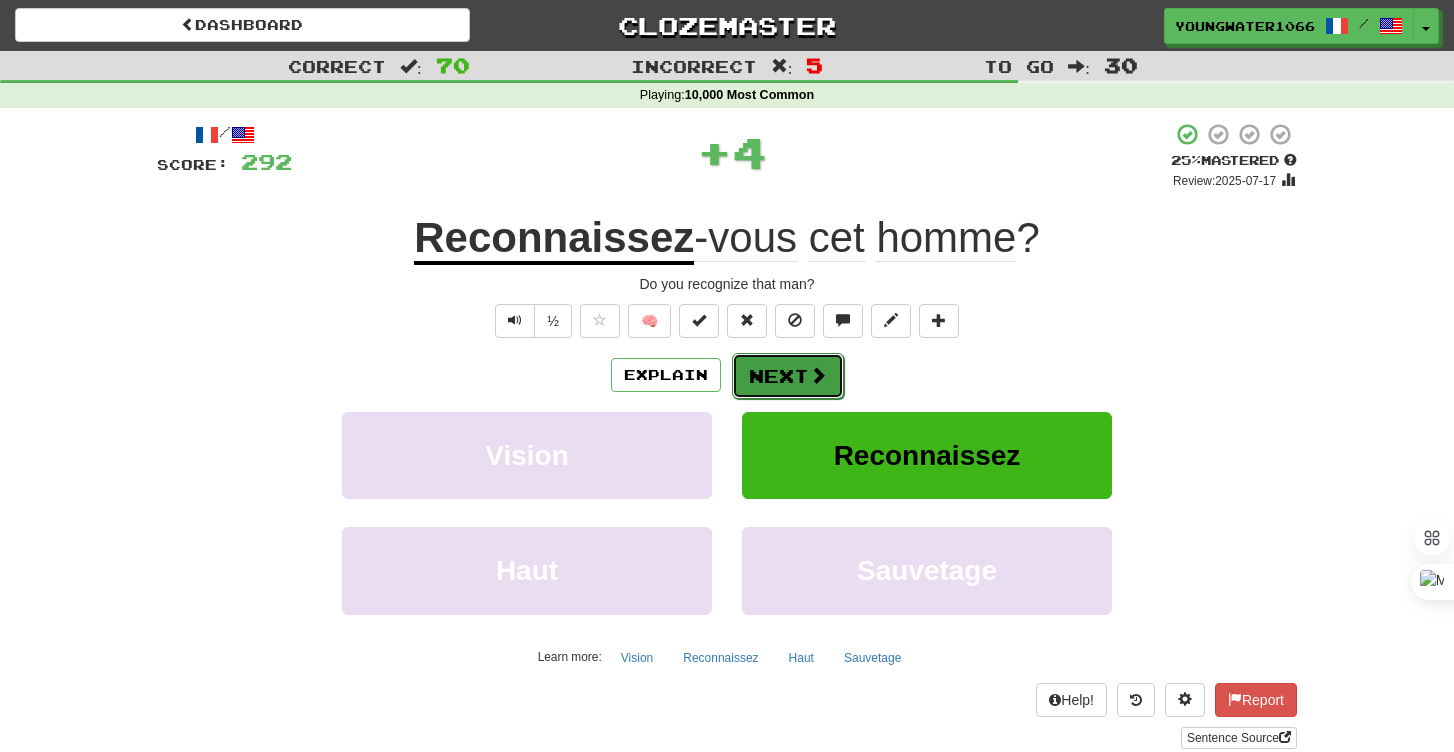 click on "Next" at bounding box center [788, 376] 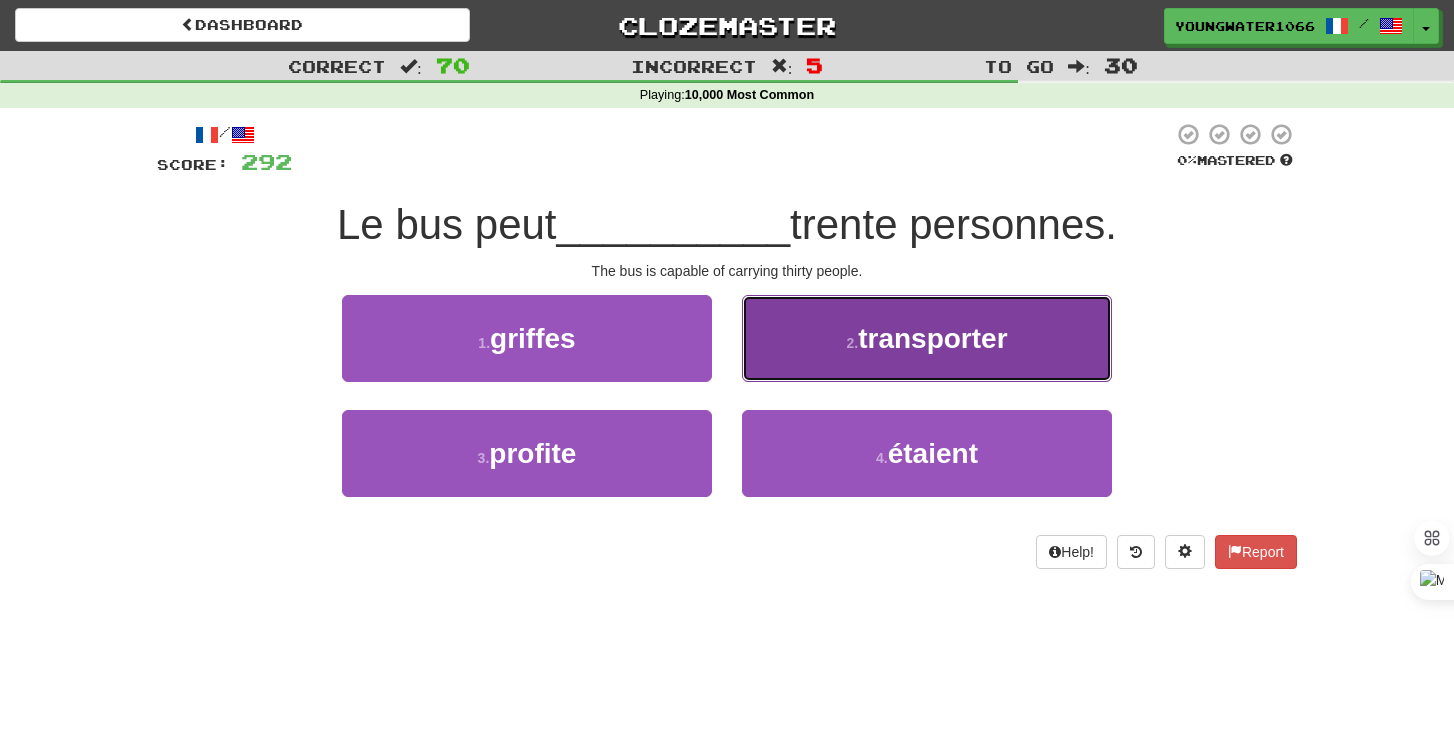click on "2 . transporter" at bounding box center (927, 338) 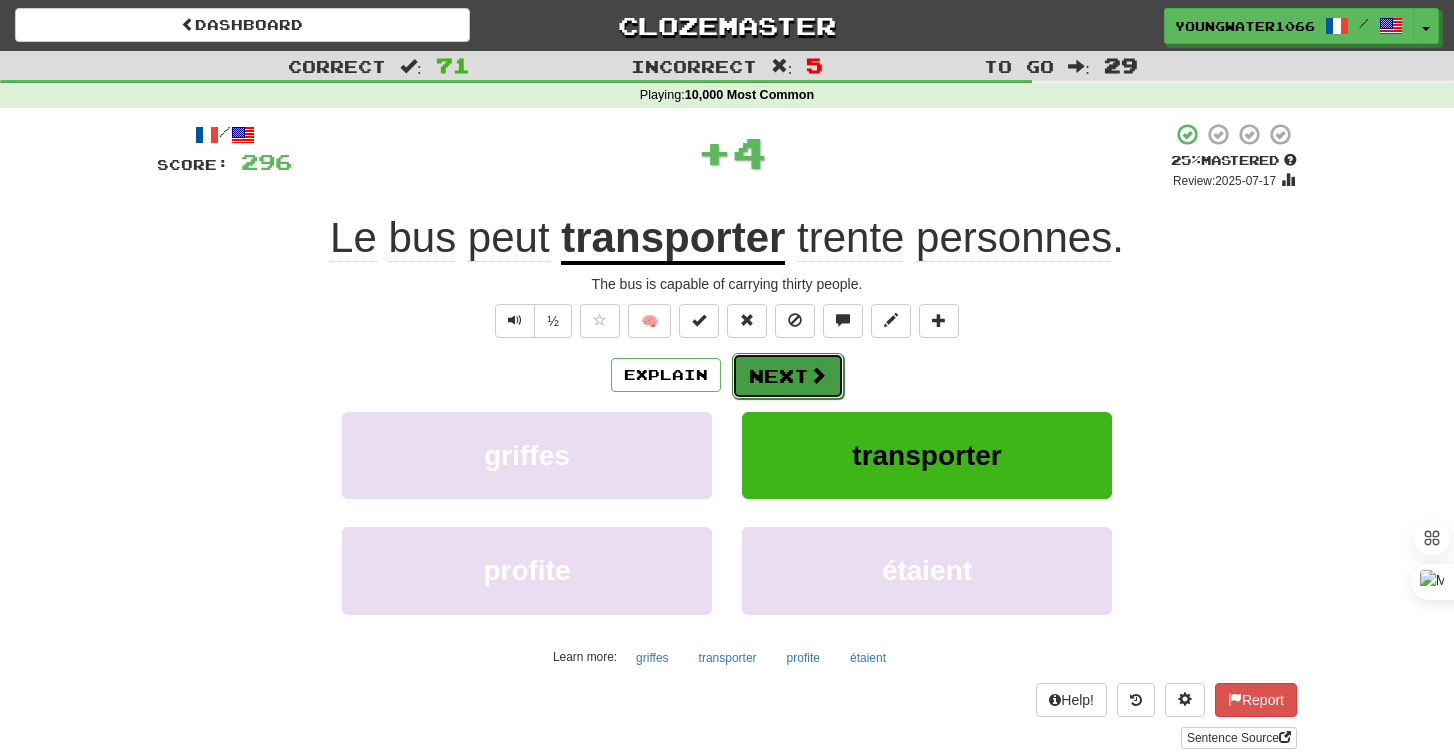 click on "Next" at bounding box center [788, 376] 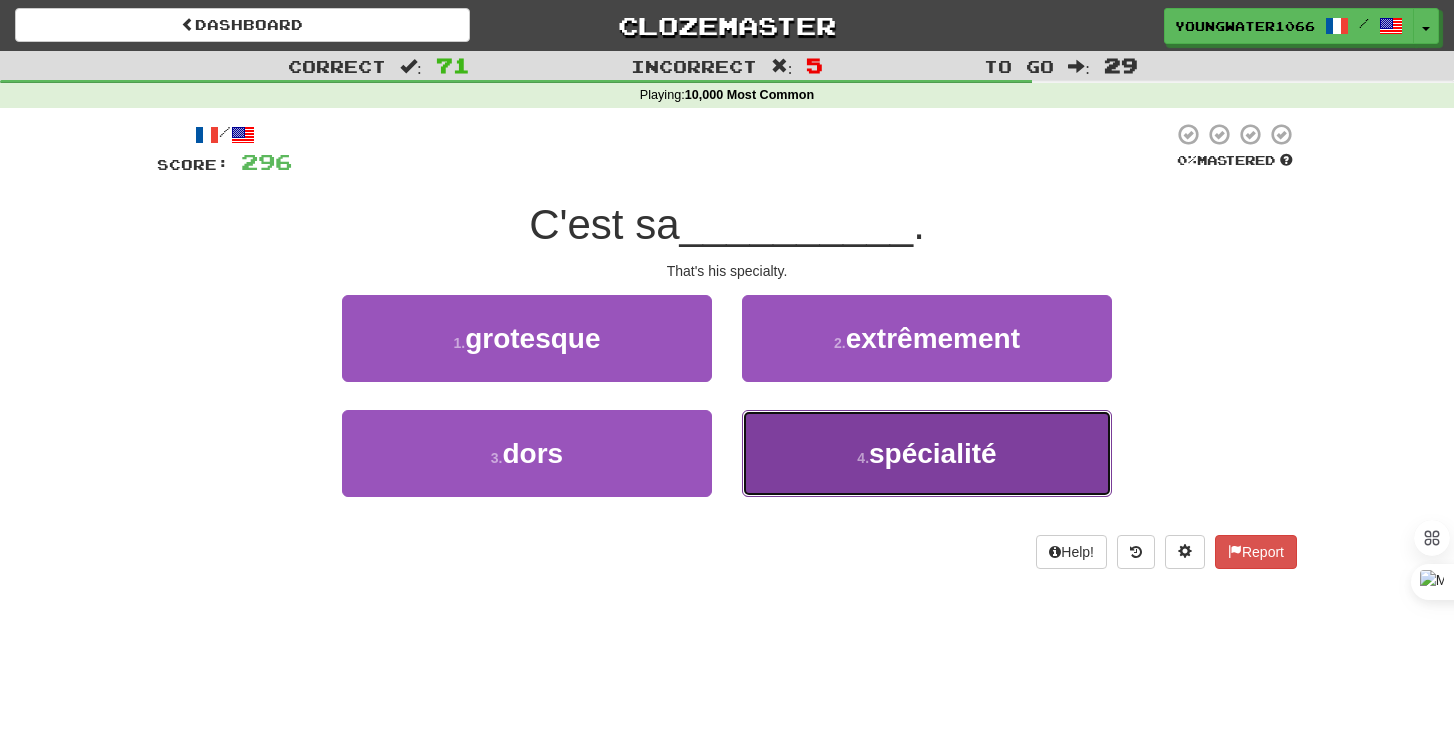 click on "4 . spécialité" at bounding box center (927, 453) 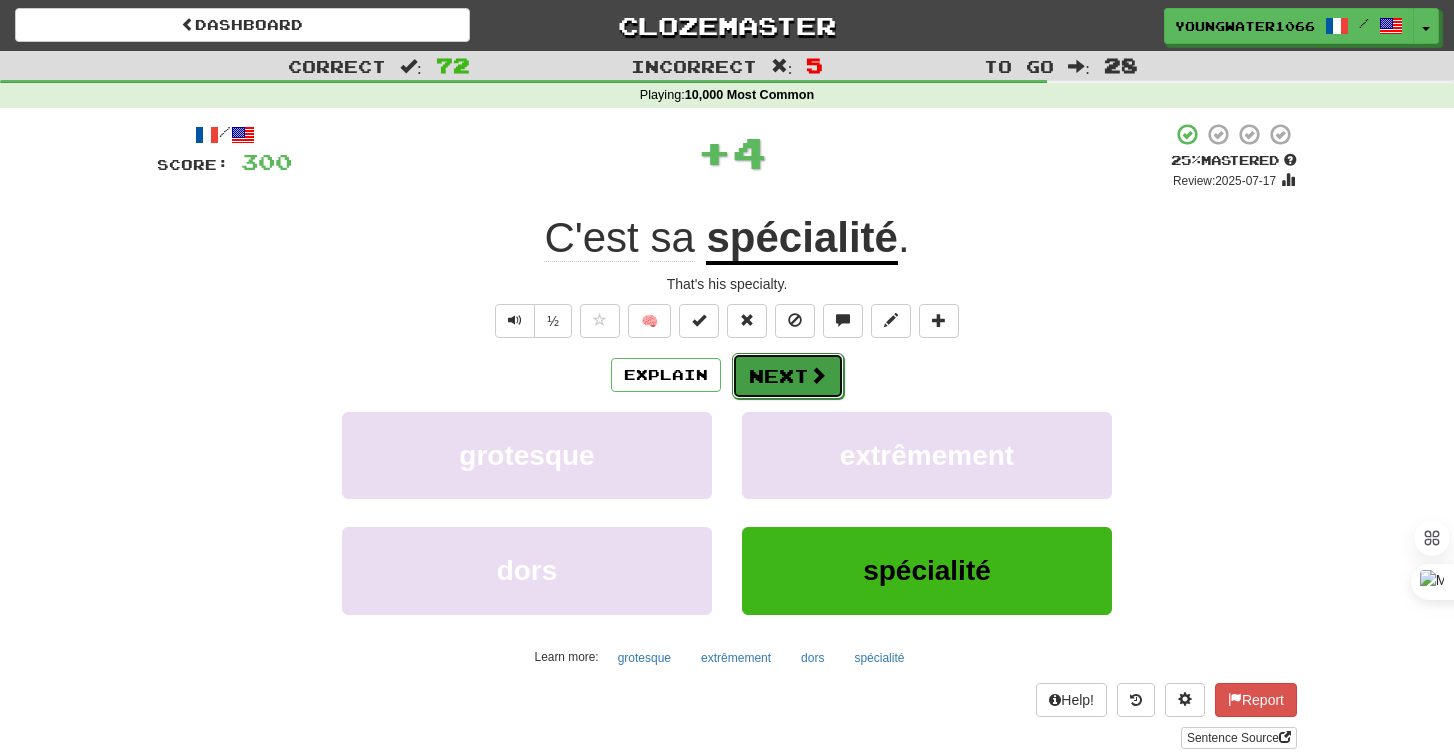click on "Next" at bounding box center [788, 376] 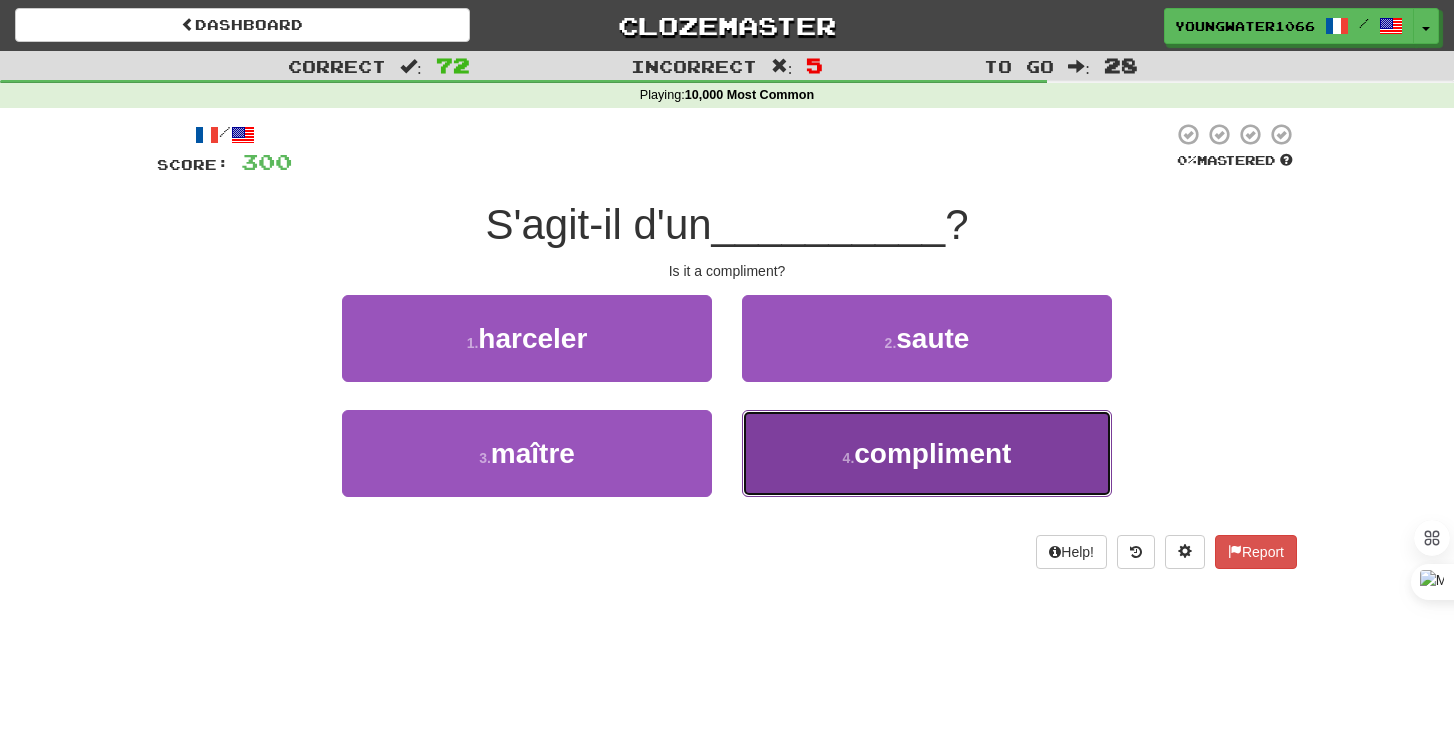 click on "4 . compliment" at bounding box center [927, 453] 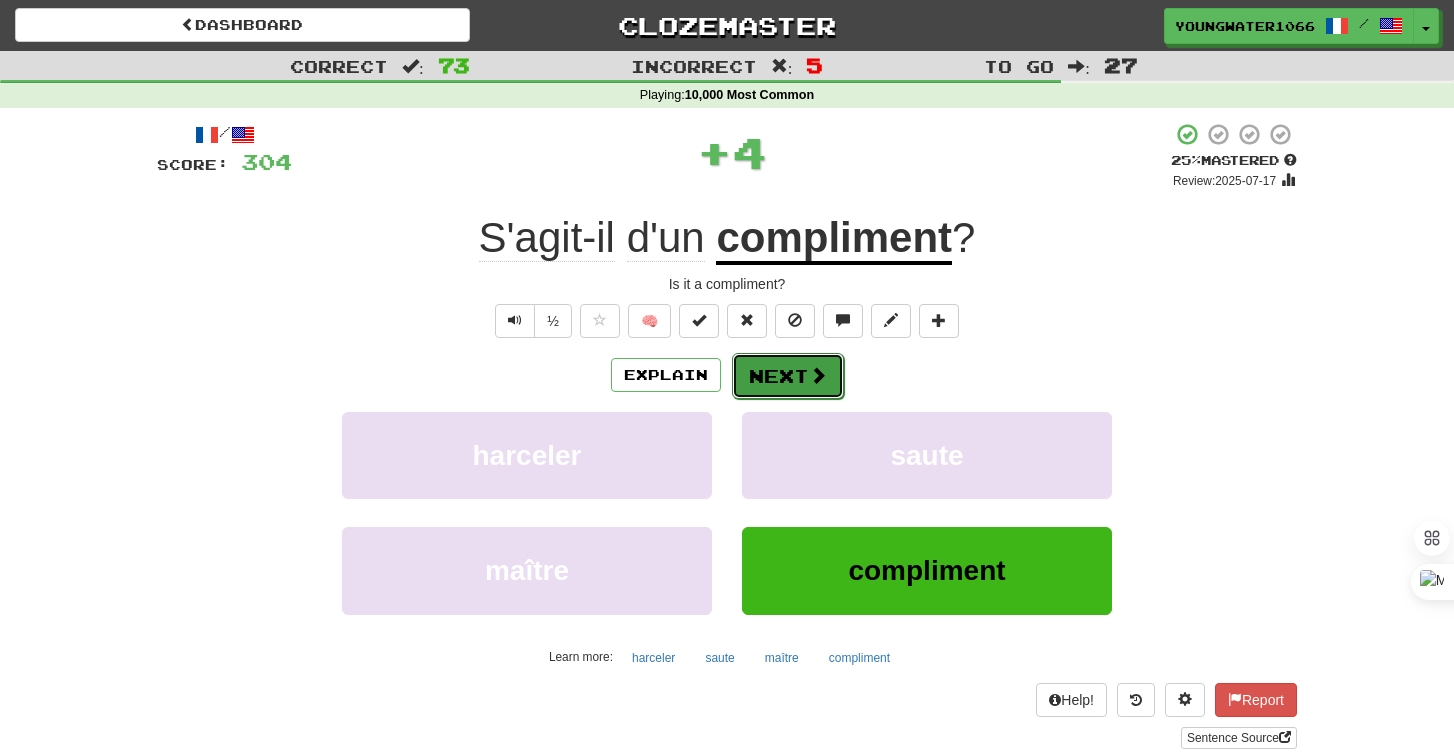 click on "Next" at bounding box center (788, 376) 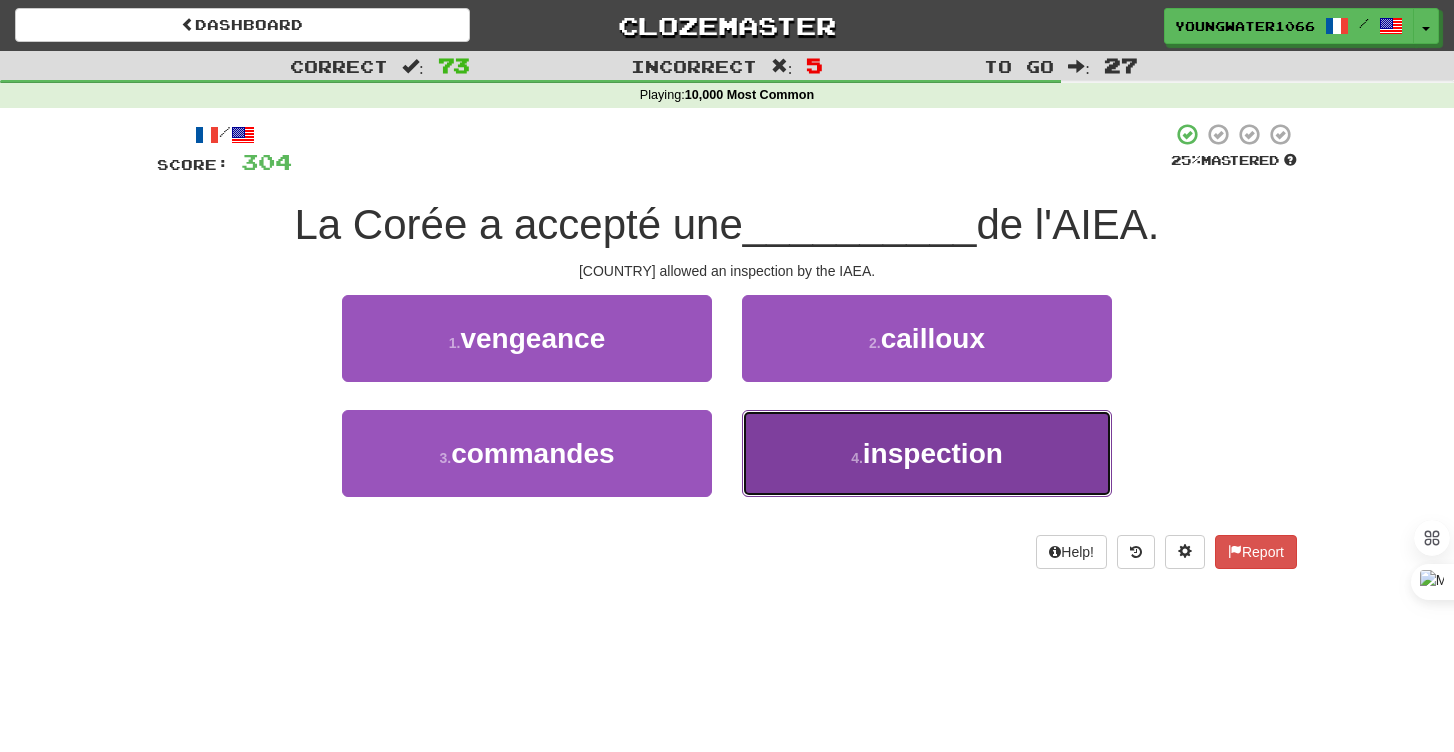 click on "4 ." at bounding box center [857, 458] 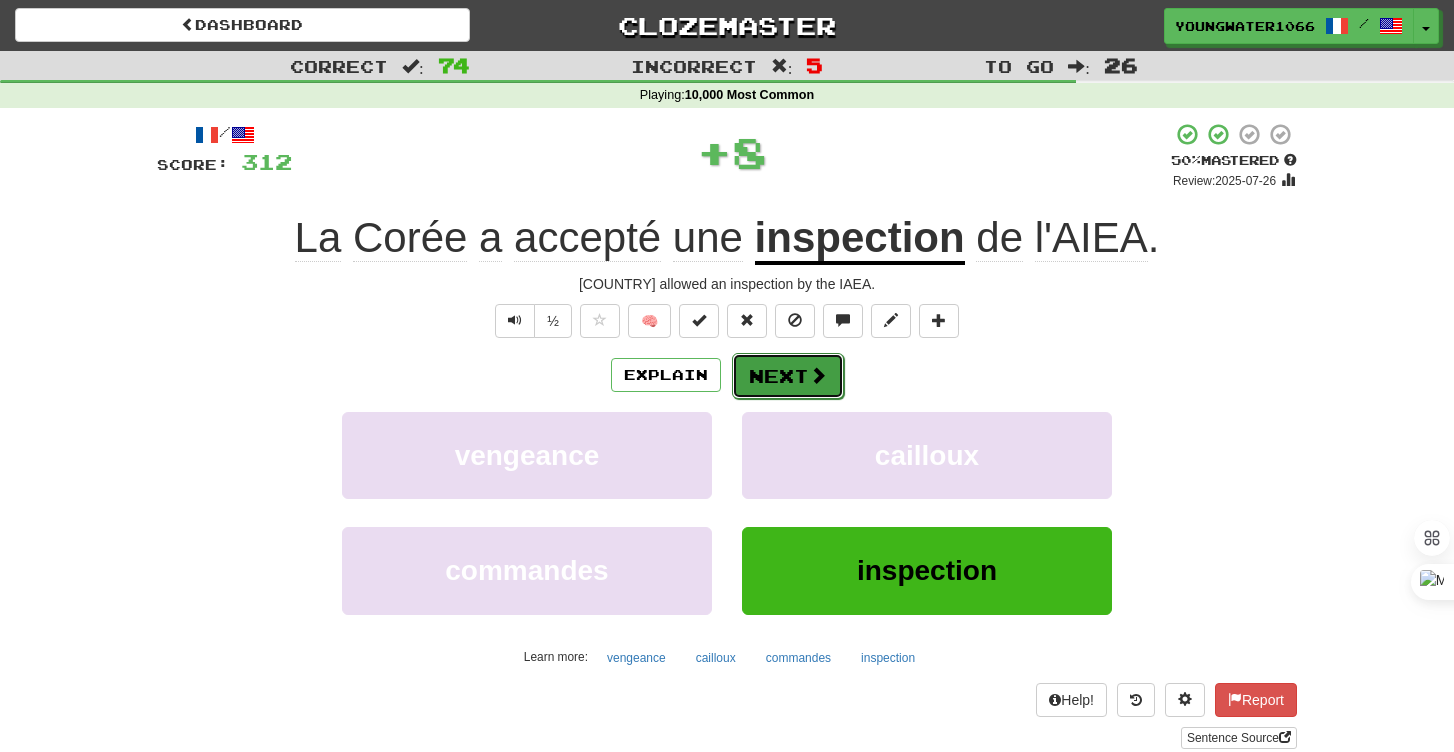 click on "Next" at bounding box center (788, 376) 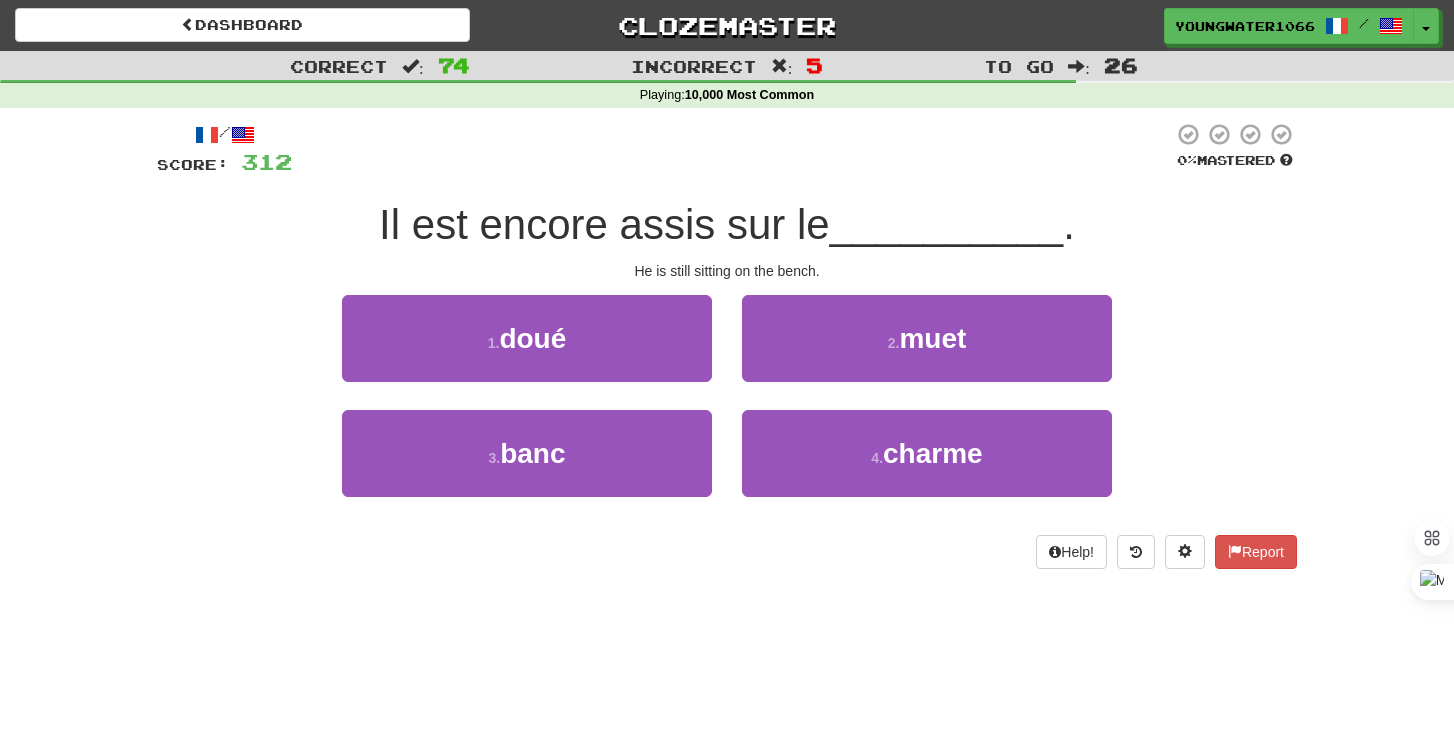 click on "3 .  banc" at bounding box center [527, 467] 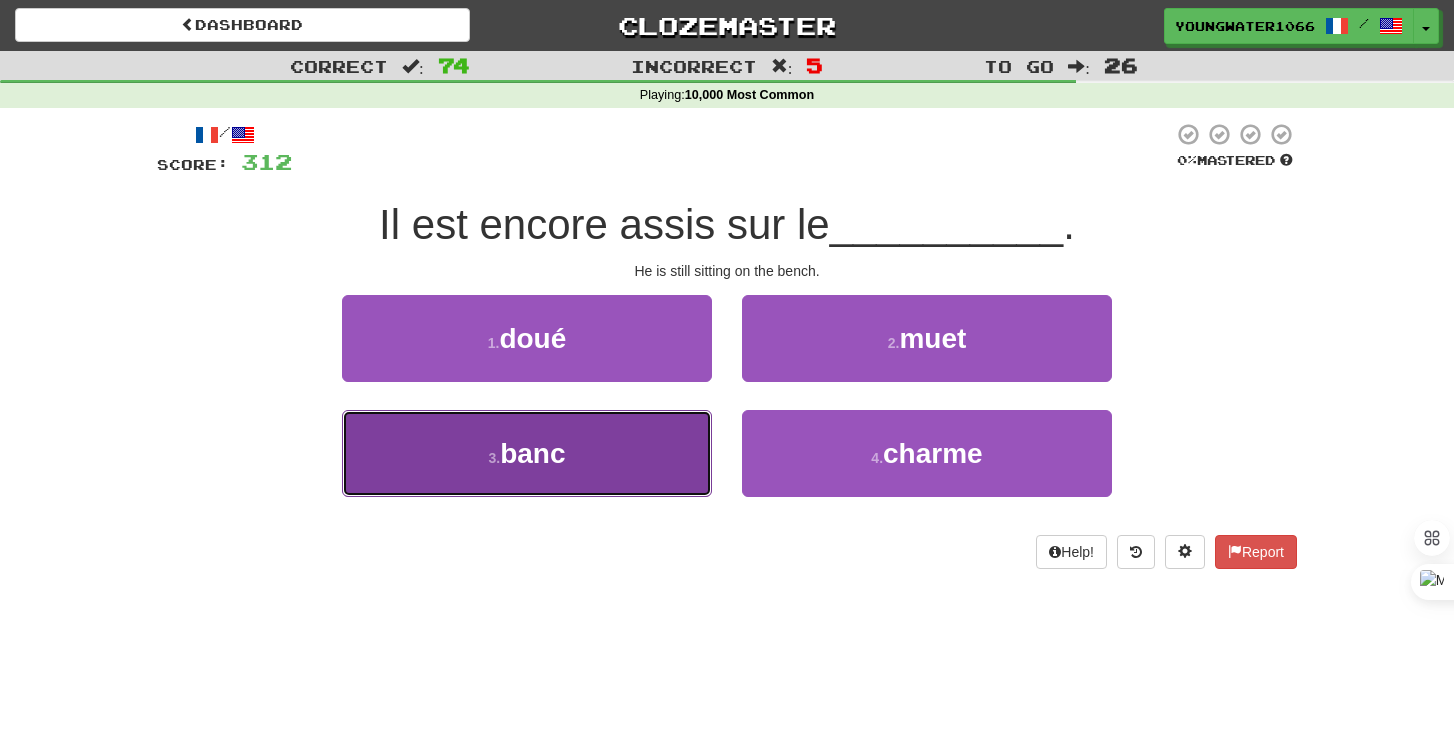 click on "3 .  banc" at bounding box center (527, 453) 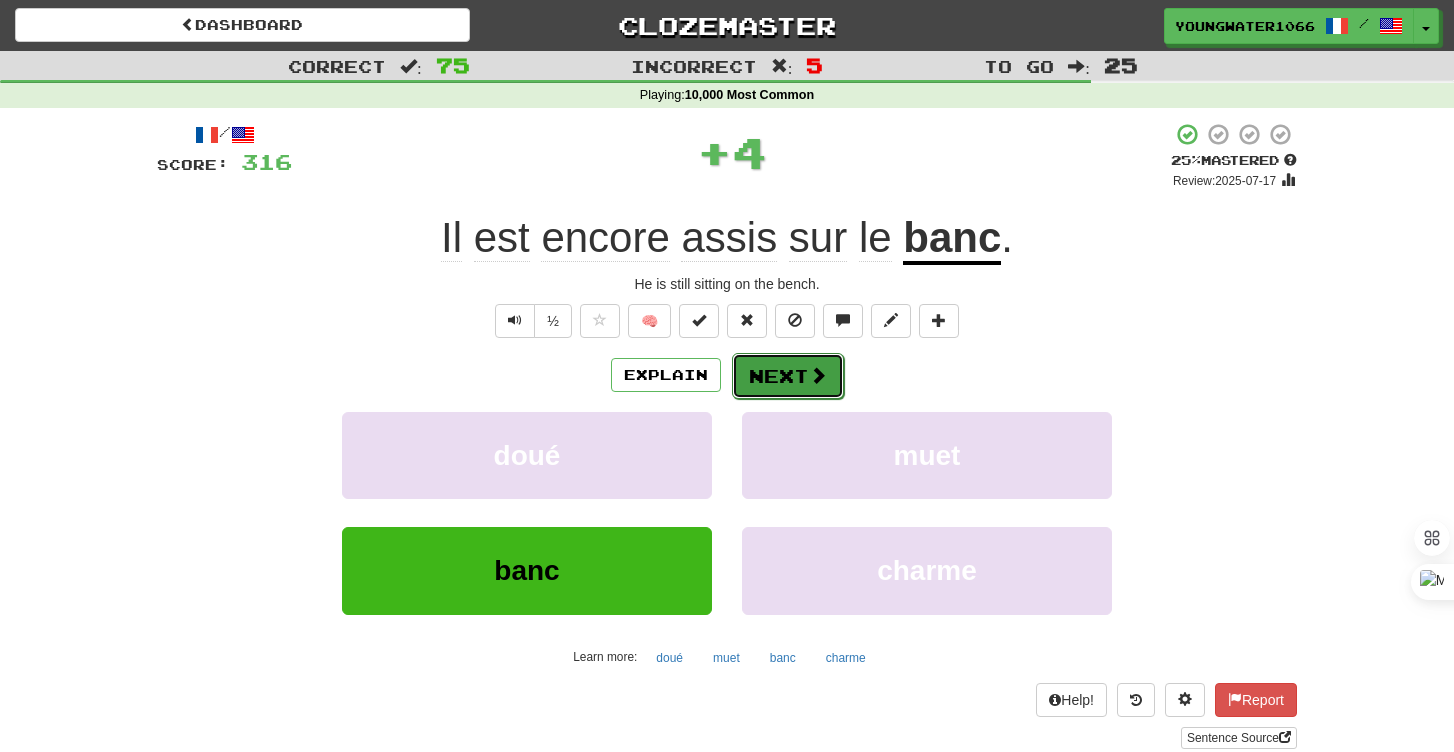 click on "Next" at bounding box center (788, 376) 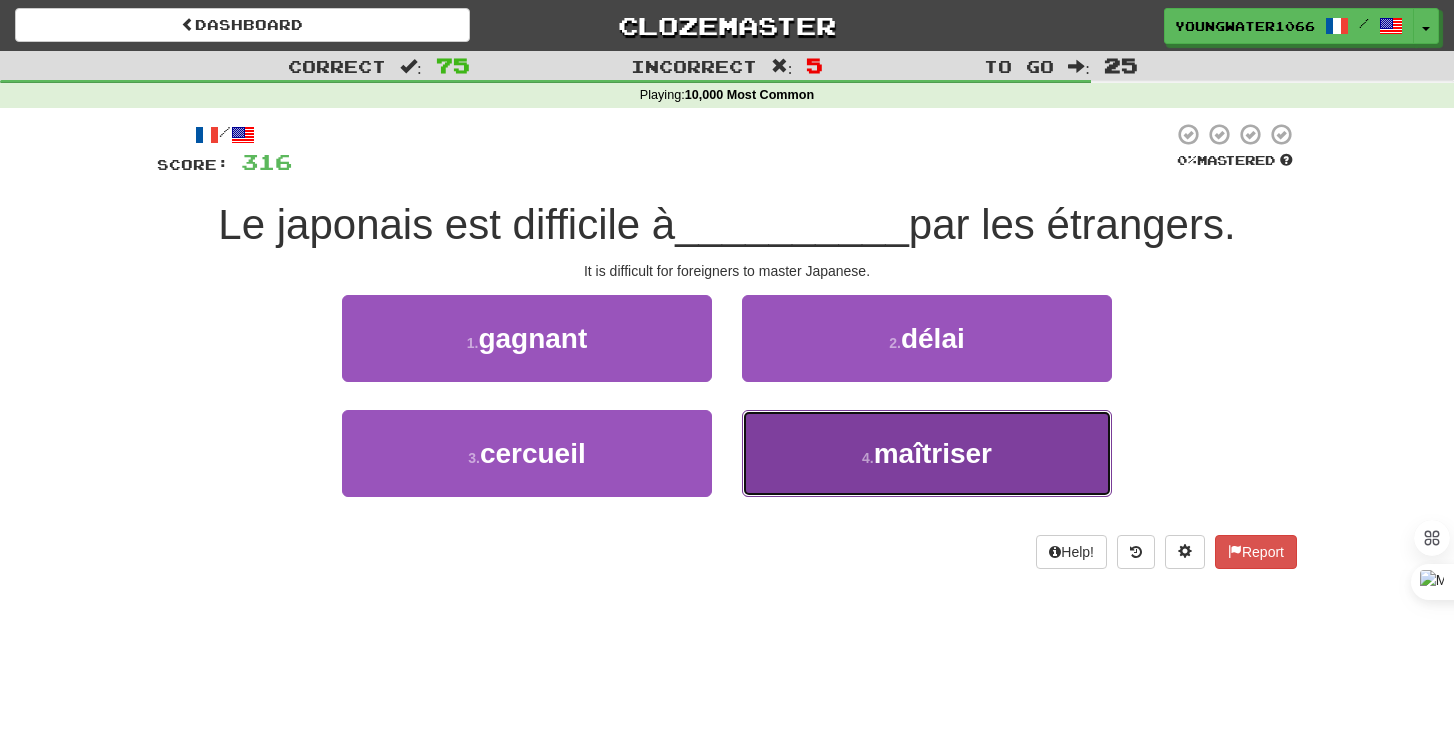 click on "4 . maîtriser" at bounding box center (927, 453) 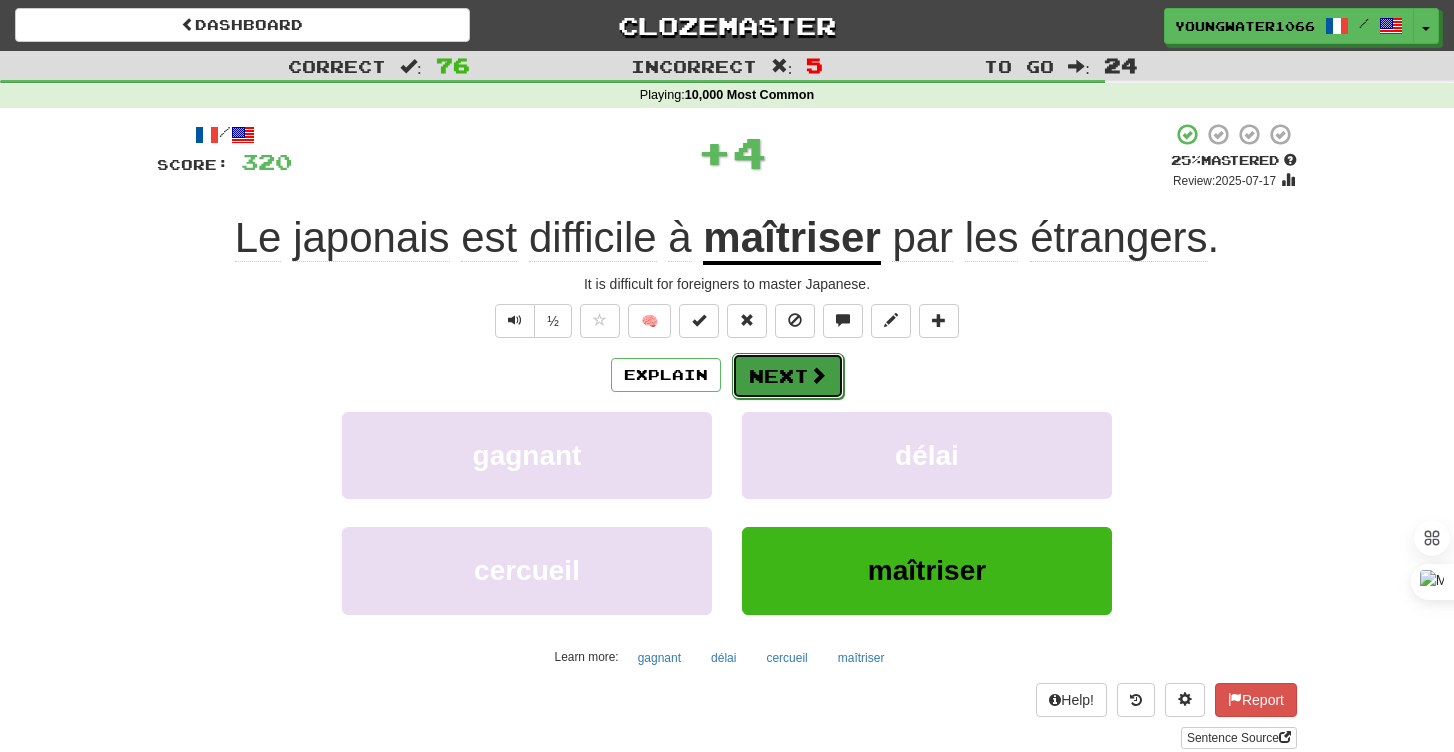 click on "Next" at bounding box center (788, 376) 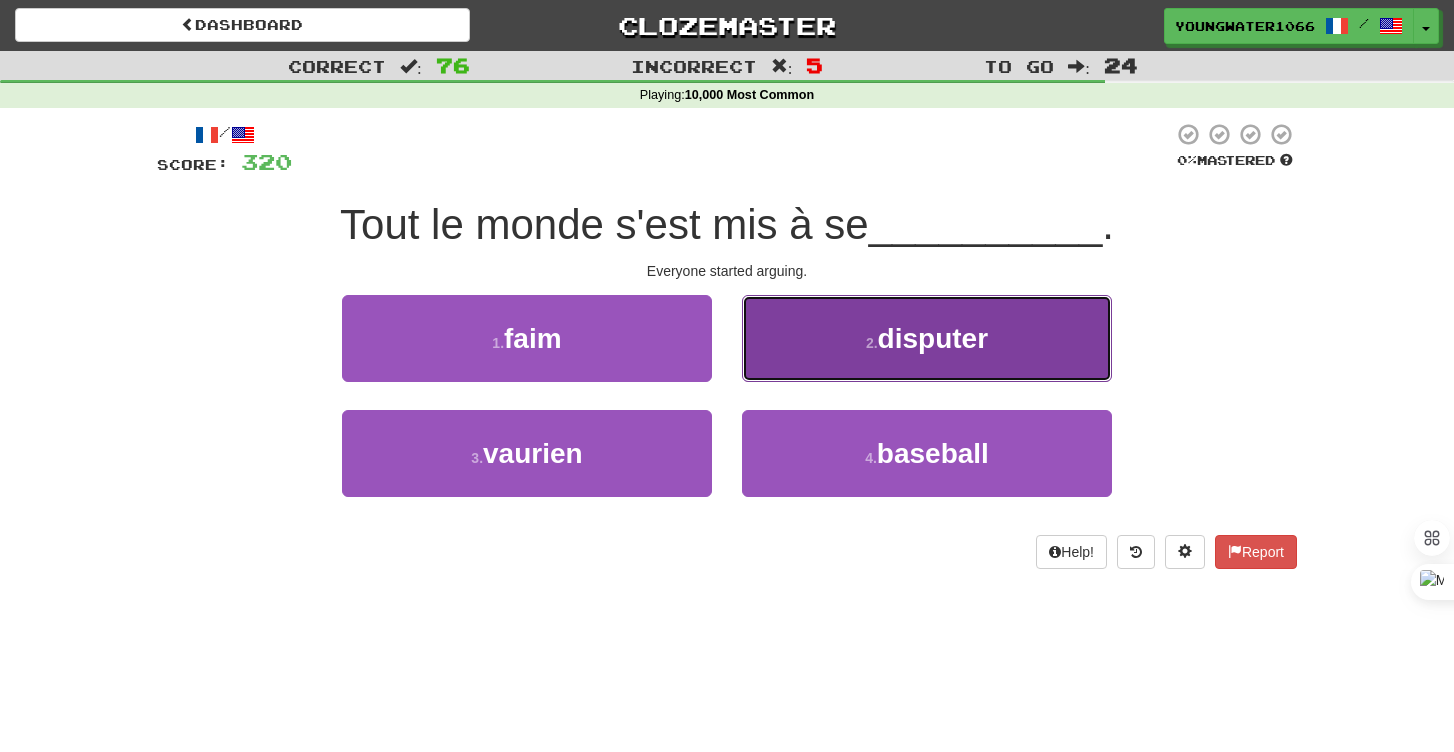 click on "2 . disputer" at bounding box center [927, 338] 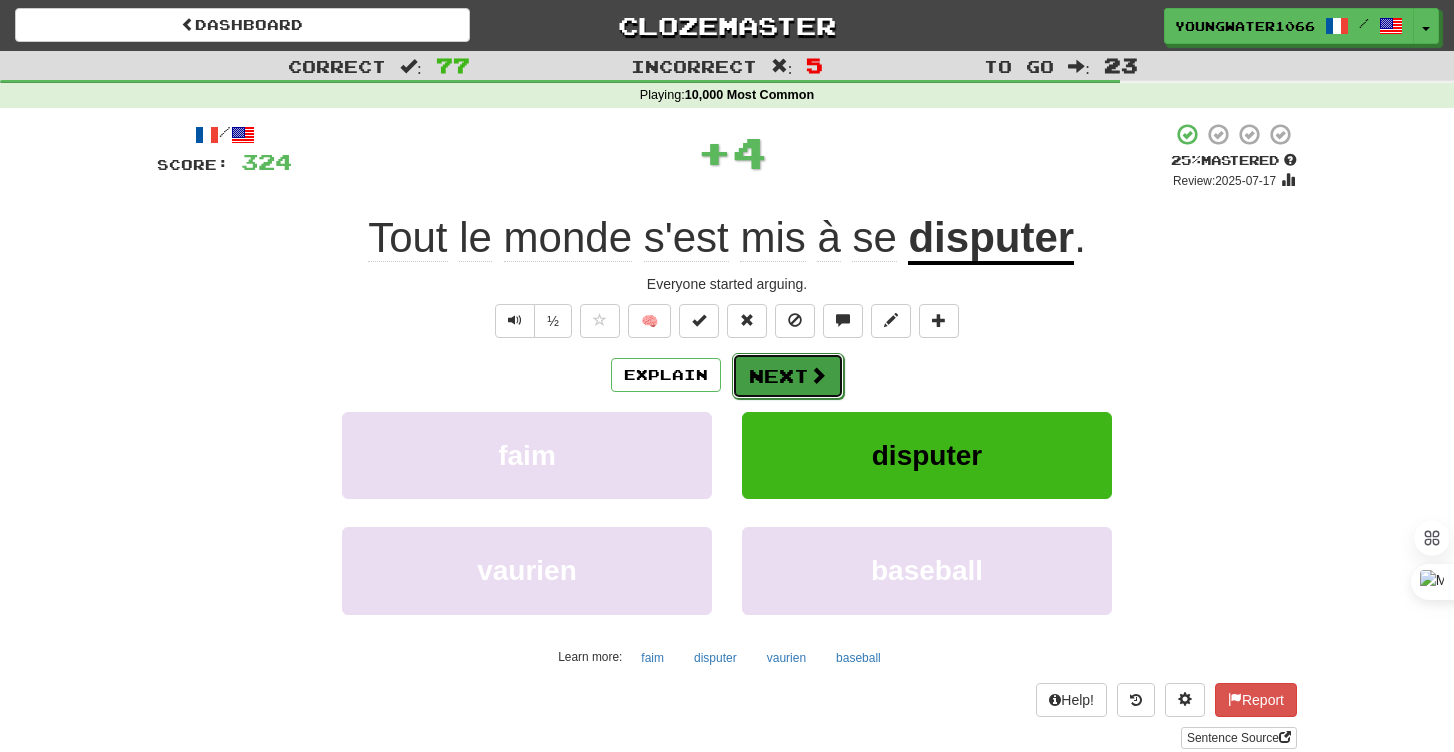 click on "Next" at bounding box center [788, 376] 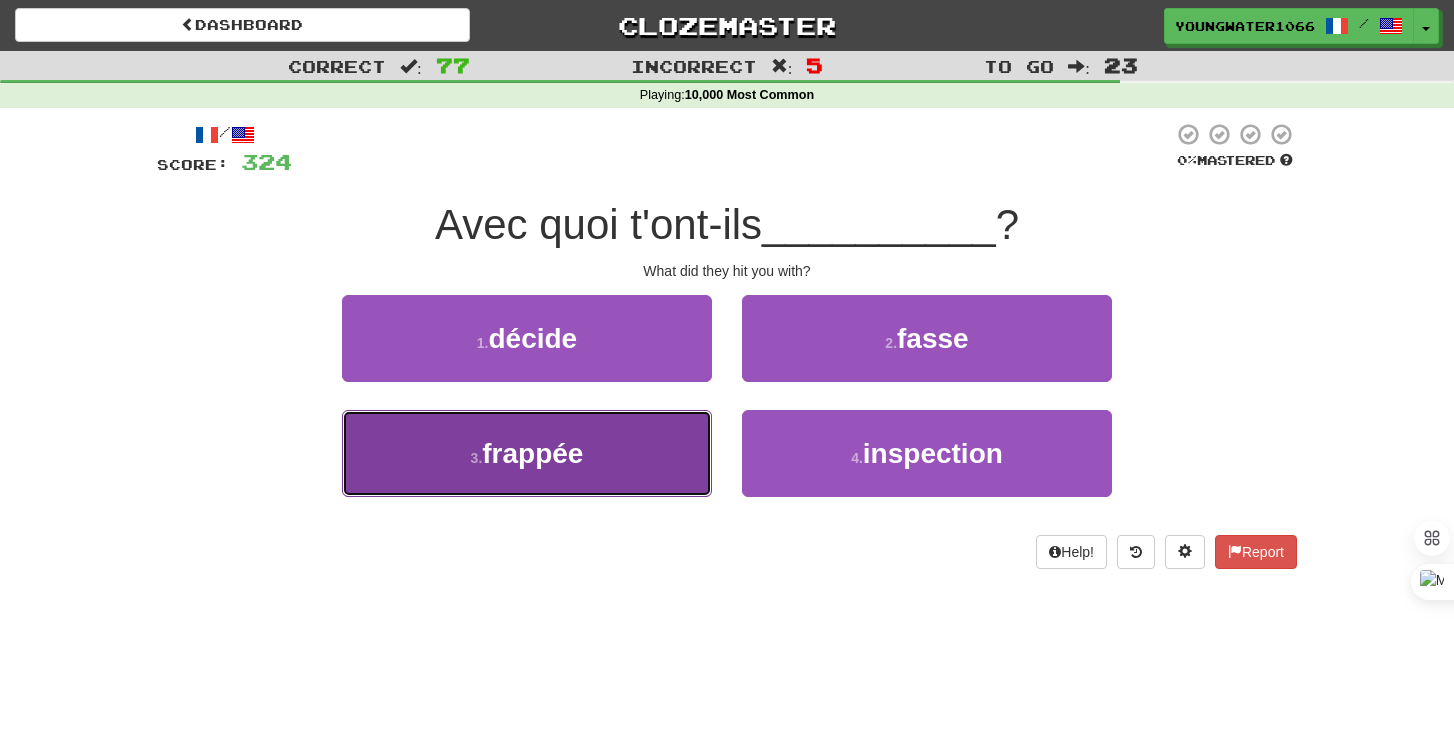 click on "3 . frappée" at bounding box center (527, 453) 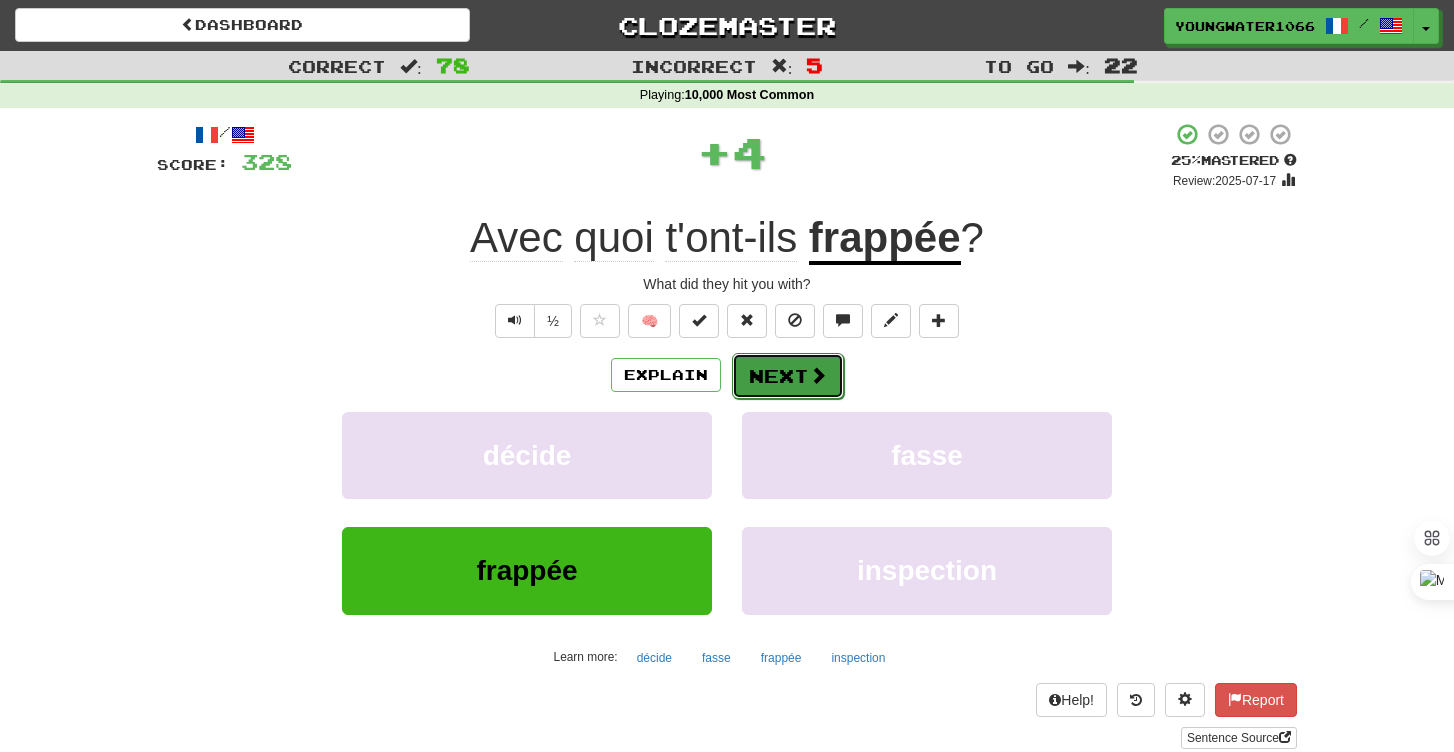 click on "Next" at bounding box center (788, 376) 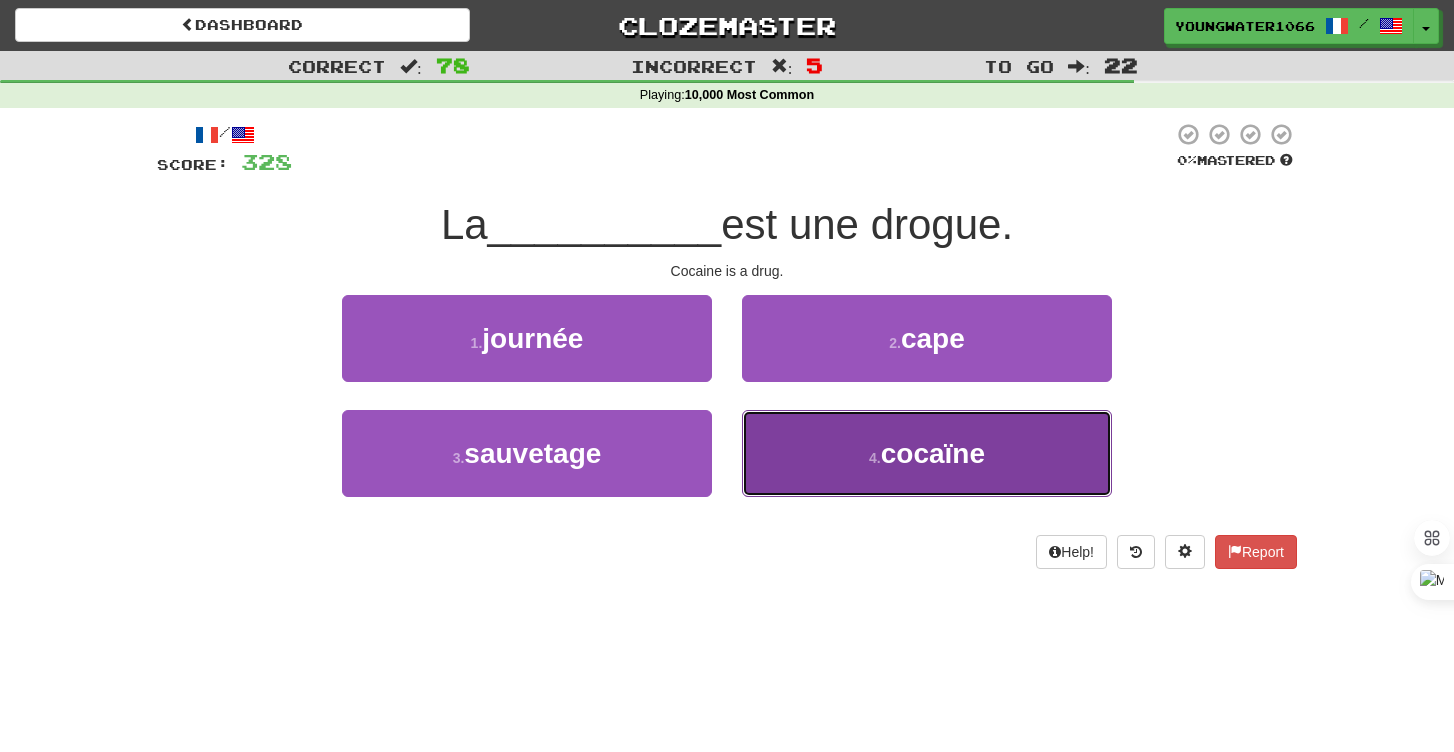 click on "4 .  cocaïne" at bounding box center [927, 453] 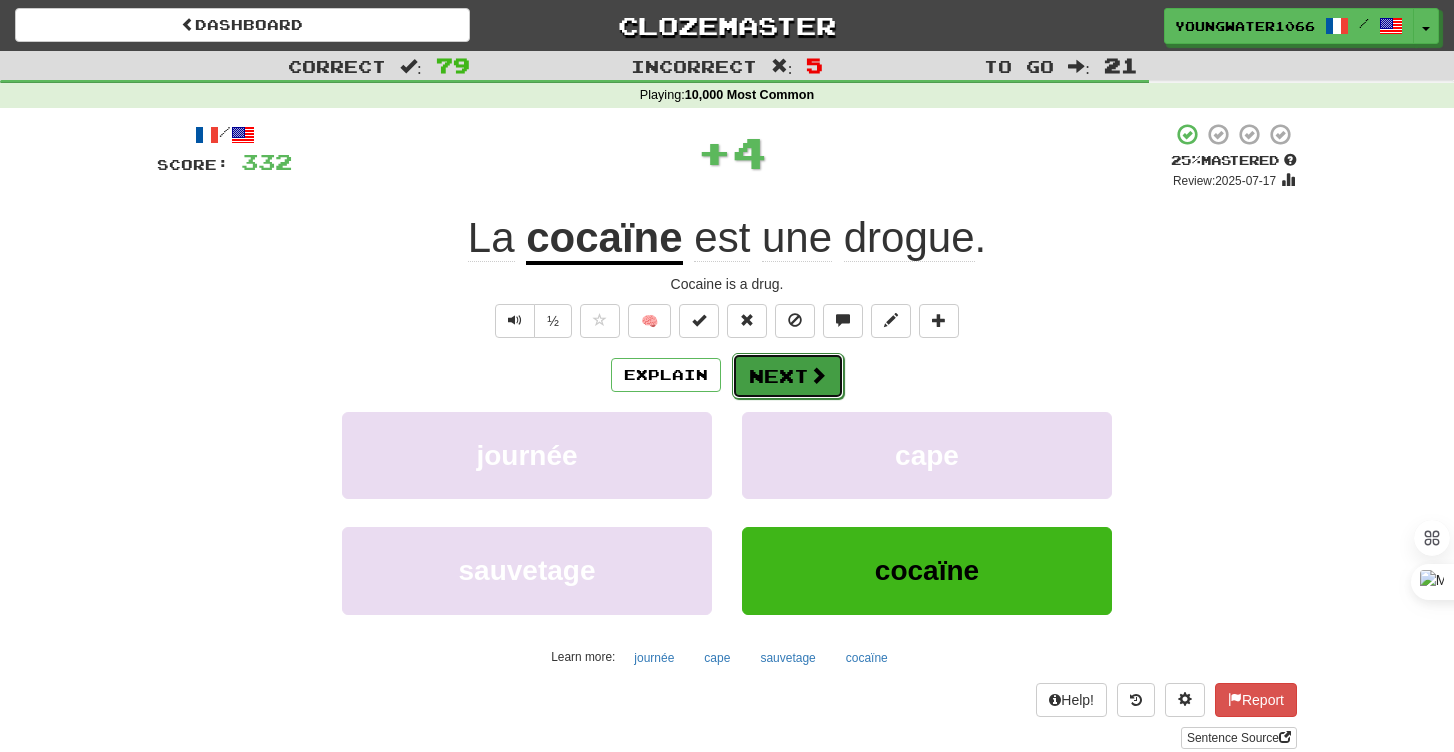 click on "Next" at bounding box center [788, 376] 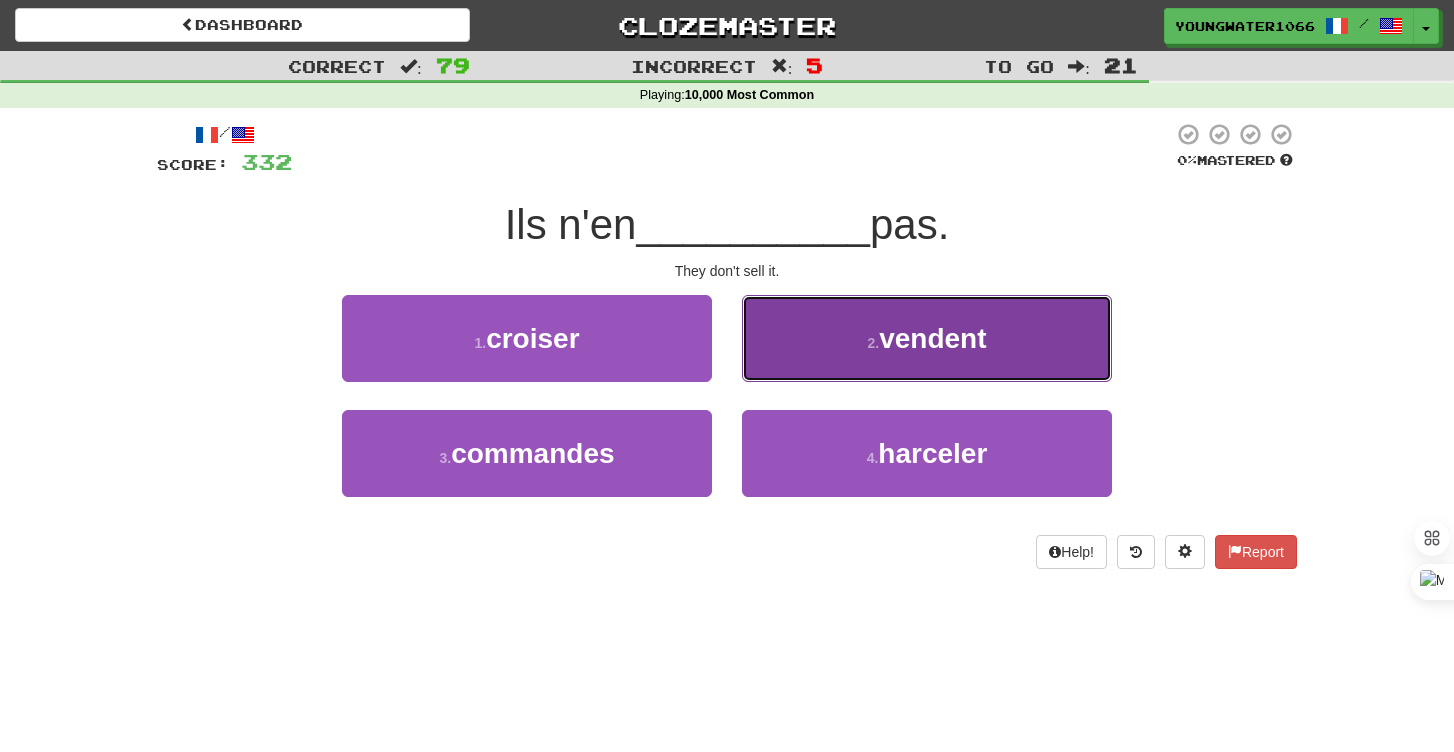 click on "2 . vendent" at bounding box center (927, 338) 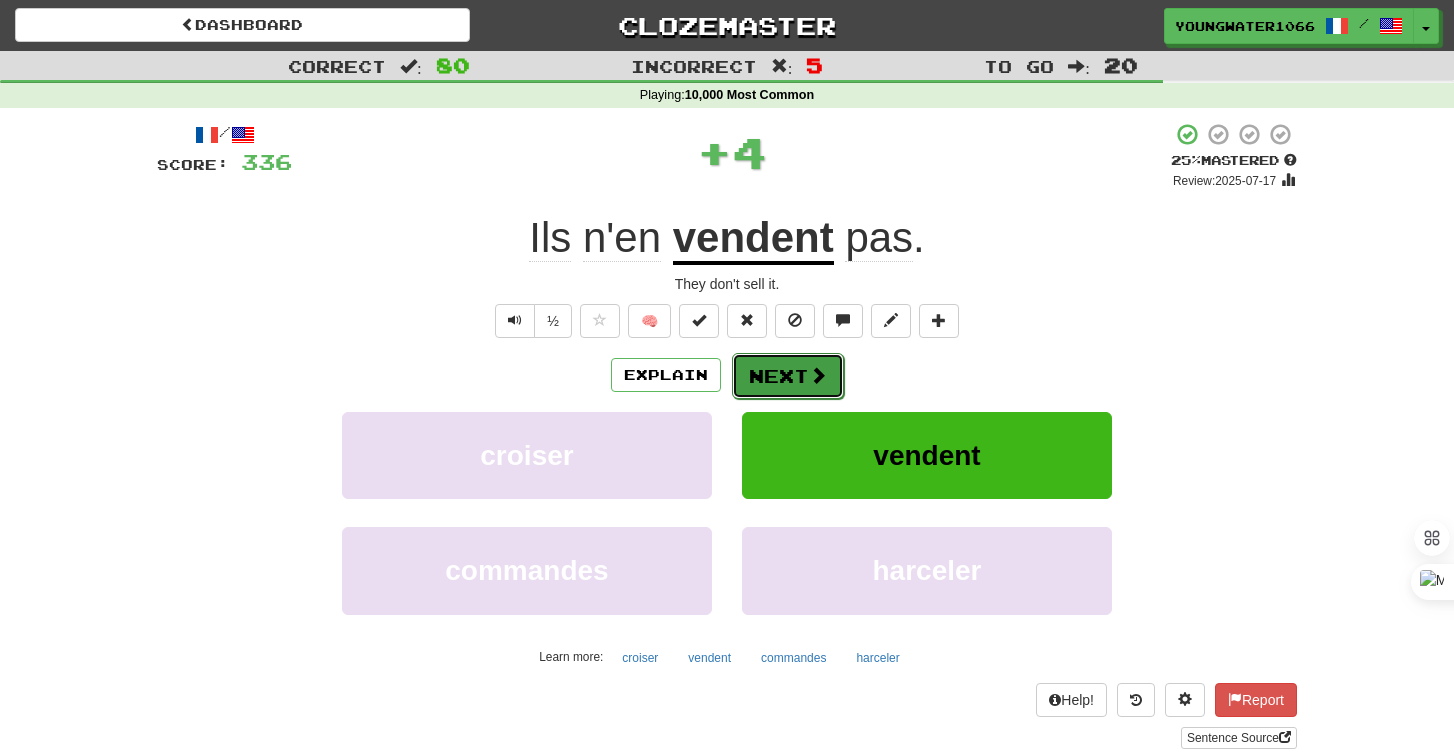 click on "Next" at bounding box center [788, 376] 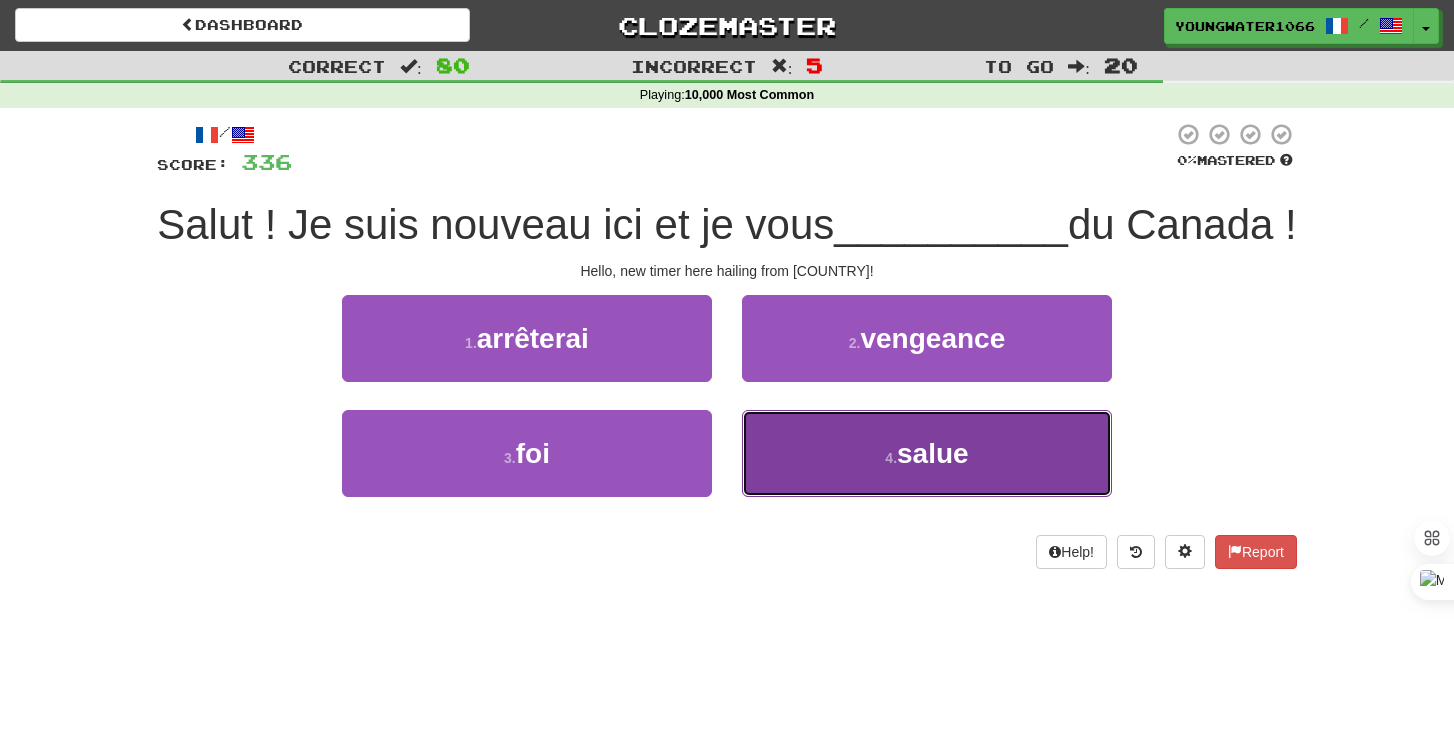 click on "4 .  salue" at bounding box center (927, 453) 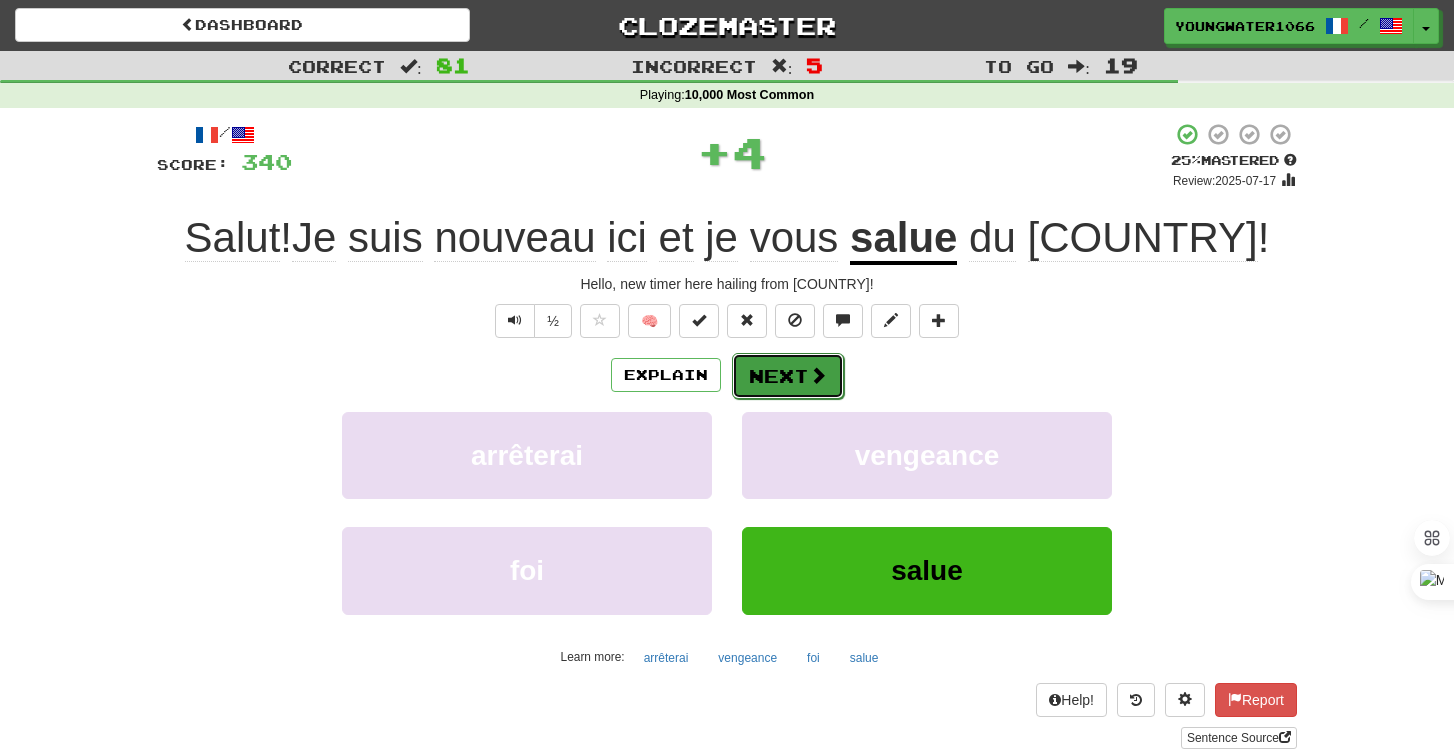 click on "Next" at bounding box center (788, 376) 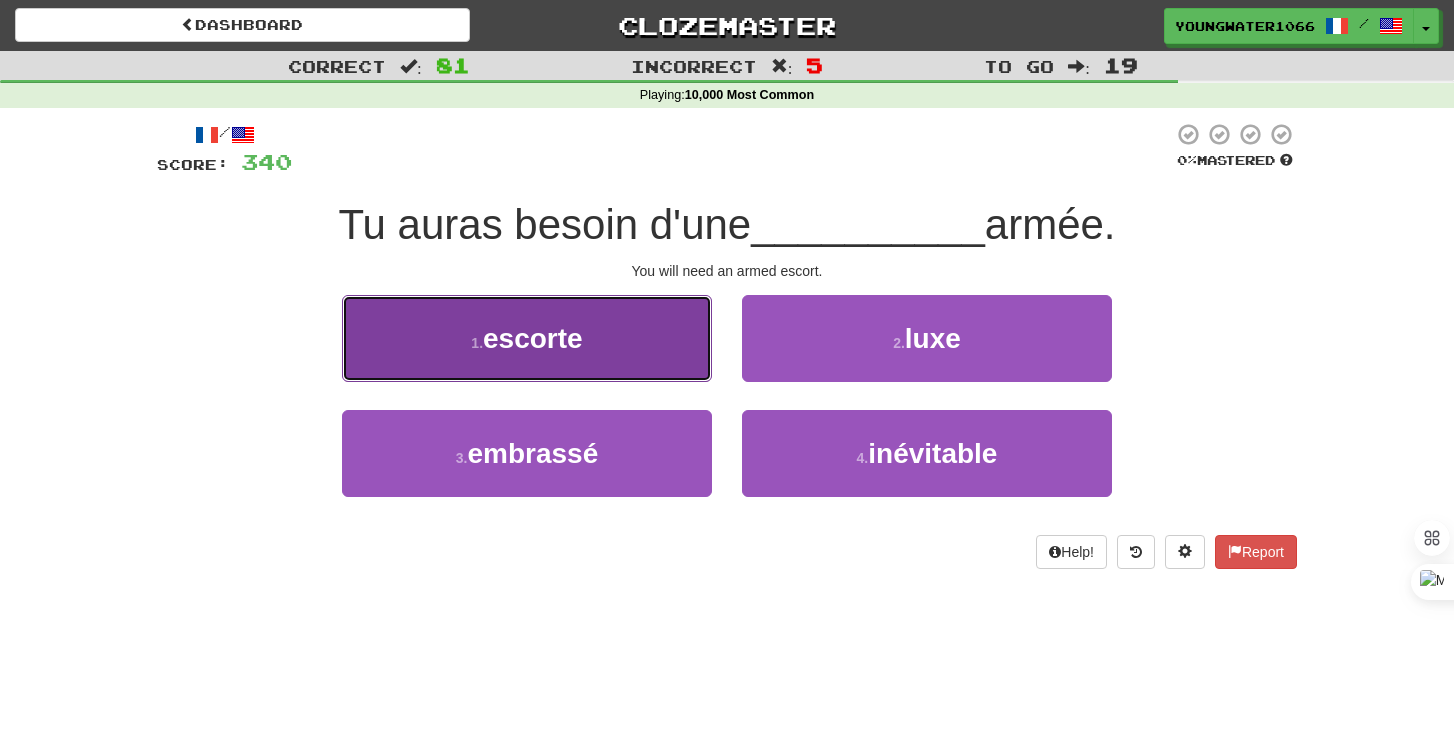 click on "1 . escorte" at bounding box center [527, 338] 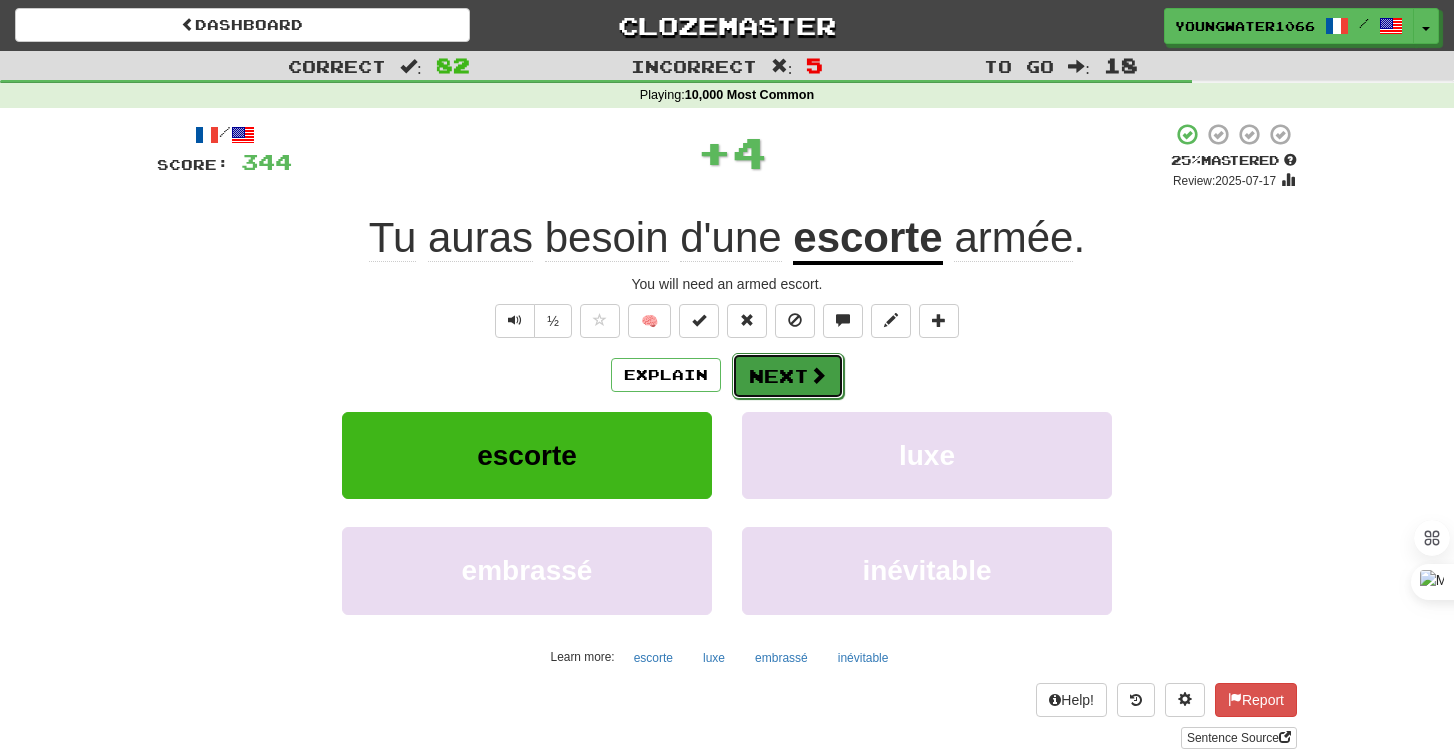click on "Next" at bounding box center [788, 376] 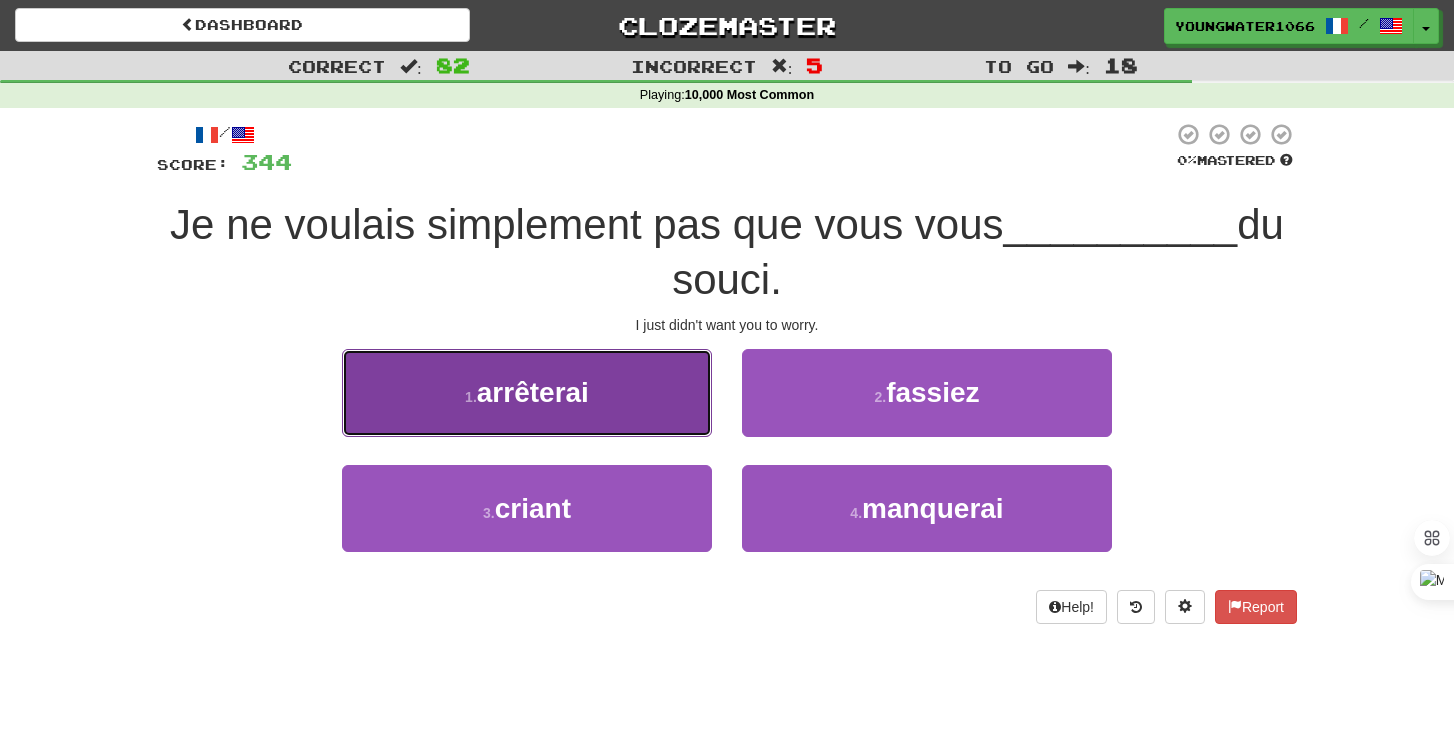click on "1 .  arrêterai" at bounding box center [527, 392] 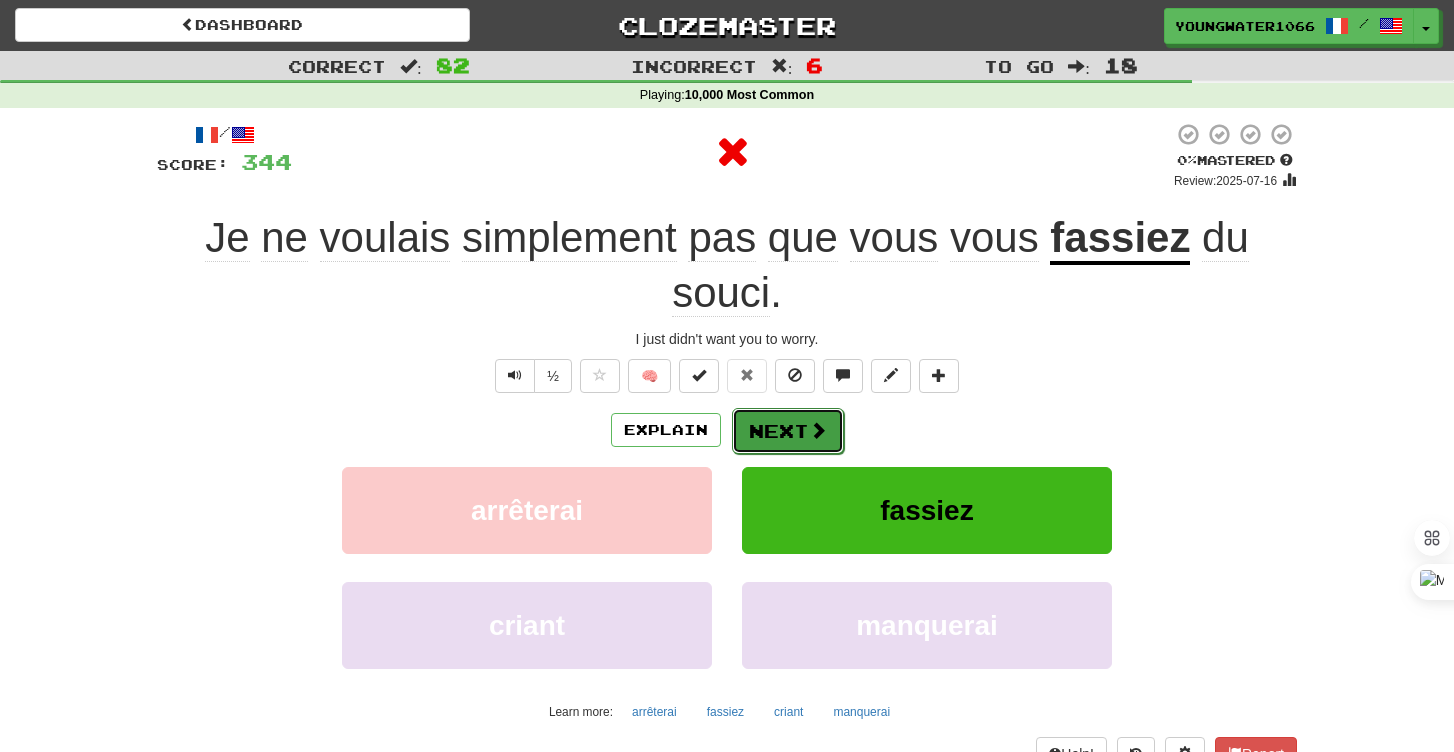 click on "Next" at bounding box center (788, 431) 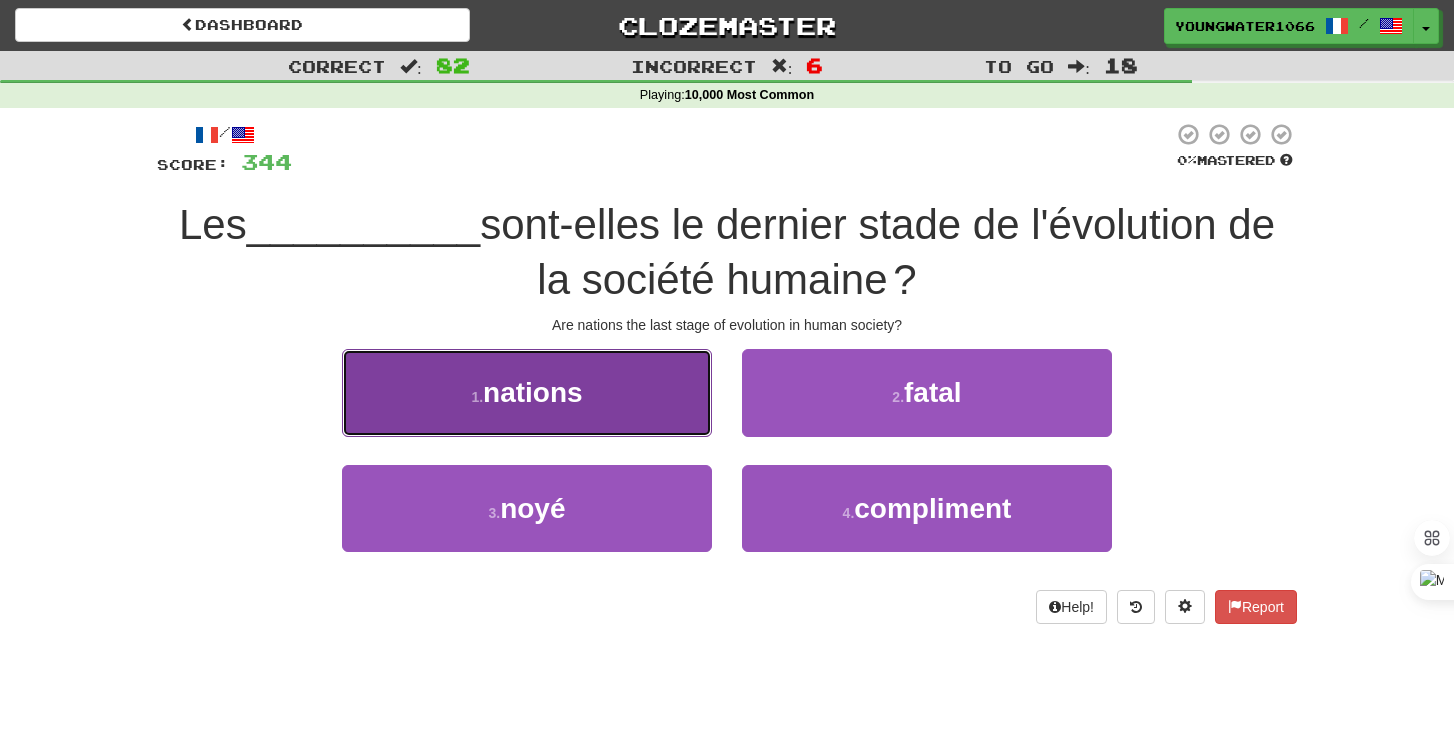 click on "1 .  nations" at bounding box center [527, 392] 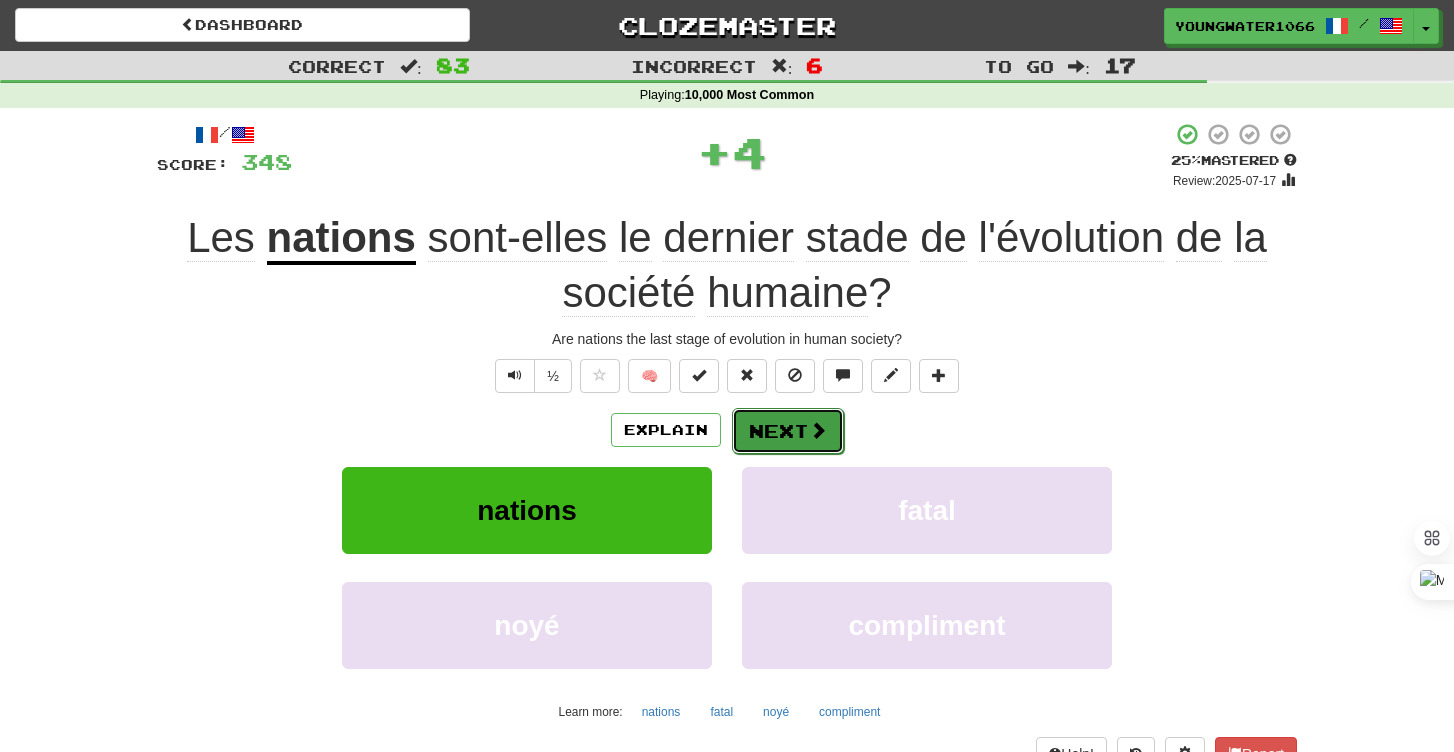 click on "Next" at bounding box center (788, 431) 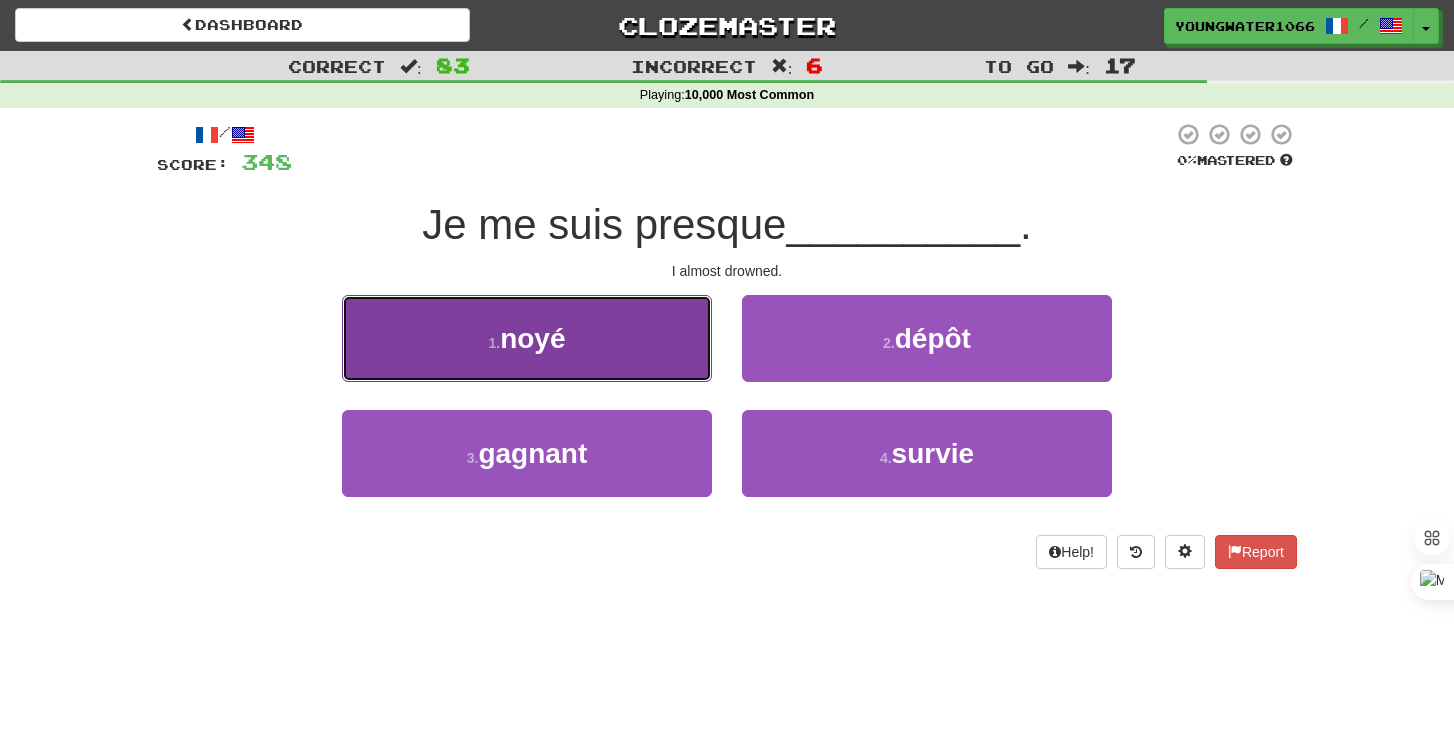 click on "1 .  noyé" at bounding box center (527, 338) 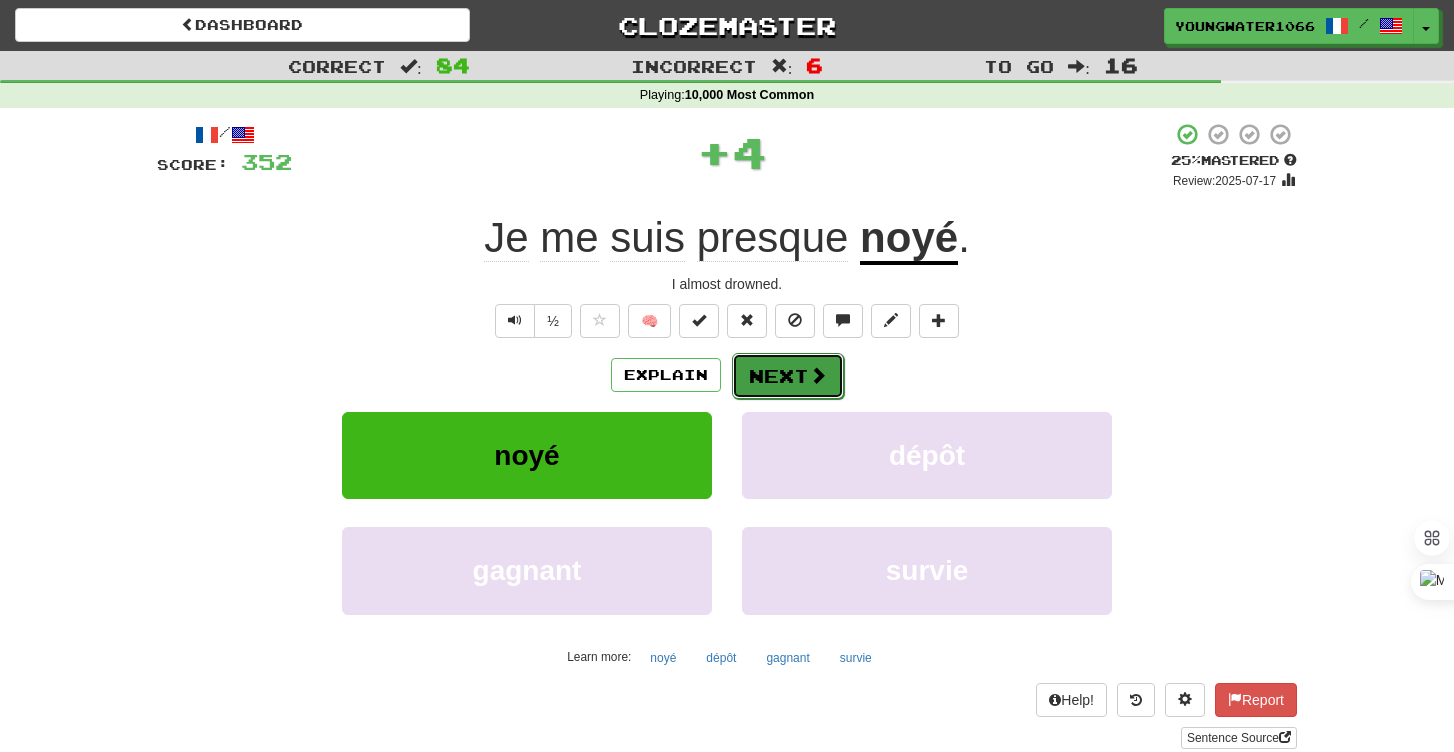 click on "Next" at bounding box center [788, 376] 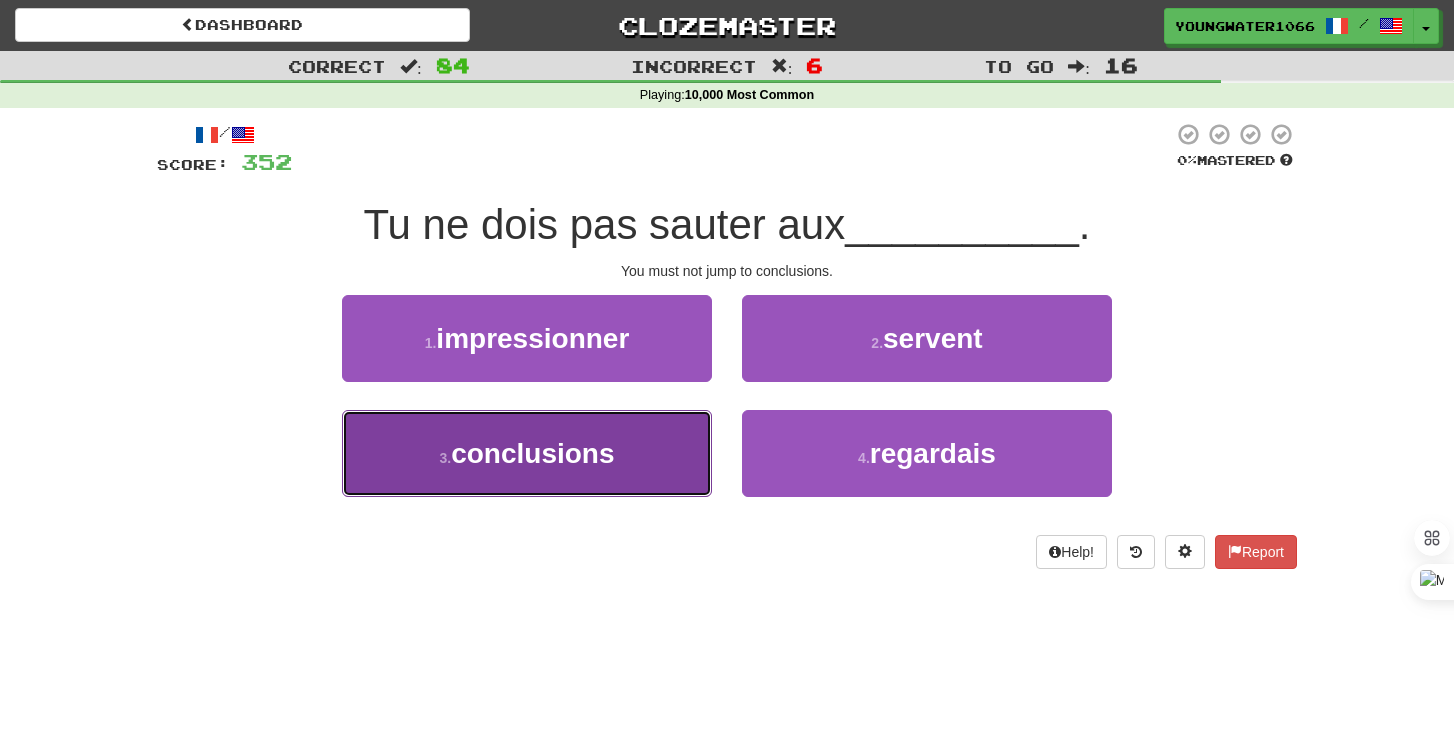 click on "conclusions" at bounding box center (532, 453) 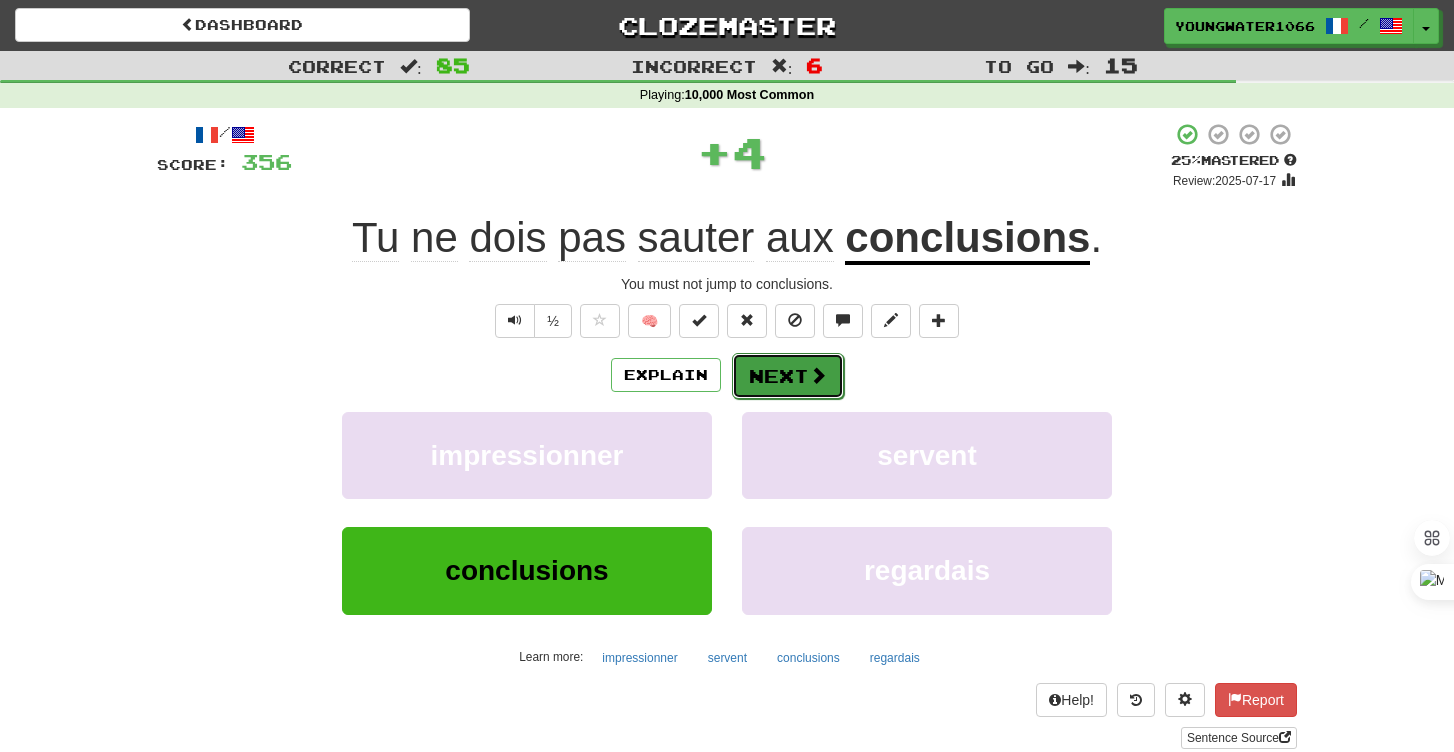 click on "Next" at bounding box center [788, 376] 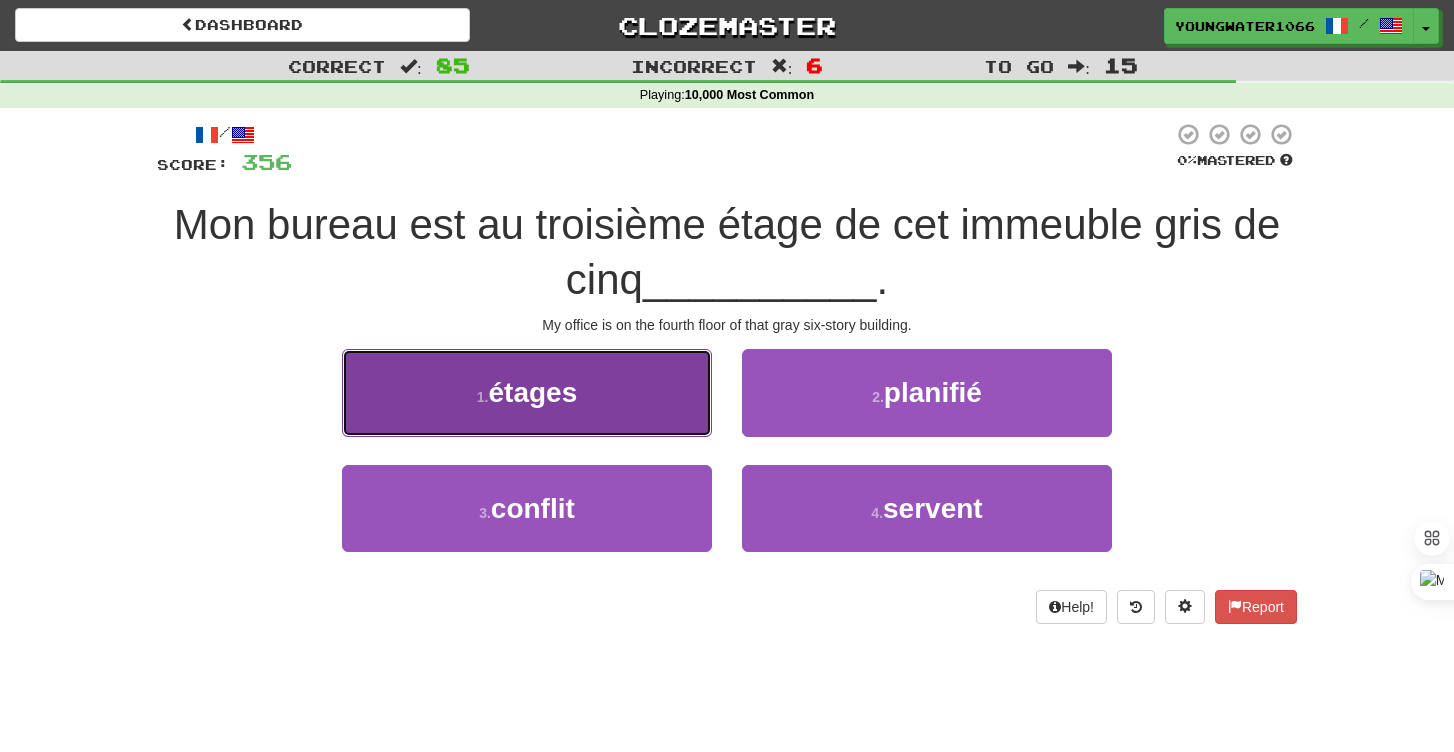 click on "1 . étages" at bounding box center [527, 392] 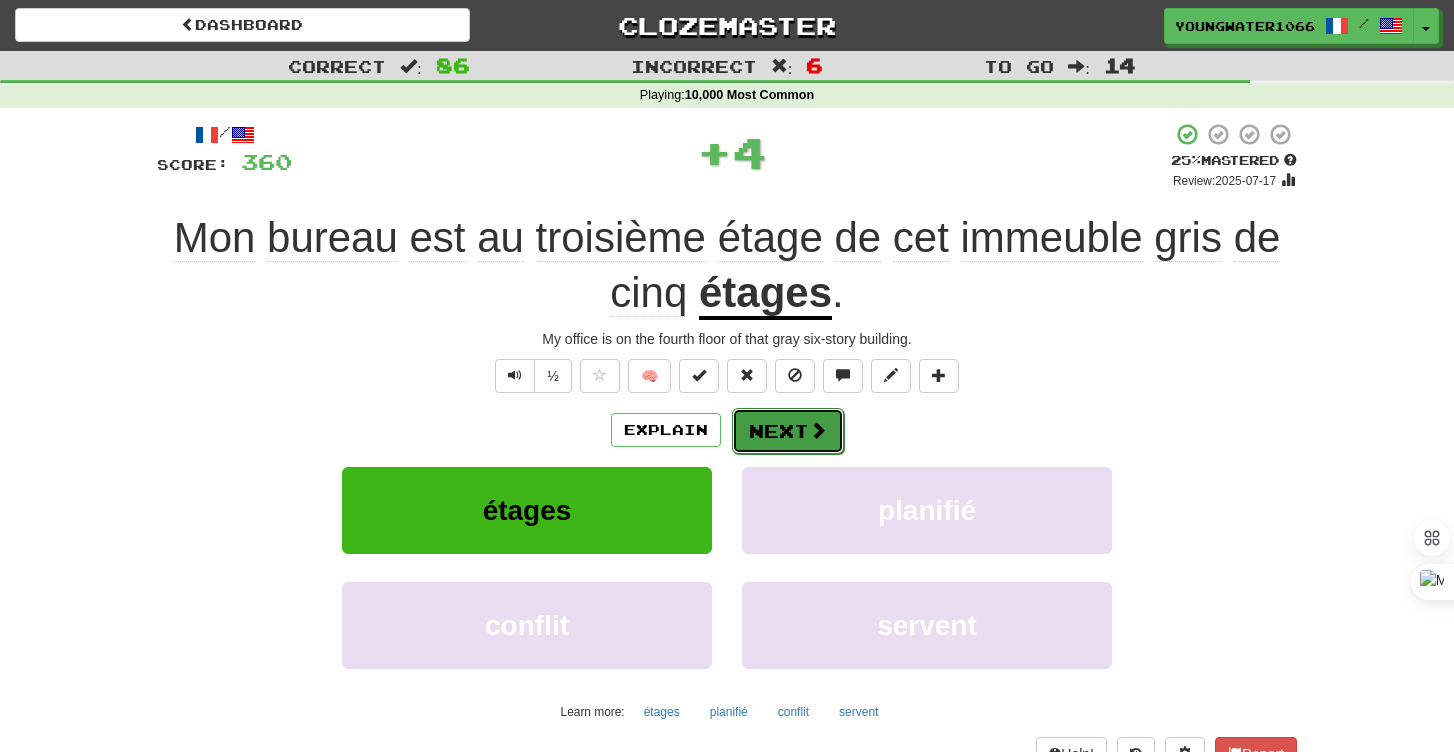click on "Next" at bounding box center [788, 431] 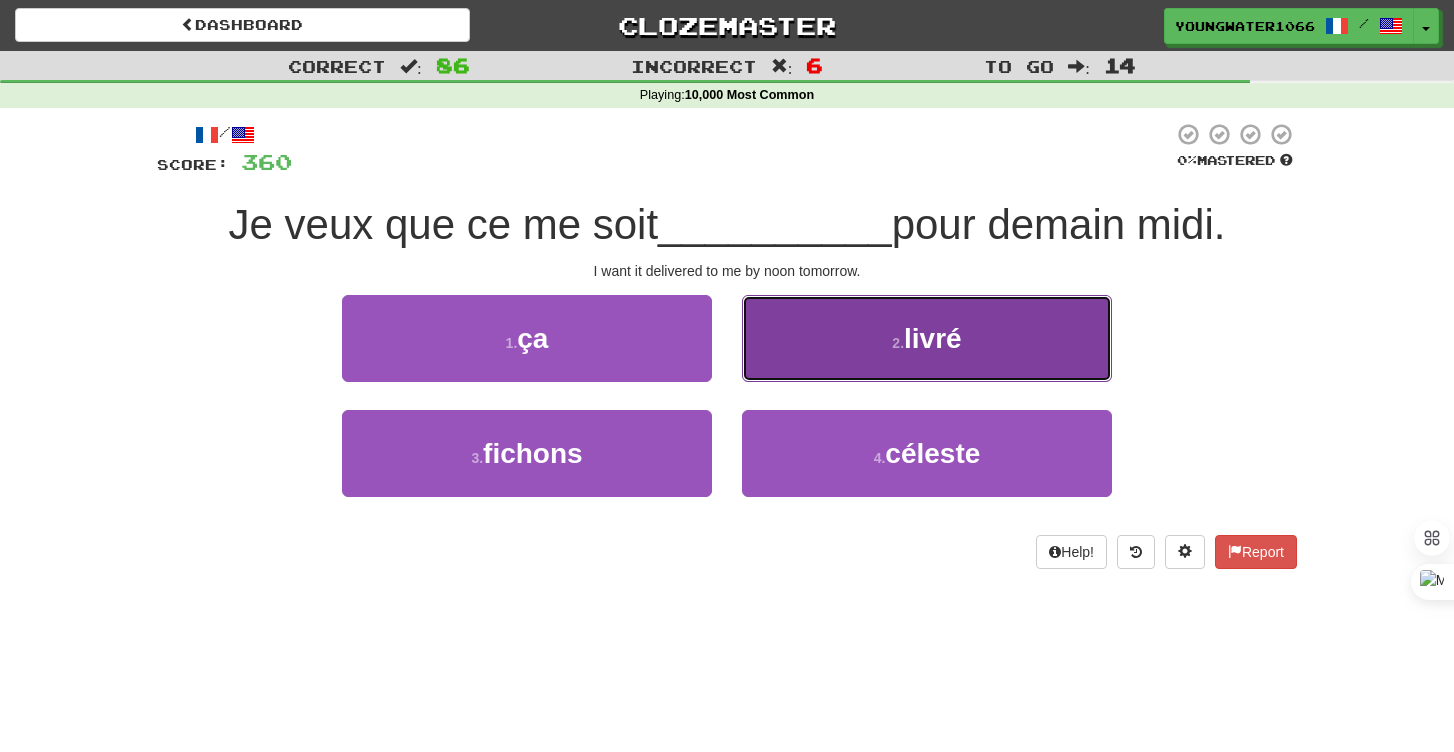 click on "2 . livré" at bounding box center (927, 338) 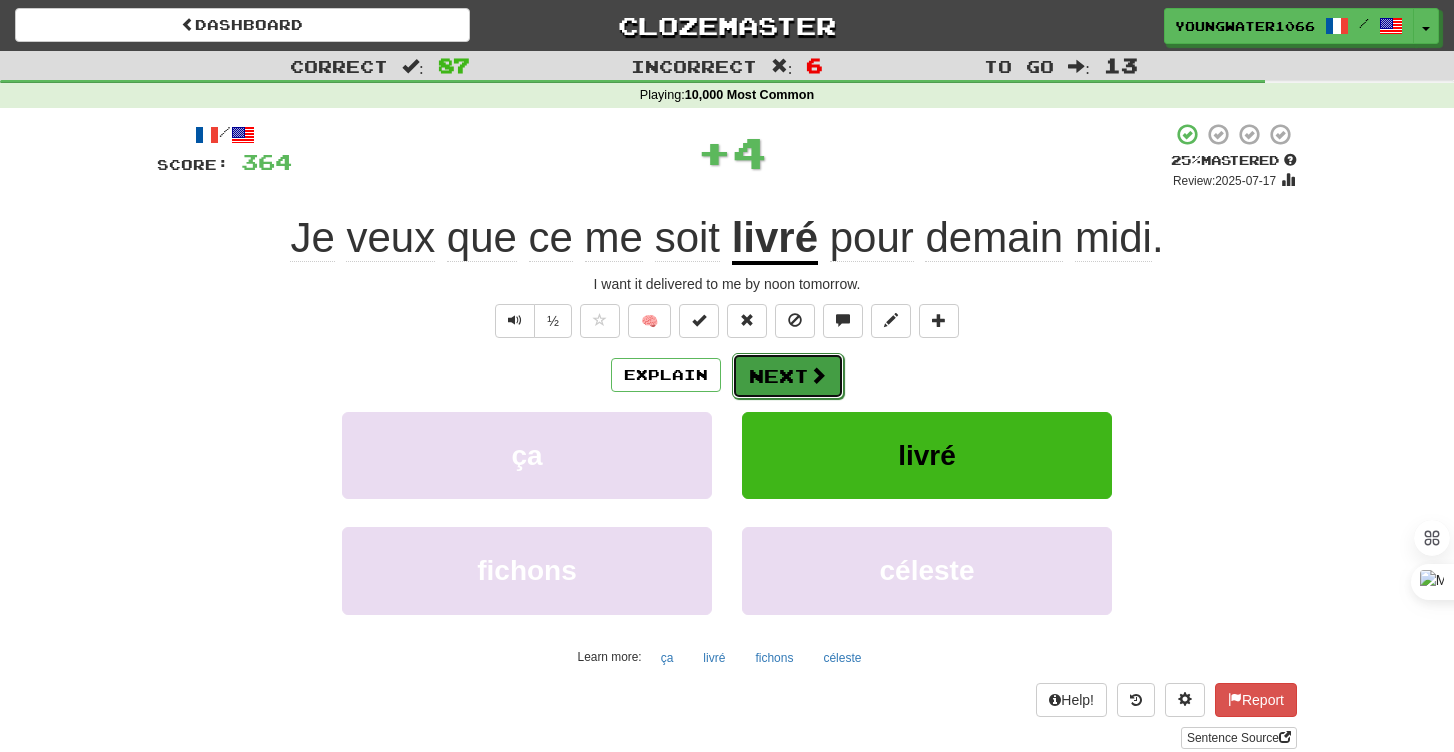 click on "Next" at bounding box center (788, 376) 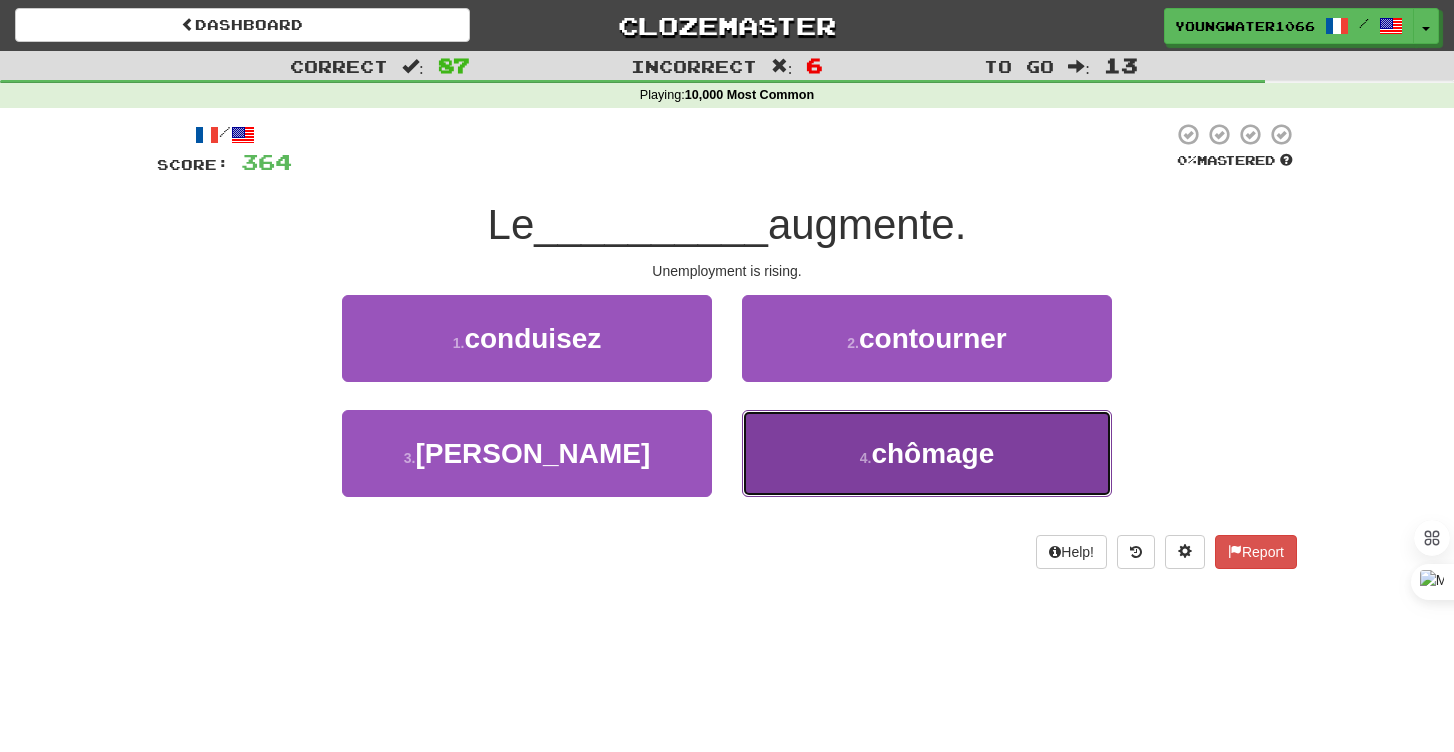 click on "4 . chômage" at bounding box center [927, 453] 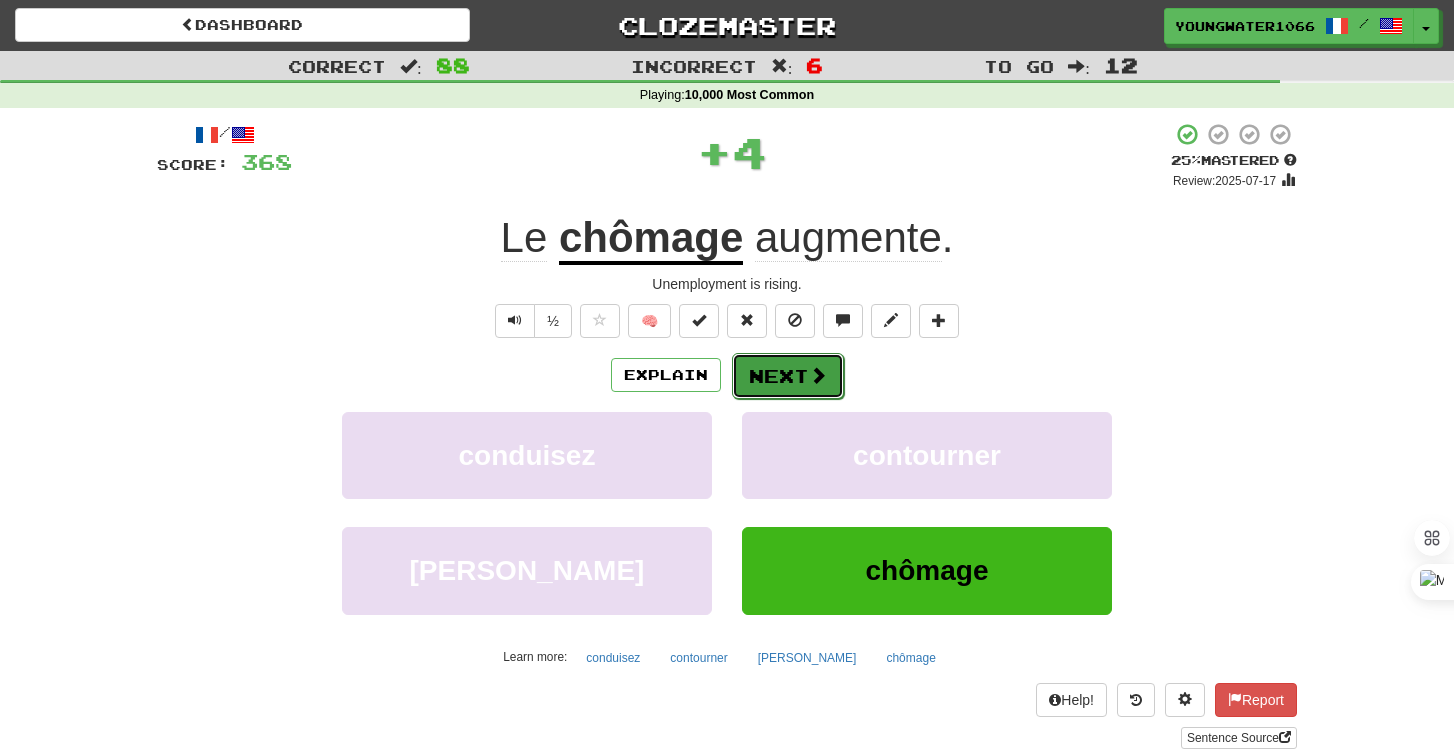 click on "Next" at bounding box center [788, 376] 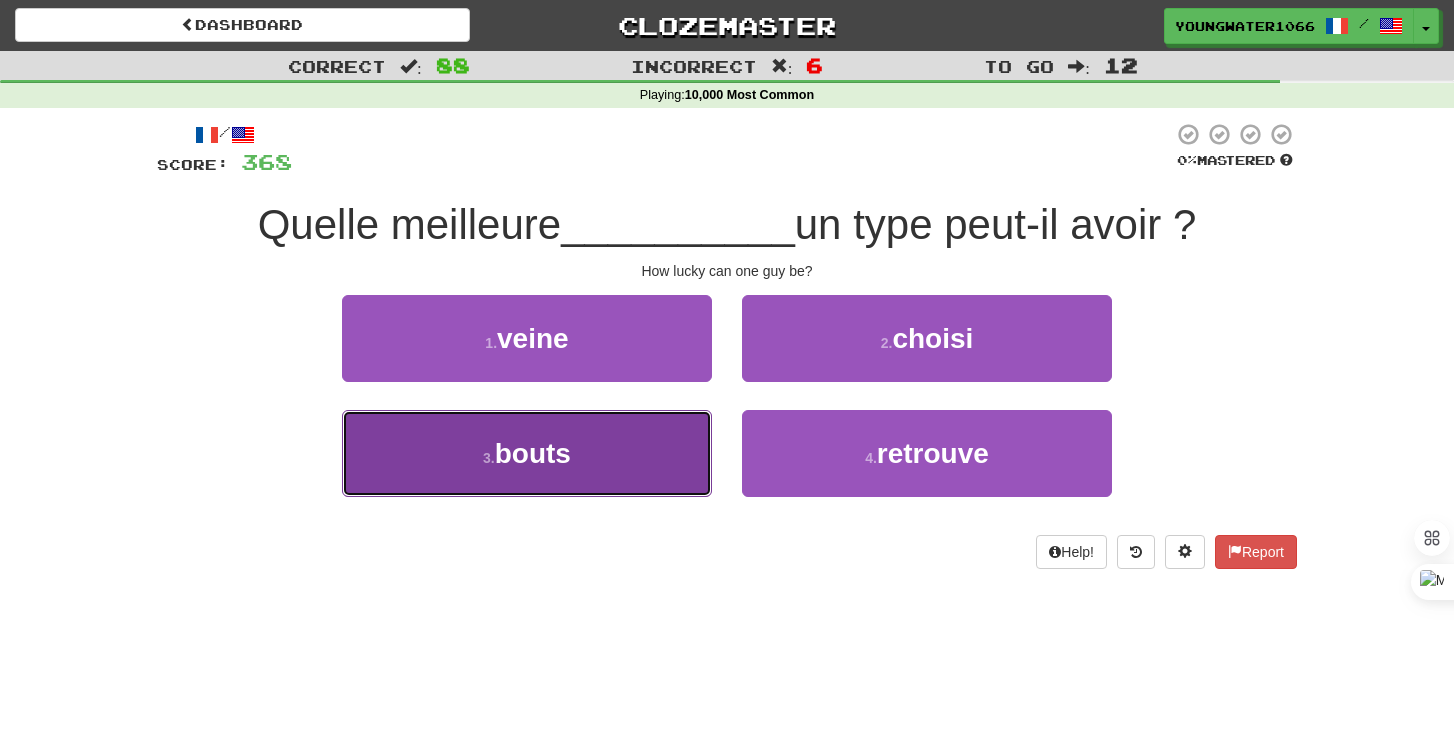 click on "3 . bouts" at bounding box center [527, 453] 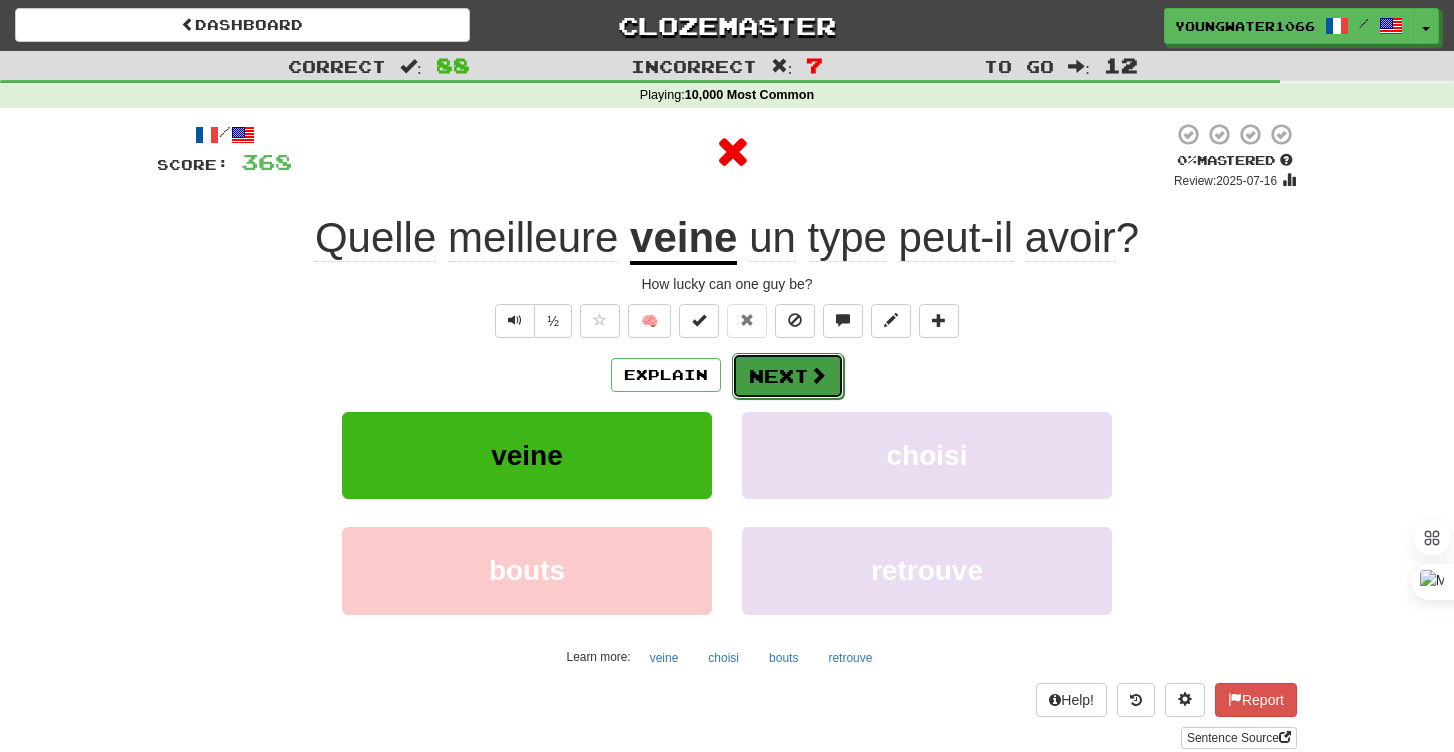 click on "Next" at bounding box center [788, 376] 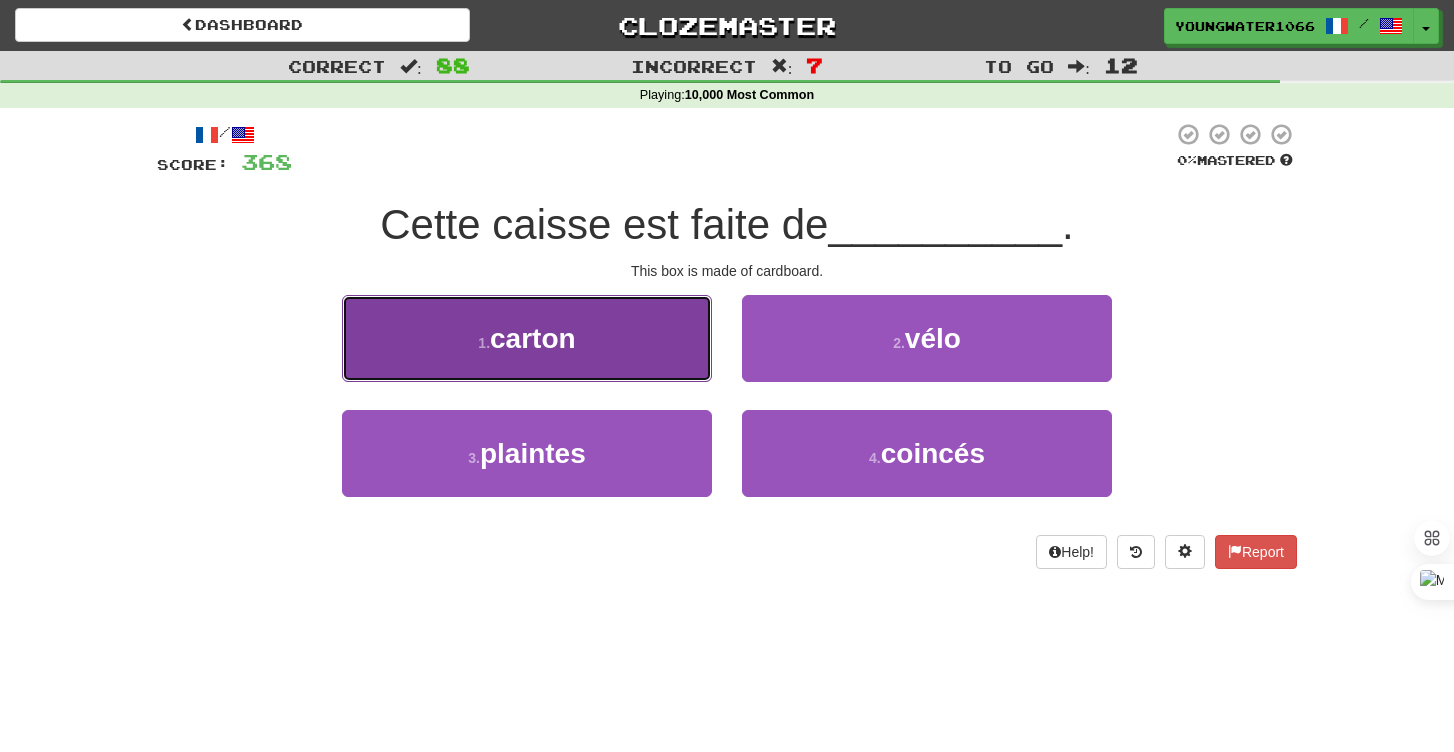 click on "1 . carton" at bounding box center (527, 338) 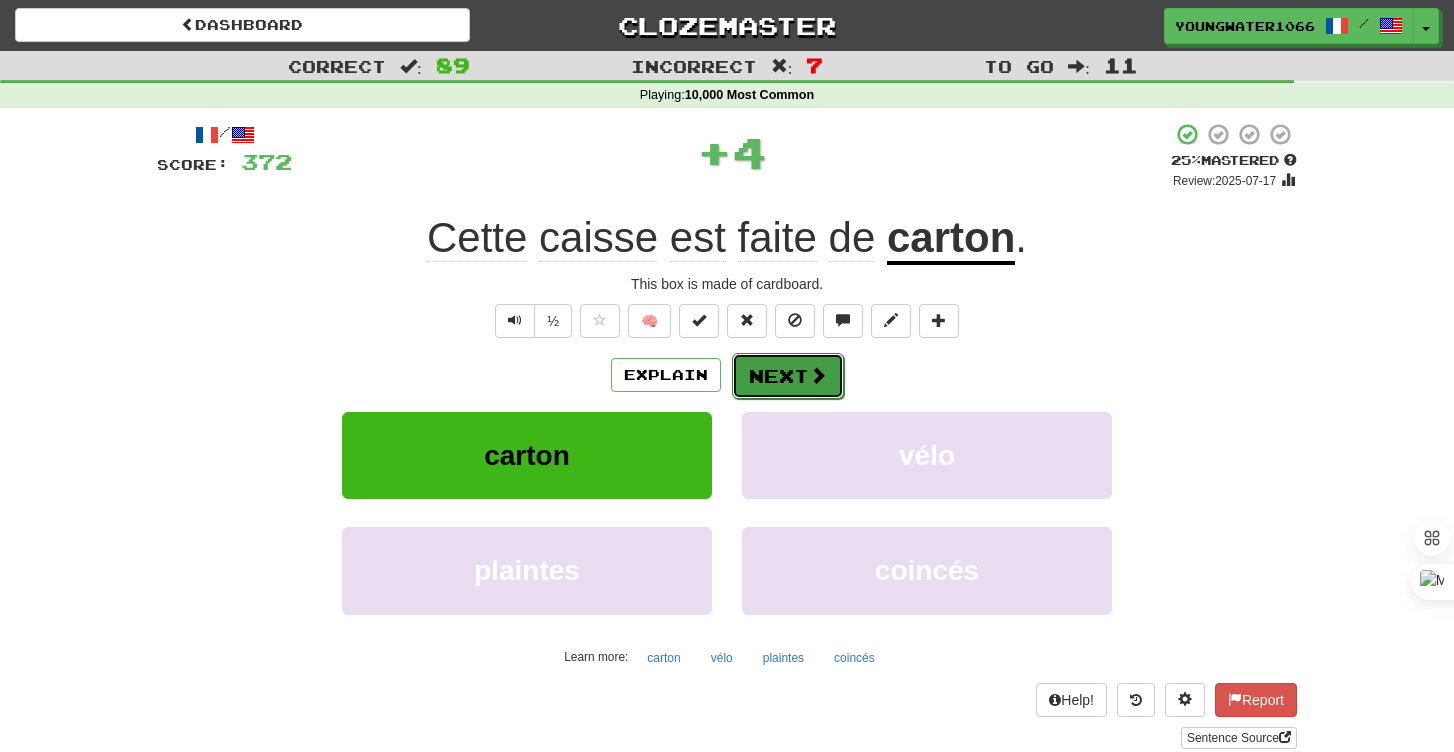 click on "Next" at bounding box center [788, 376] 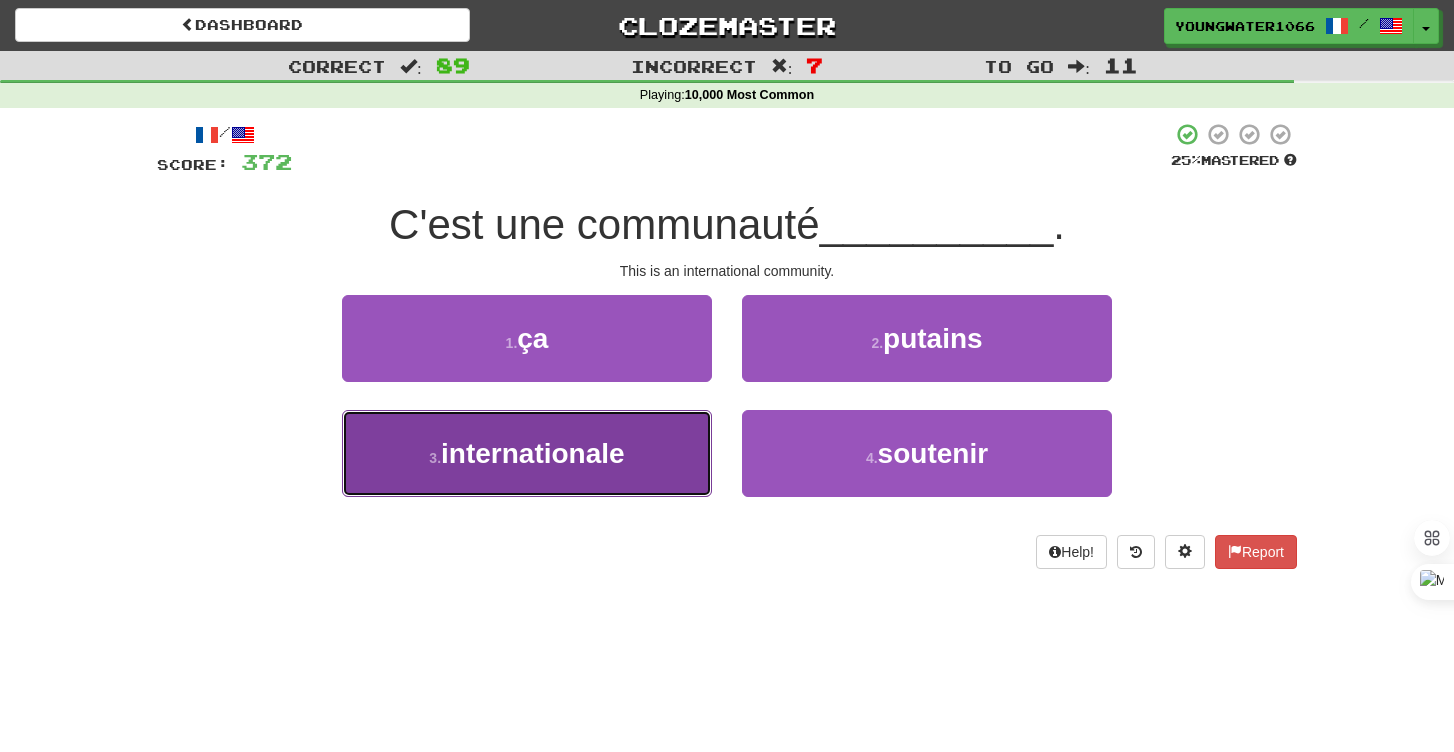 click on "3 . internationale" at bounding box center [527, 453] 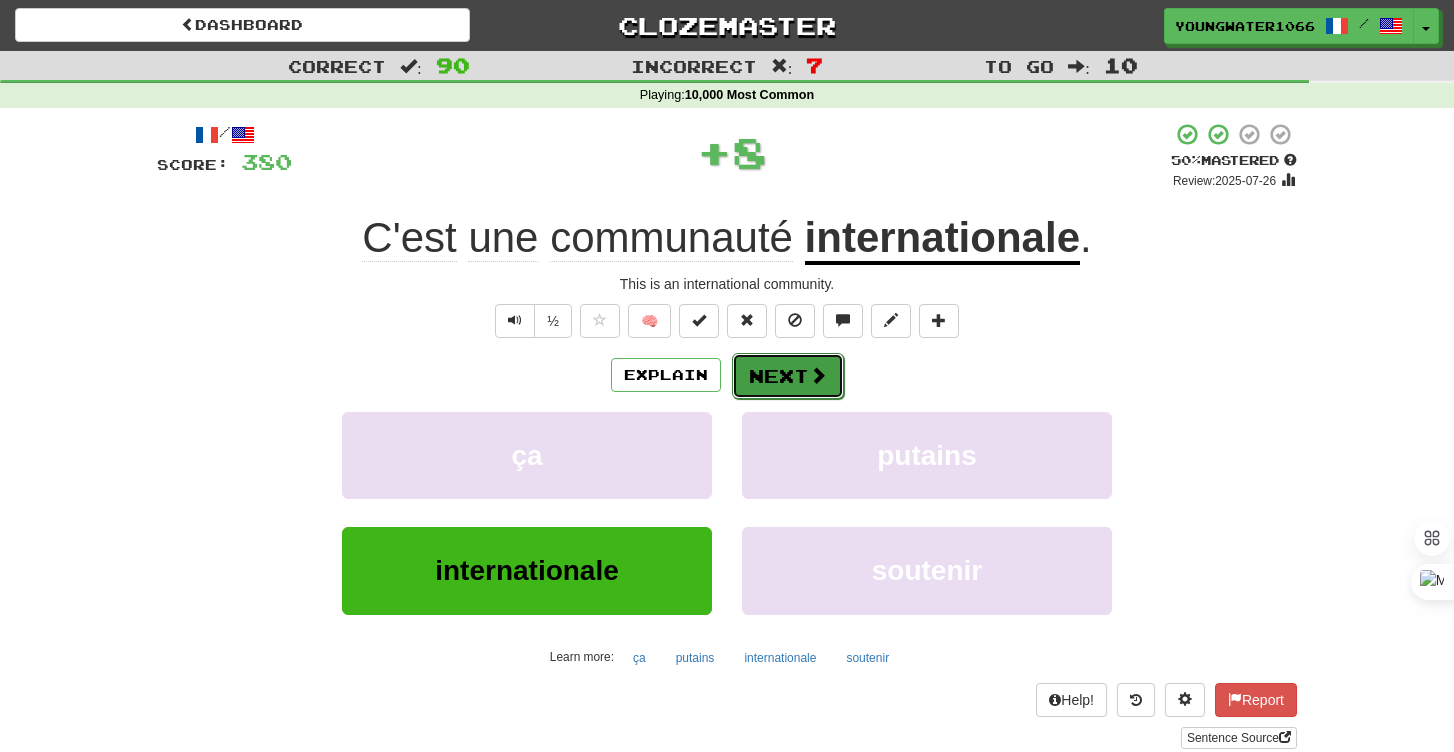 click at bounding box center [818, 375] 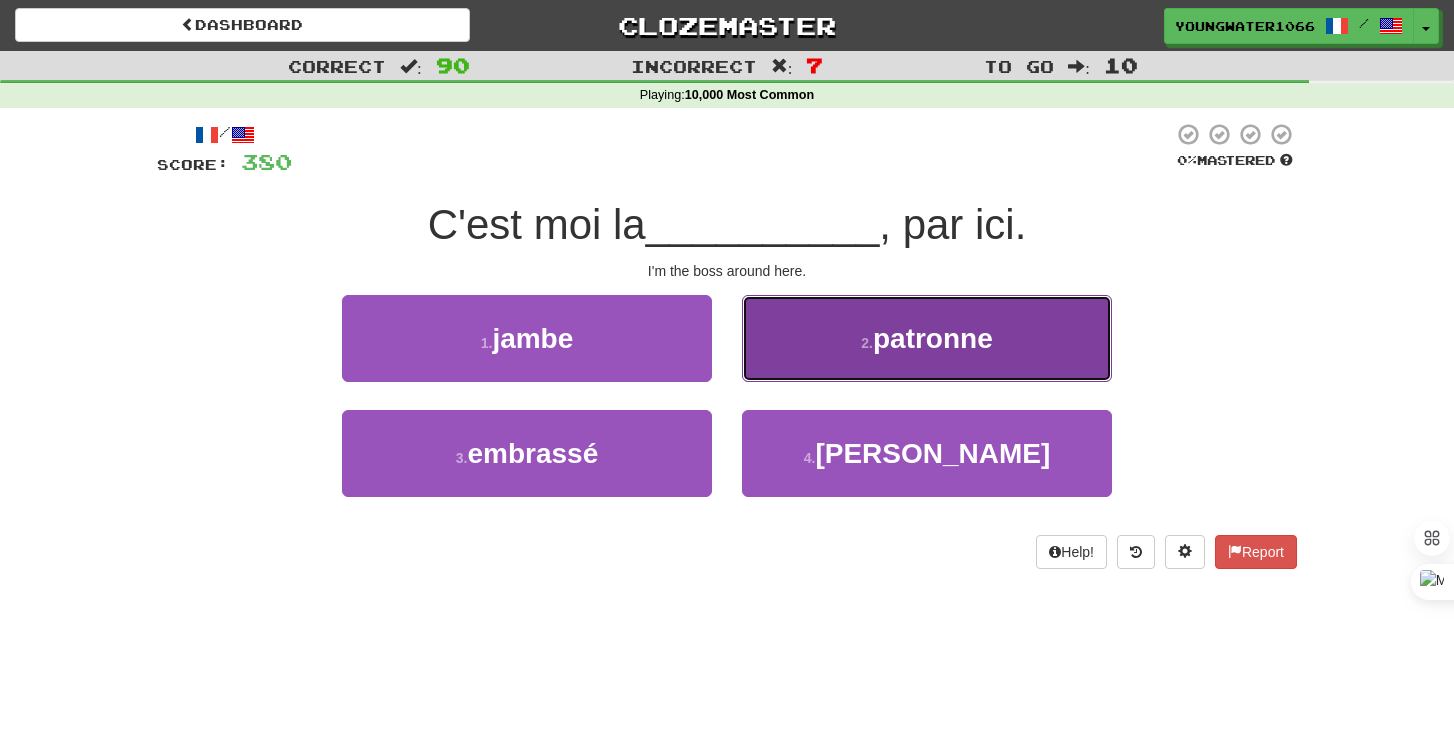 click on "2 .  patronne" at bounding box center [927, 338] 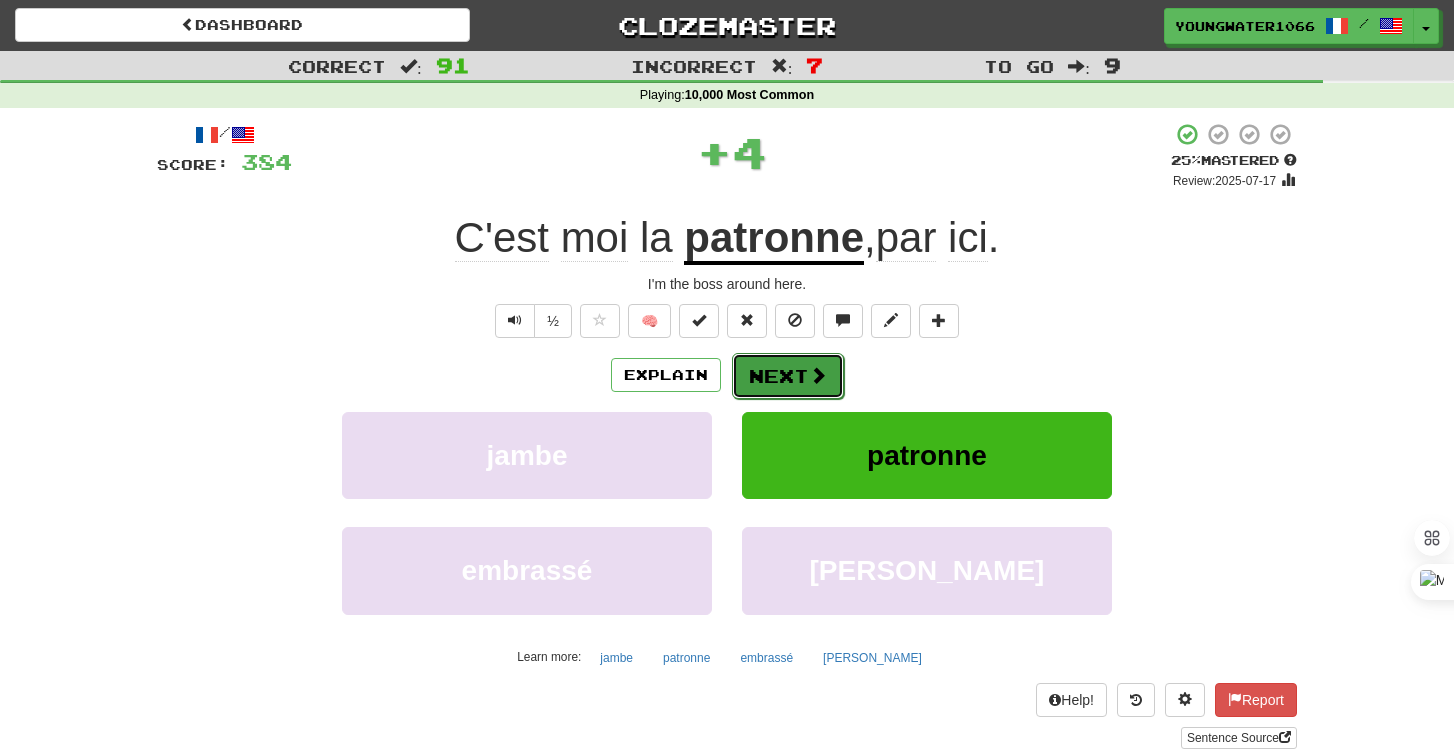 click at bounding box center (818, 375) 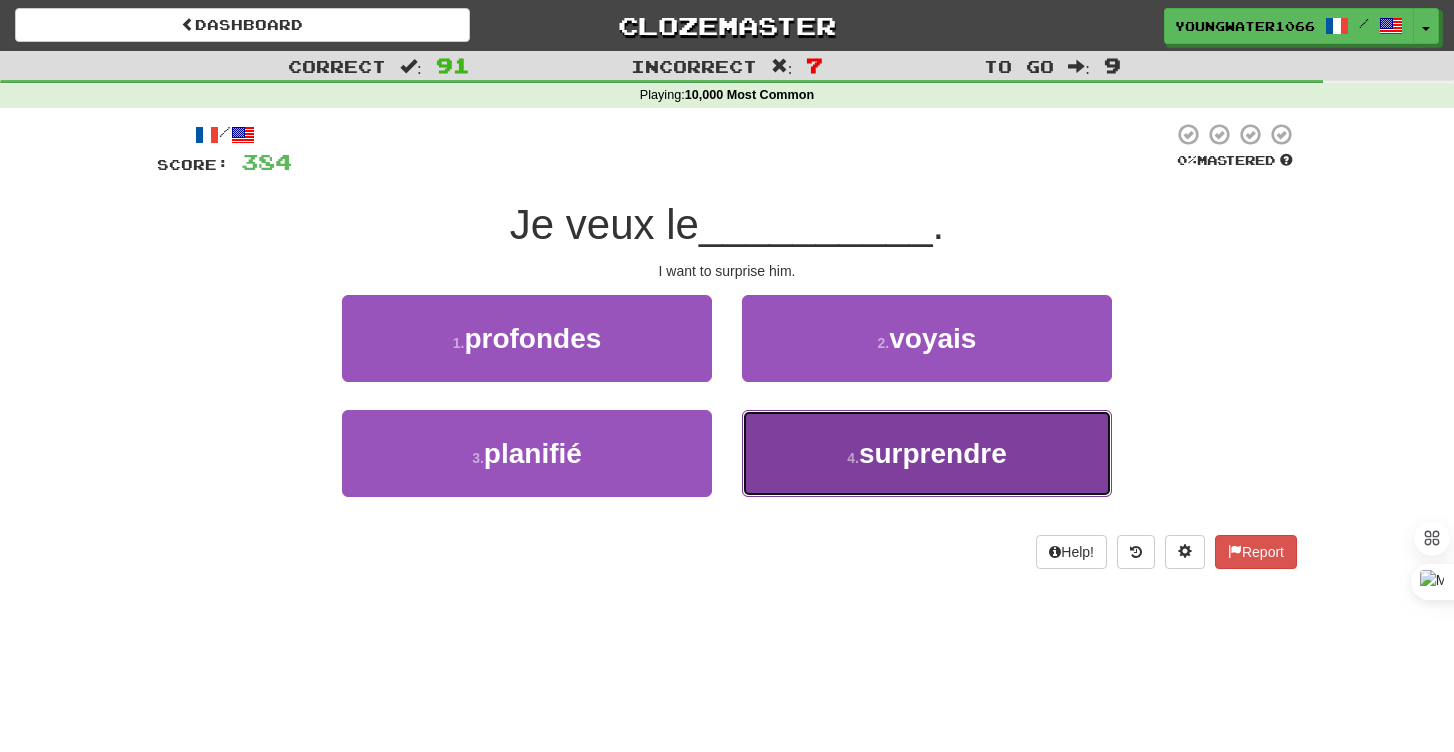 click on "surprendre" at bounding box center (933, 453) 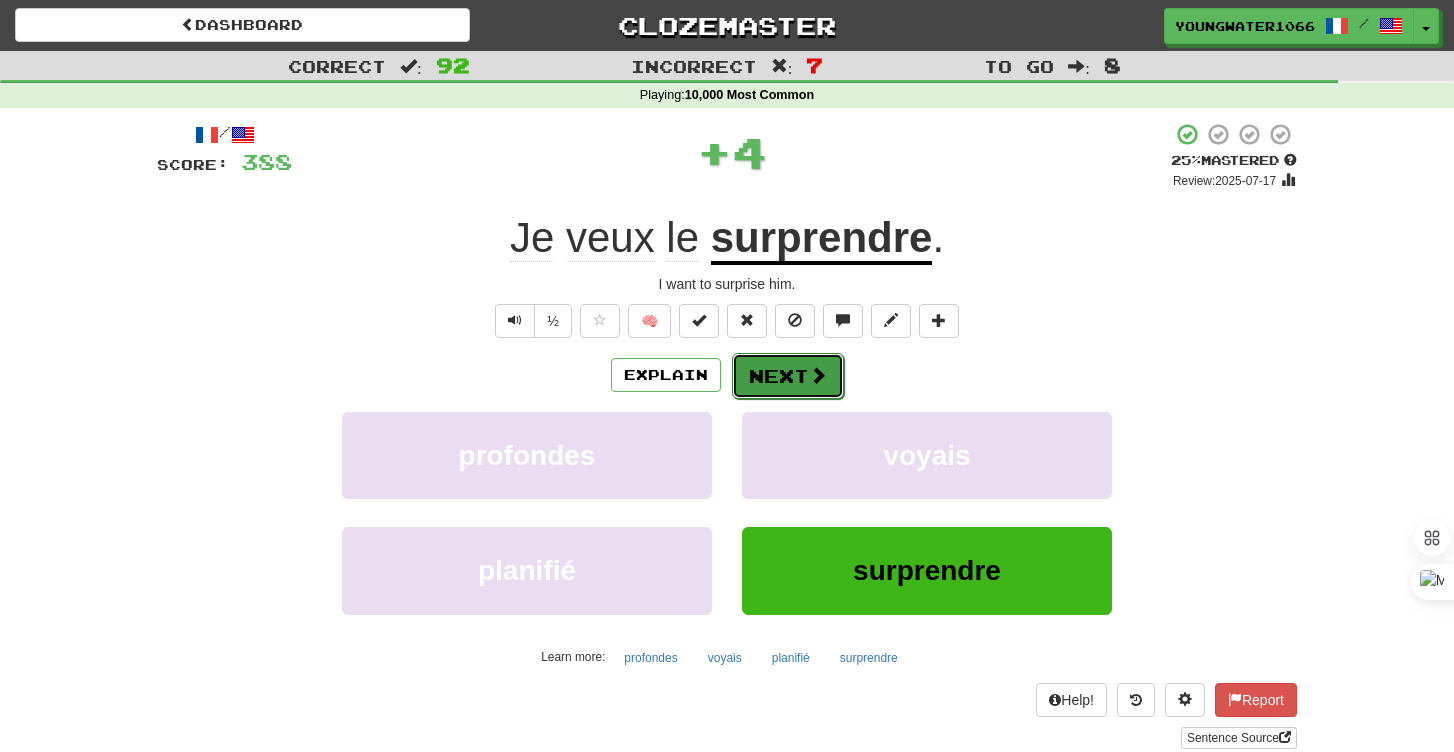 click on "Next" at bounding box center [788, 376] 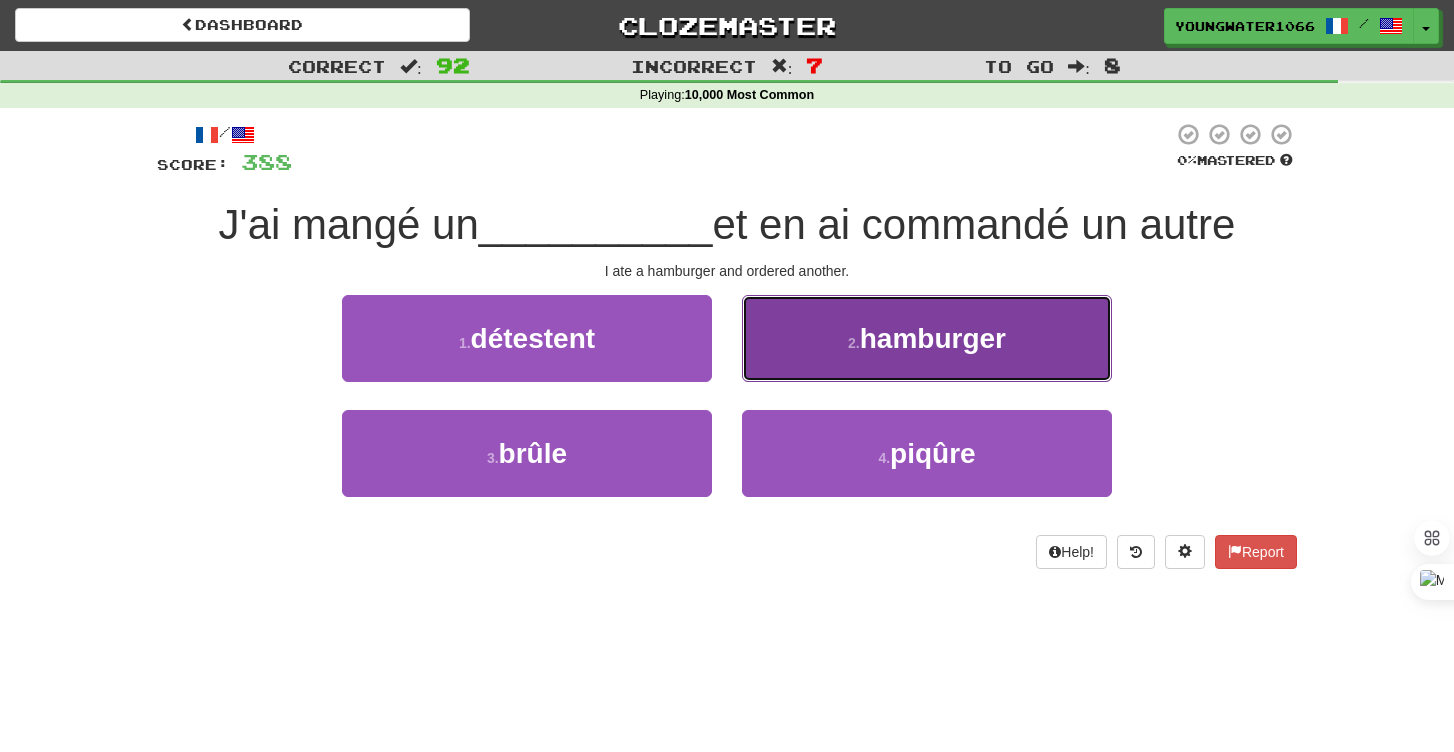 click on "2 . hamburger" at bounding box center [927, 338] 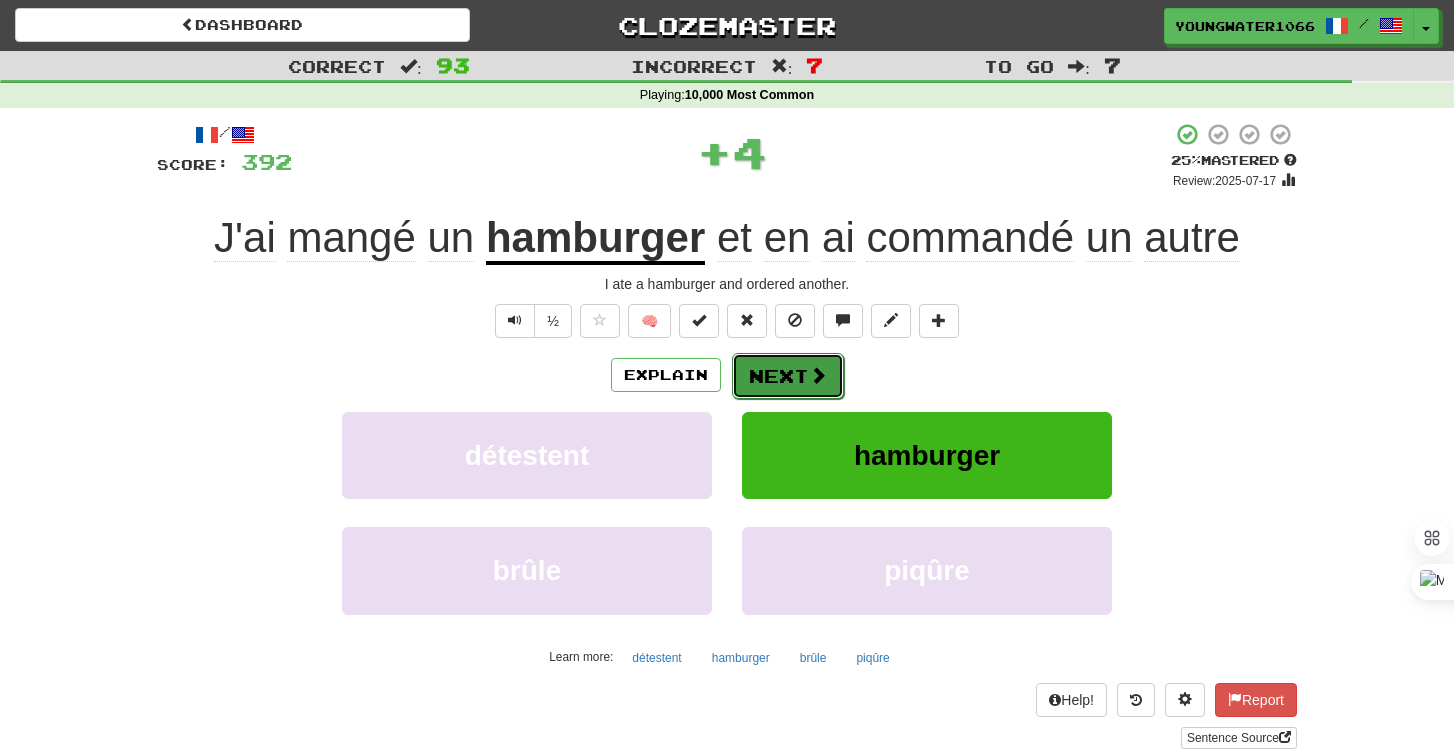 click on "Next" at bounding box center (788, 376) 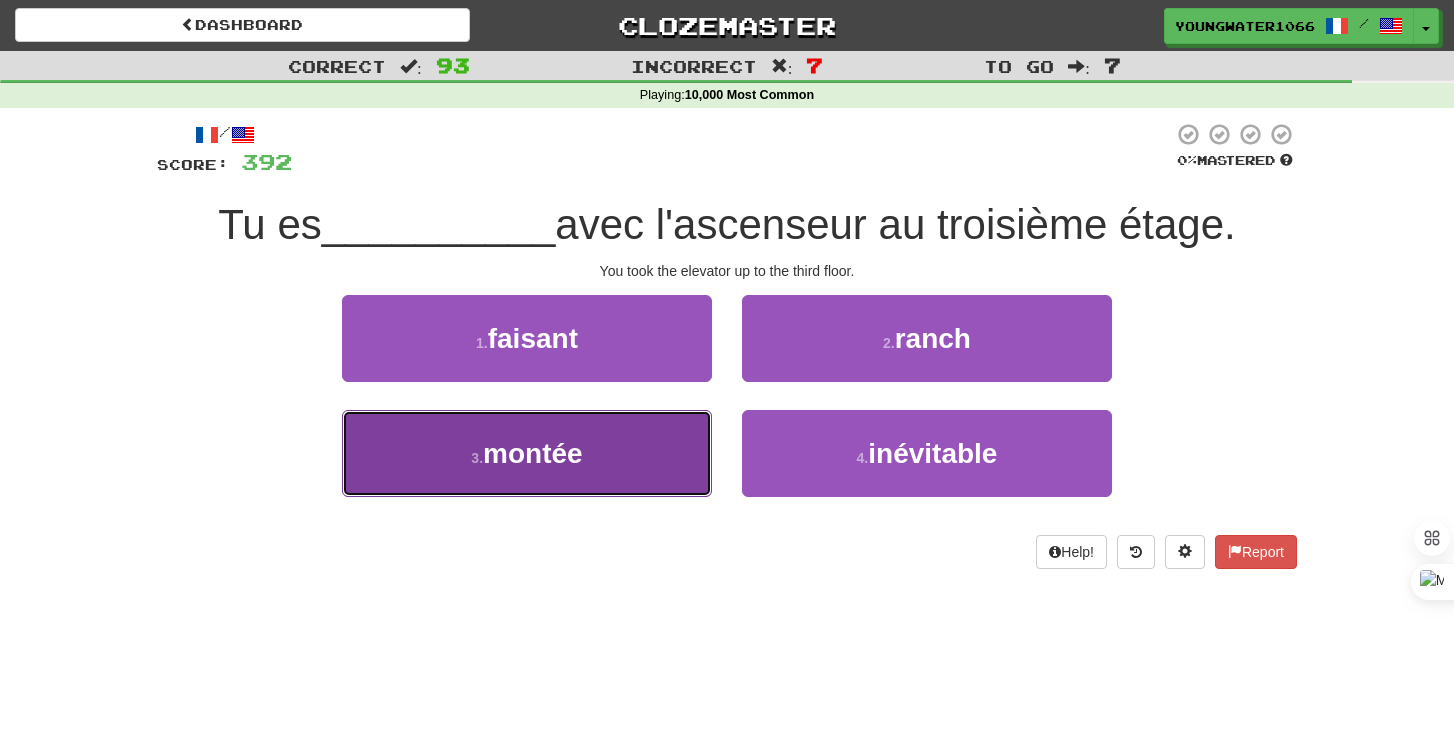 click on "3 .  montée" at bounding box center [527, 453] 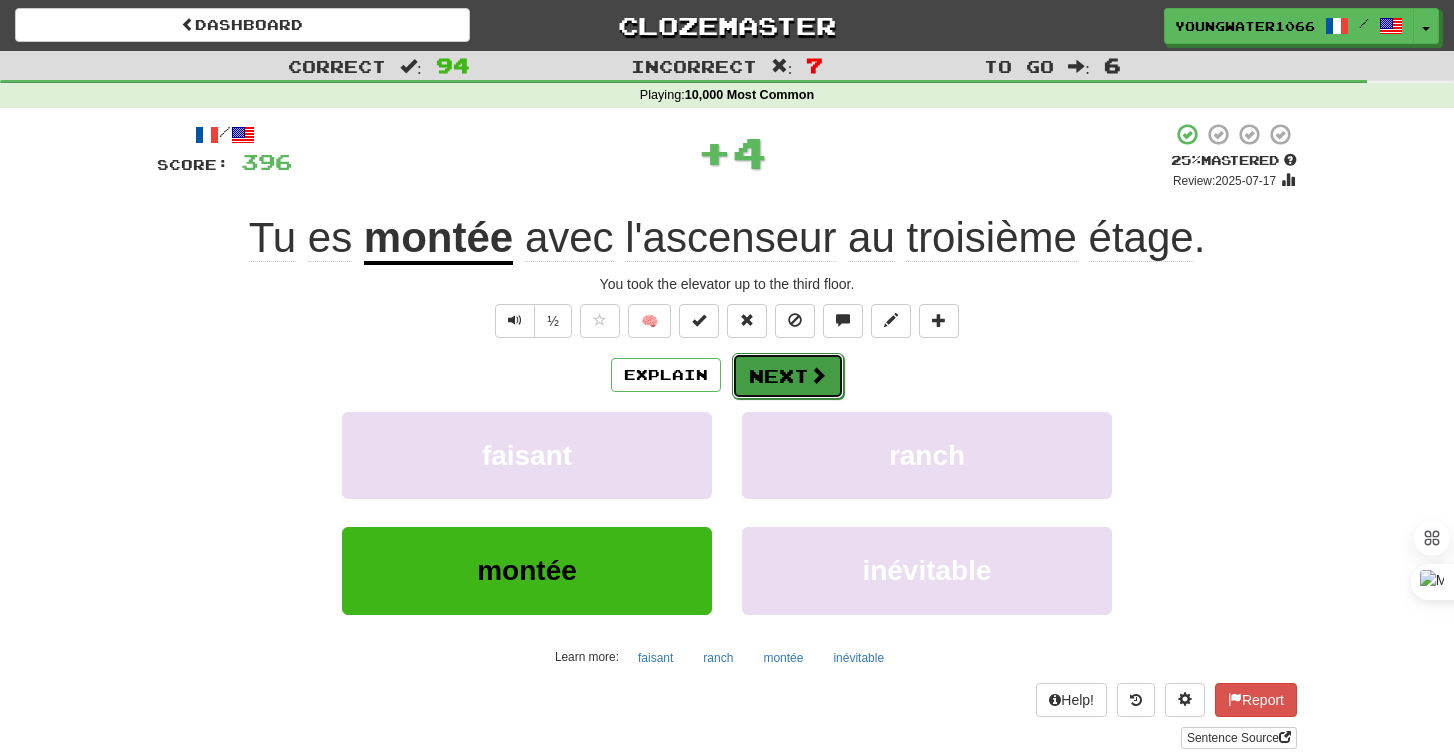 click on "Next" at bounding box center (788, 376) 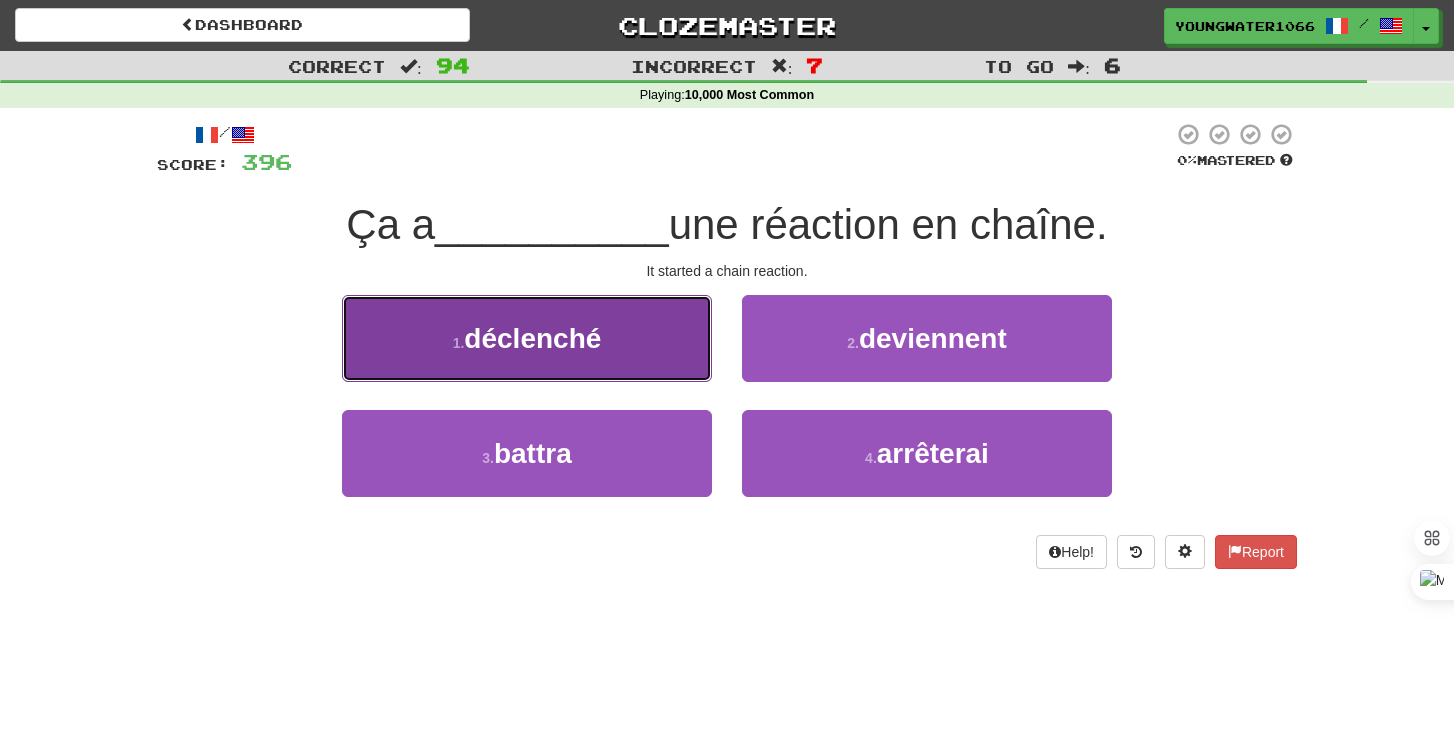 click on "1 . déclenché" at bounding box center (527, 338) 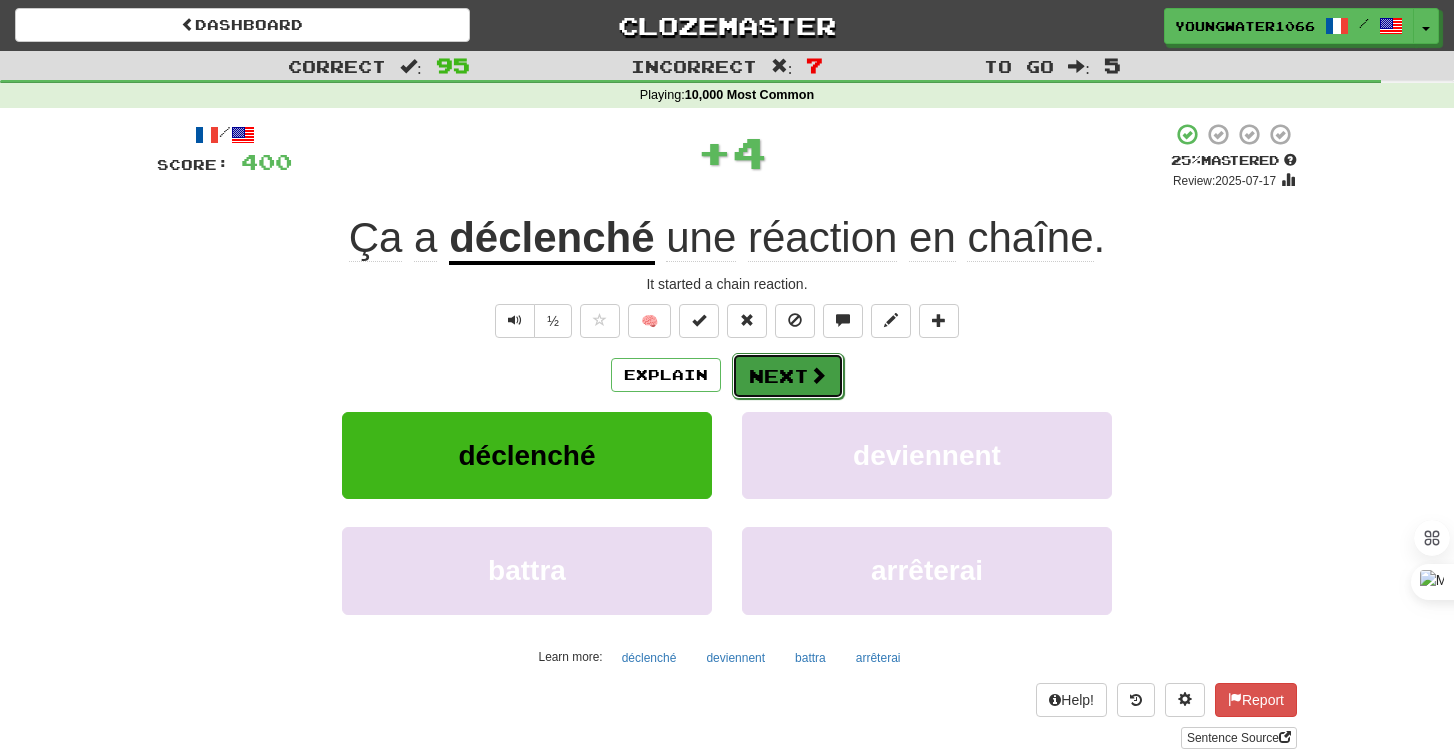 click on "Next" at bounding box center (788, 376) 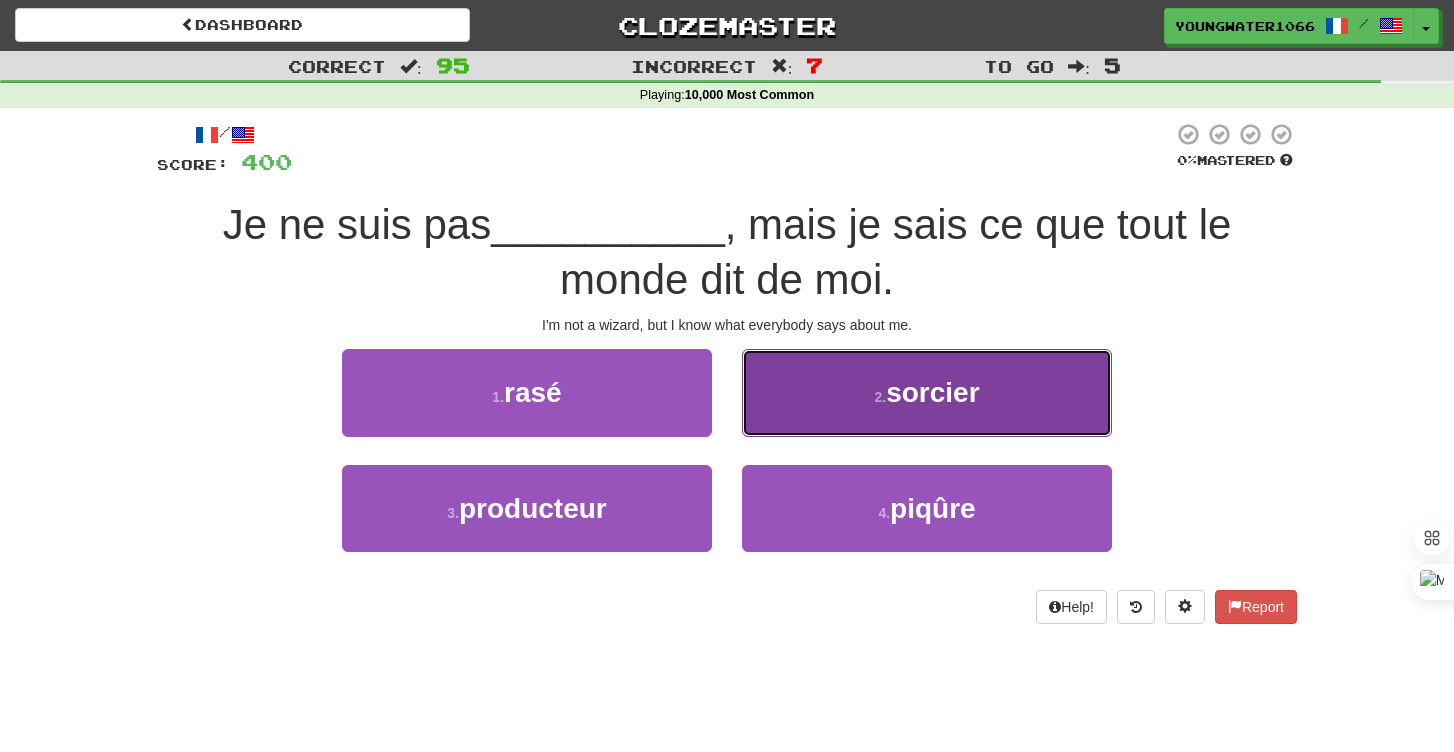 click on "2 .  sorcier" at bounding box center [927, 392] 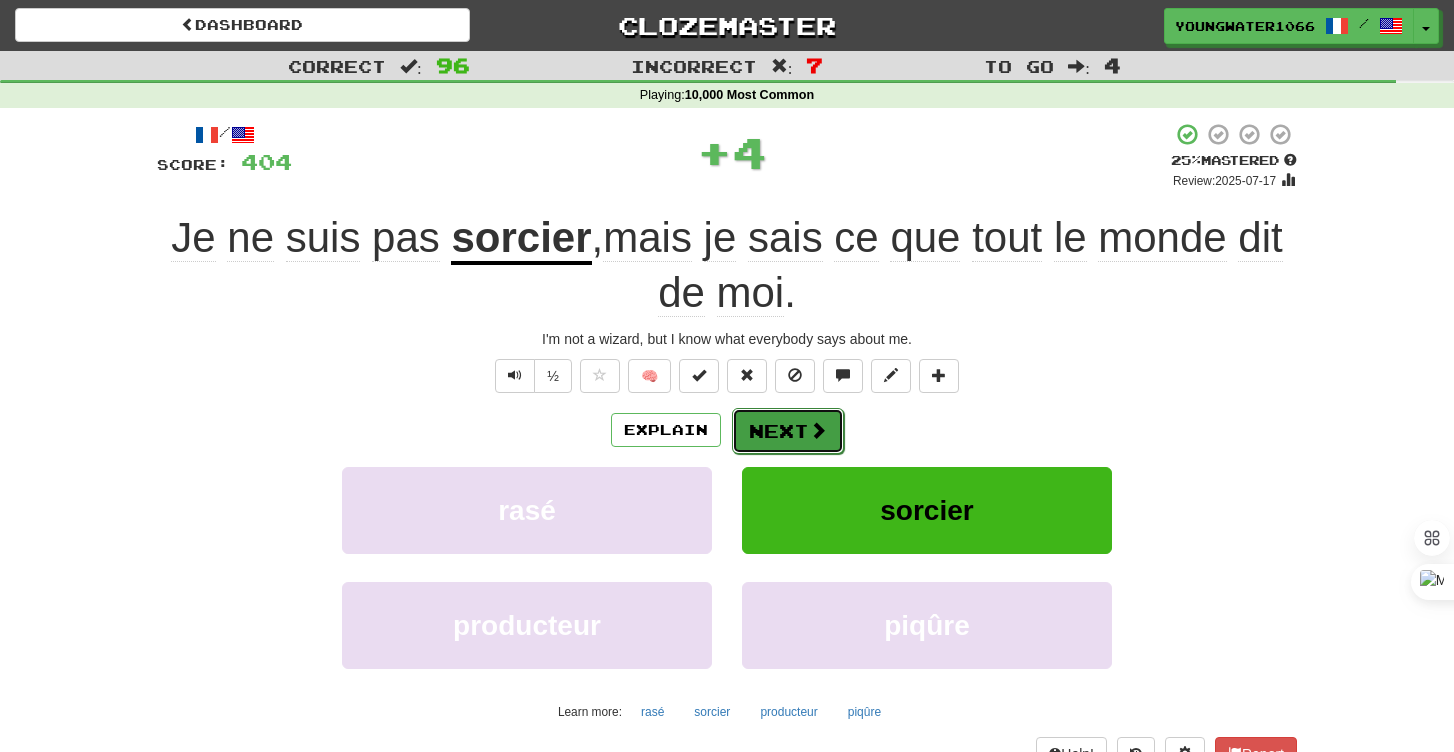 click at bounding box center (818, 430) 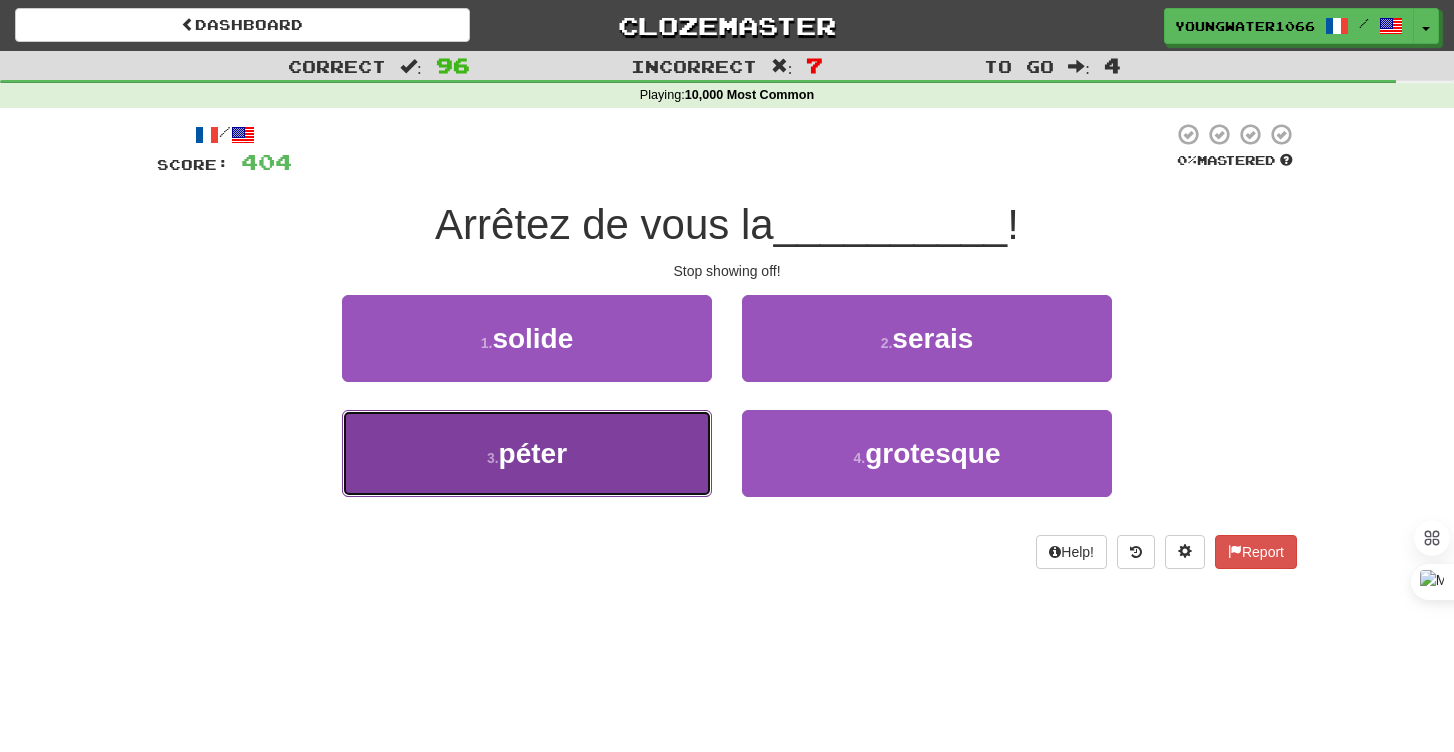 click on "3 . péter" at bounding box center (527, 453) 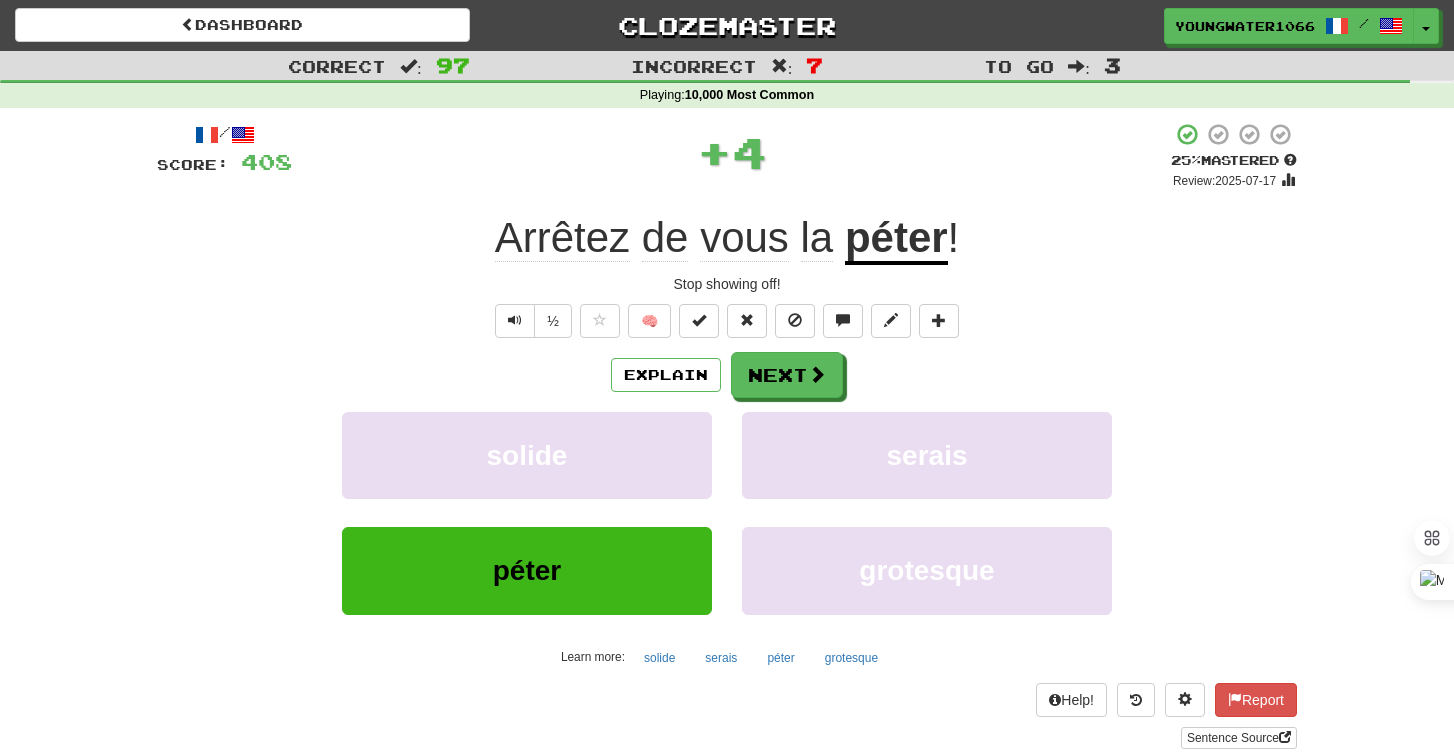 click on "Explain Next solide serais péter grotesque Learn more: solide serais péter grotesque" at bounding box center (727, 512) 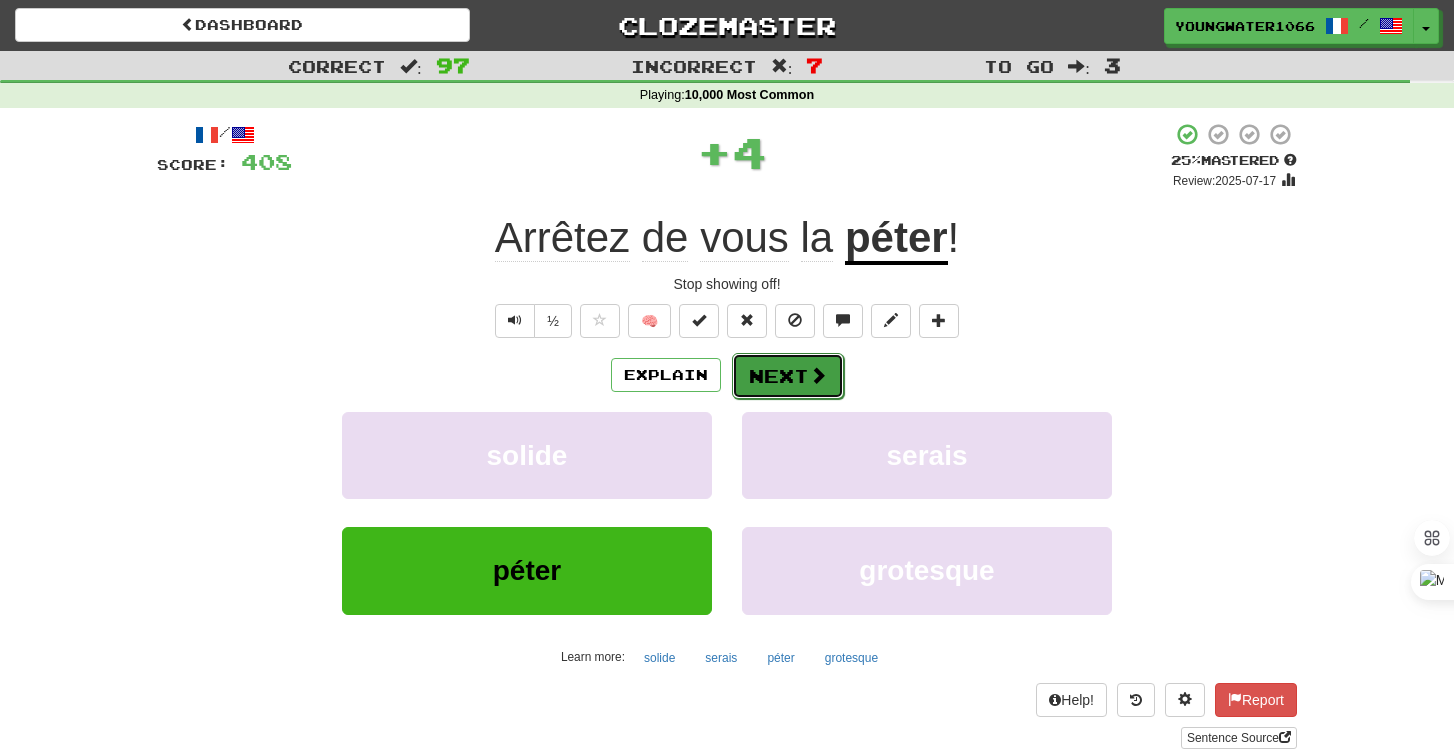 click on "Next" at bounding box center (788, 376) 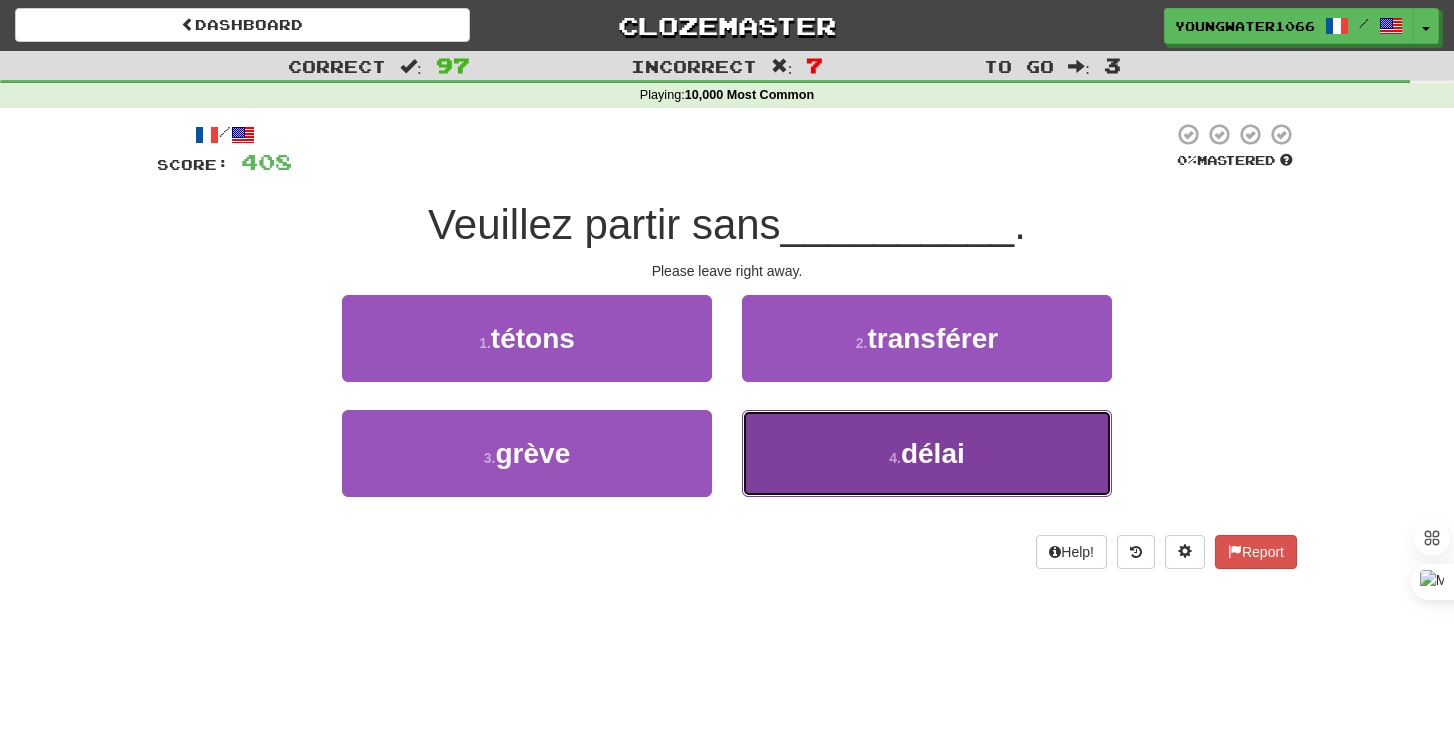 click on "4 . délai" at bounding box center [927, 453] 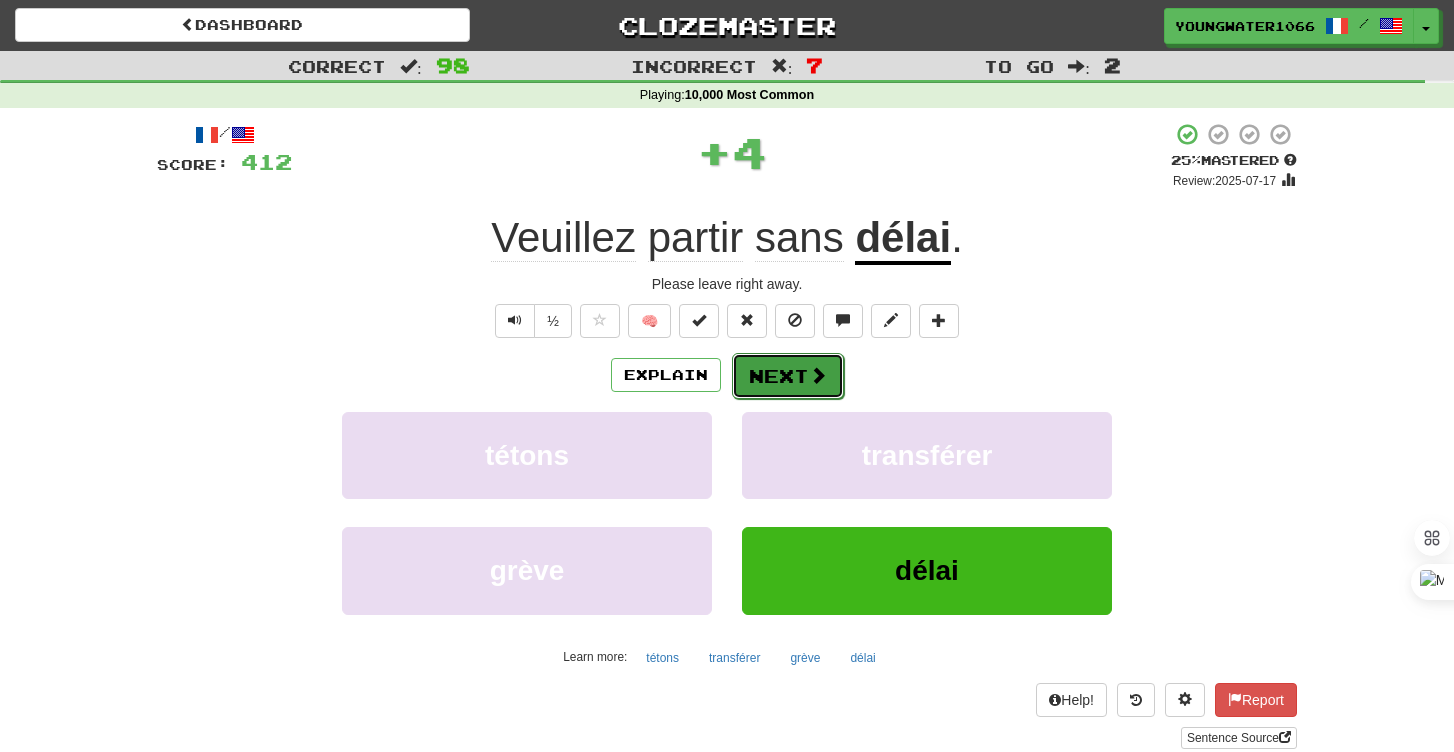 click on "Next" at bounding box center [788, 376] 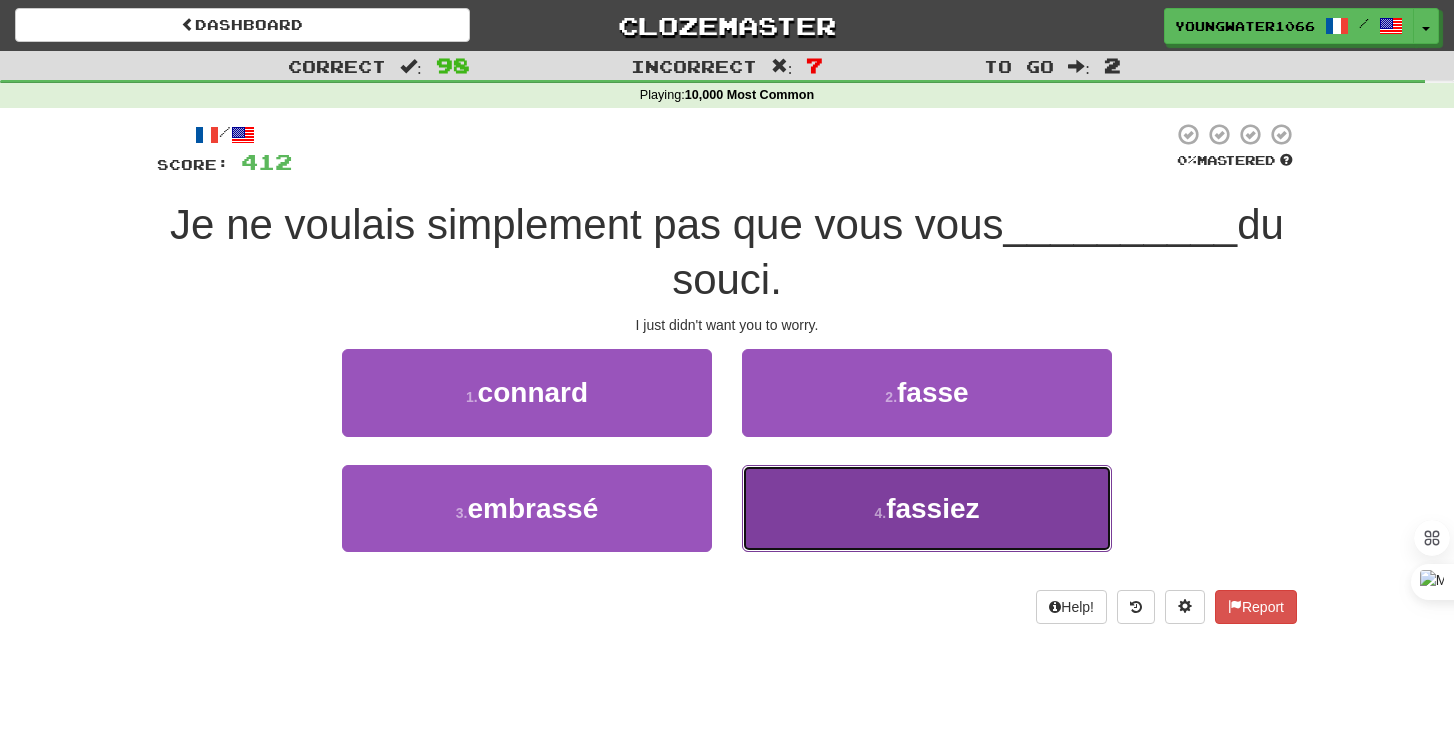click on "4 .  fassiez" at bounding box center [927, 508] 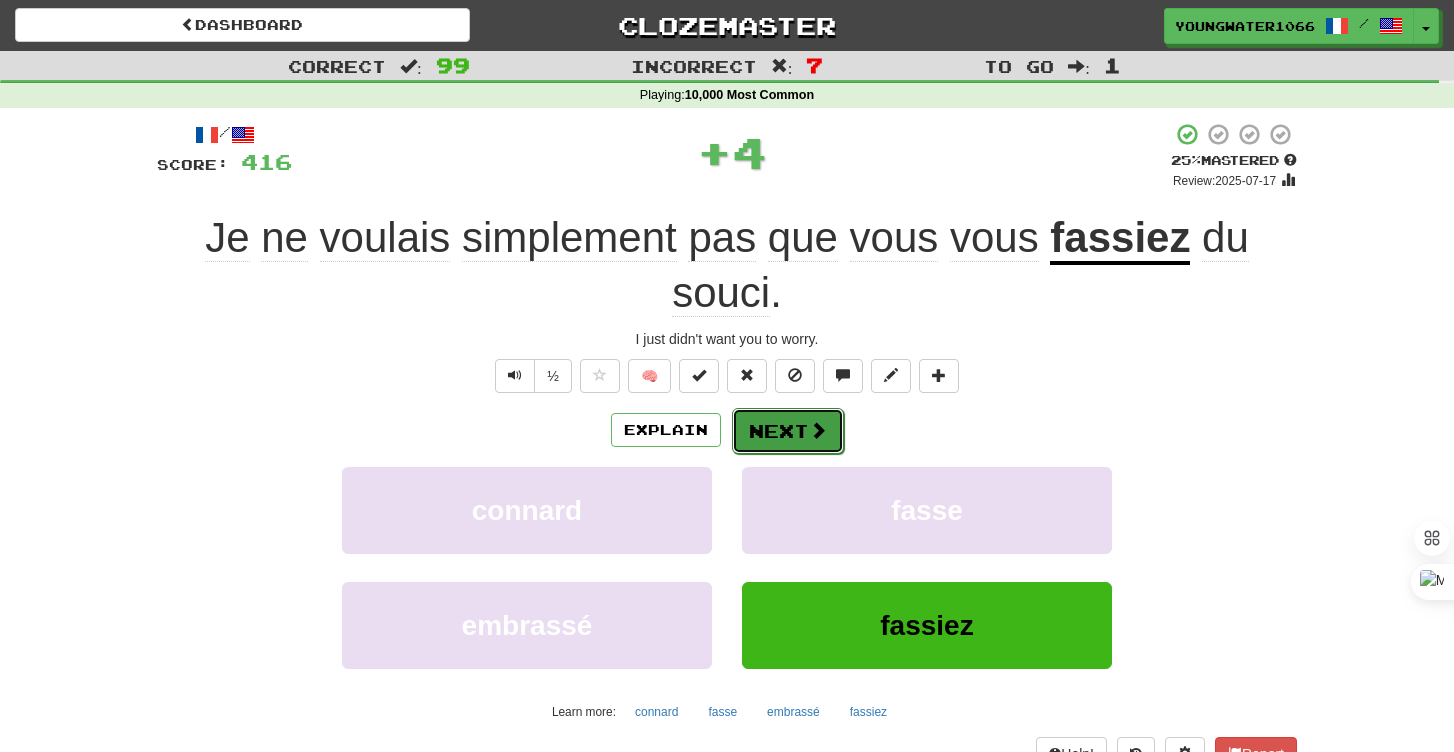 click on "Next" at bounding box center (788, 431) 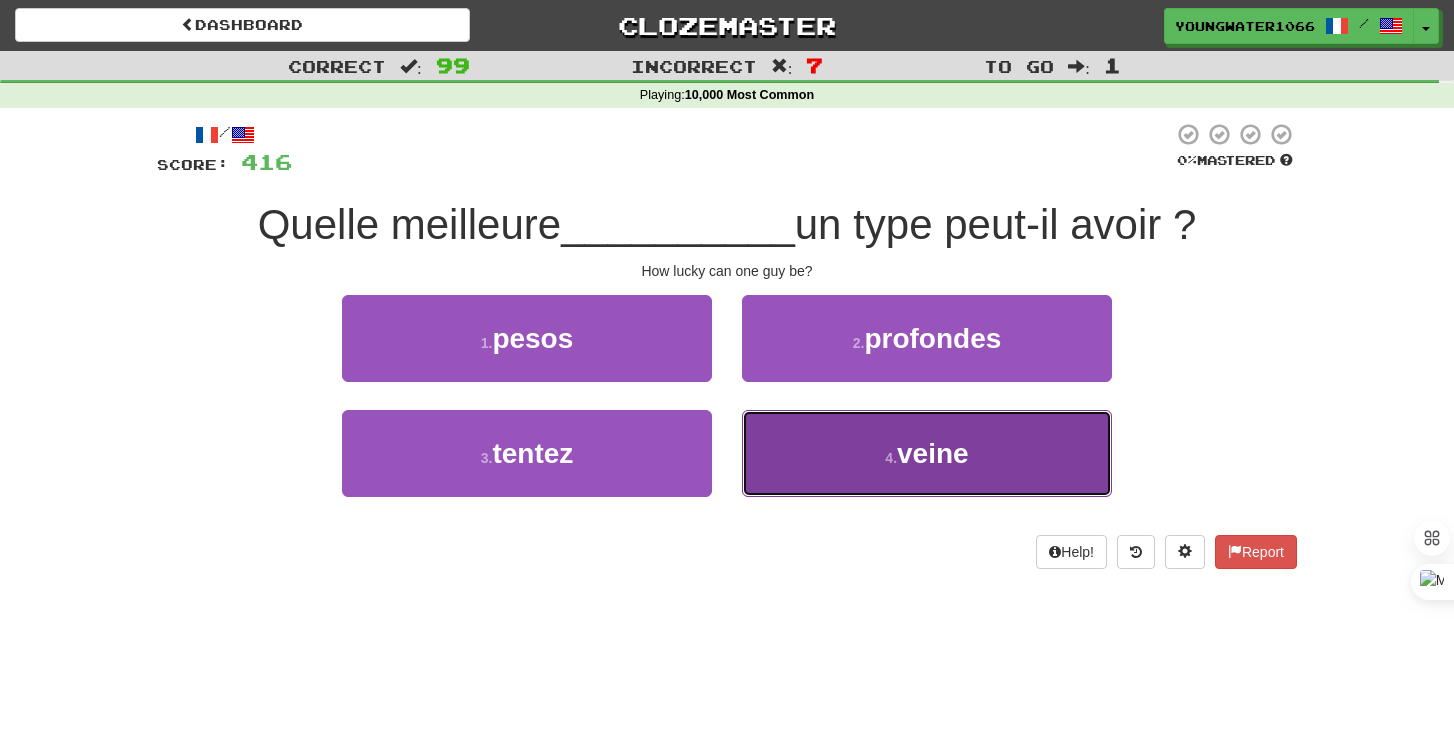 click on "4 .  veine" at bounding box center (927, 453) 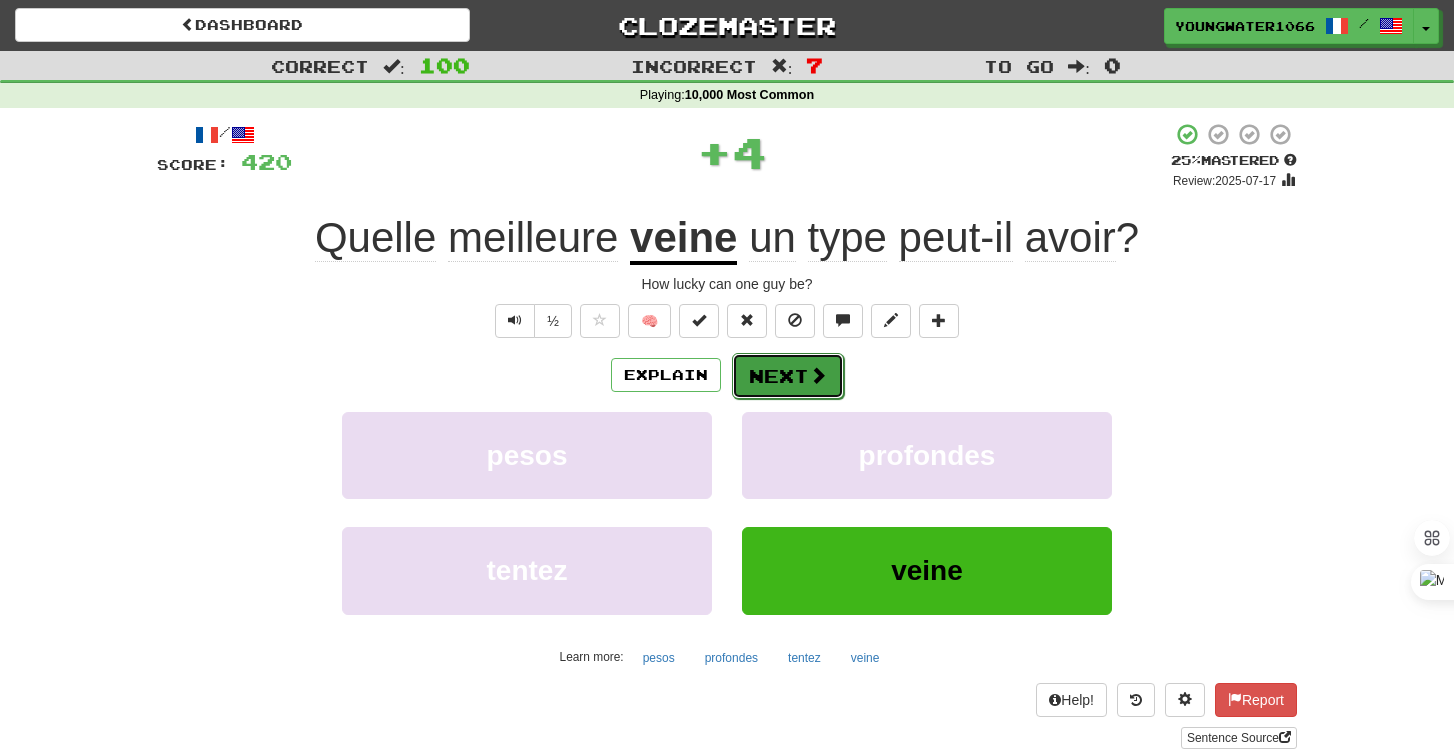 click on "Next" at bounding box center (788, 376) 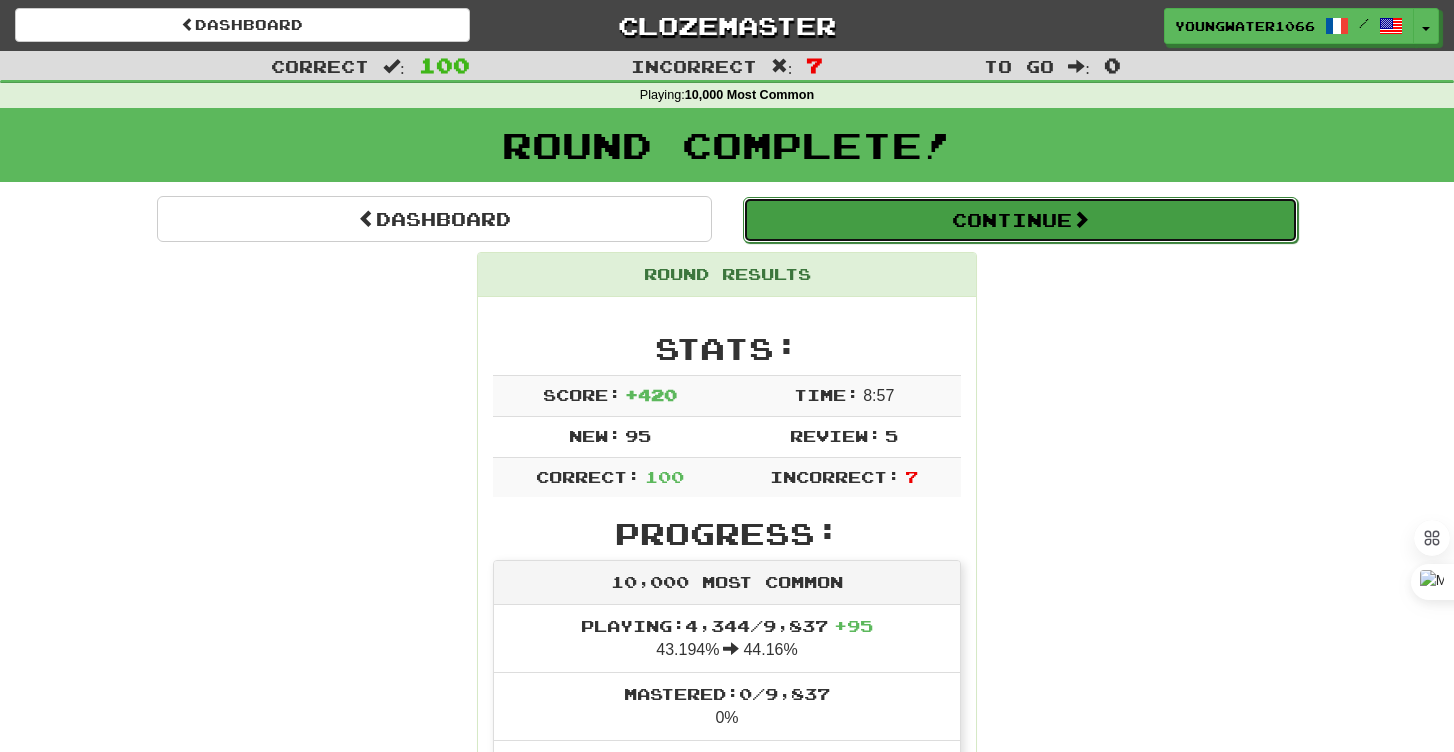 click on "Continue" at bounding box center [1020, 220] 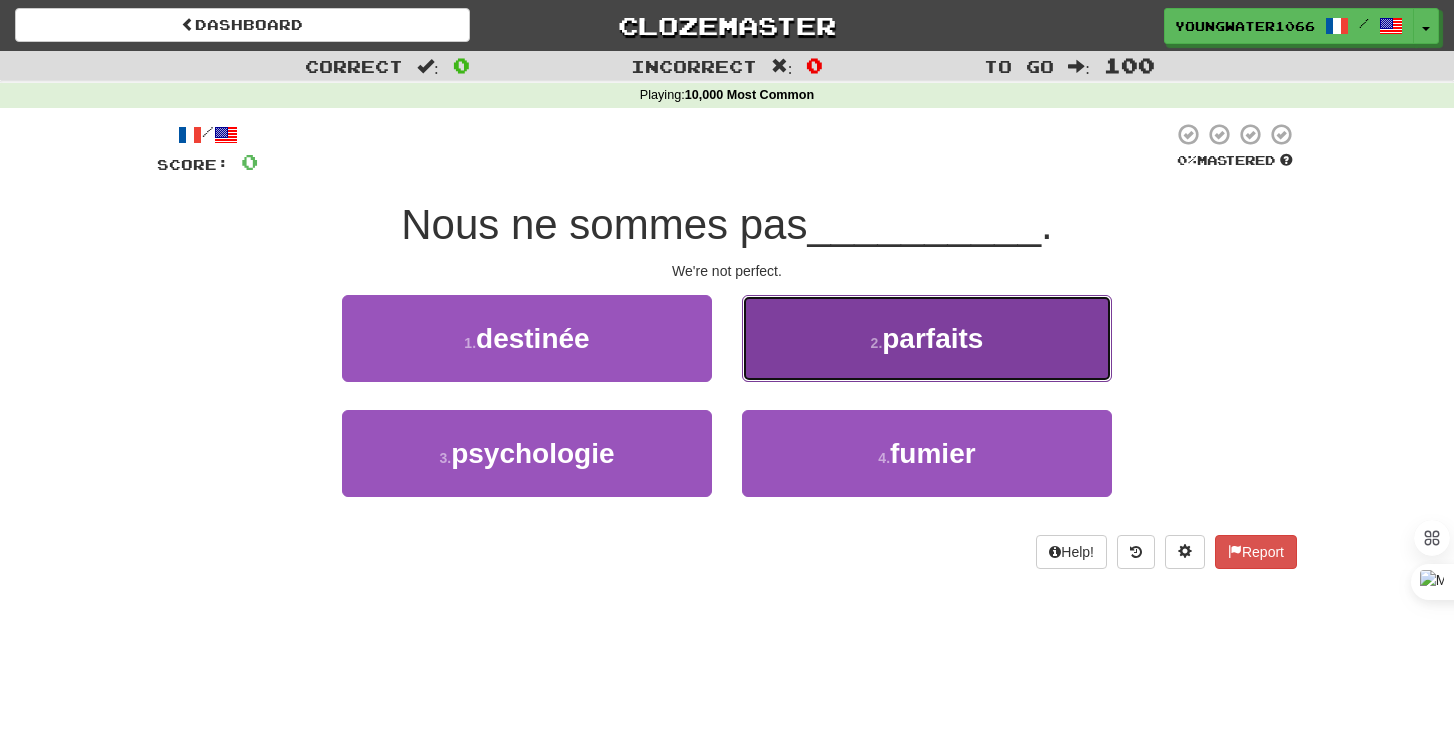 click on "2 .  parfaits" at bounding box center [927, 338] 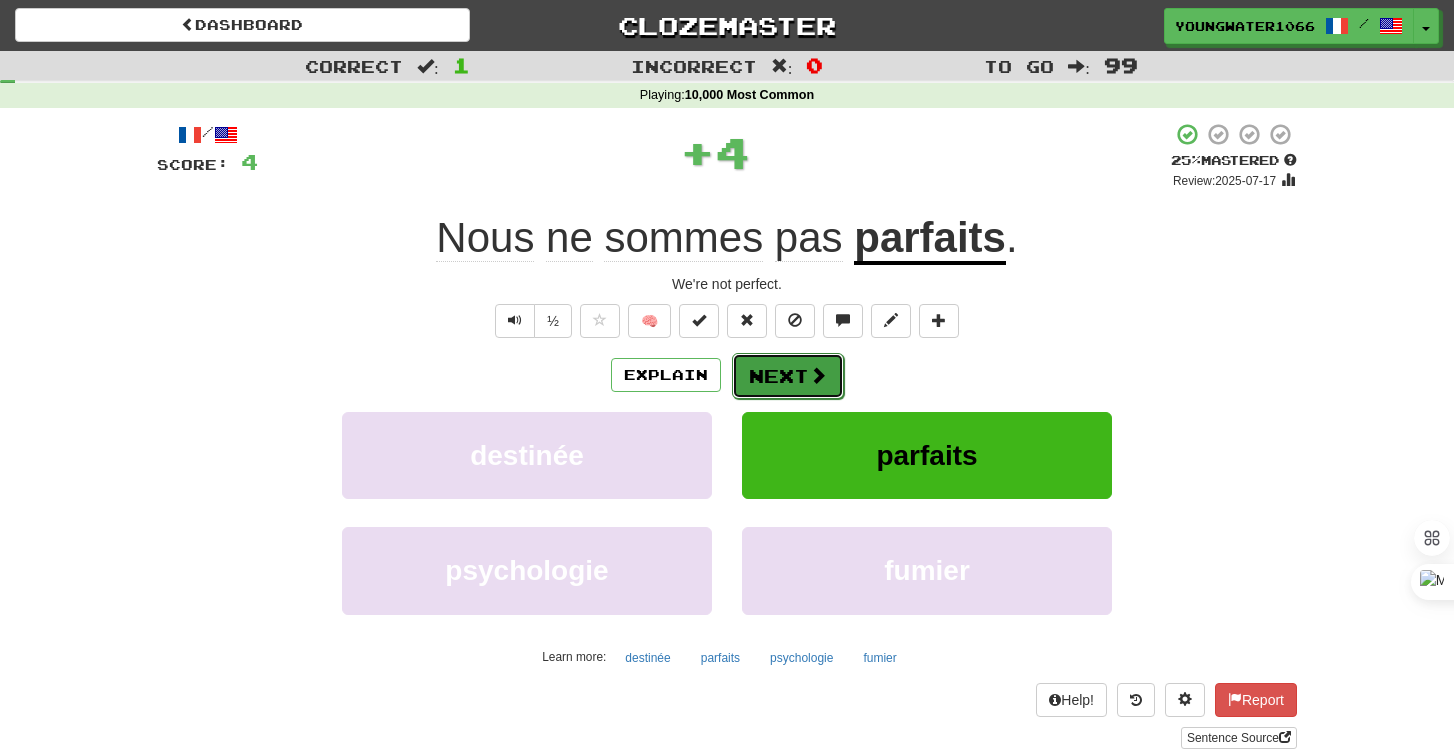 click on "Next" at bounding box center (788, 376) 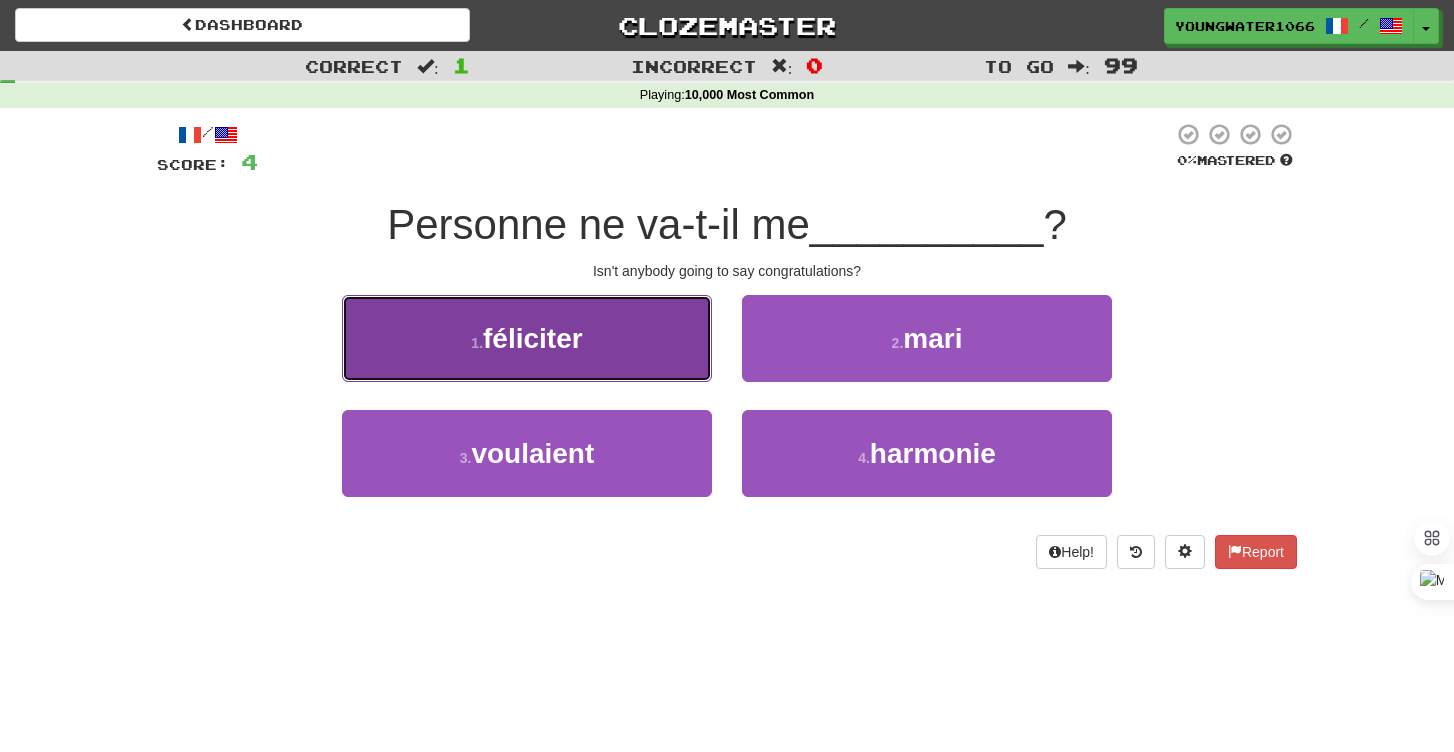 click on "1 . féliciter" at bounding box center [527, 338] 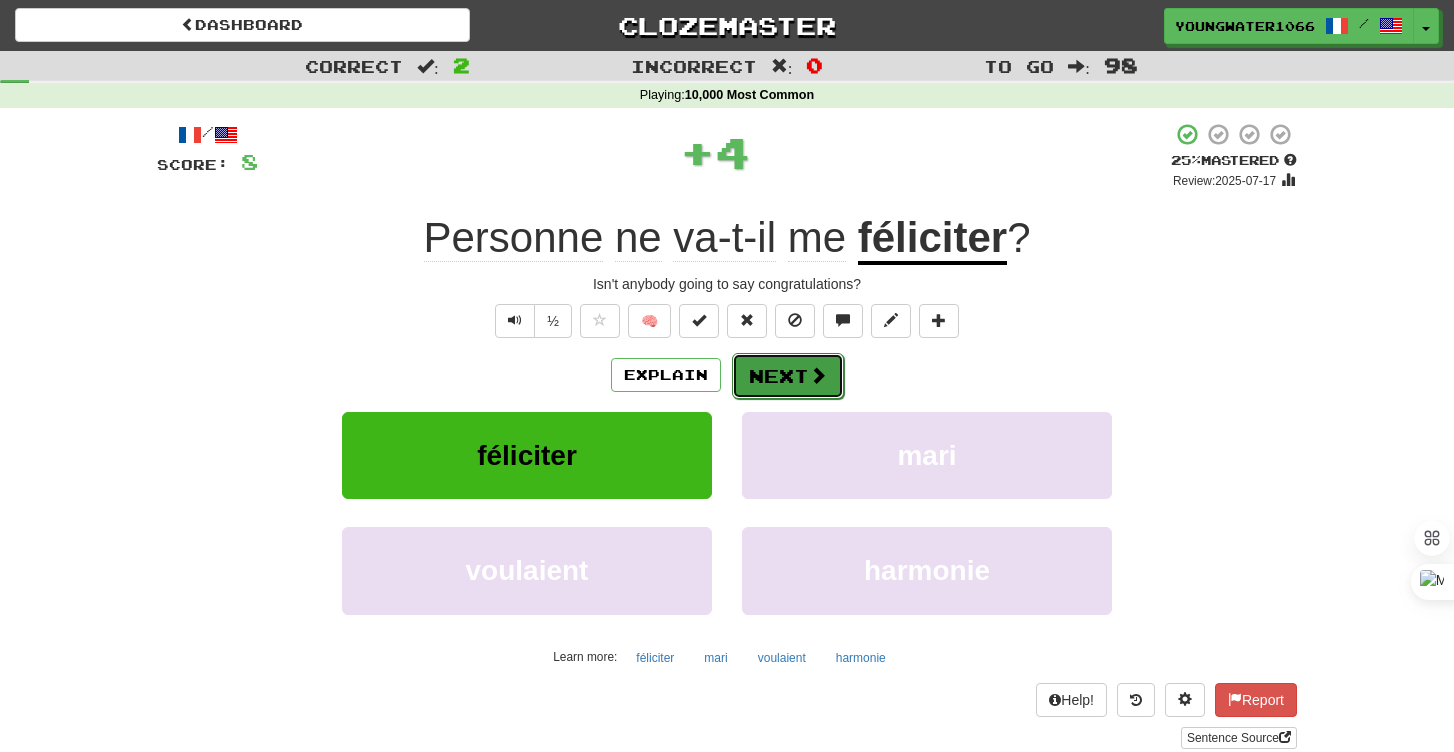 click on "Next" at bounding box center [788, 376] 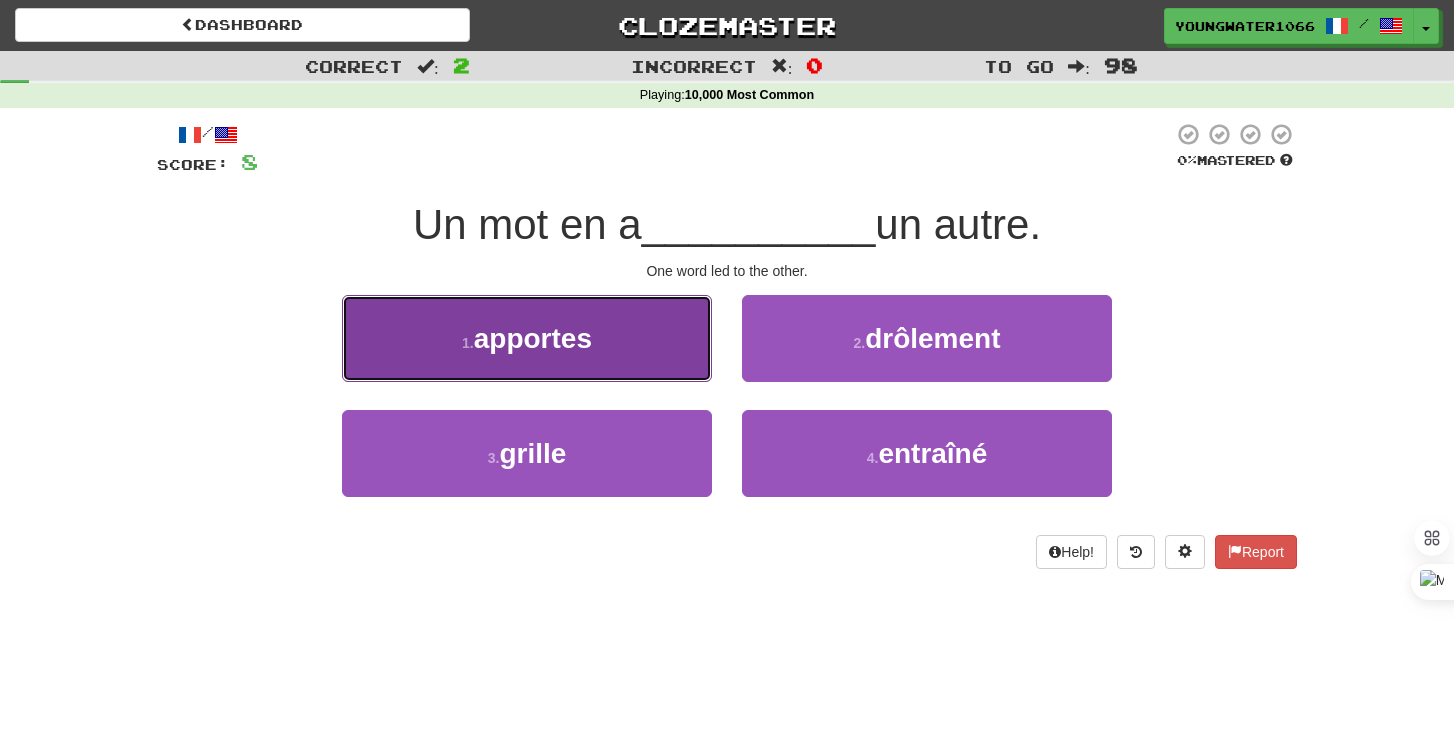 click on "1 .  apportes" at bounding box center (527, 338) 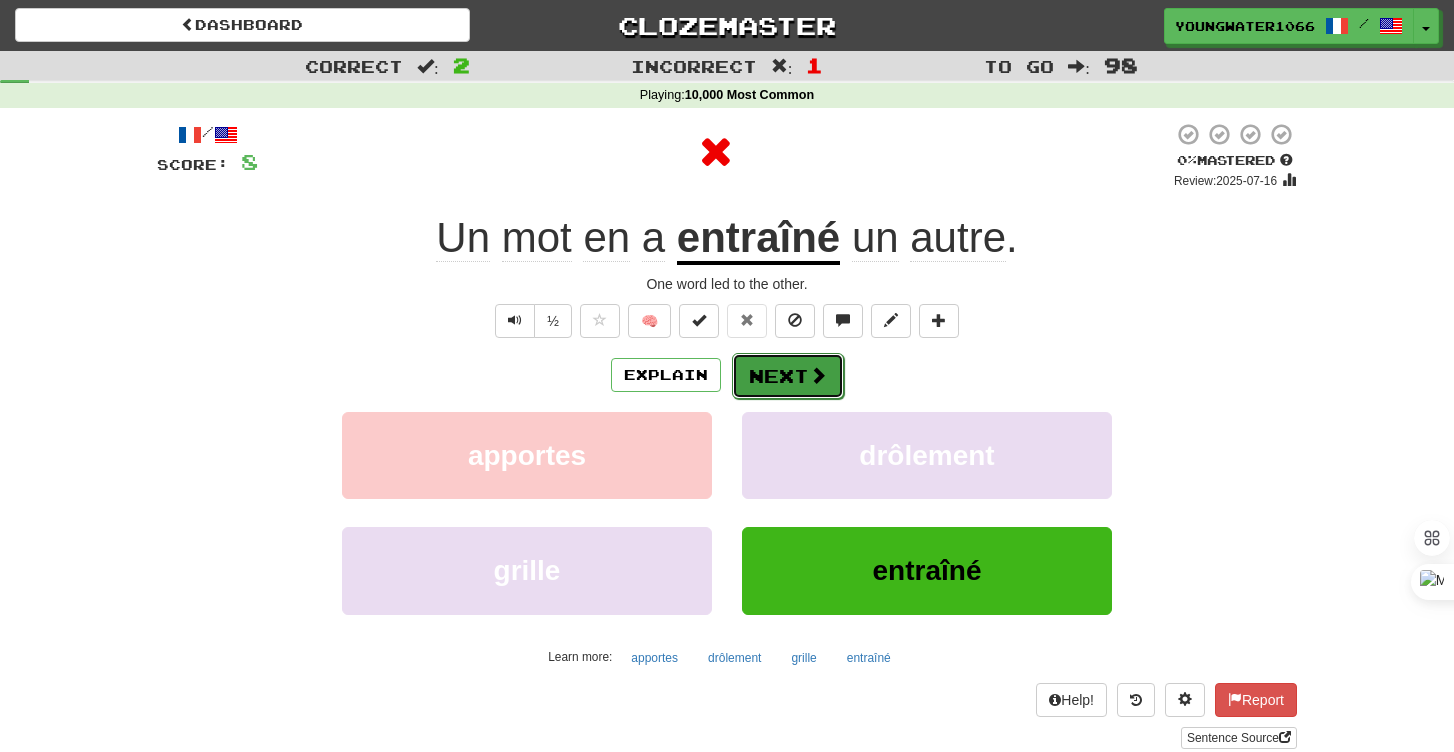 click on "Next" at bounding box center (788, 376) 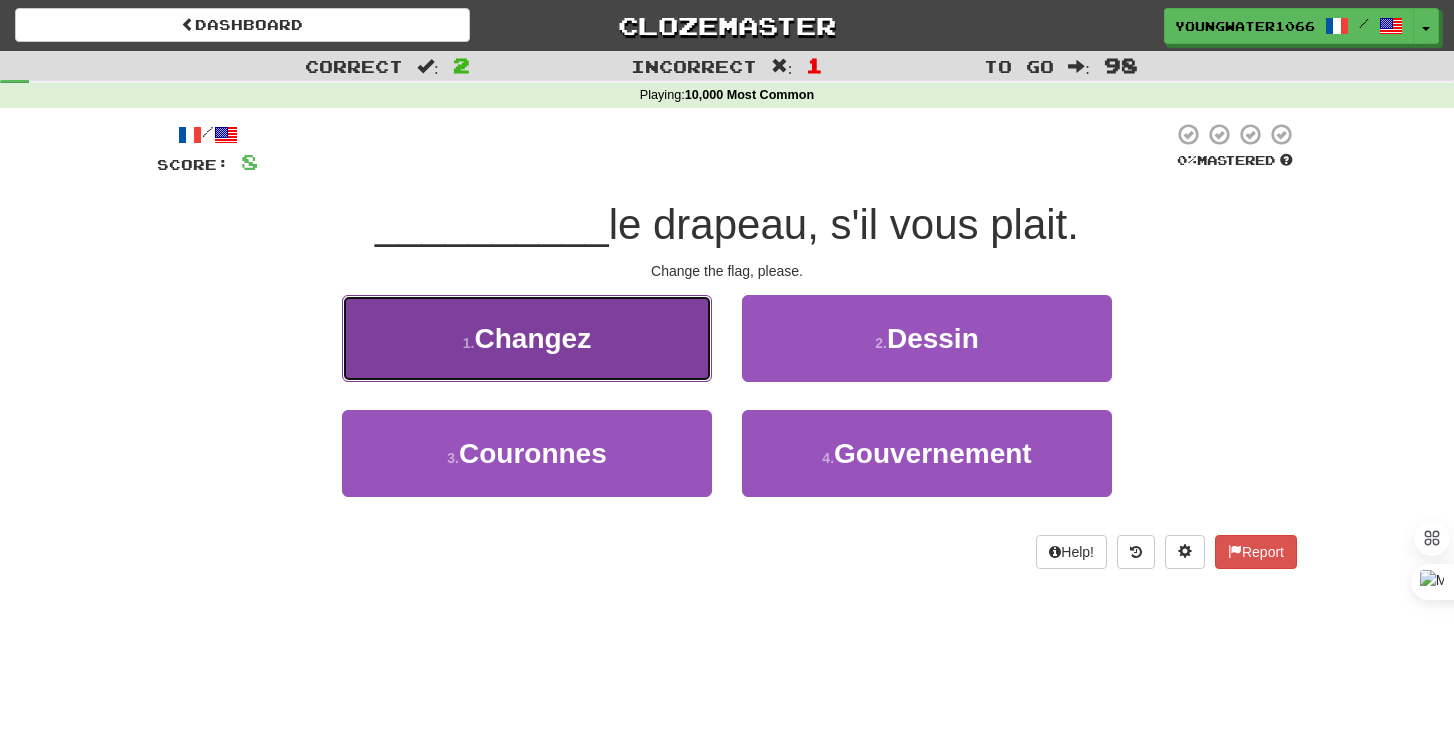click on "1 .  Changez" at bounding box center [527, 338] 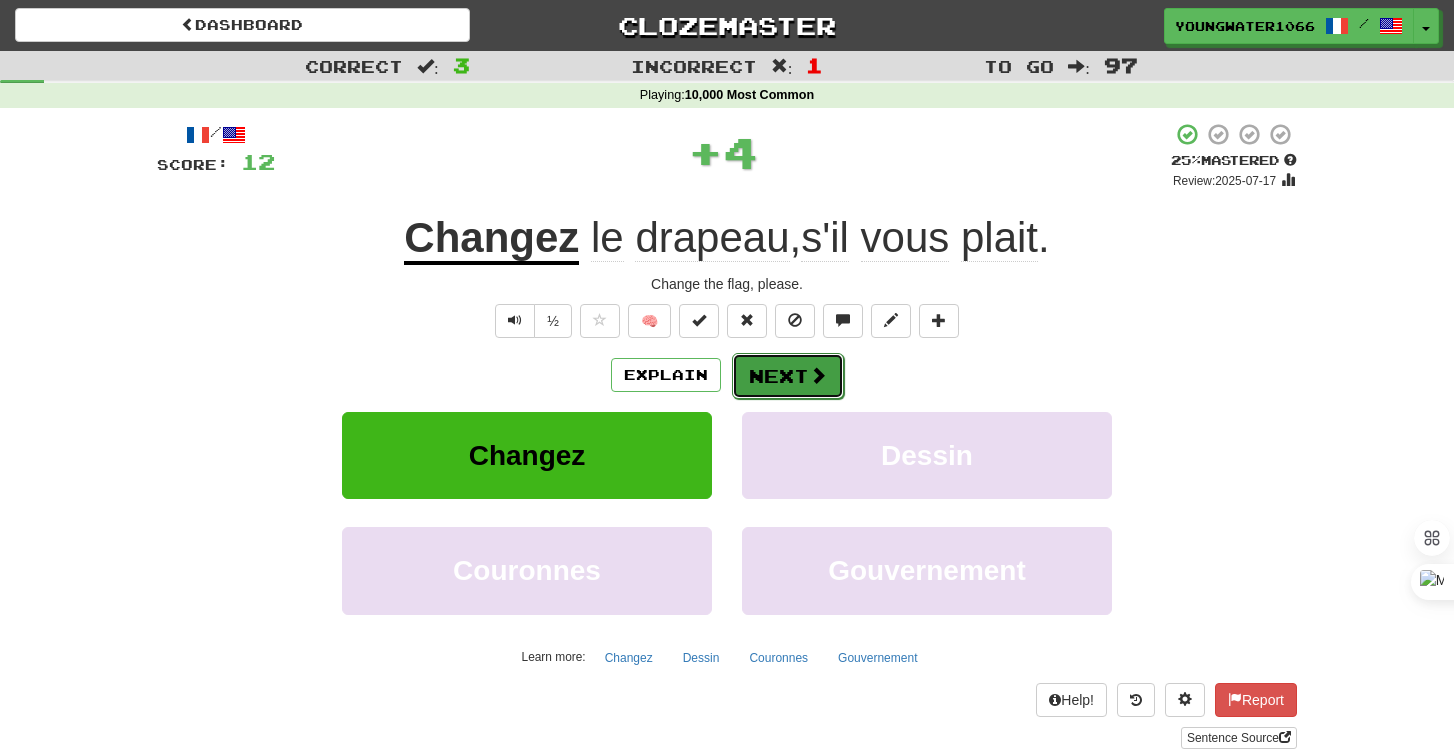 click on "Next" at bounding box center (788, 376) 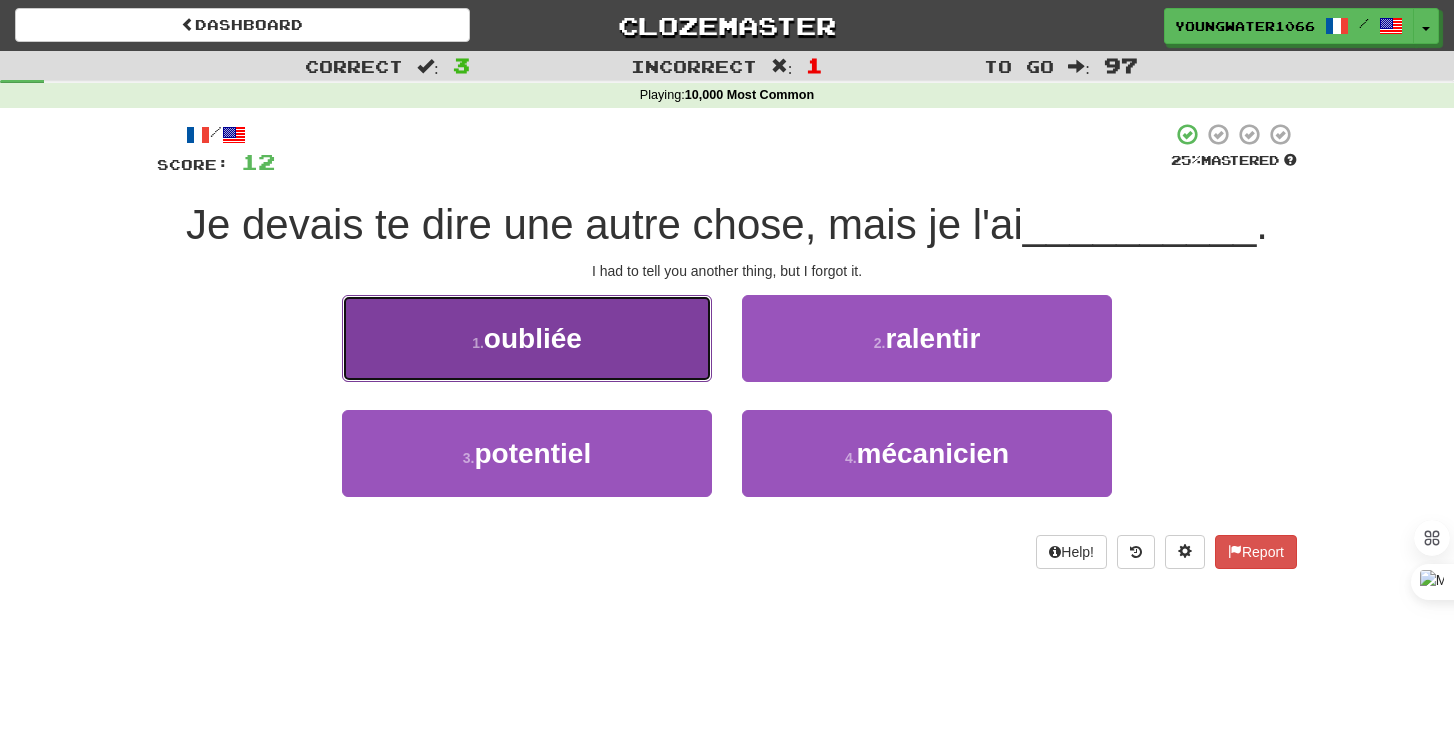 click on "1 . oubliée" at bounding box center [527, 338] 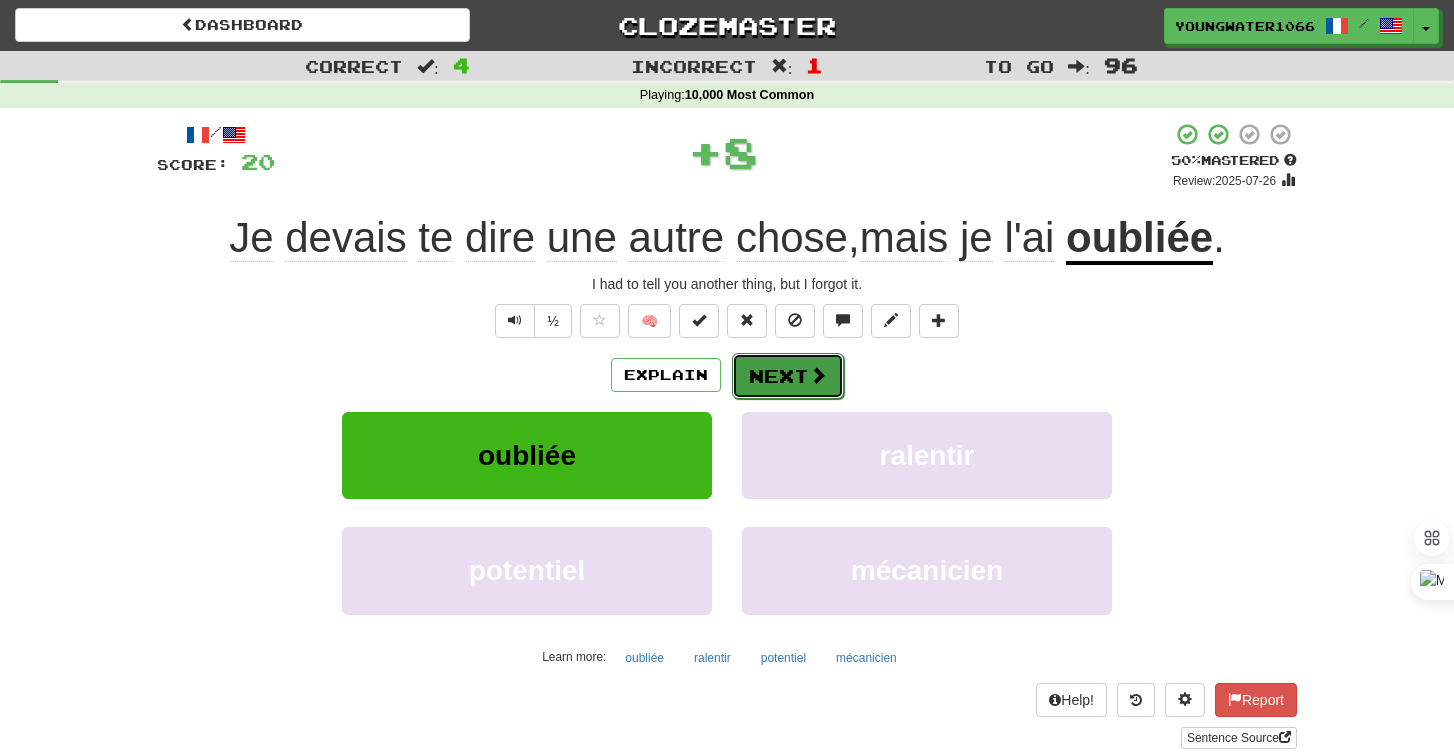 click on "Next" at bounding box center [788, 376] 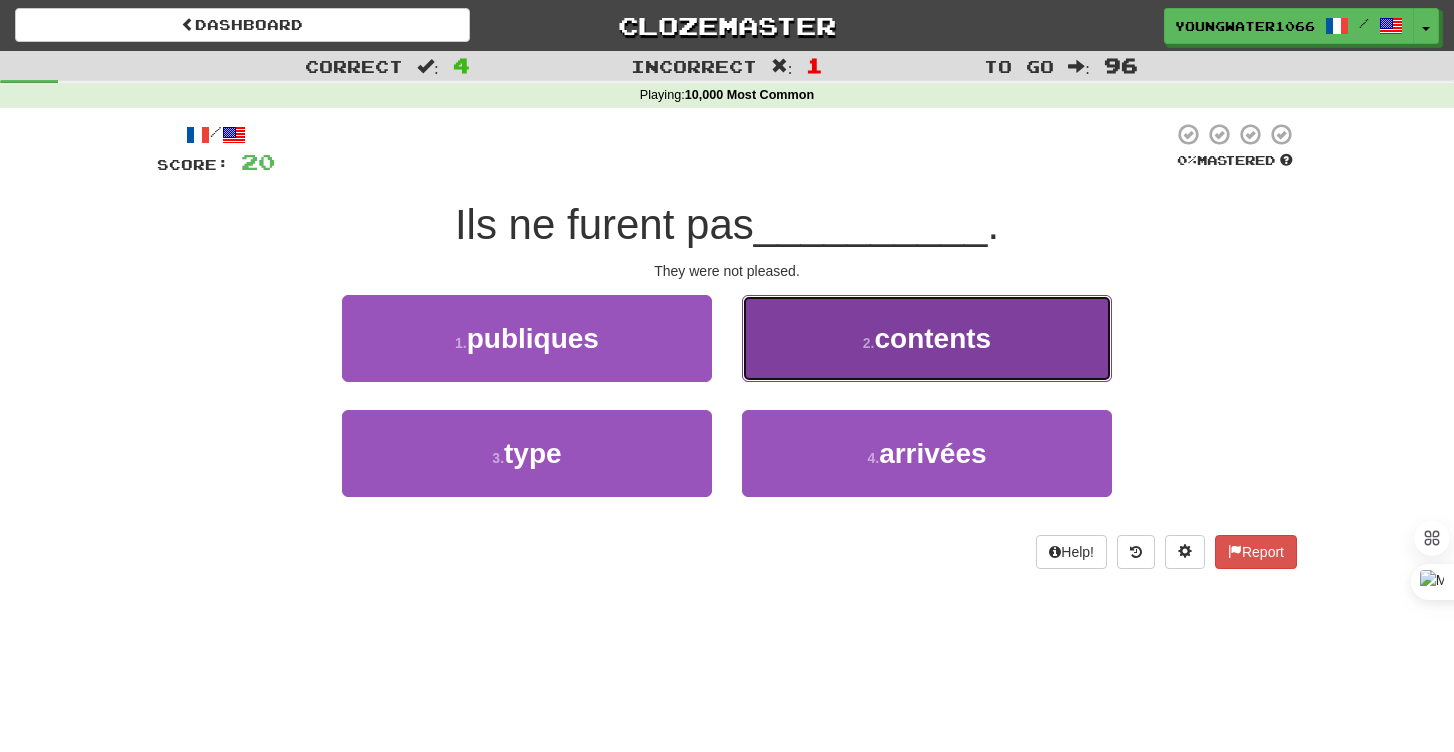 click on "2 .  contents" at bounding box center (927, 338) 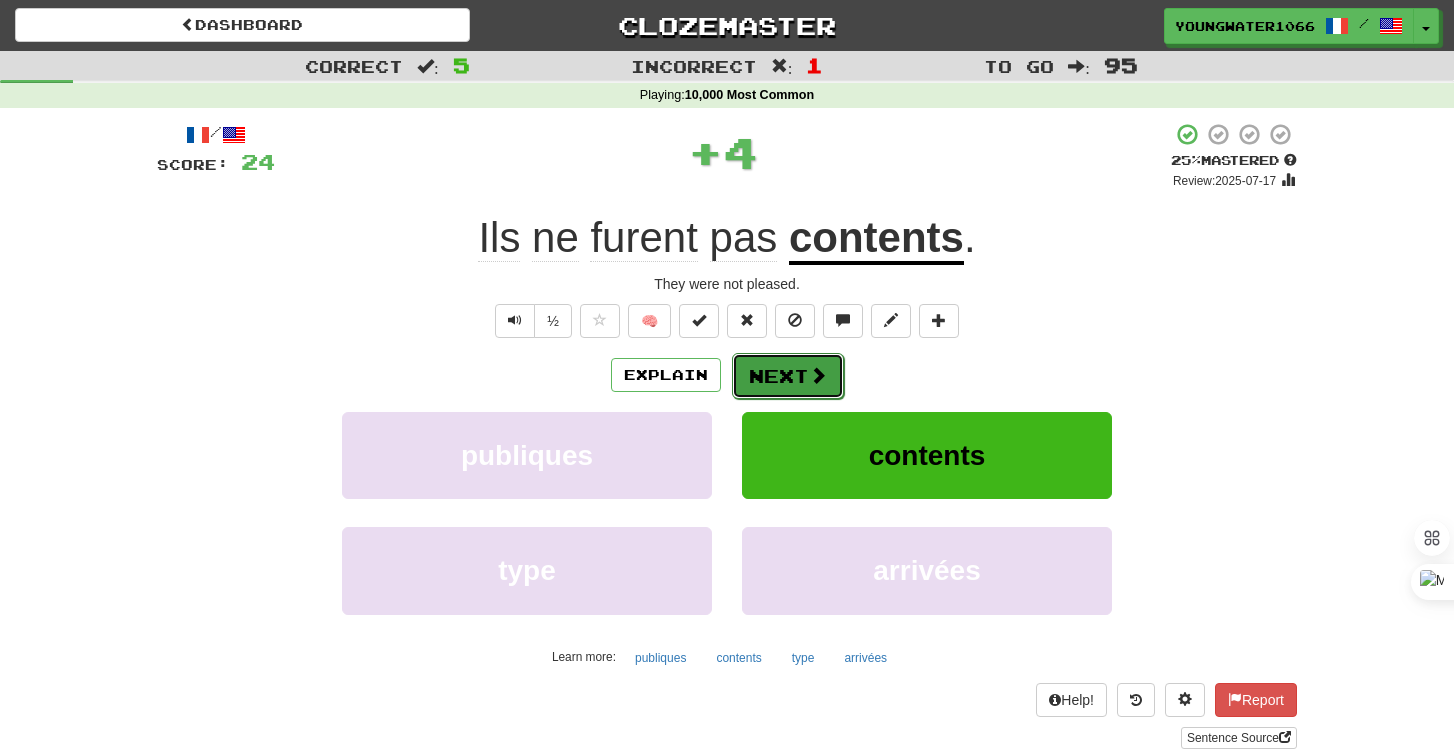 click on "Next" at bounding box center (788, 376) 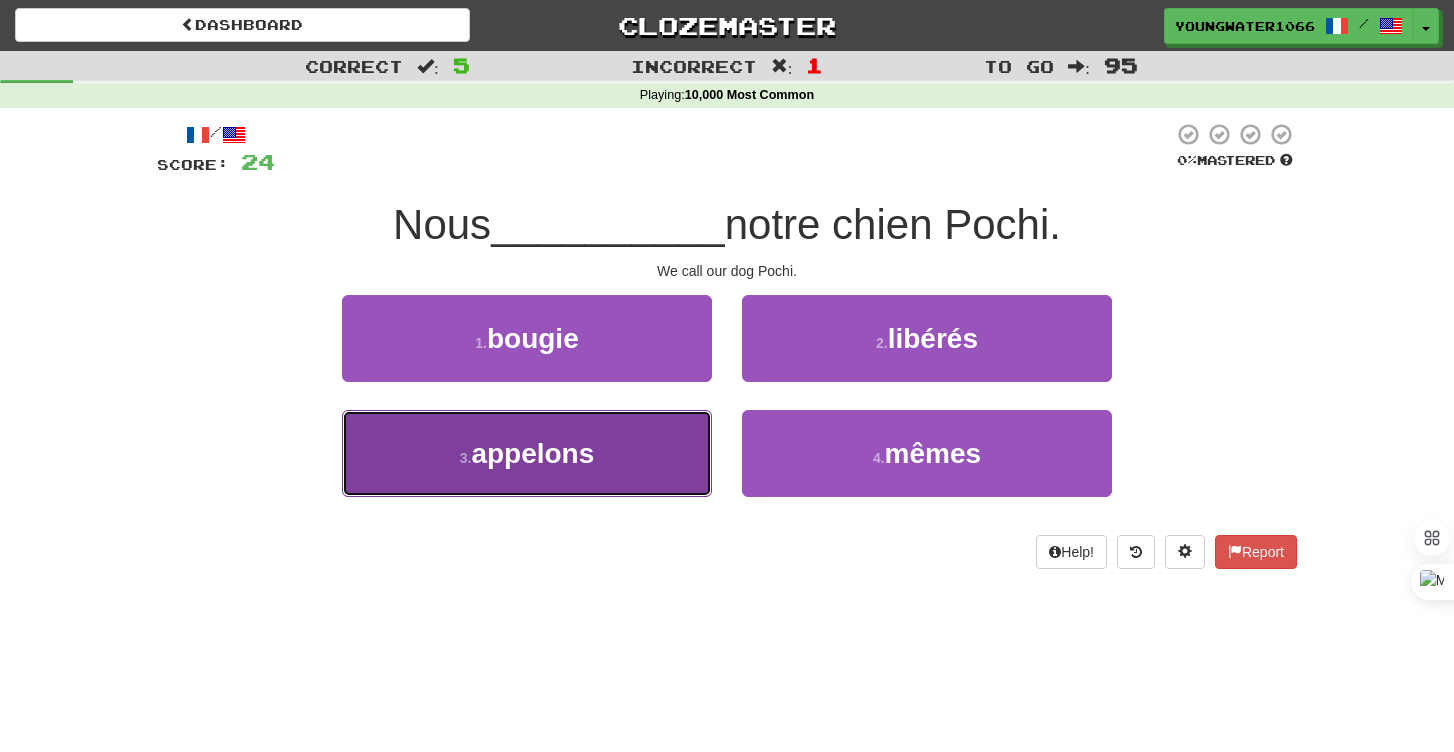 click on "3 .  appelons" at bounding box center (527, 453) 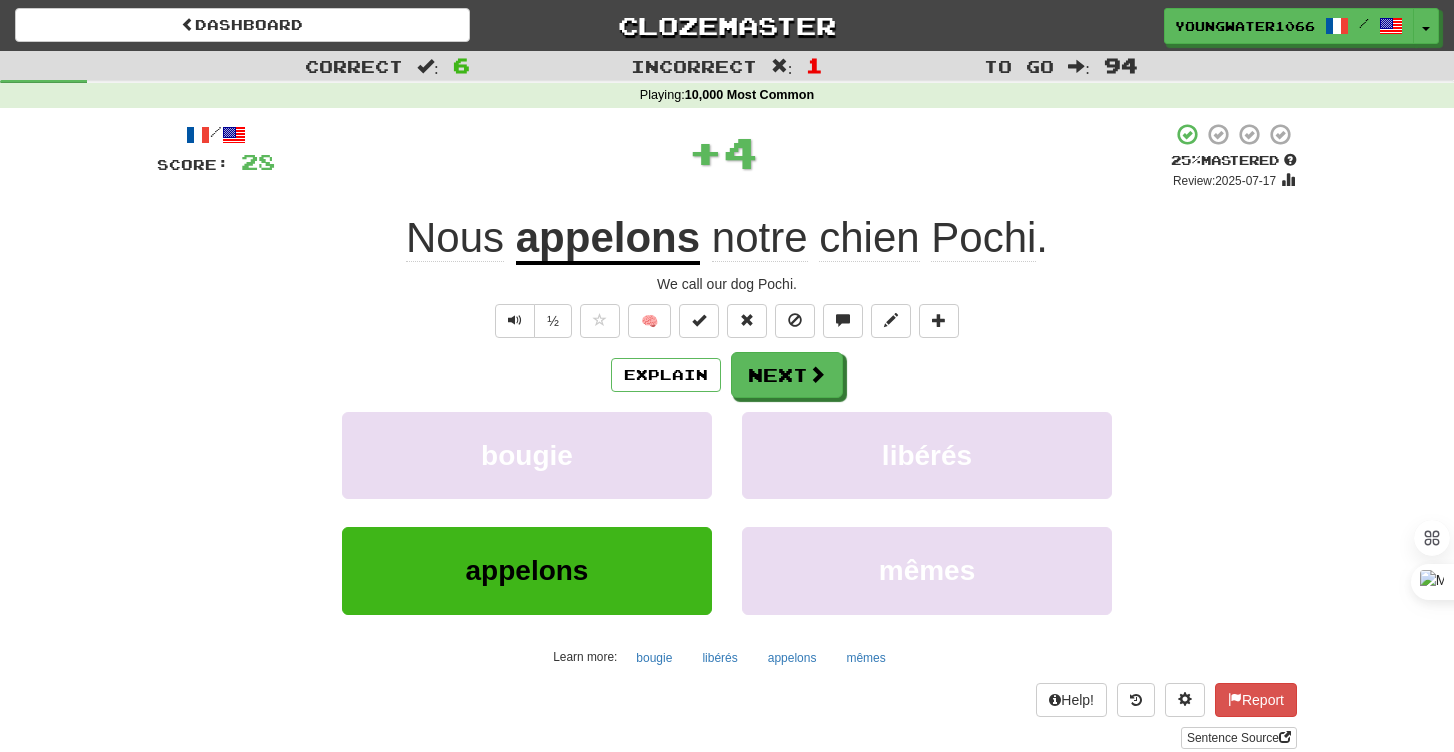 click on "Explain Next bougie libérés appelons mêmes Learn more: bougie libérés appelons mêmes" at bounding box center [727, 512] 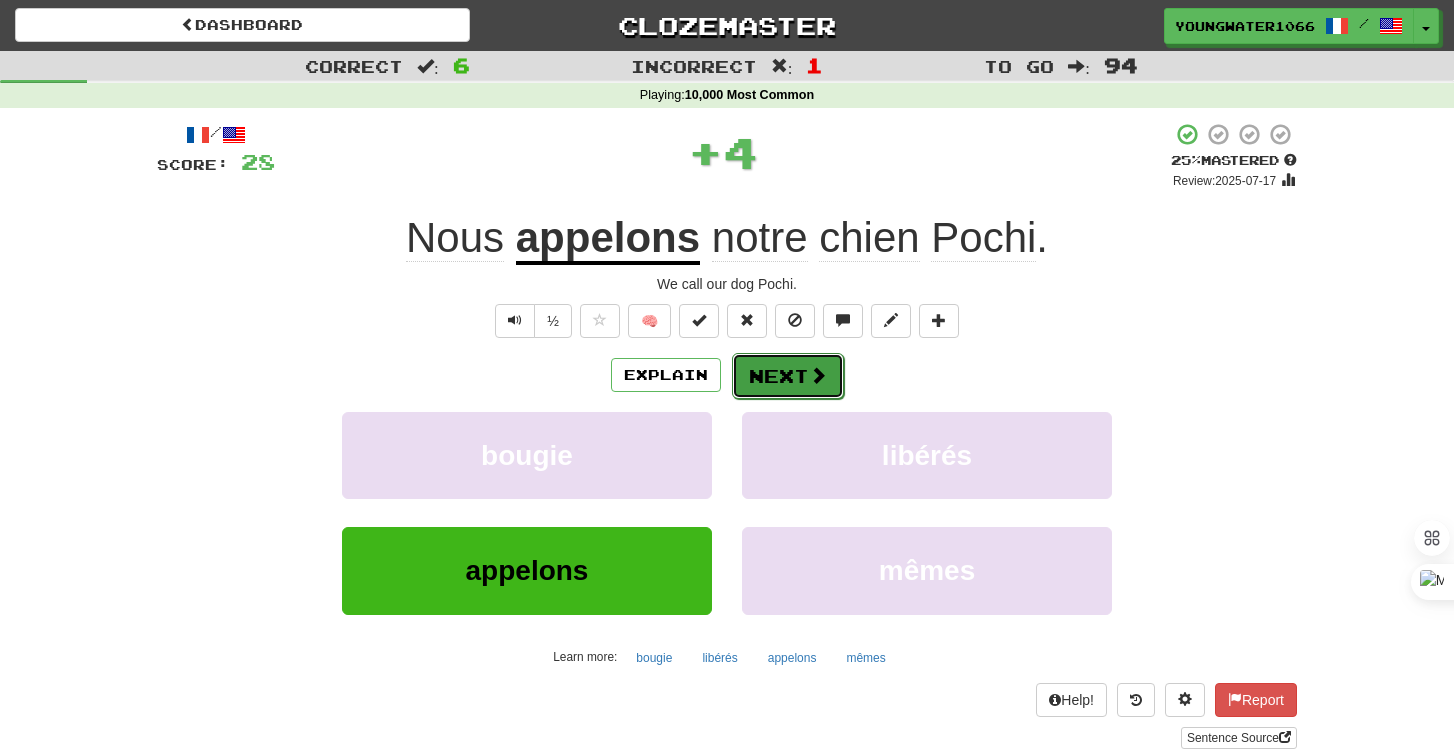 click on "Next" at bounding box center [788, 376] 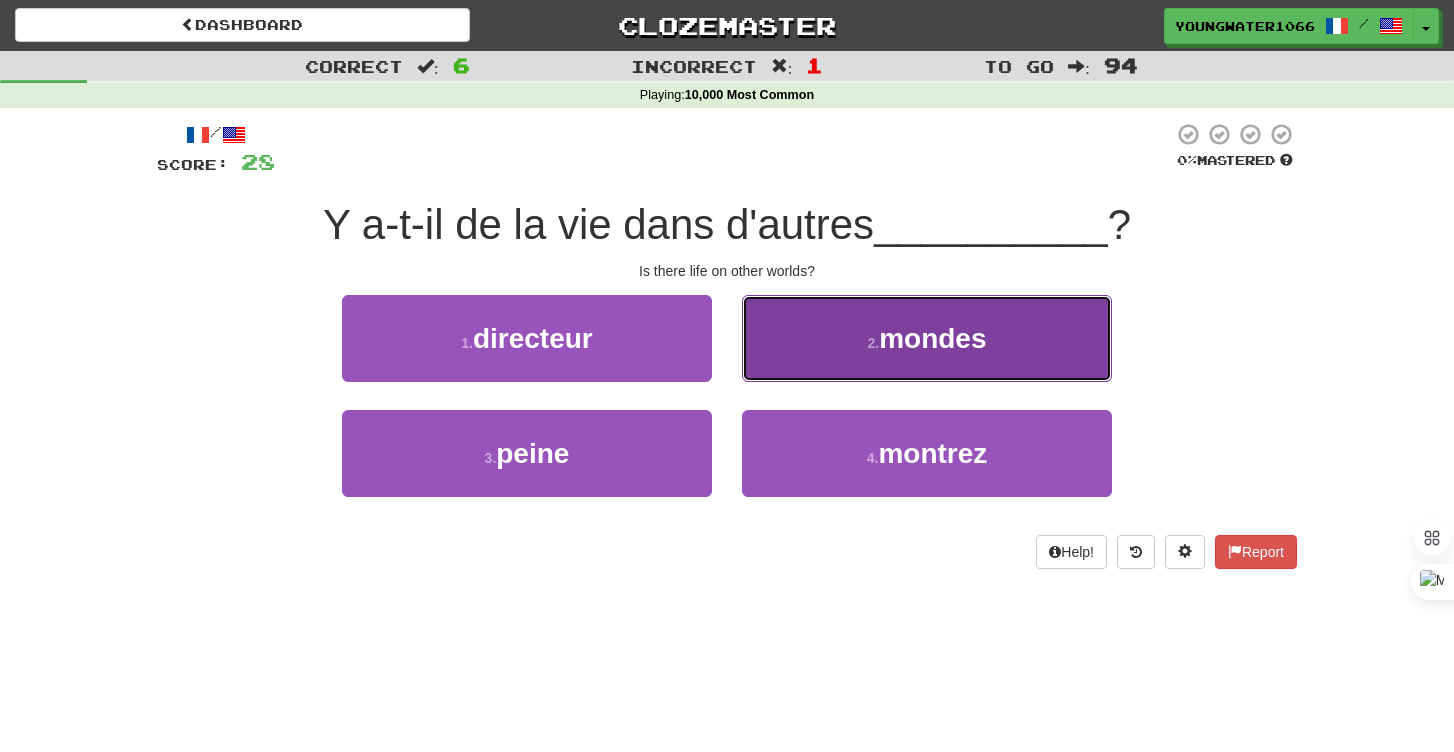 click on "2 . mondes" at bounding box center (927, 338) 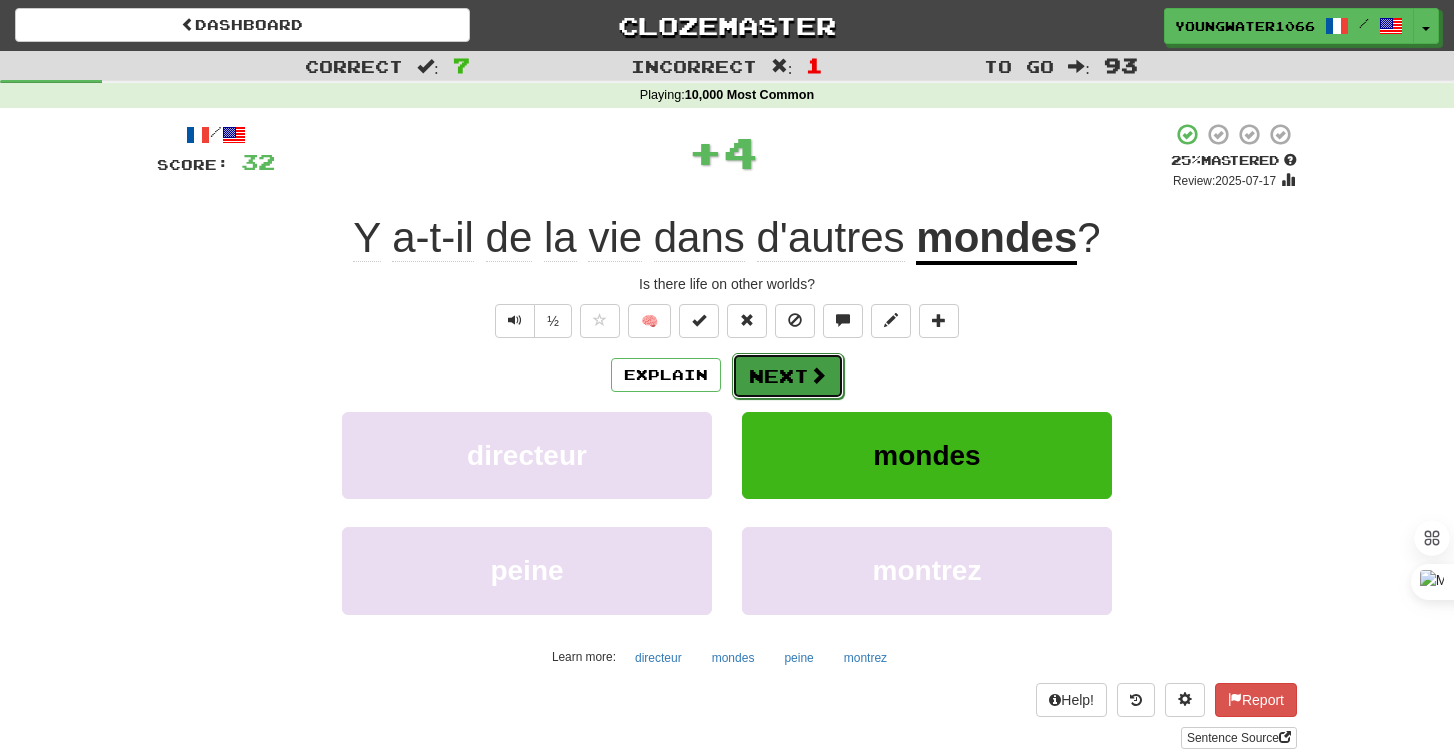 click on "Next" at bounding box center (788, 376) 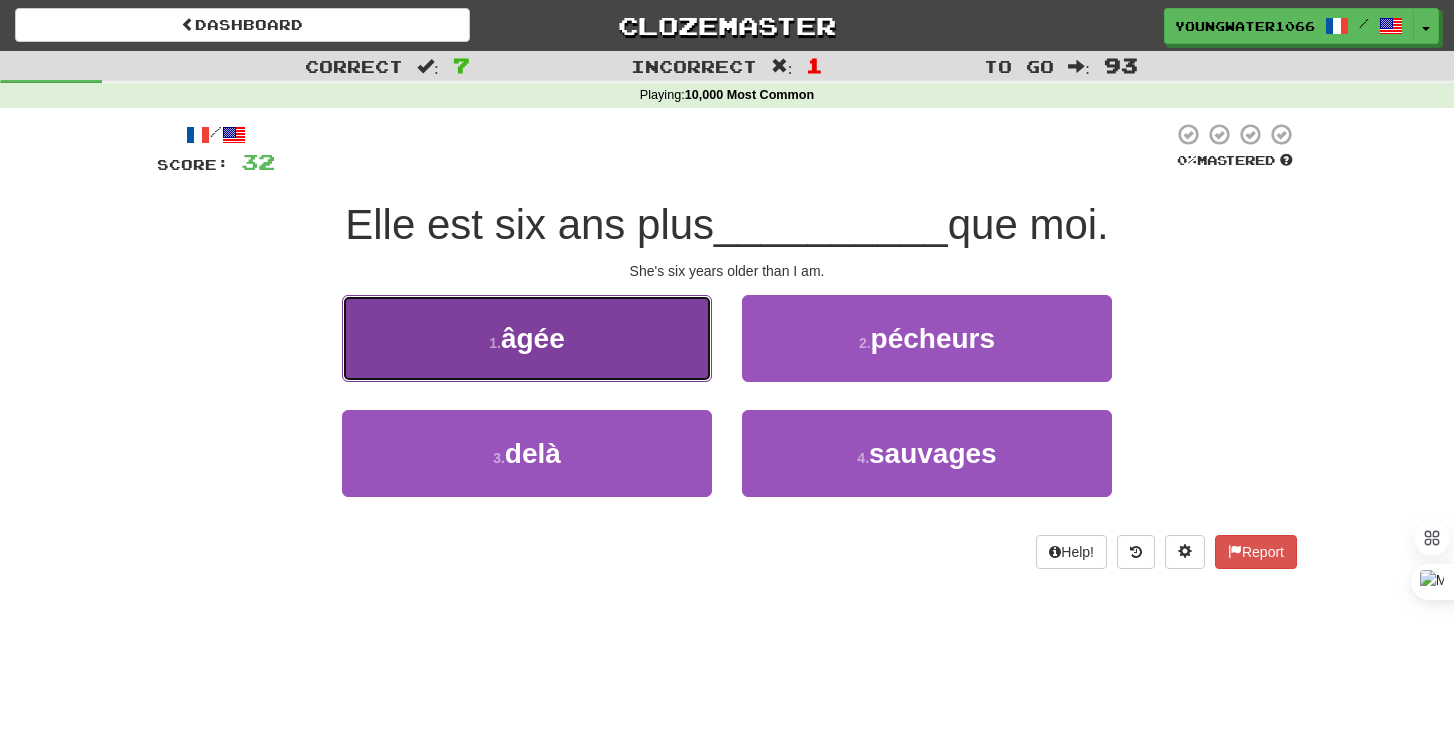click on "1 . âgée" at bounding box center [527, 338] 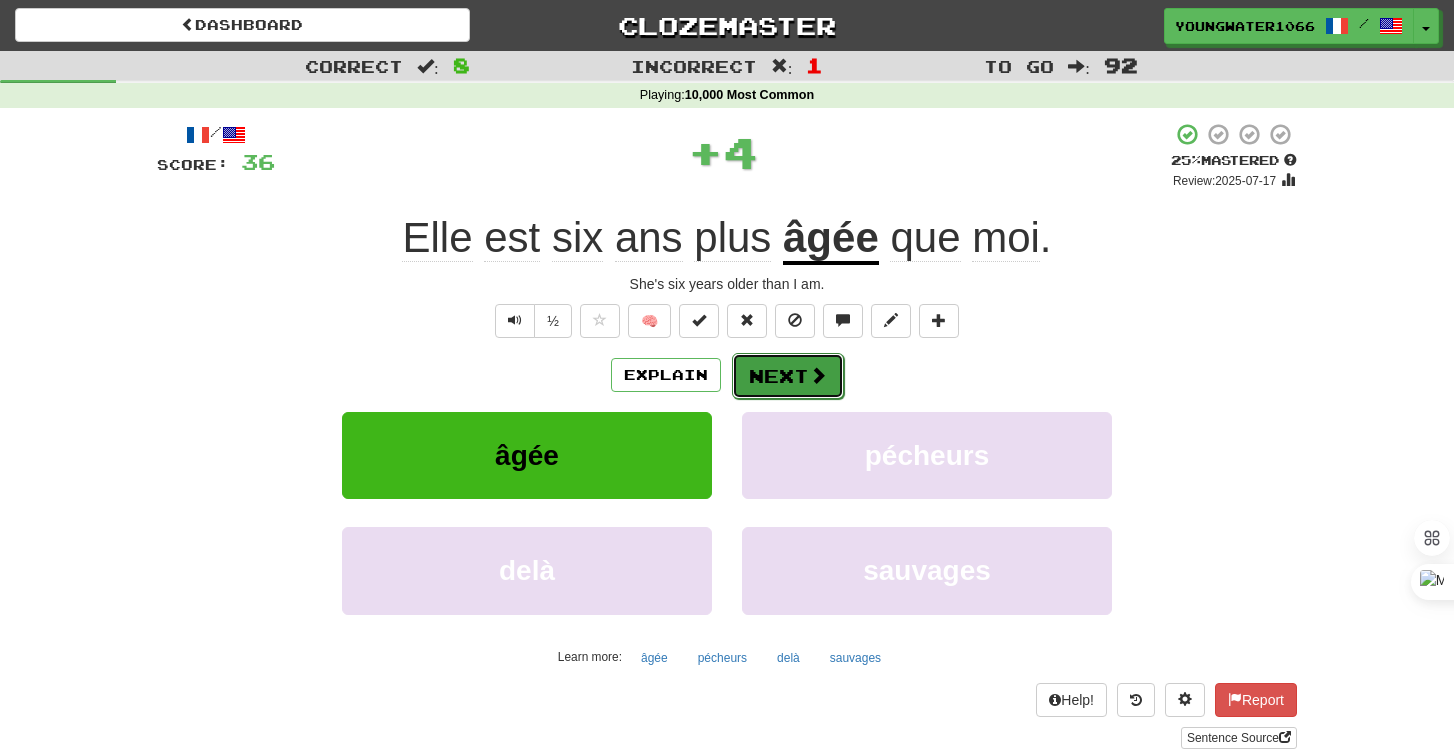 click on "Next" at bounding box center (788, 376) 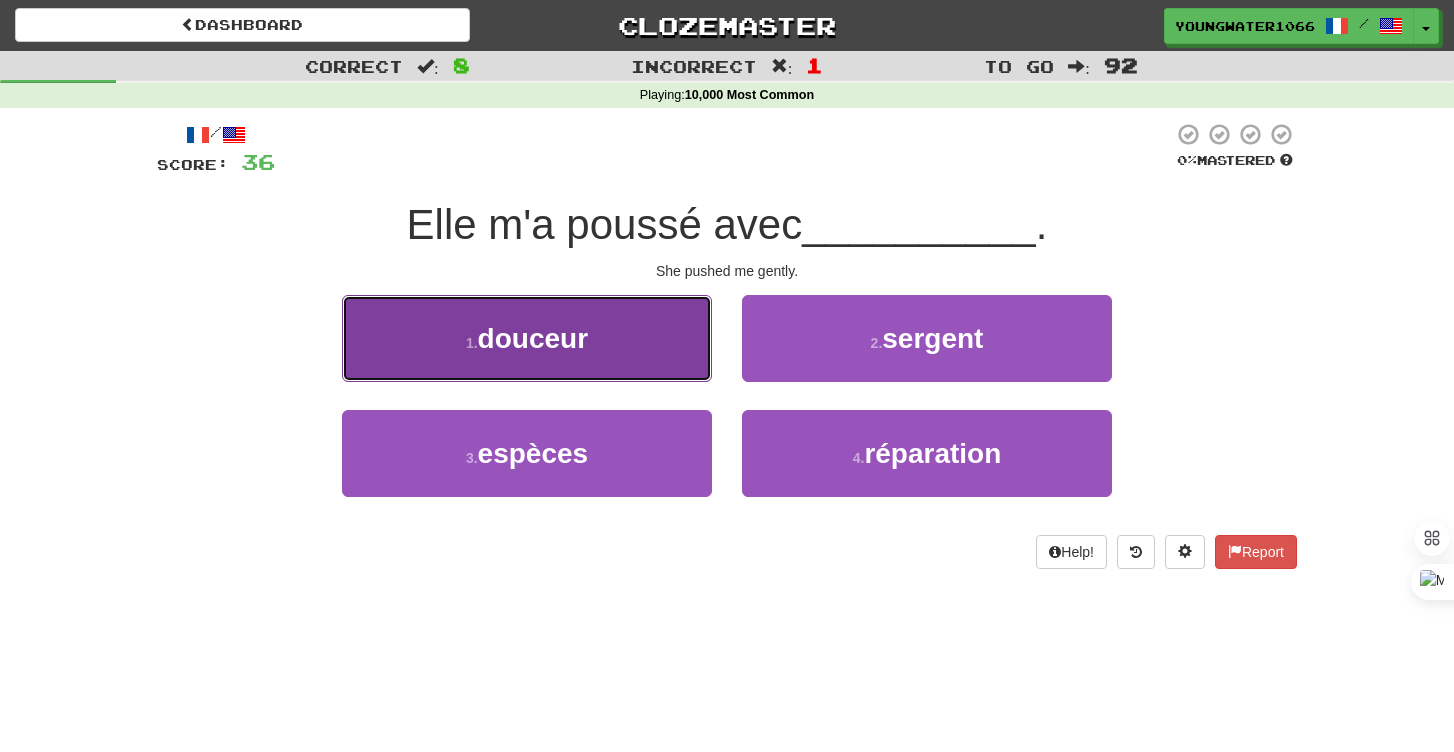 click on "douceur" at bounding box center [533, 338] 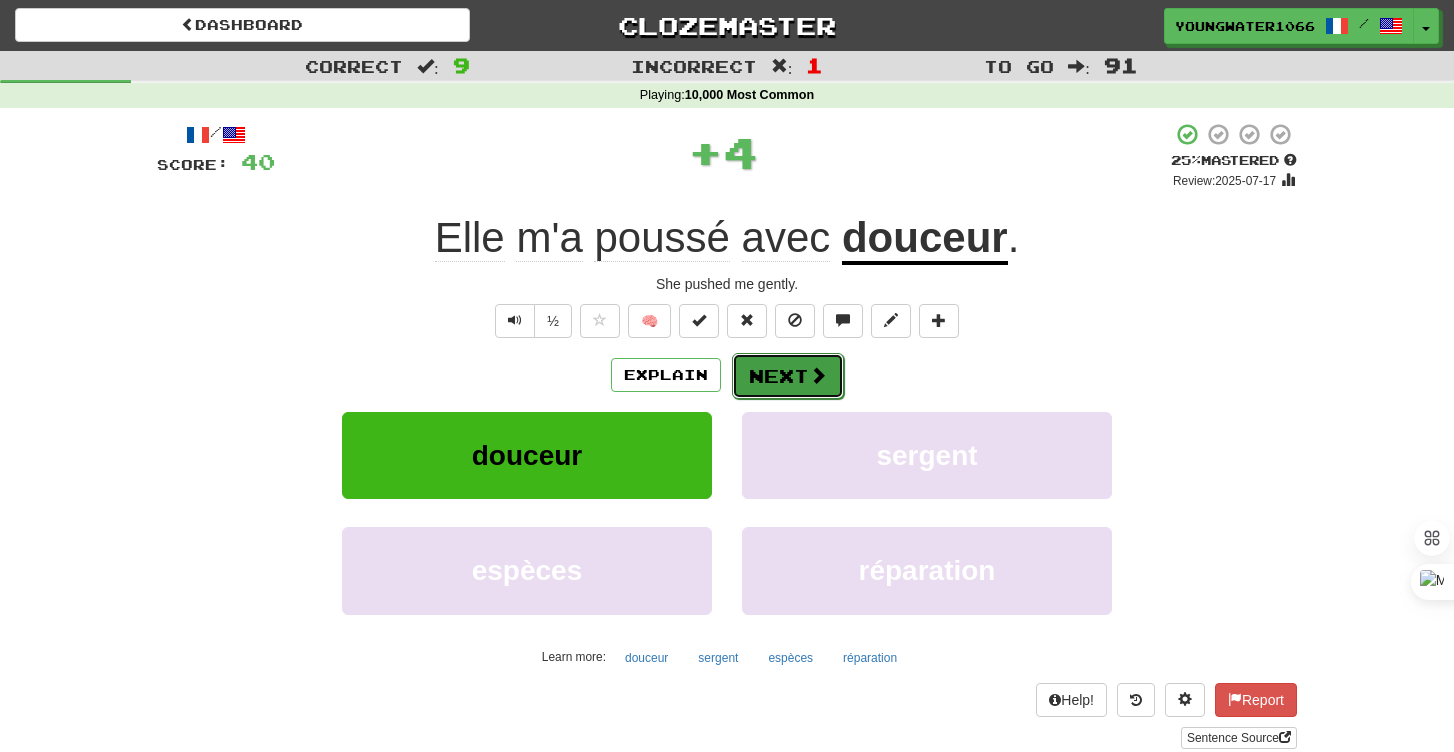 click on "Next" at bounding box center (788, 376) 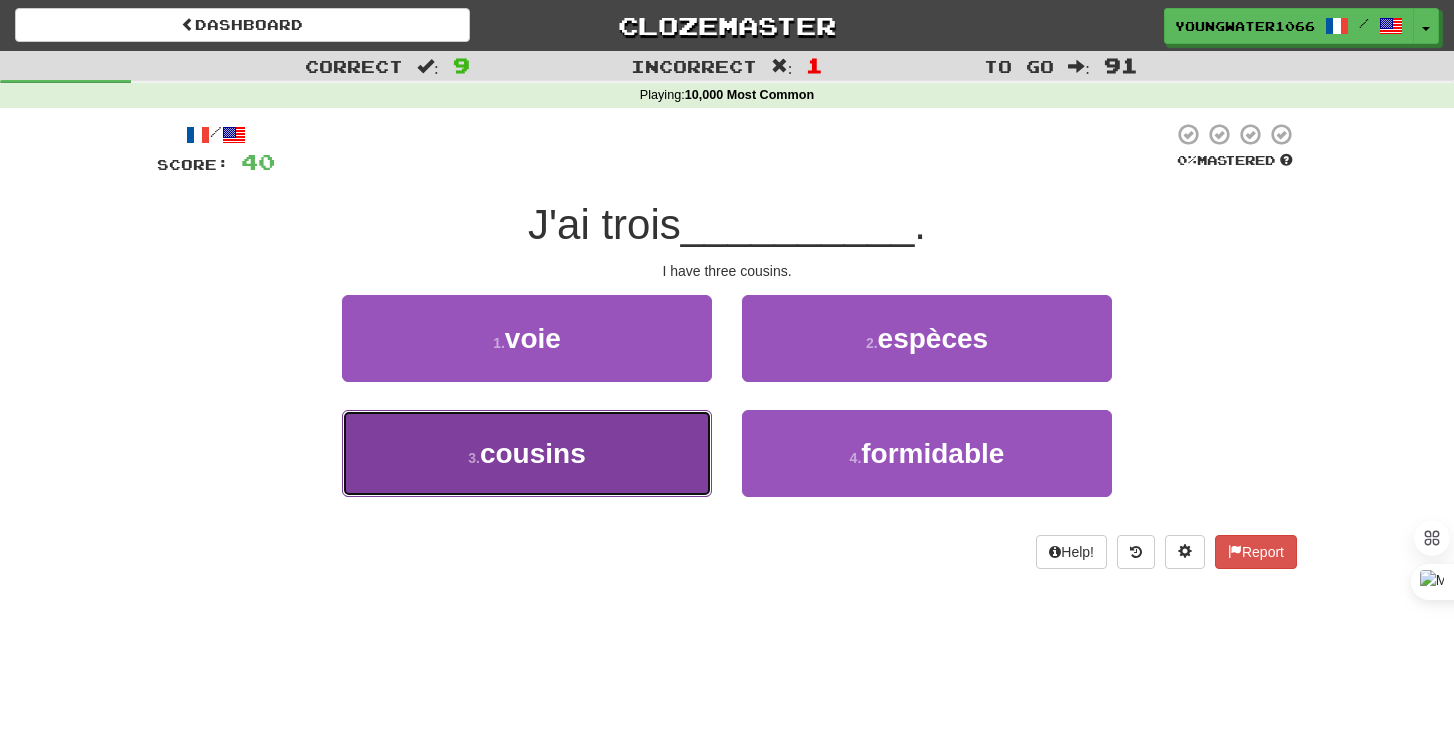 click on "3 . cousins" at bounding box center [527, 453] 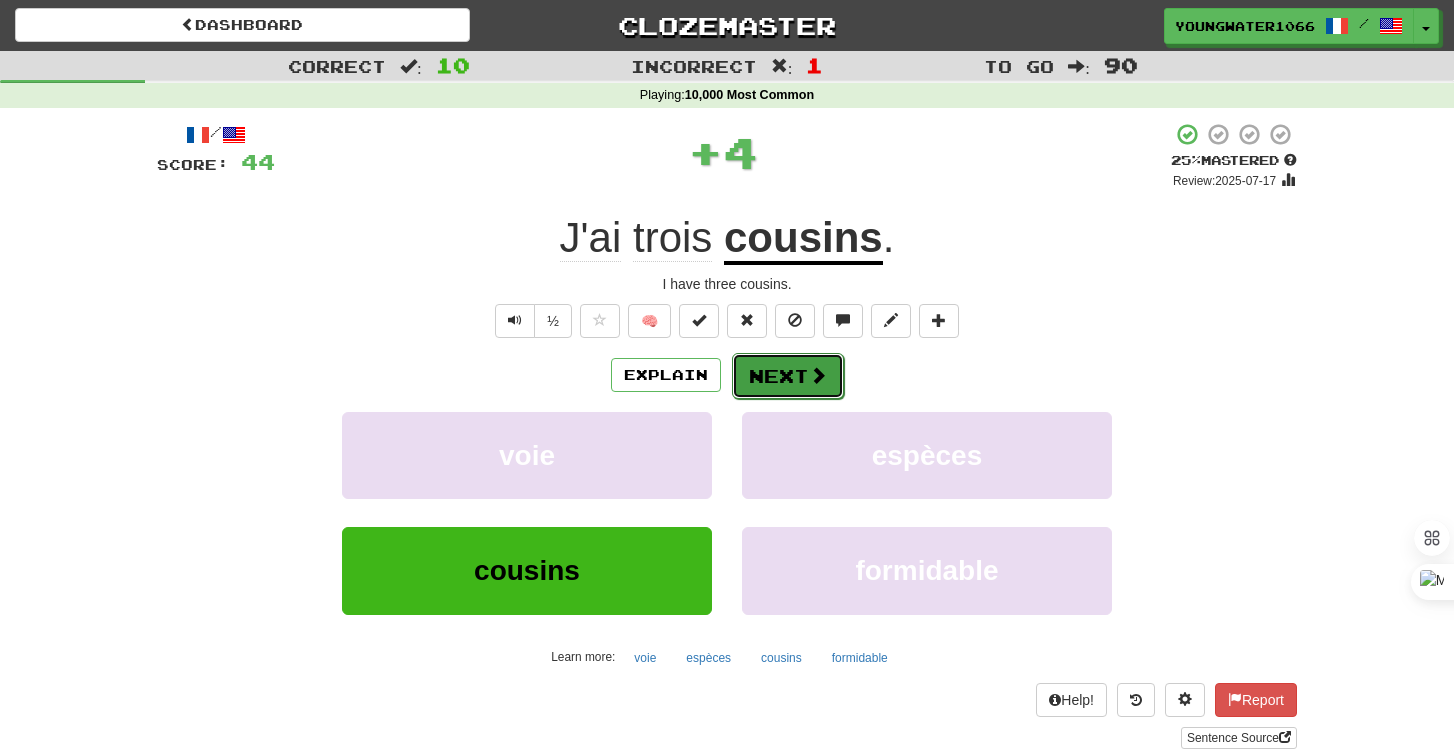 click at bounding box center [818, 375] 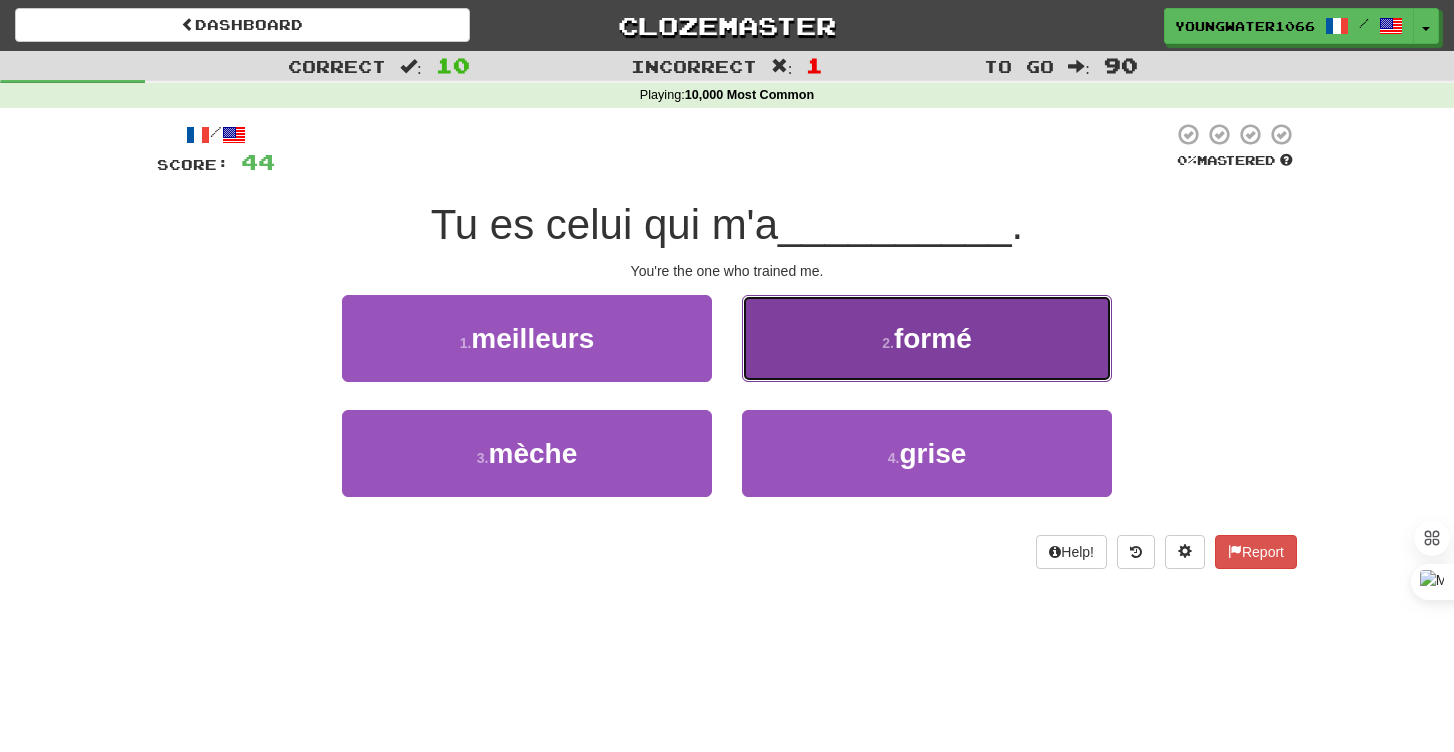 click on "2 . formé" at bounding box center (927, 338) 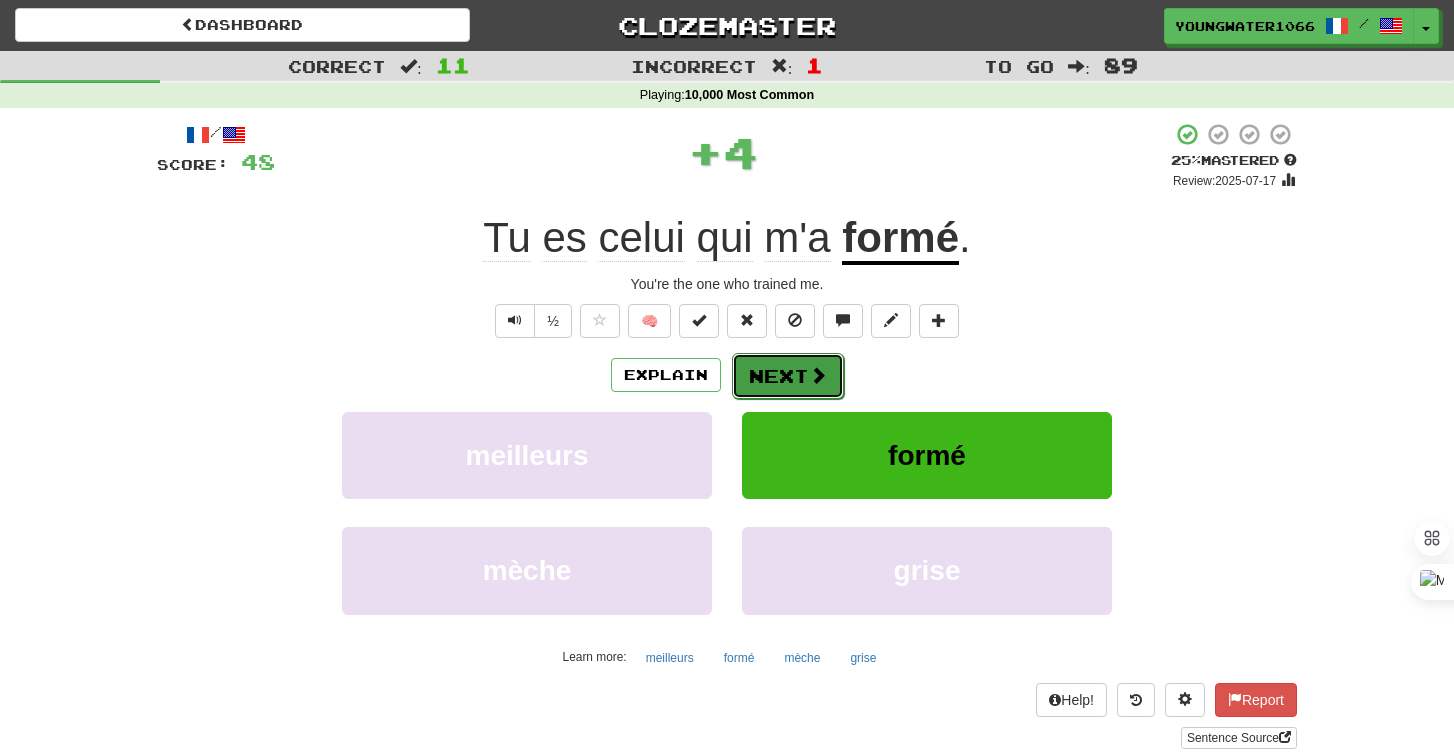 click on "Next" at bounding box center (788, 376) 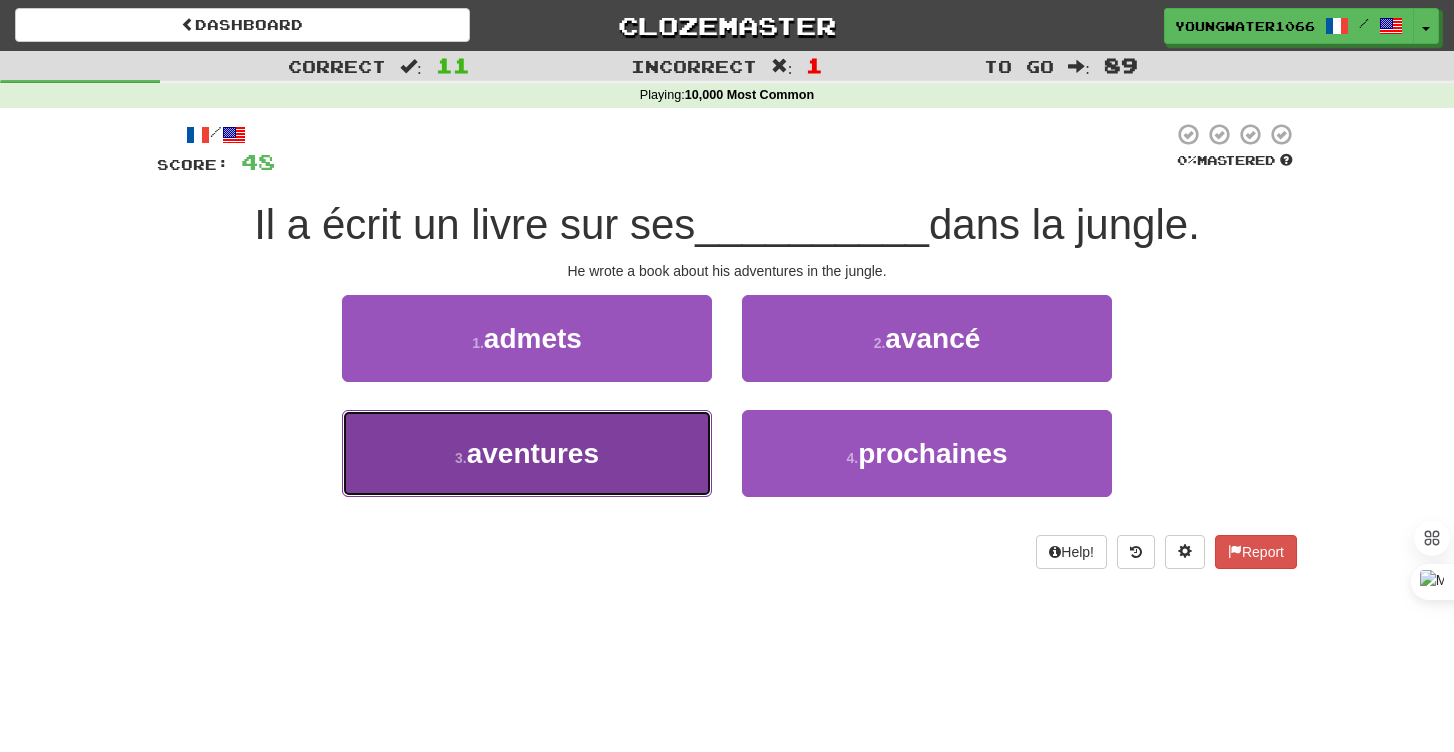click on "3 . aventures" at bounding box center (527, 453) 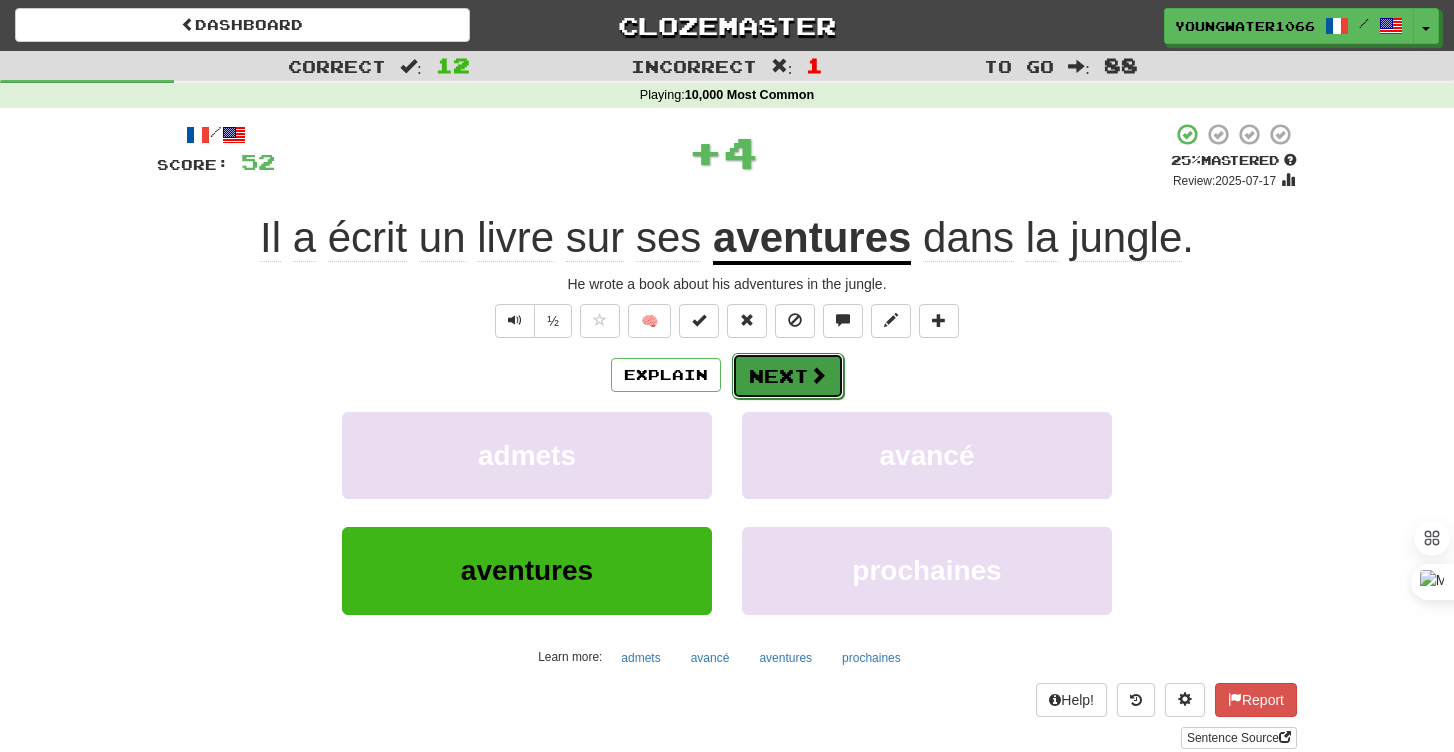 click on "Next" at bounding box center [788, 376] 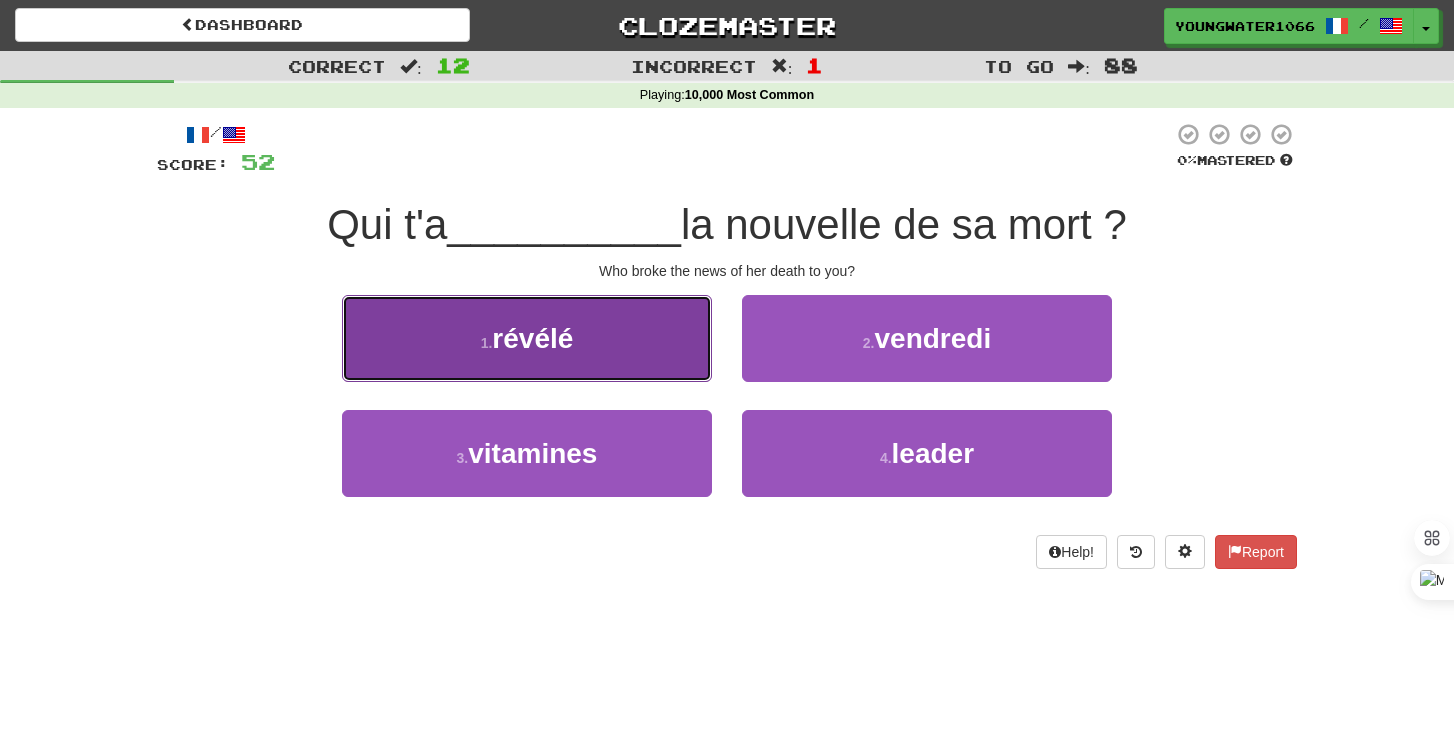 click on "1 .  révélé" at bounding box center [527, 338] 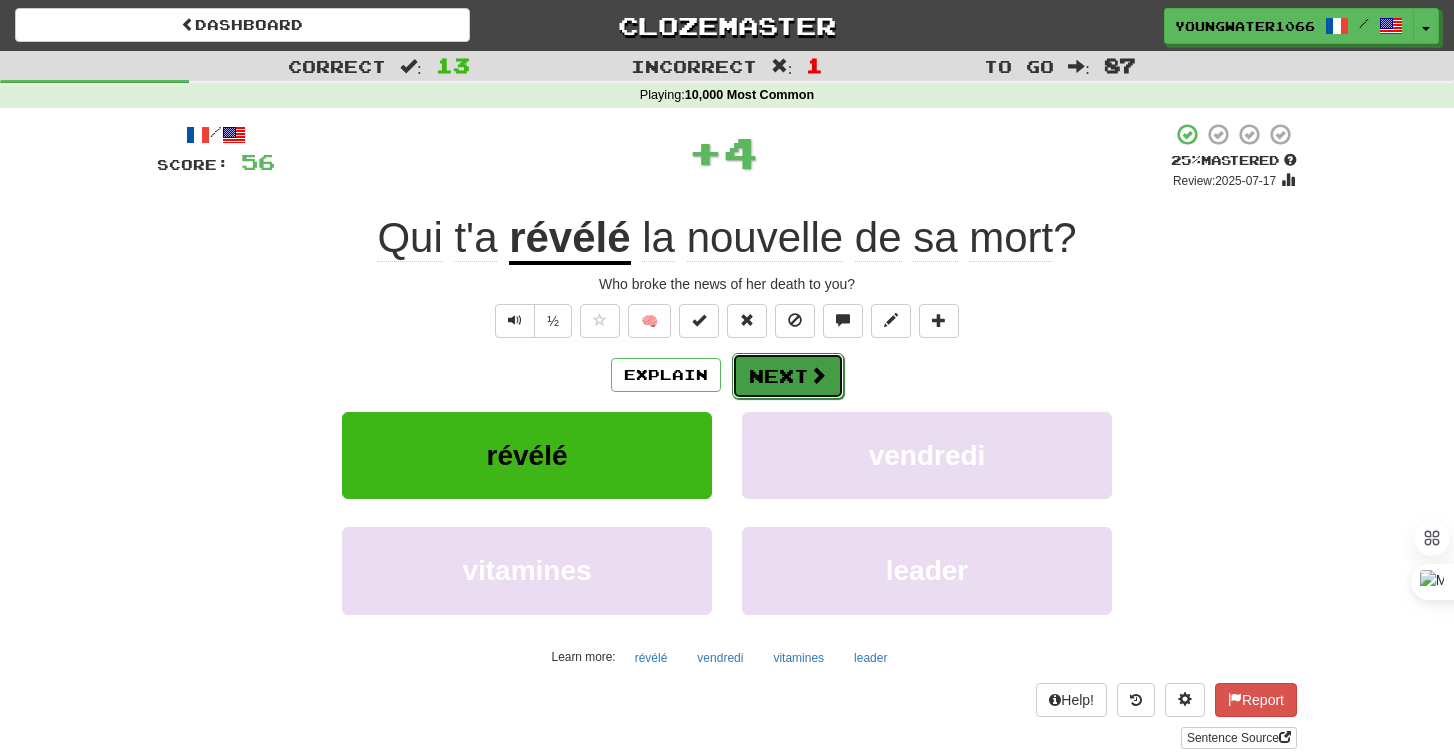 click on "Next" at bounding box center [788, 376] 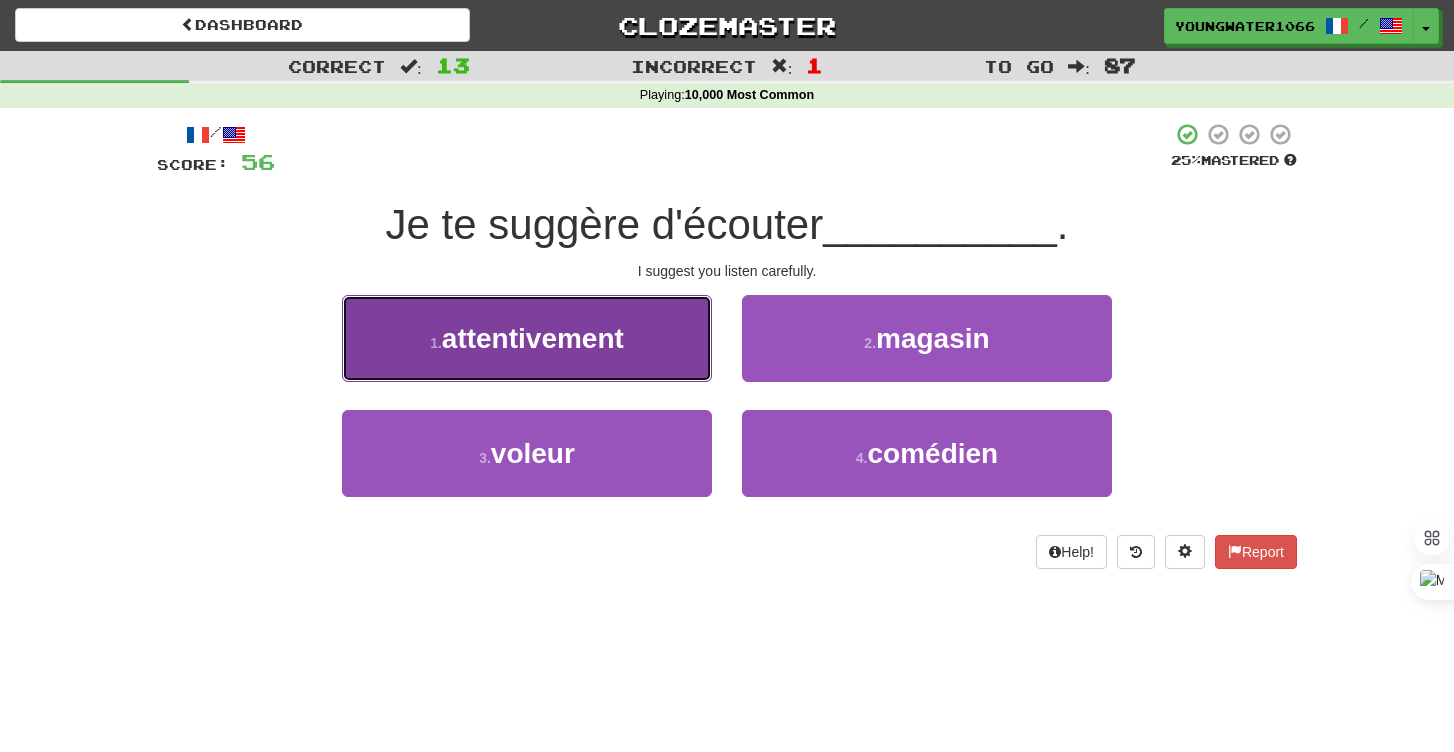 click on "1 .  attentivement" at bounding box center [527, 338] 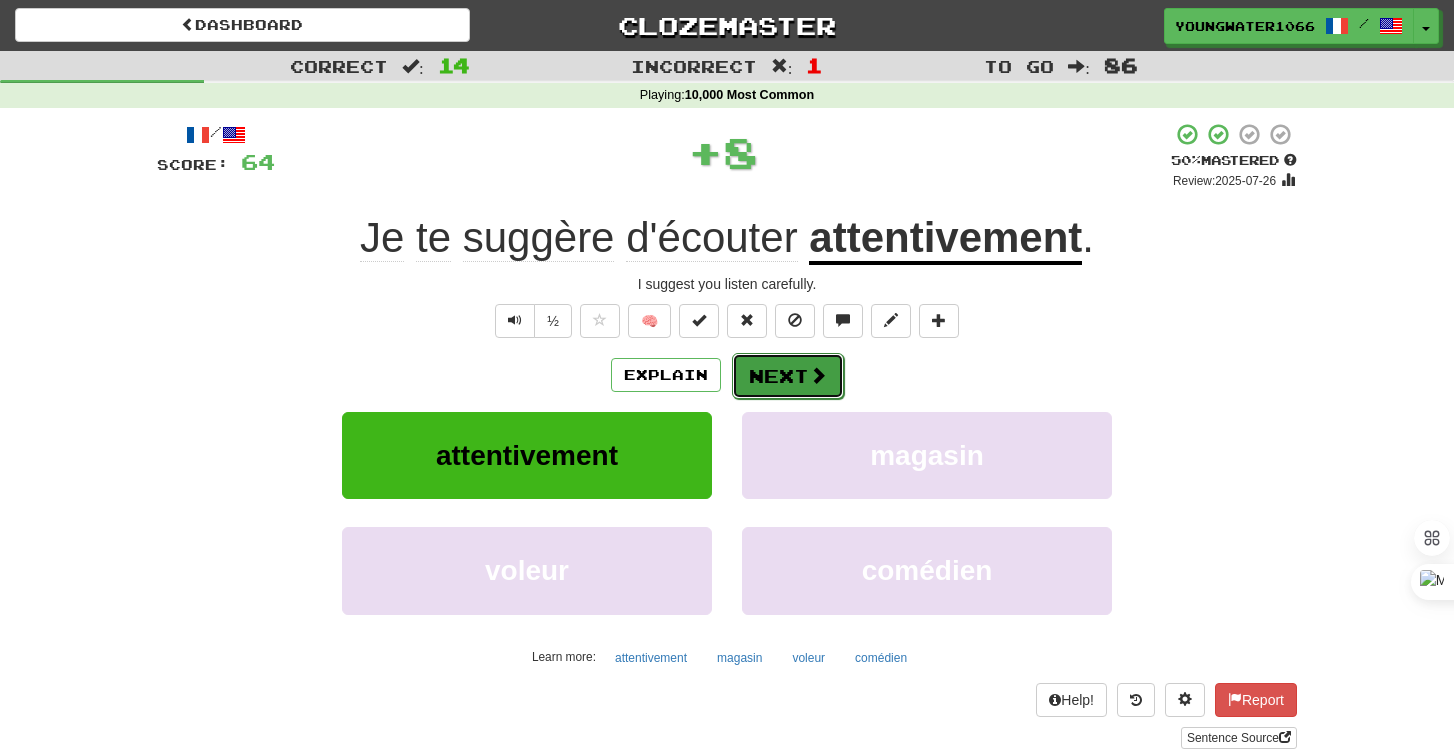 click on "Next" at bounding box center [788, 376] 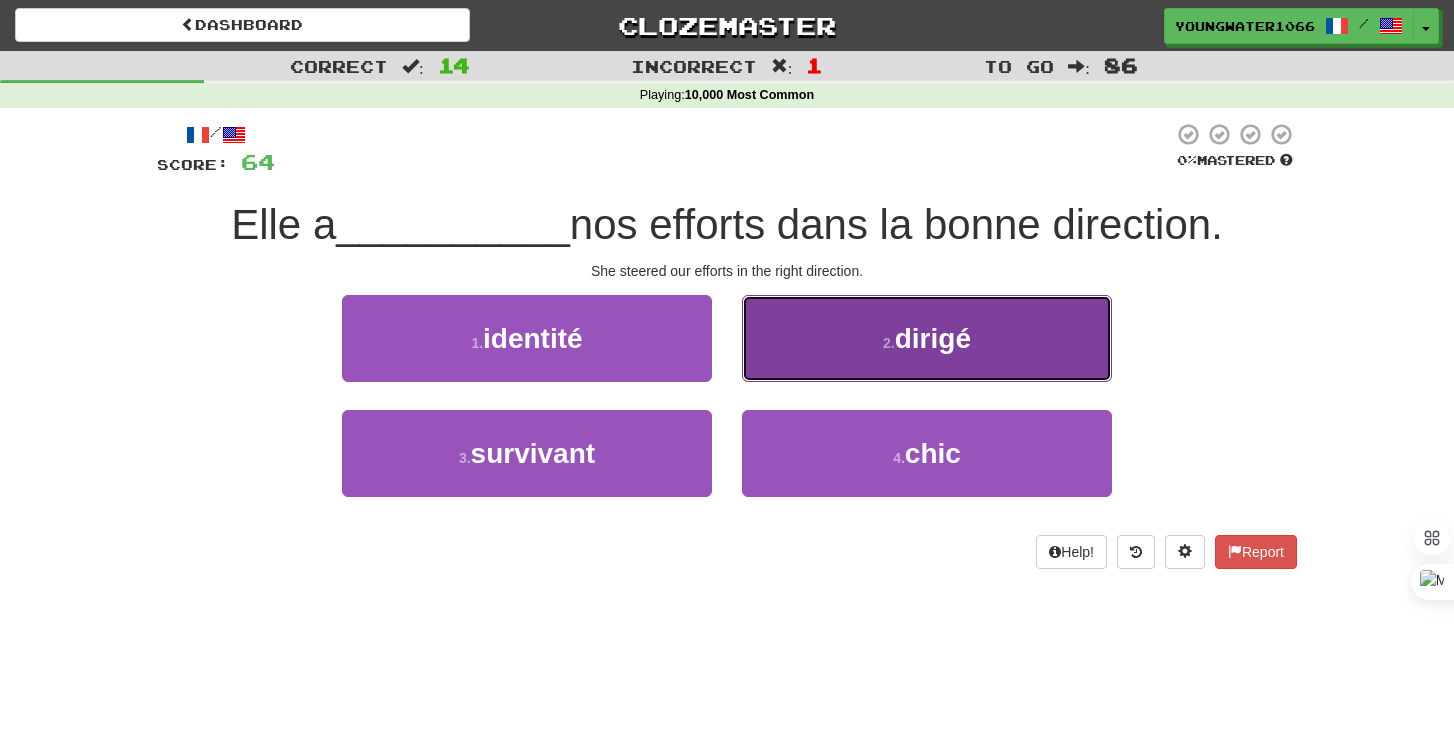 click on "2 . dirigé" at bounding box center [927, 338] 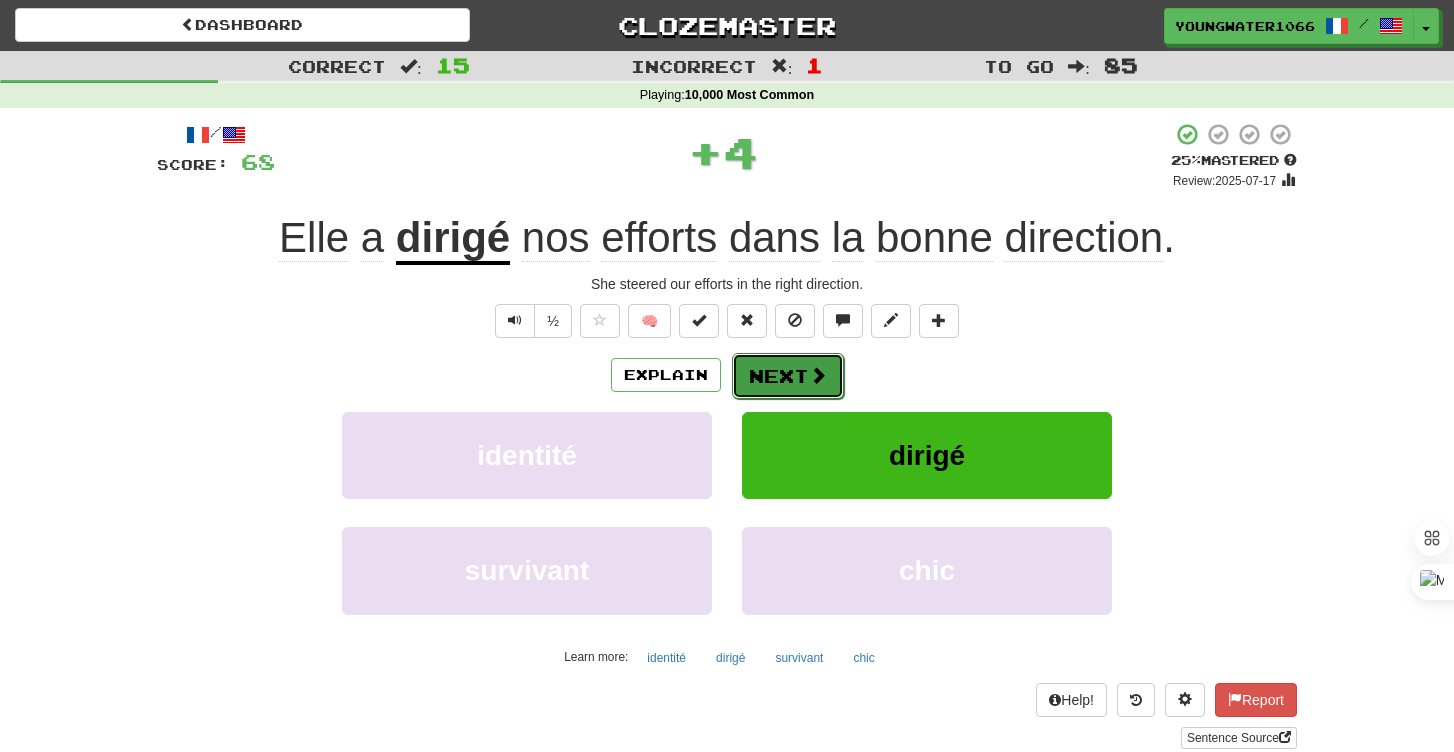 click on "Next" at bounding box center (788, 376) 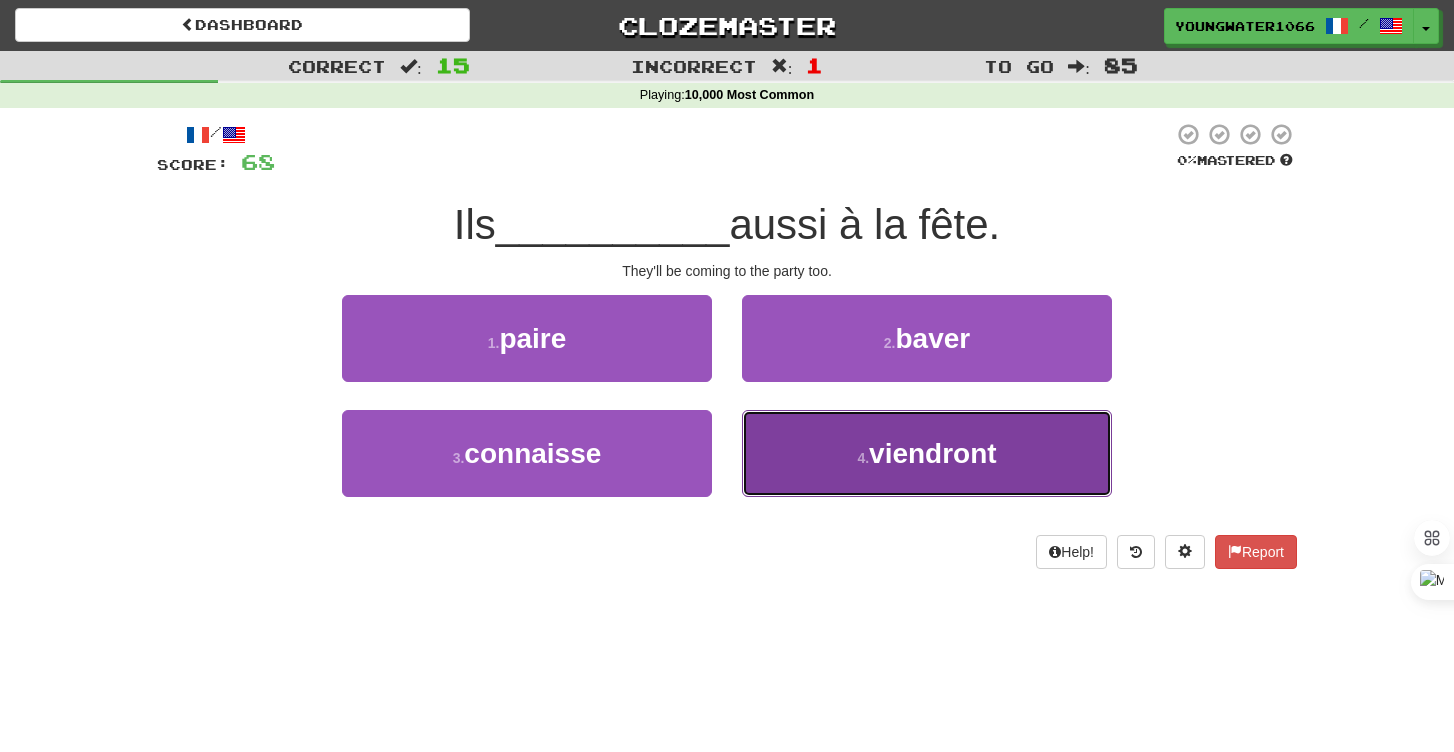 click on "4 .  viendront" at bounding box center (927, 453) 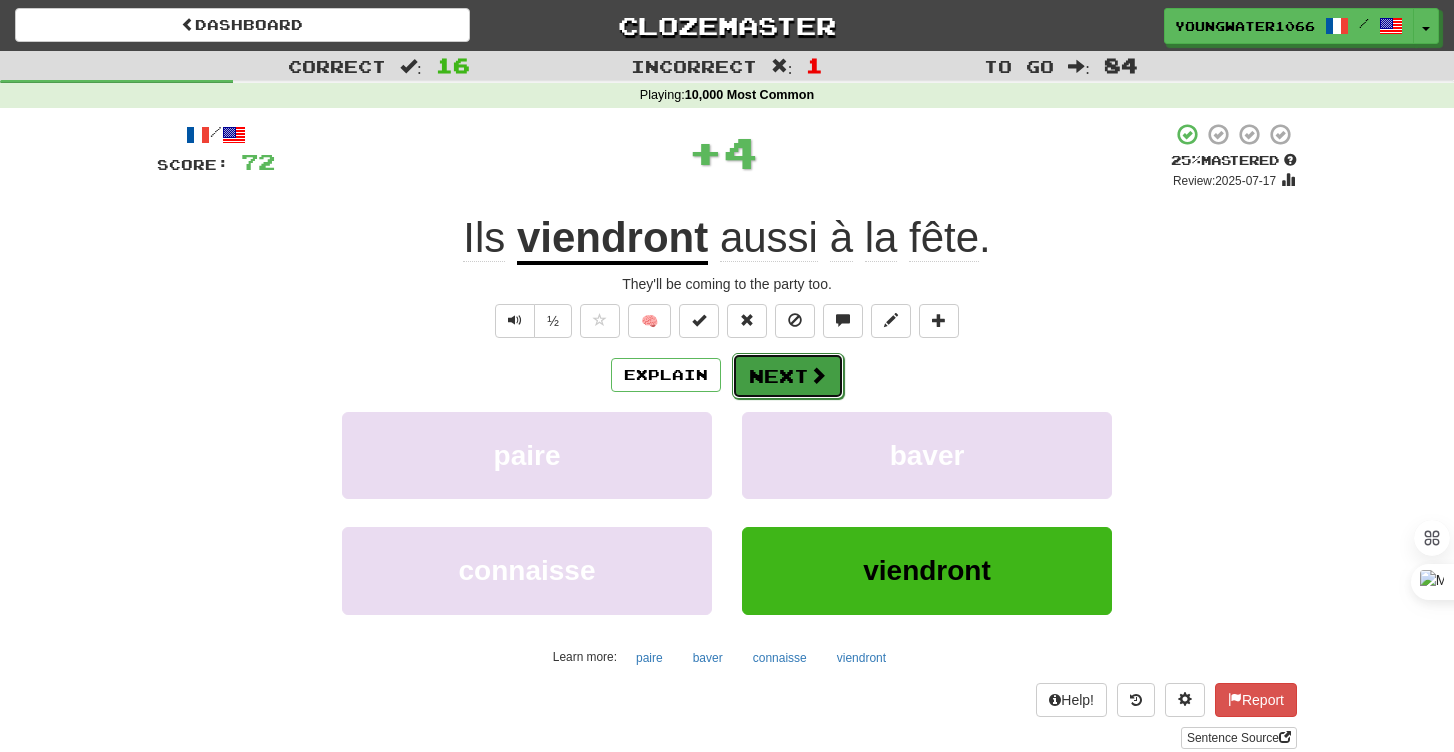 click on "Next" at bounding box center (788, 376) 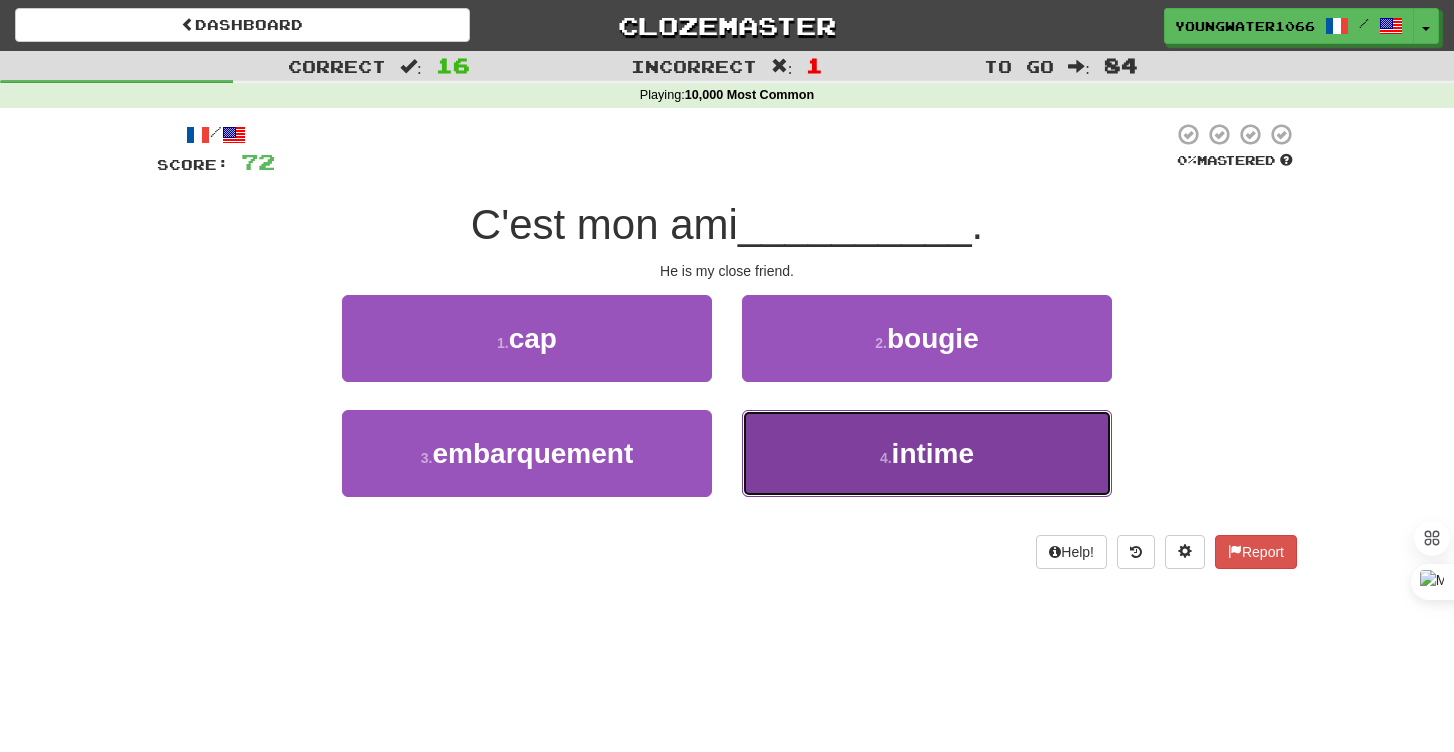click on "4 .  intime" at bounding box center [927, 453] 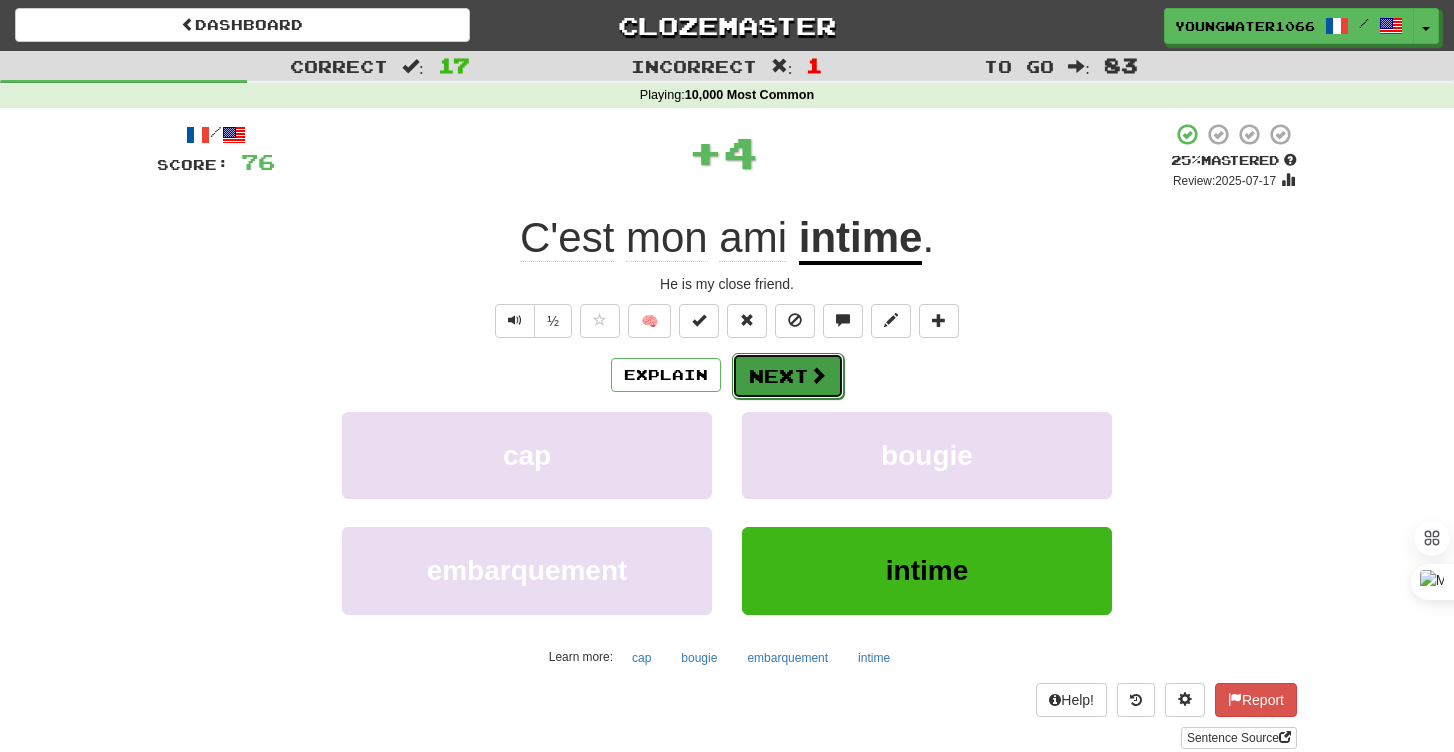 click on "Next" at bounding box center [788, 376] 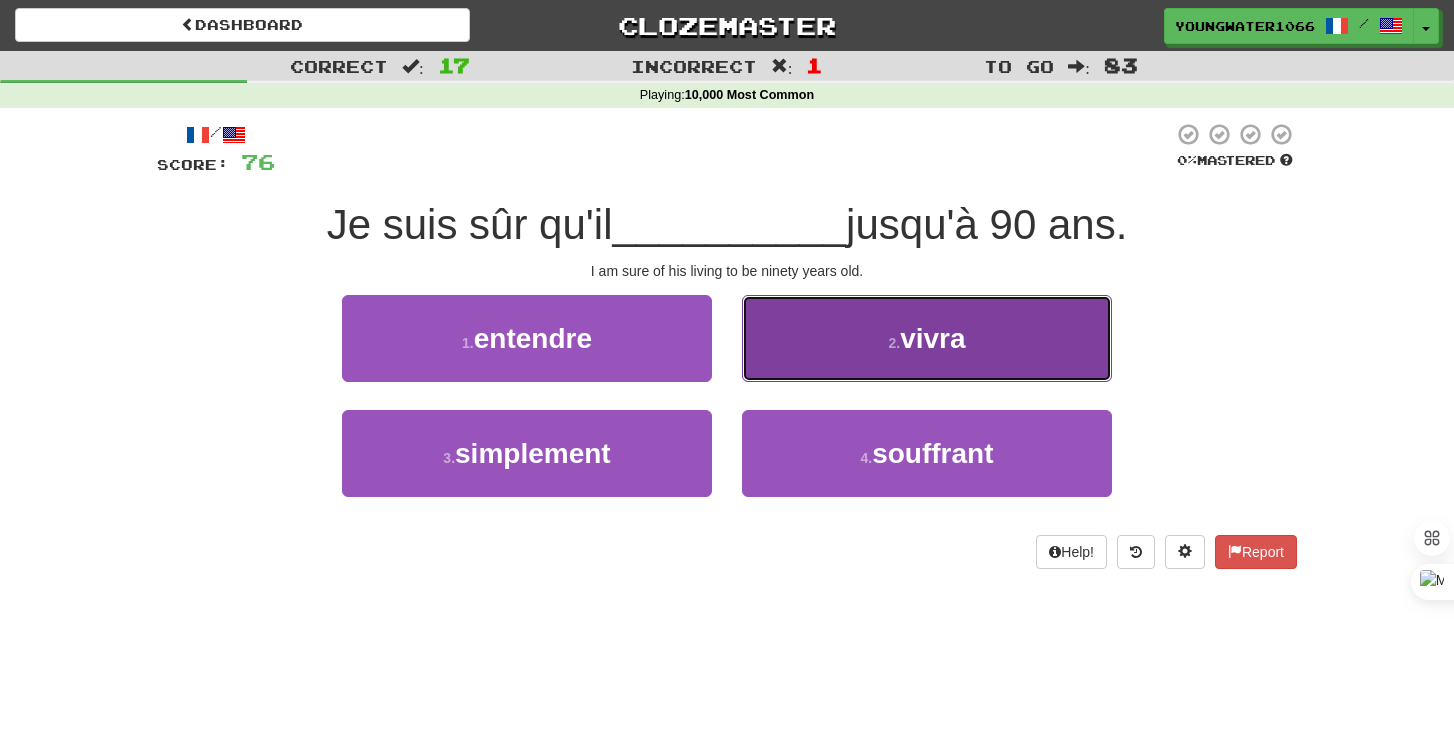 click on "2 .  vivra" at bounding box center (927, 338) 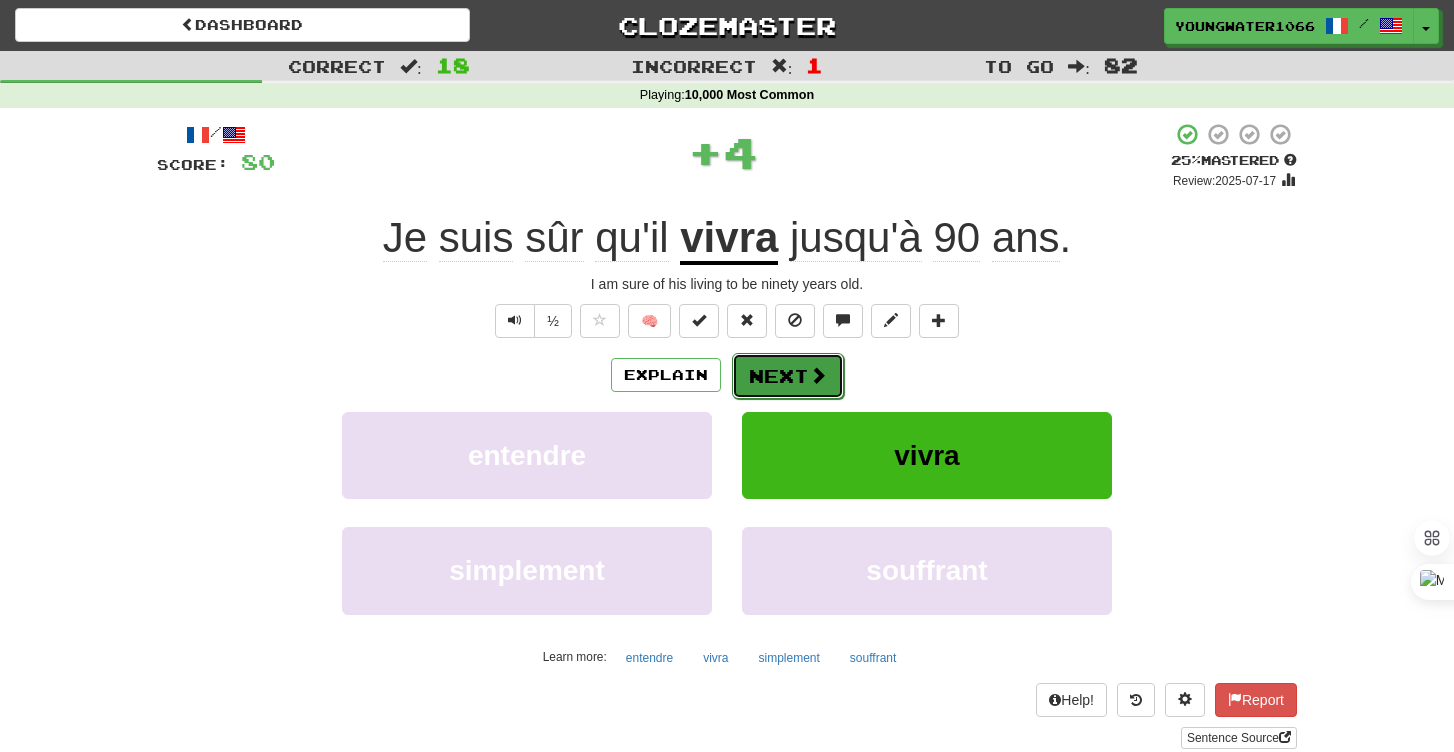 click on "Next" at bounding box center [788, 376] 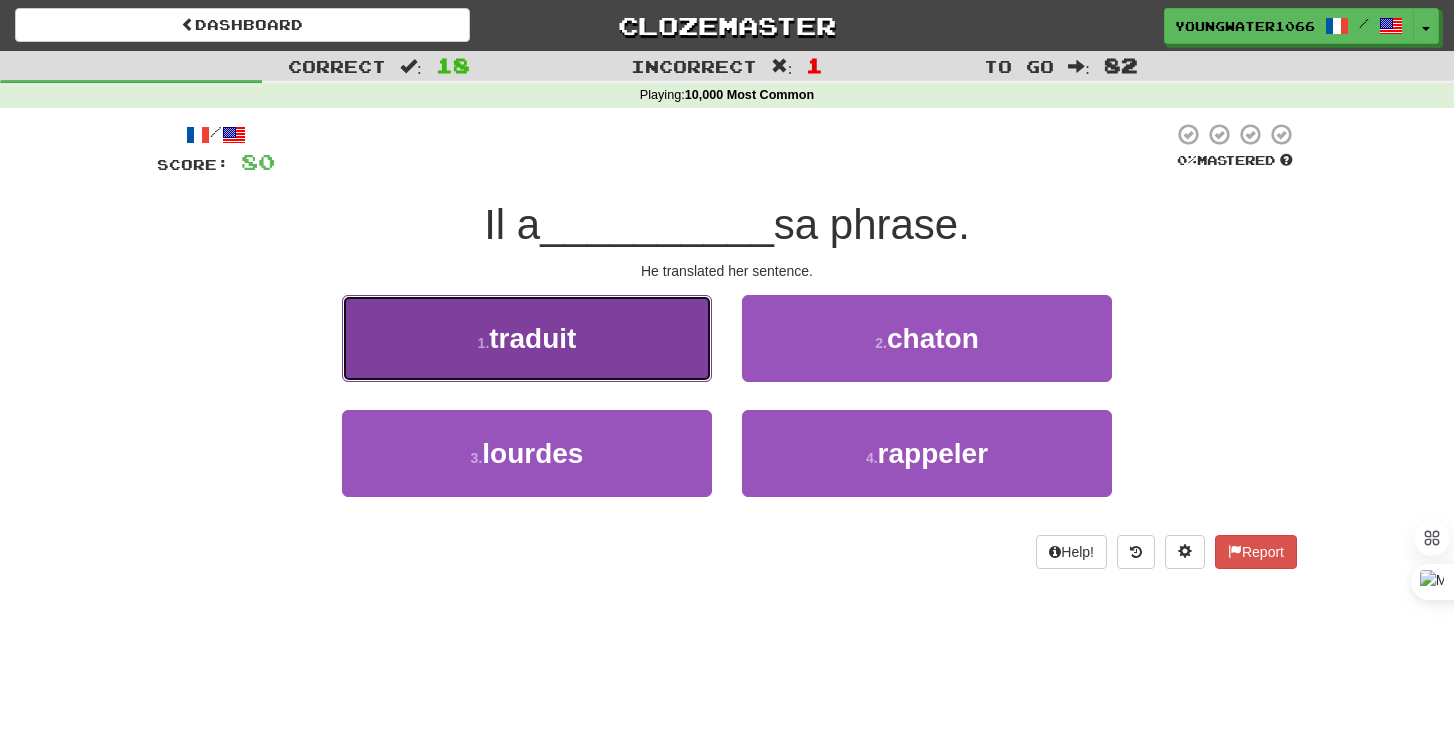 click on "1 .  traduit" at bounding box center [527, 338] 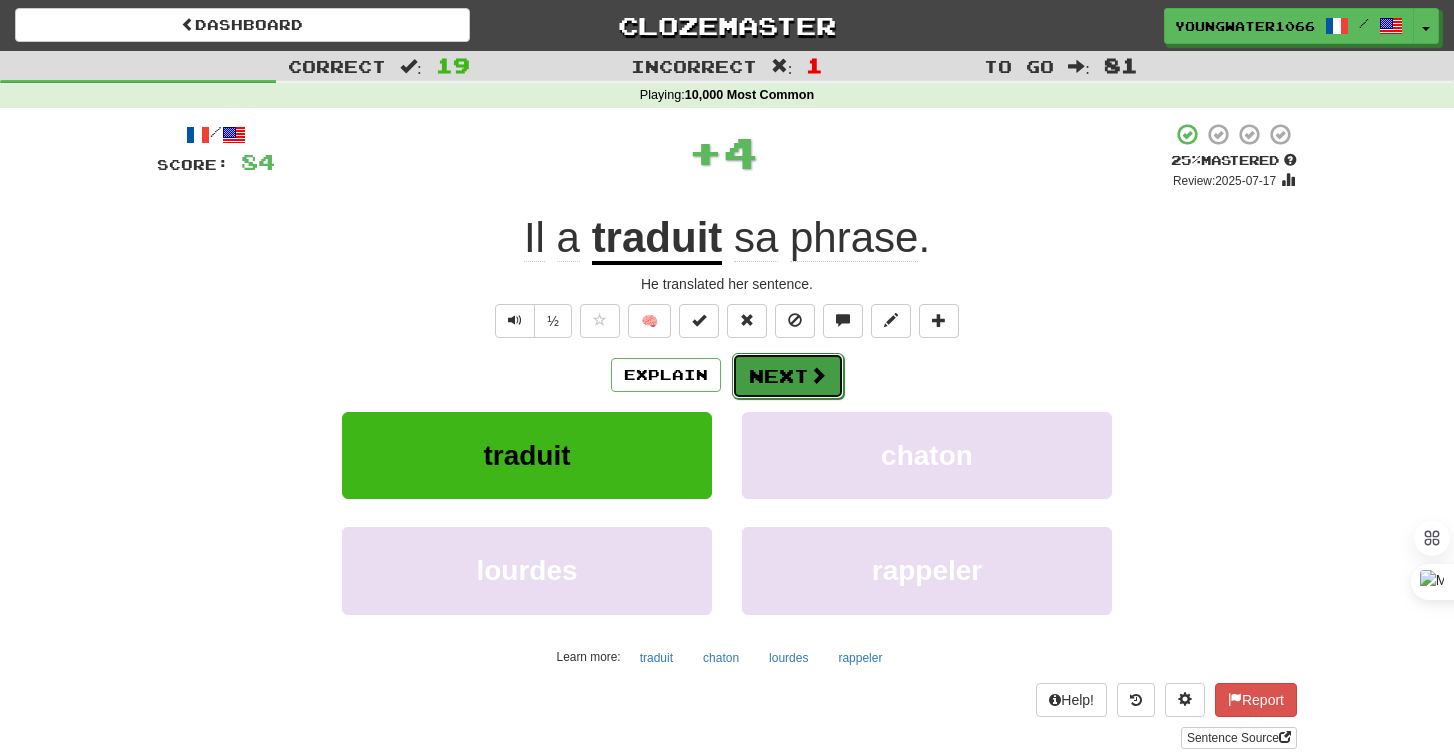 click on "Next" at bounding box center [788, 376] 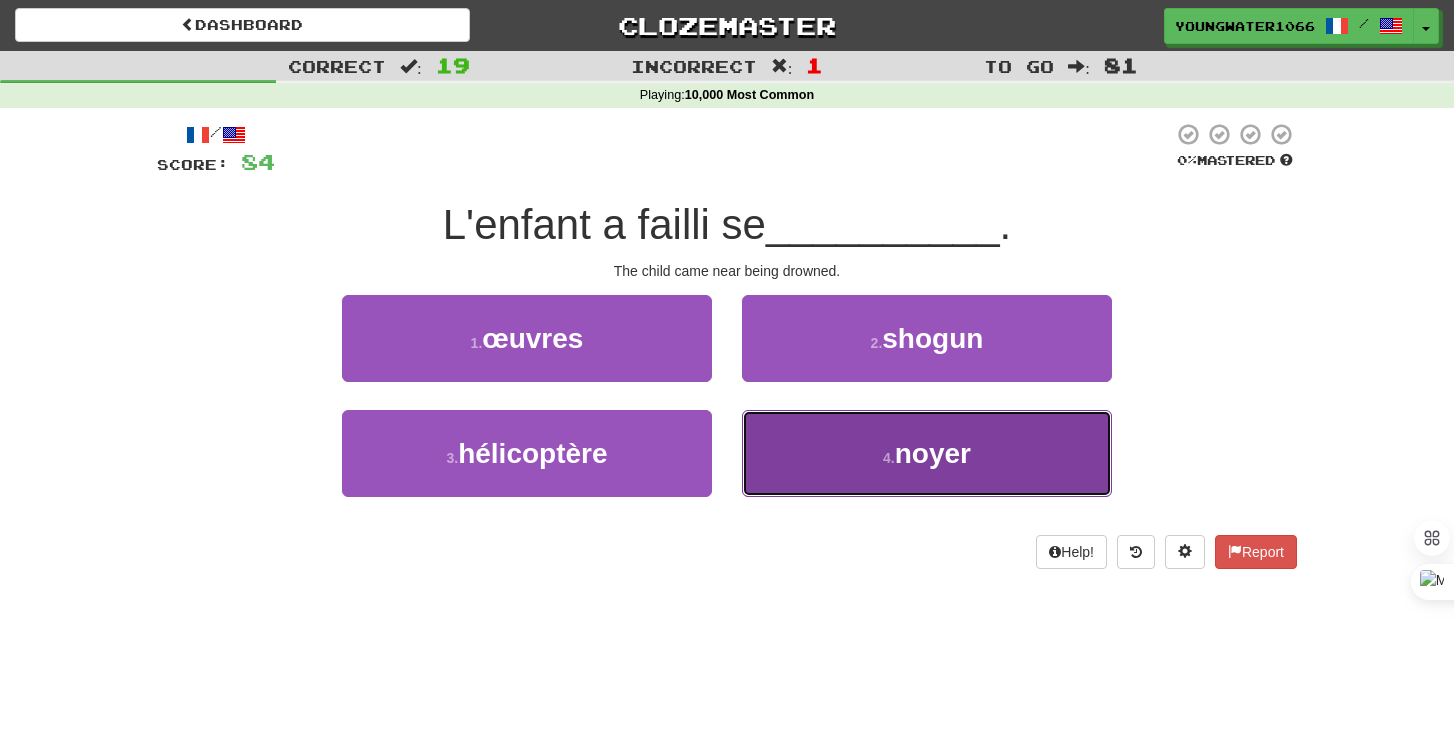 click on "4 .  noyer" at bounding box center [927, 453] 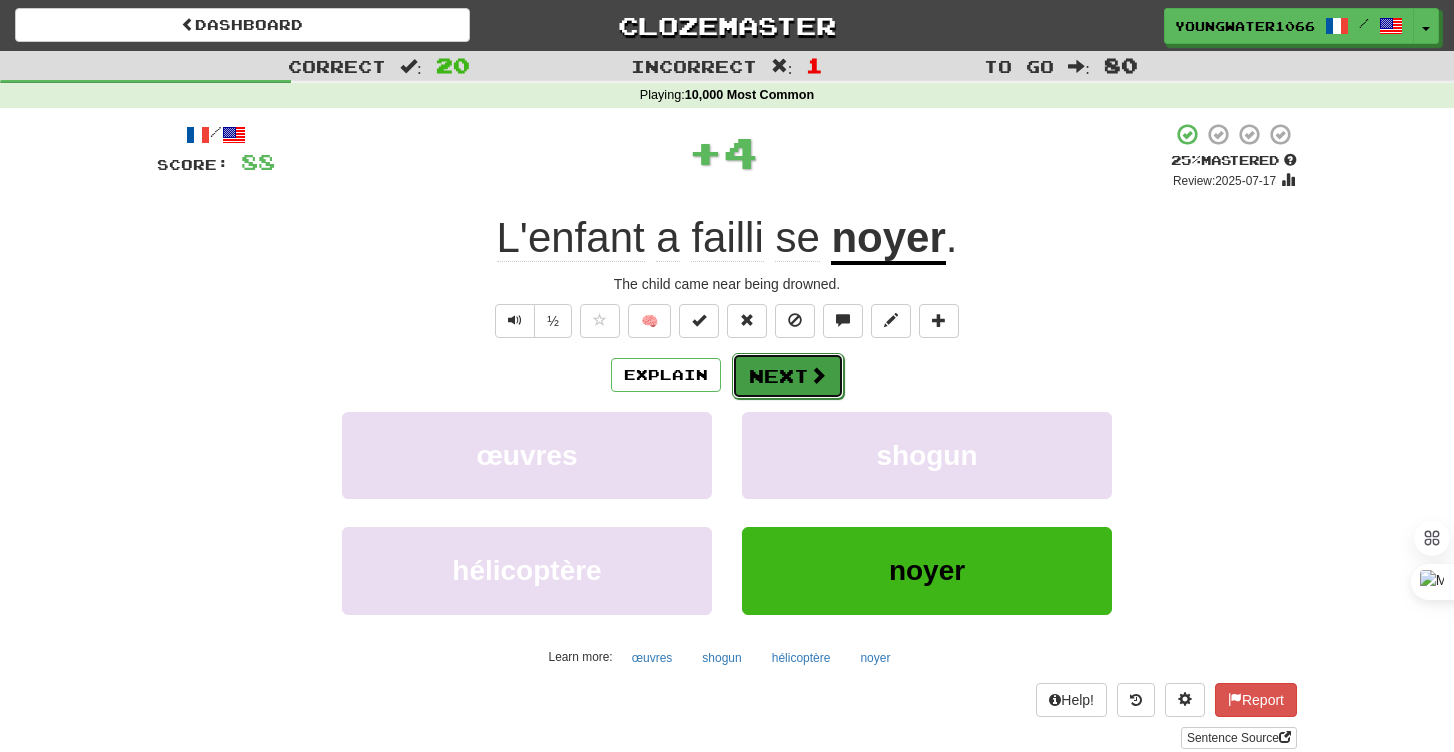 click on "Next" at bounding box center [788, 376] 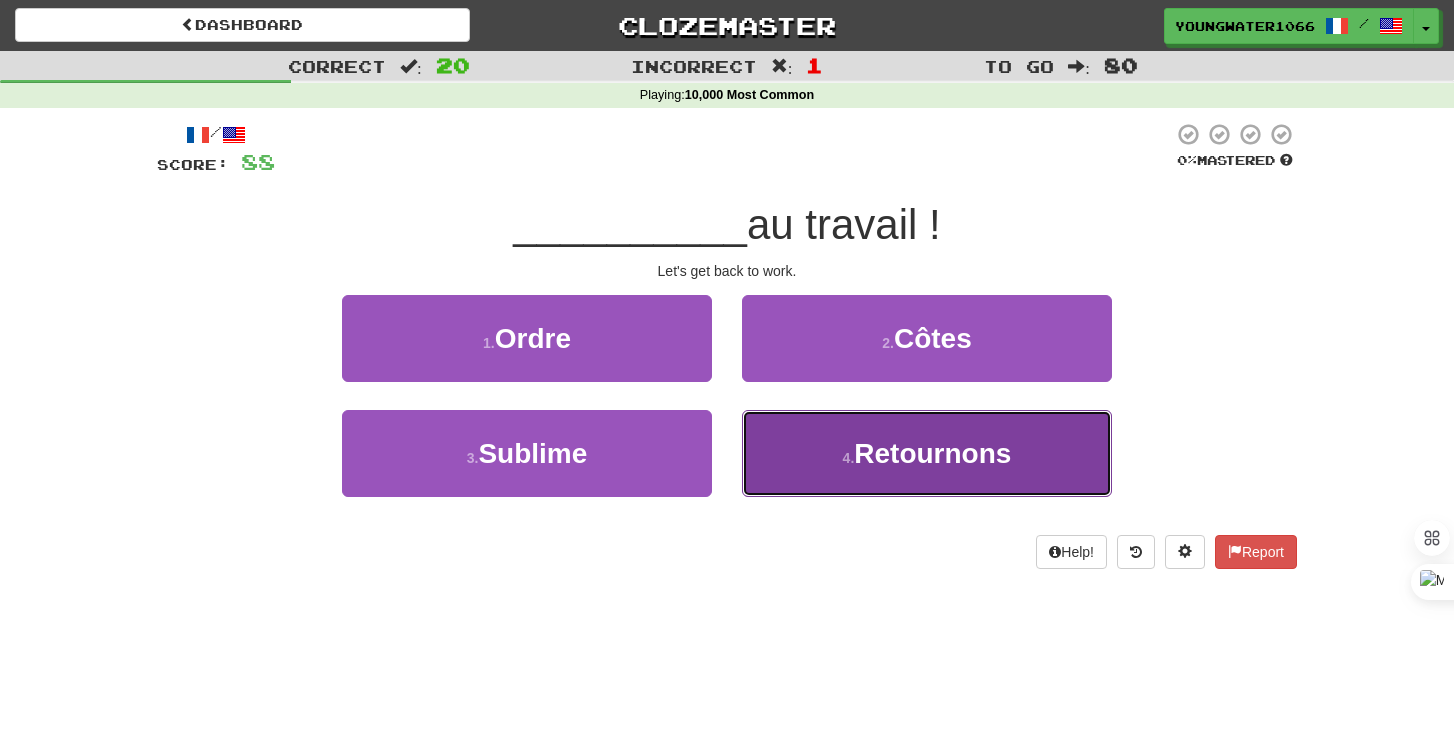 click on "4 .  Retournons" at bounding box center [927, 453] 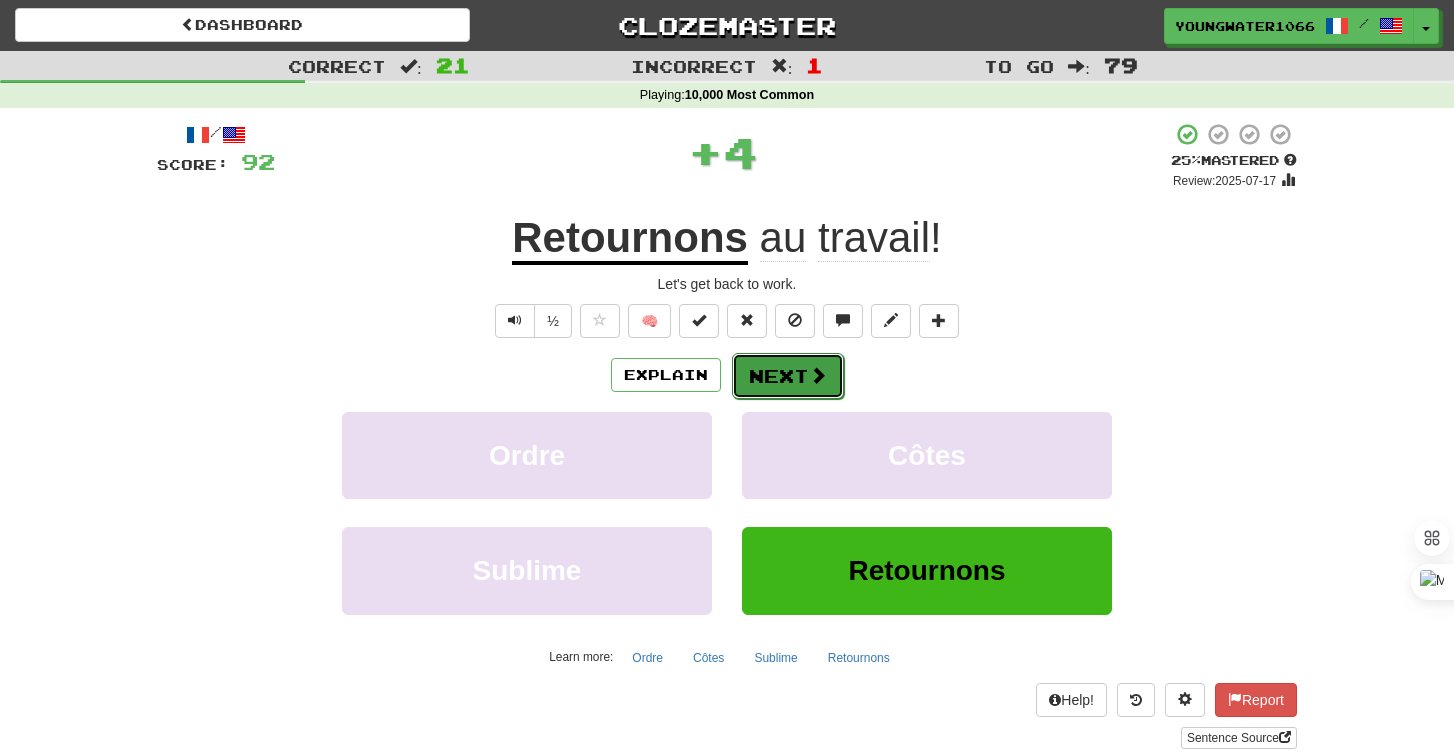 click on "Next" at bounding box center (788, 376) 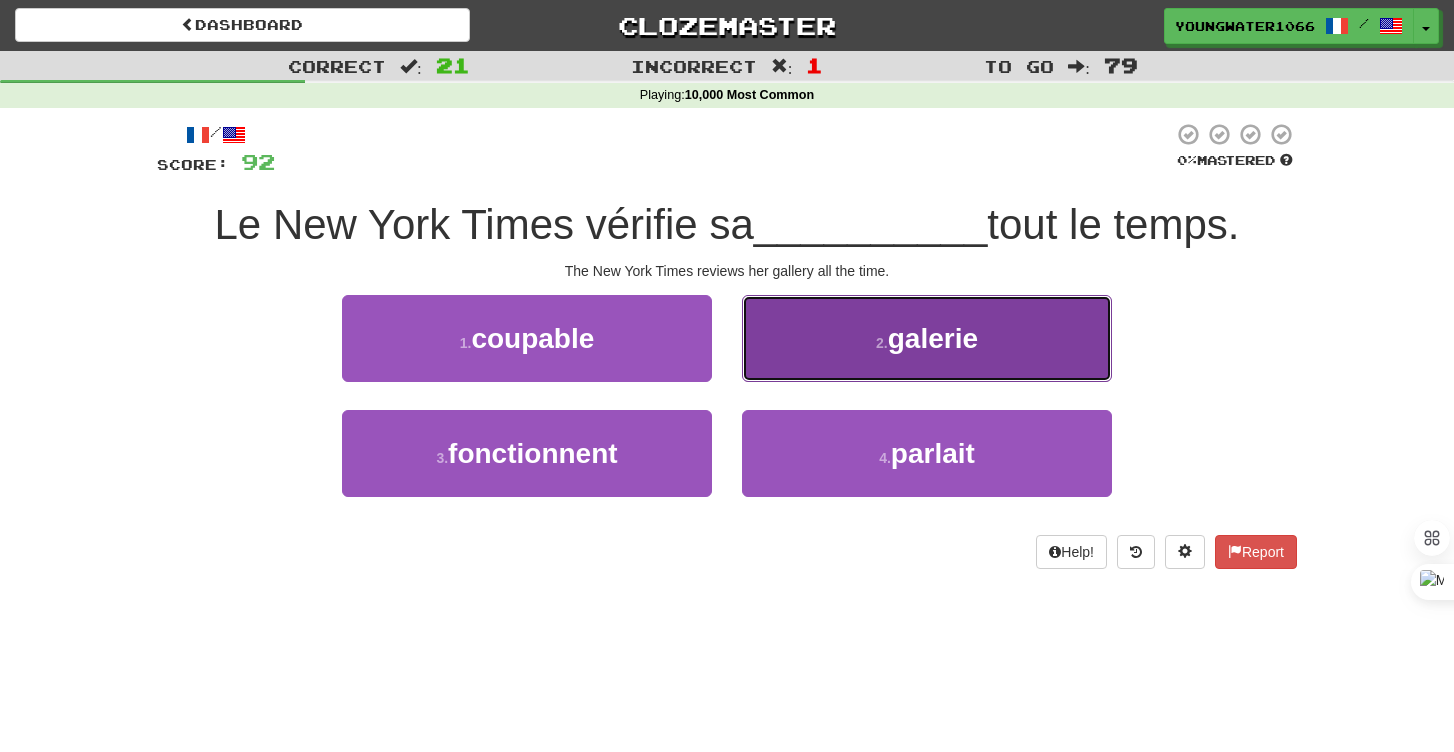 click on "2 . galerie" at bounding box center [927, 338] 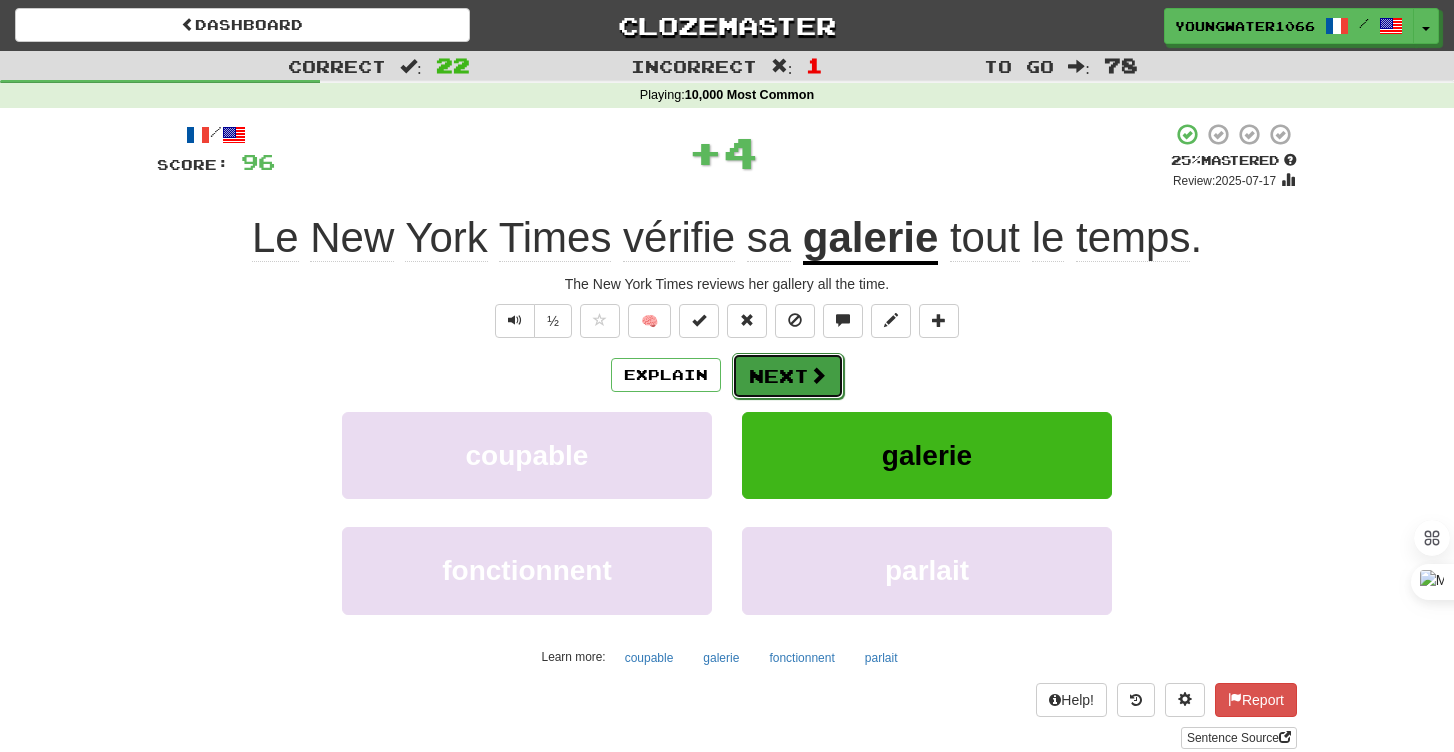 click on "Next" at bounding box center (788, 376) 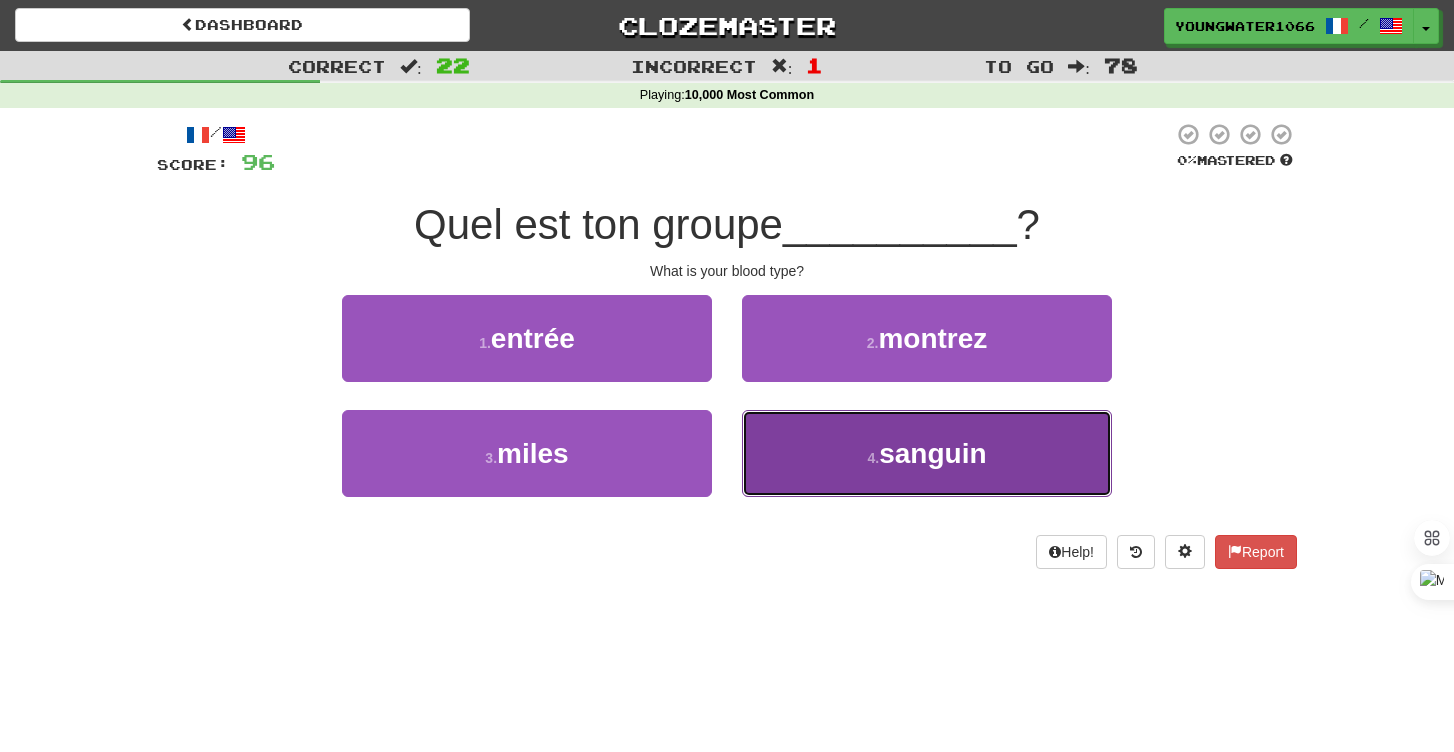 click on "4 .  sanguin" at bounding box center [927, 453] 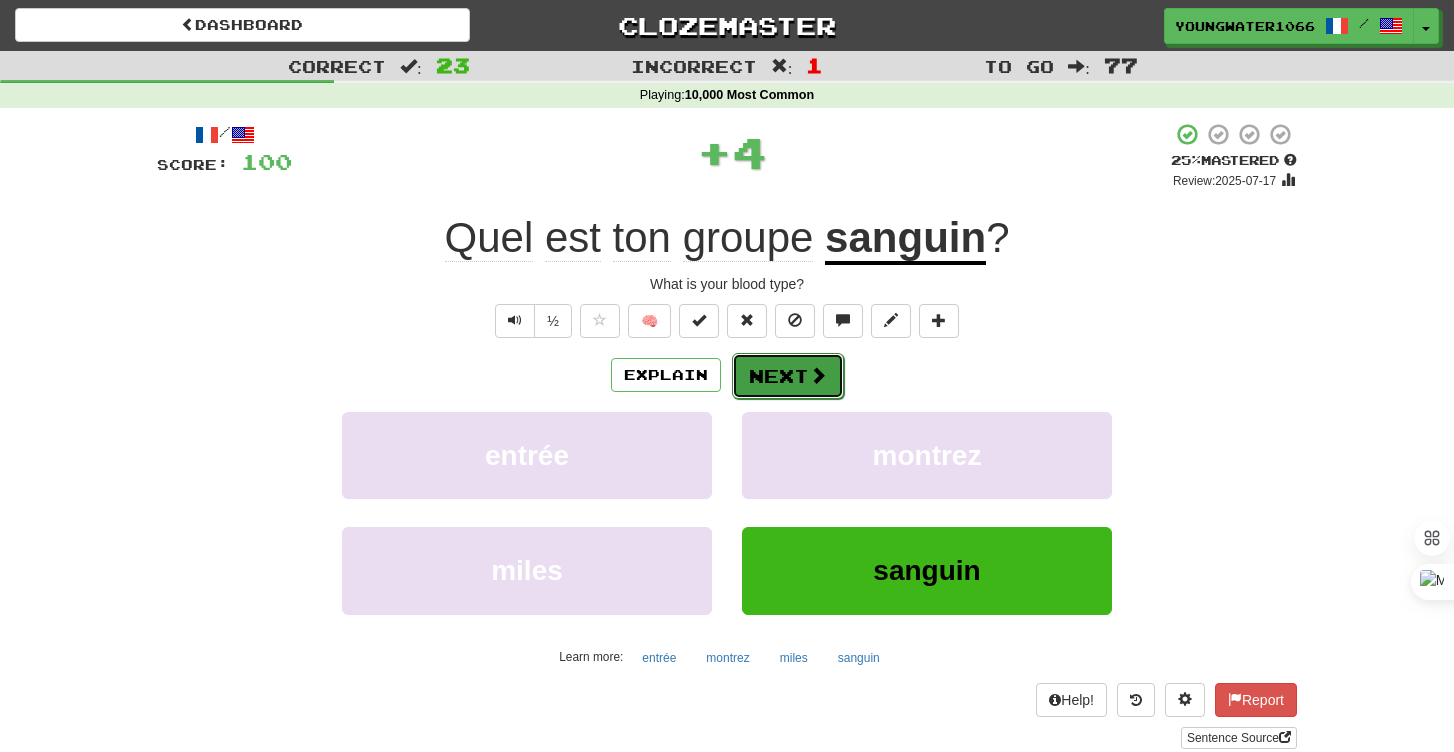 click on "Next" at bounding box center (788, 376) 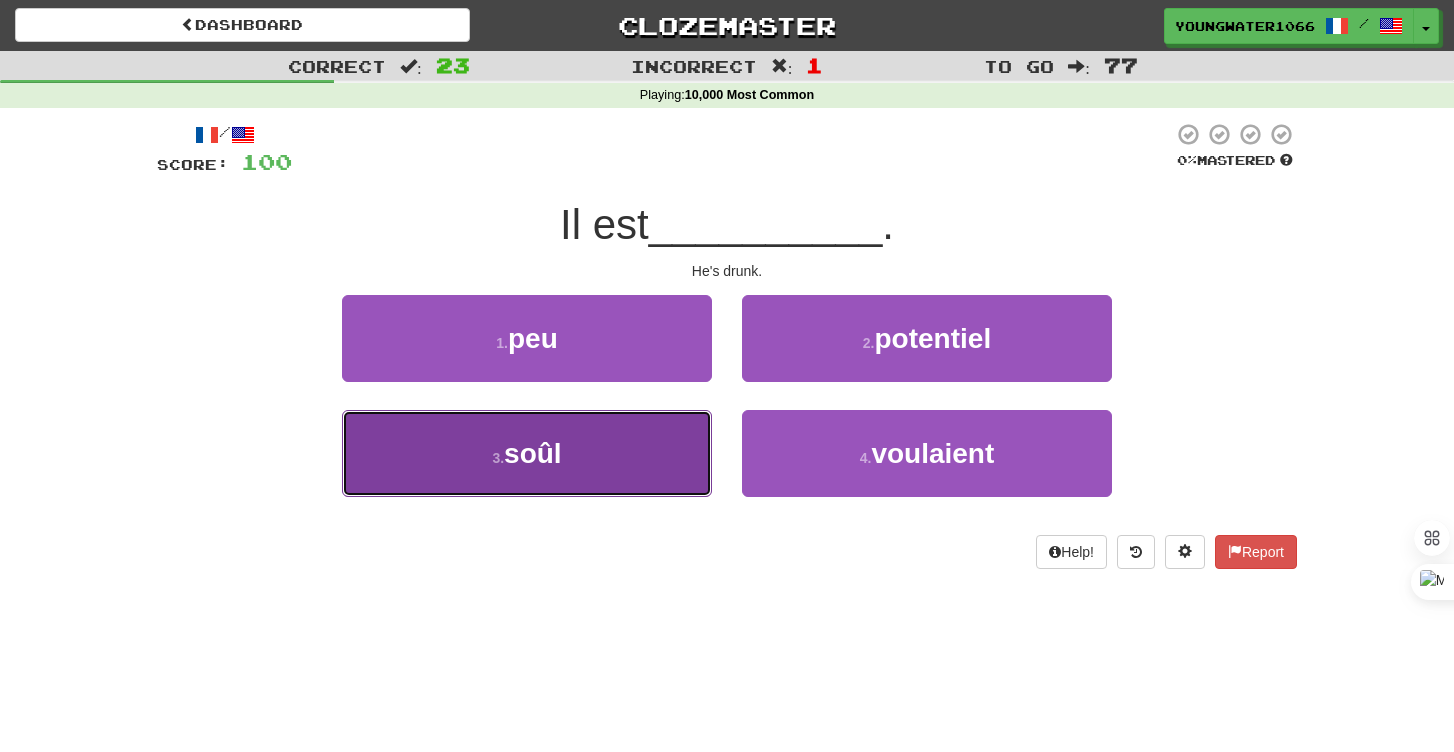 click on "3 .  soûl" at bounding box center (527, 453) 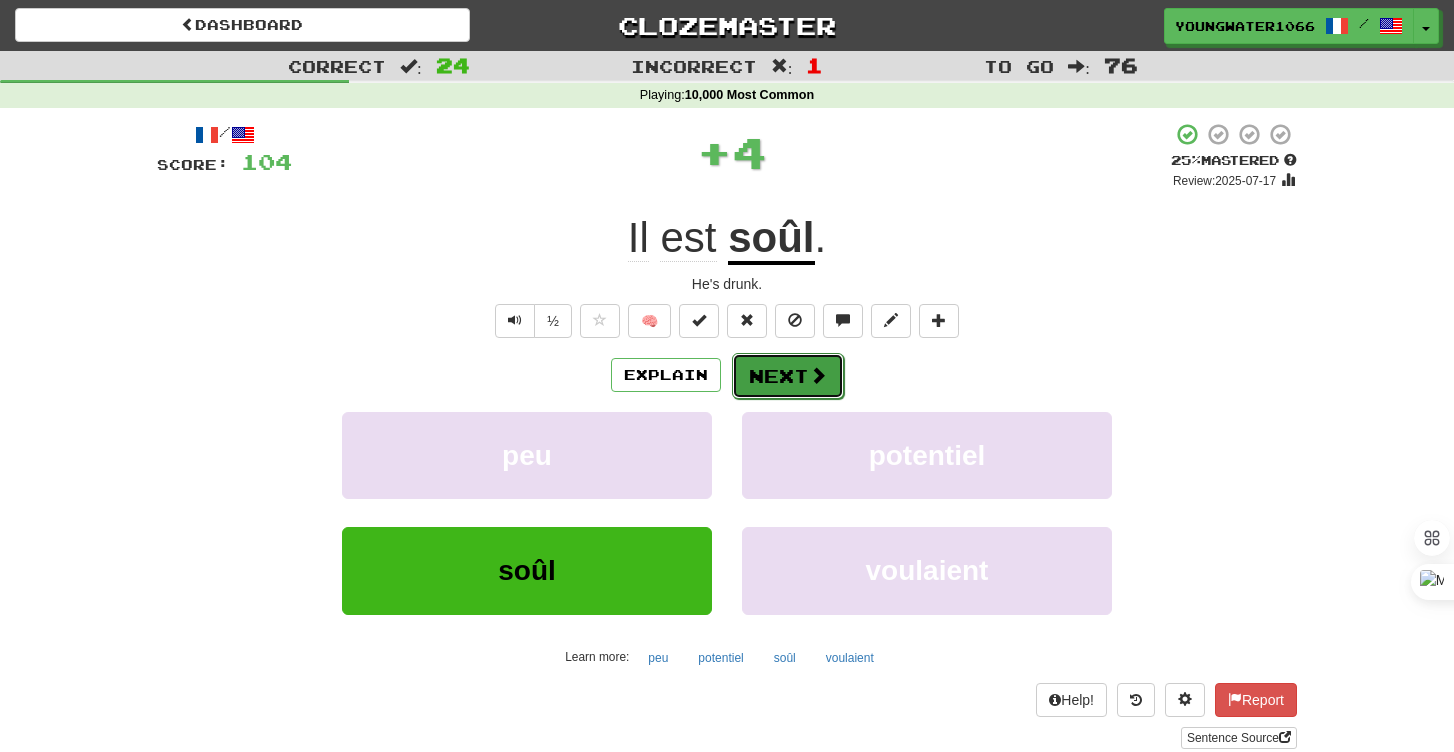 click on "Next" at bounding box center (788, 376) 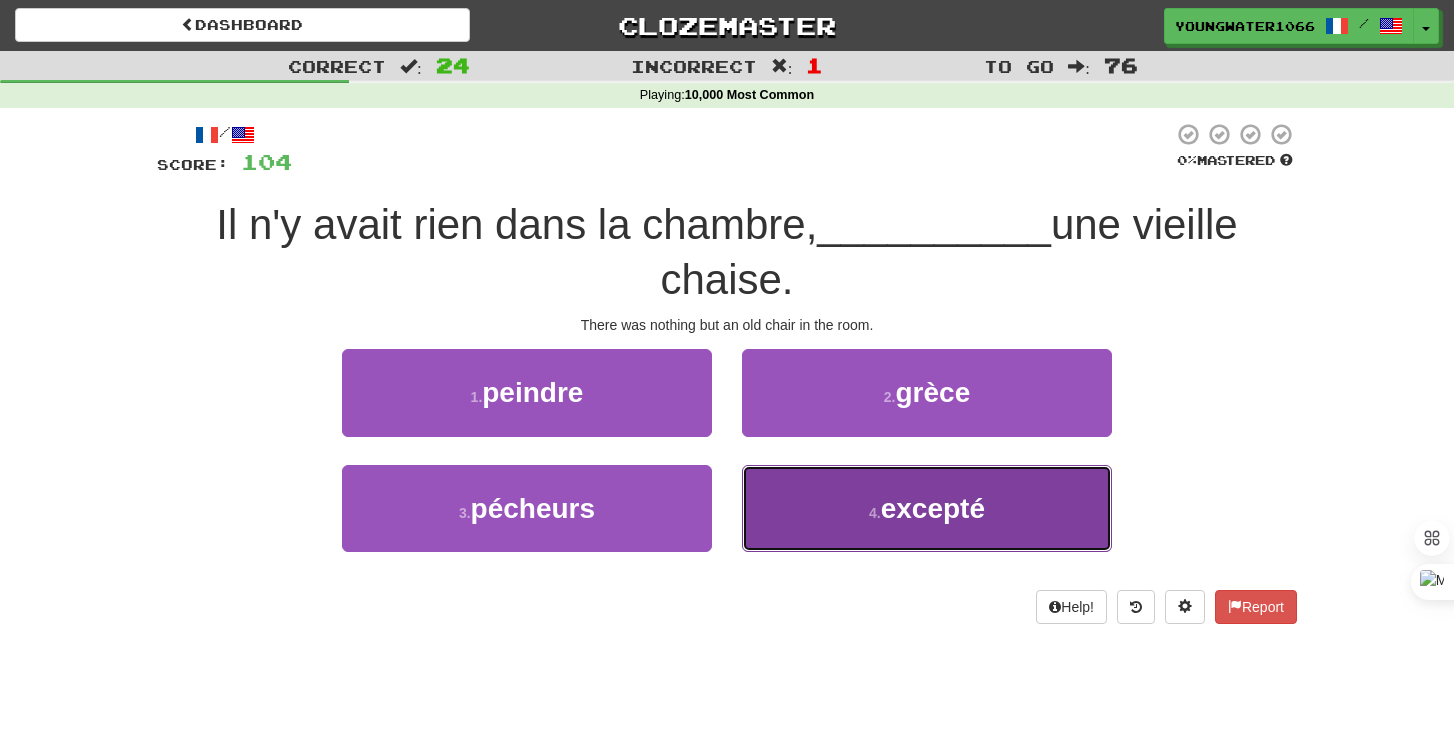 click on "4 . excepté" at bounding box center (927, 508) 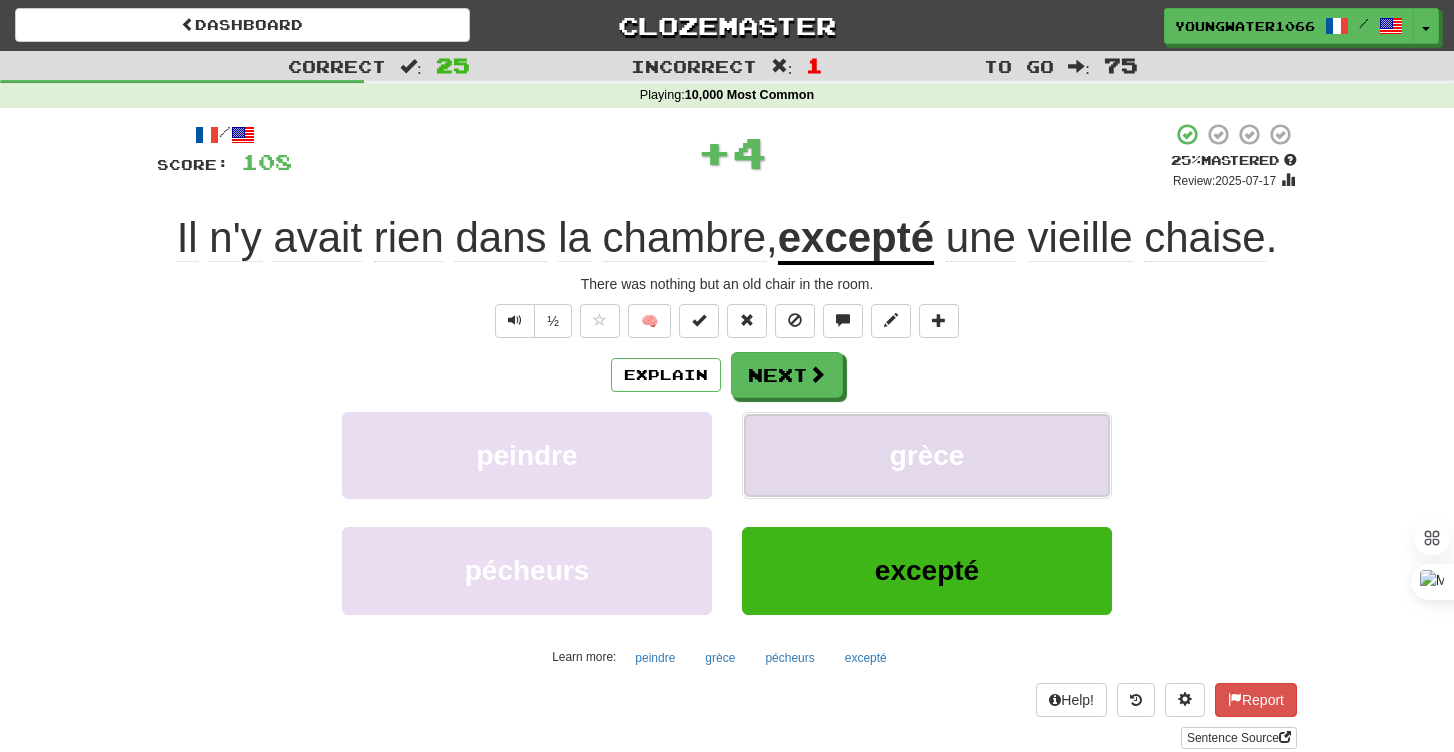 click on "grèce" at bounding box center (927, 455) 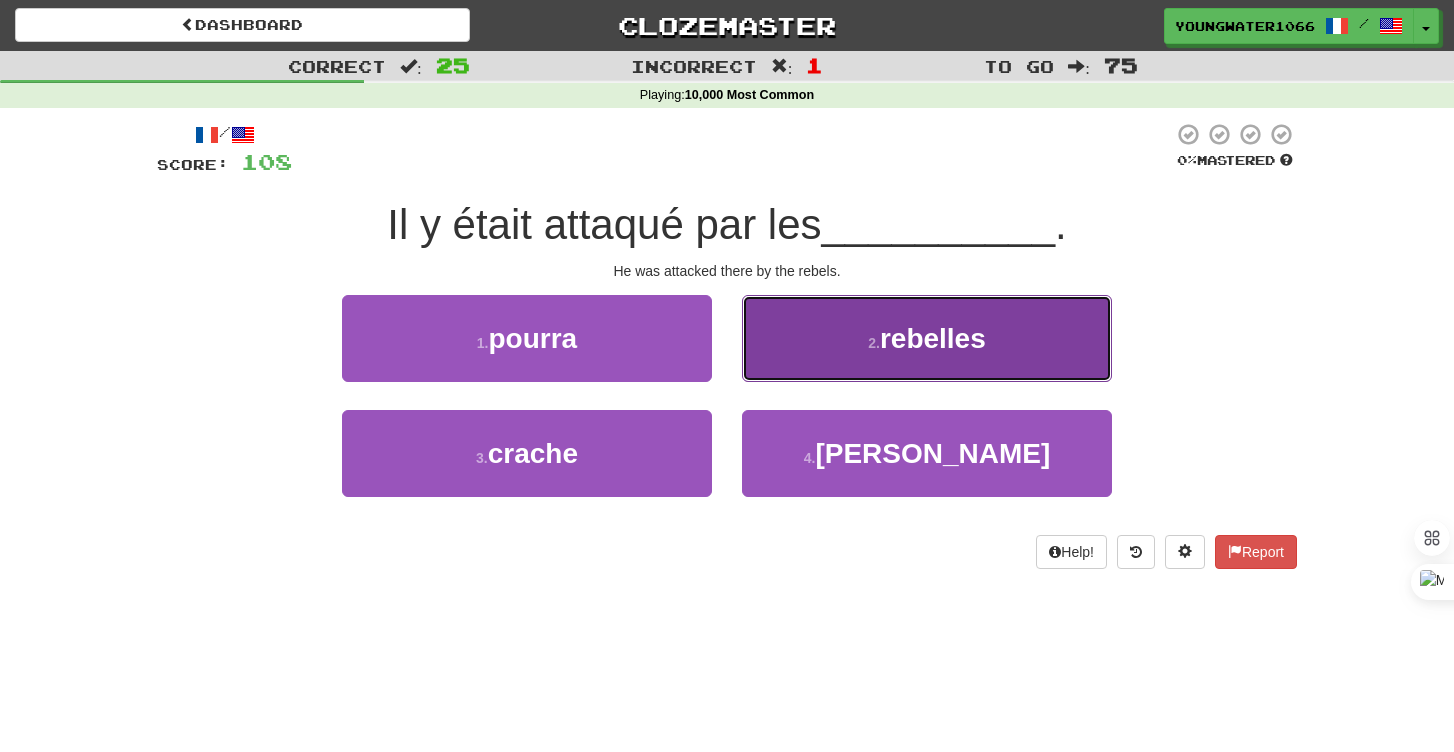 click on "2 . rebelles" at bounding box center (927, 338) 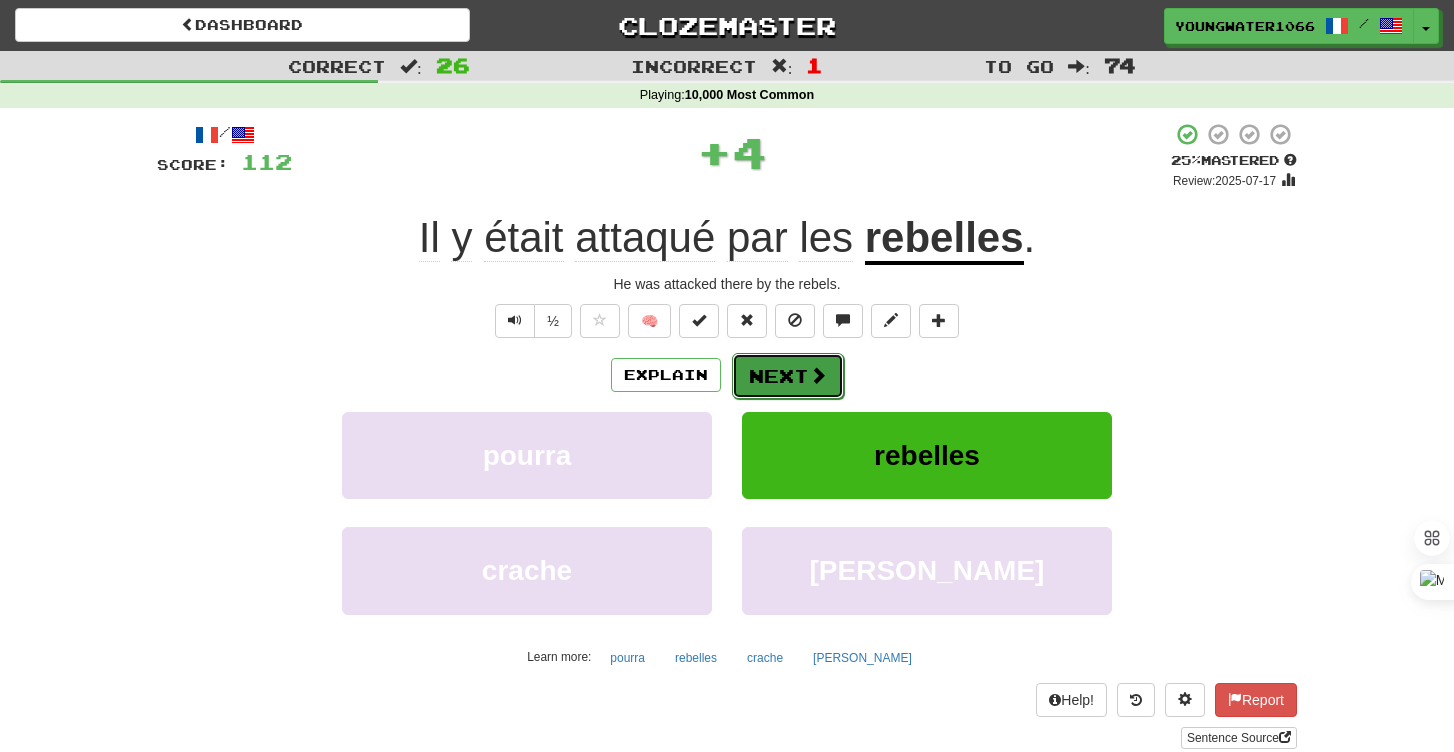 click on "Next" at bounding box center [788, 376] 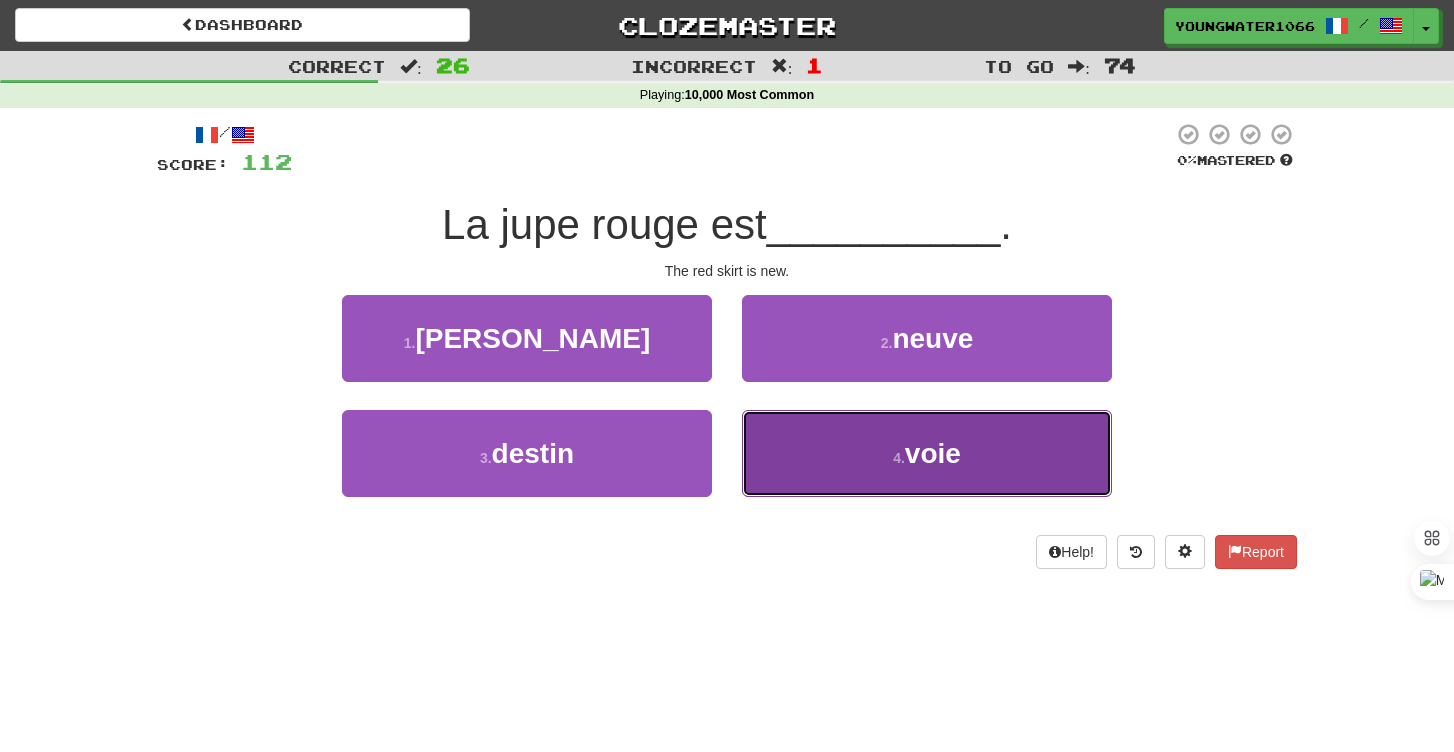 click on "4 . voie" at bounding box center [927, 453] 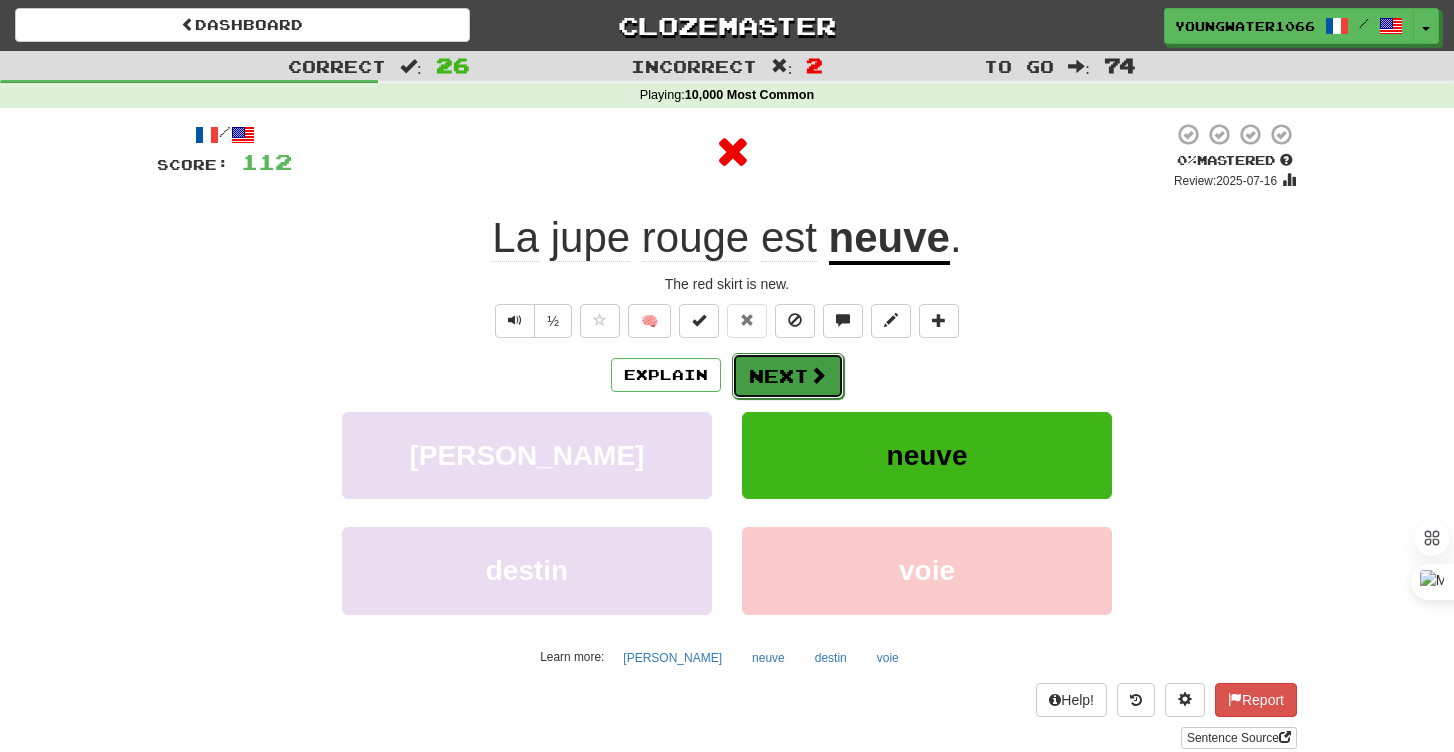 click on "Next" at bounding box center (788, 376) 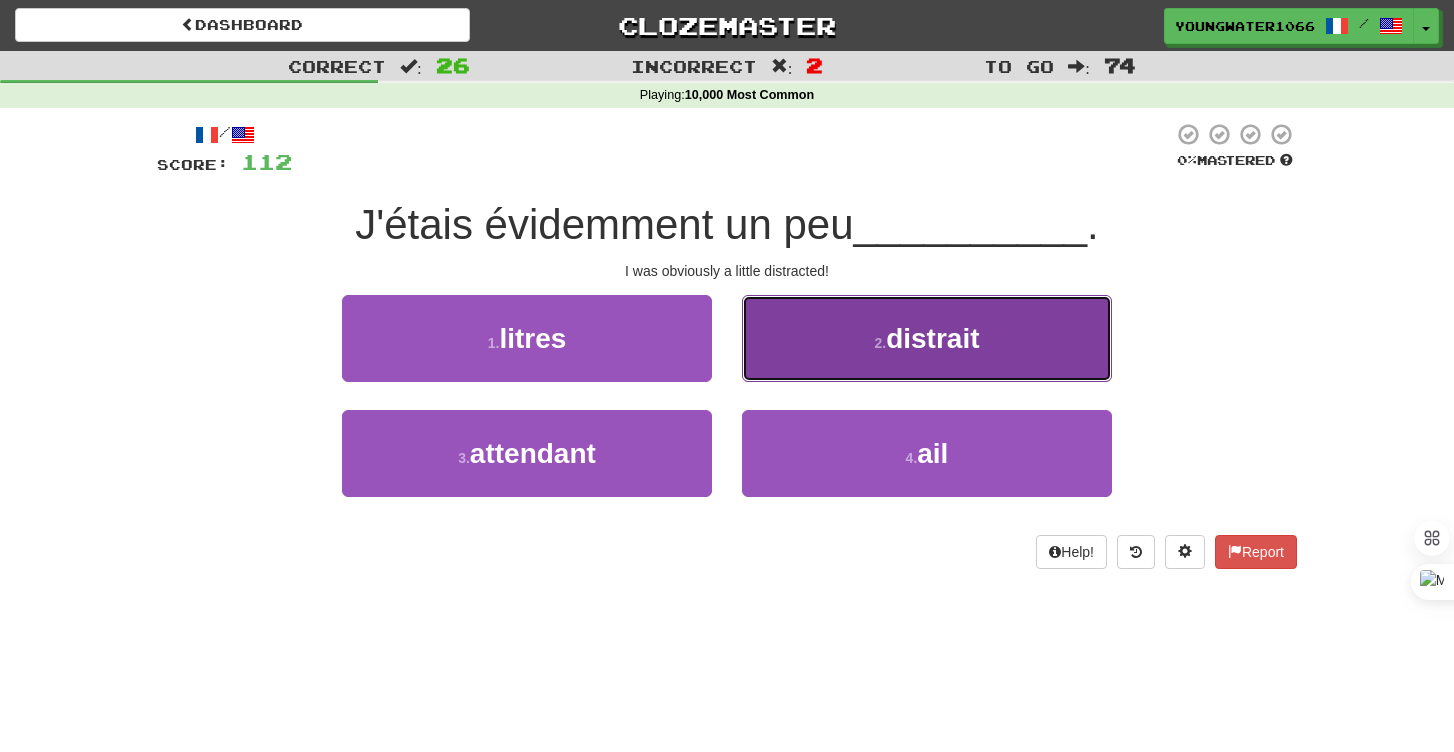 click on "2 . distrait" at bounding box center [927, 338] 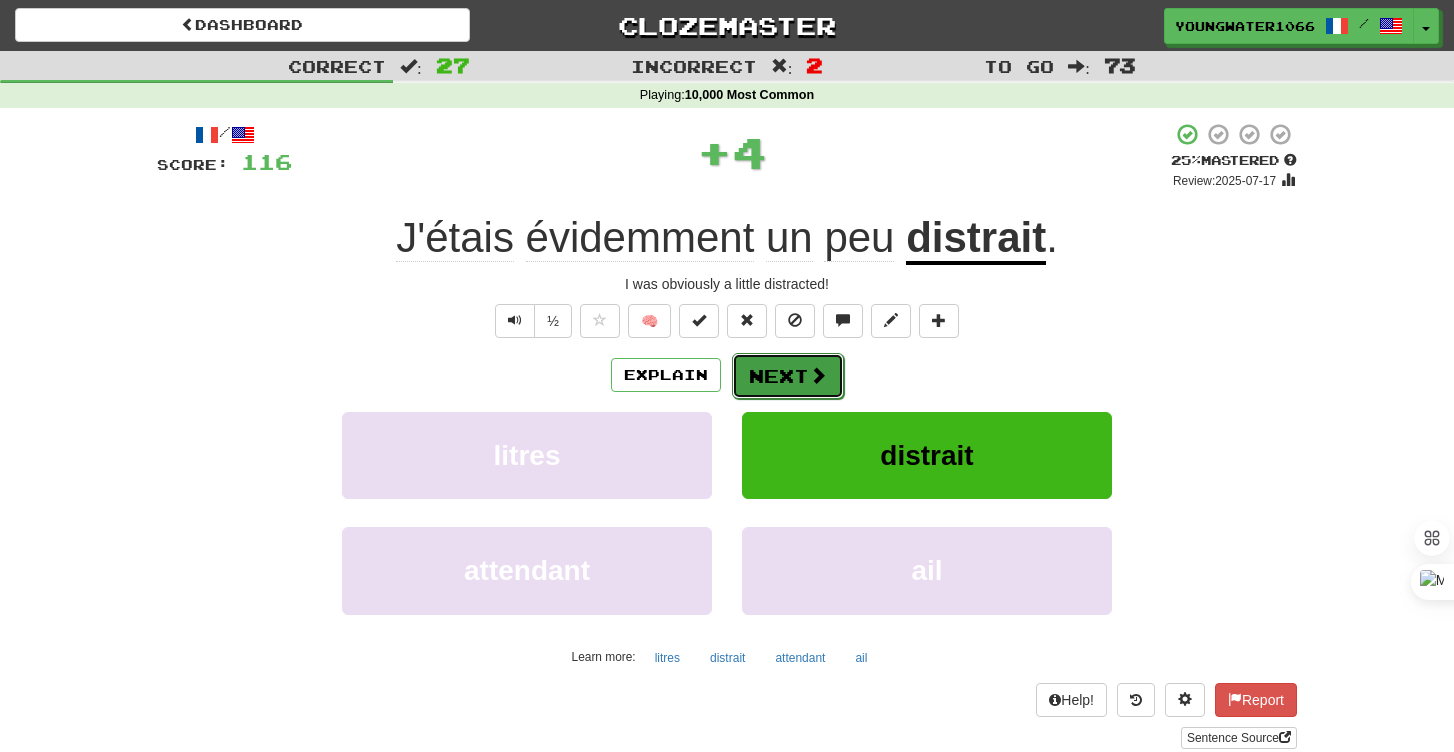 click on "Next" at bounding box center (788, 376) 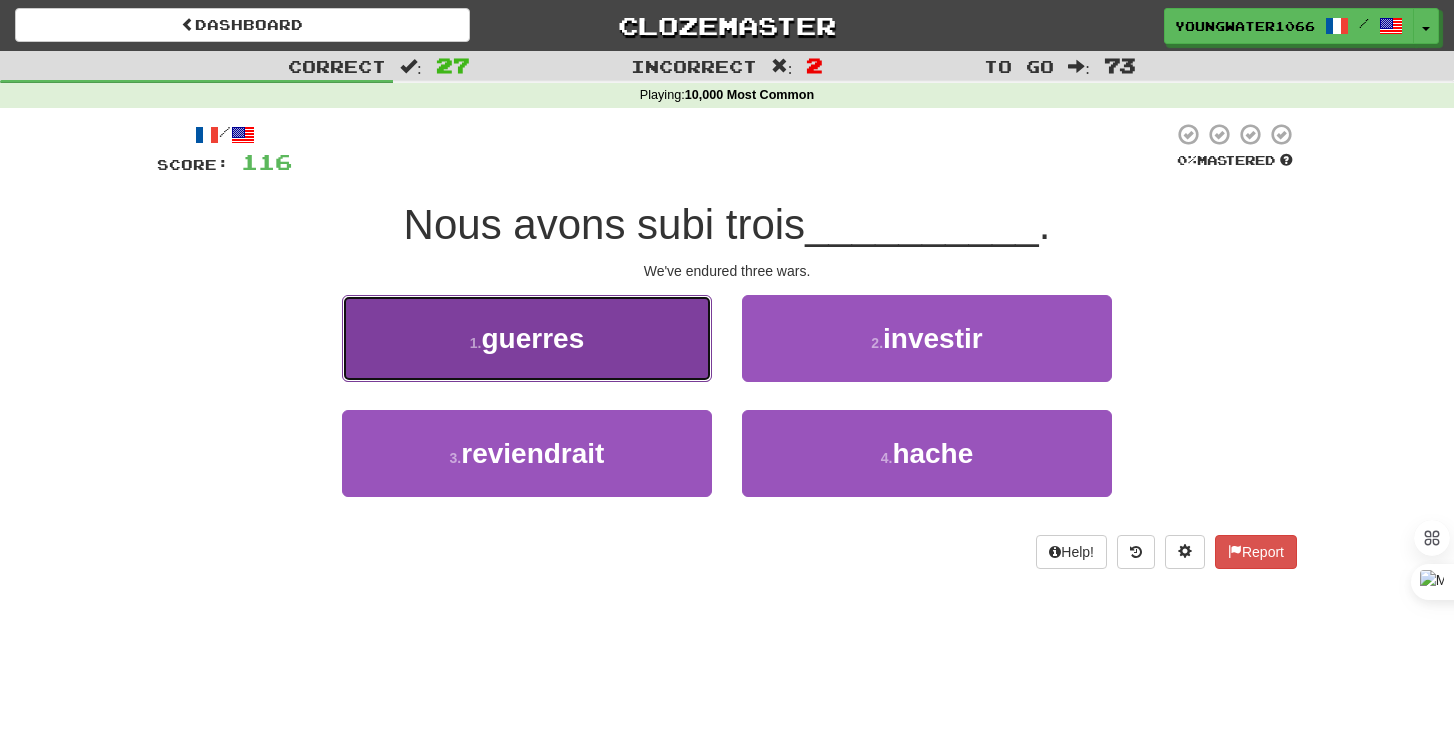 click on "1 .  guerres" at bounding box center [527, 338] 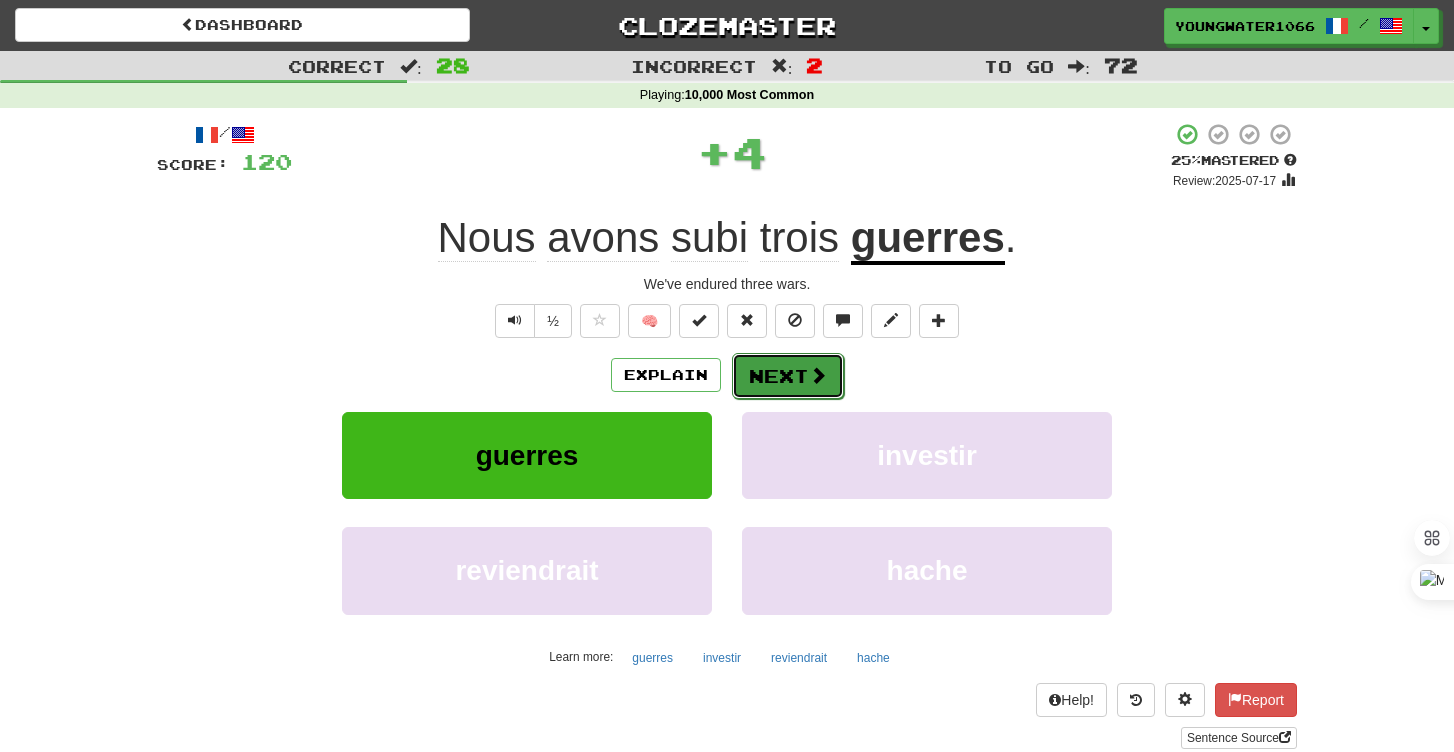 click on "Next" at bounding box center (788, 376) 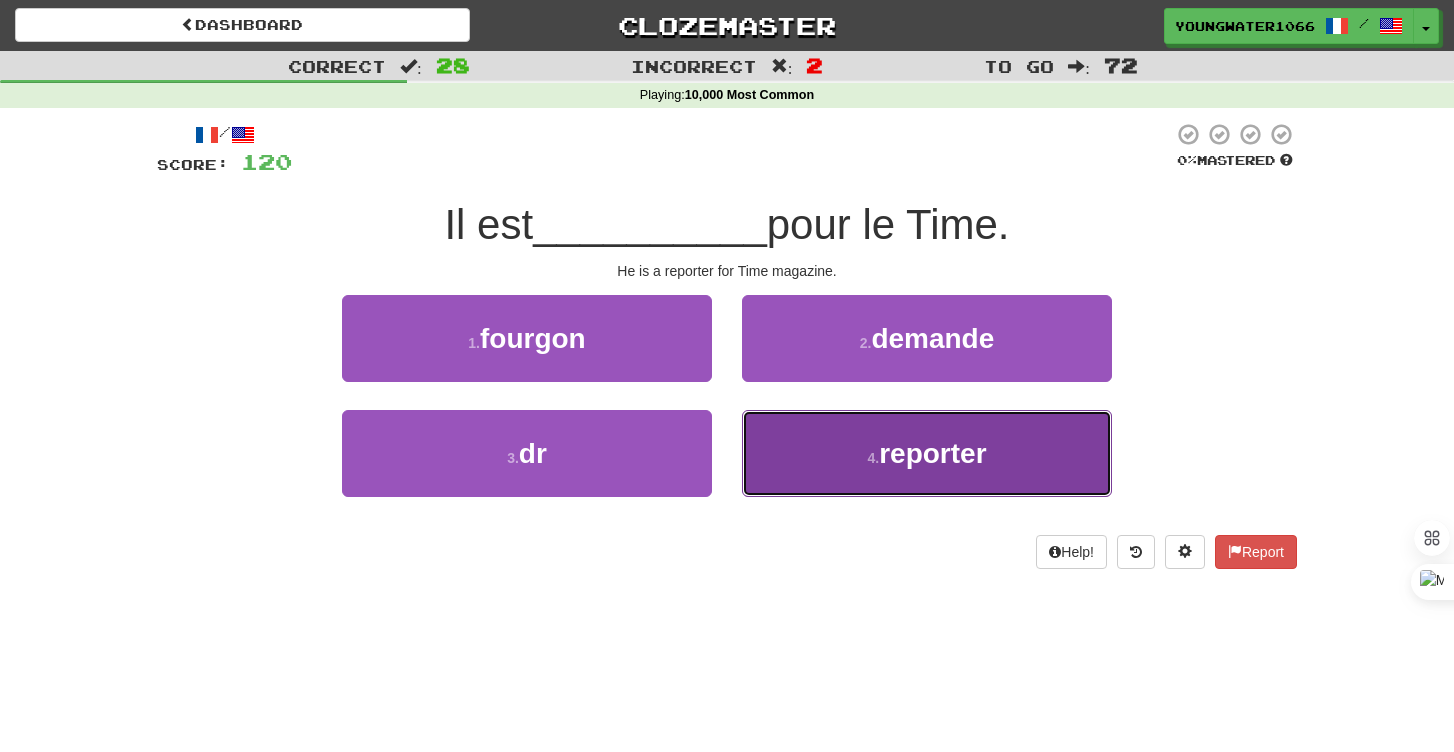 click on "4 . reporter" at bounding box center [927, 453] 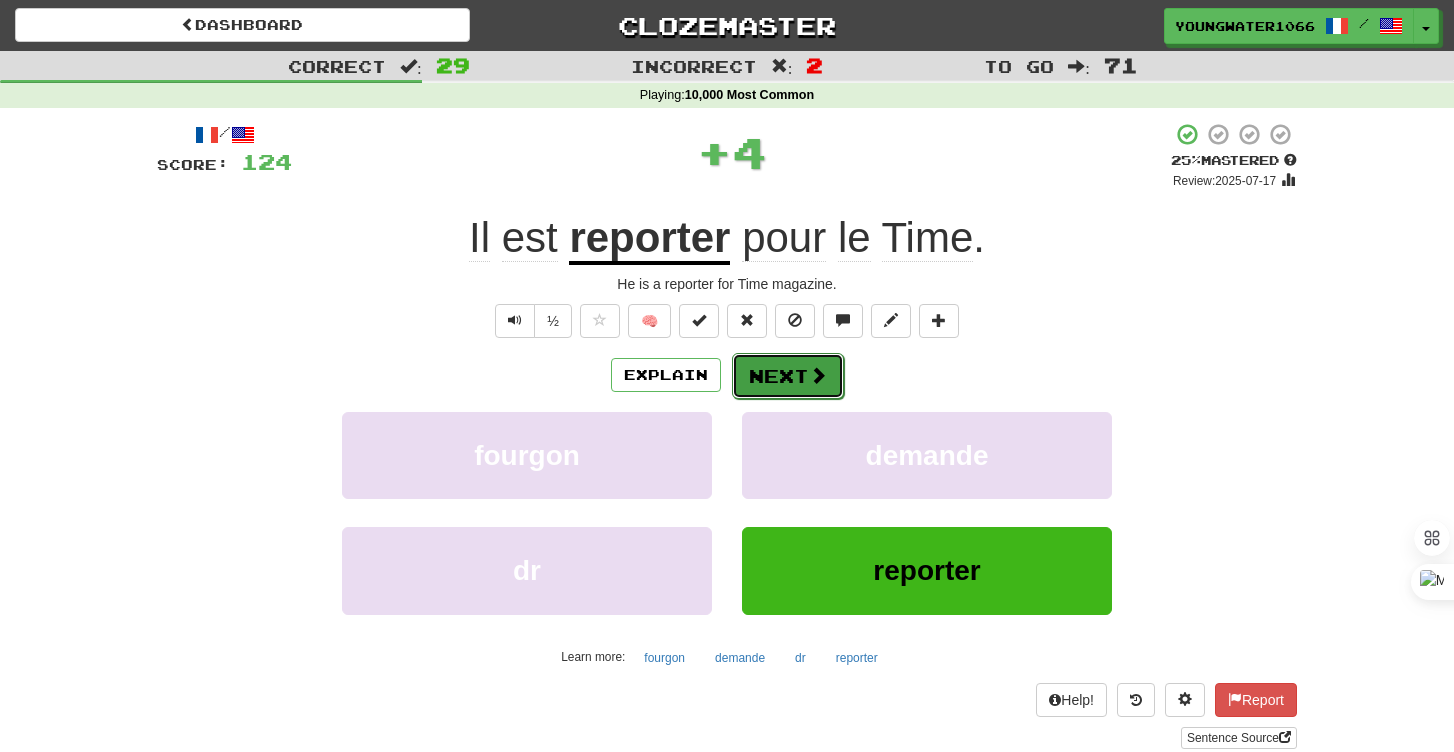 click on "Next" at bounding box center (788, 376) 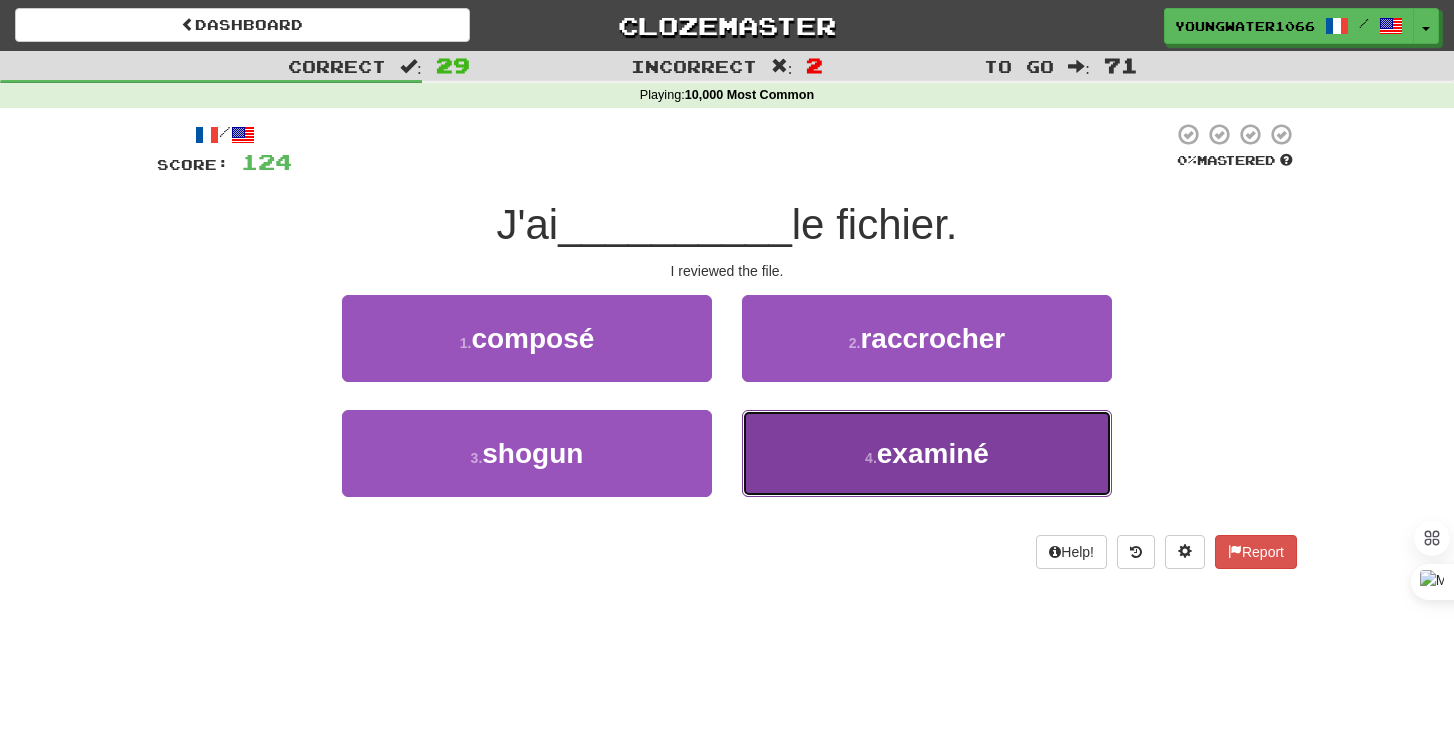click on "4 . examiné" at bounding box center [927, 453] 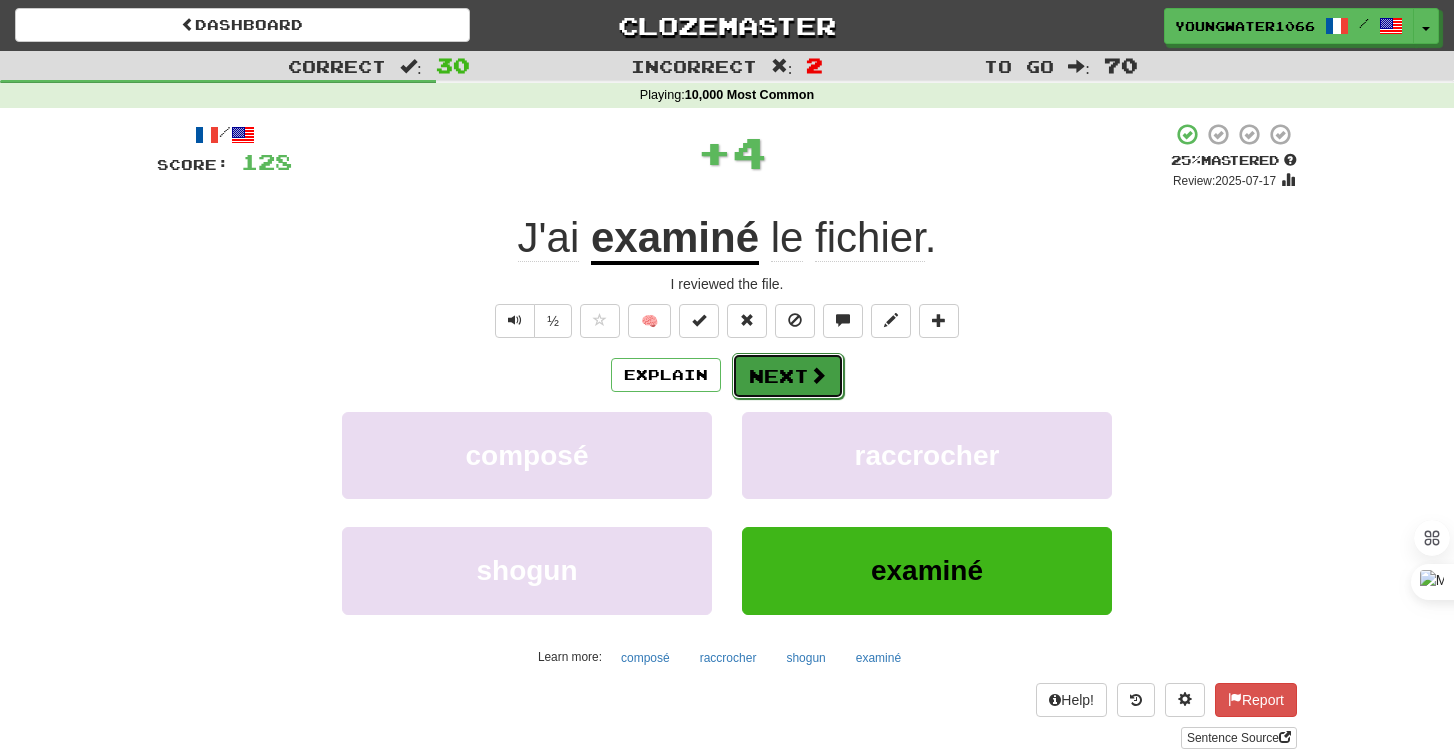 click on "Next" at bounding box center [788, 376] 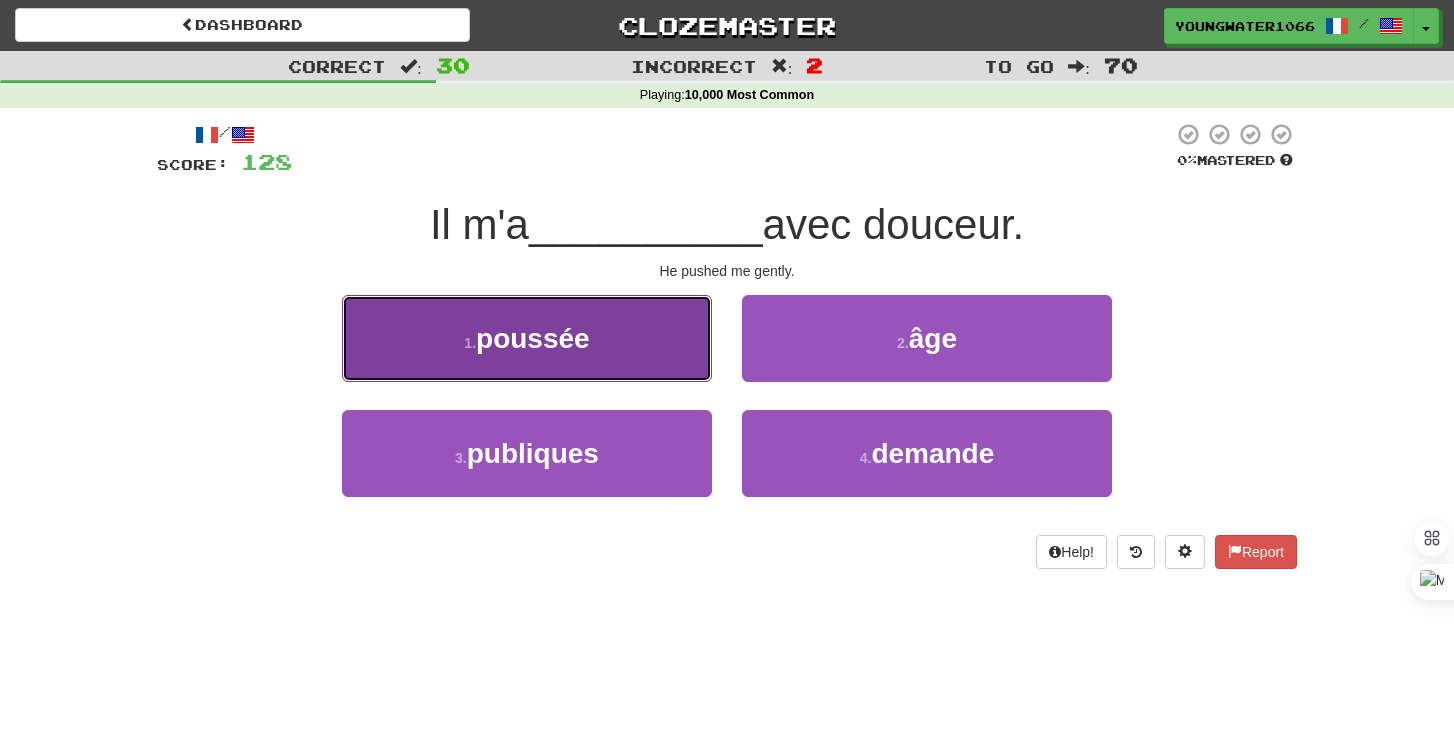 click on "1 .  poussée" at bounding box center (527, 338) 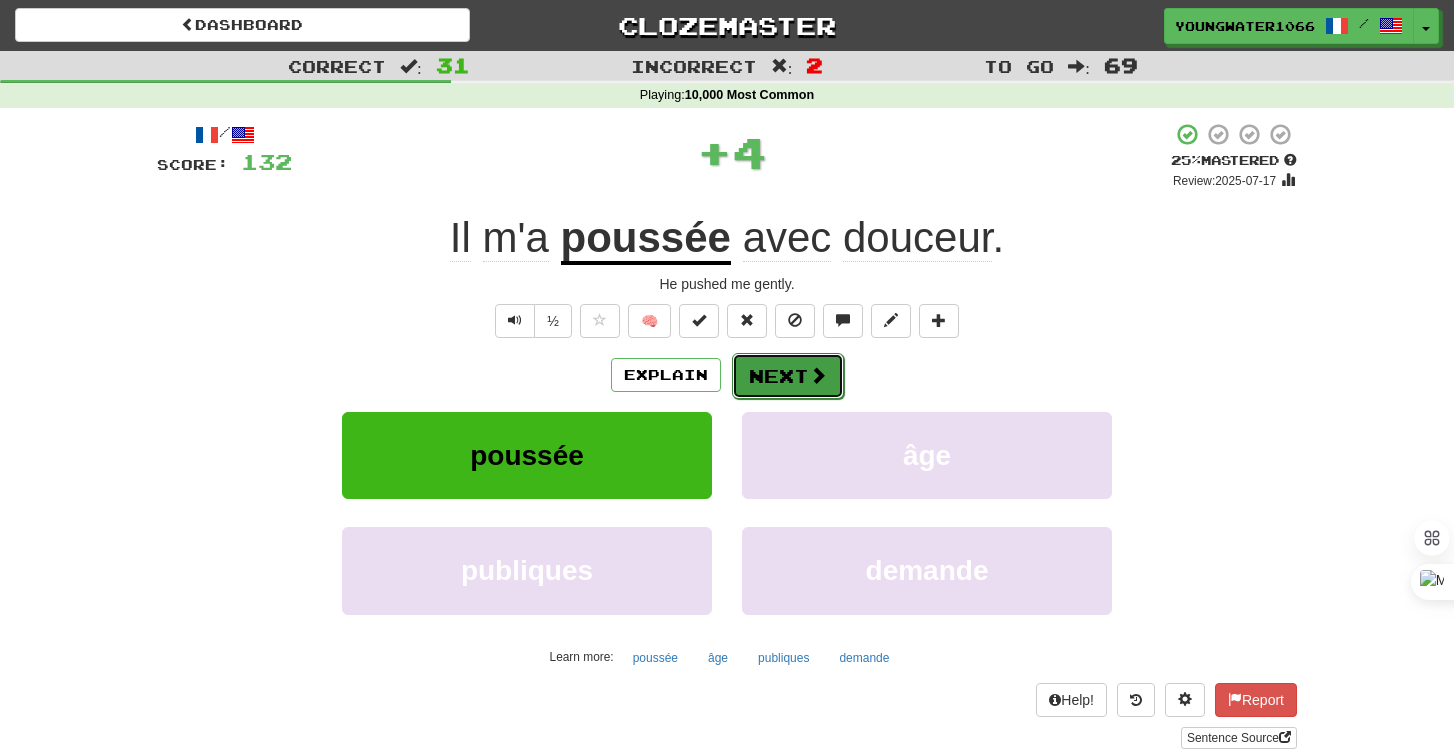 click on "Next" at bounding box center (788, 376) 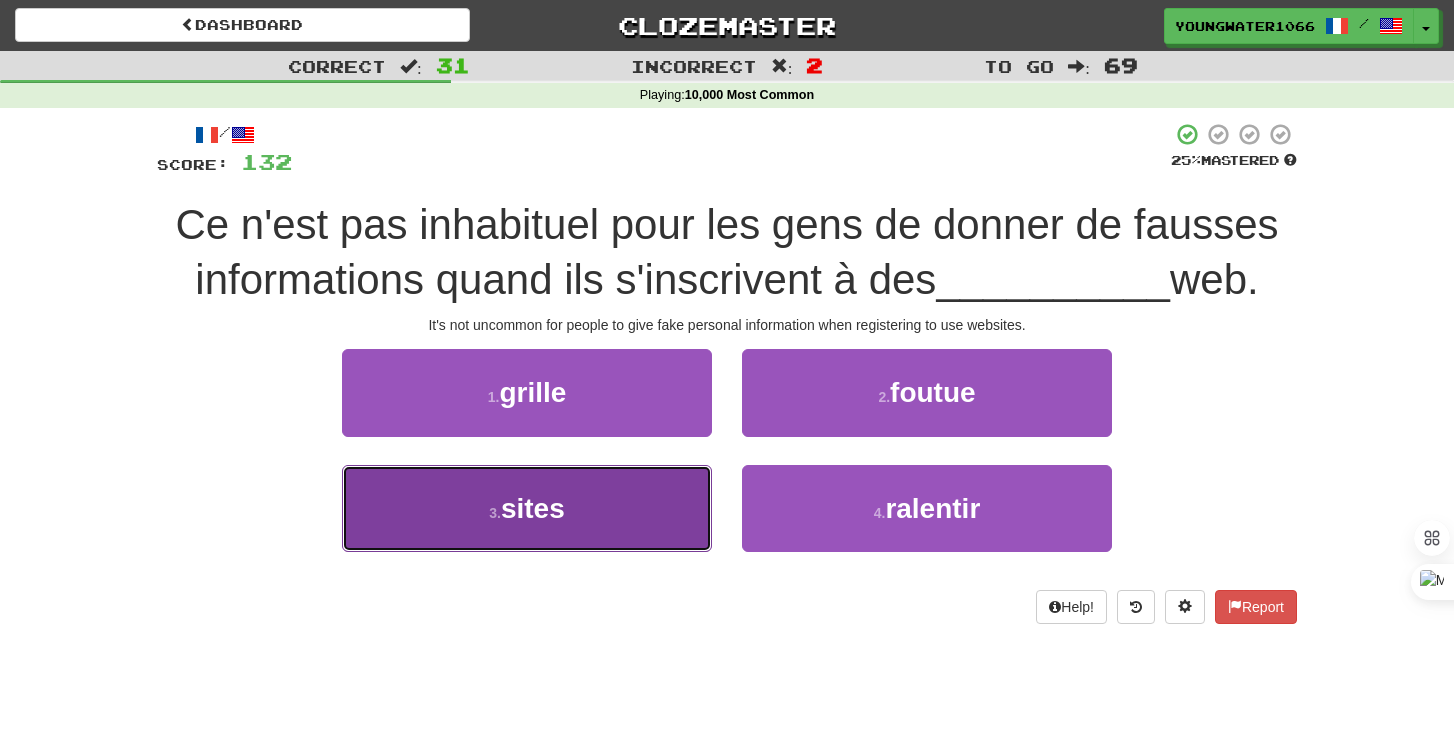 click on "3 .  sites" at bounding box center (527, 508) 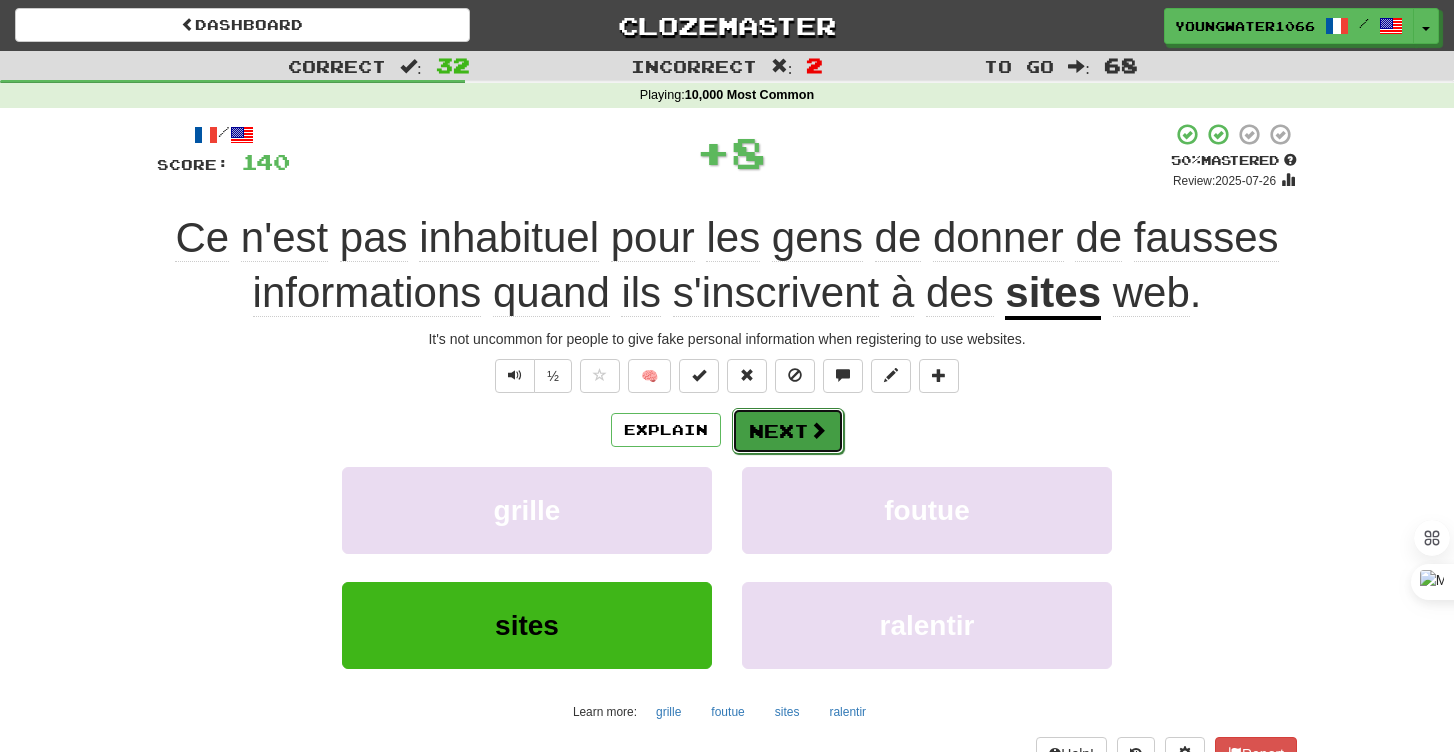 click on "Next" at bounding box center [788, 431] 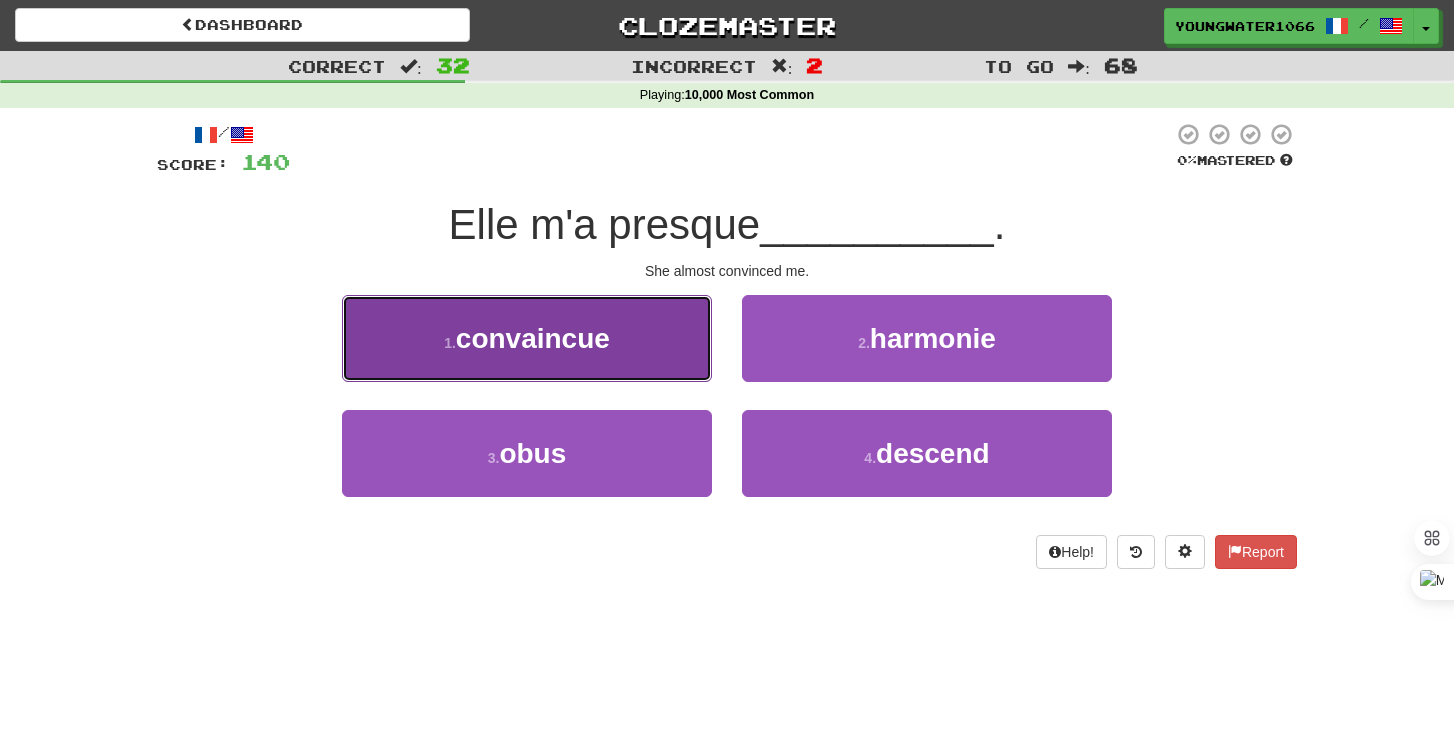 click on "1 . convaincue" at bounding box center (527, 338) 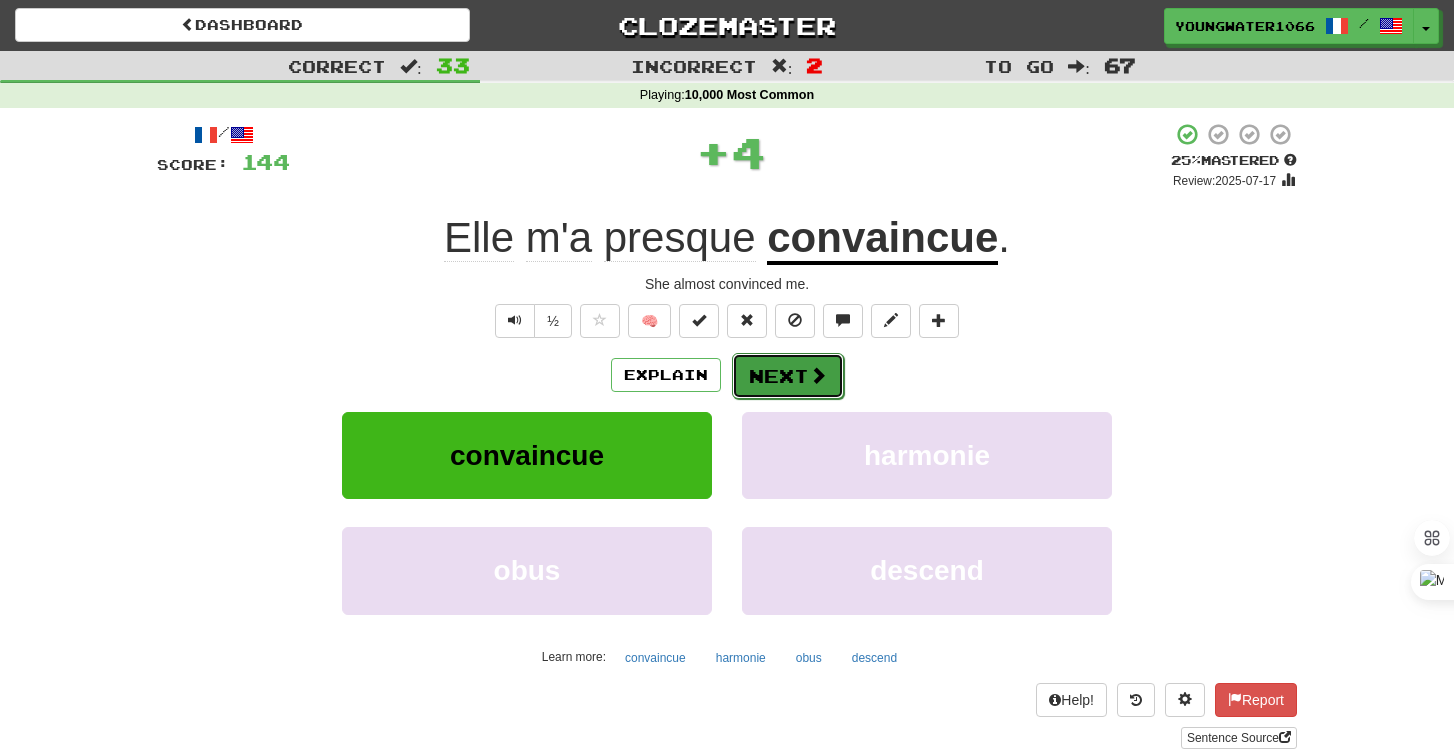 click on "Next" at bounding box center [788, 376] 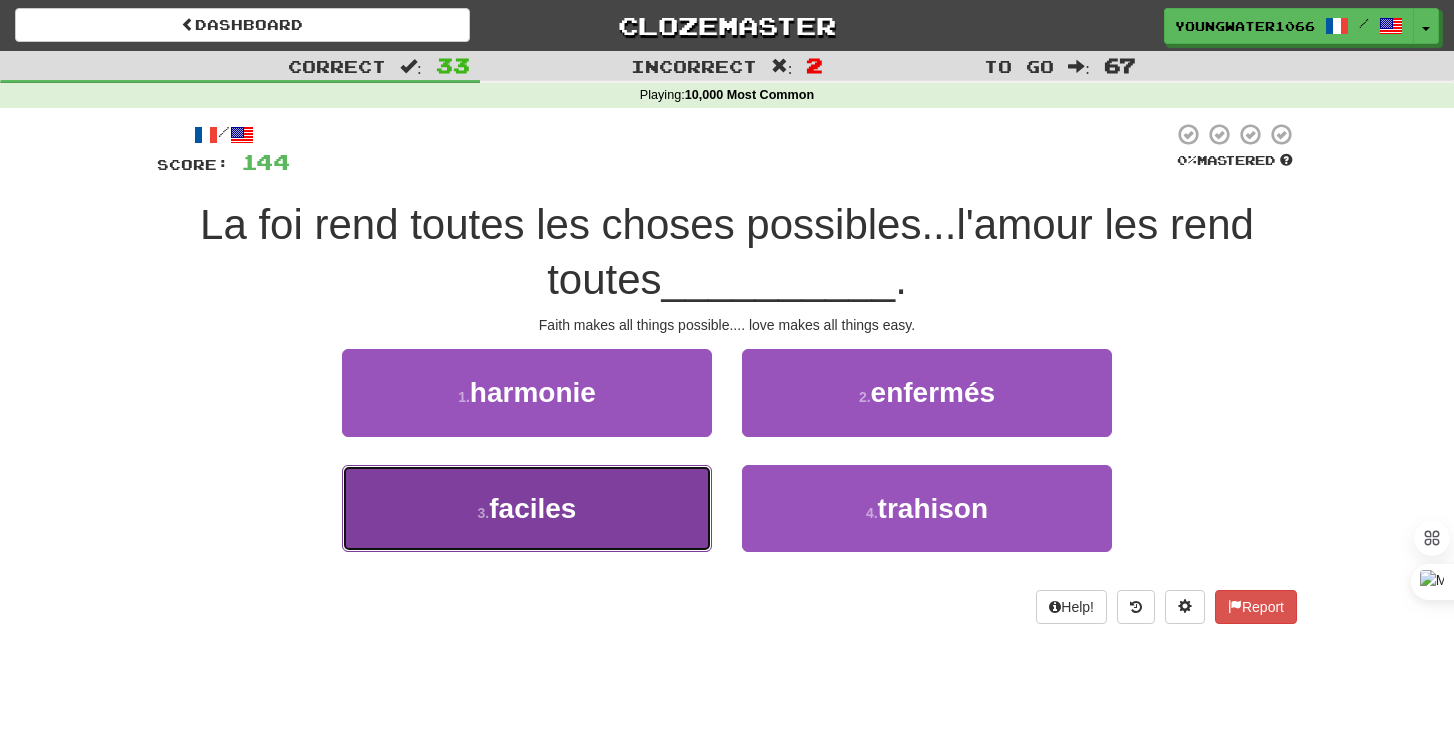 click on "3 .  faciles" at bounding box center (527, 508) 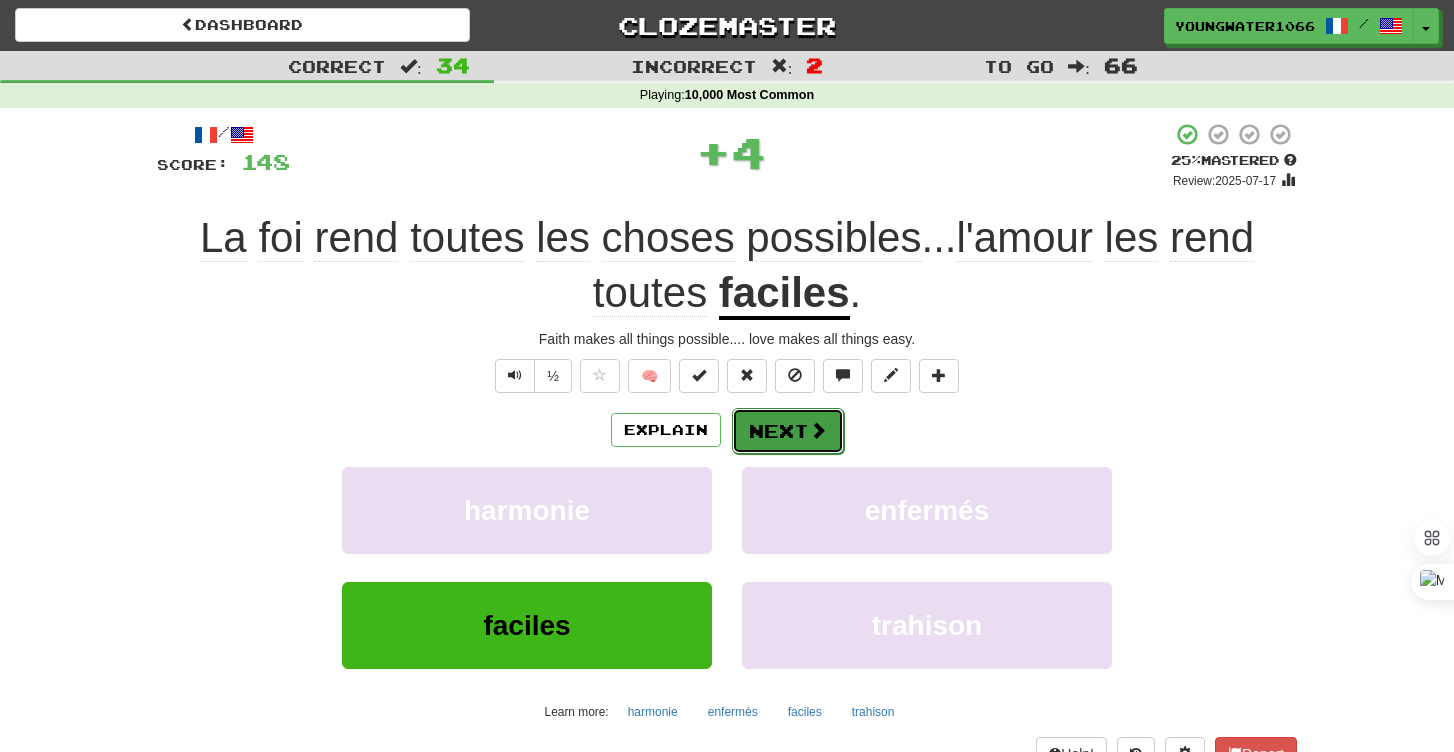 click on "Next" at bounding box center [788, 431] 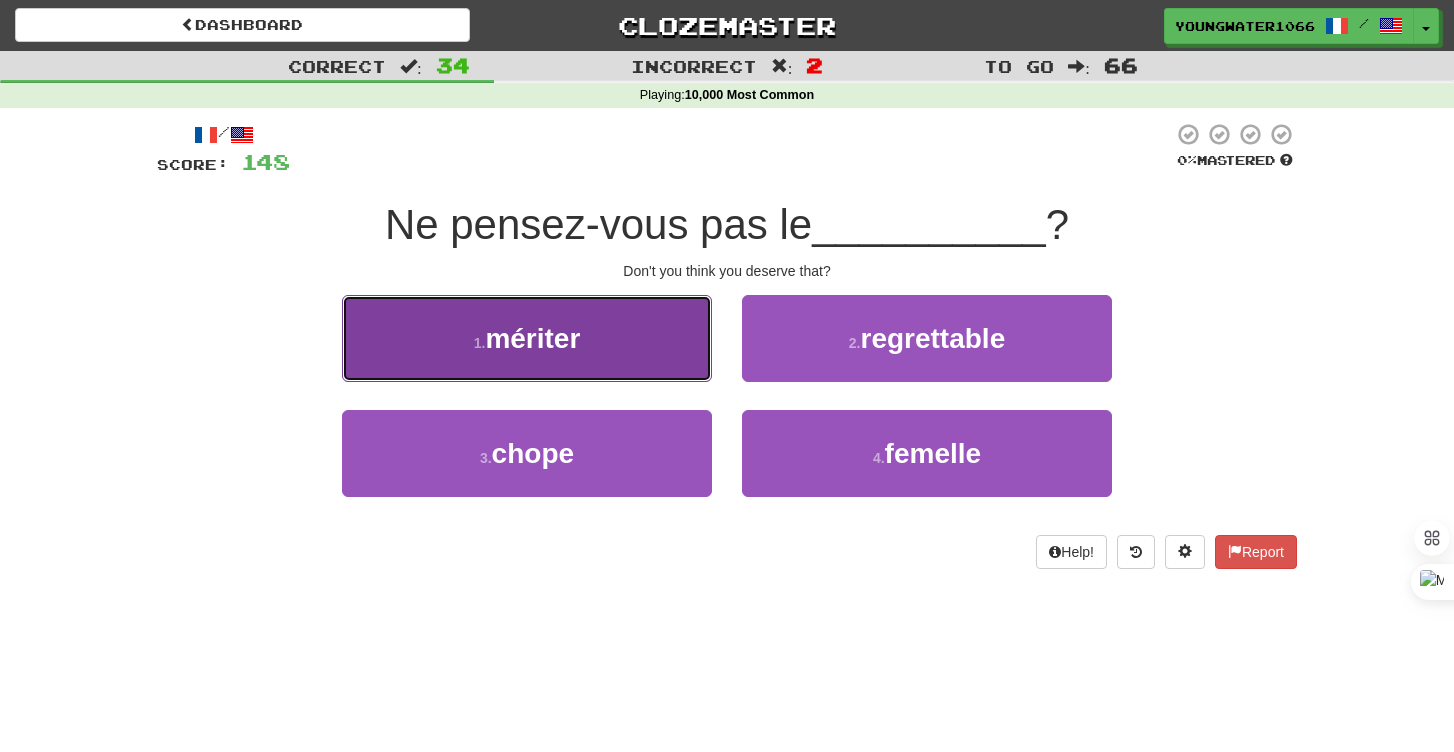 click on "1 . mériter" at bounding box center (527, 338) 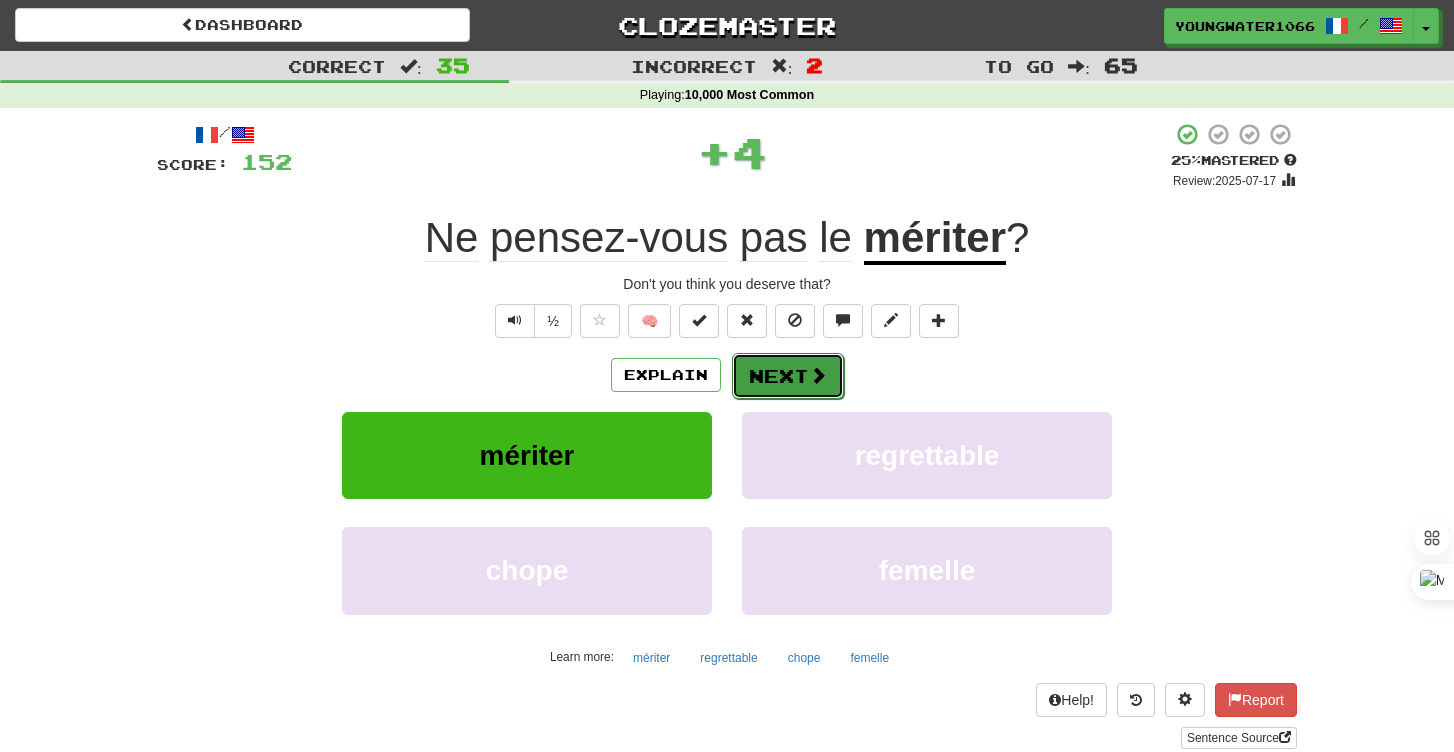 click on "Next" at bounding box center (788, 376) 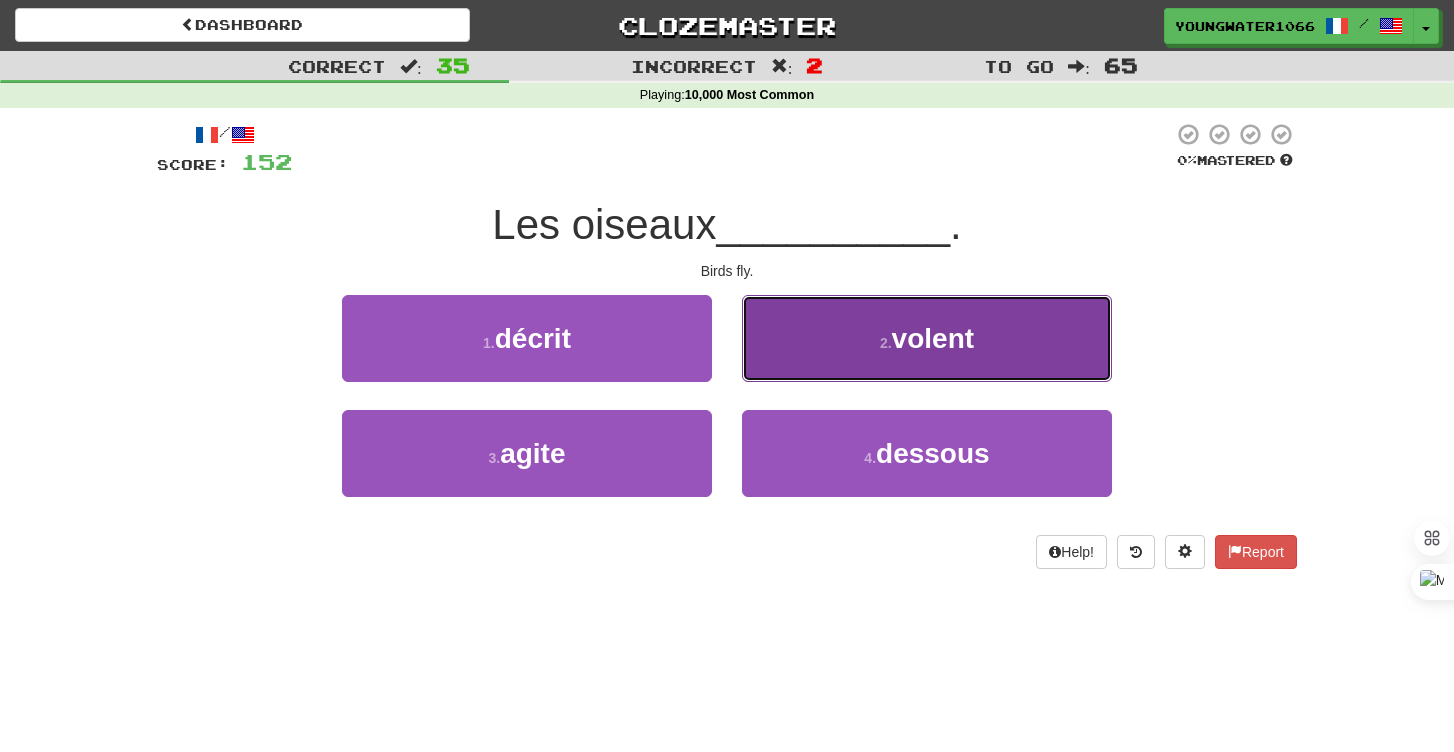 click on "2 . volent" at bounding box center [927, 338] 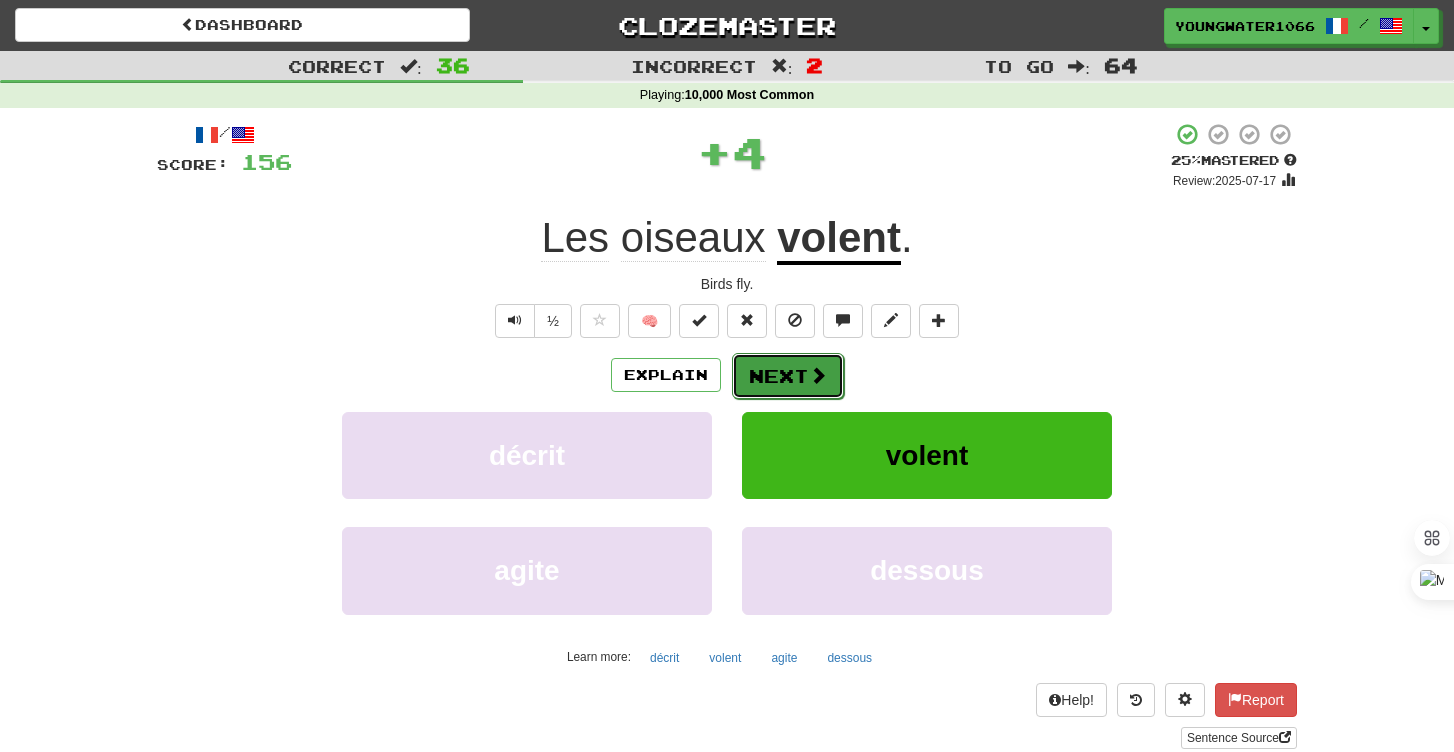 click on "Next" at bounding box center (788, 376) 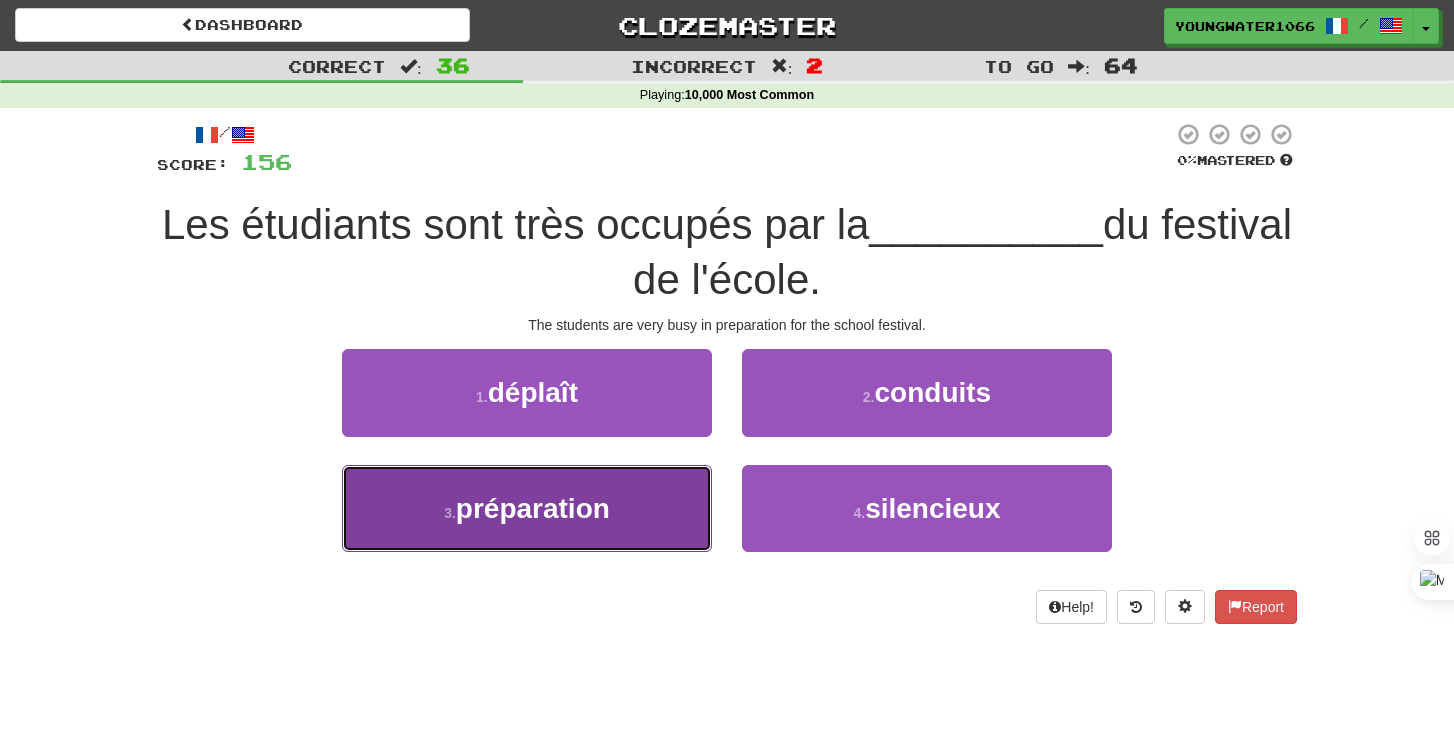 click on "3 . préparation" at bounding box center (527, 508) 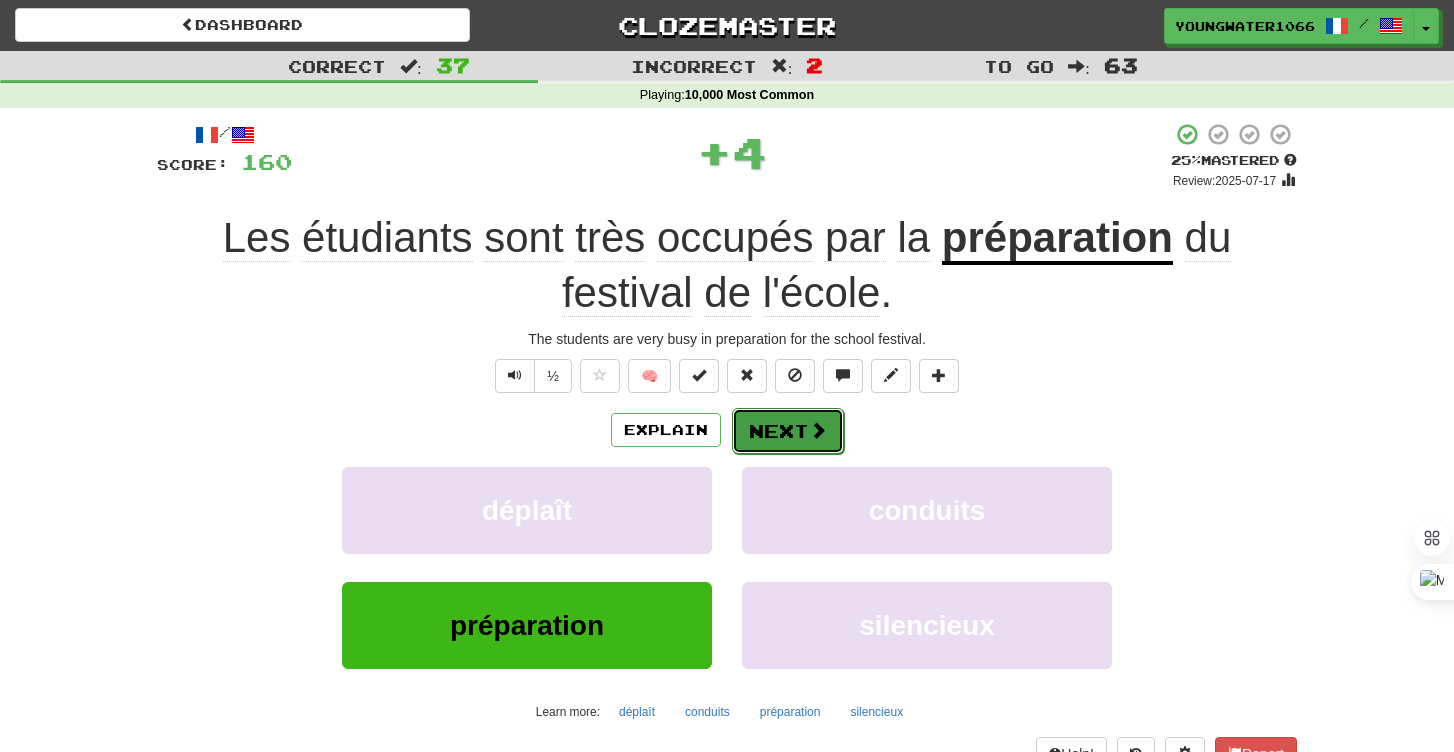 click on "Next" at bounding box center [788, 431] 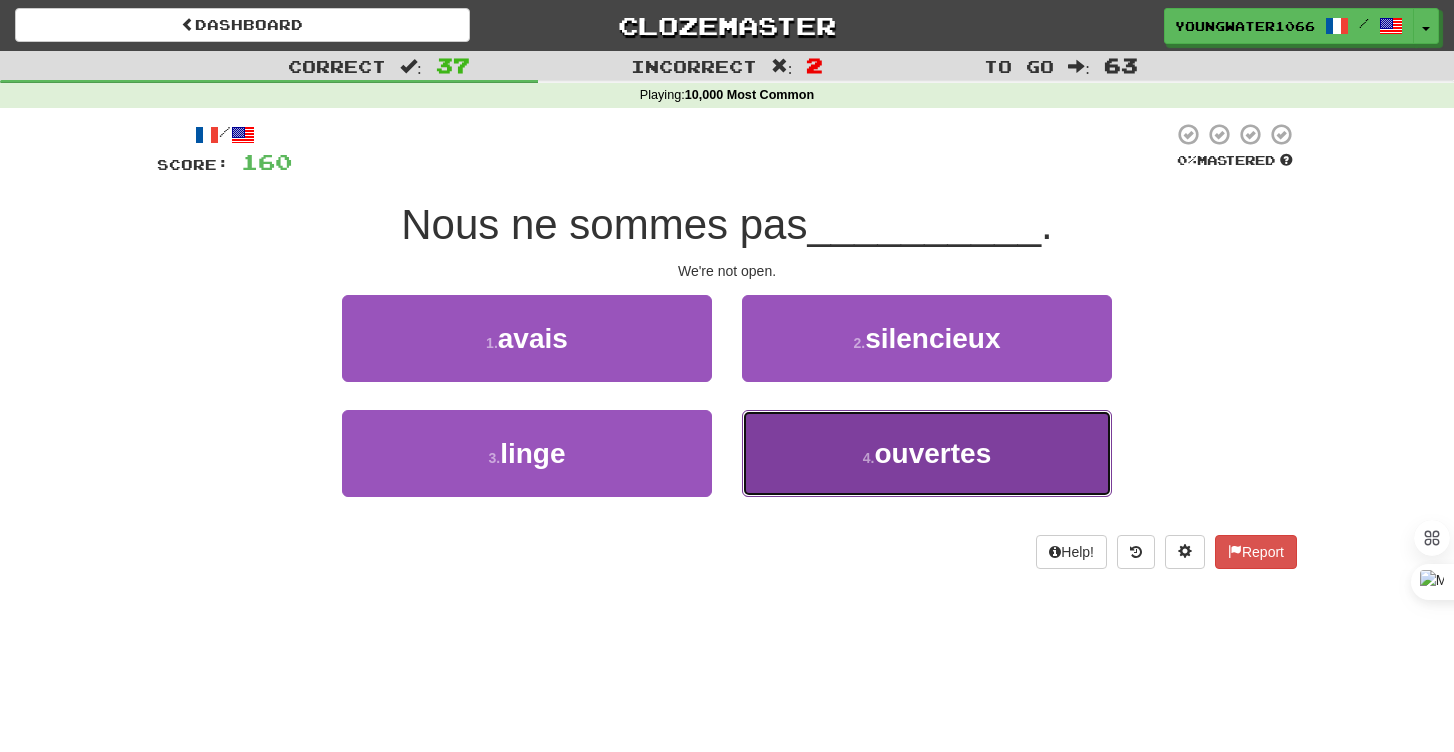 click on "4 .  ouvertes" at bounding box center (927, 453) 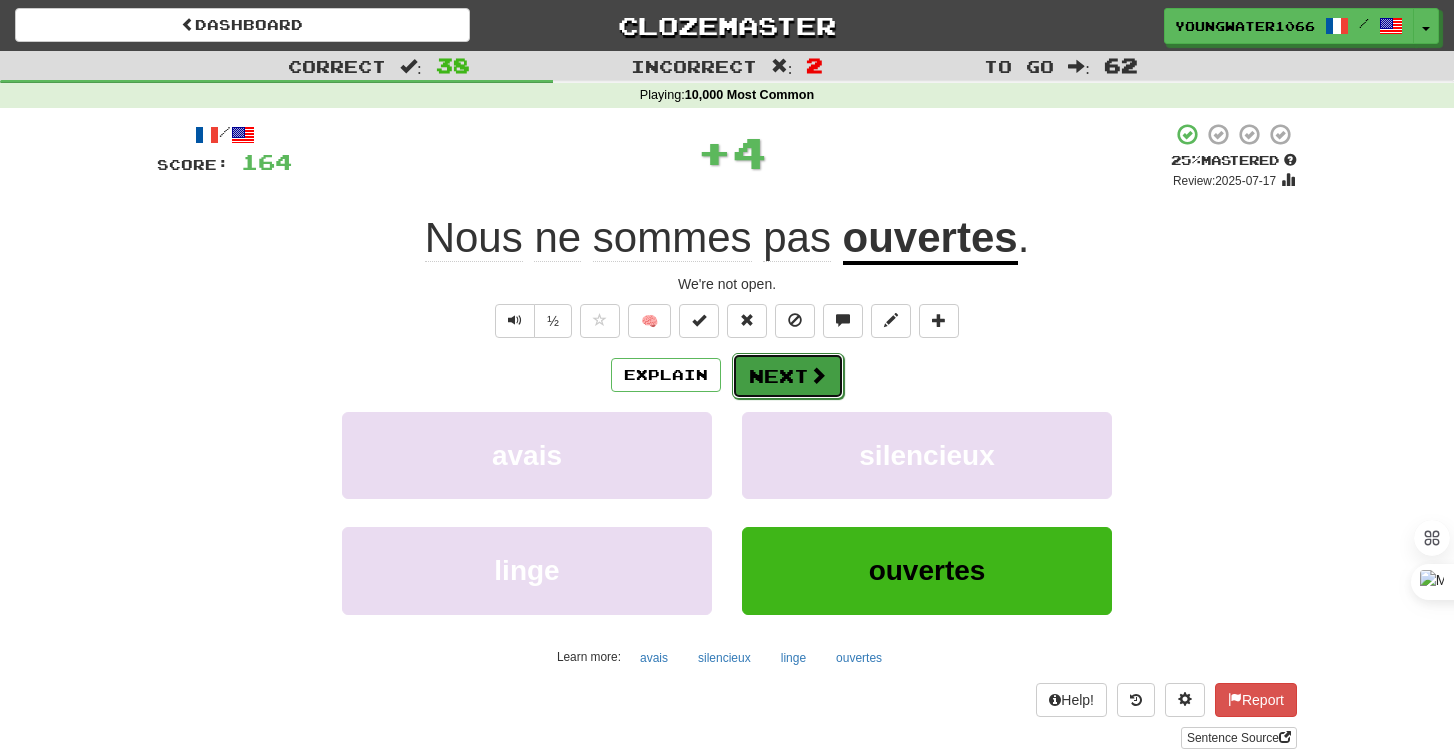 click on "Next" at bounding box center (788, 376) 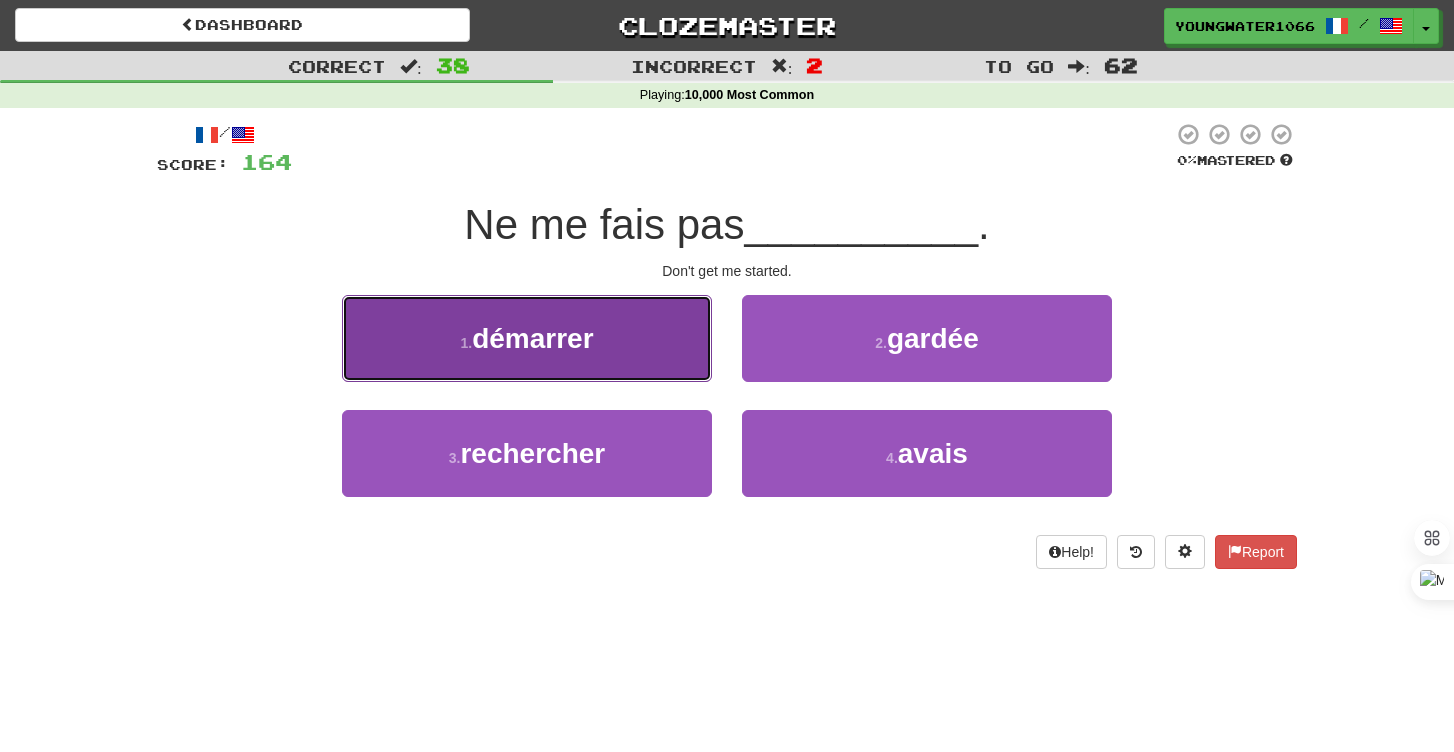 click on "1 . démarrer" at bounding box center (527, 338) 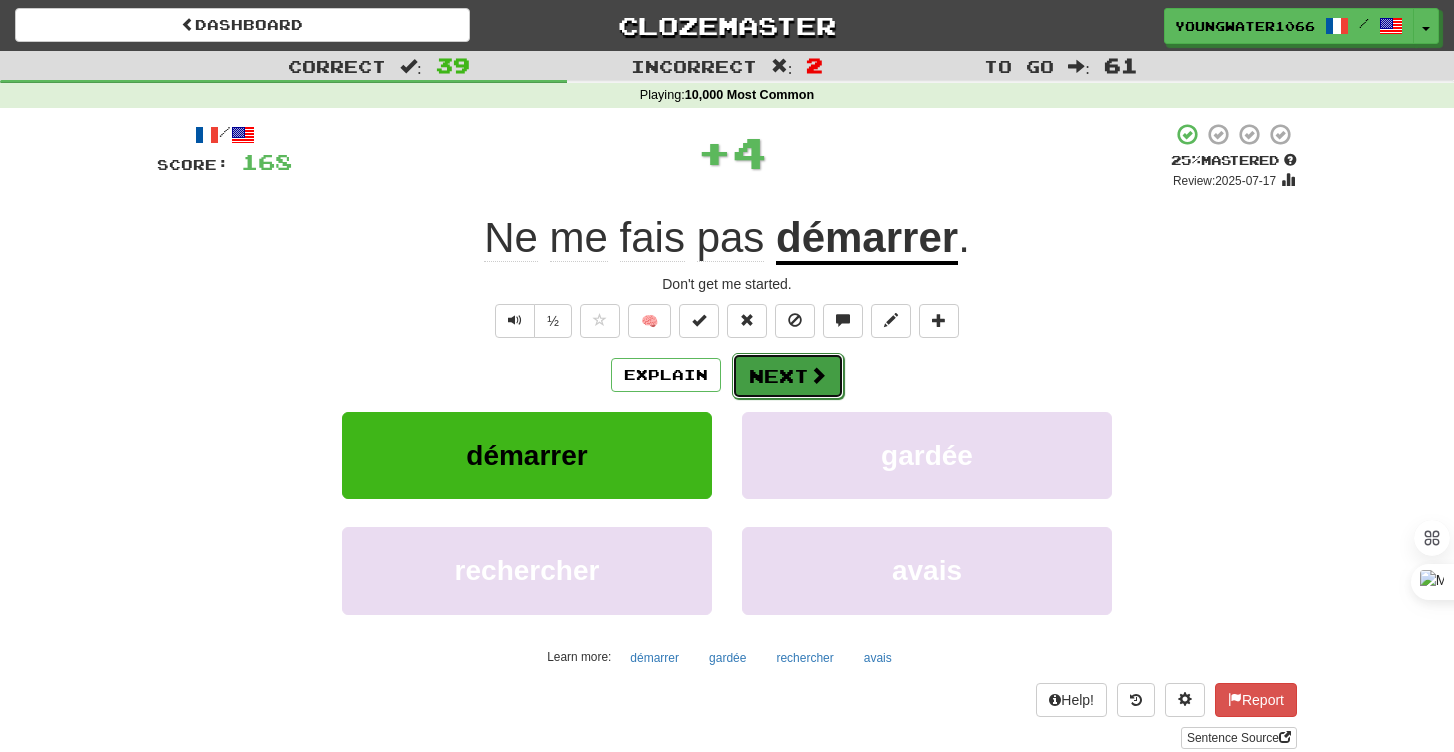 click at bounding box center (818, 375) 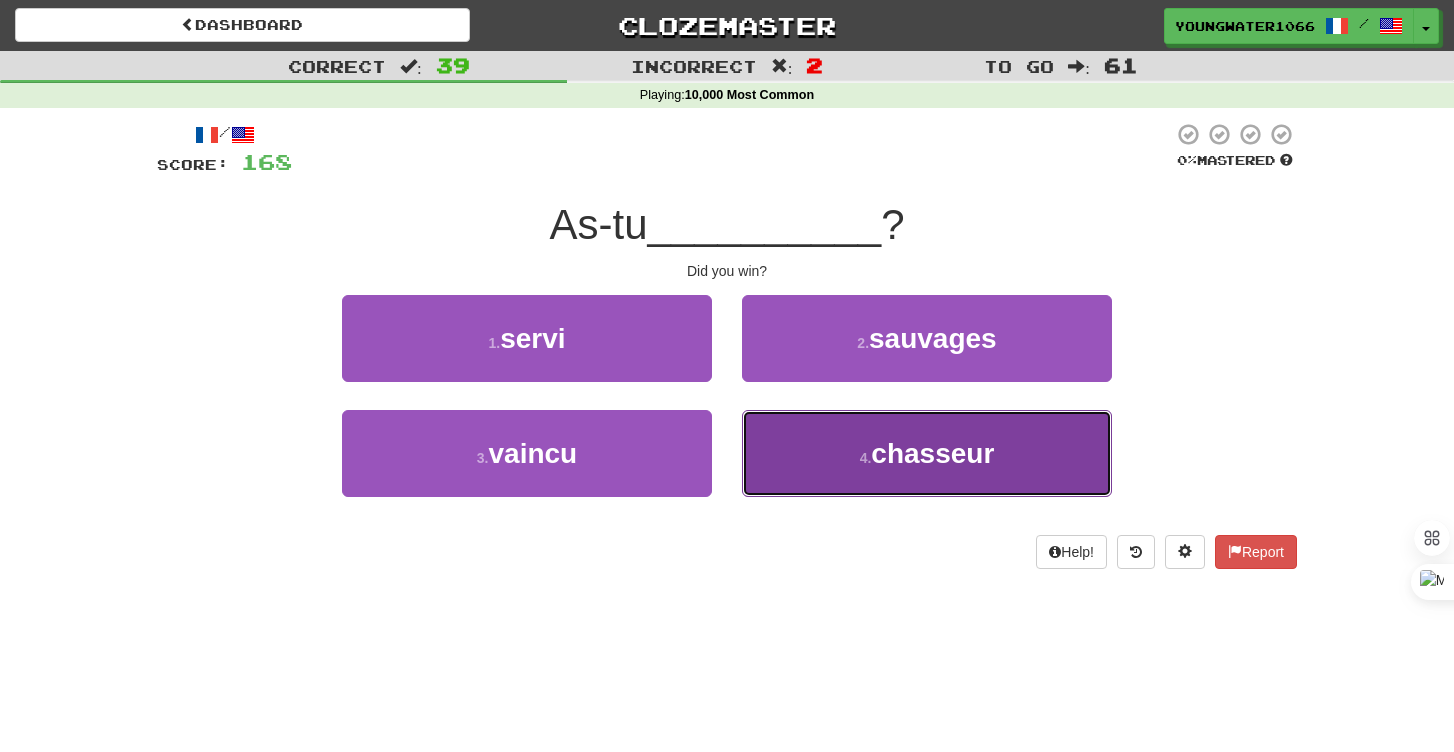 click on "4 .  chasseur" at bounding box center [927, 453] 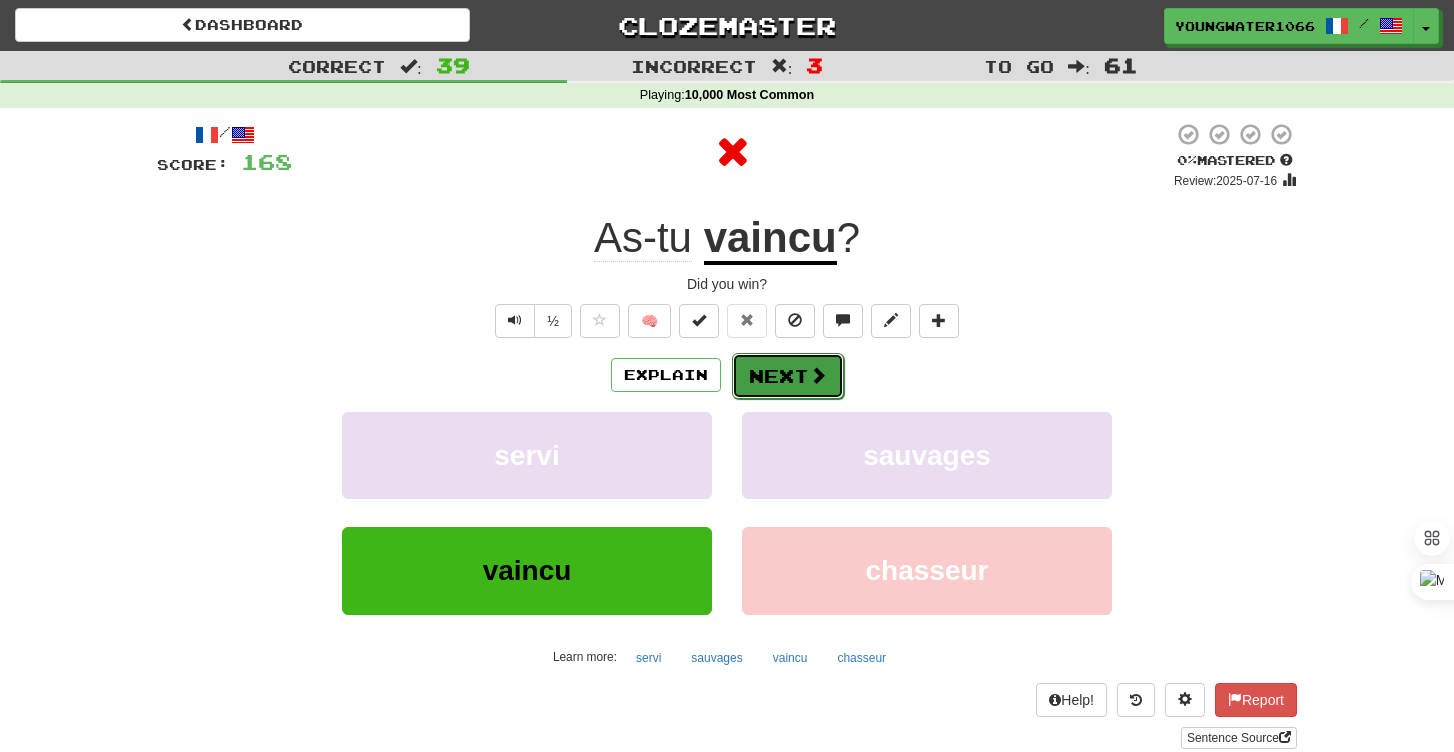 click on "Next" at bounding box center (788, 376) 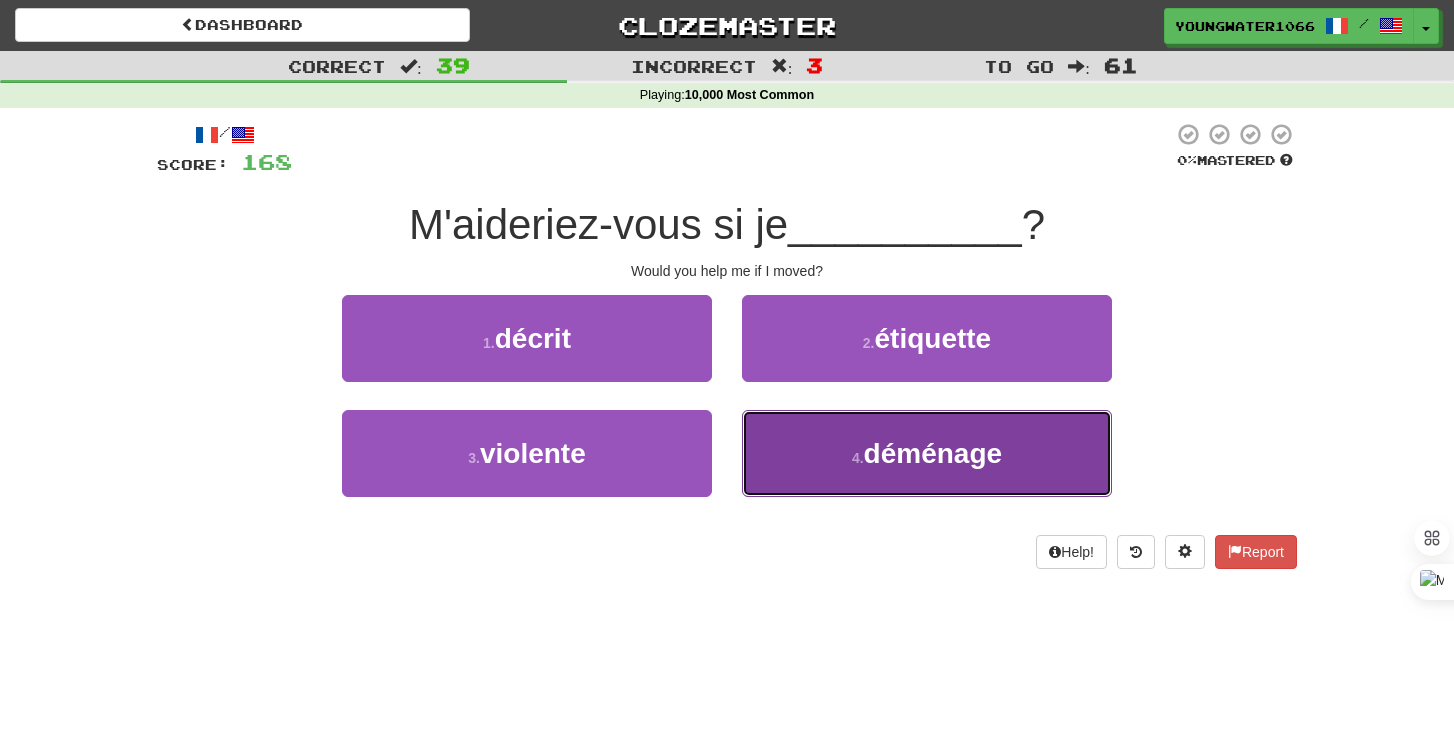 click on "4 . déménage" at bounding box center [927, 453] 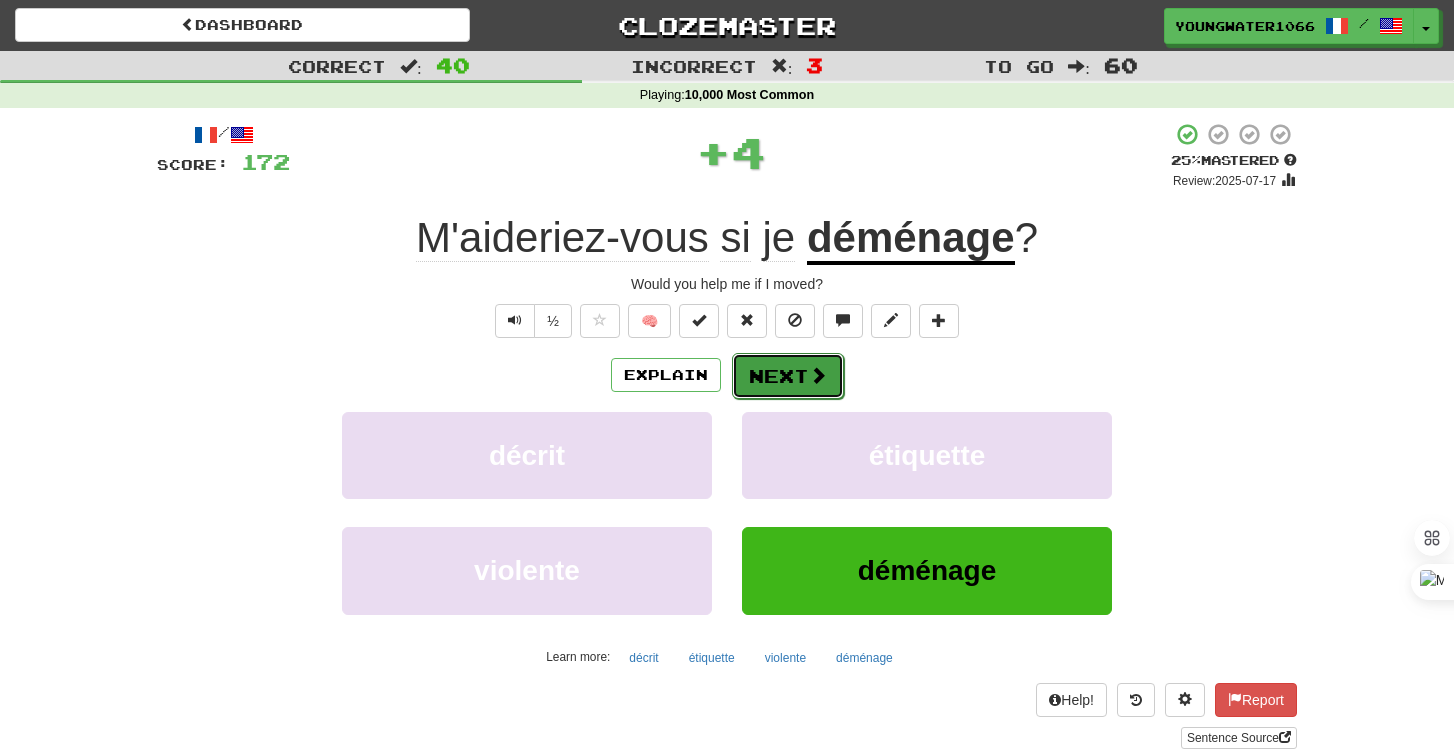 click on "Next" at bounding box center (788, 376) 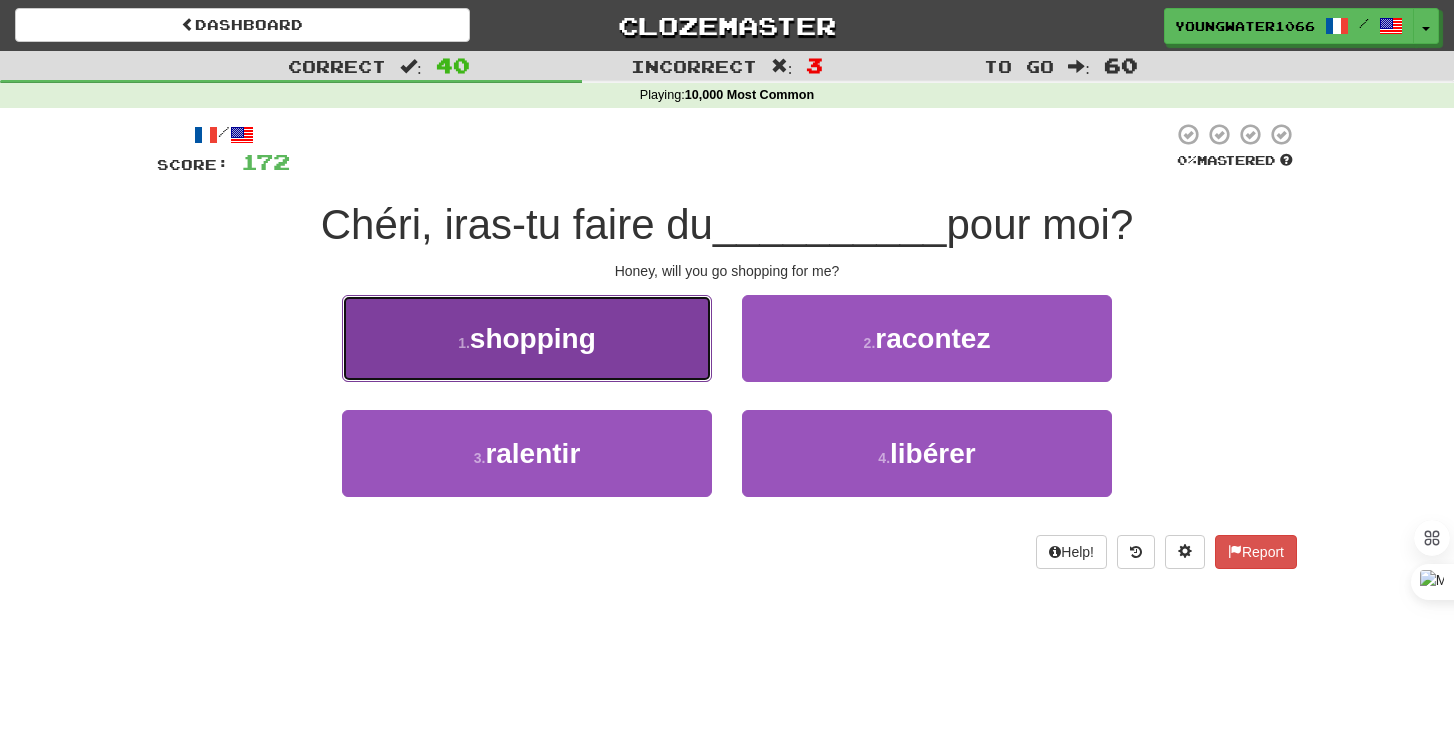 click on "1 .  shopping" at bounding box center (527, 338) 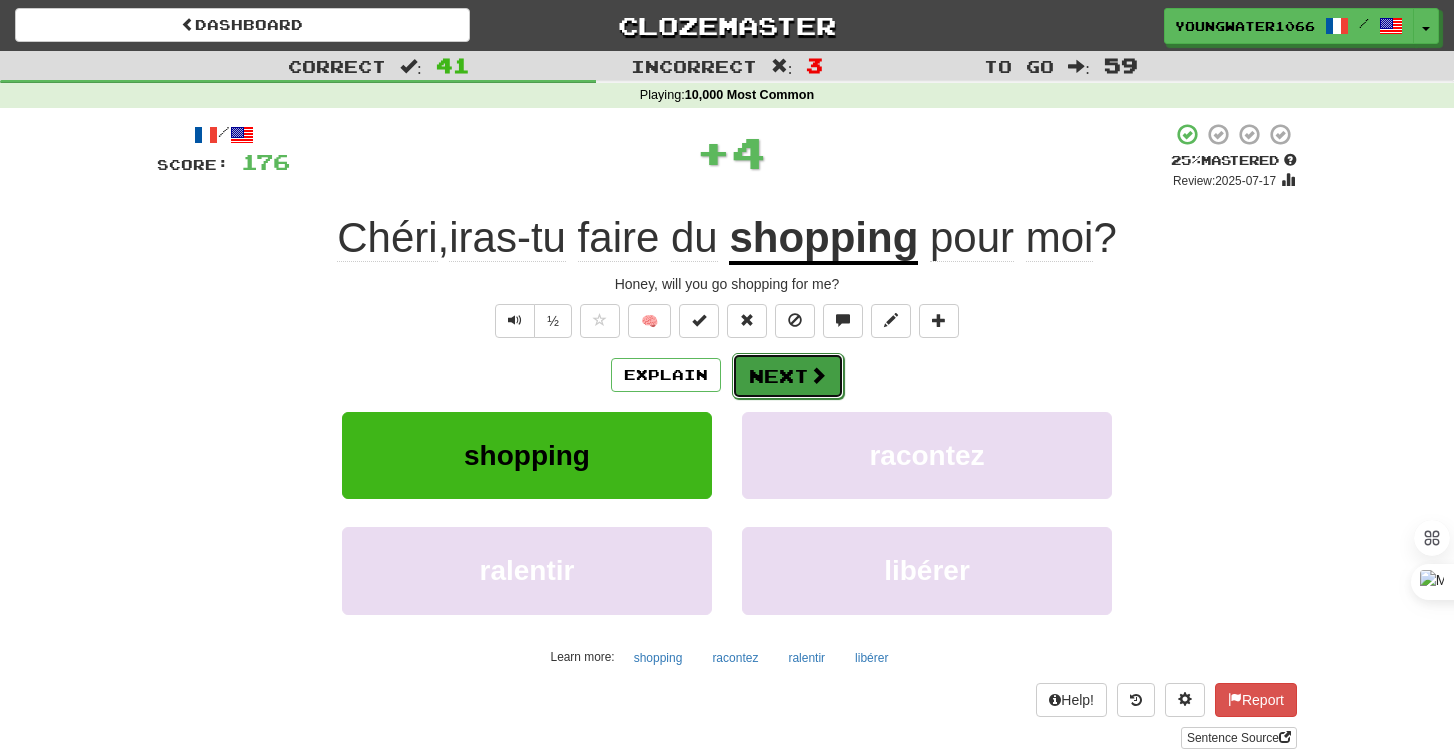 click on "Next" at bounding box center (788, 376) 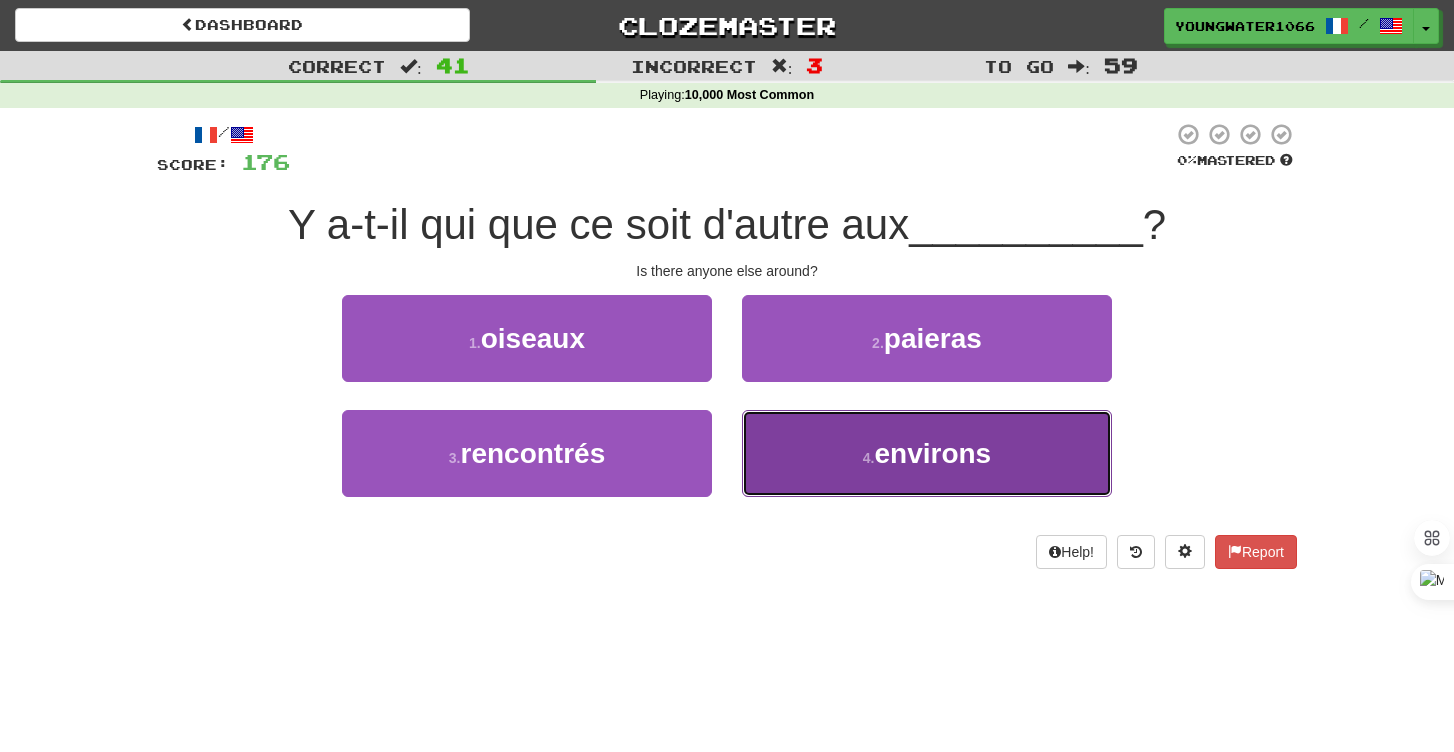 click on "4 . environs" at bounding box center (927, 453) 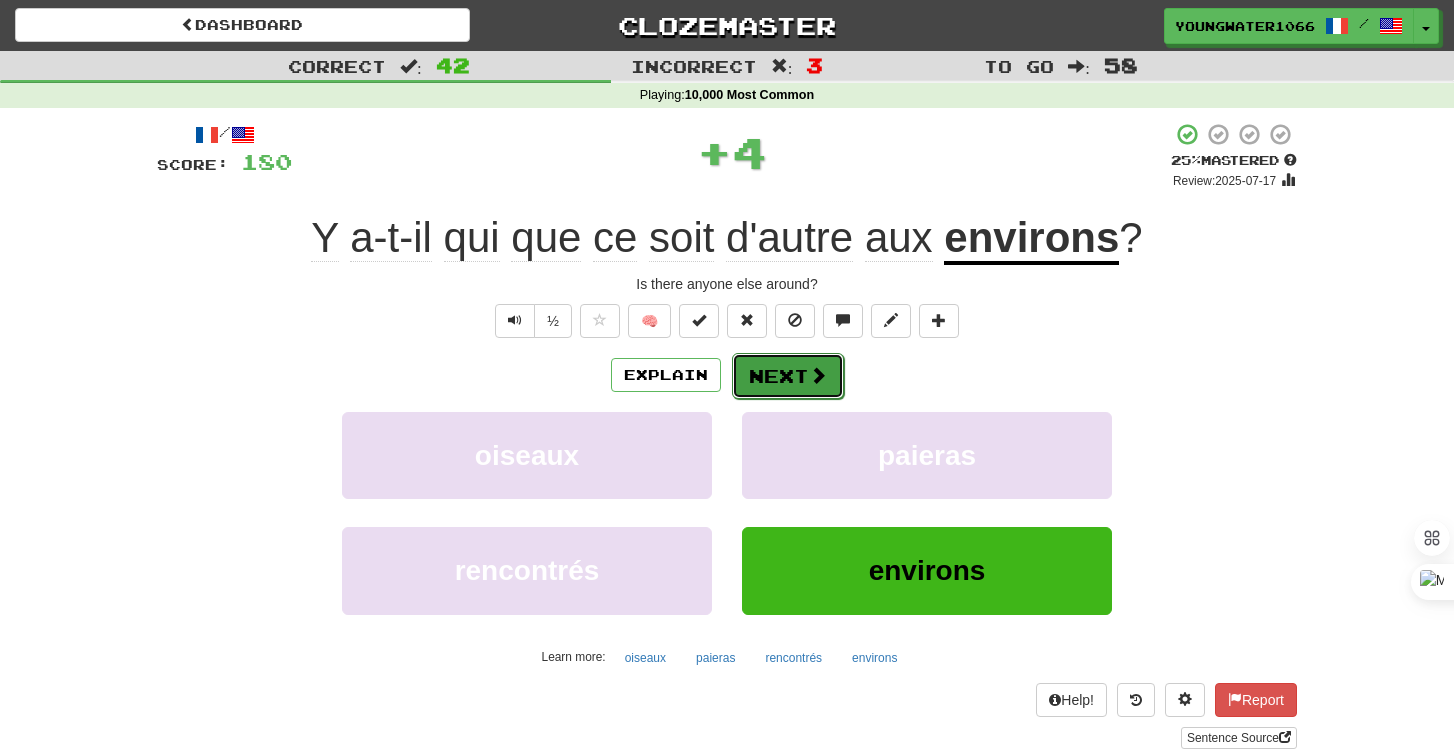 click on "Next" at bounding box center [788, 376] 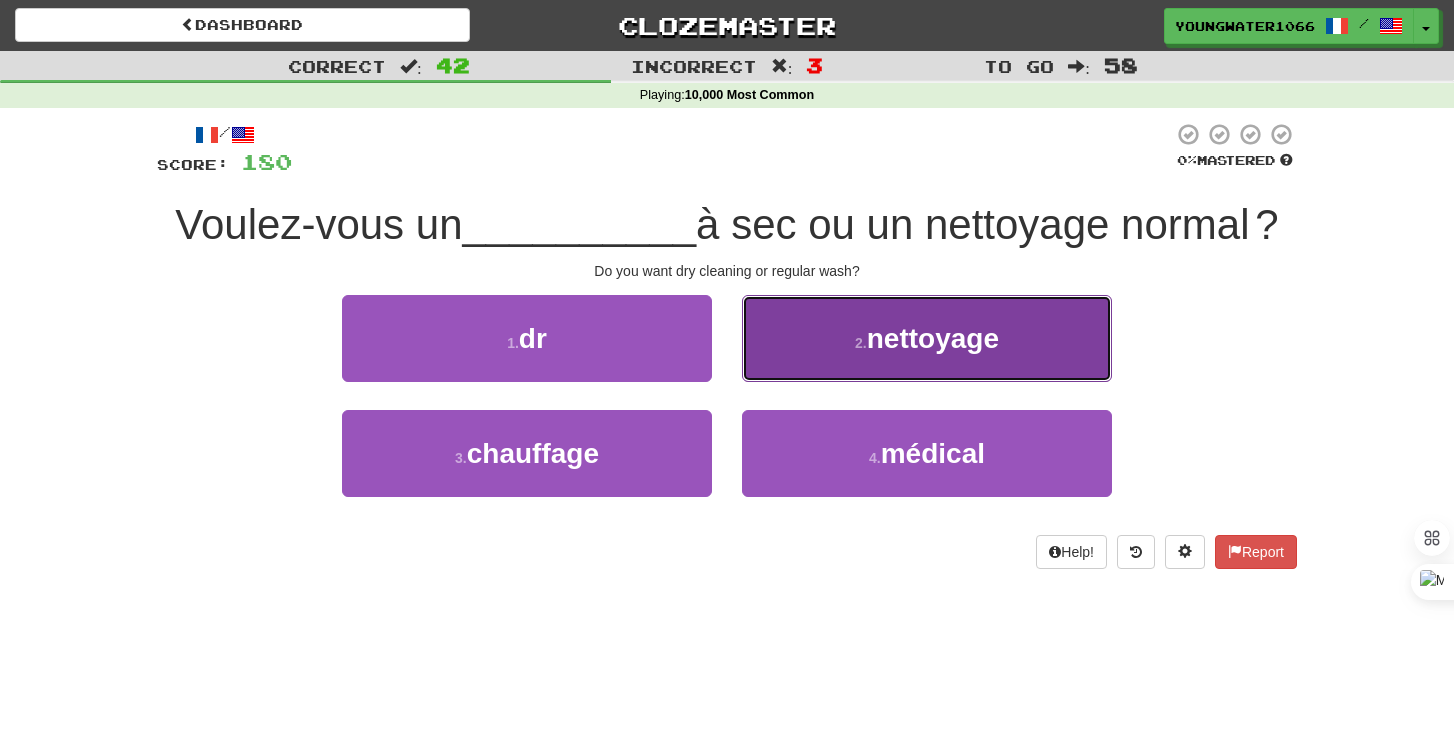 click on "2 .  nettoyage" at bounding box center (927, 338) 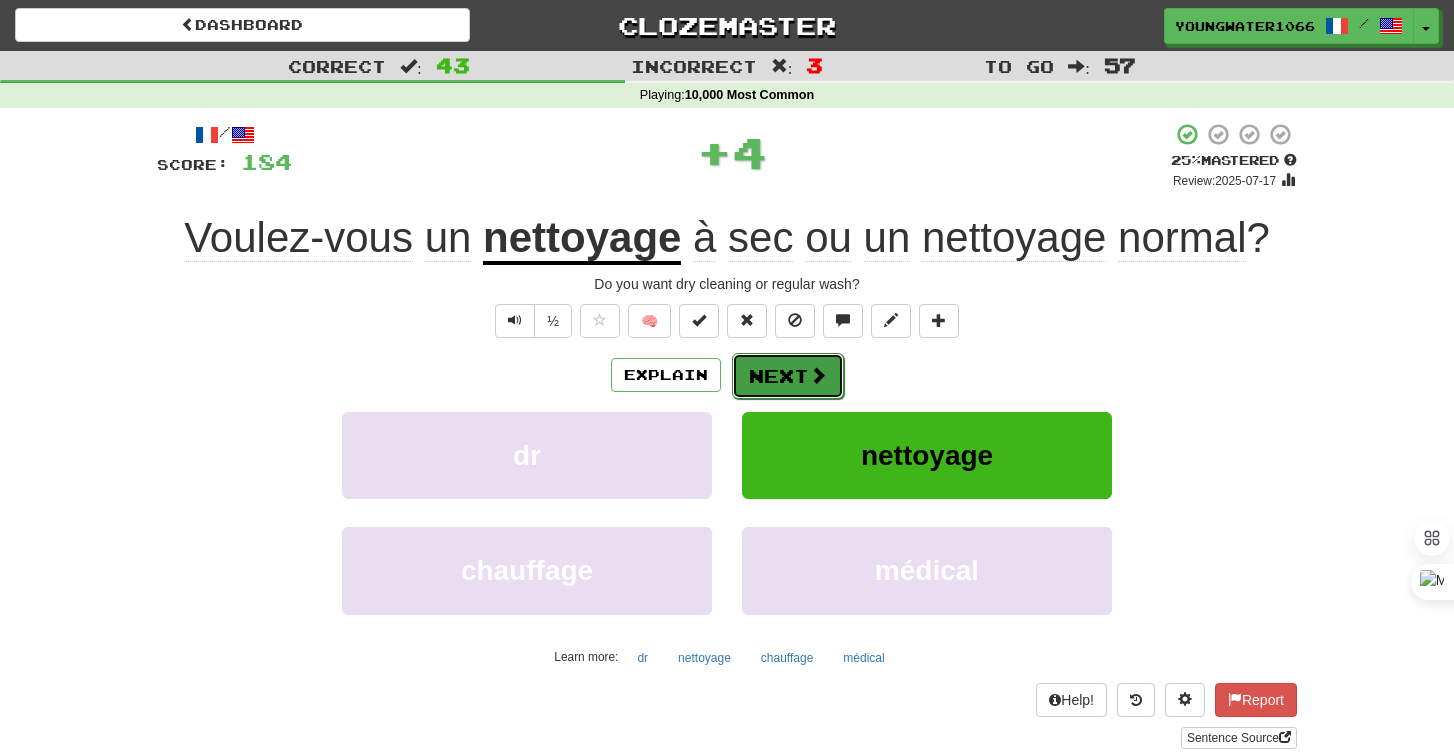 click on "Next" at bounding box center (788, 376) 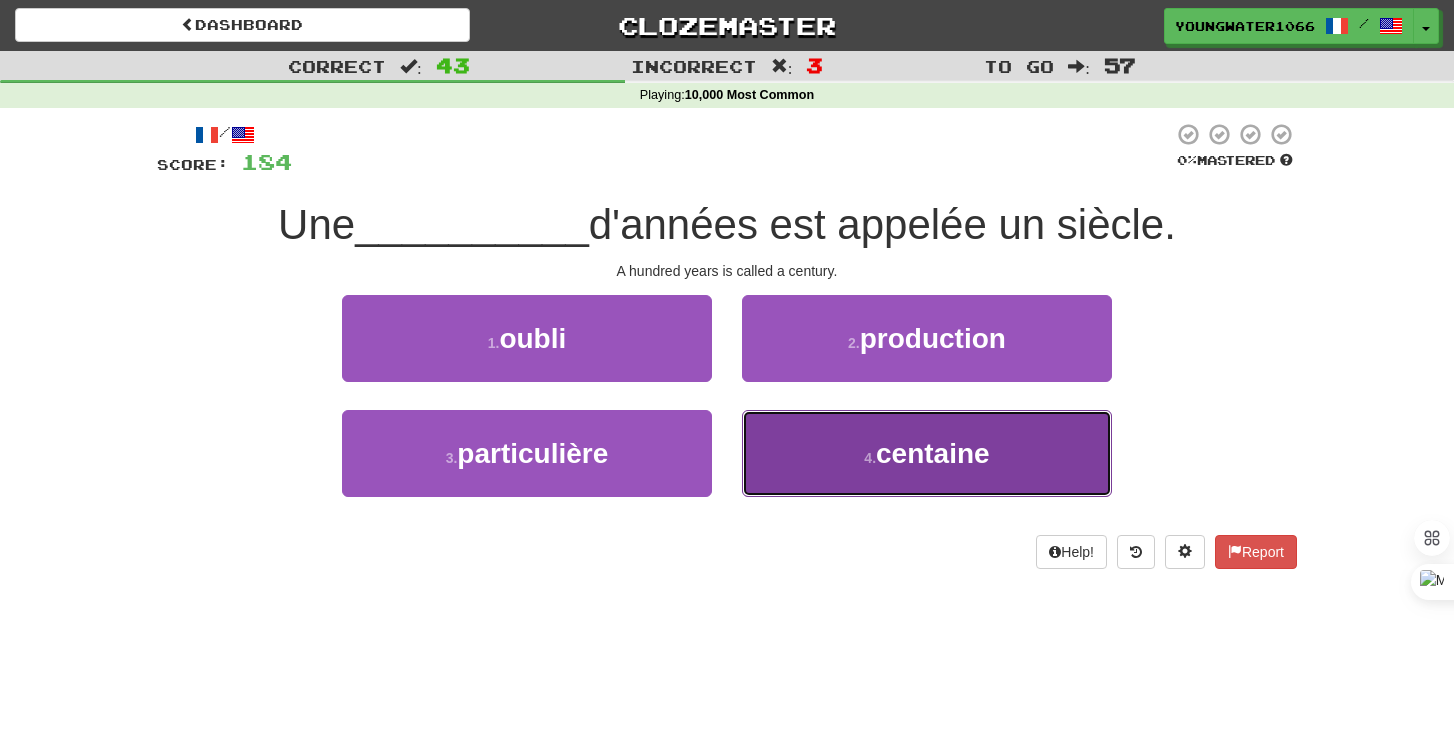 click on "4 .  centaine" at bounding box center [927, 453] 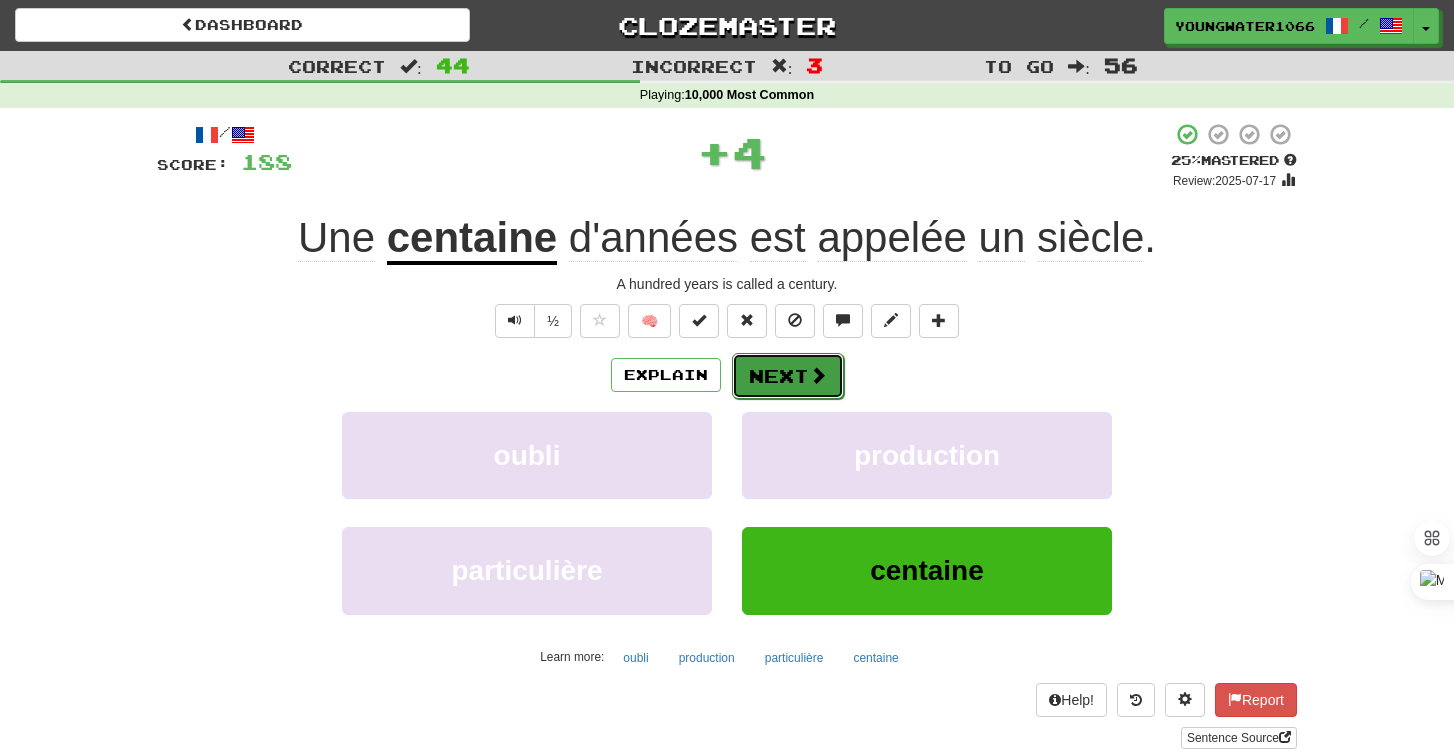 click on "Next" at bounding box center (788, 376) 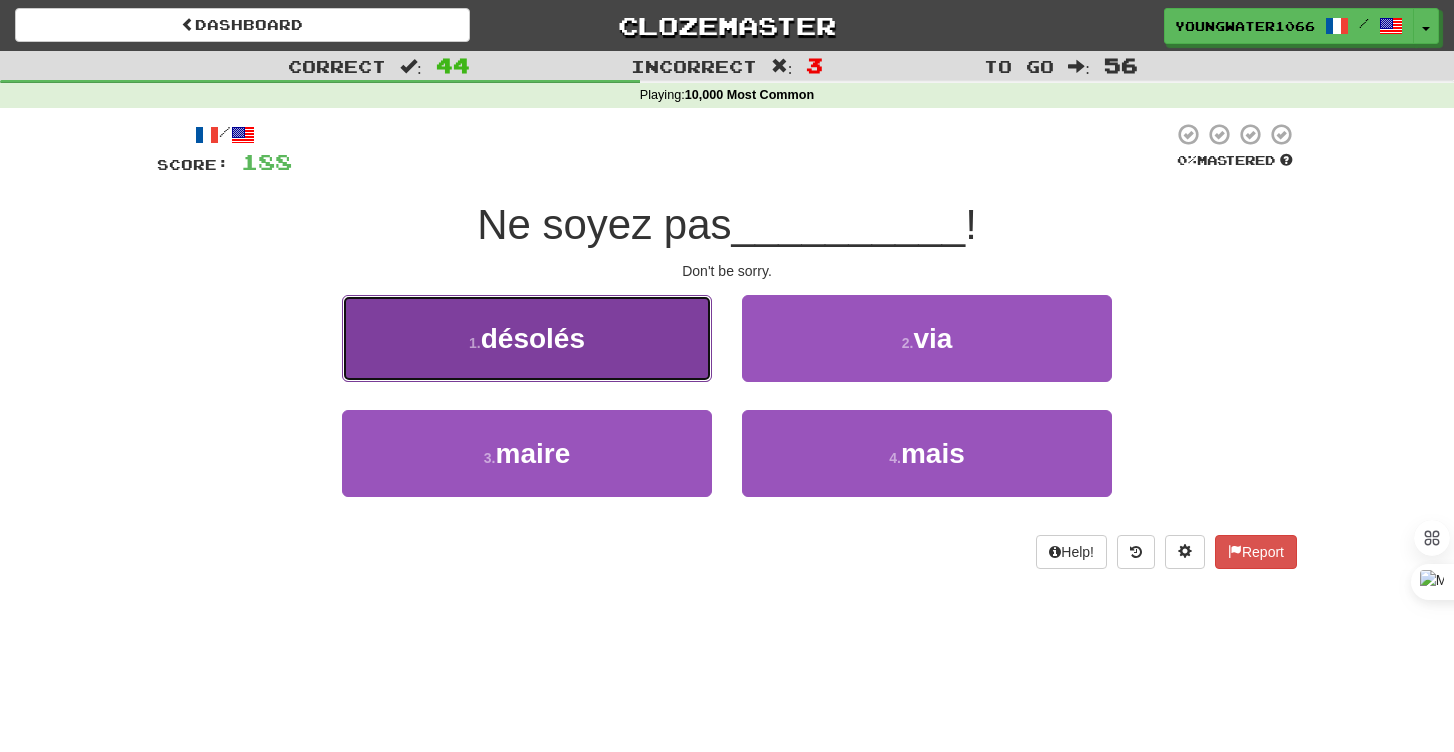 click on "1 .  désolés" at bounding box center (527, 338) 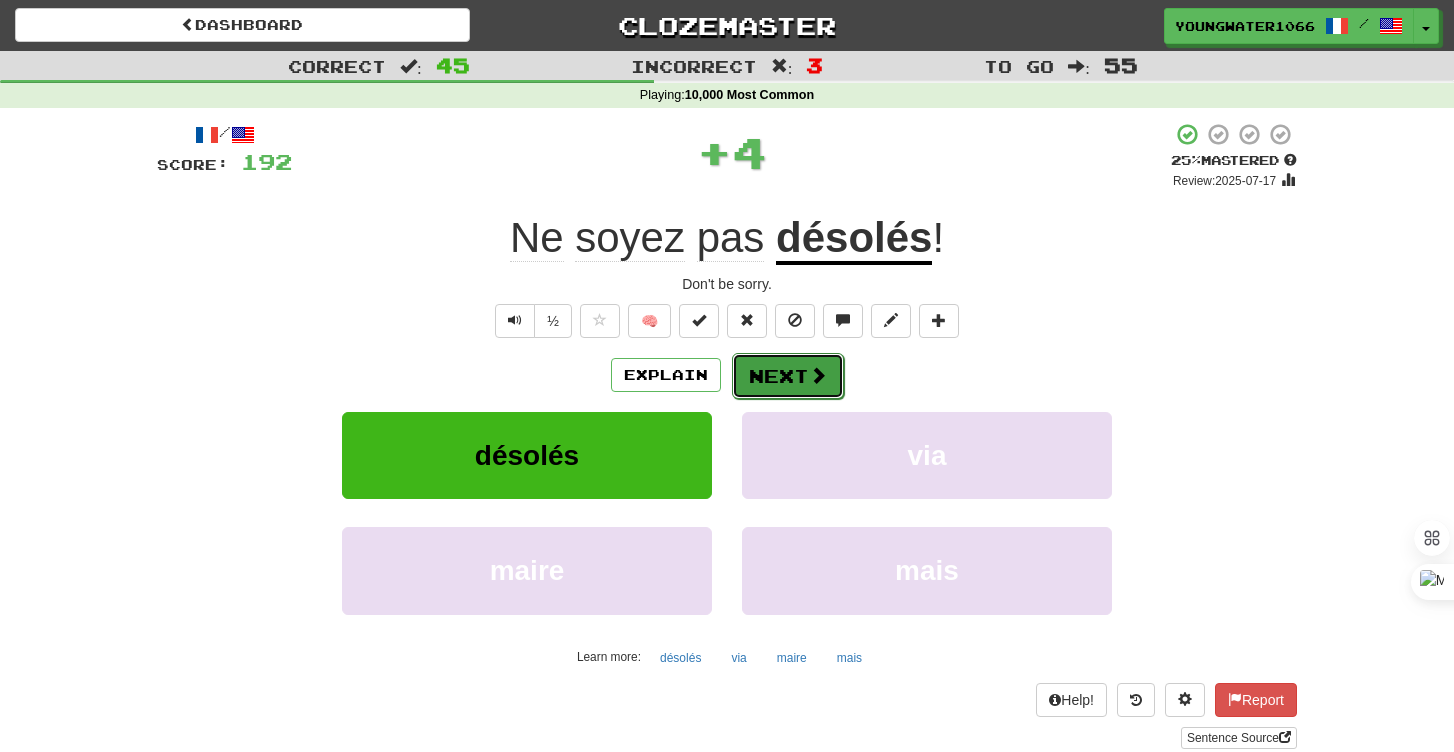 click on "Next" at bounding box center (788, 376) 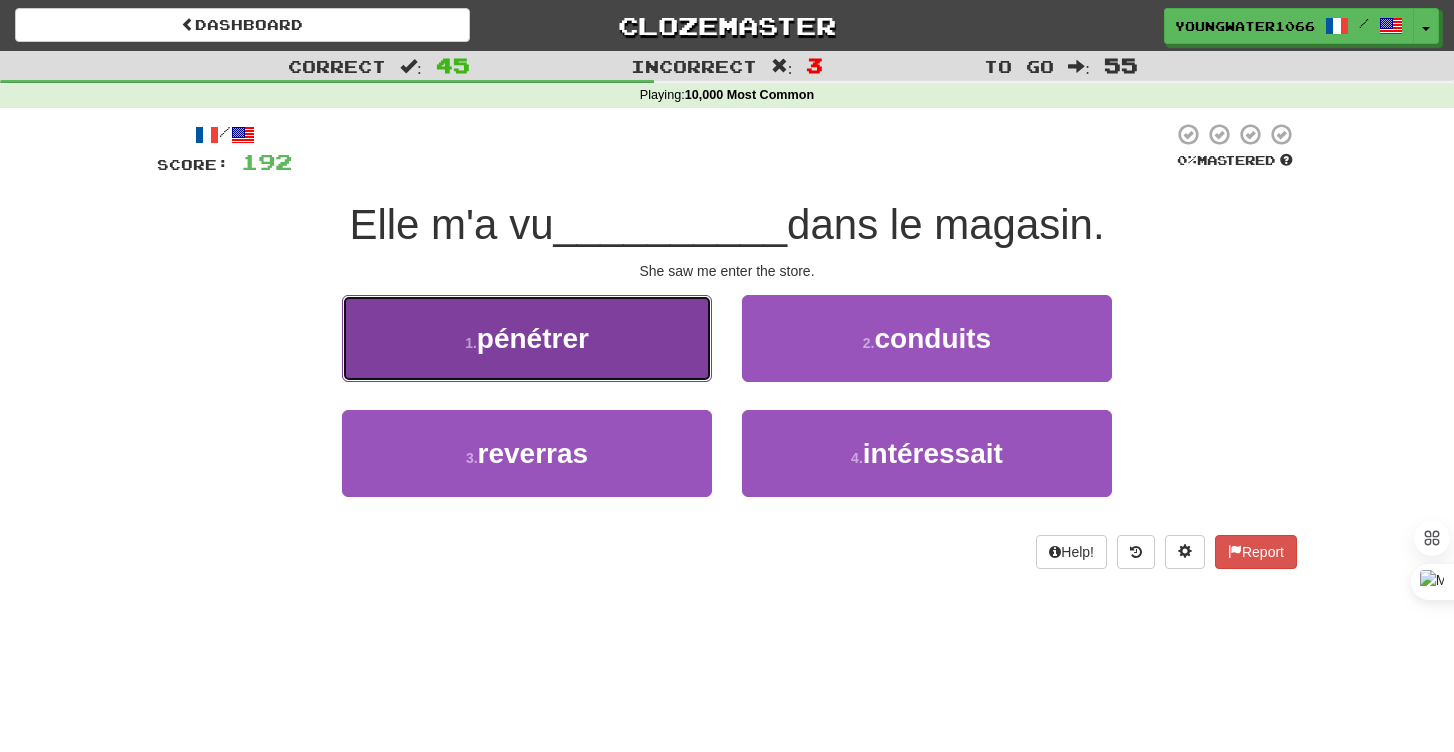 click on "1 .  pénétrer" at bounding box center (527, 338) 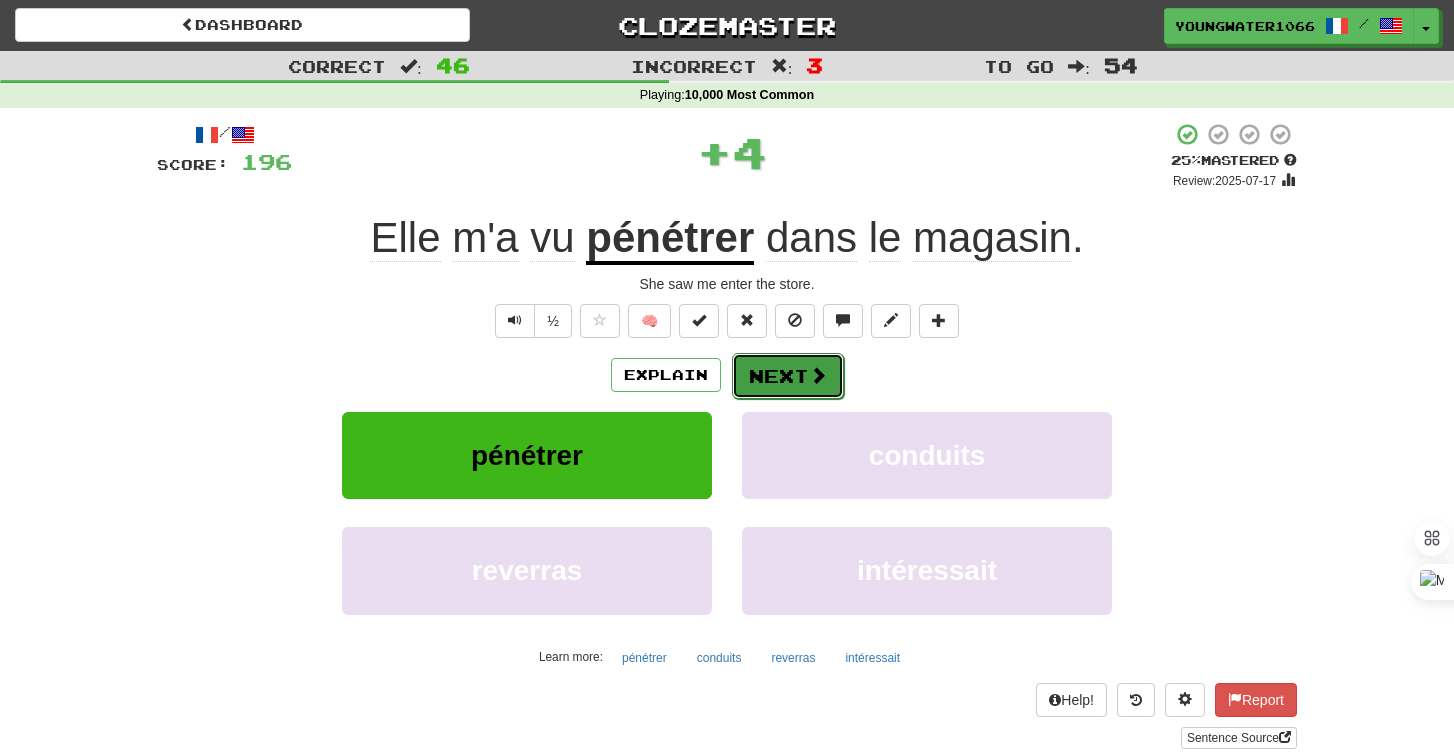click on "Next" at bounding box center [788, 376] 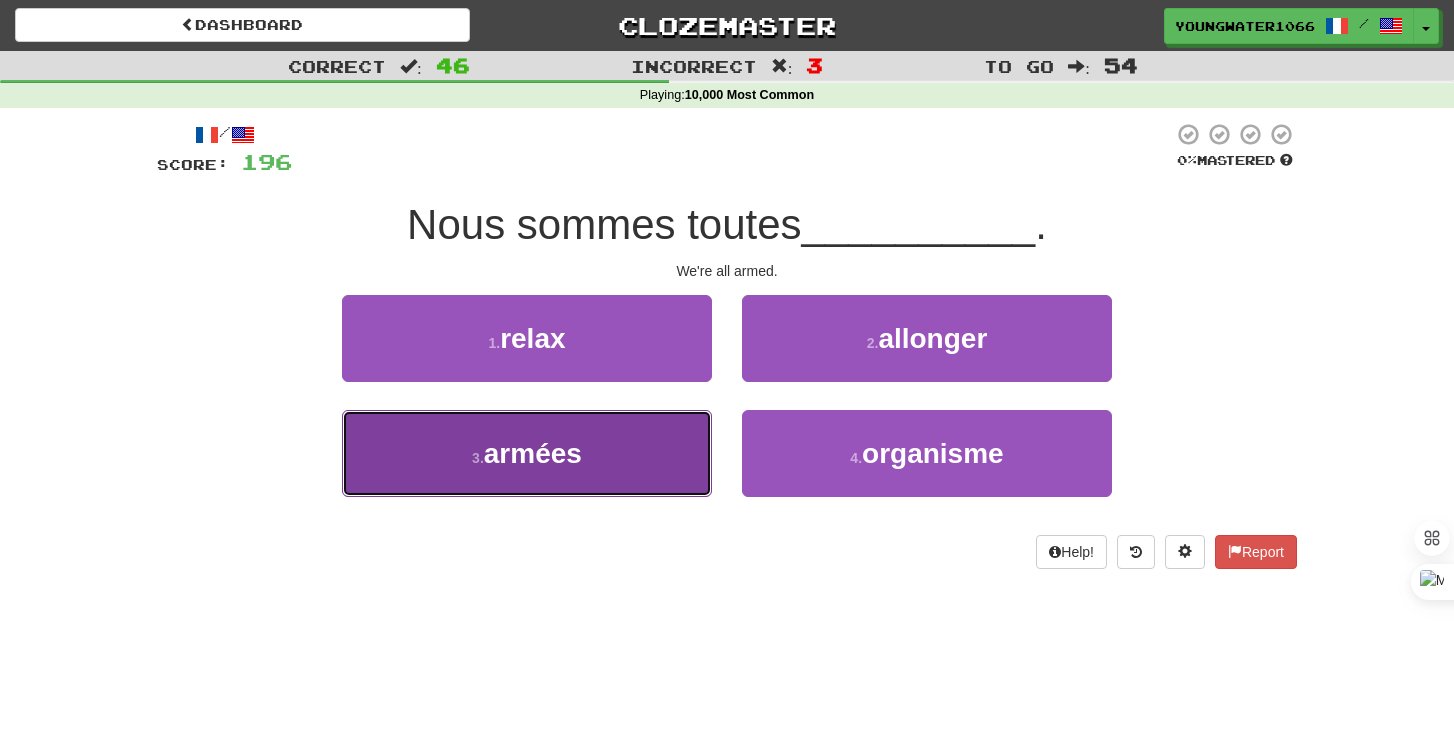 click on "3 .  armées" at bounding box center (527, 453) 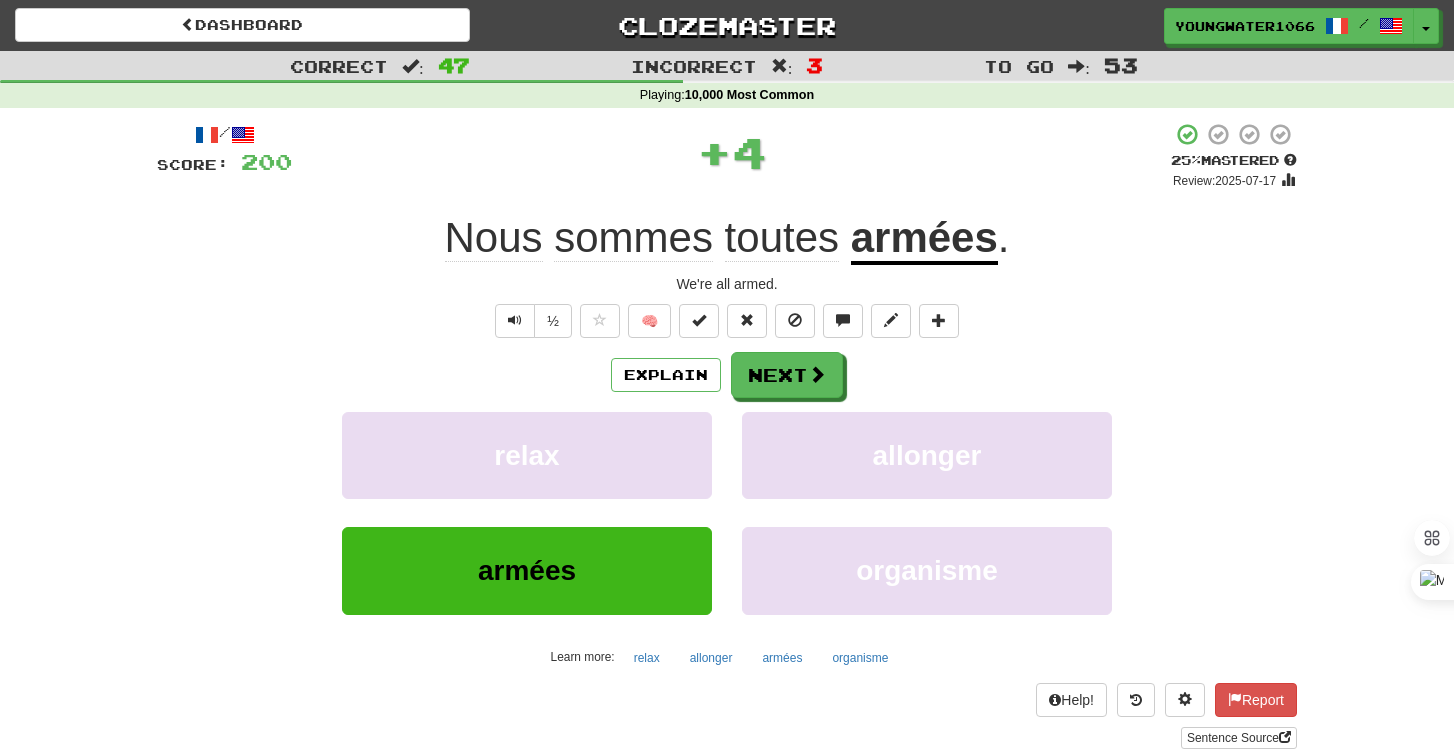 click on "Explain Next relax allonger armées organisme Learn more: relax allonger armées organisme" at bounding box center (727, 512) 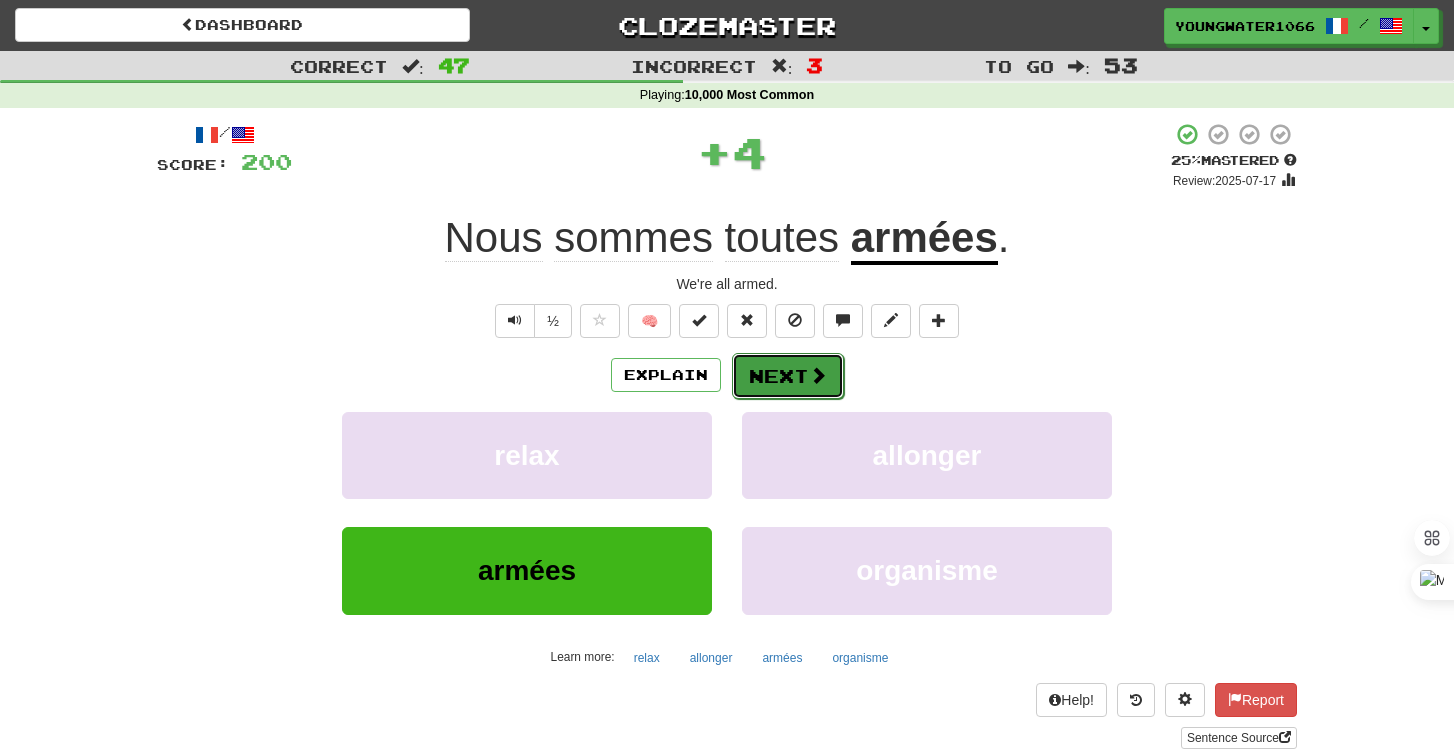 click on "Next" at bounding box center (788, 376) 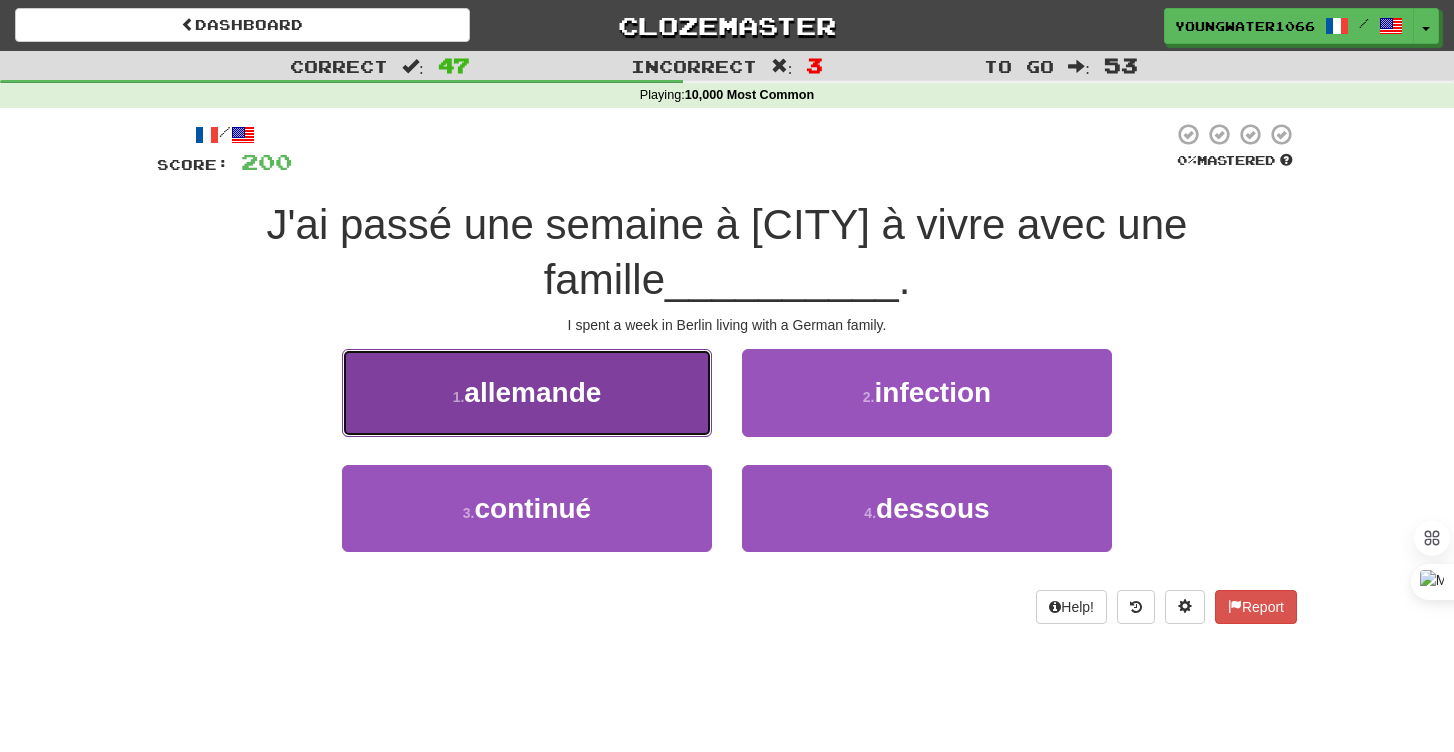 click on "allemande" at bounding box center (532, 392) 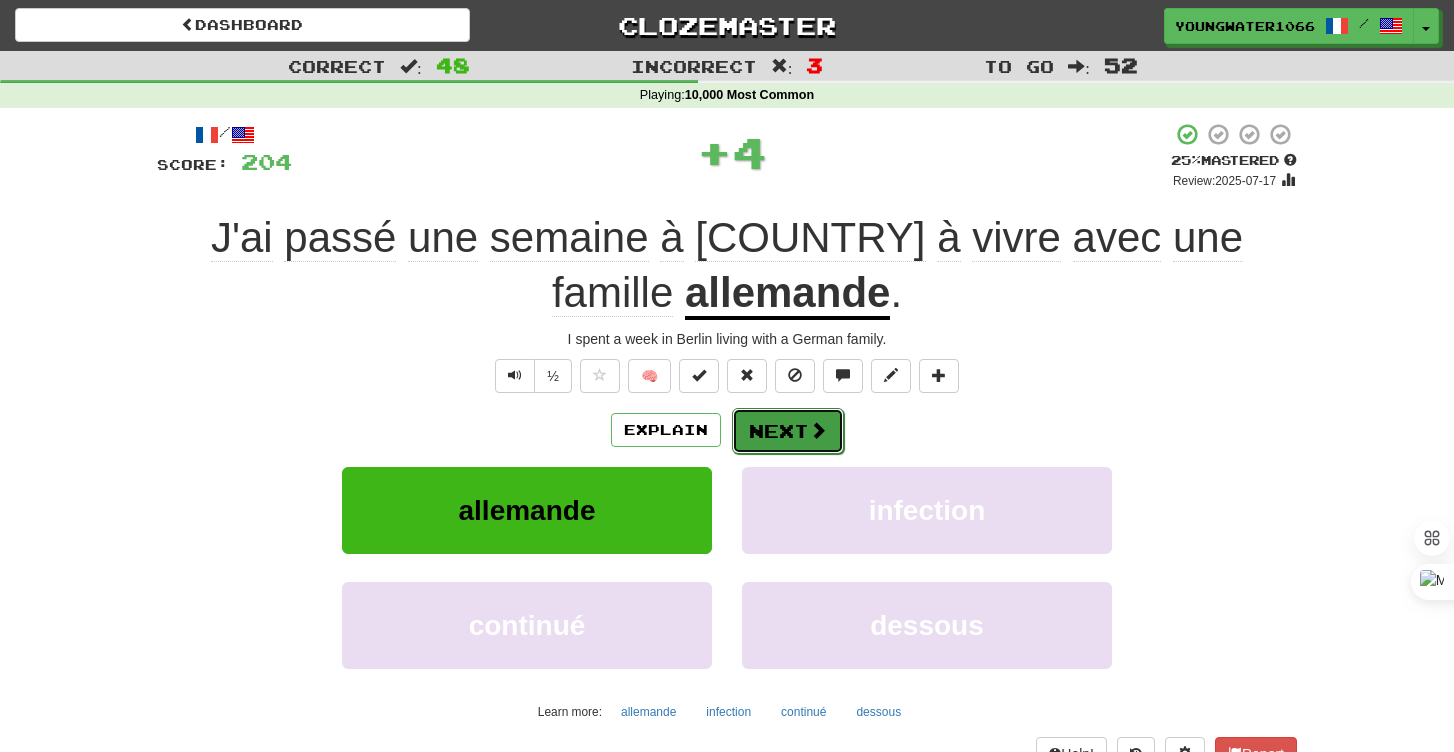 click on "Next" at bounding box center [788, 431] 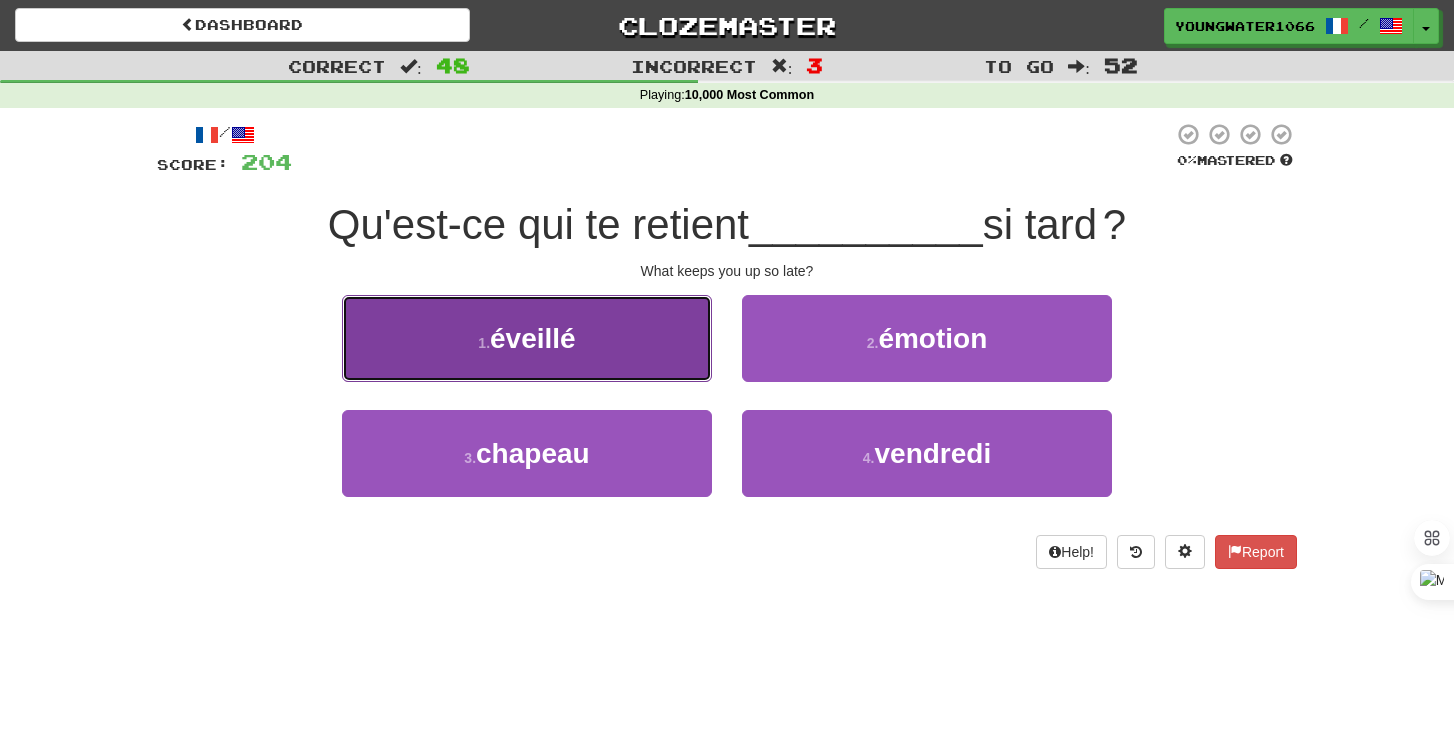 click on "1 .  éveillé" at bounding box center [527, 338] 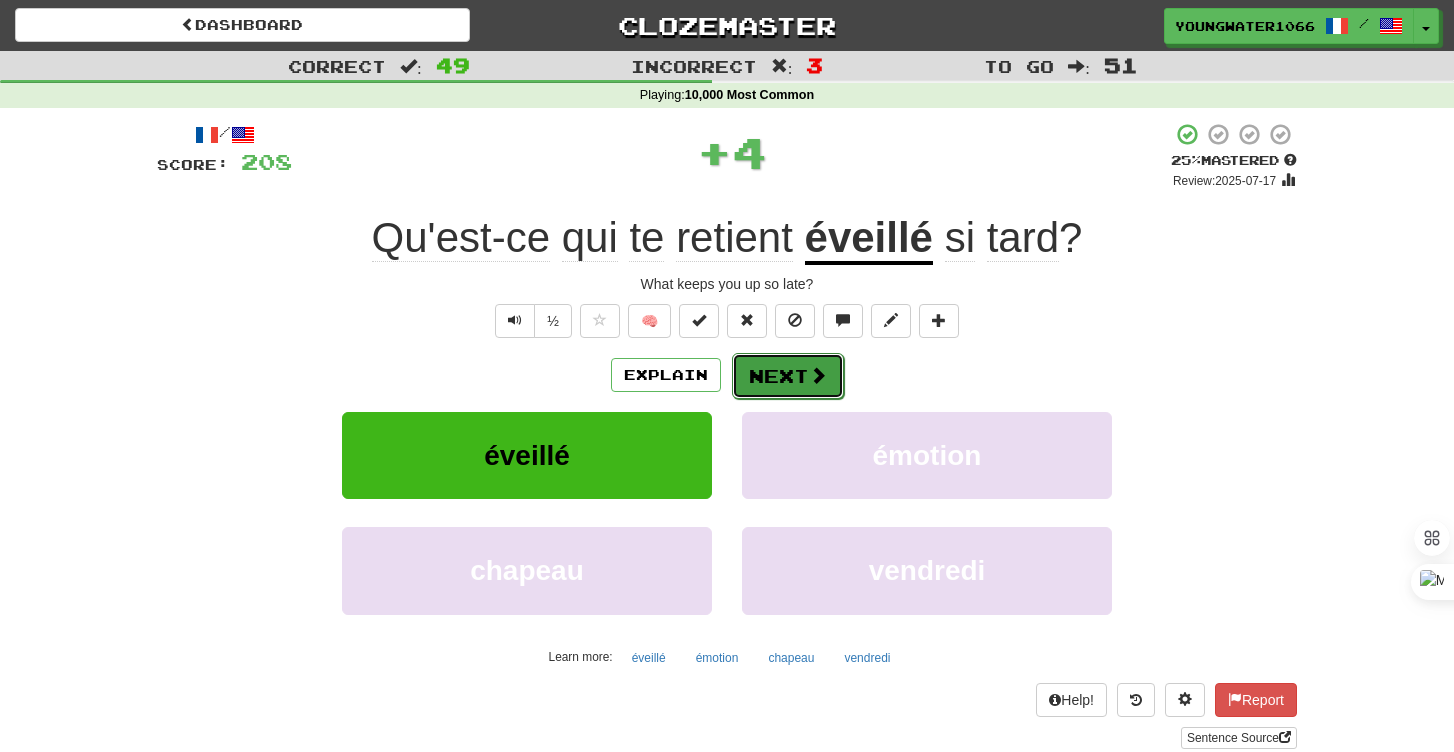 click on "Next" at bounding box center [788, 376] 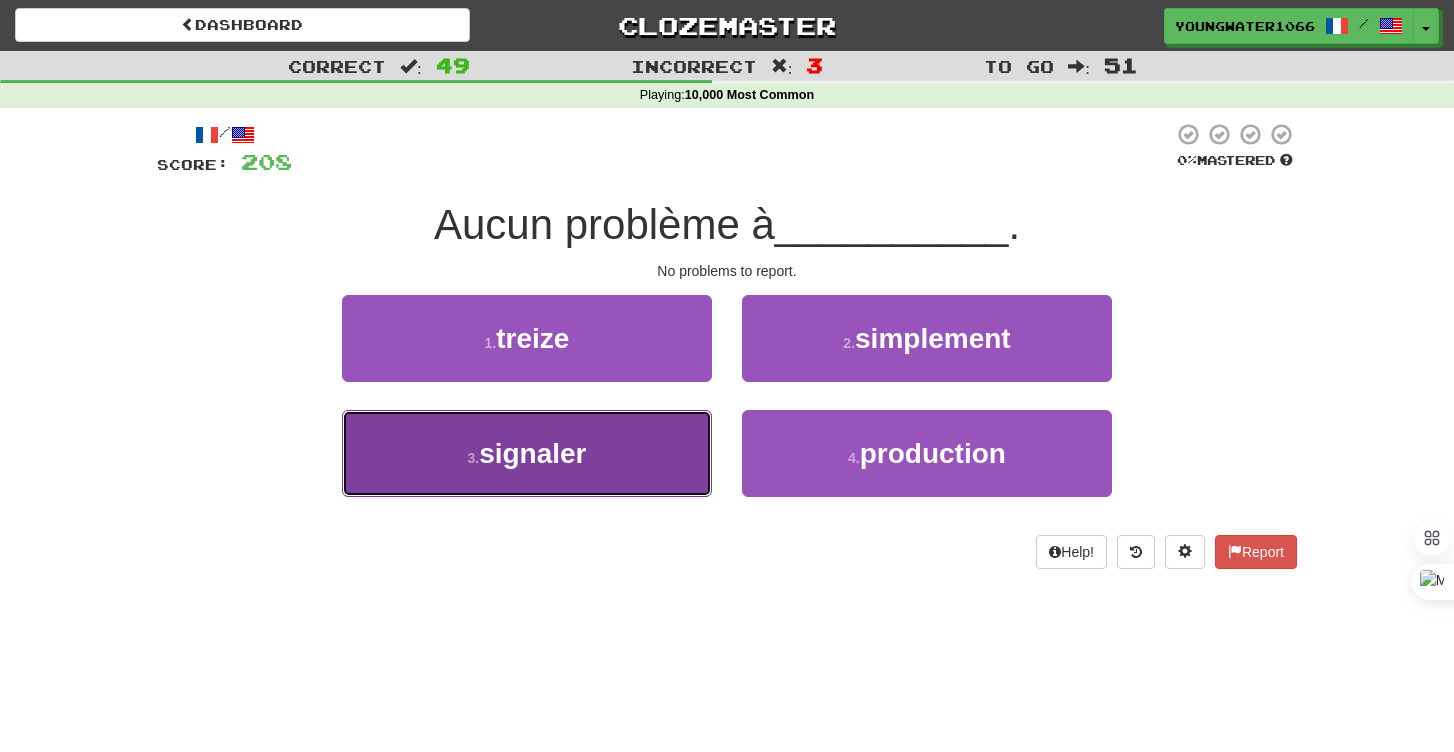 click on "3 .  signaler" at bounding box center [527, 453] 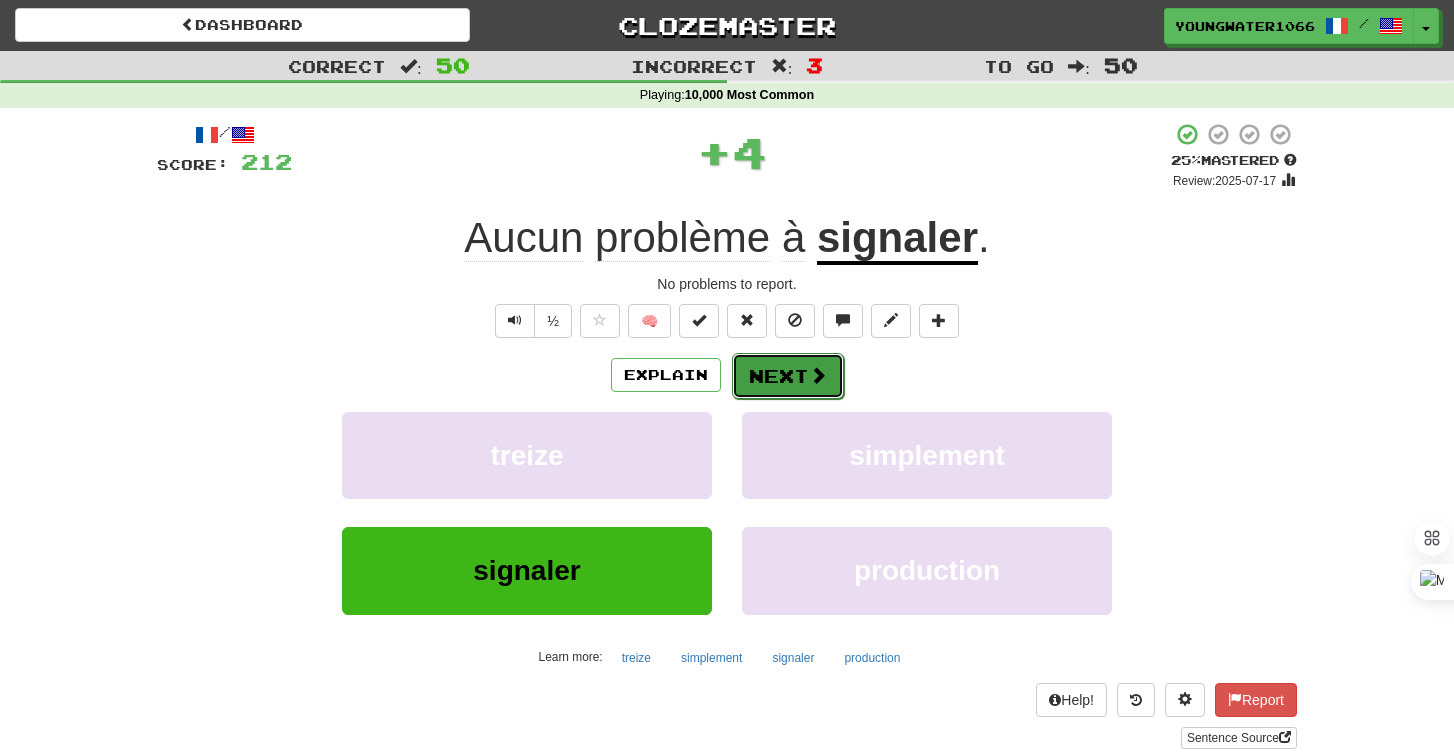 click on "Next" at bounding box center [788, 376] 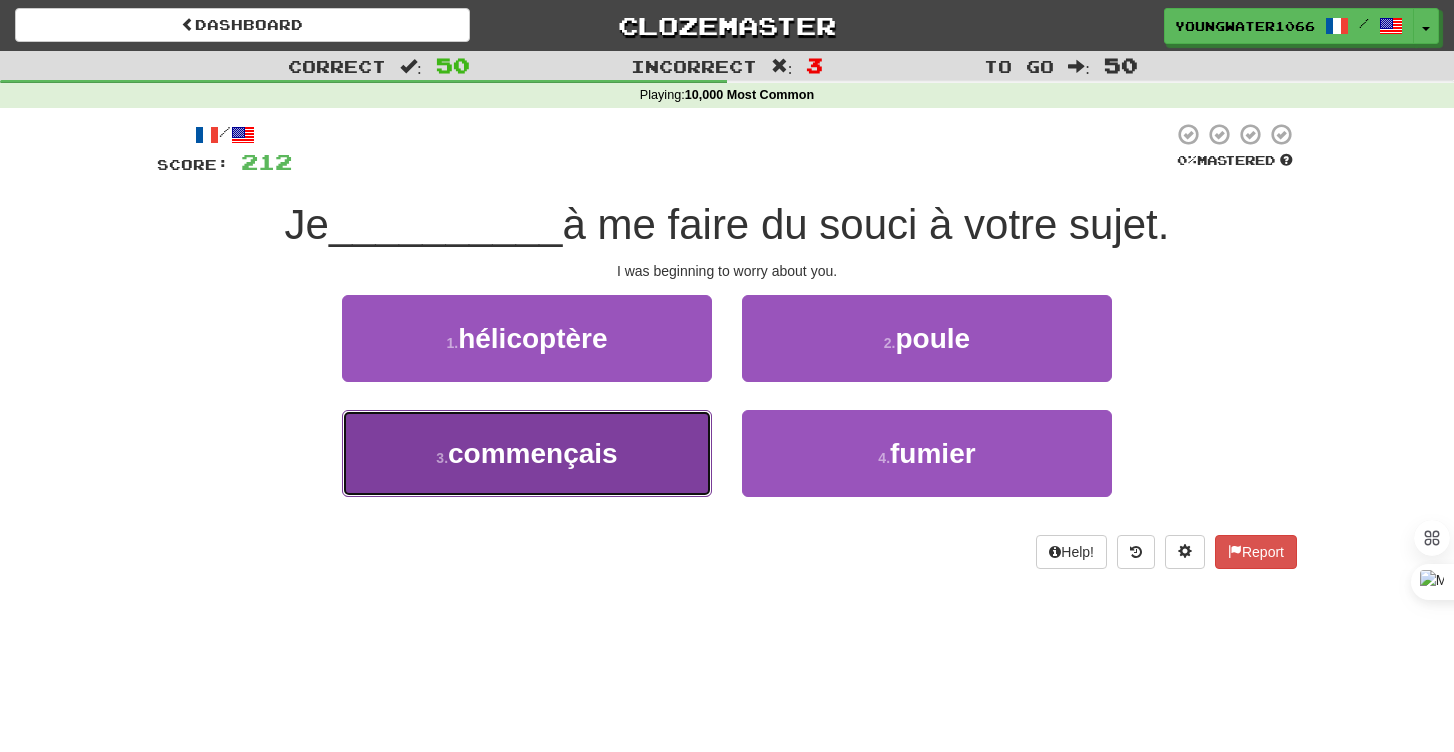 click on "3 . commençais" at bounding box center [527, 453] 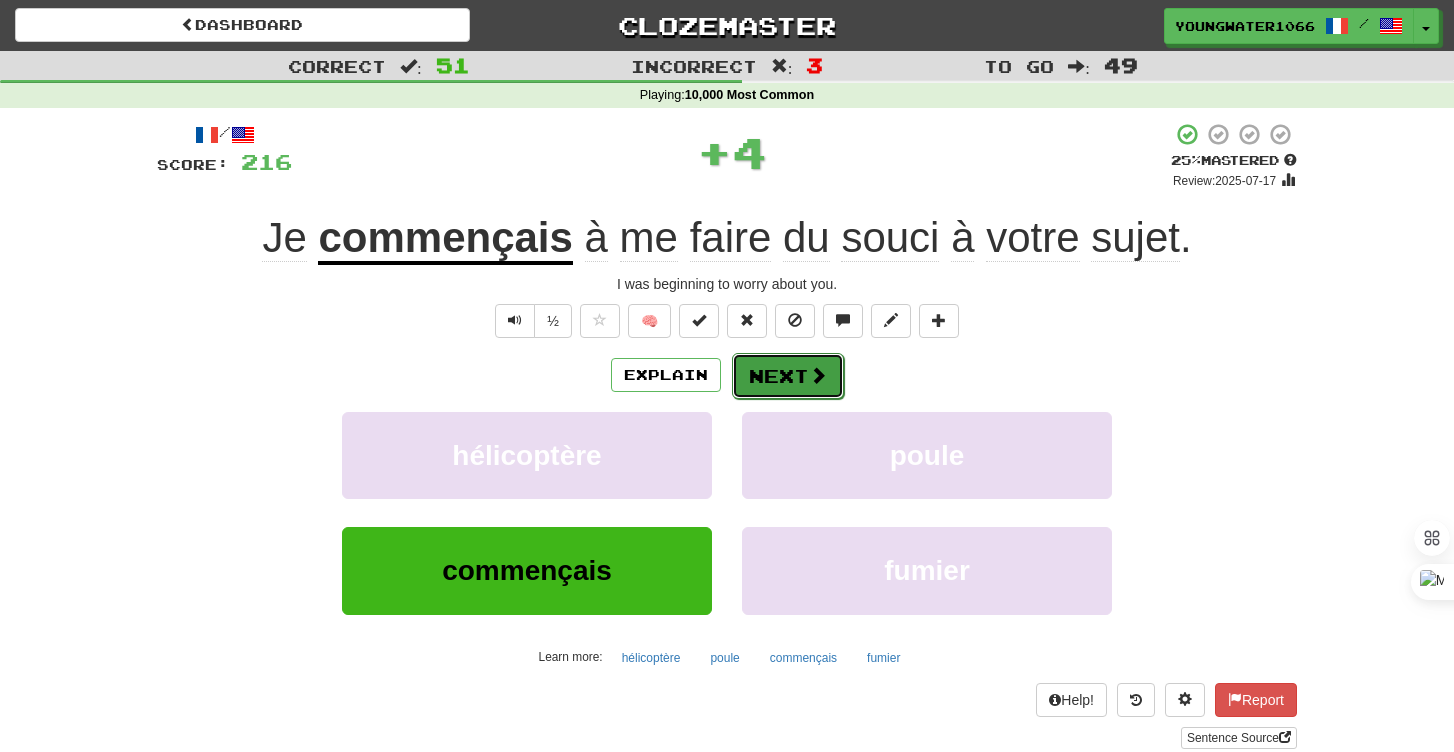 click at bounding box center [818, 375] 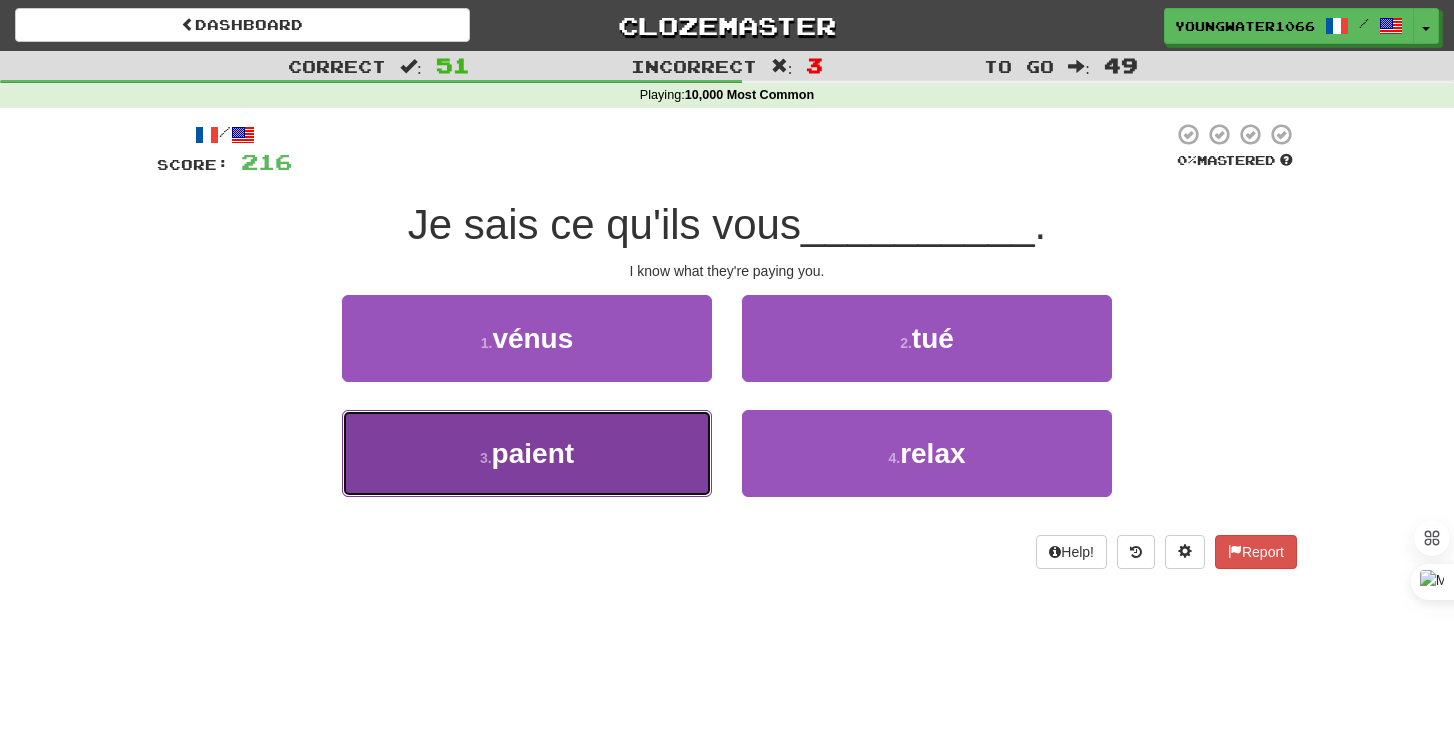 click on "3 .  paient" at bounding box center (527, 453) 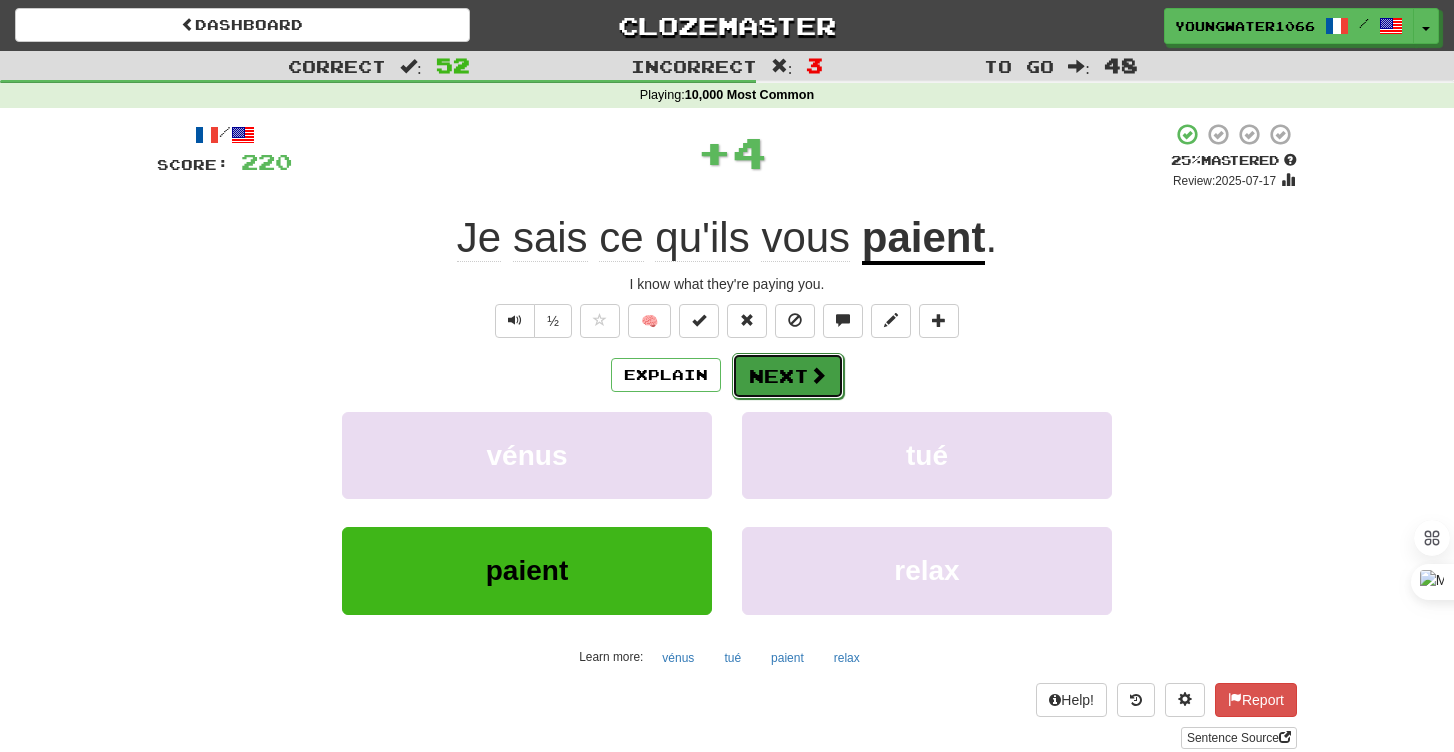 click at bounding box center (818, 375) 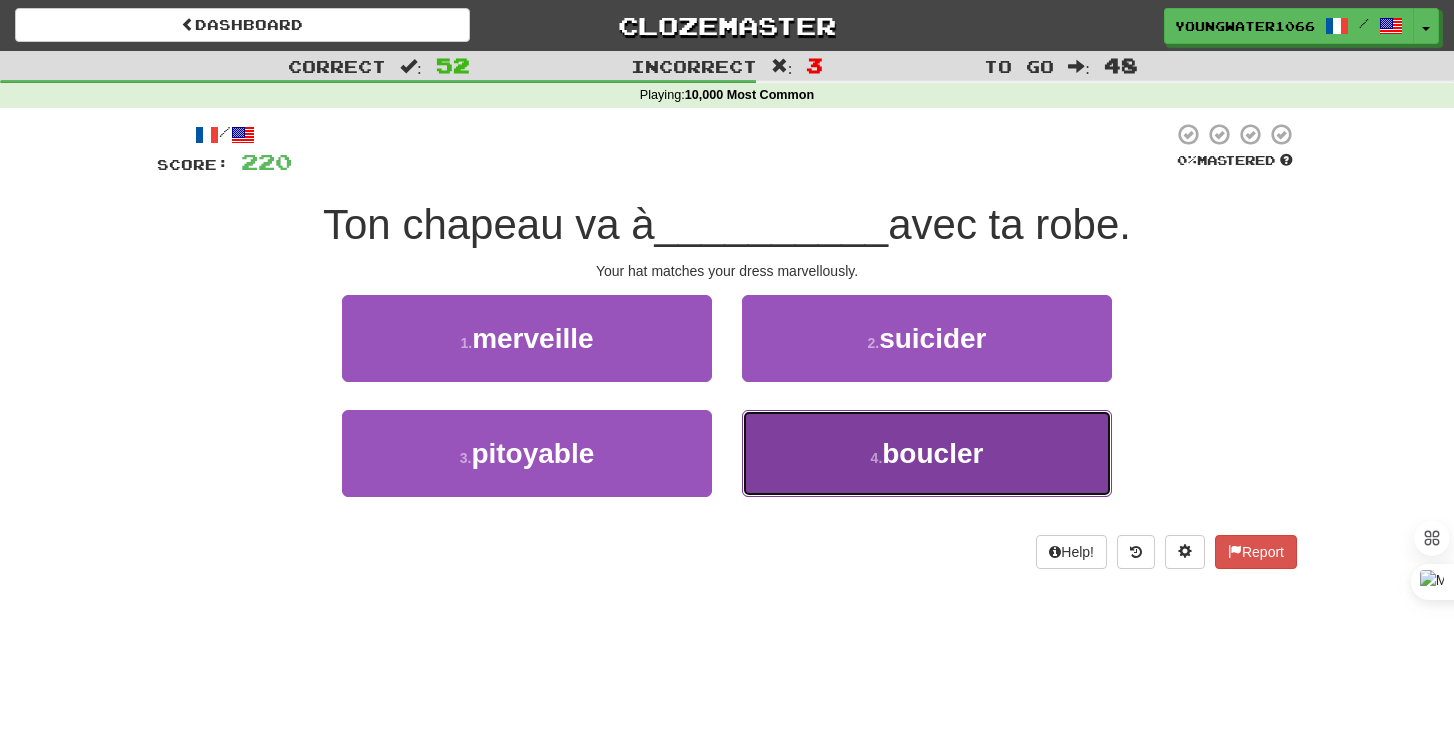 click on "4 .  boucler" at bounding box center [927, 453] 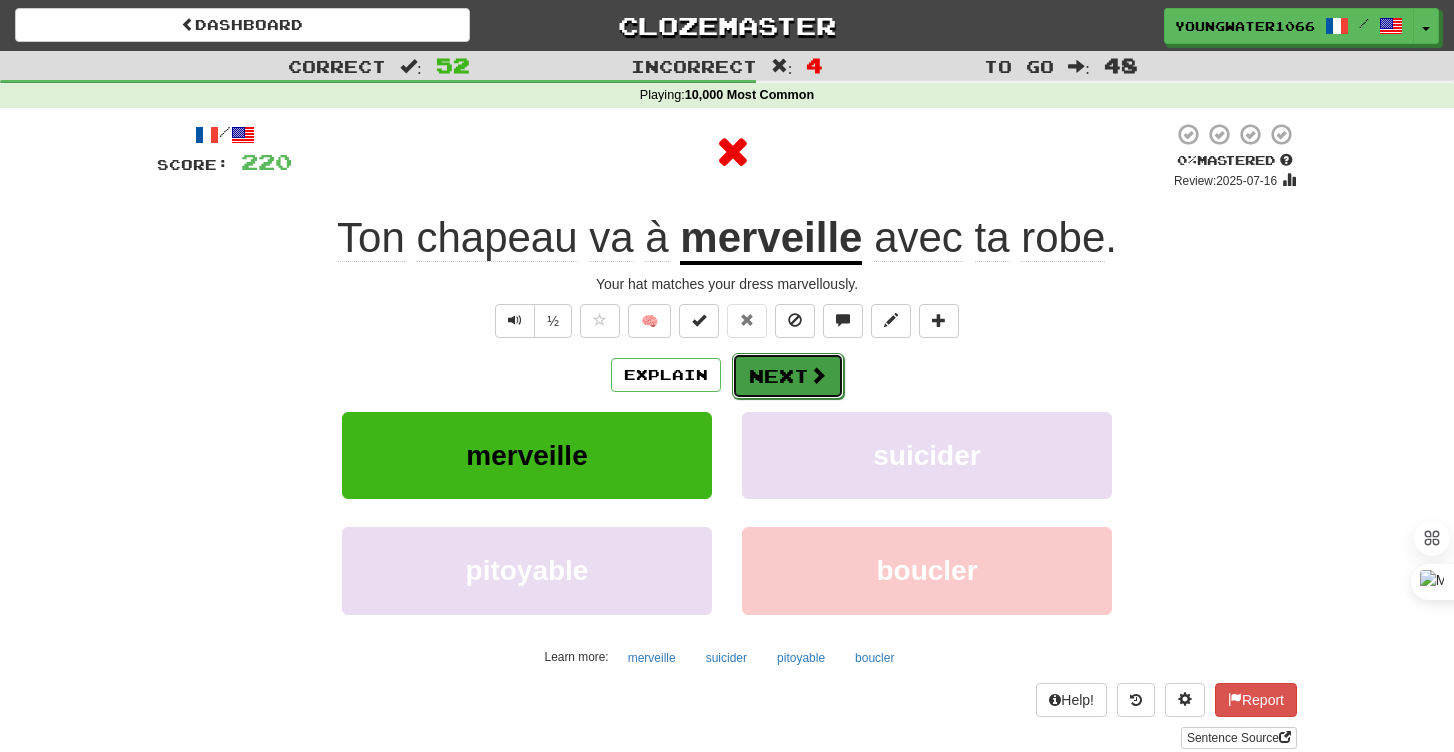 click on "Next" at bounding box center (788, 376) 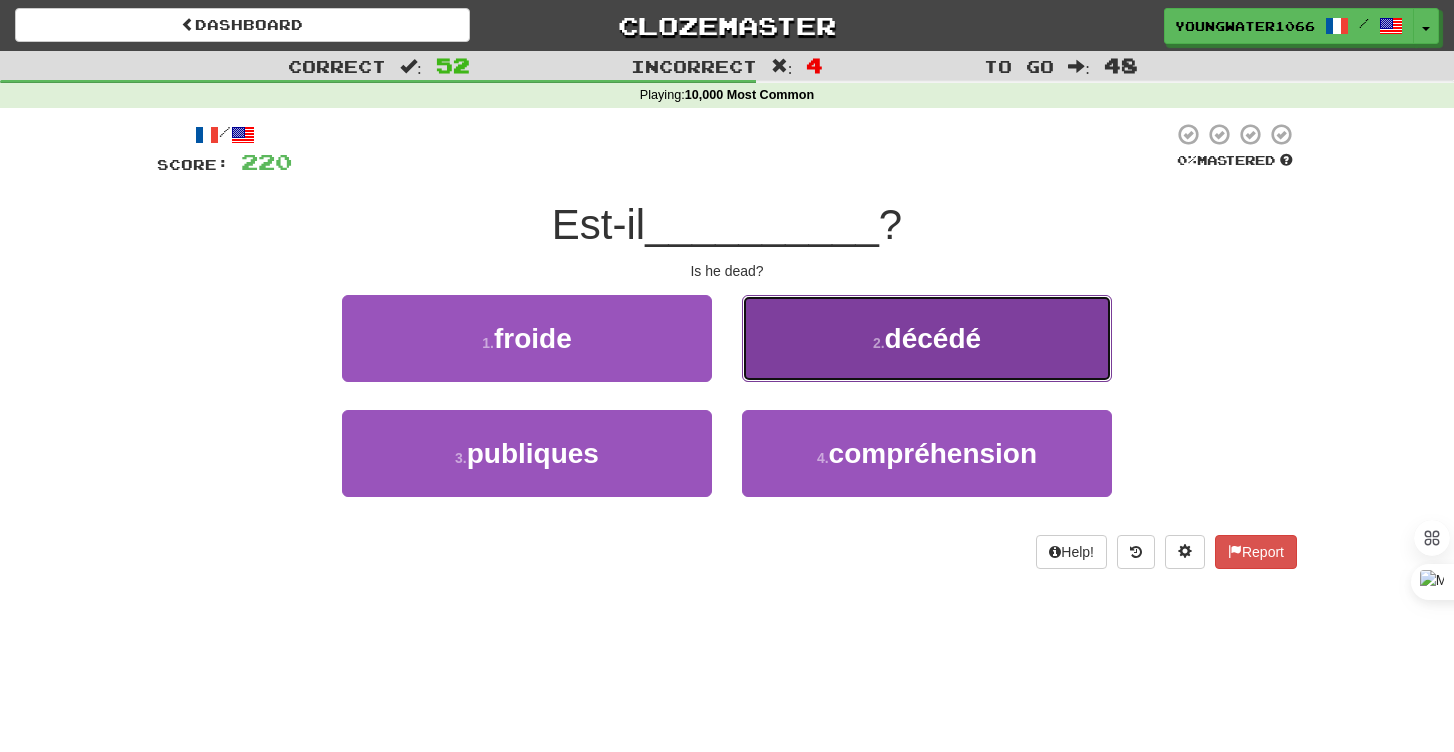 click on "2 .  décédé" at bounding box center [927, 338] 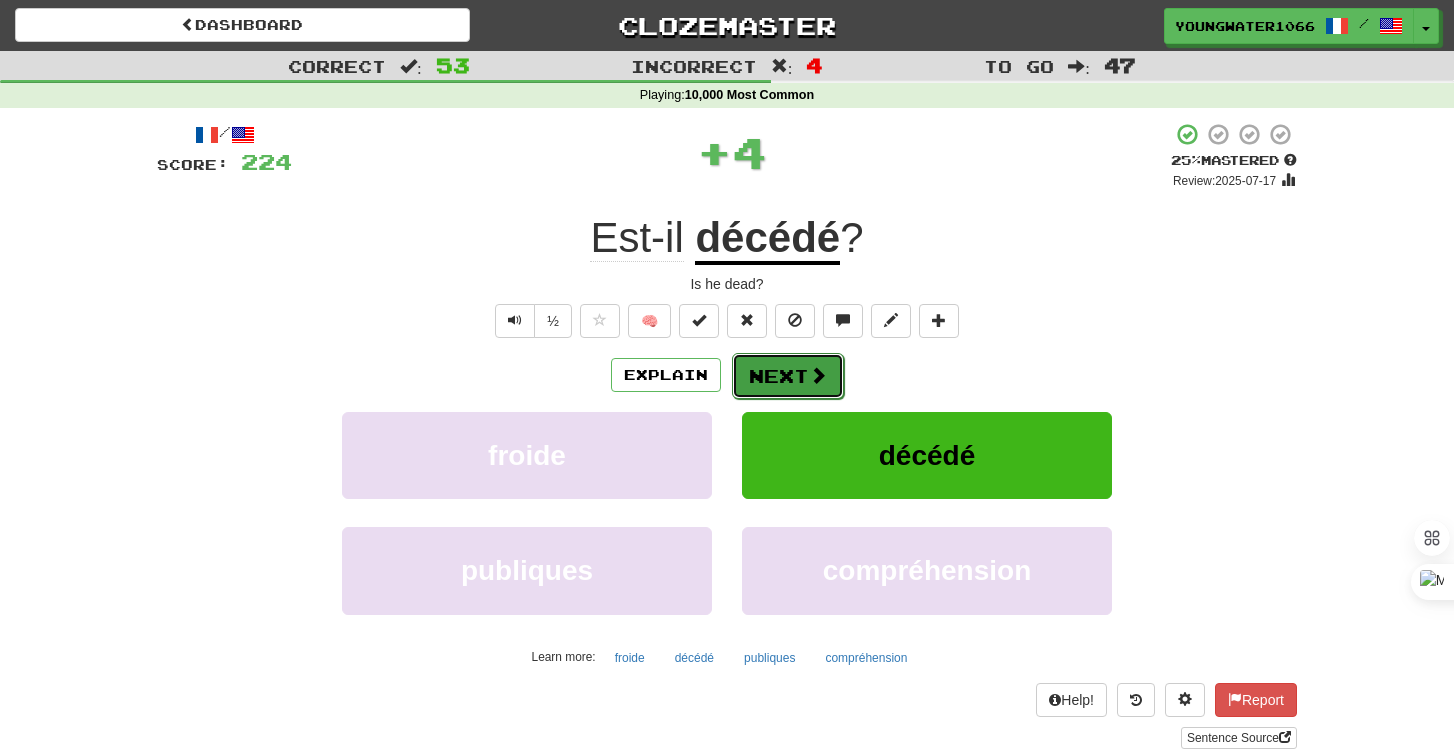 click on "Next" at bounding box center [788, 376] 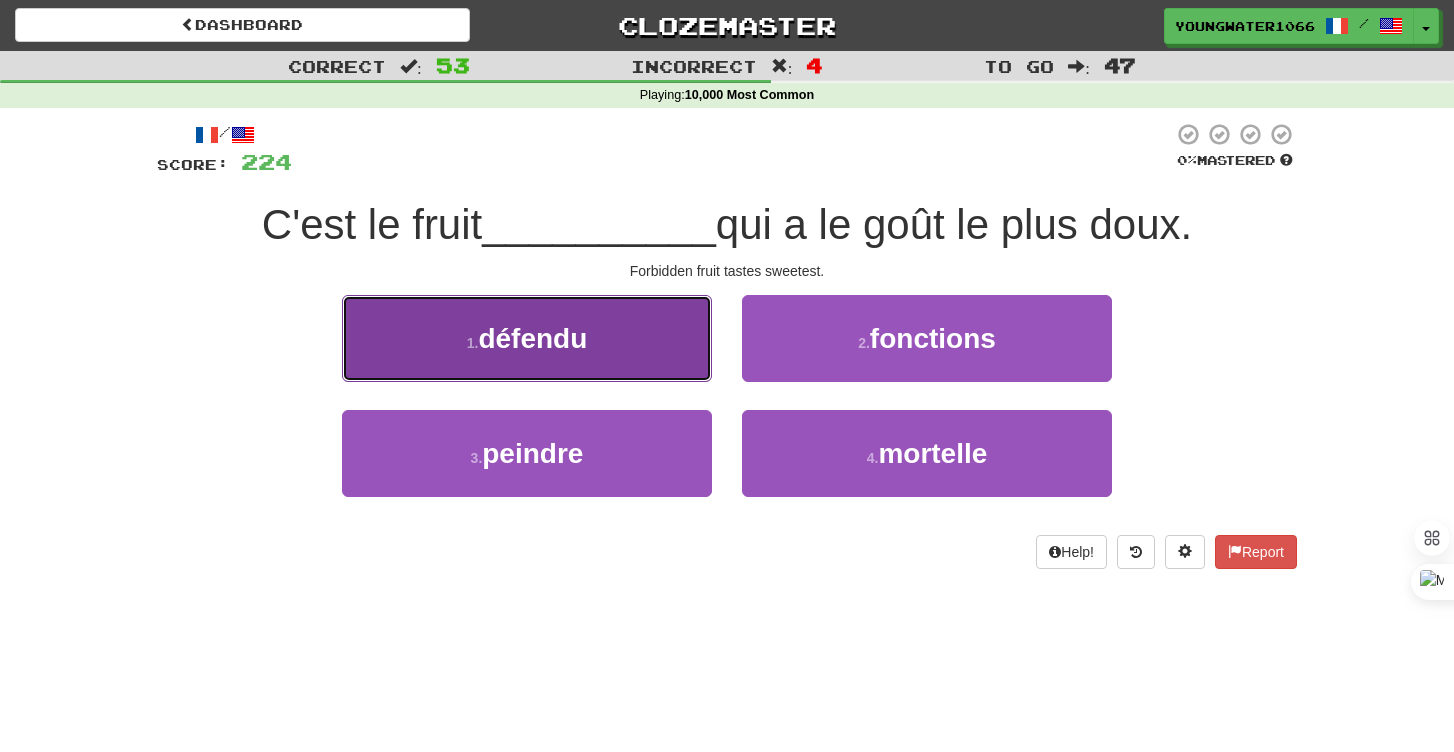 click on "1 . défendu" at bounding box center [527, 338] 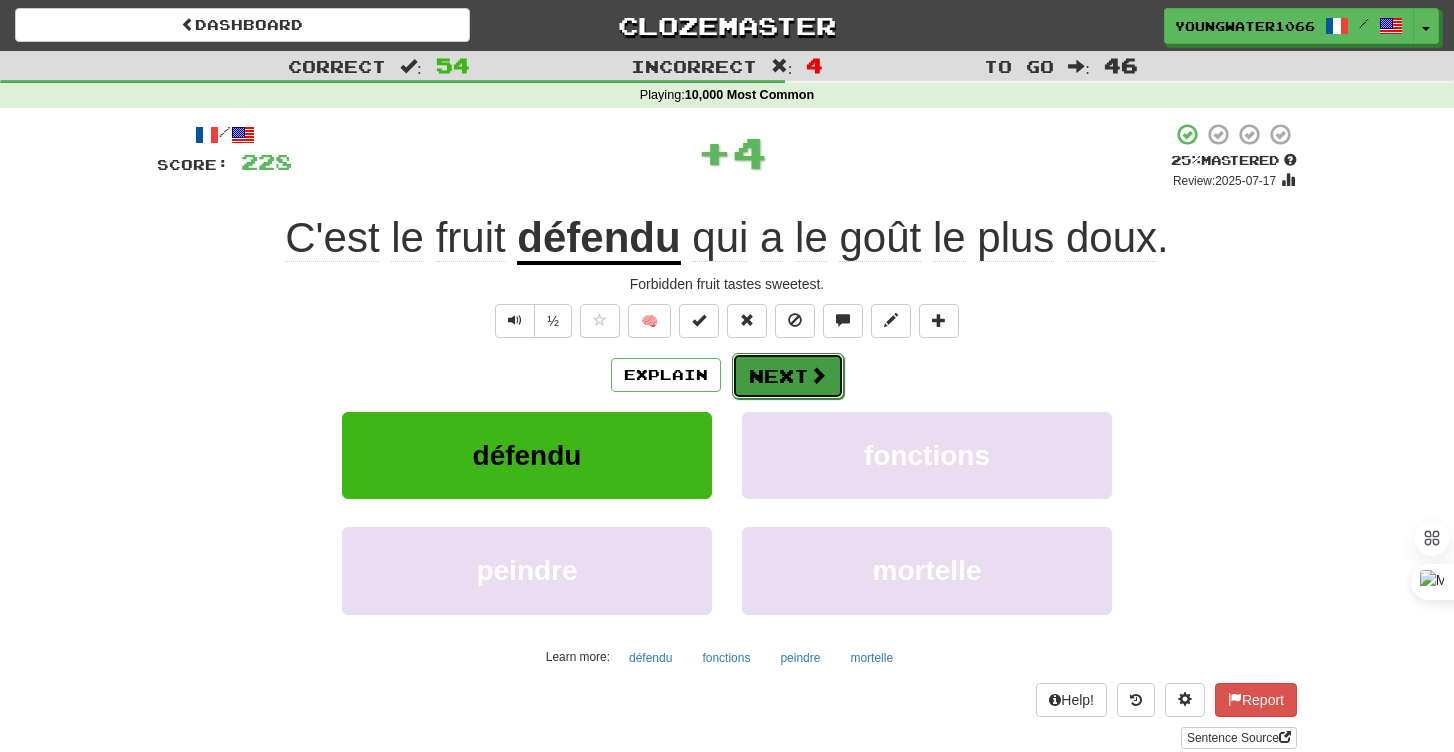 click on "Next" at bounding box center [788, 376] 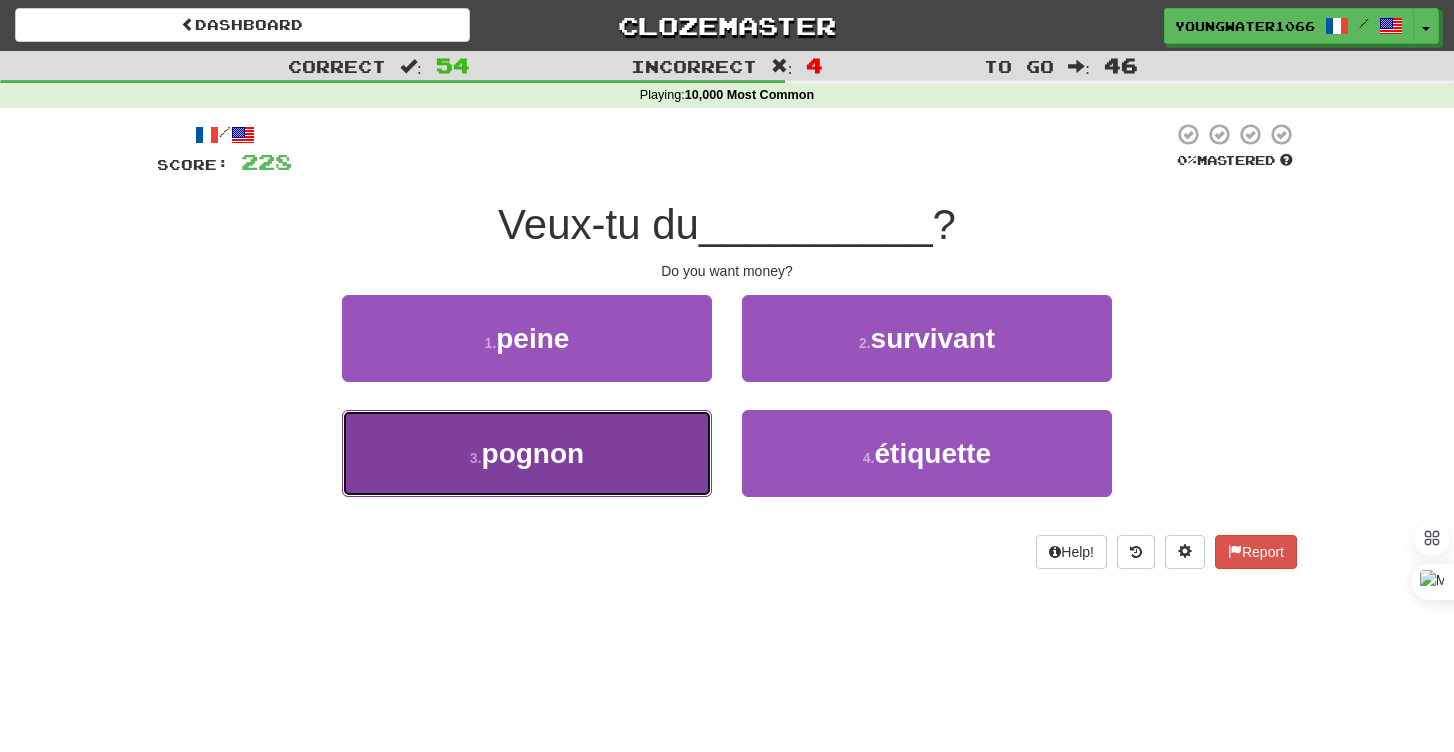 click on "3 . pognon" at bounding box center [527, 453] 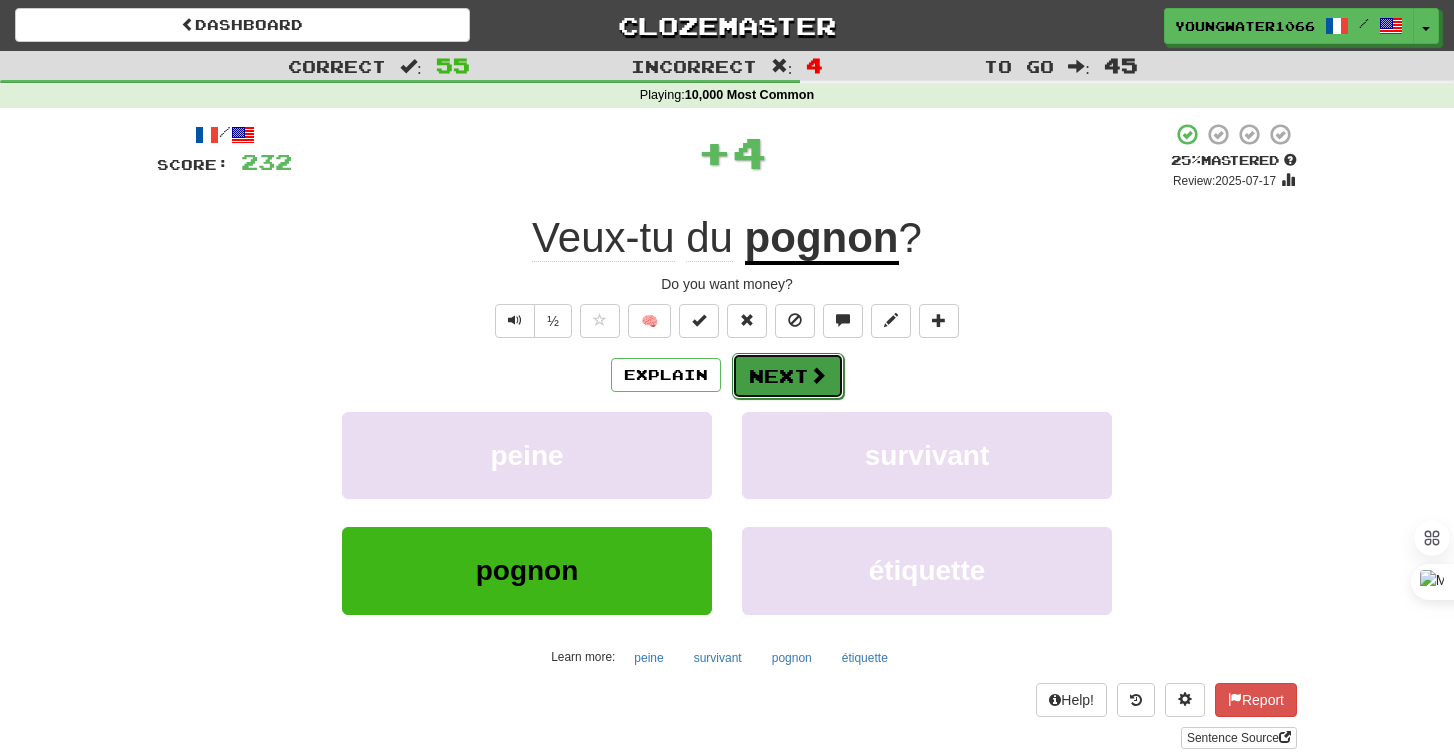 click on "Next" at bounding box center (788, 376) 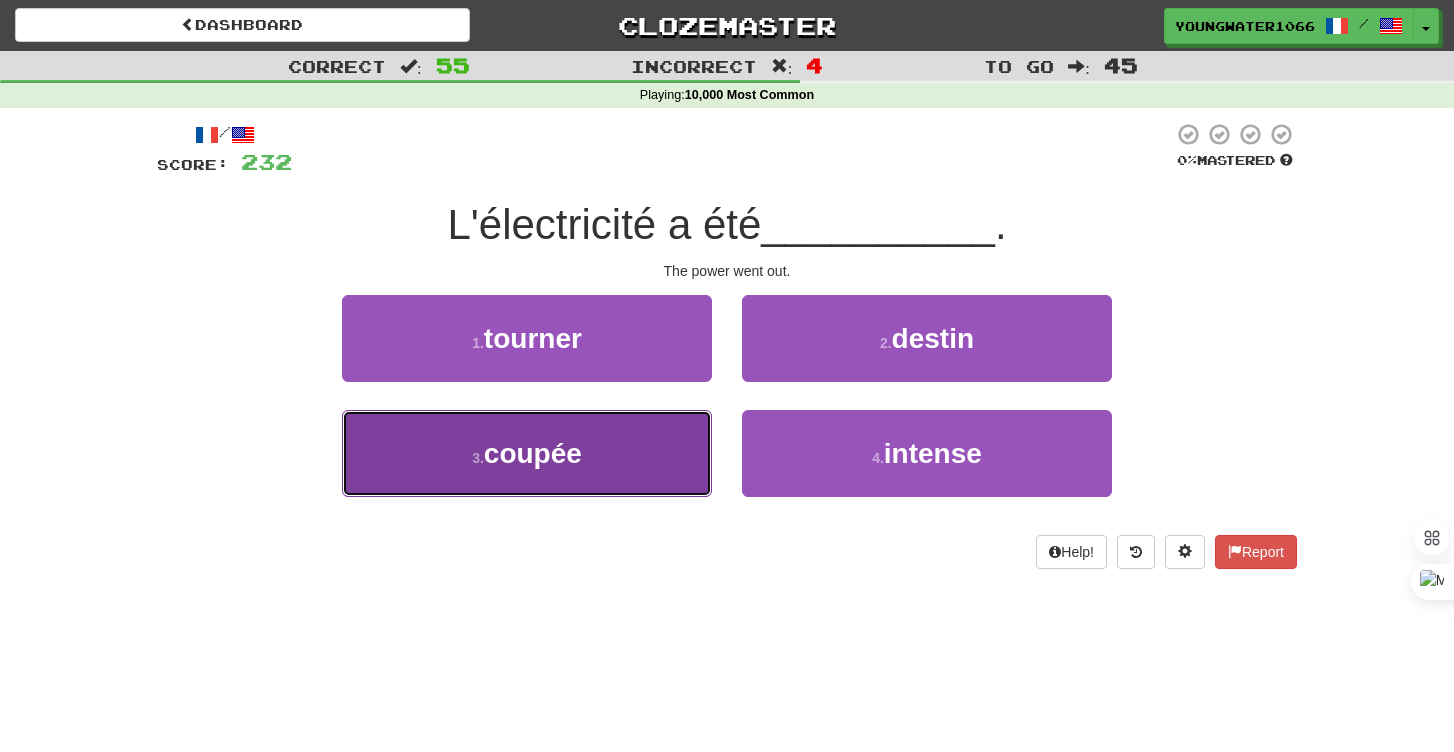 click on "3 . coupée" at bounding box center [527, 453] 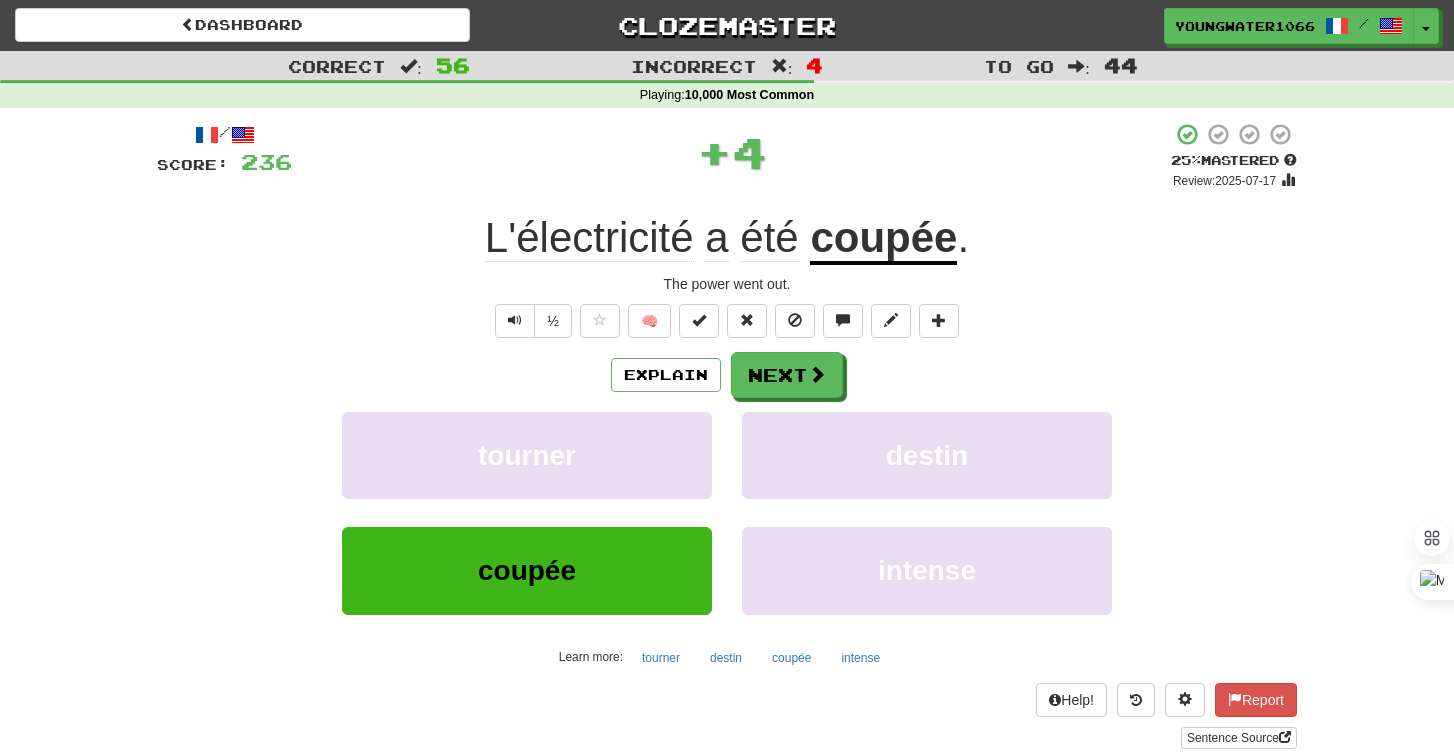 click on "/ Score: 236 + 4 25 % Mastered Review: 2025-07-17 L'électricité a été coupée . The power went out. ½ 🧠 Explain Next tourner destin coupée intense Learn more: tourner destin coupée intense Help! Report Sentence Source" at bounding box center (727, 435) 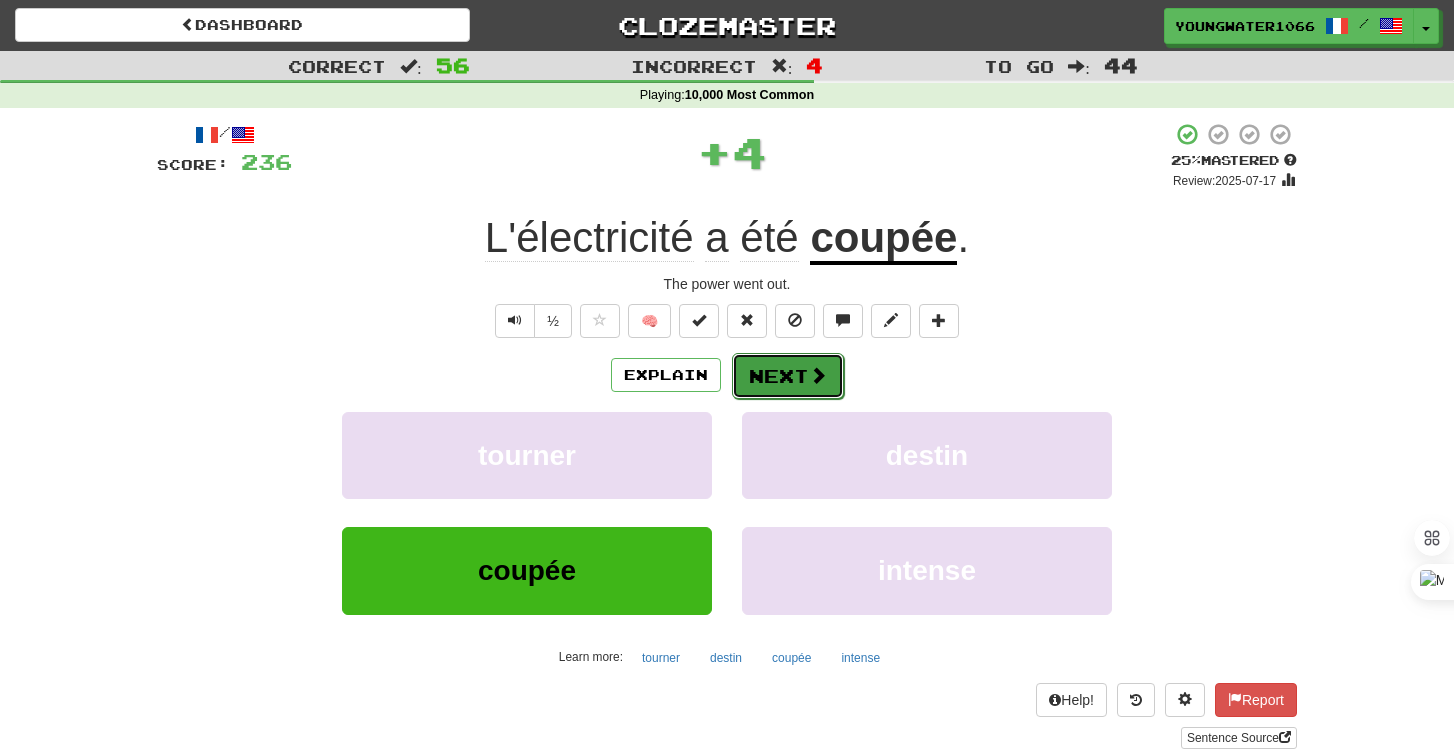 click on "Next" at bounding box center [788, 376] 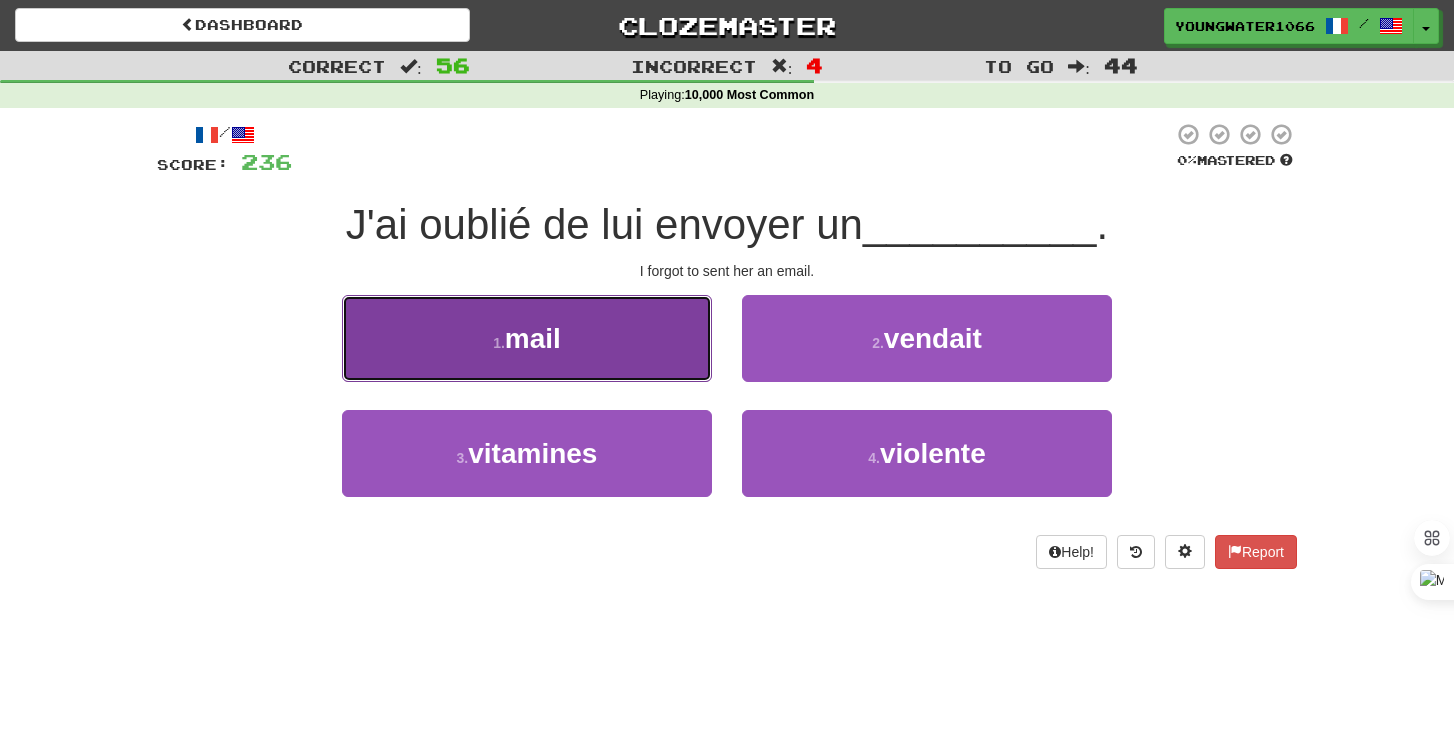 click on "1 .  mail" at bounding box center (527, 338) 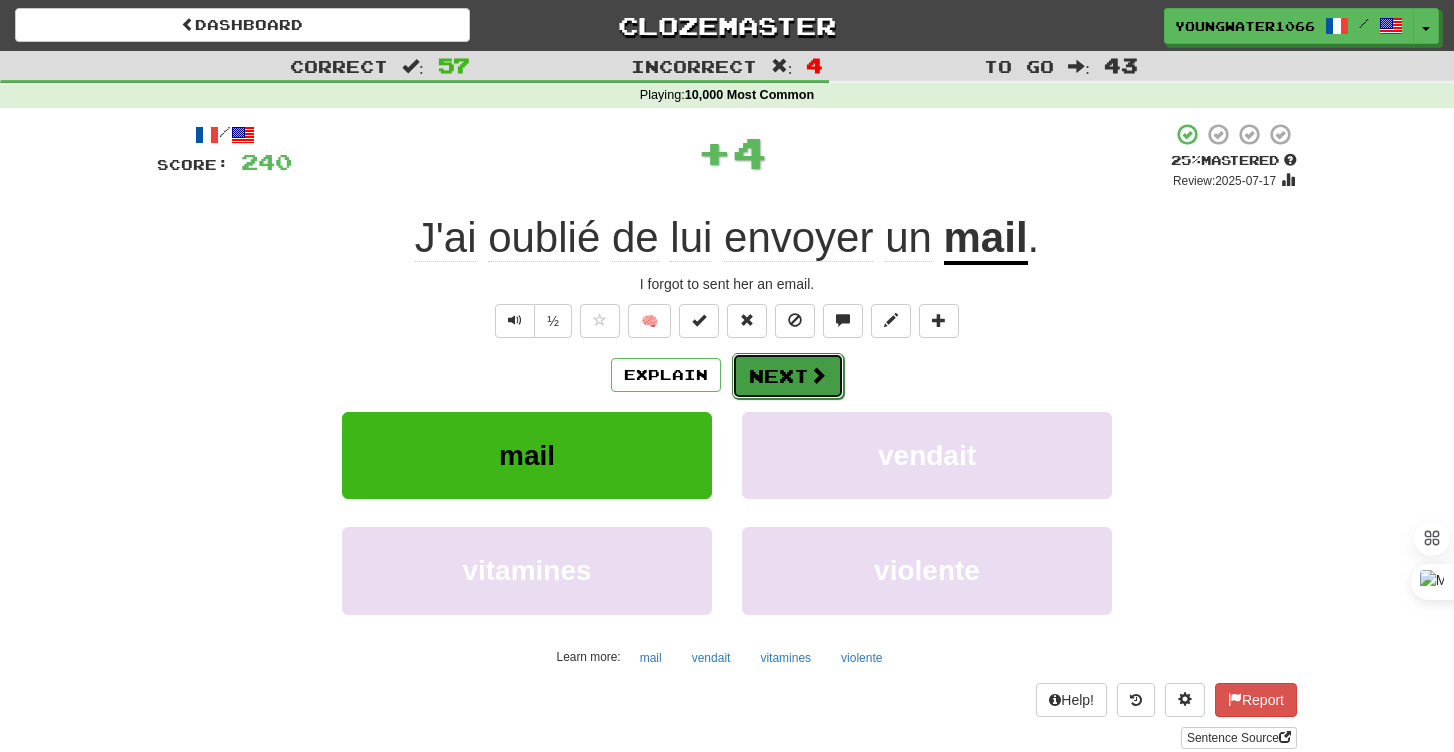 click on "Next" at bounding box center (788, 376) 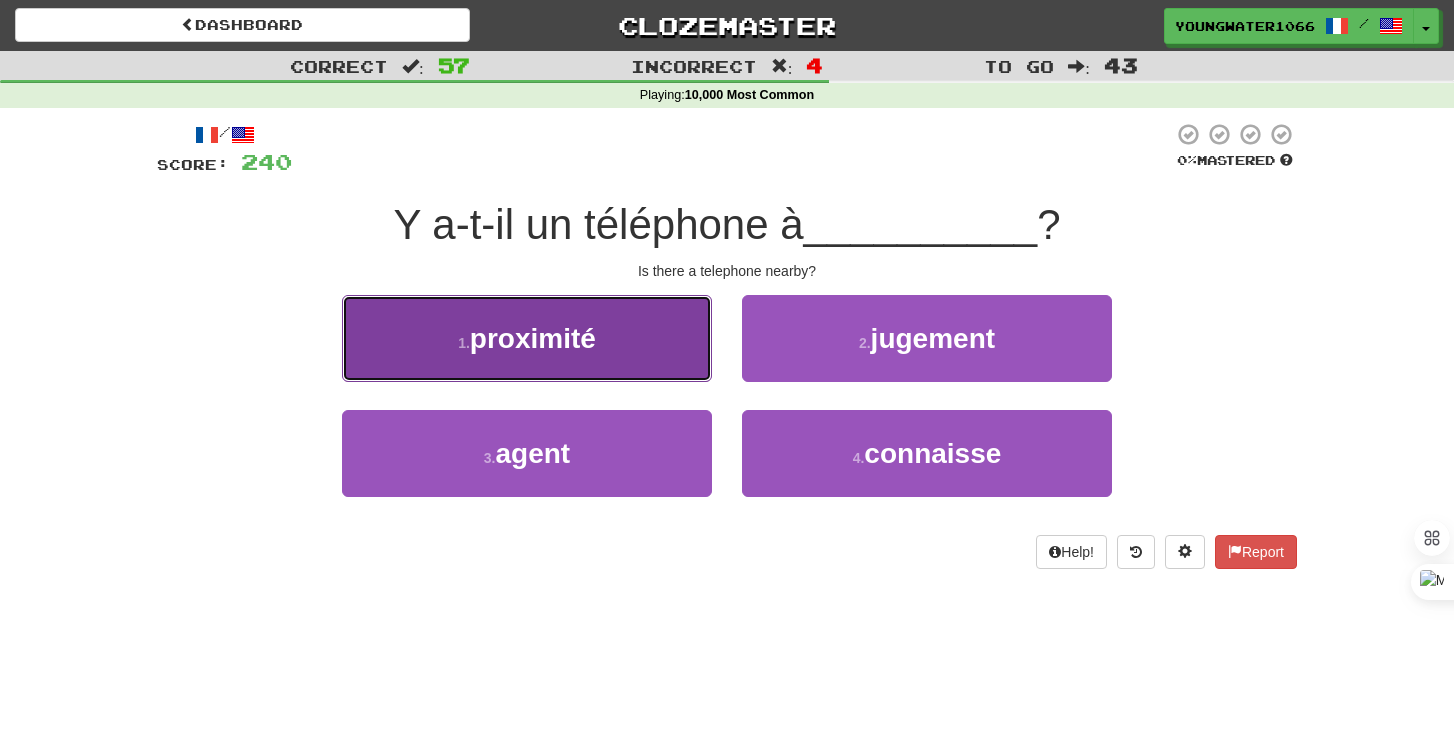 click on "1 . proximité" at bounding box center (527, 338) 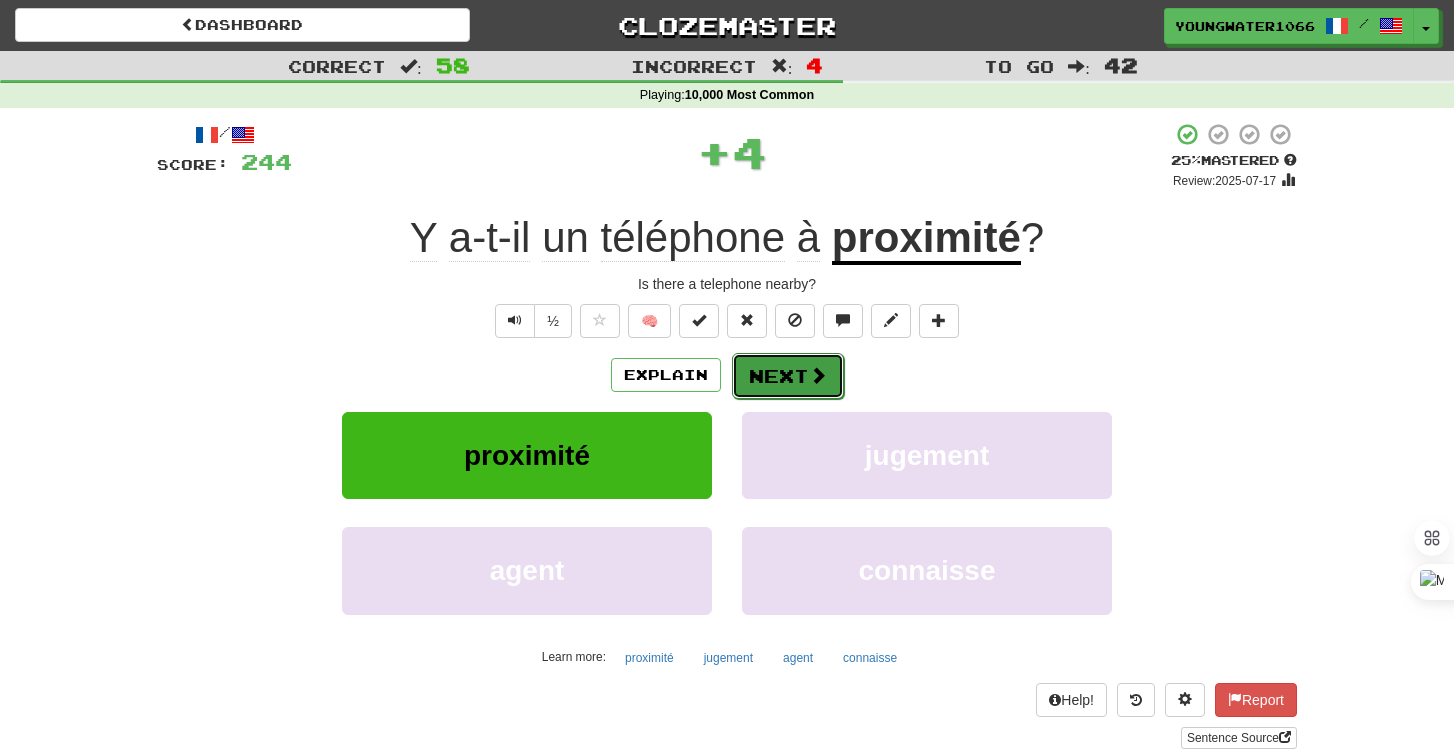 click on "Next" at bounding box center (788, 376) 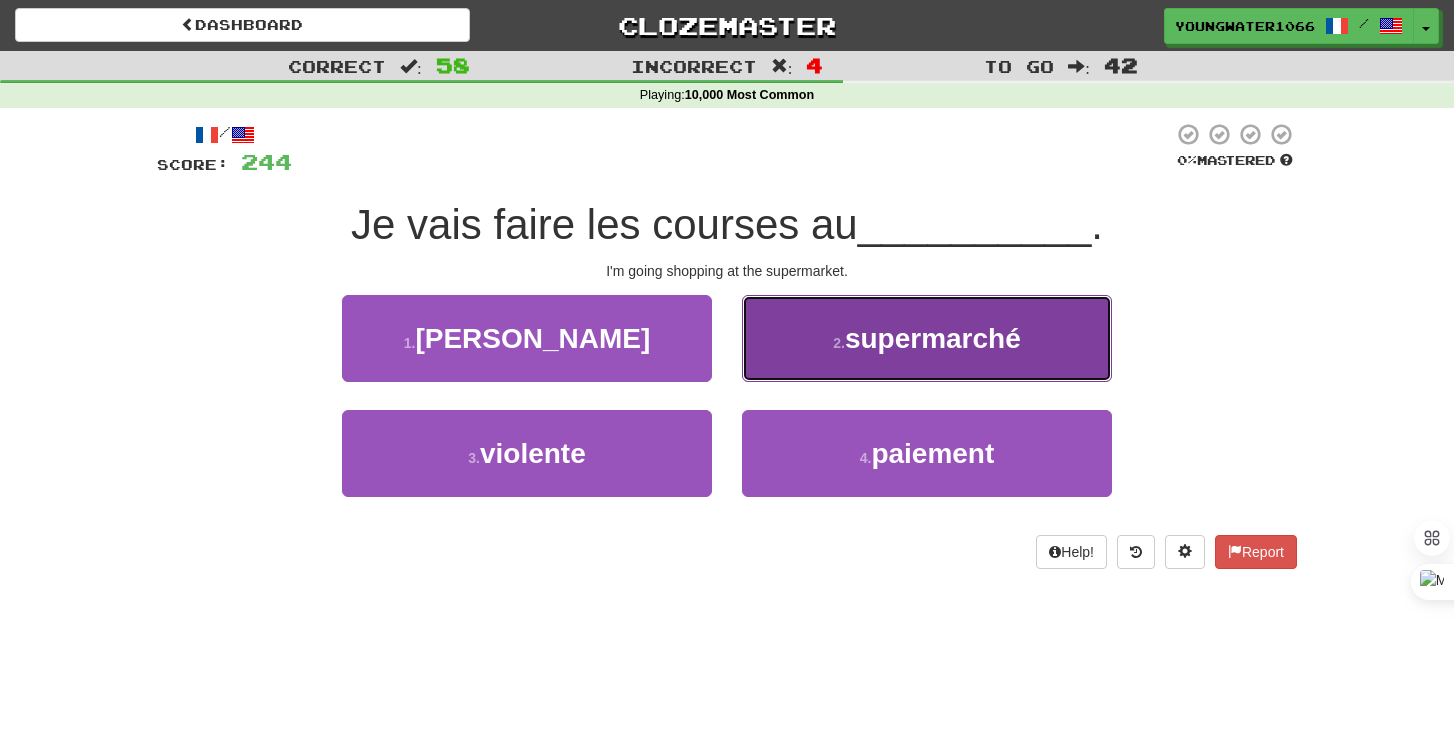 click on "2 . supermarché" at bounding box center [927, 338] 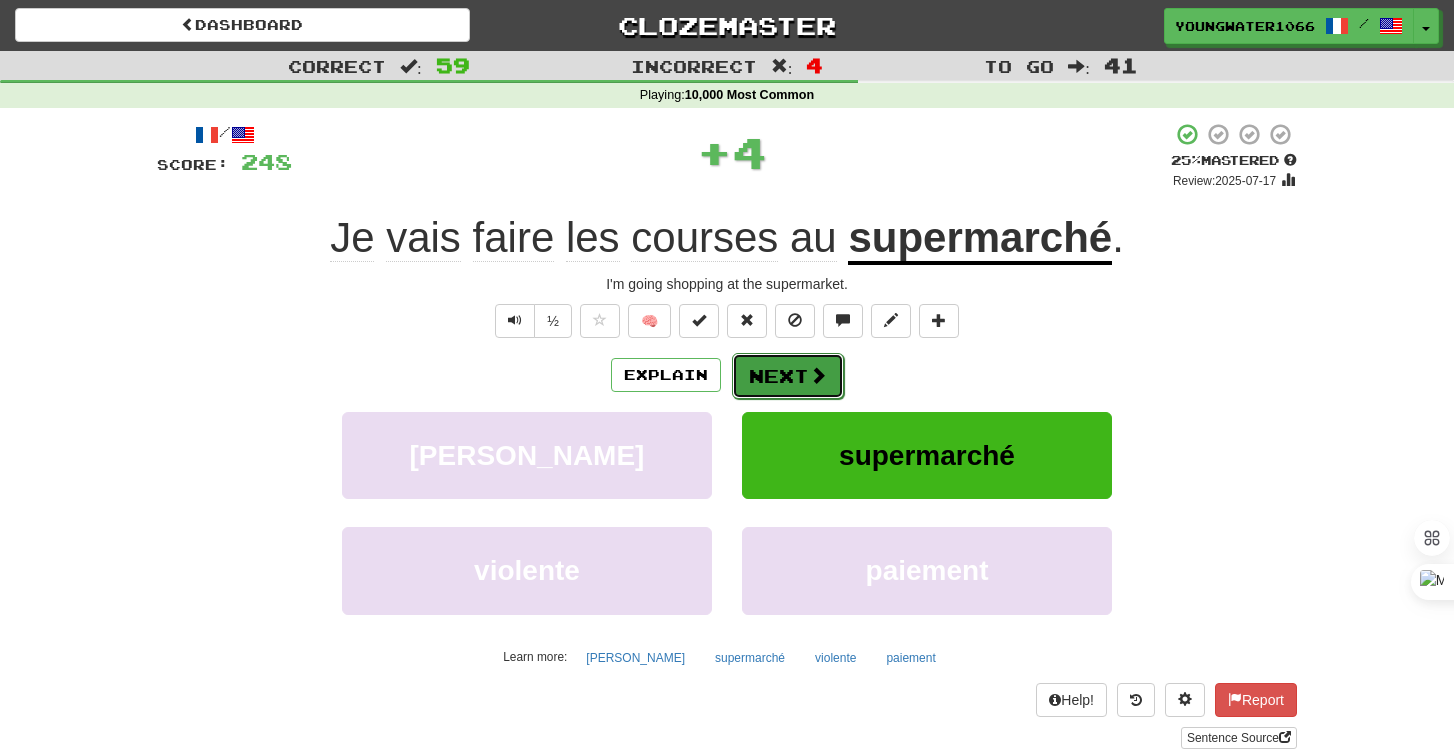 click on "Next" at bounding box center (788, 376) 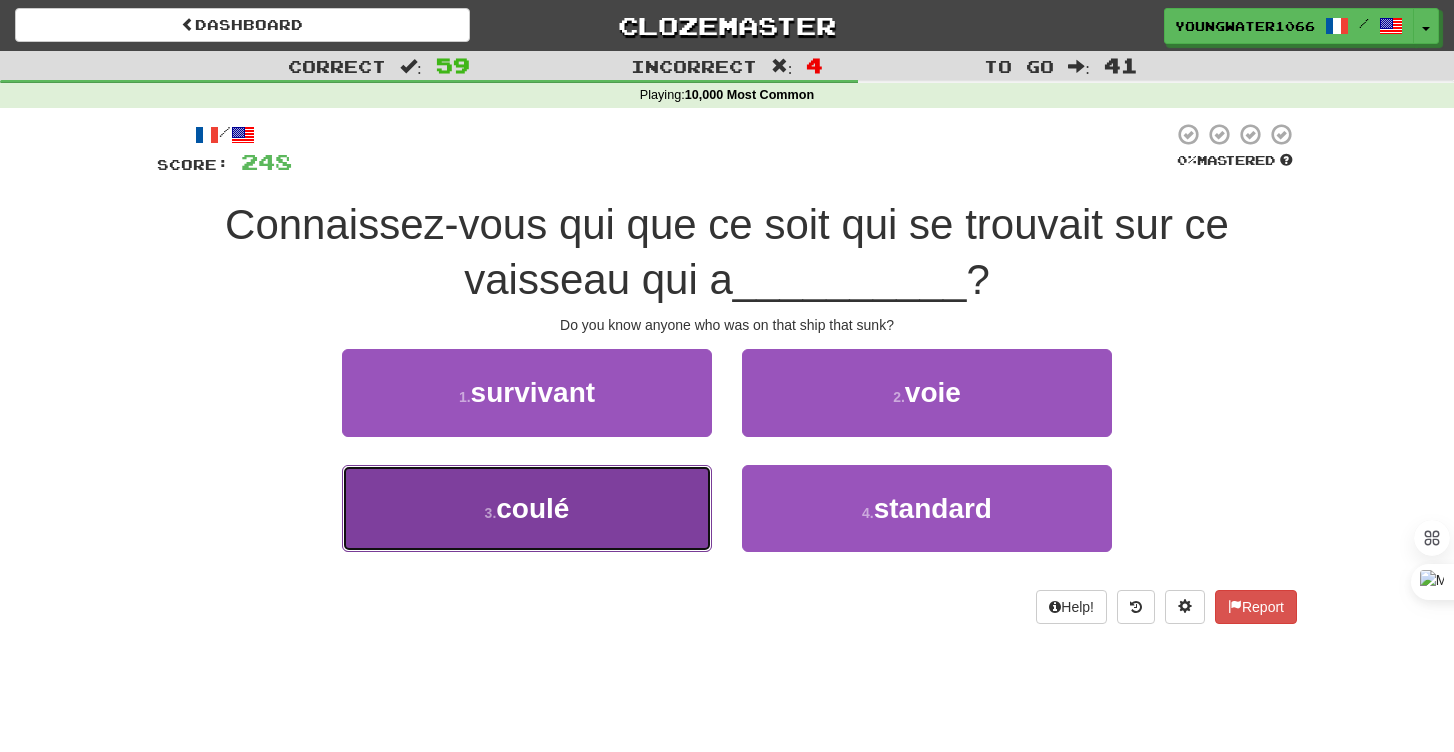 click on "3 . coulé" at bounding box center (527, 508) 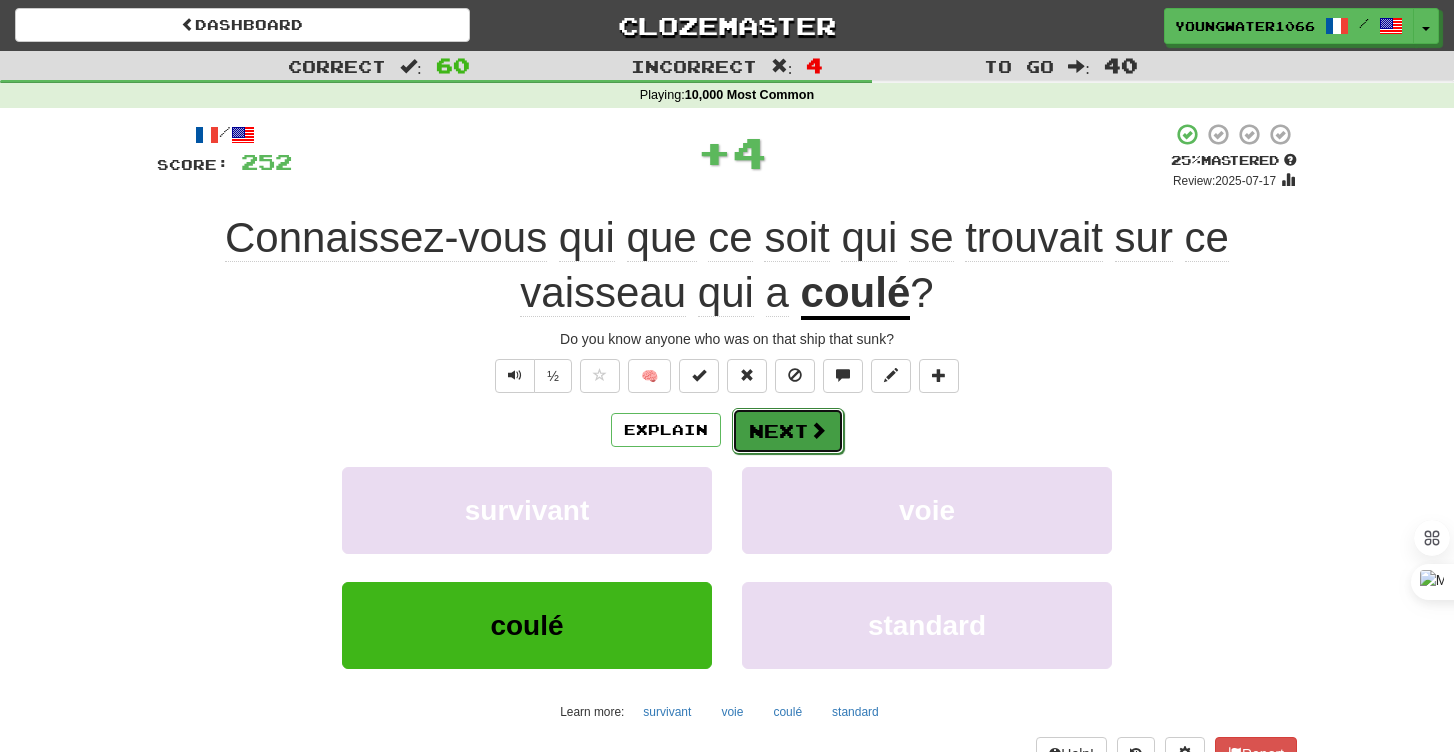 click on "Next" at bounding box center [788, 431] 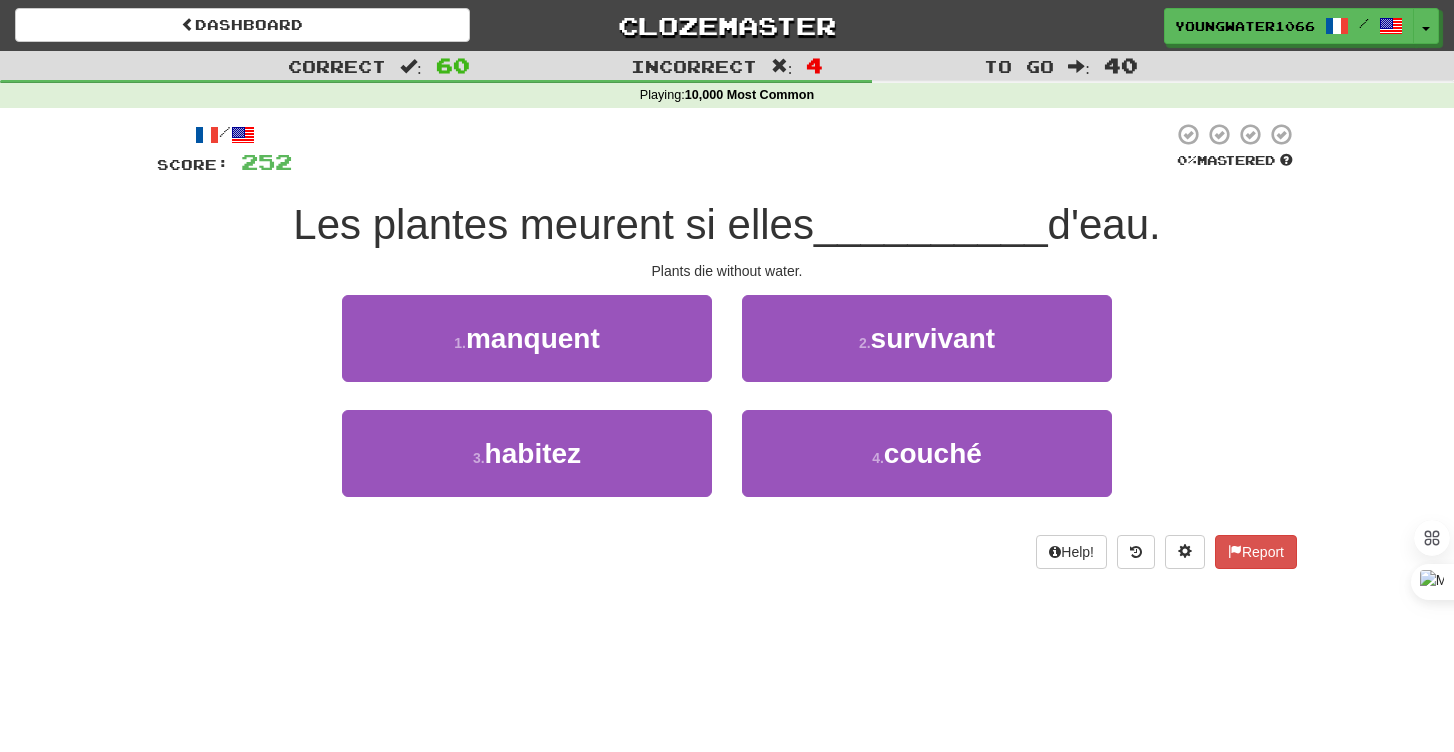 click on "1 .  manquent" at bounding box center (527, 352) 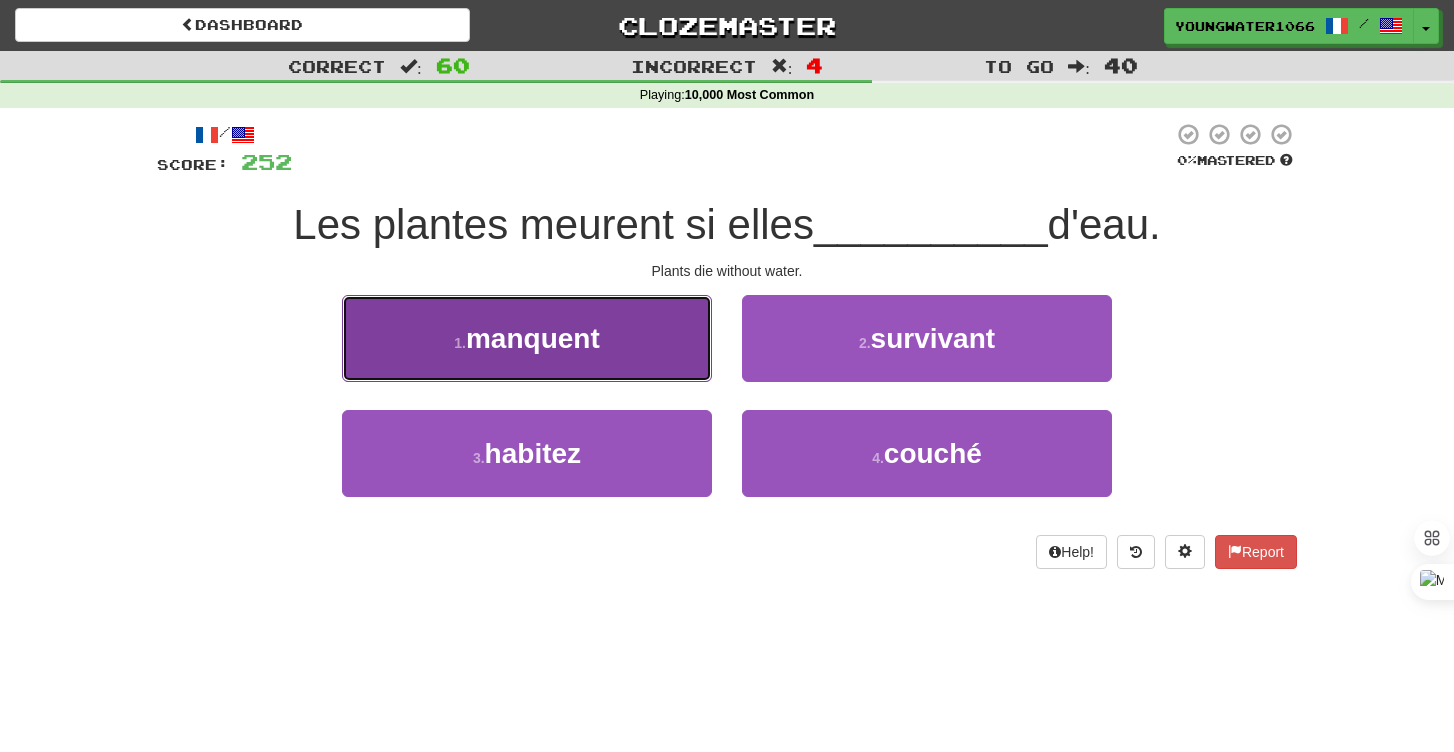 click on "manquent" at bounding box center [533, 338] 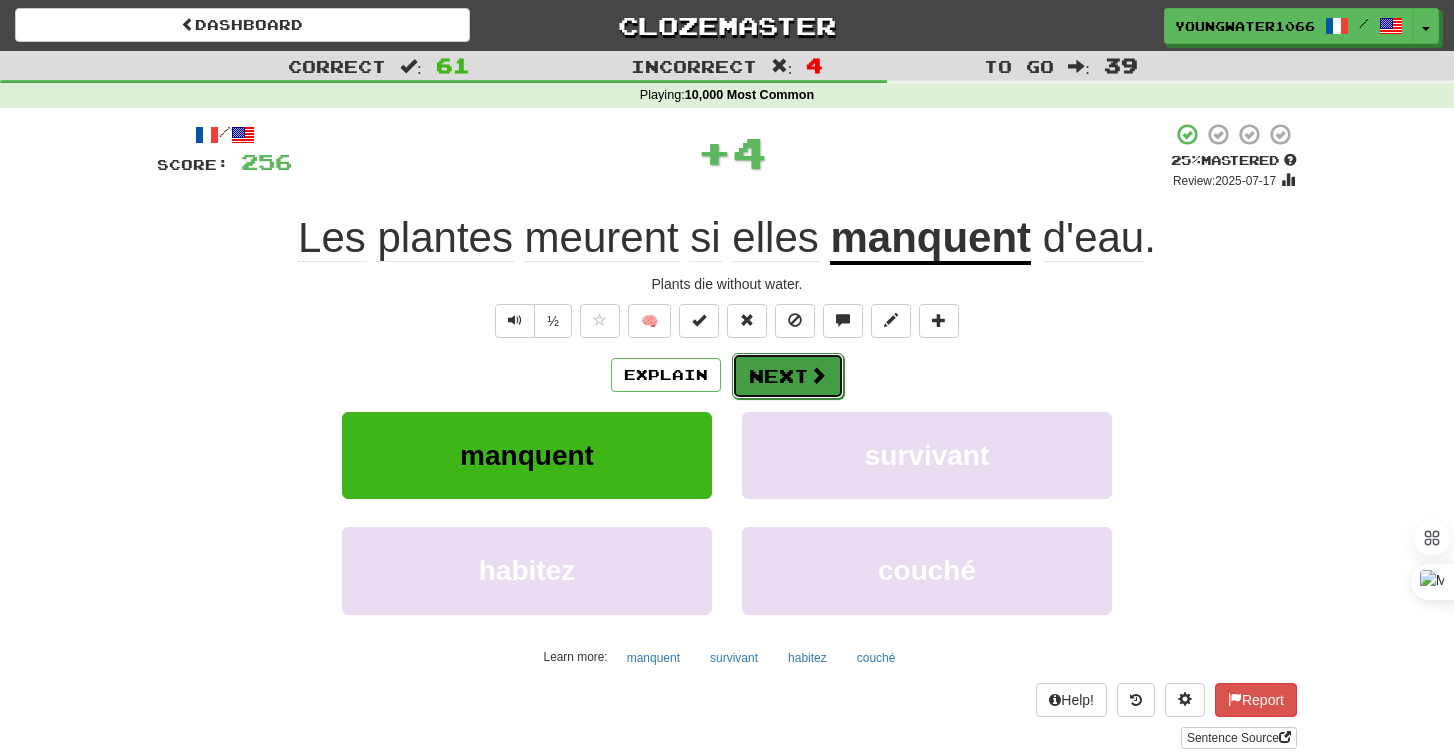 click on "Next" at bounding box center [788, 376] 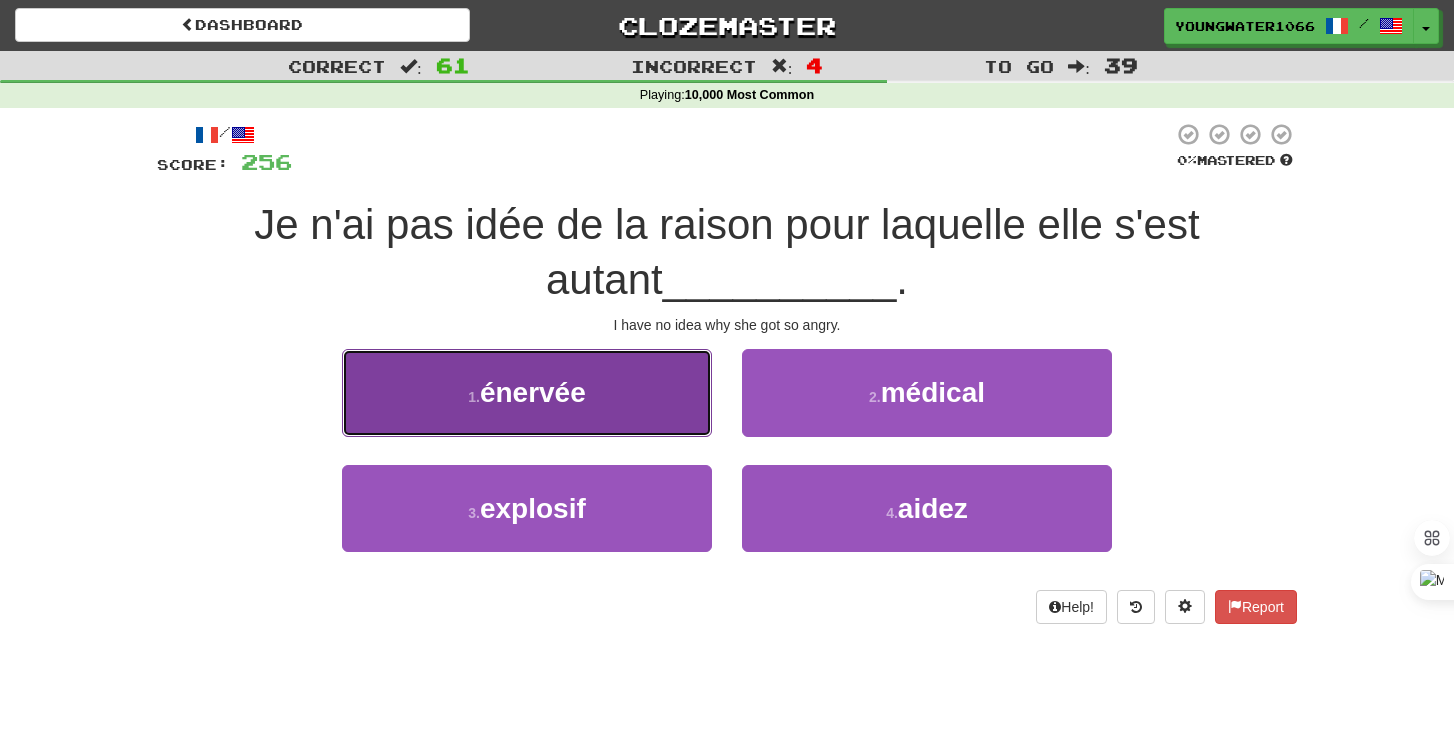 click on "1 . énervée" at bounding box center [527, 392] 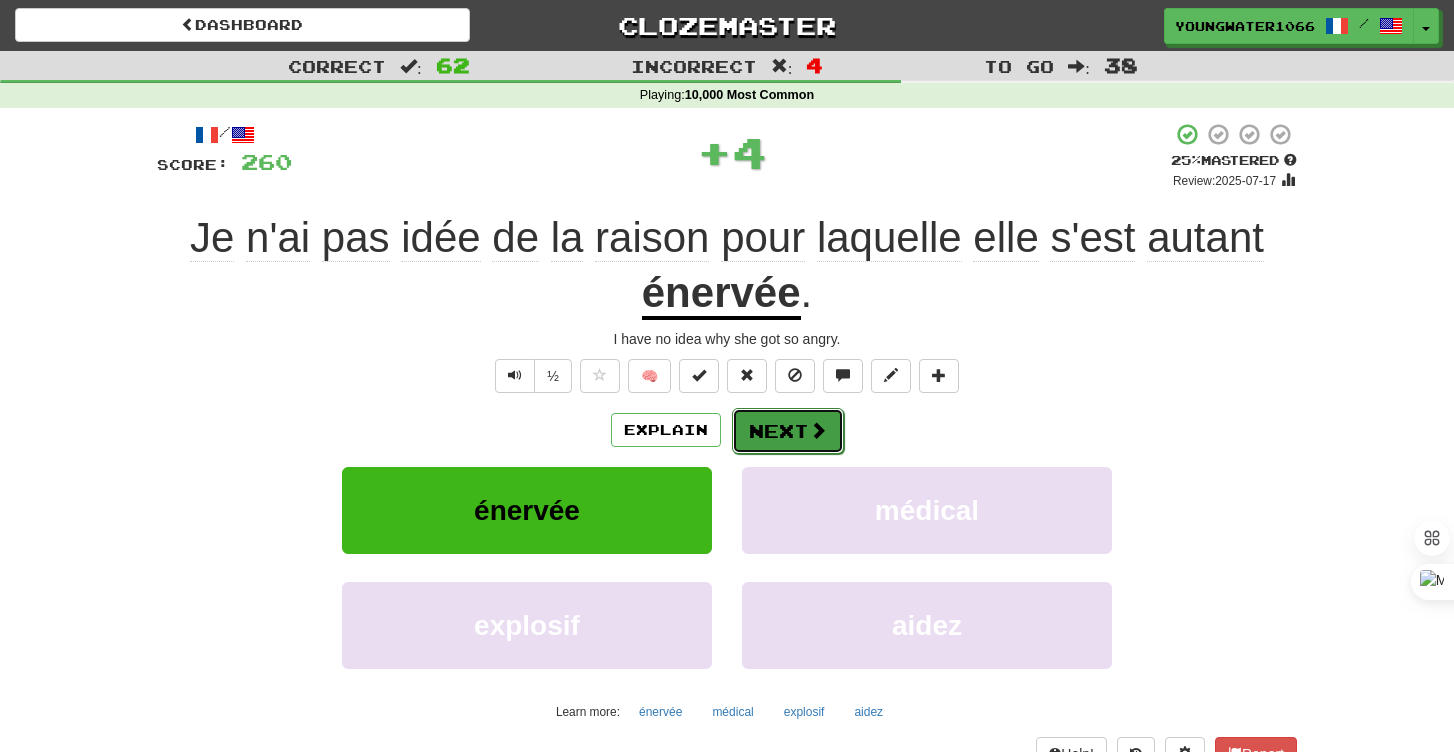 click on "Next" at bounding box center [788, 431] 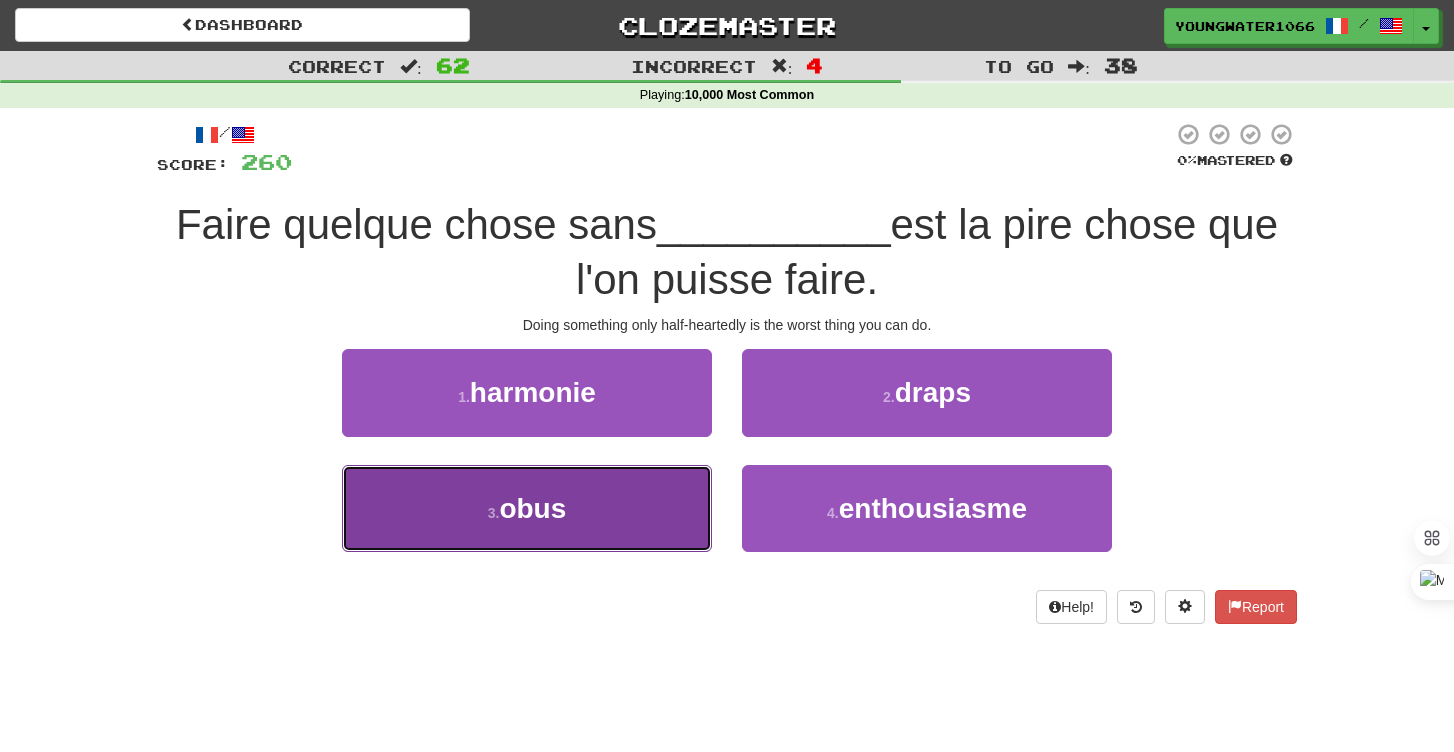 click on "3 . obus" at bounding box center [527, 508] 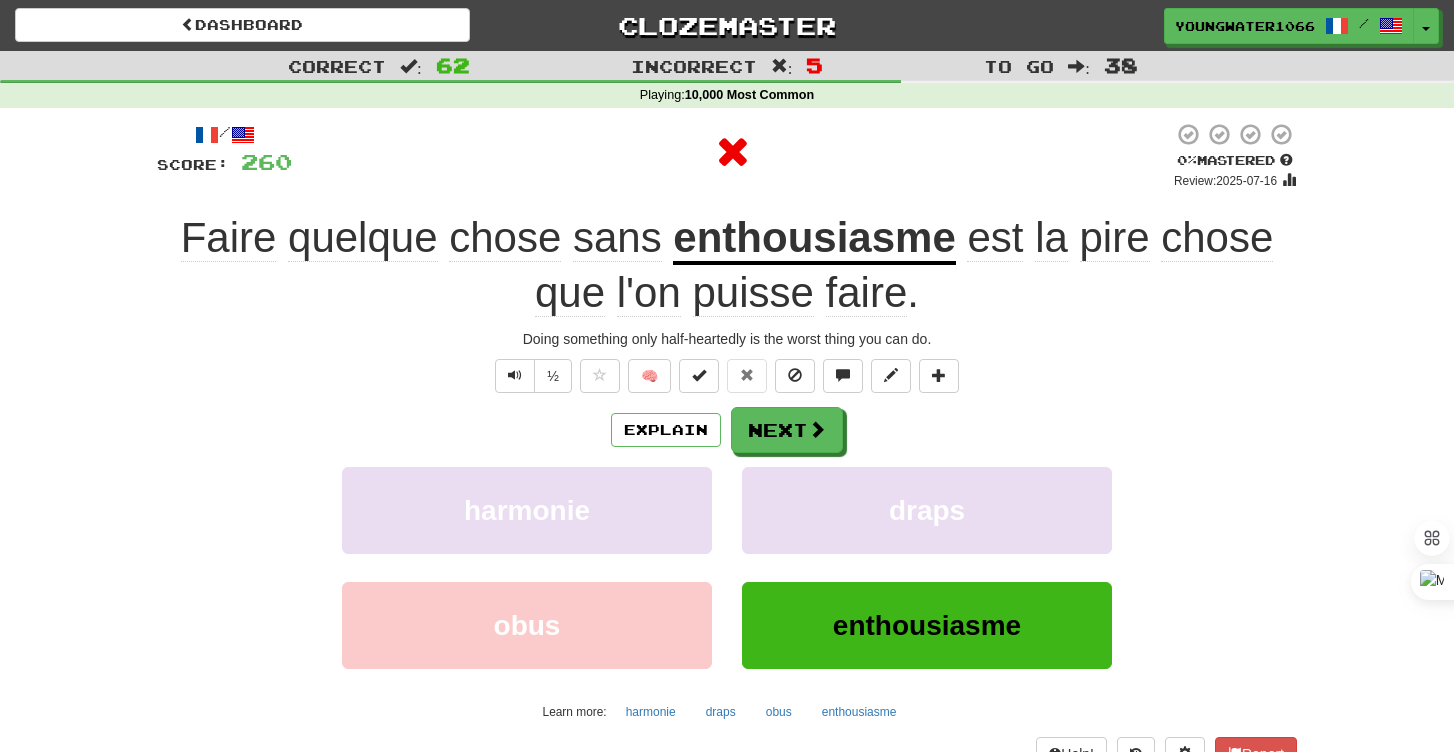 click on "Explain Next harmonie draps obus enthousiasme Learn more: harmonie draps obus enthousiasme" at bounding box center (727, 567) 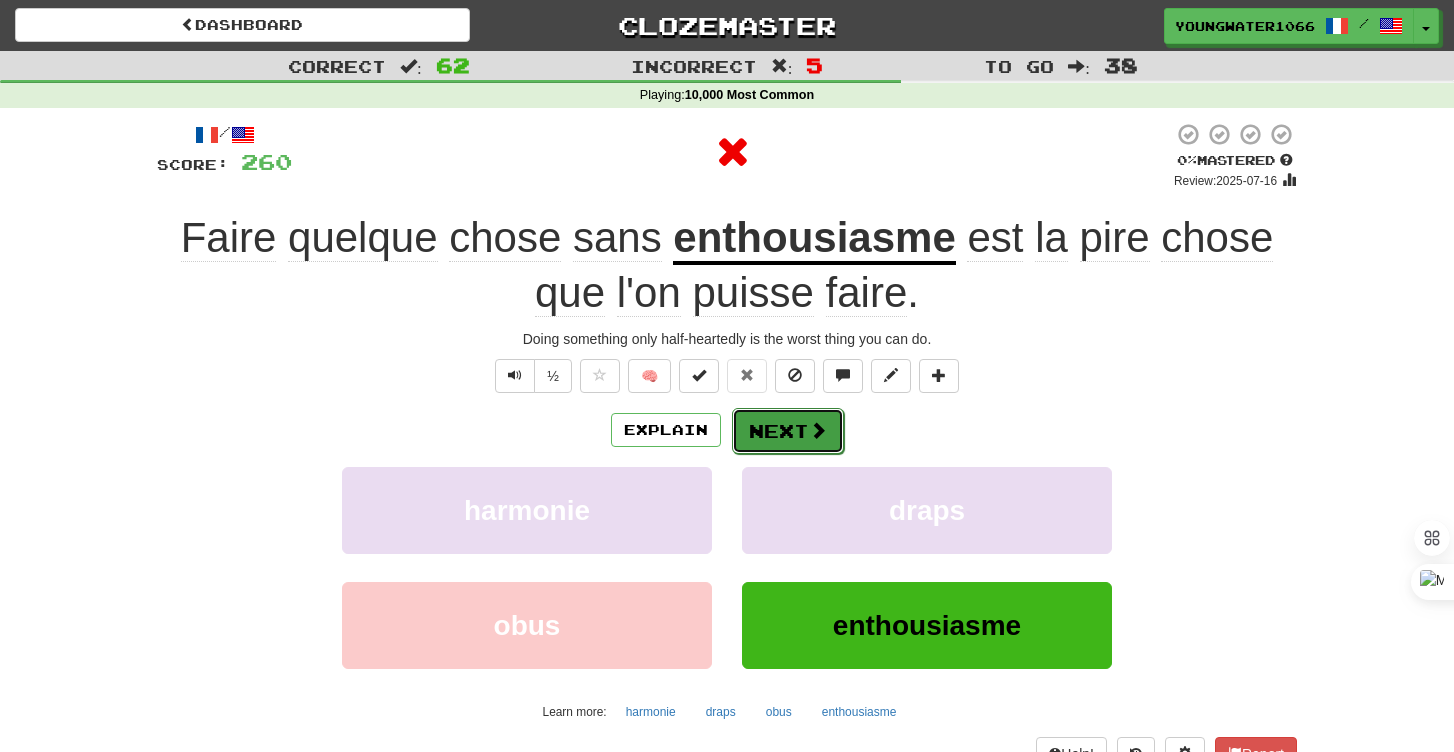 click on "Next" at bounding box center [788, 431] 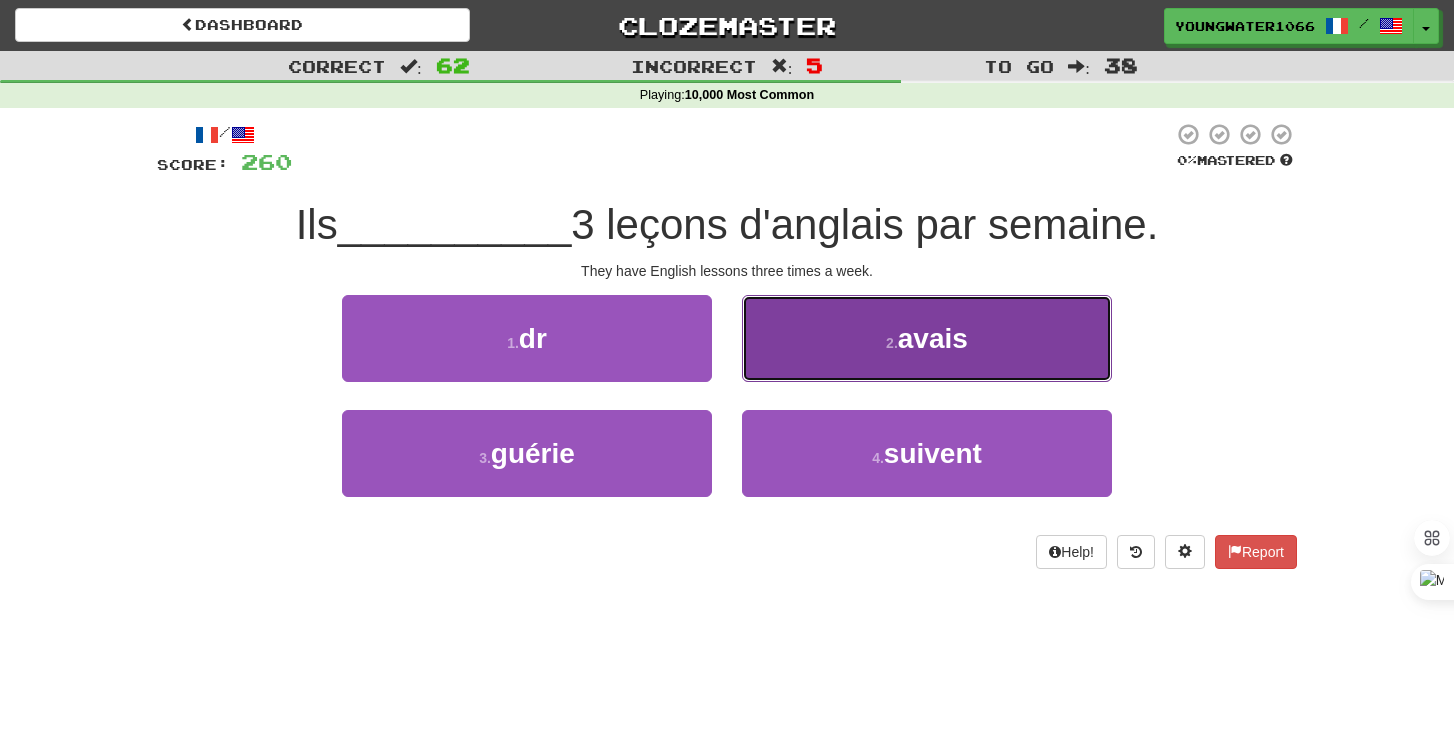 click on "2 .  avais" at bounding box center [927, 338] 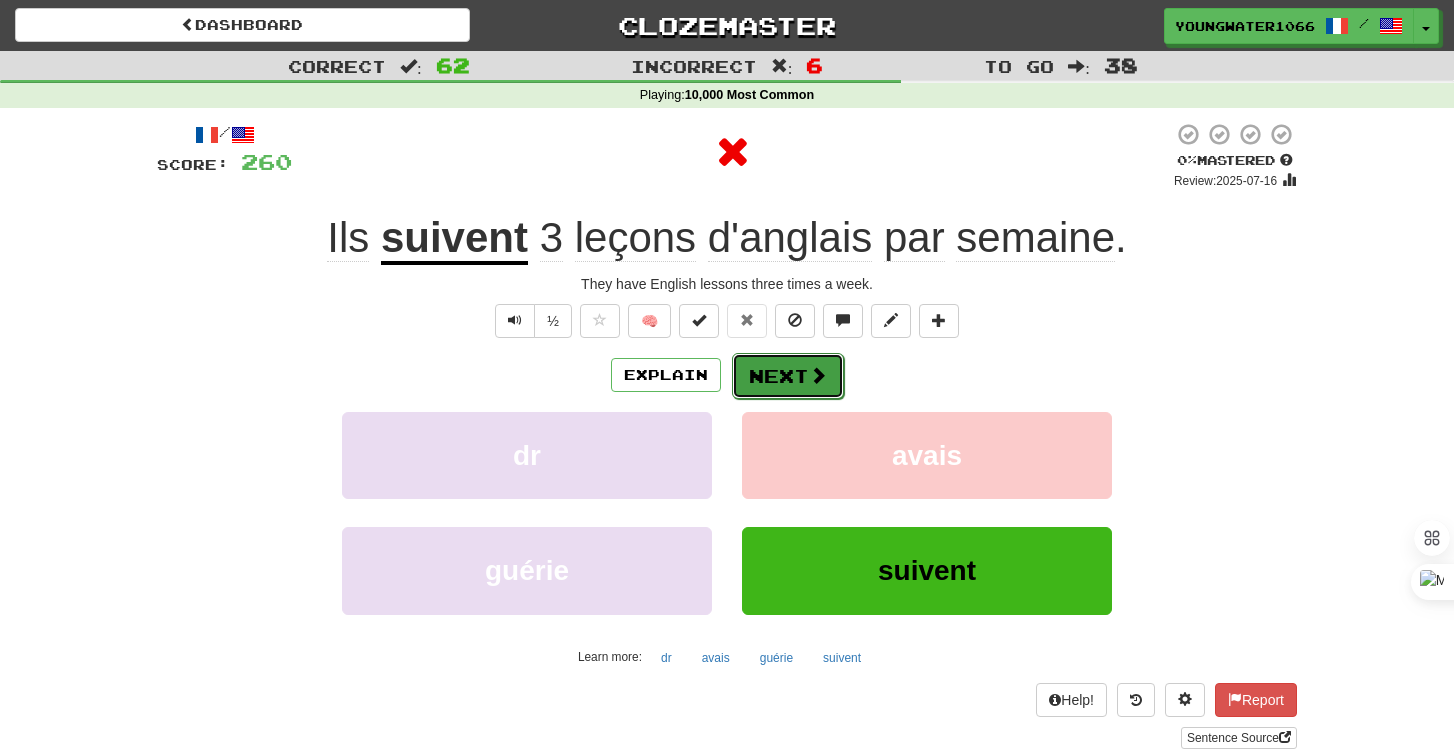 click on "Next" at bounding box center [788, 376] 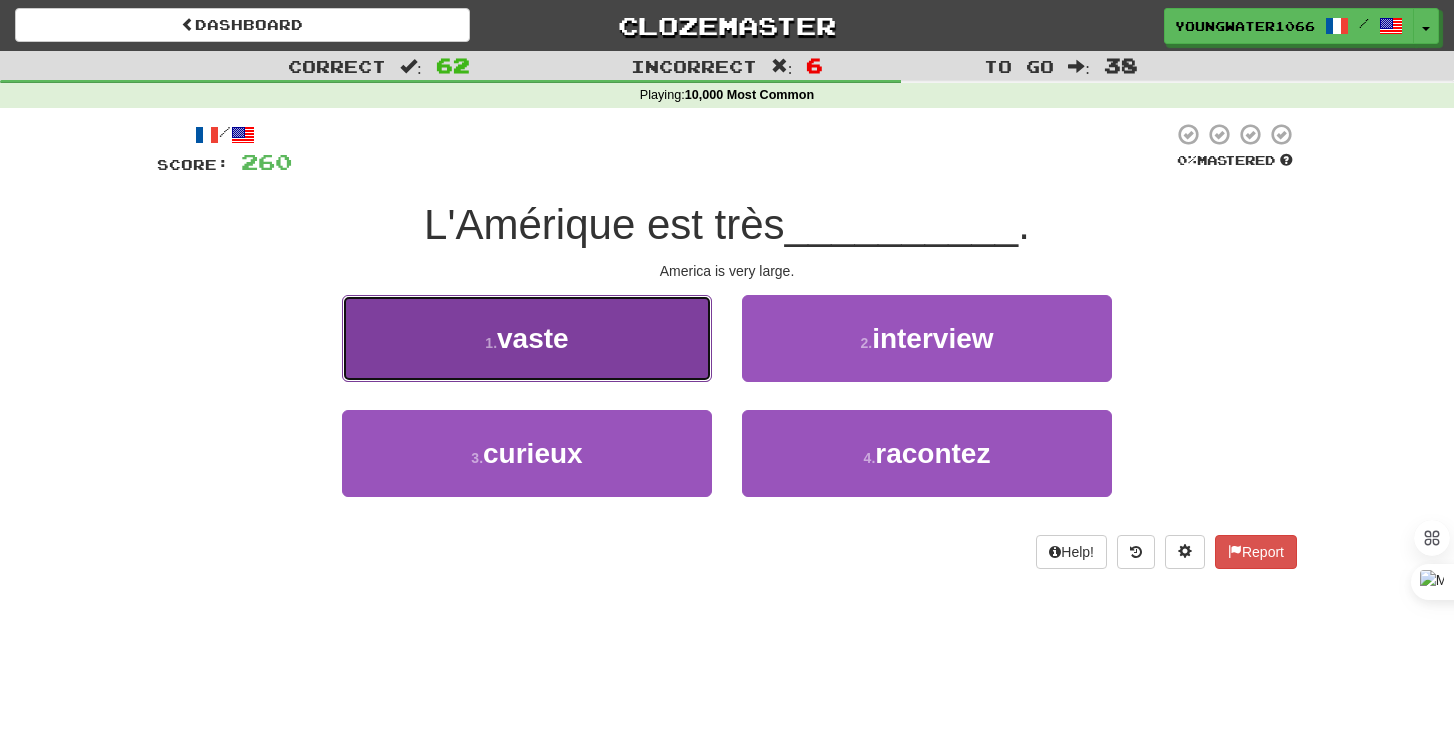 click on "1 . vaste" at bounding box center [527, 338] 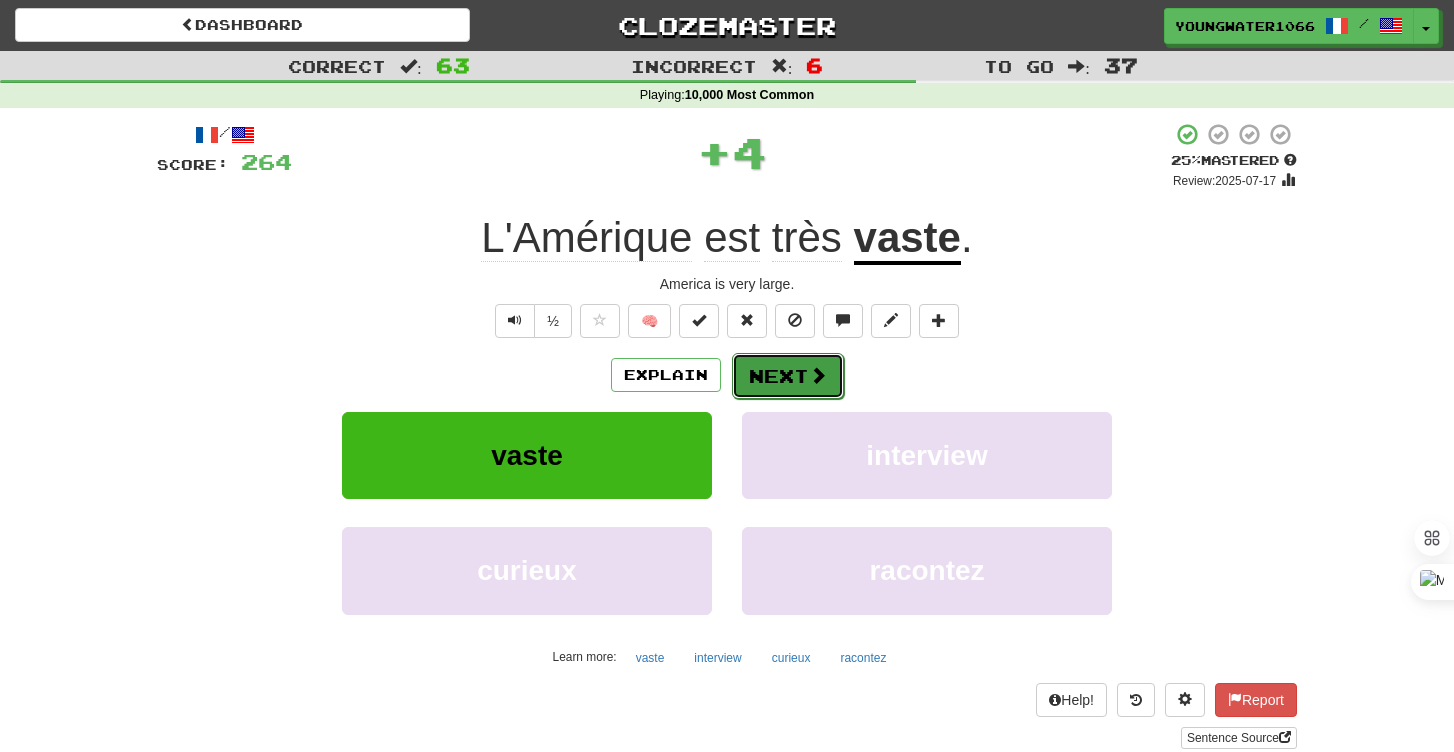 click on "Next" at bounding box center [788, 376] 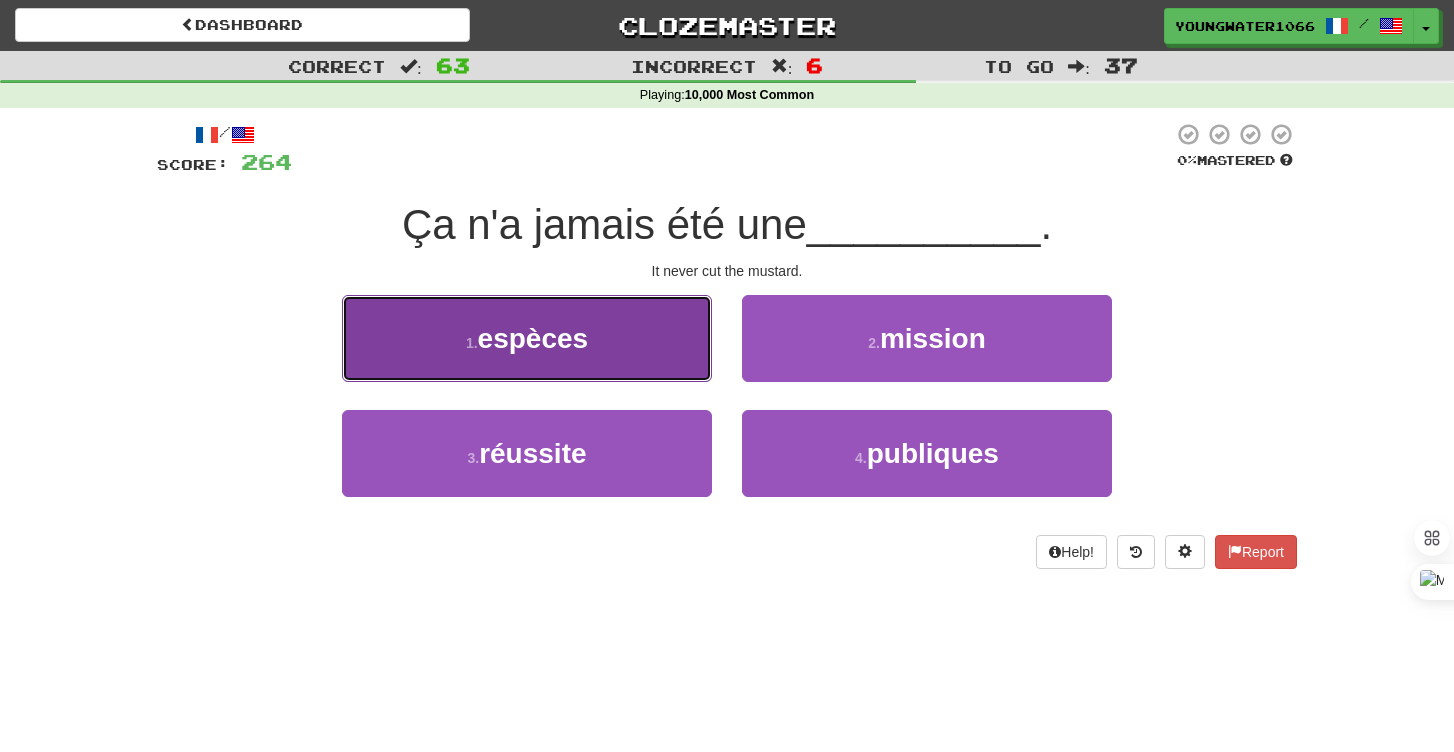 click on "1 .  espèces" at bounding box center [527, 338] 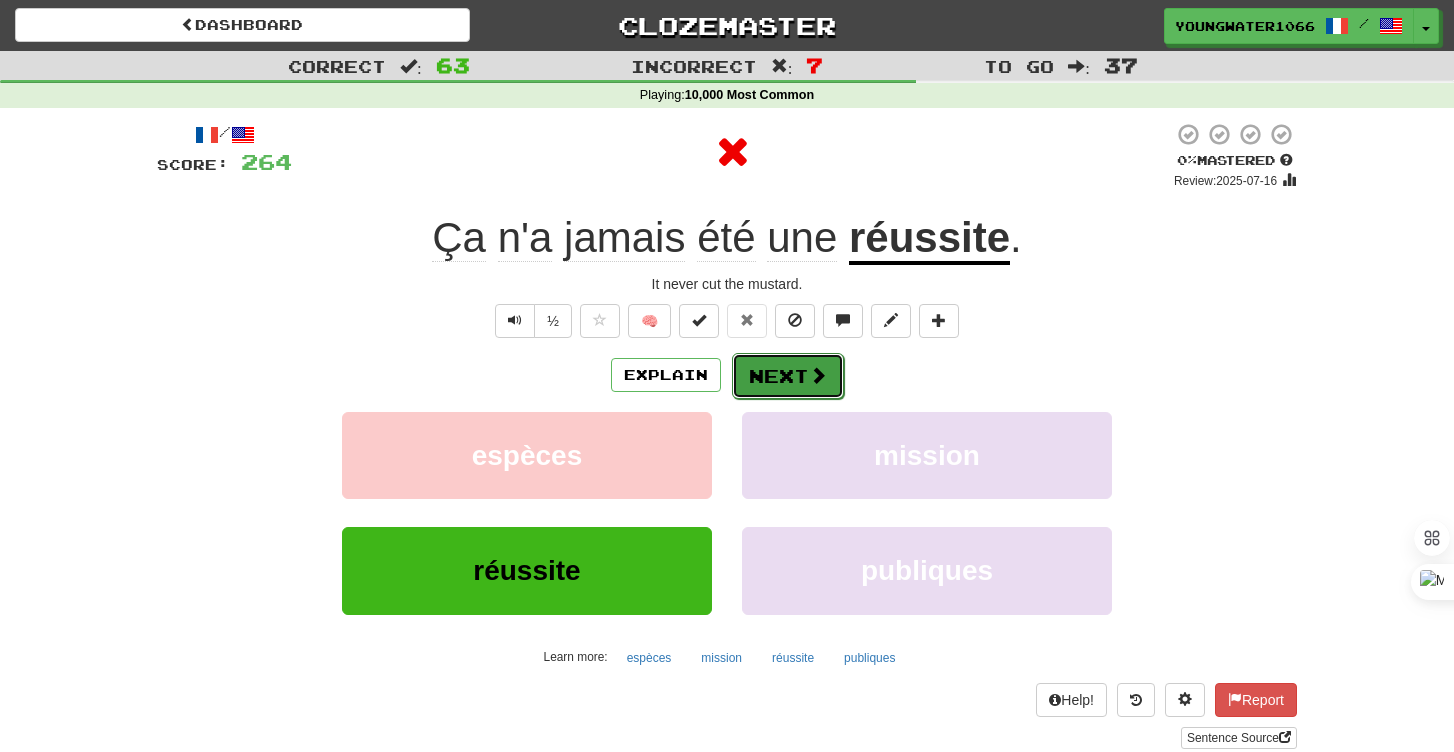 click on "Next" at bounding box center (788, 376) 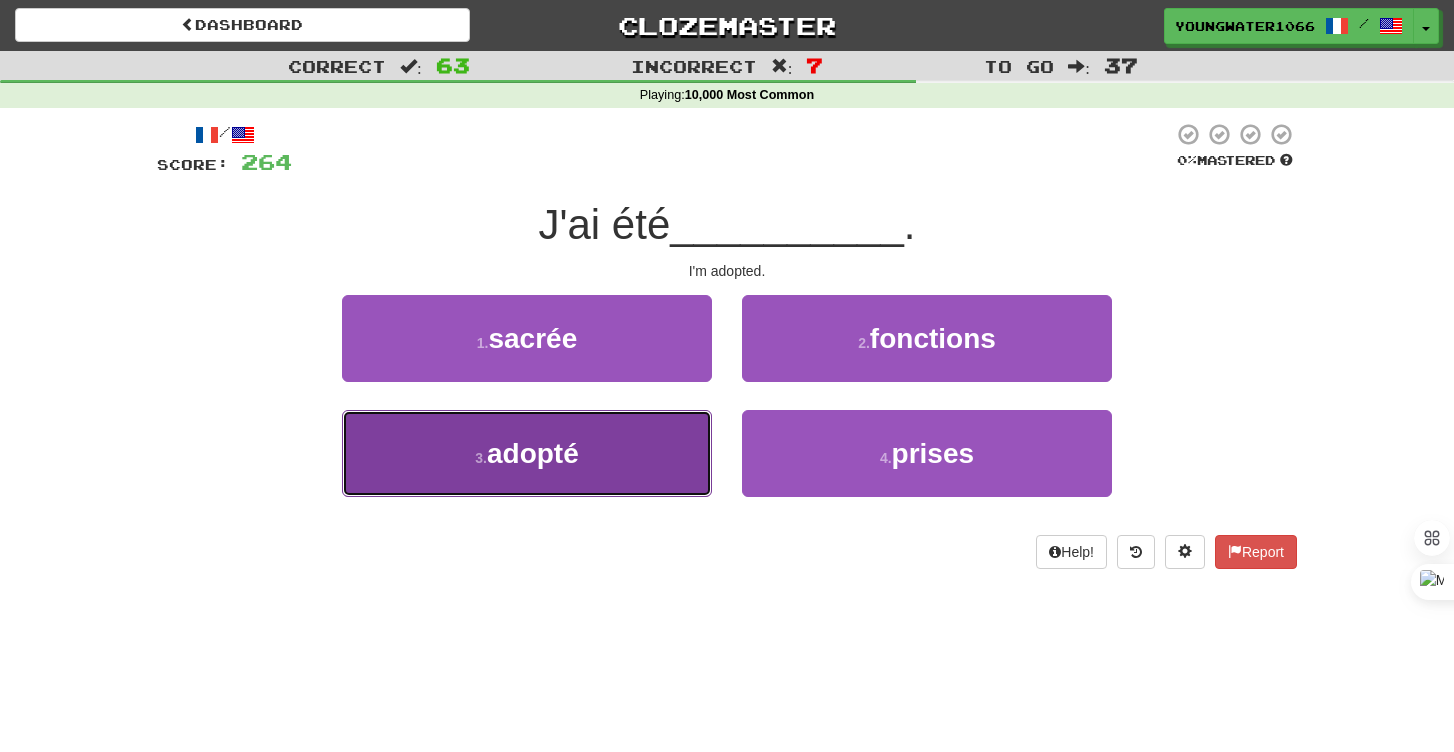 click on "3 . adopté" at bounding box center [527, 453] 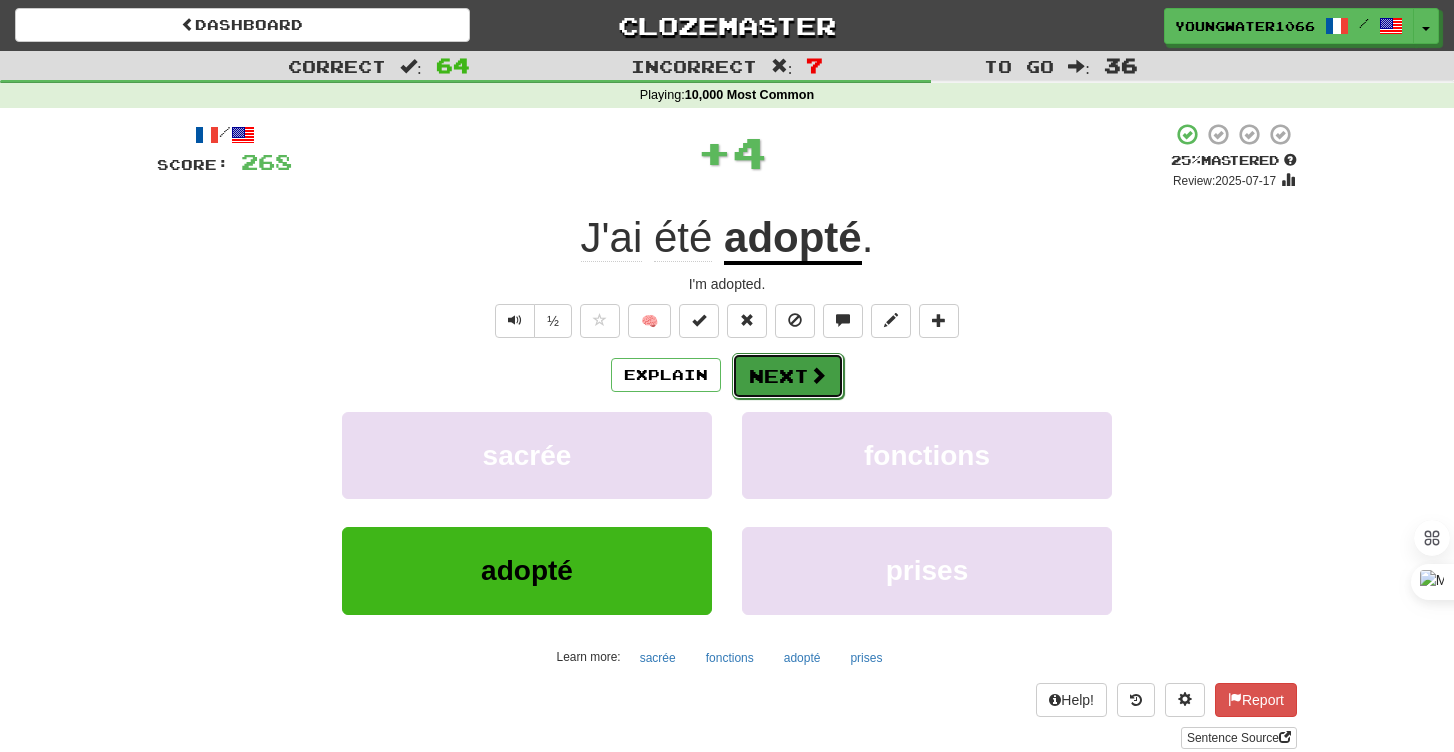 click at bounding box center [818, 375] 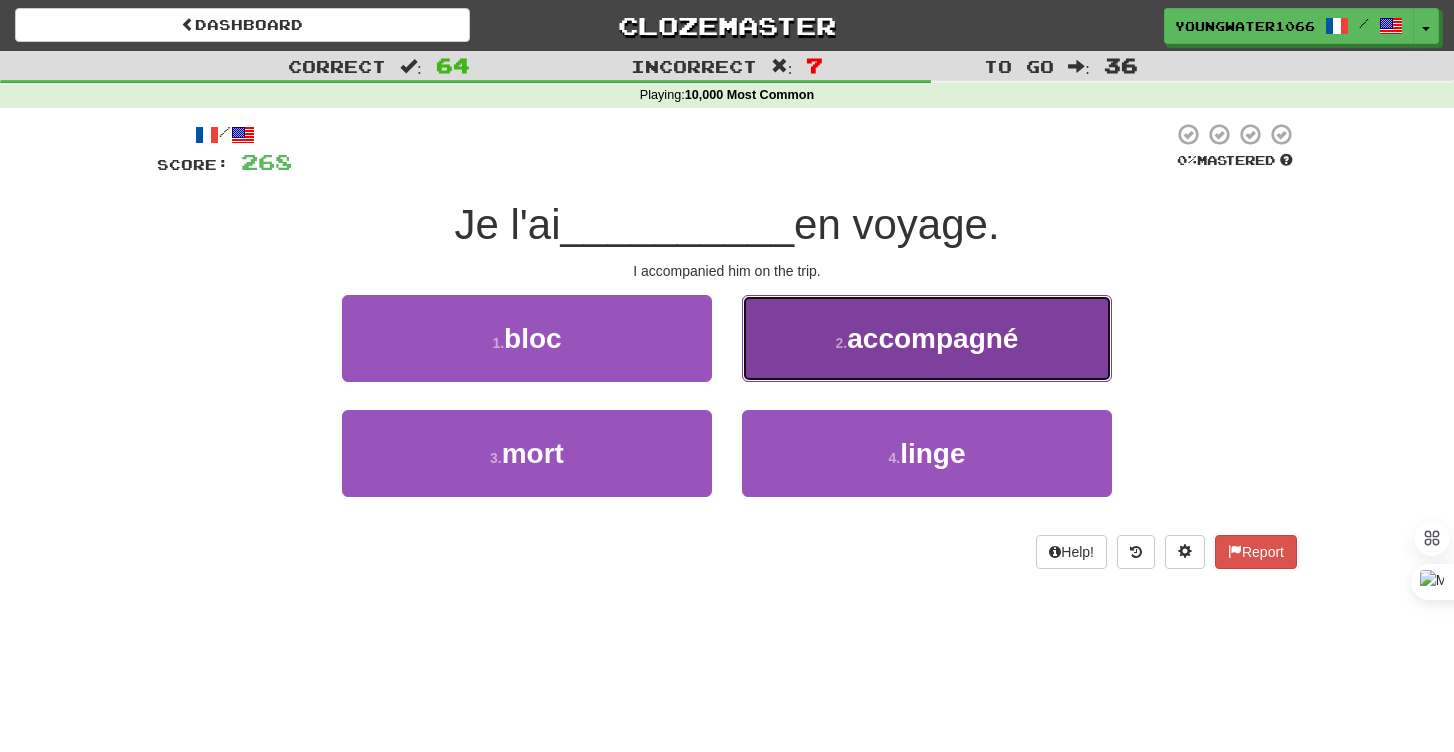 click on "accompagné" at bounding box center [932, 338] 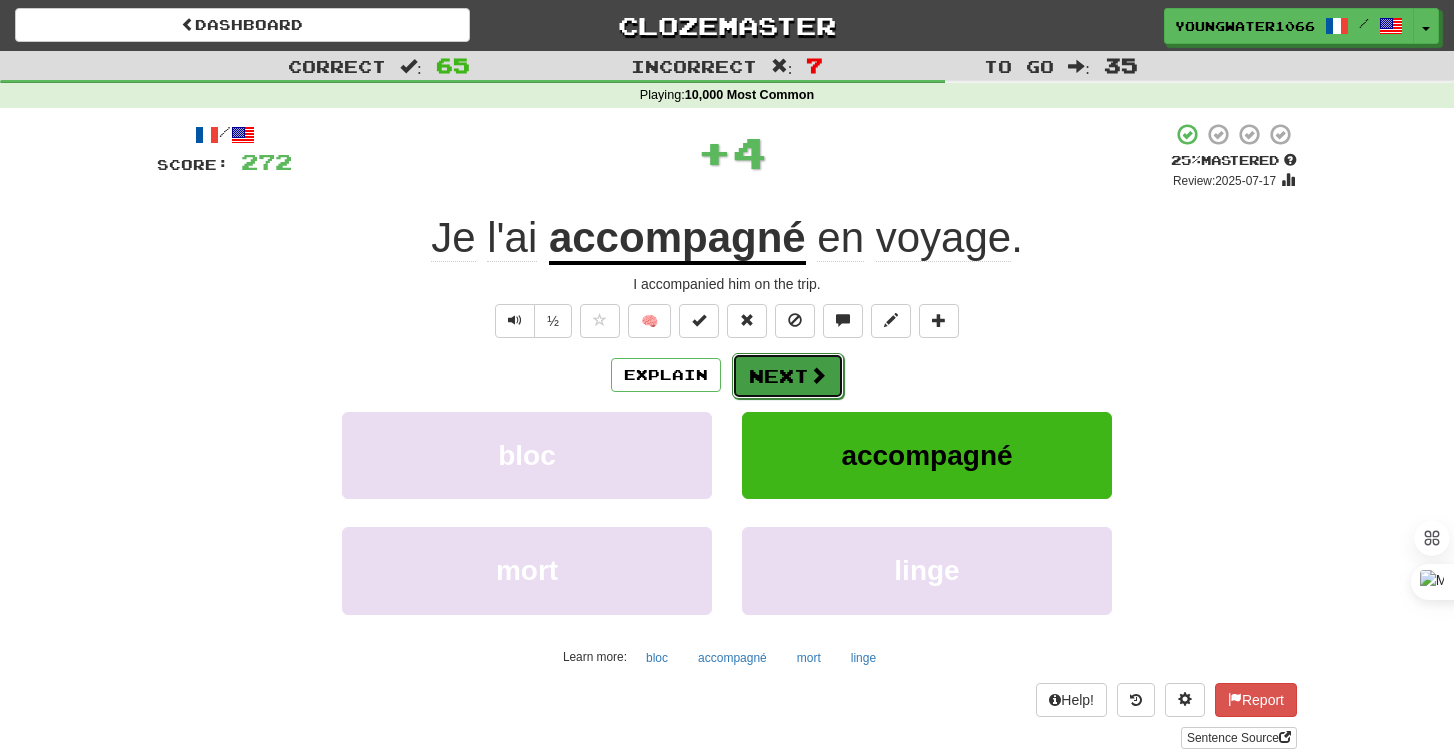 click on "Next" at bounding box center [788, 376] 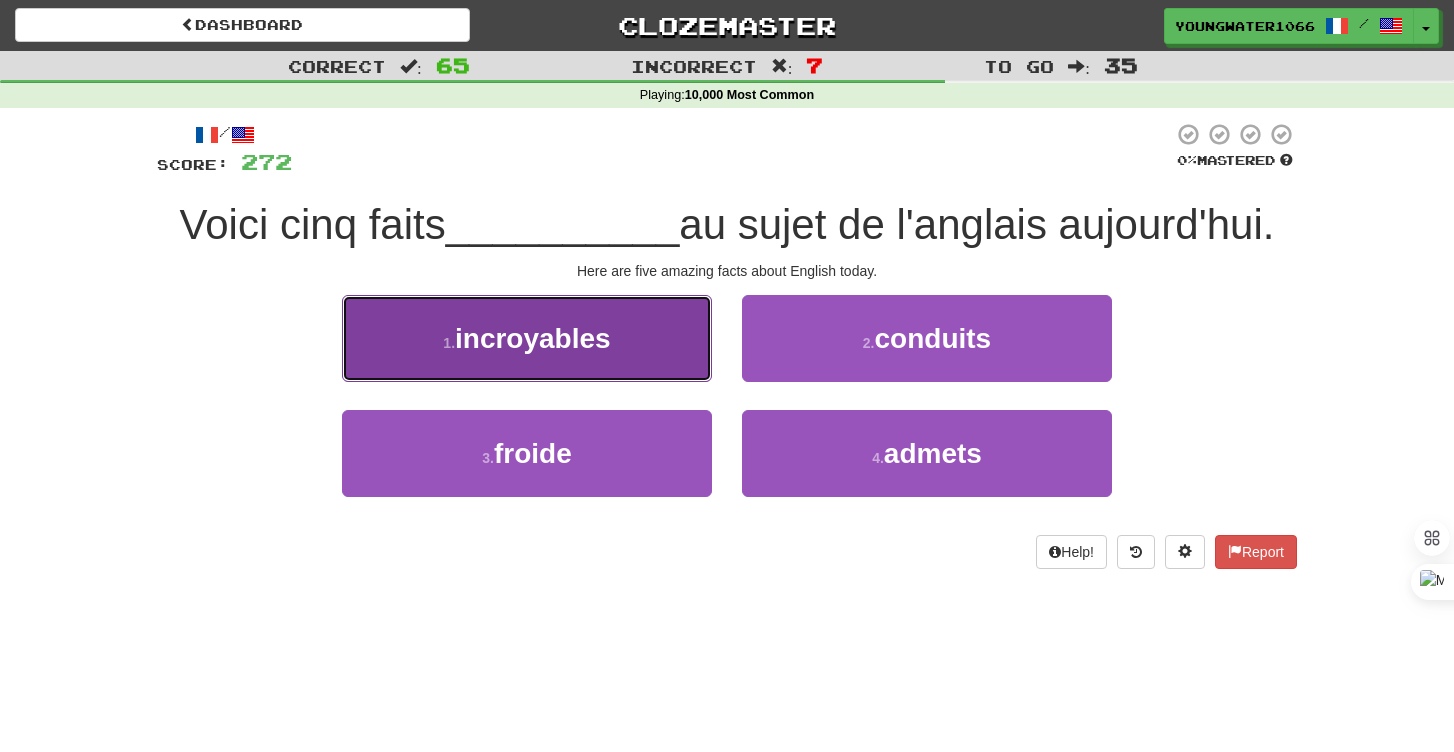 click on "1 . incroyables" at bounding box center (527, 338) 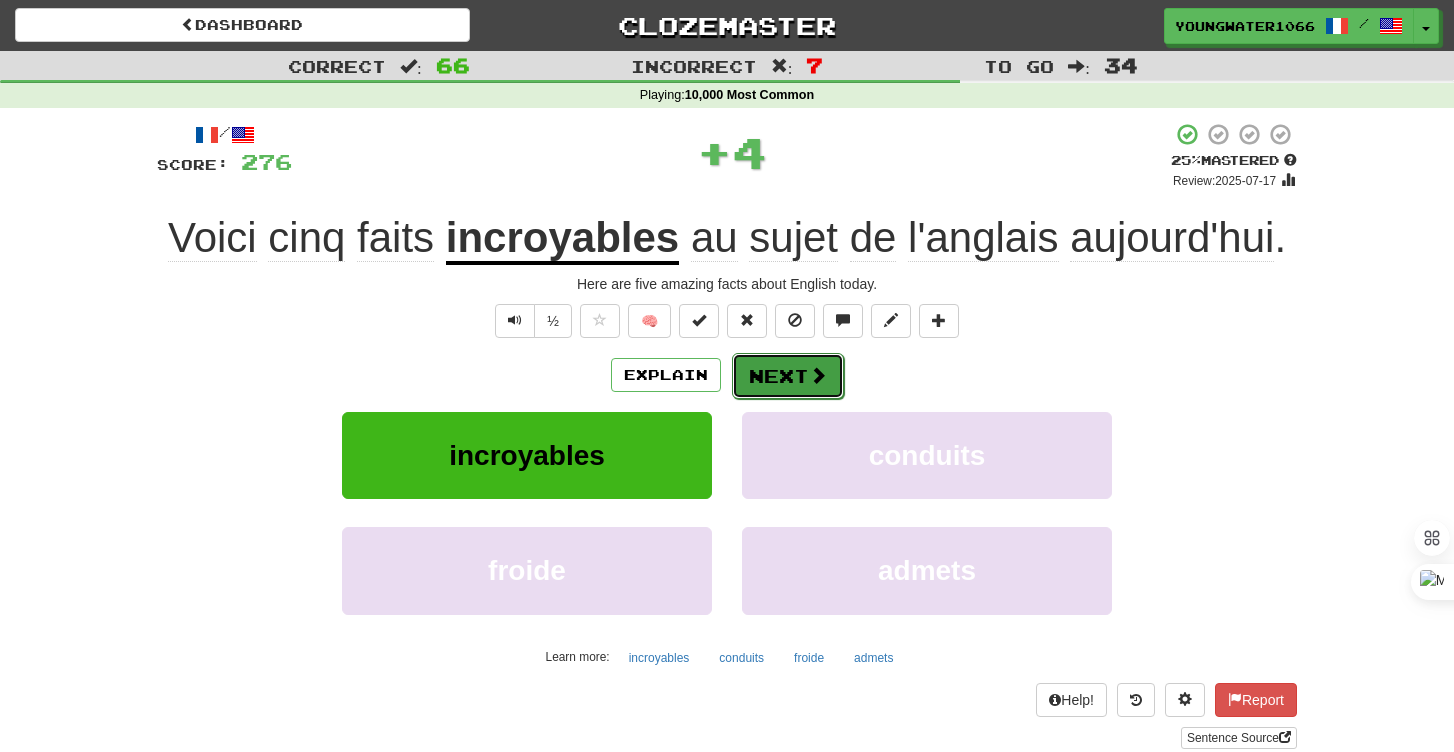 click on "Next" at bounding box center (788, 376) 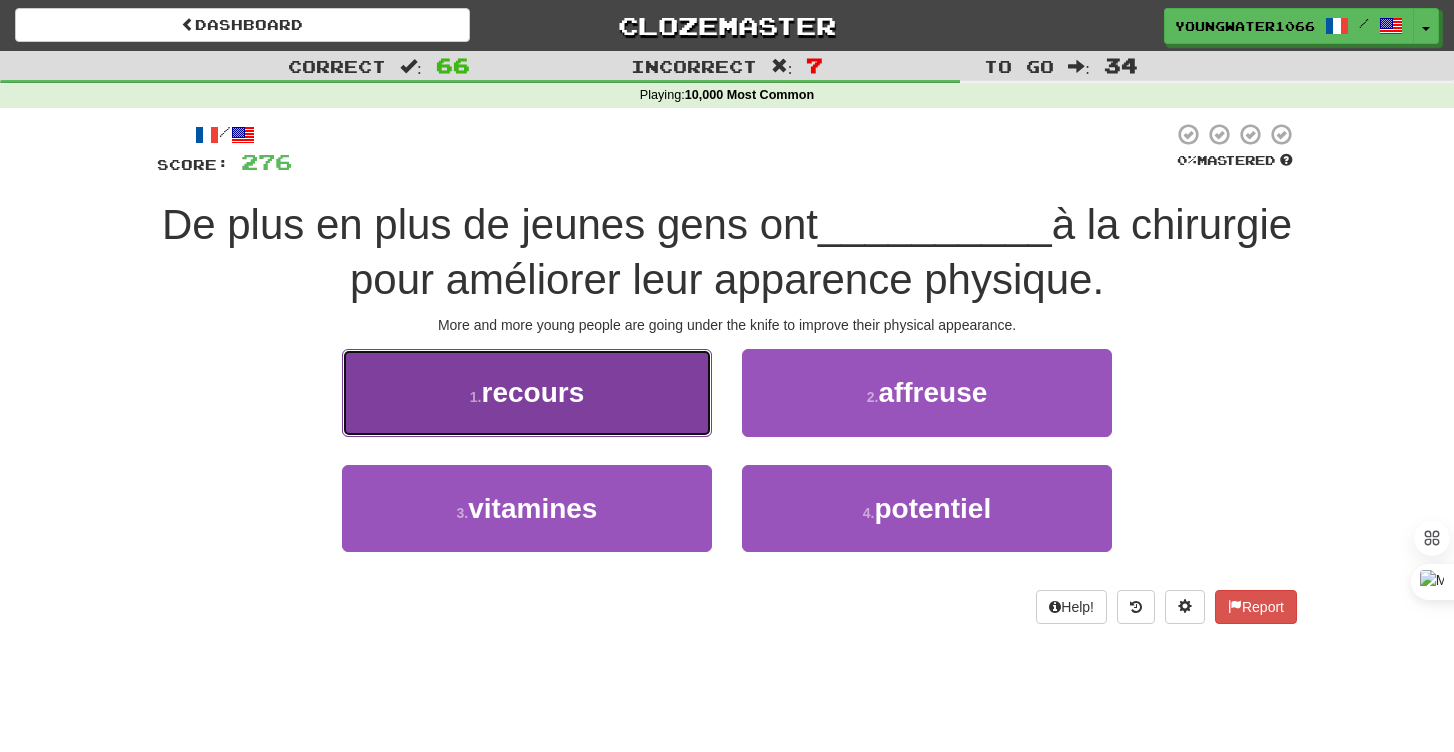 click on "1 . recours" at bounding box center (527, 392) 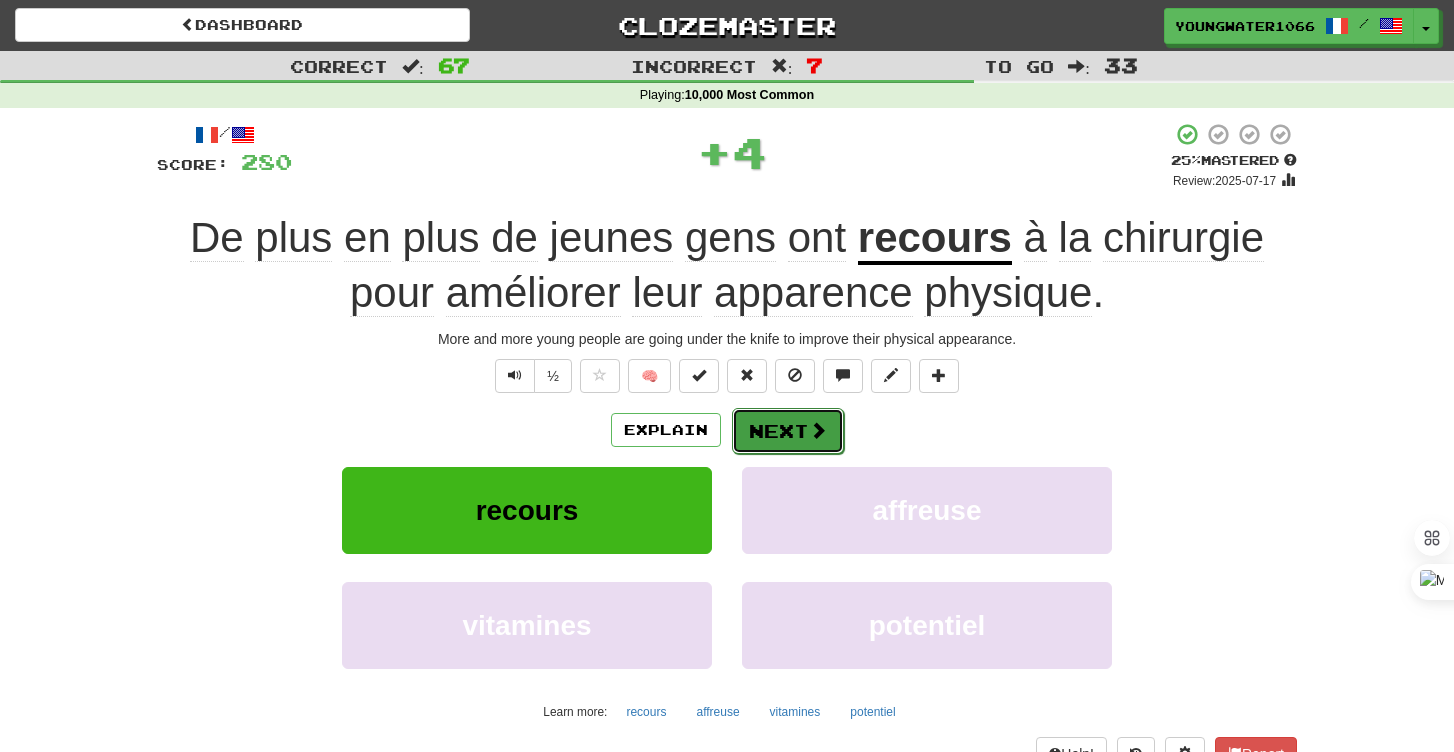 click on "Next" at bounding box center [788, 431] 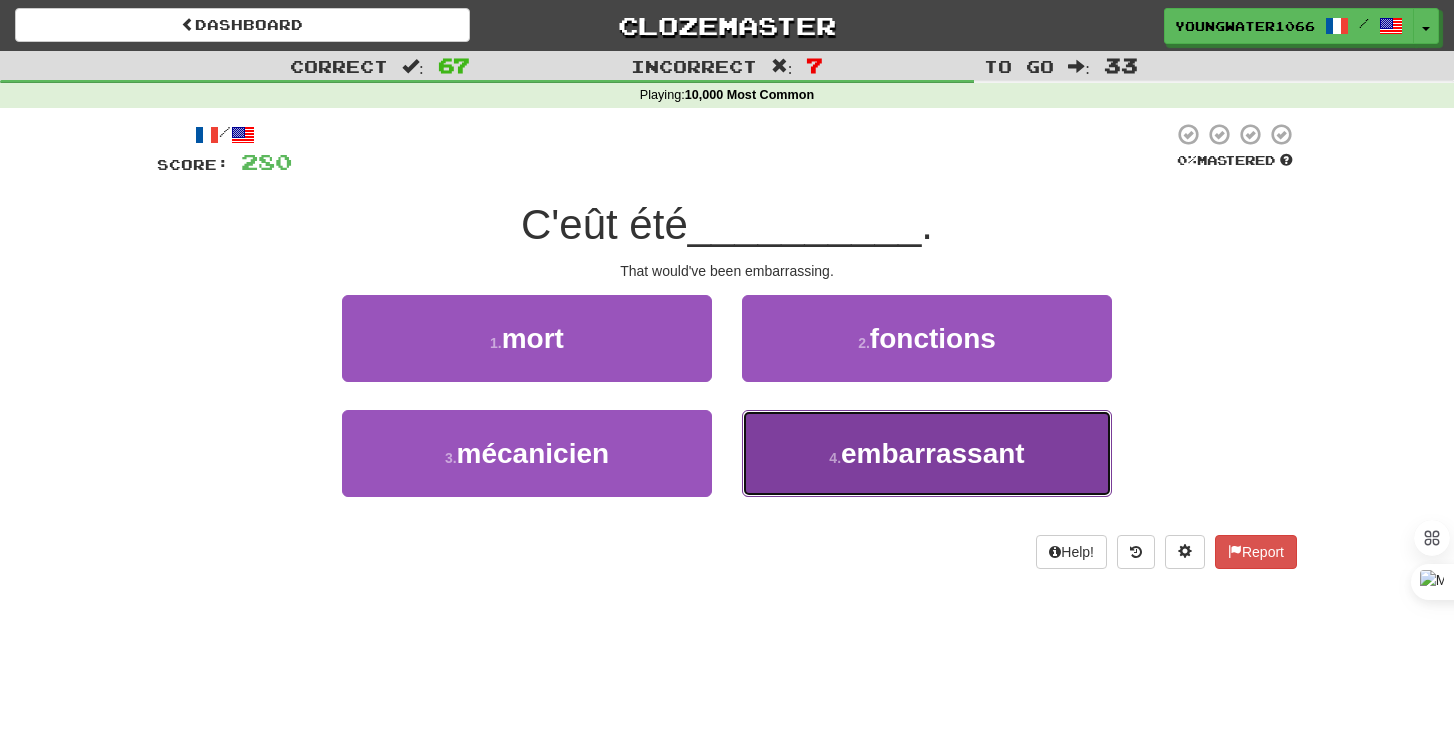 click on "4 .  embarrassant" at bounding box center [927, 453] 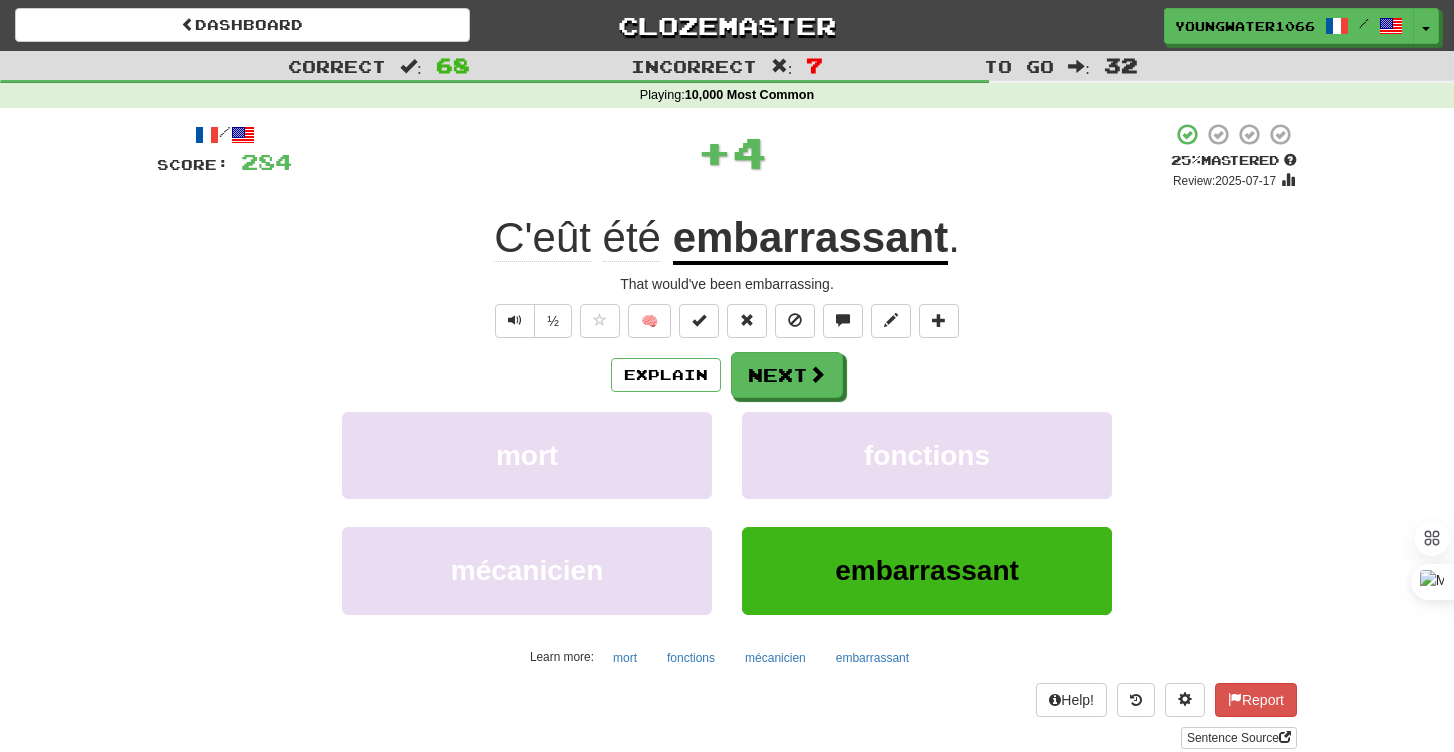 click on "/ Score: 284 + 4 25 % Mastered Review: 2025-07-17 C'eût été embarrassant . That would've been embarrassing. ½ 🧠 Explain Next mort fonctions mécanicien embarrassant Learn more: mort fonctions mécanicien embarrassant Help! Report Sentence Source" at bounding box center (727, 435) 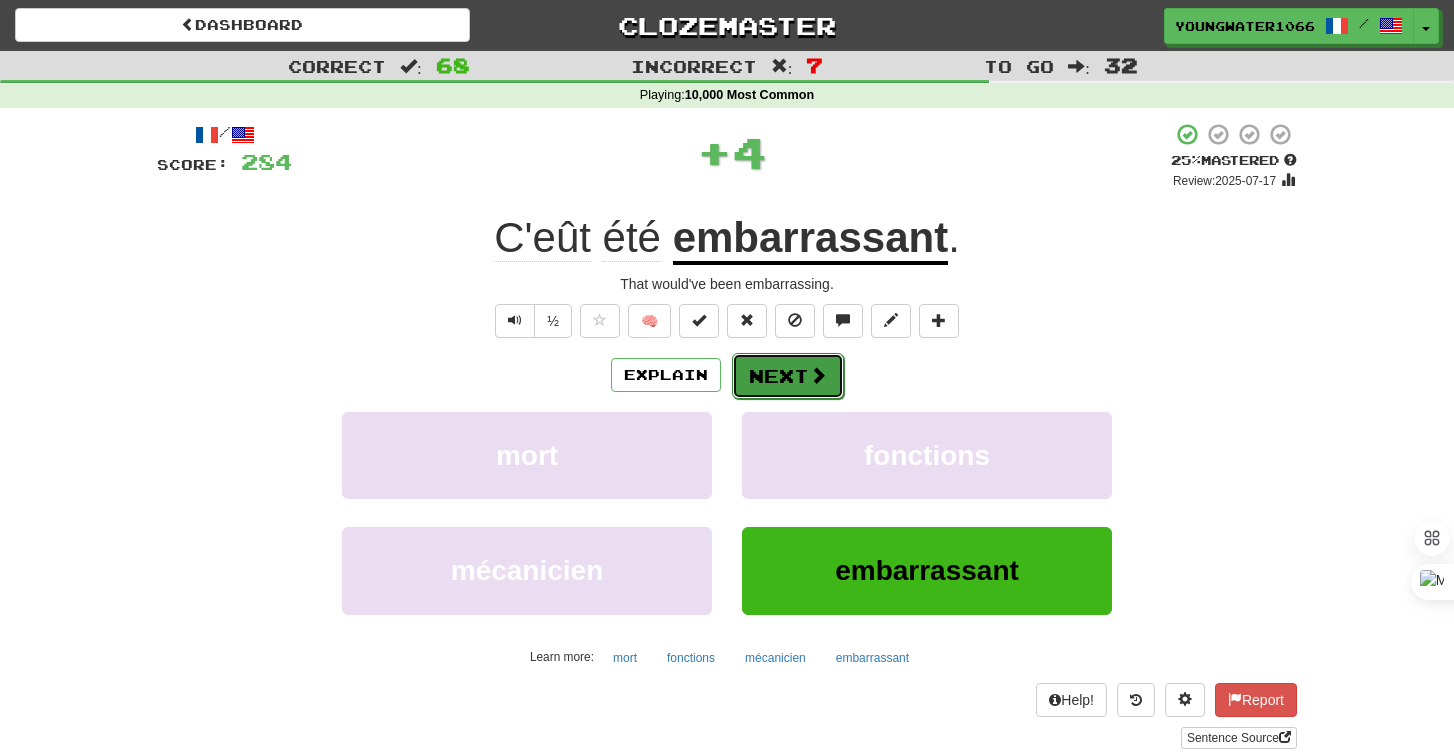 click on "Next" at bounding box center (788, 376) 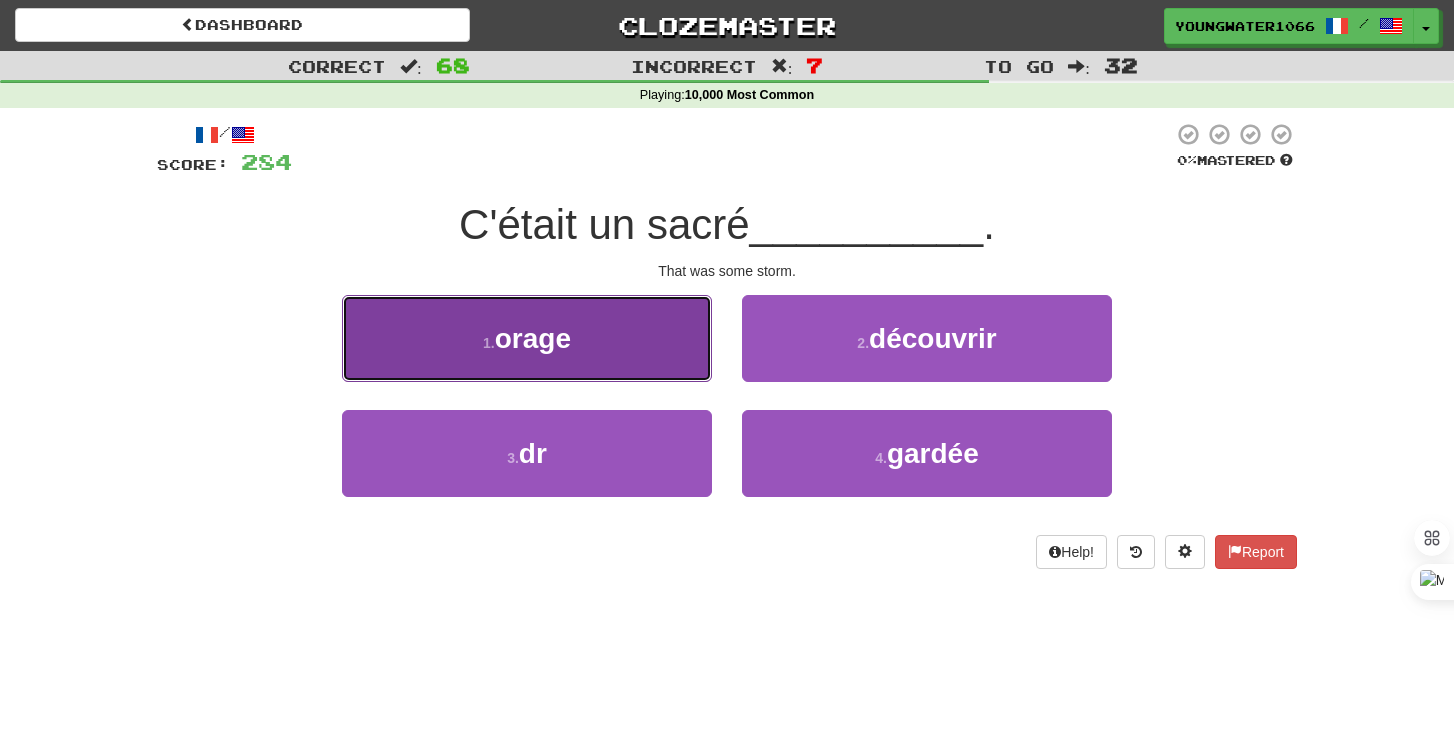click on "1 . orage" at bounding box center [527, 338] 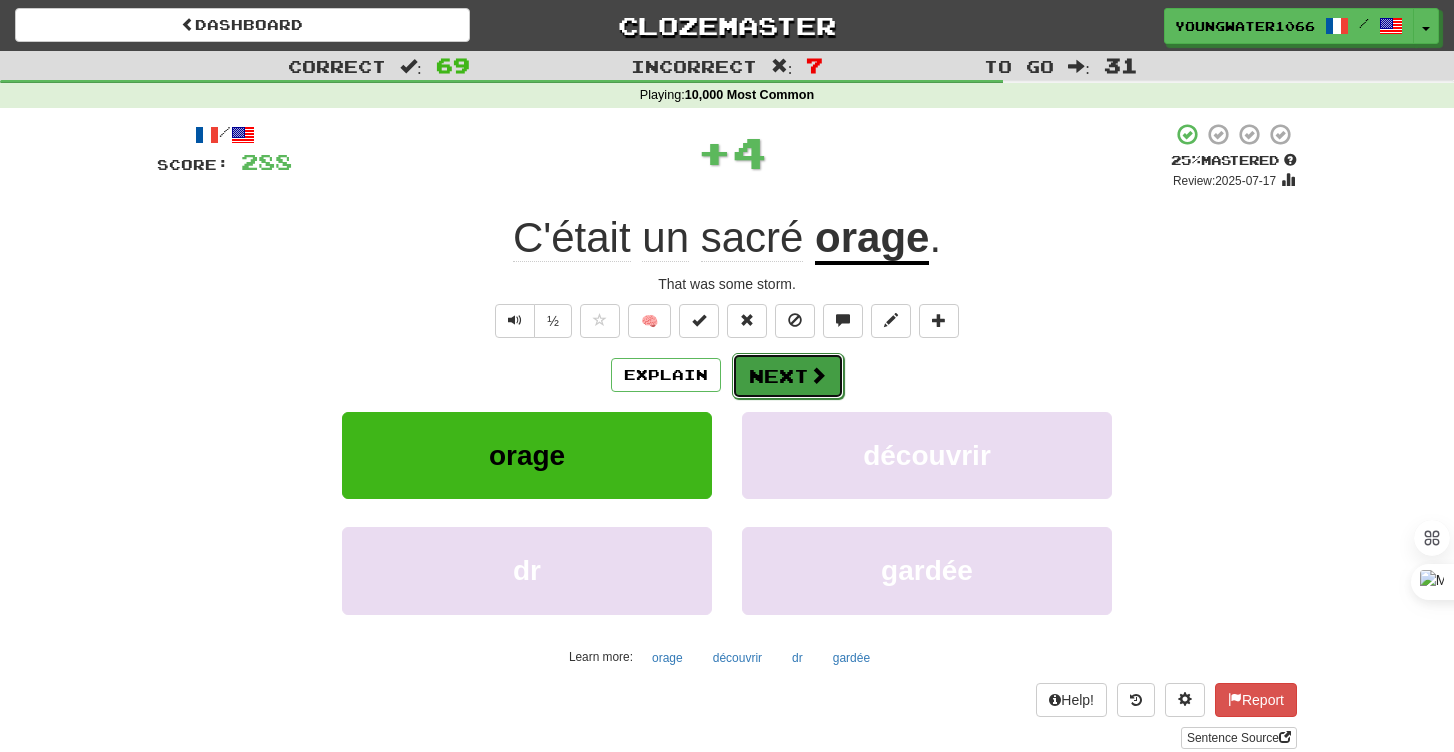 click on "Next" at bounding box center (788, 376) 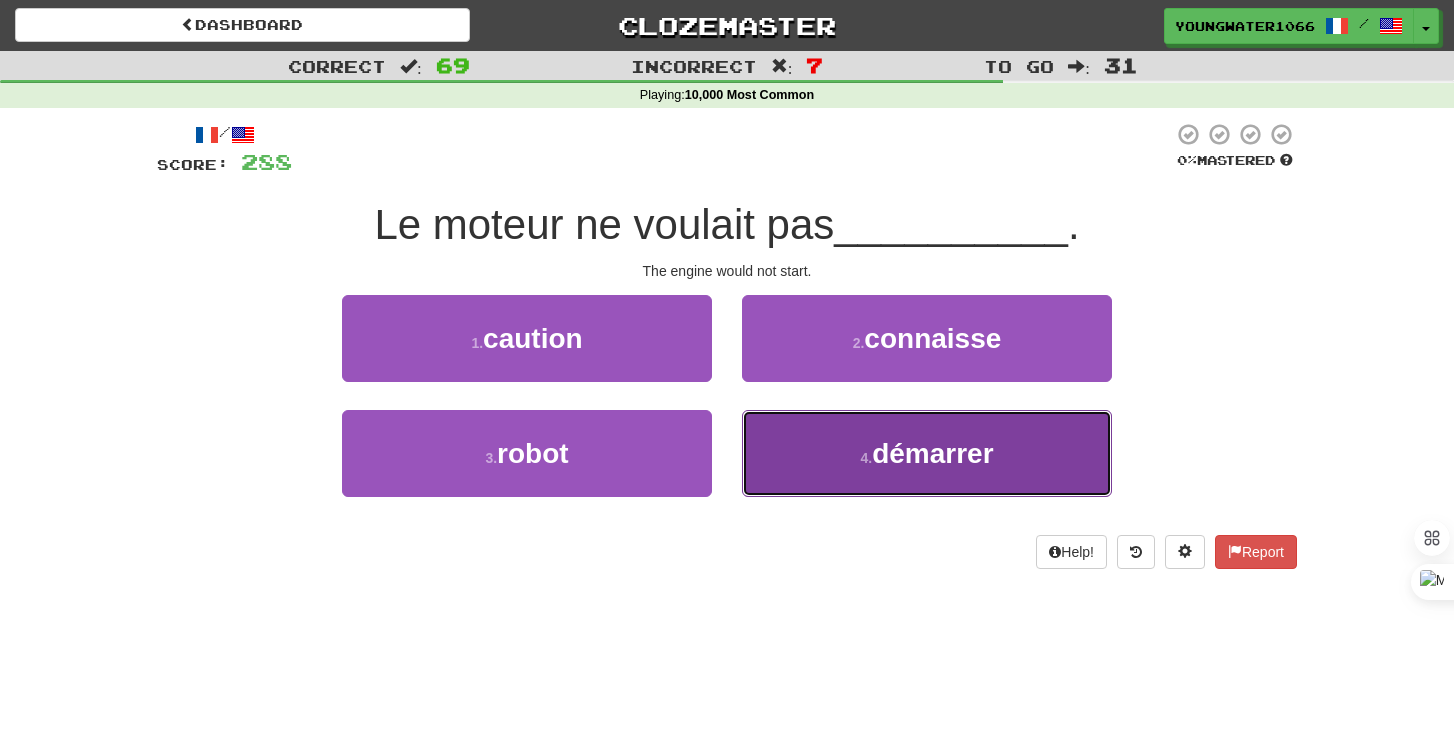 click on "4 .  démarrer" at bounding box center (927, 453) 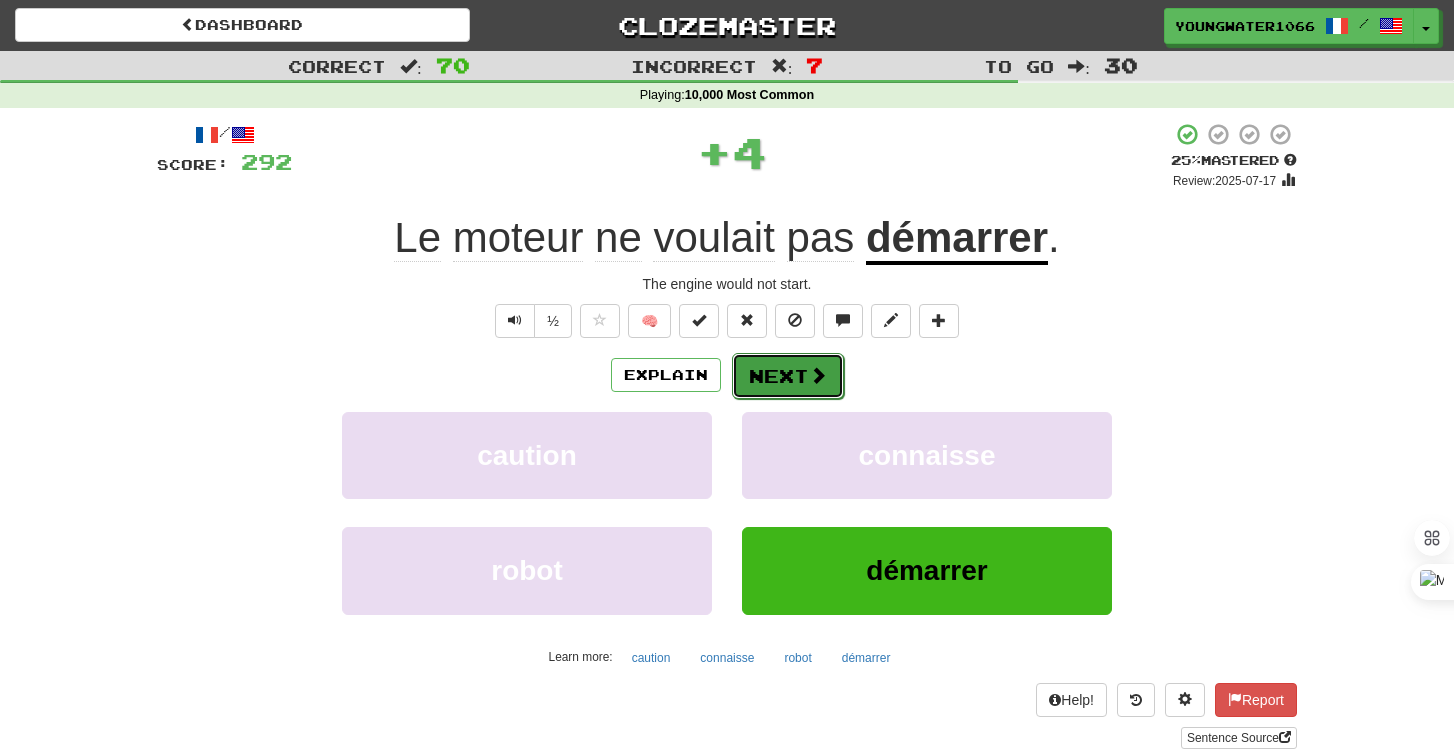 click on "Next" at bounding box center (788, 376) 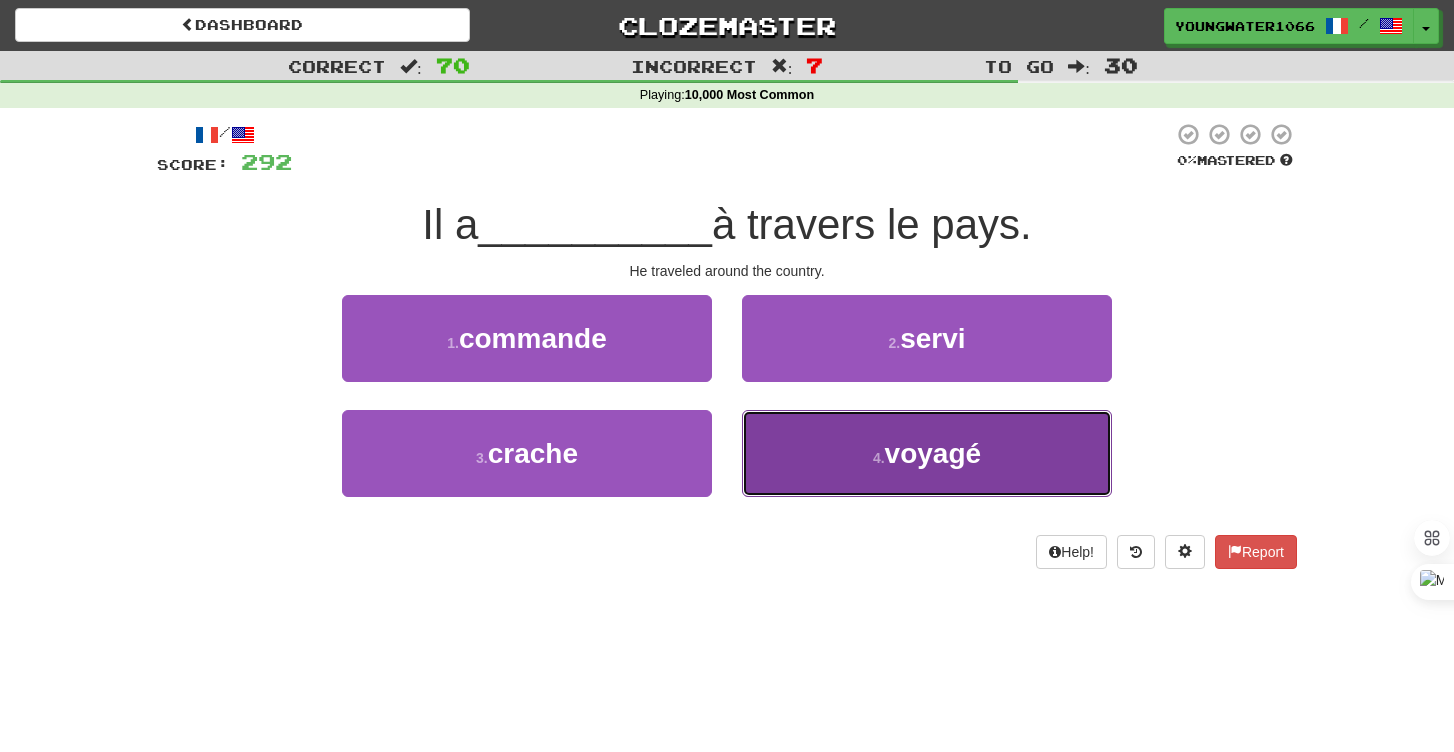 click on "4 .  voyagé" at bounding box center (927, 453) 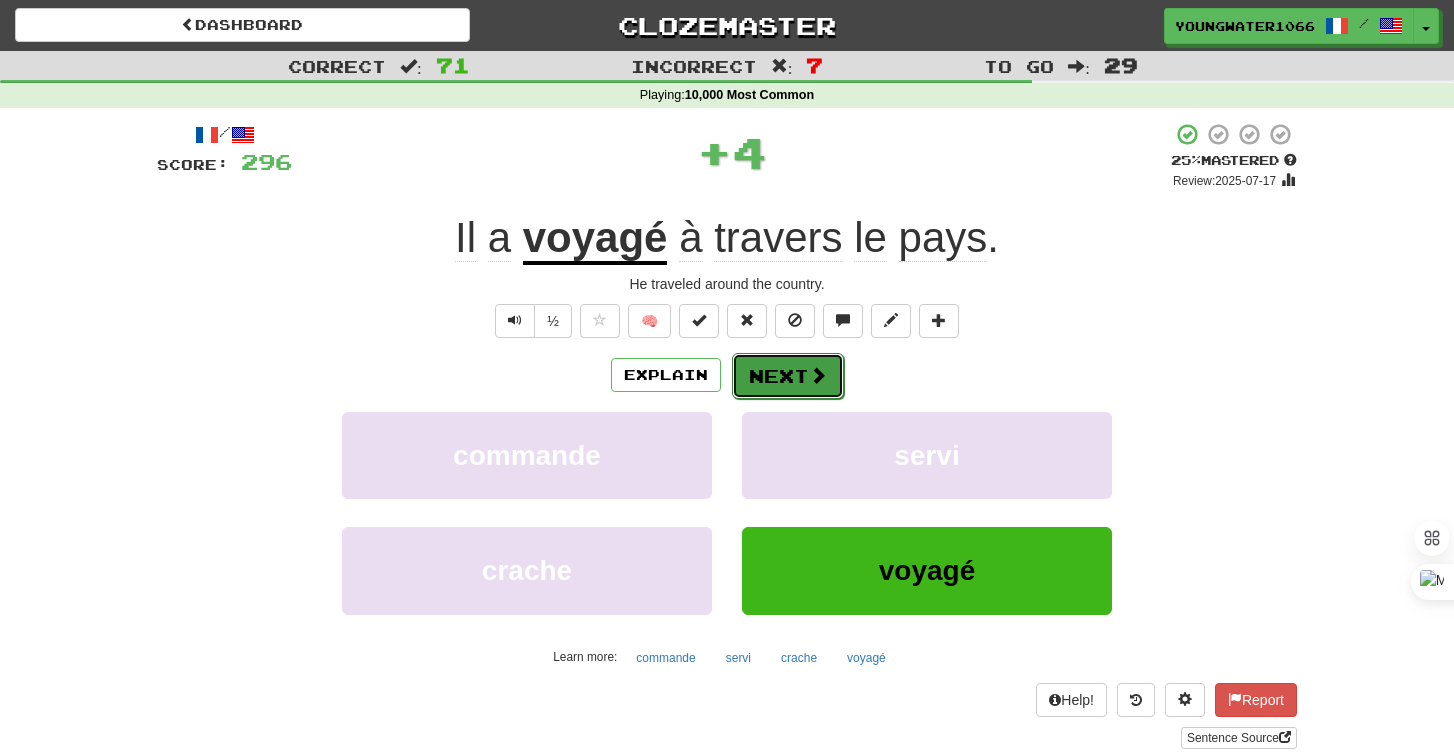 click on "Next" at bounding box center [788, 376] 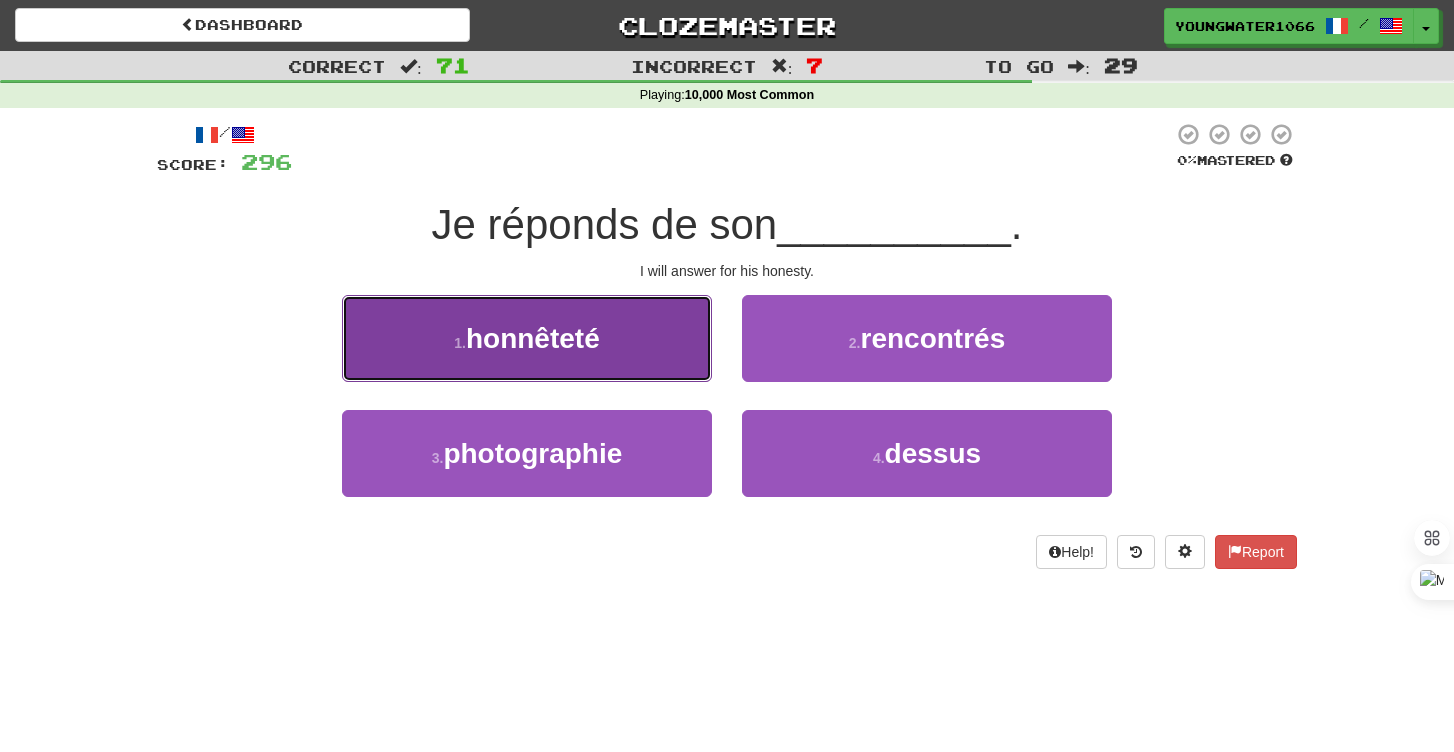 click on "honnêteté" at bounding box center (533, 338) 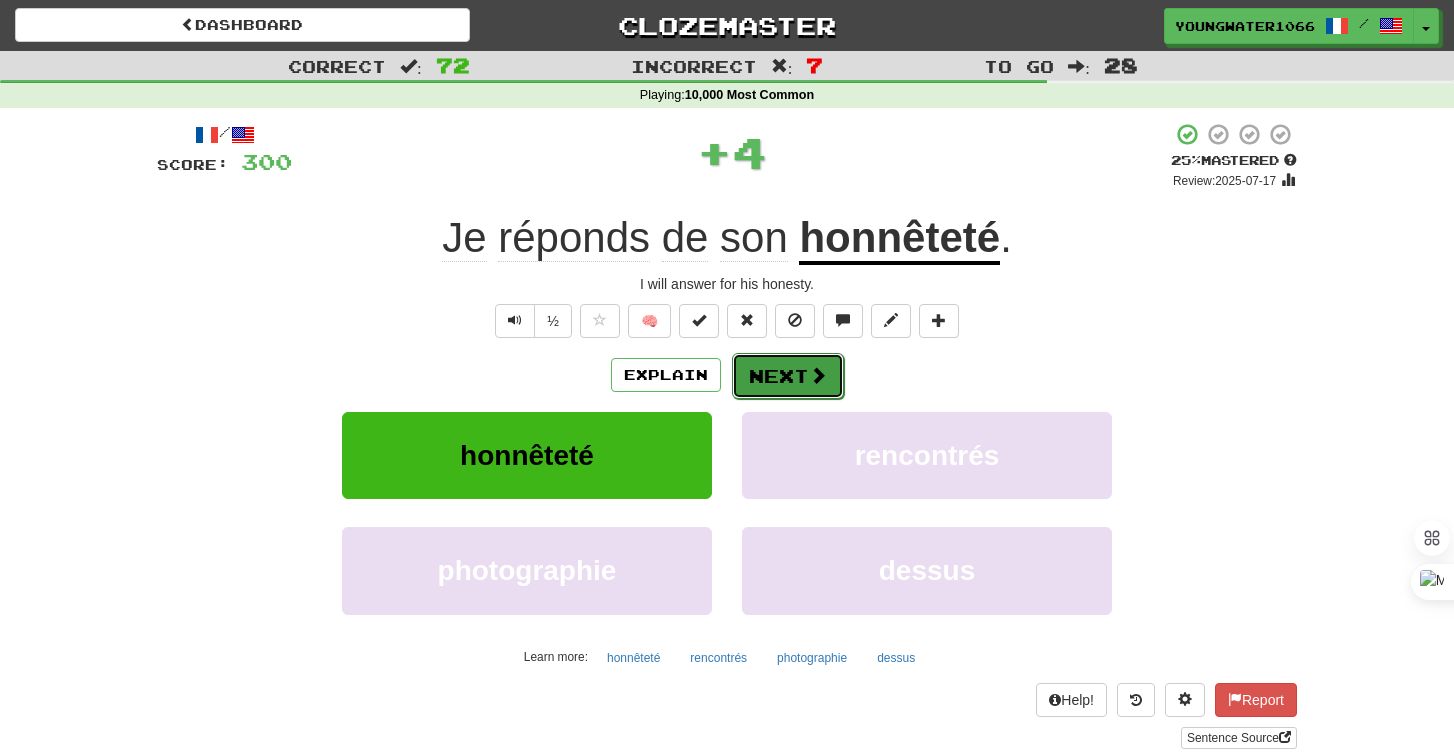 click on "Next" at bounding box center (788, 376) 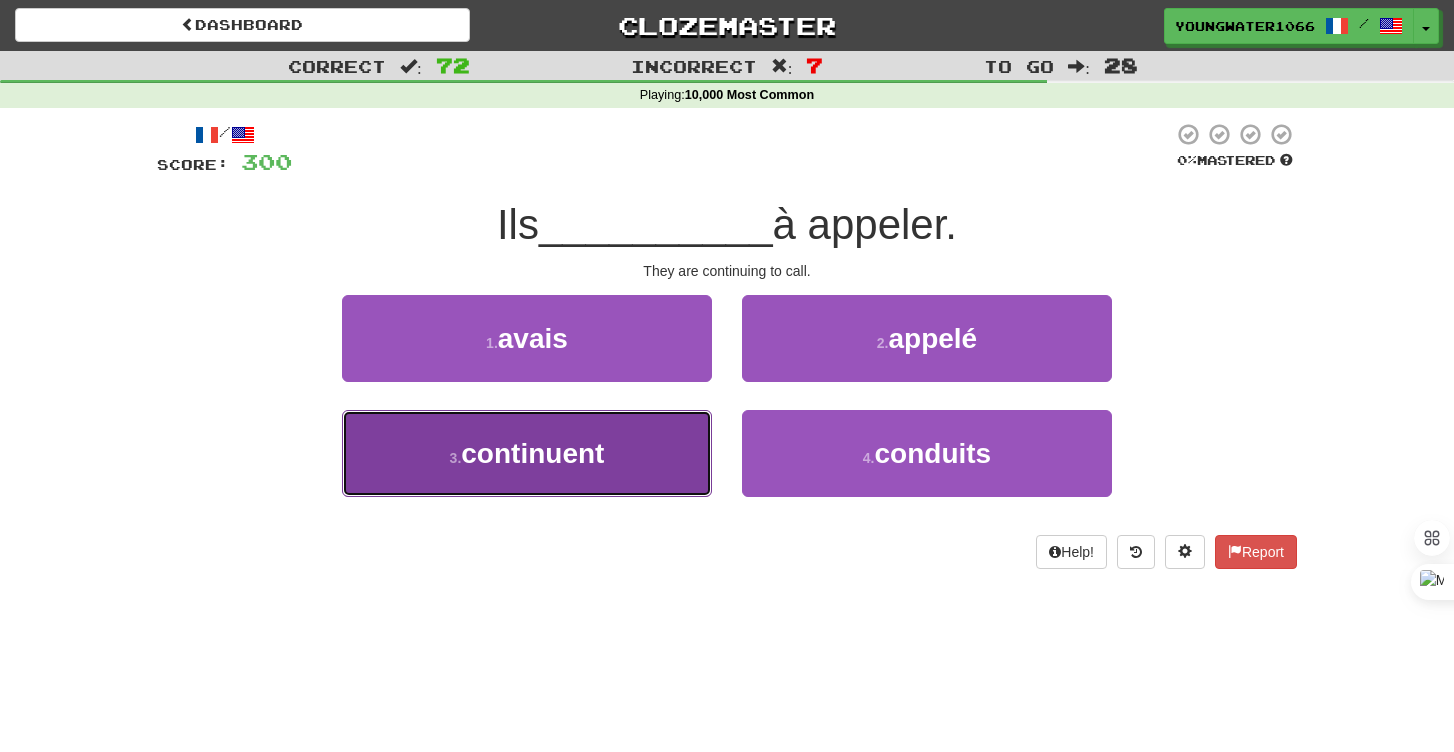click on "3 . continuent" at bounding box center (527, 453) 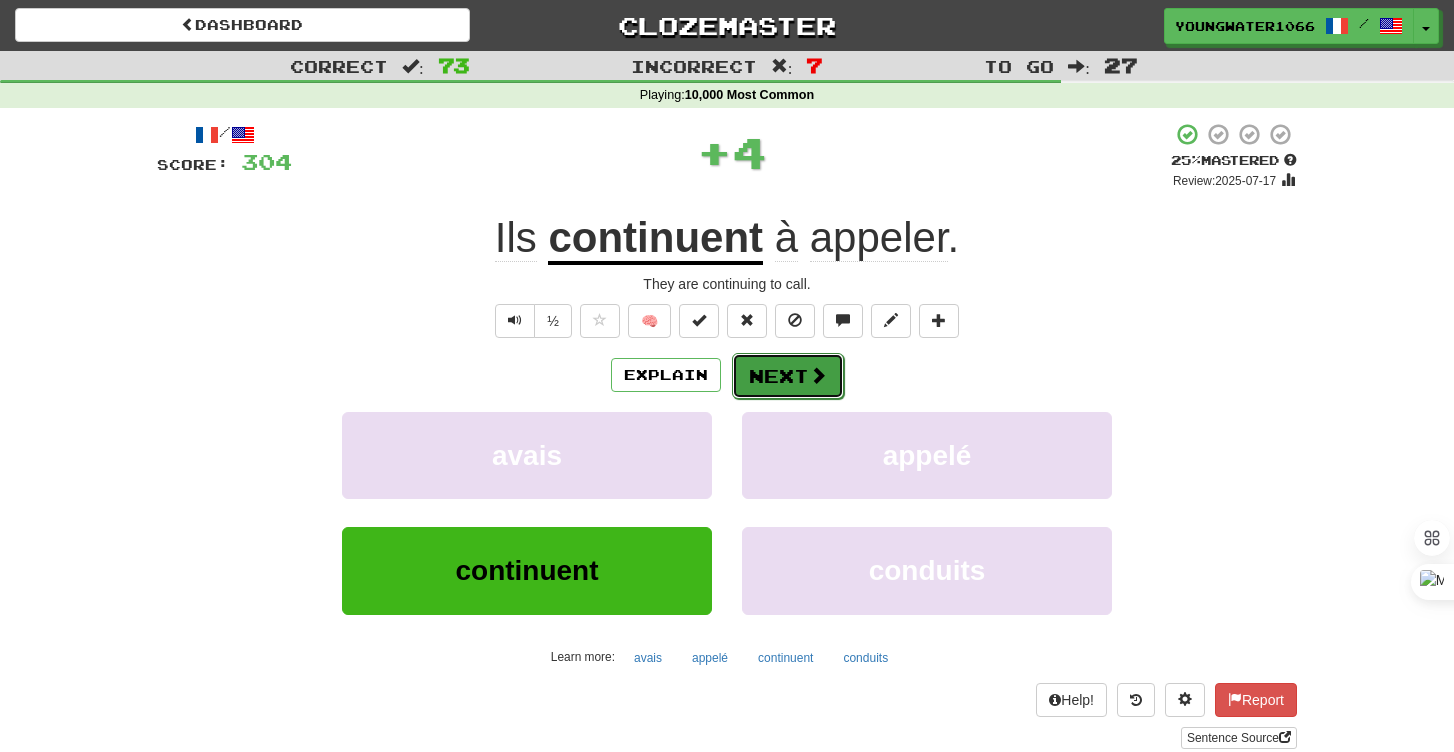 click on "Next" at bounding box center (788, 376) 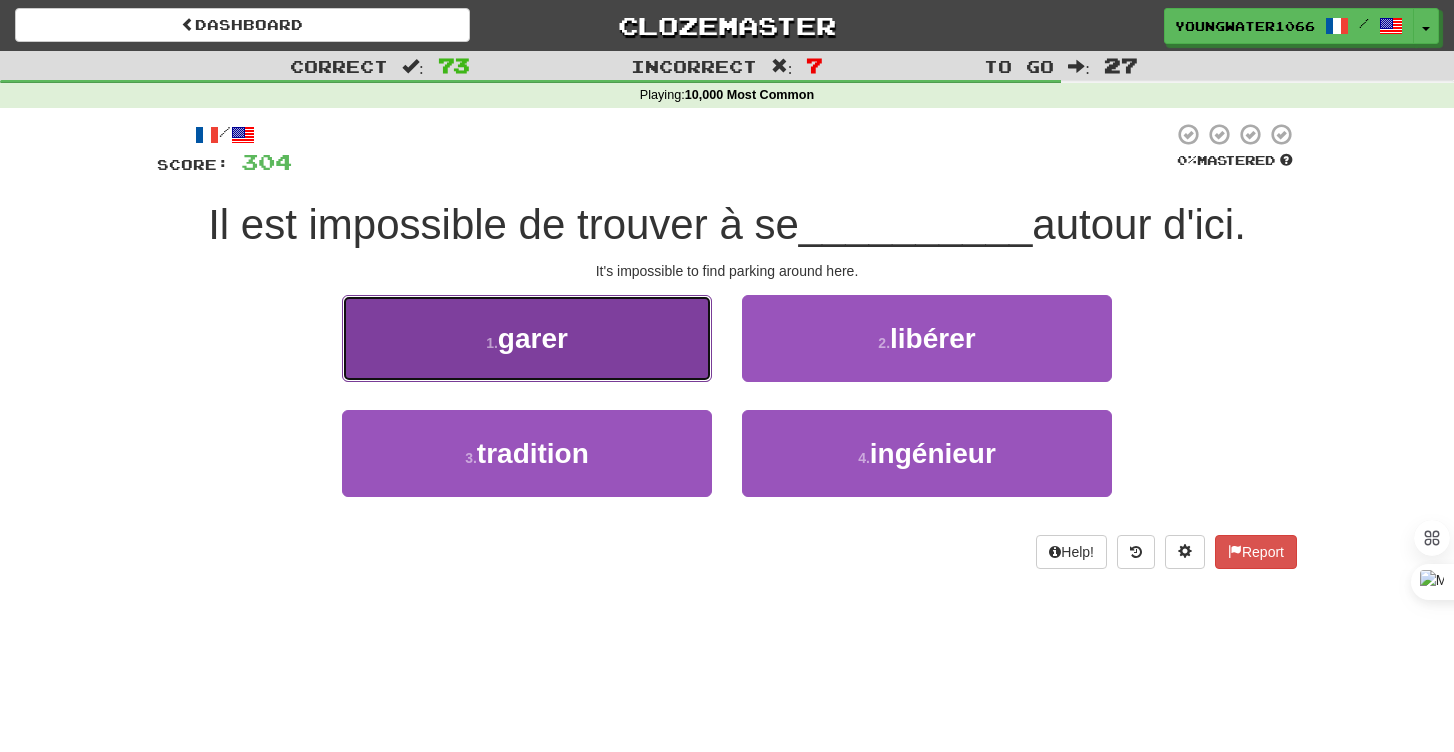 click on "1 . garer" at bounding box center (527, 338) 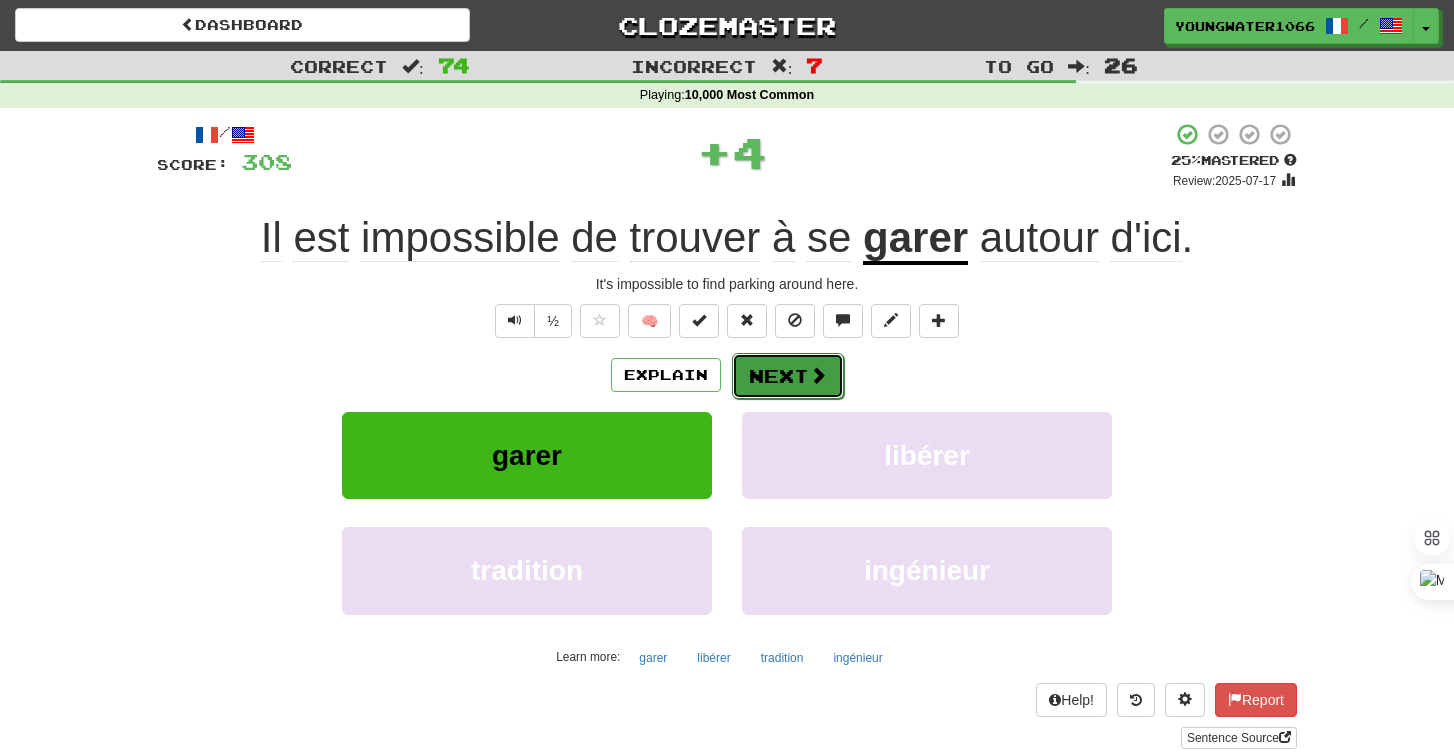 click on "Next" at bounding box center [788, 376] 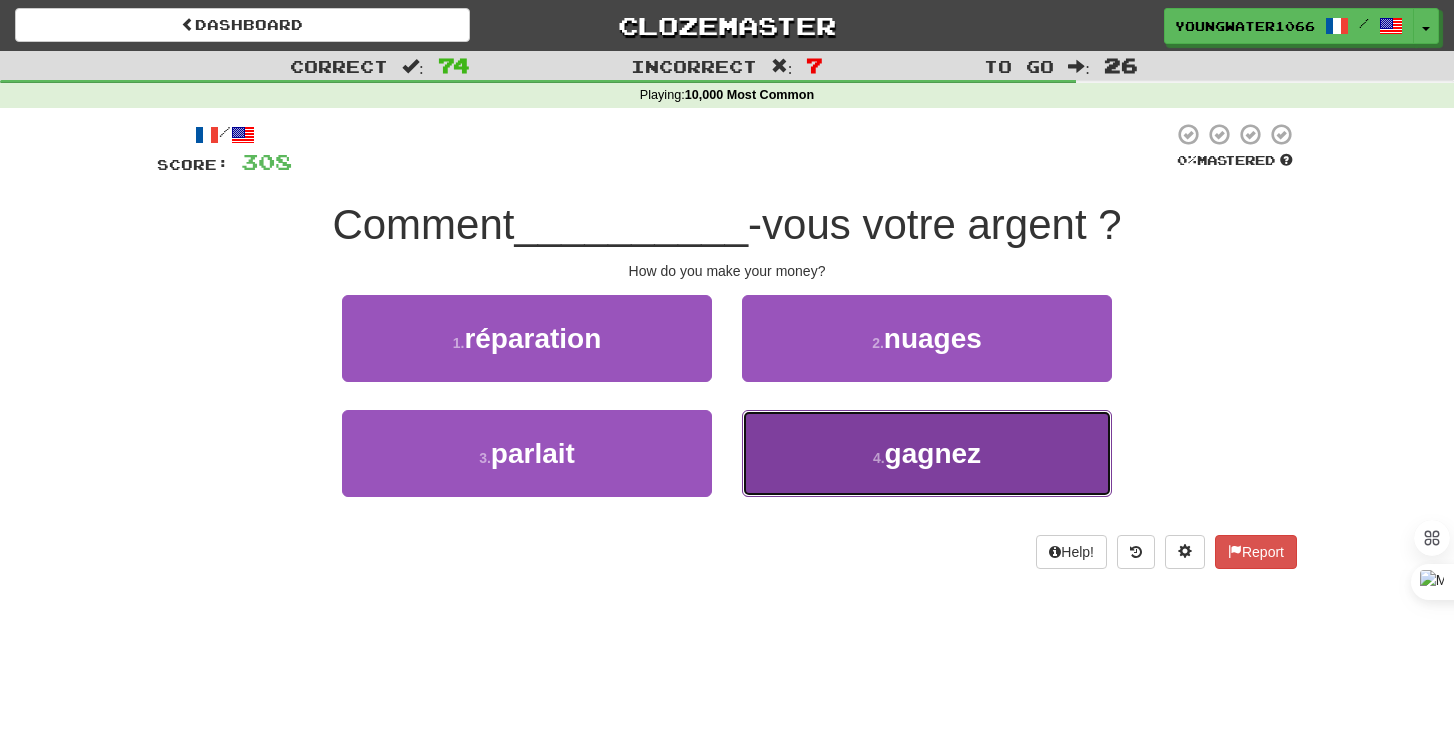 click on "4 .  gagnez" at bounding box center (927, 453) 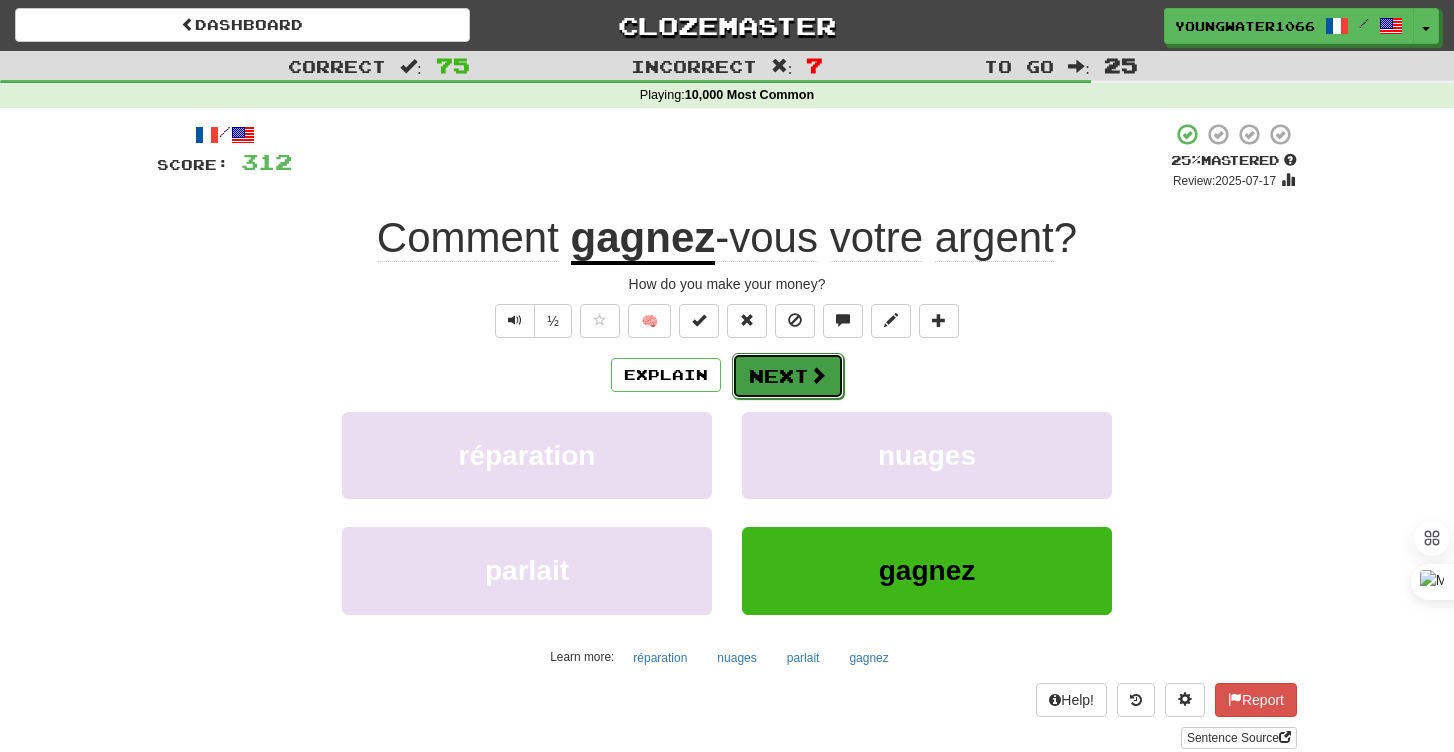 click on "Next" at bounding box center [788, 376] 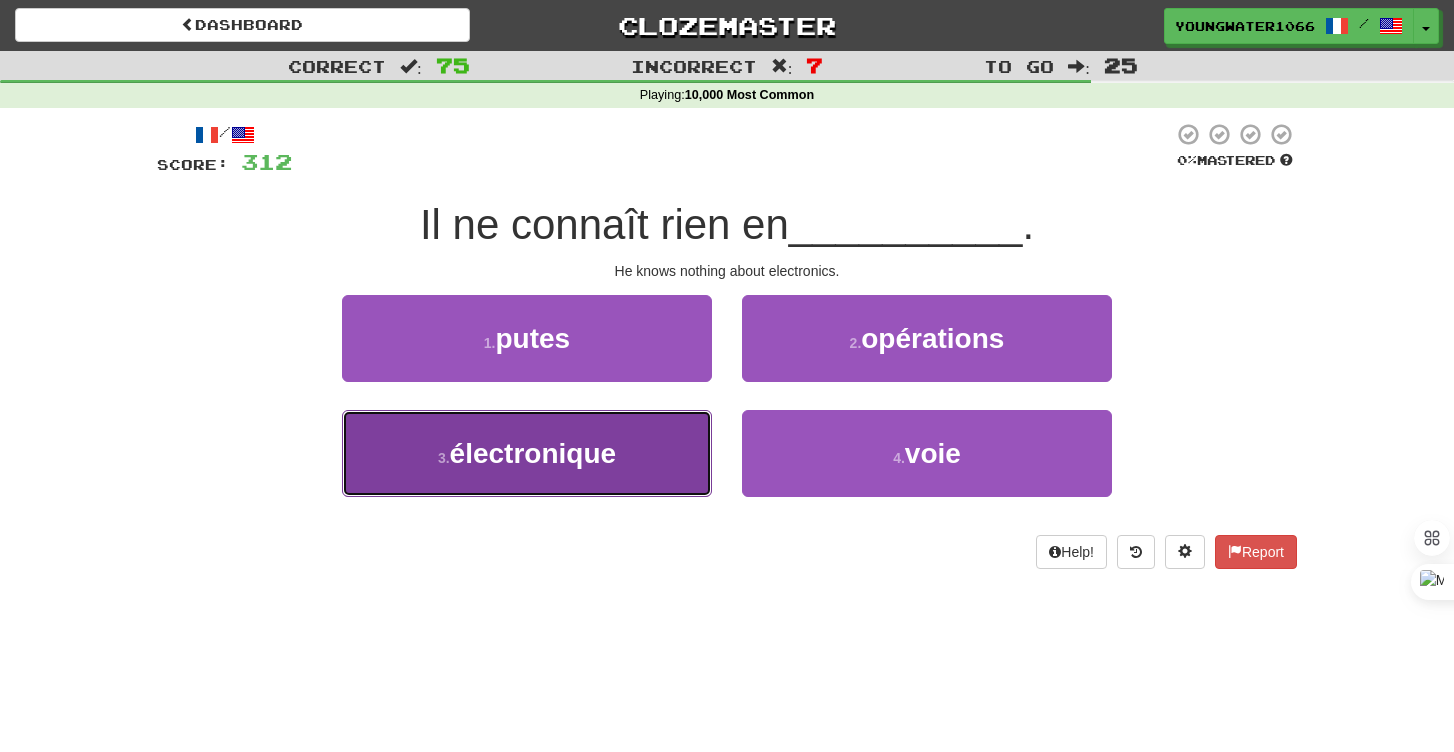click on "électronique" at bounding box center [533, 453] 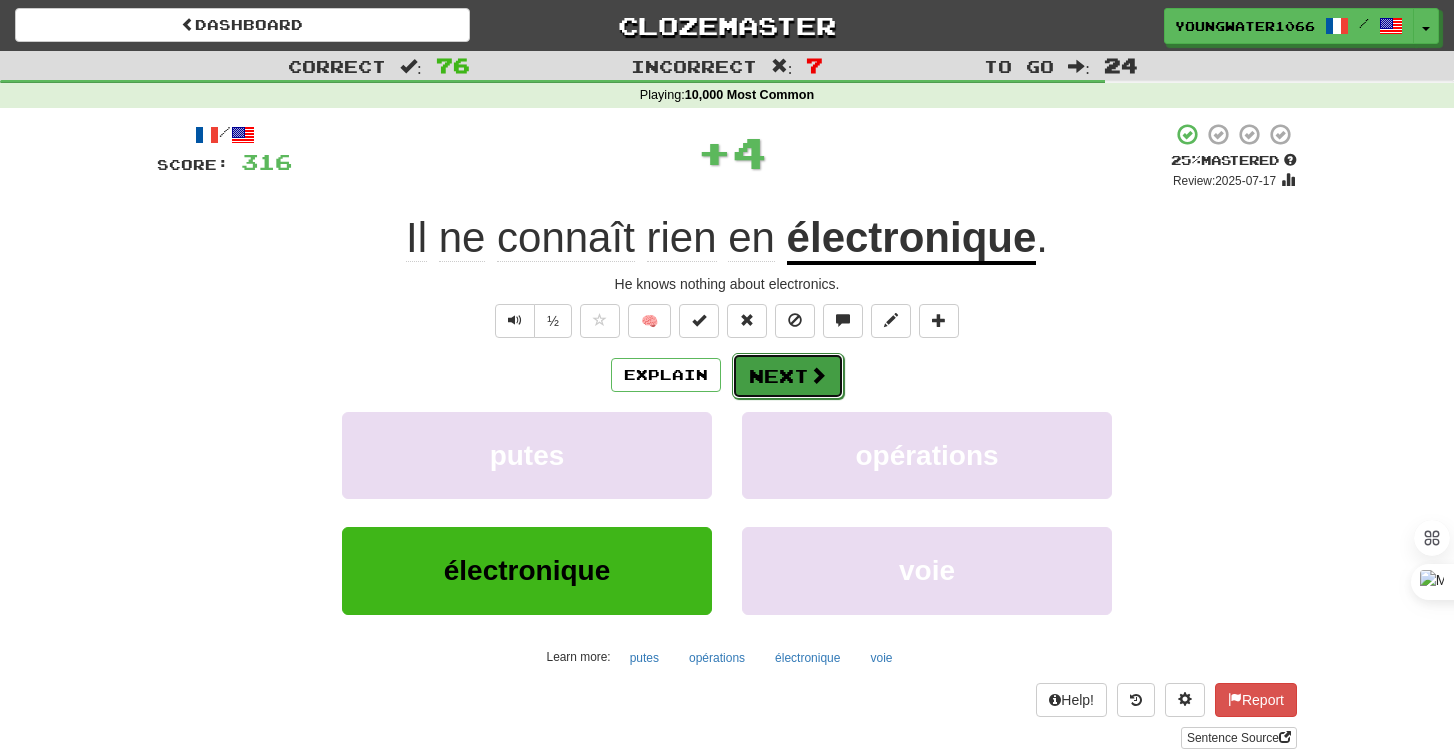 click on "Next" at bounding box center [788, 376] 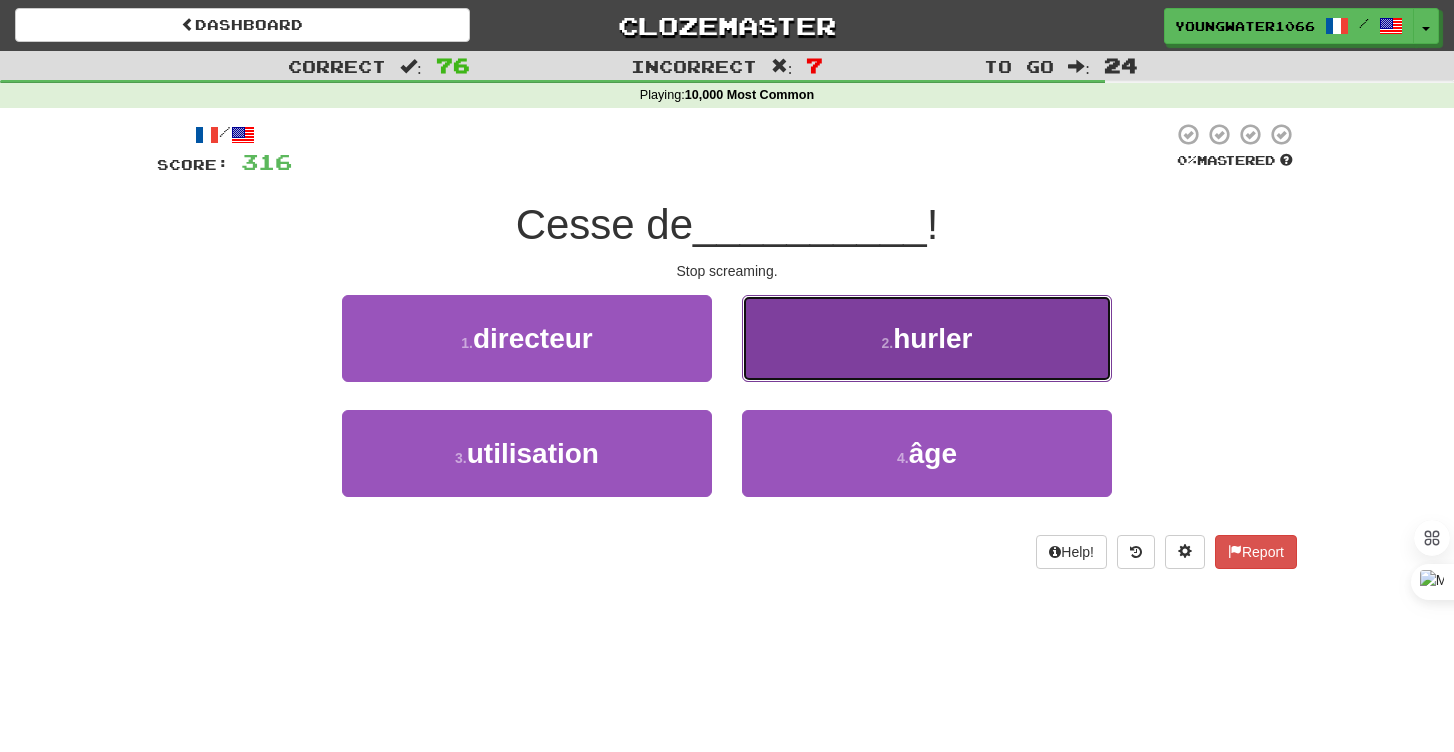click on "2 .  hurler" at bounding box center [927, 338] 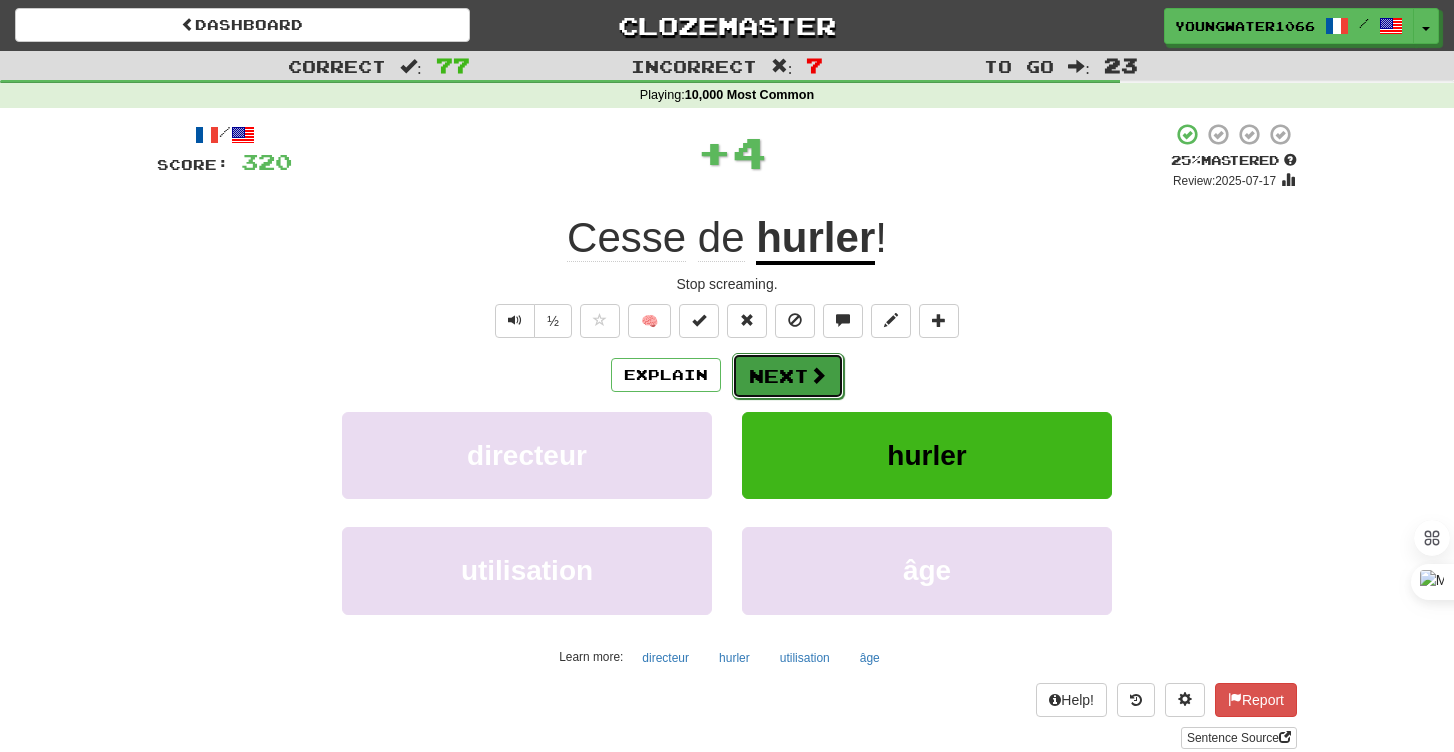 click on "Next" at bounding box center [788, 376] 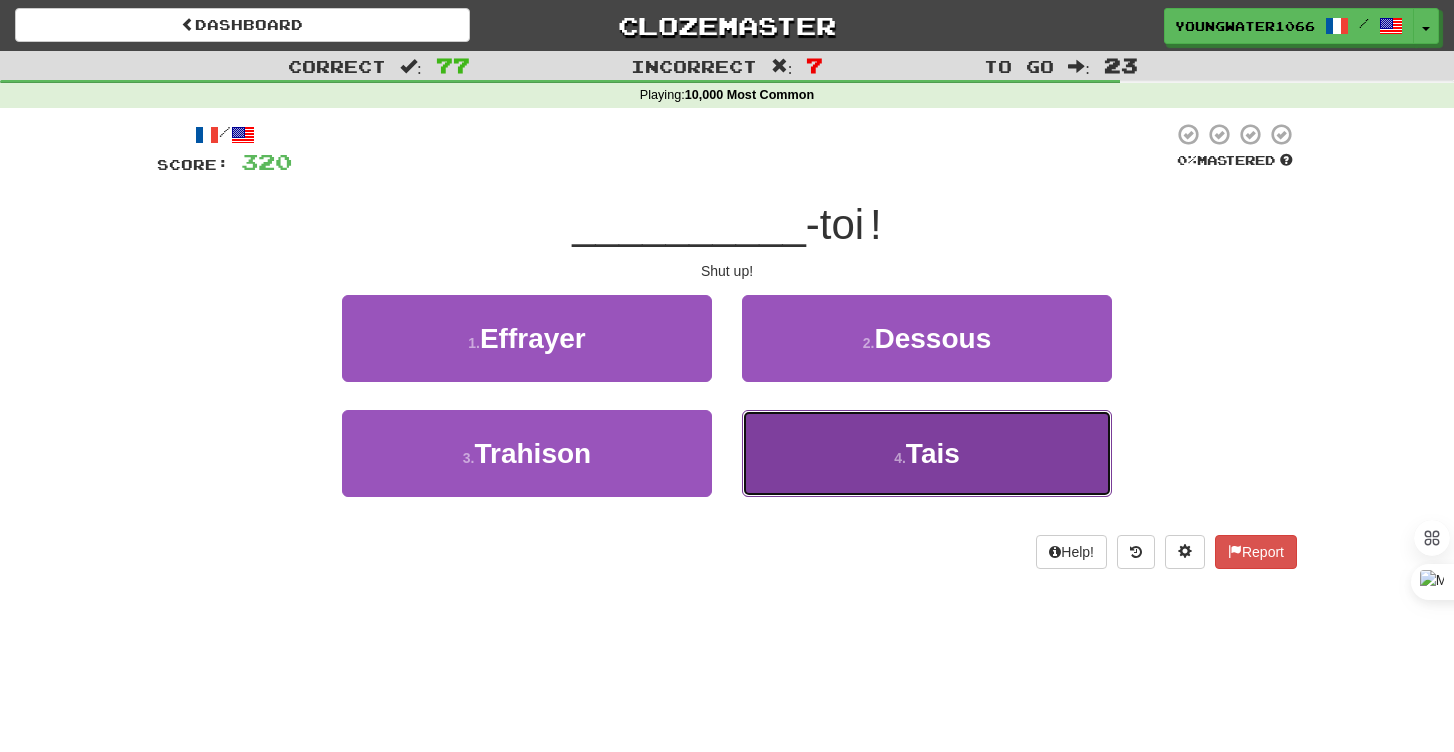 click on "4 . Tais" at bounding box center (927, 453) 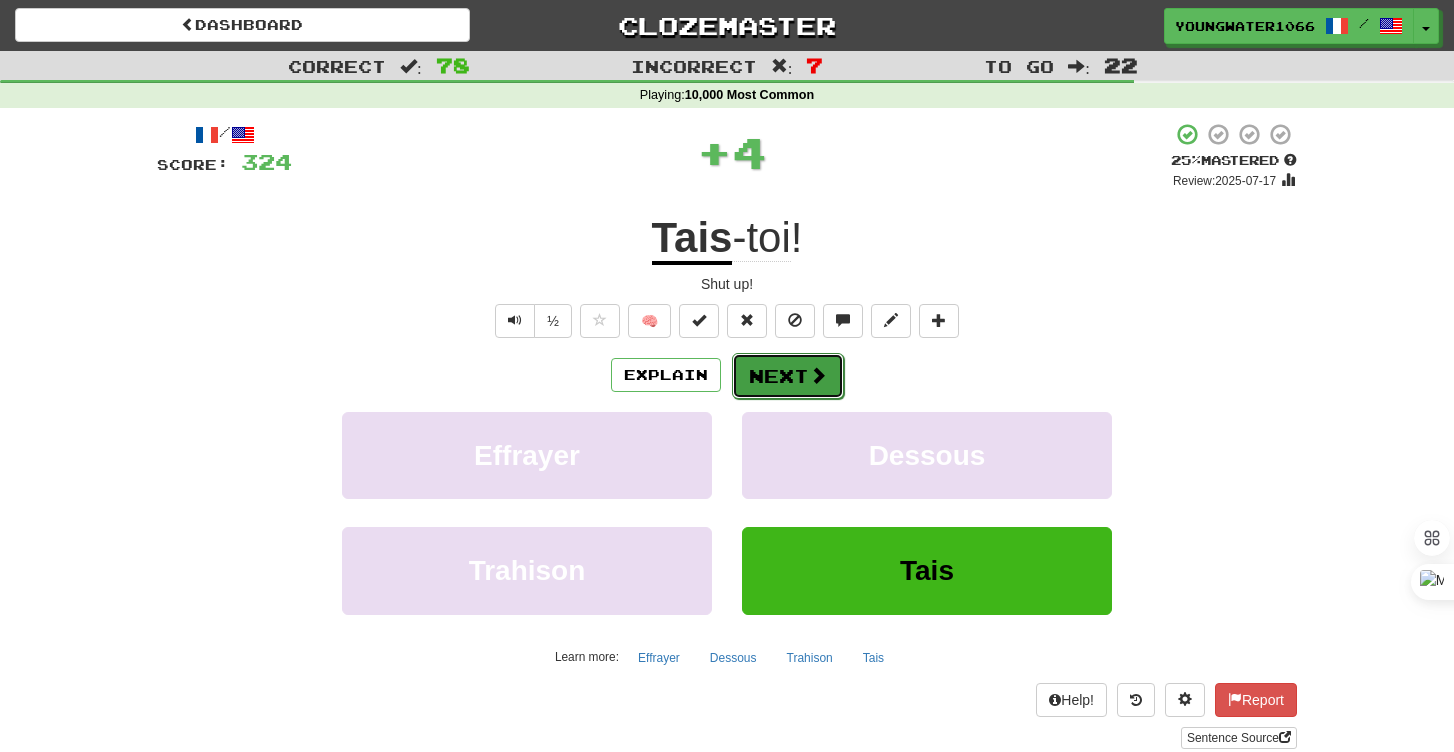 click on "Next" at bounding box center (788, 376) 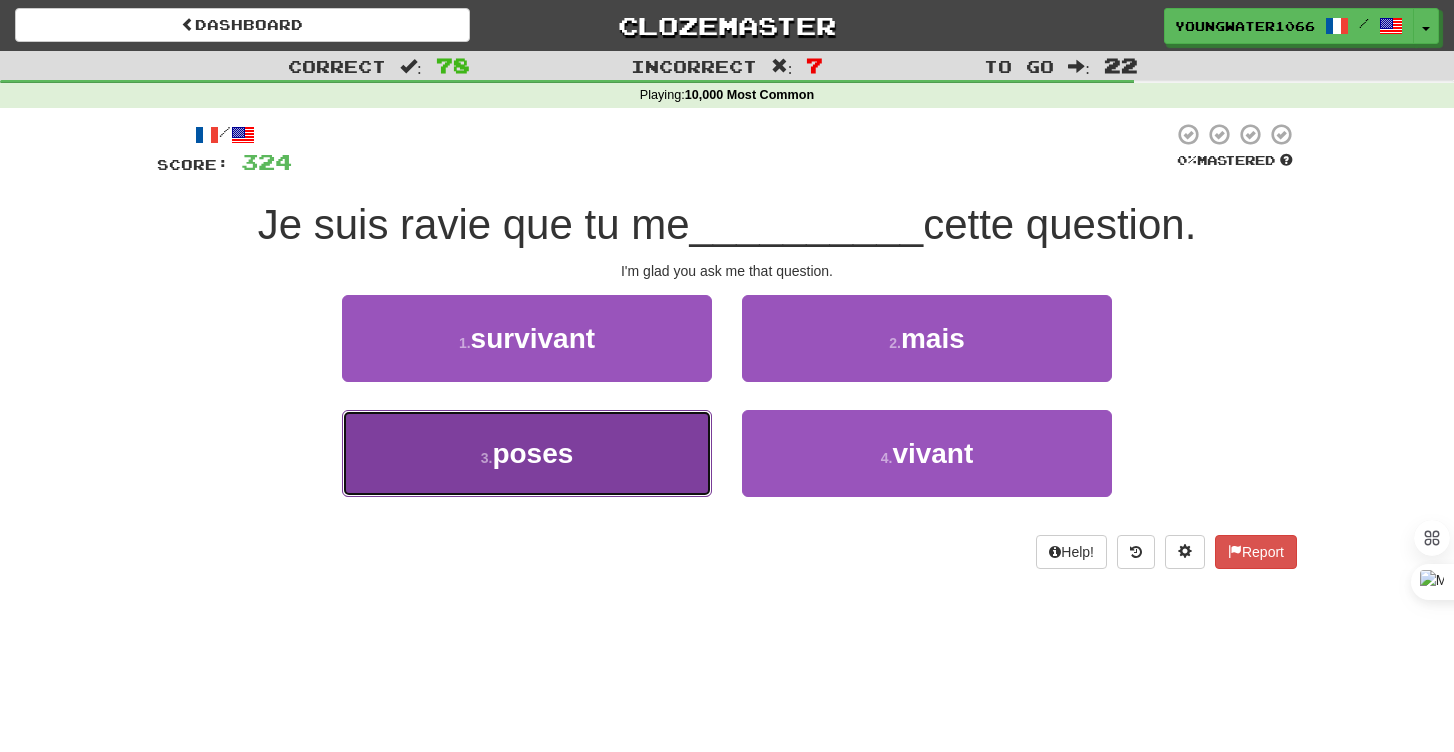click on "3 .  poses" at bounding box center (527, 453) 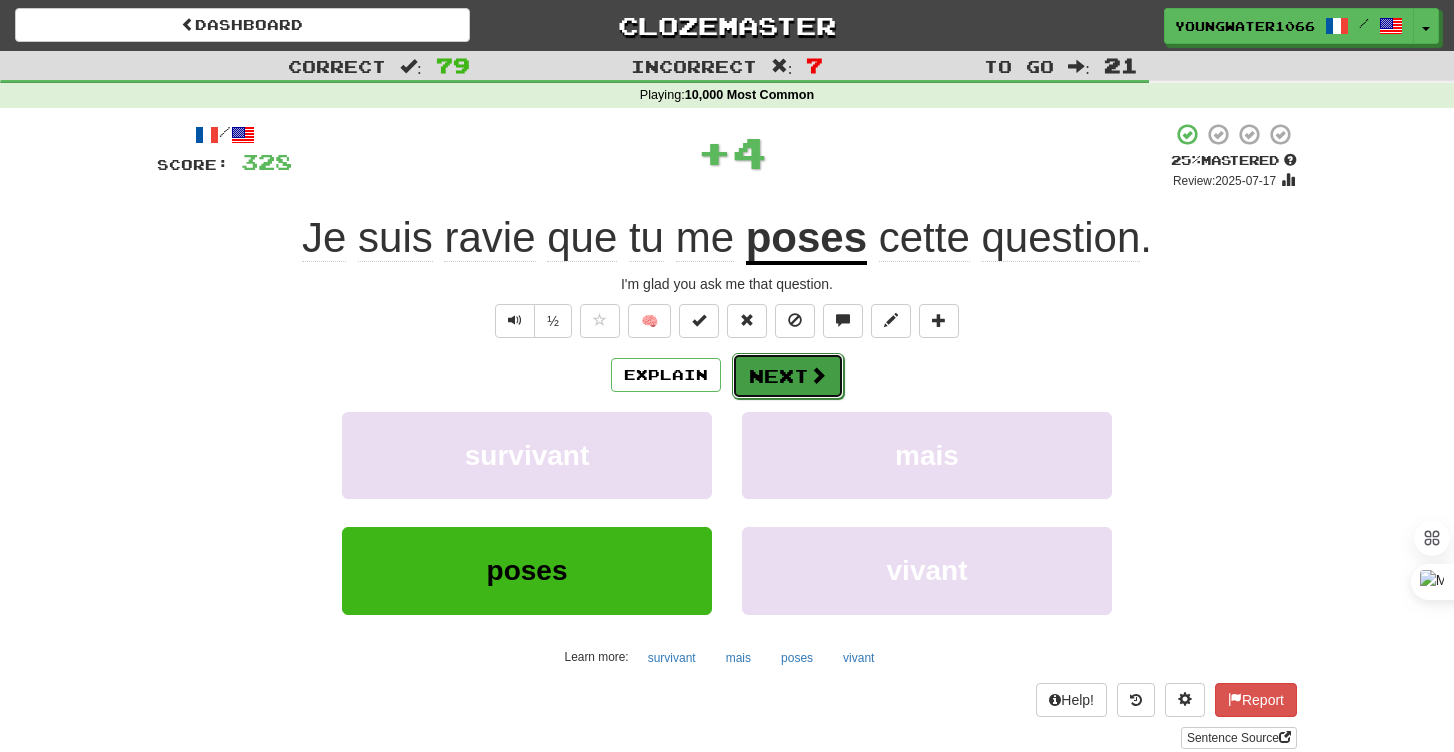 click on "Next" at bounding box center [788, 376] 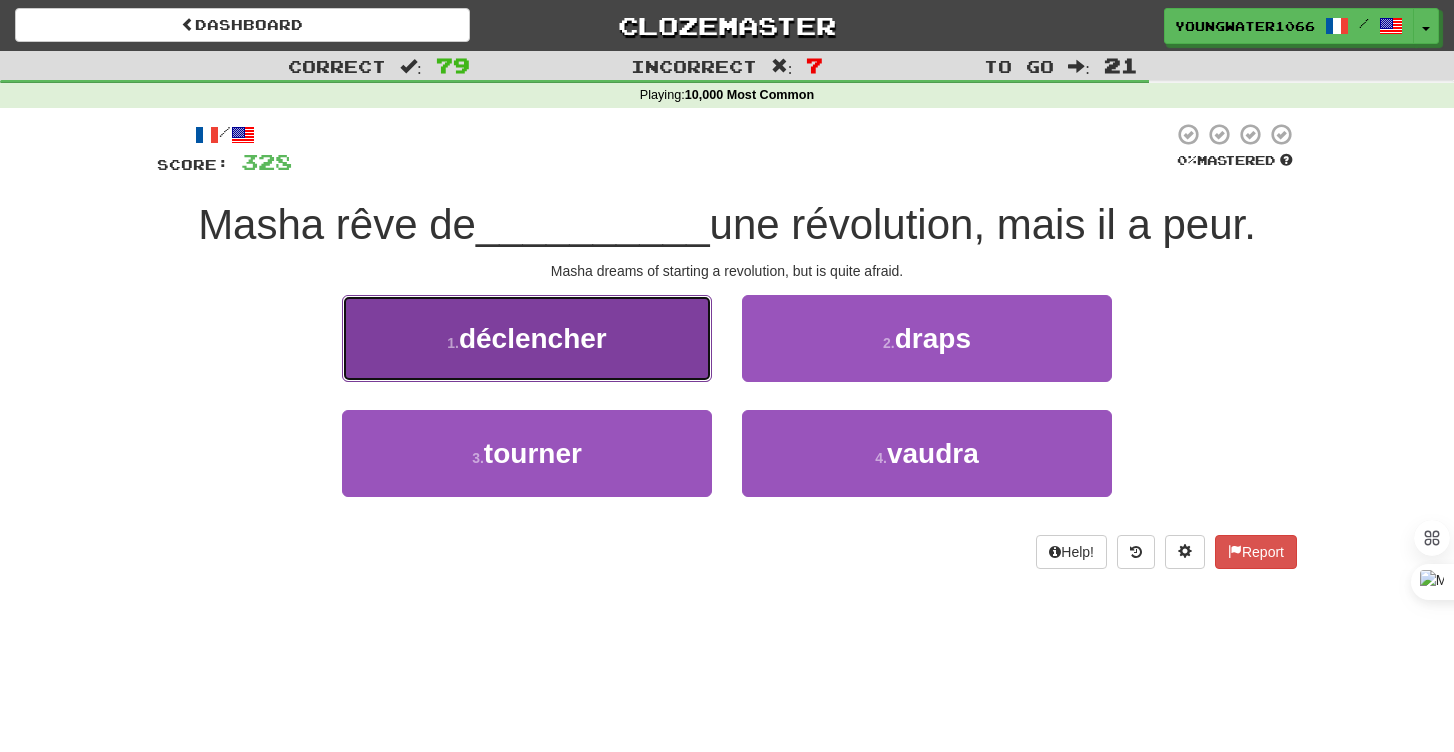click on "1 . déclencher" at bounding box center (527, 338) 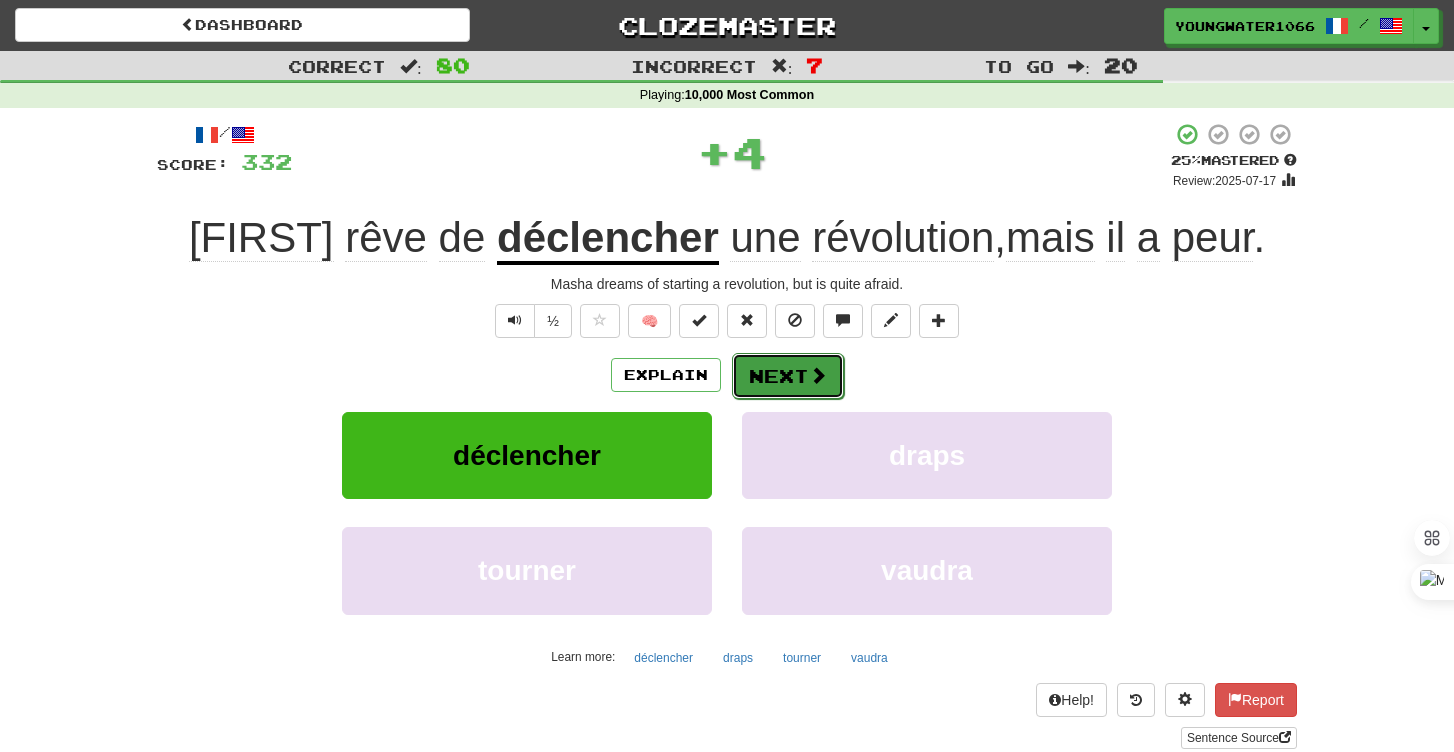 click on "Next" at bounding box center [788, 376] 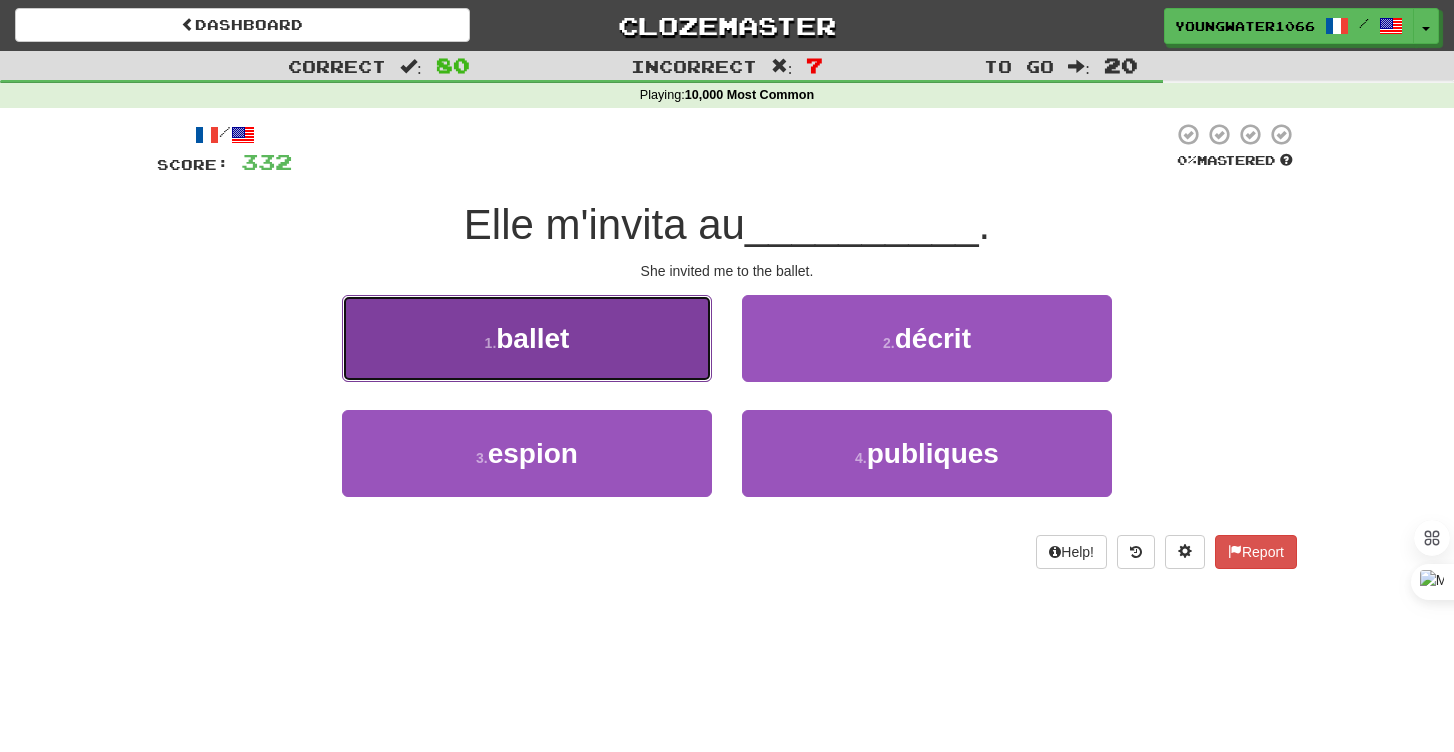 click on "1 . ballet" at bounding box center [527, 338] 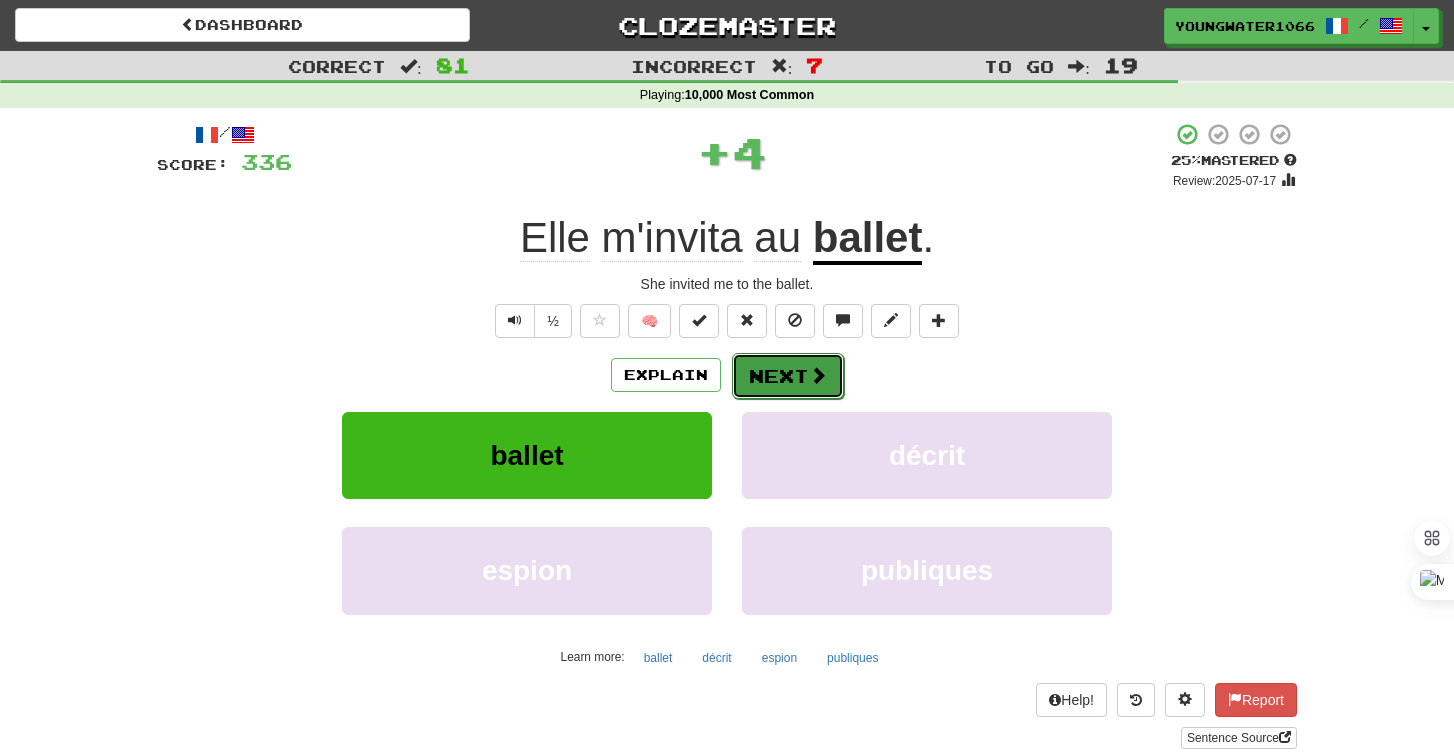 click on "Next" at bounding box center [788, 376] 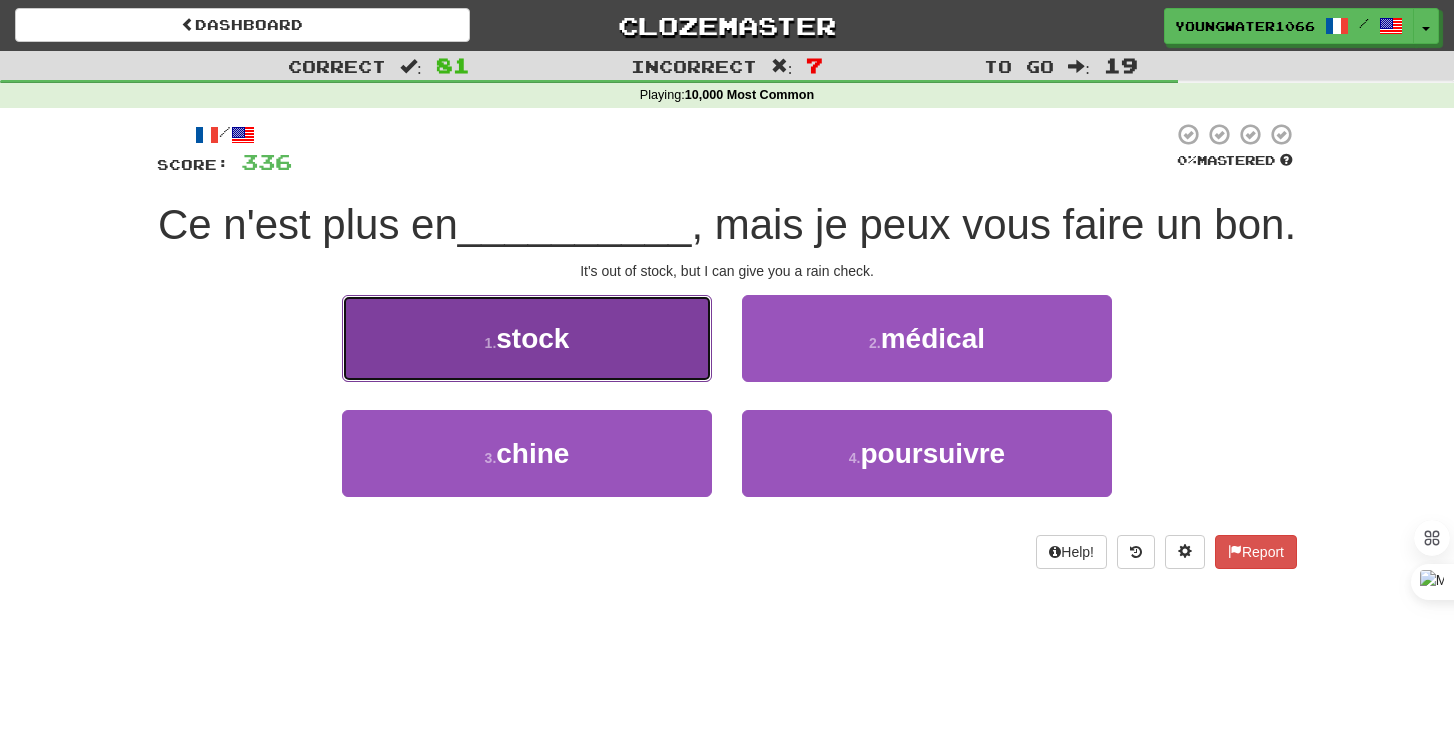 click on "1 .  stock" at bounding box center (527, 338) 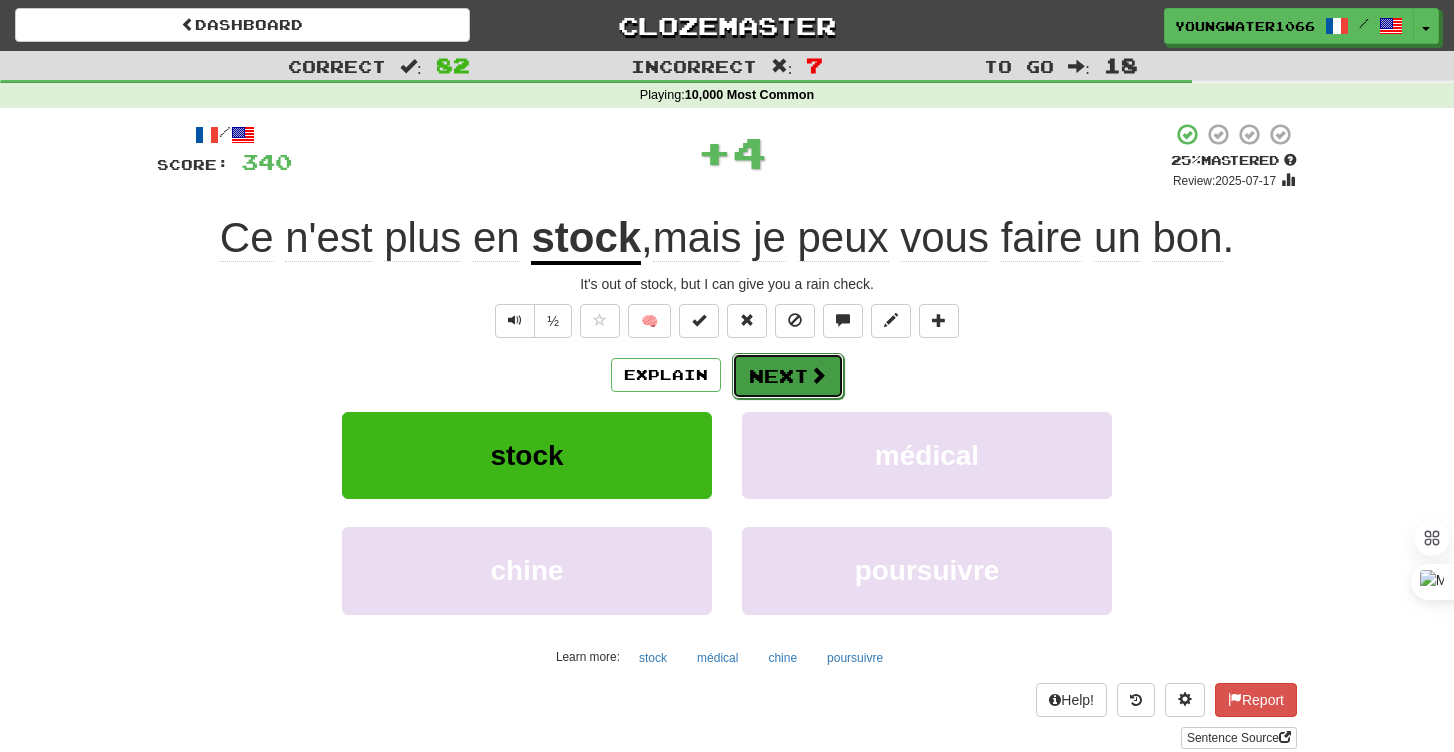 click on "Next" at bounding box center (788, 376) 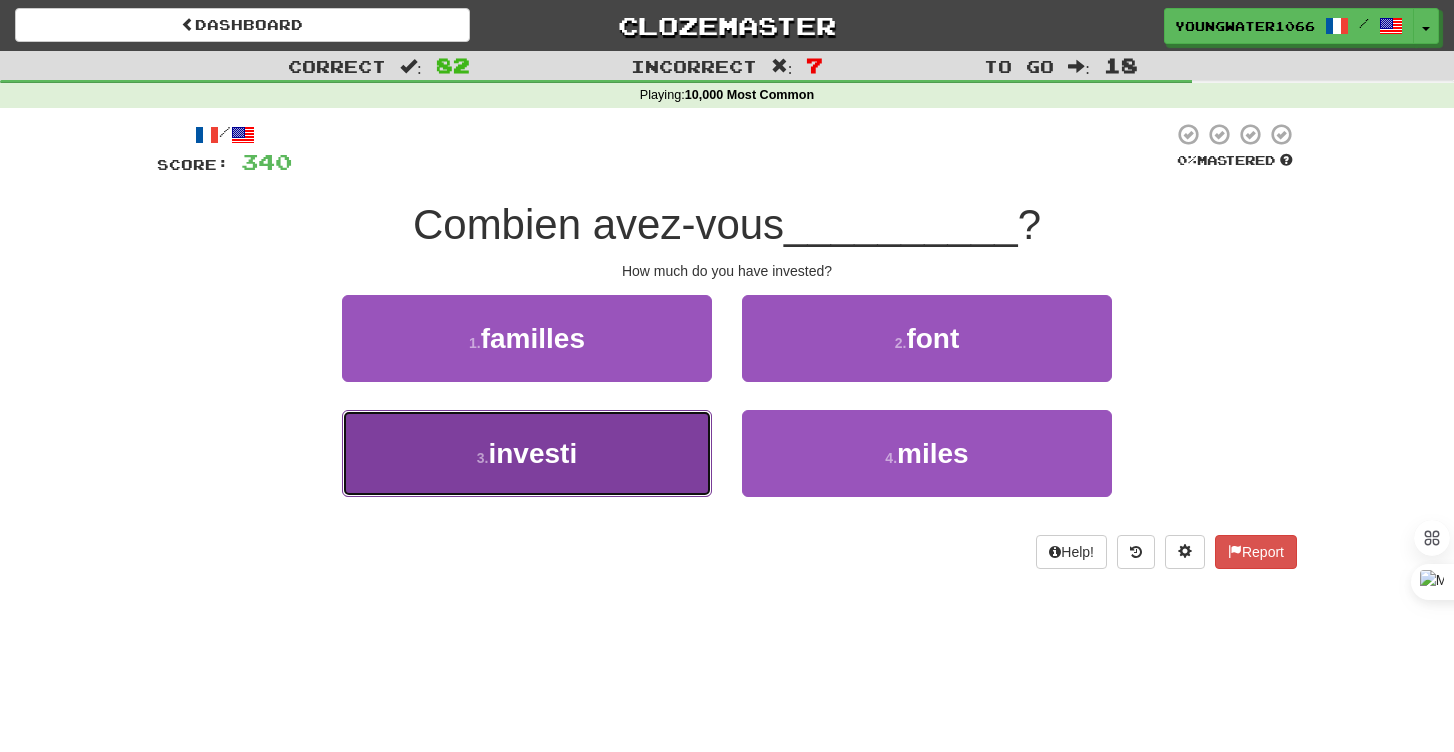 click on "3 .  investi" at bounding box center (527, 453) 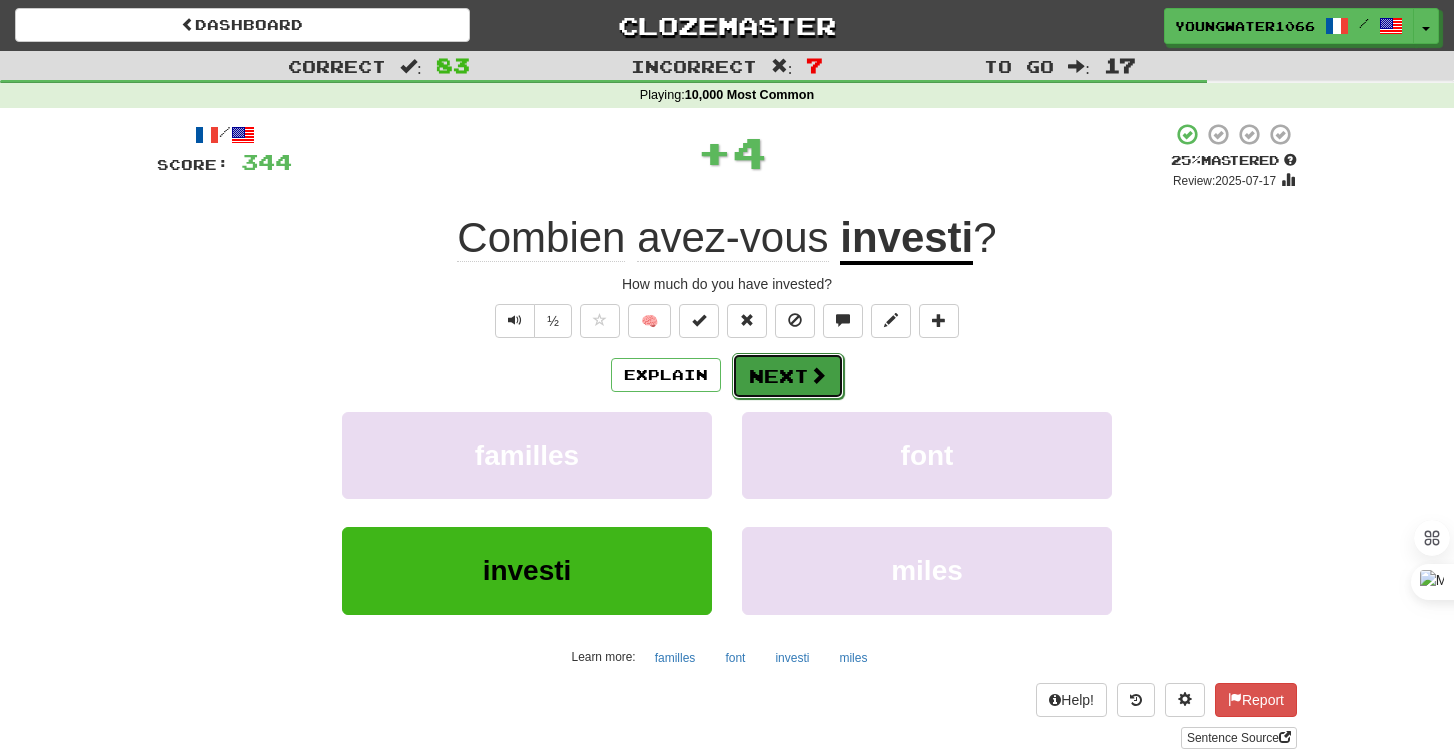 click on "Next" at bounding box center (788, 376) 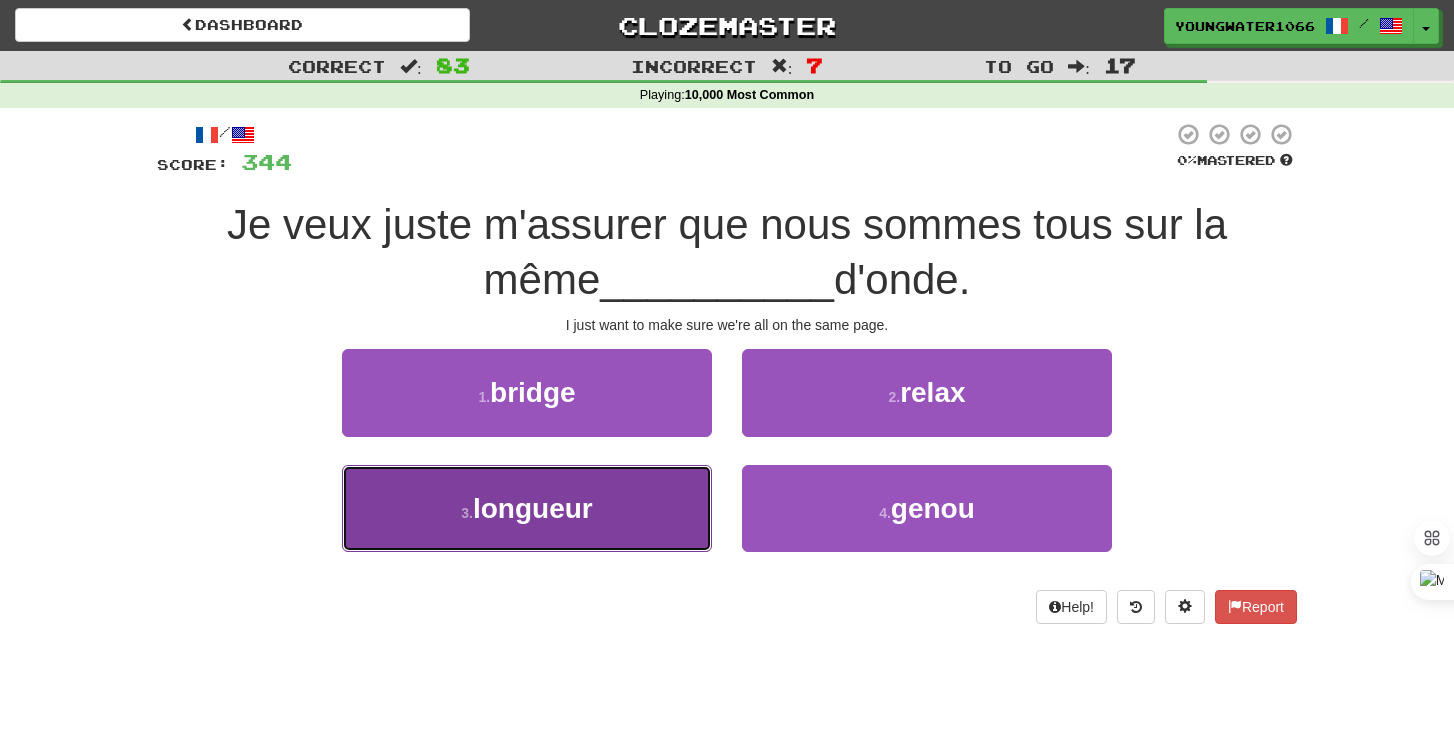 click on "longueur" at bounding box center [533, 508] 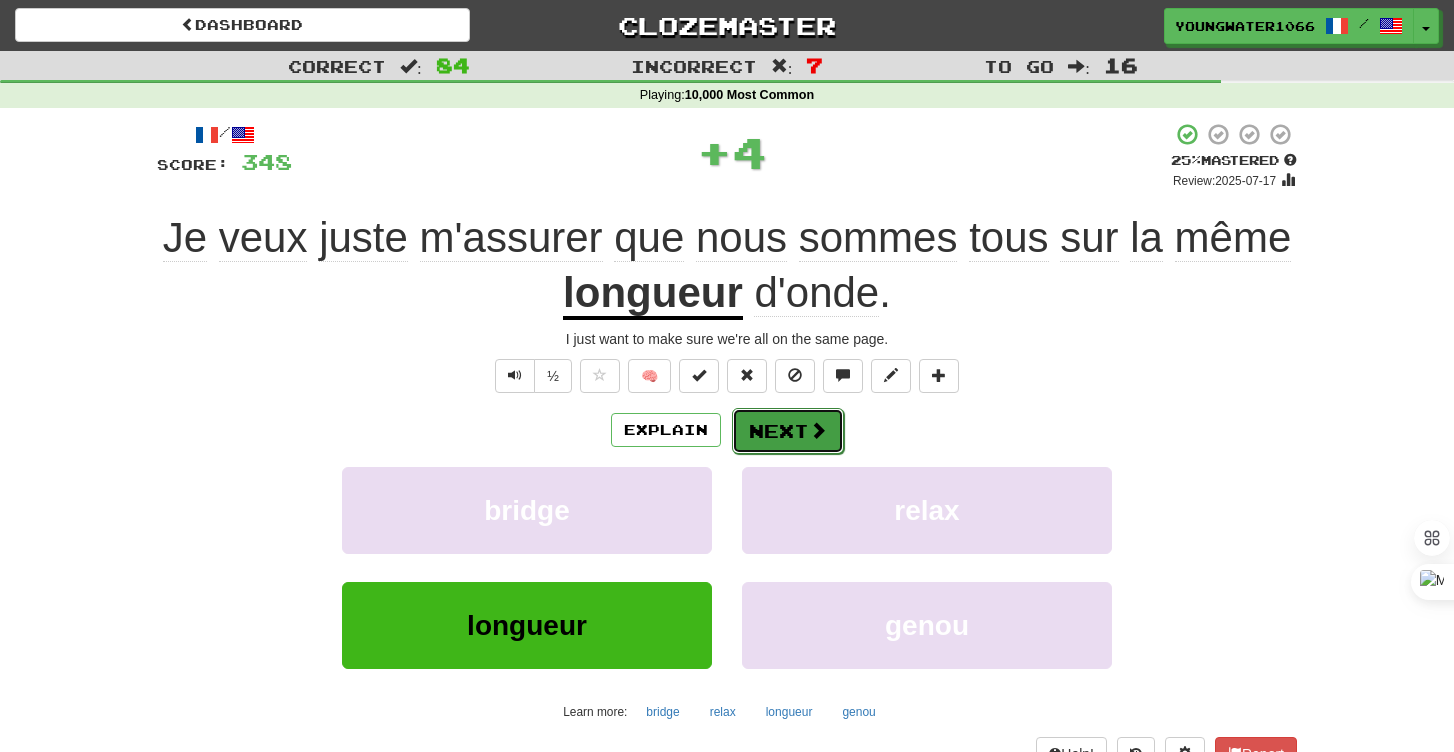click on "Next" at bounding box center (788, 431) 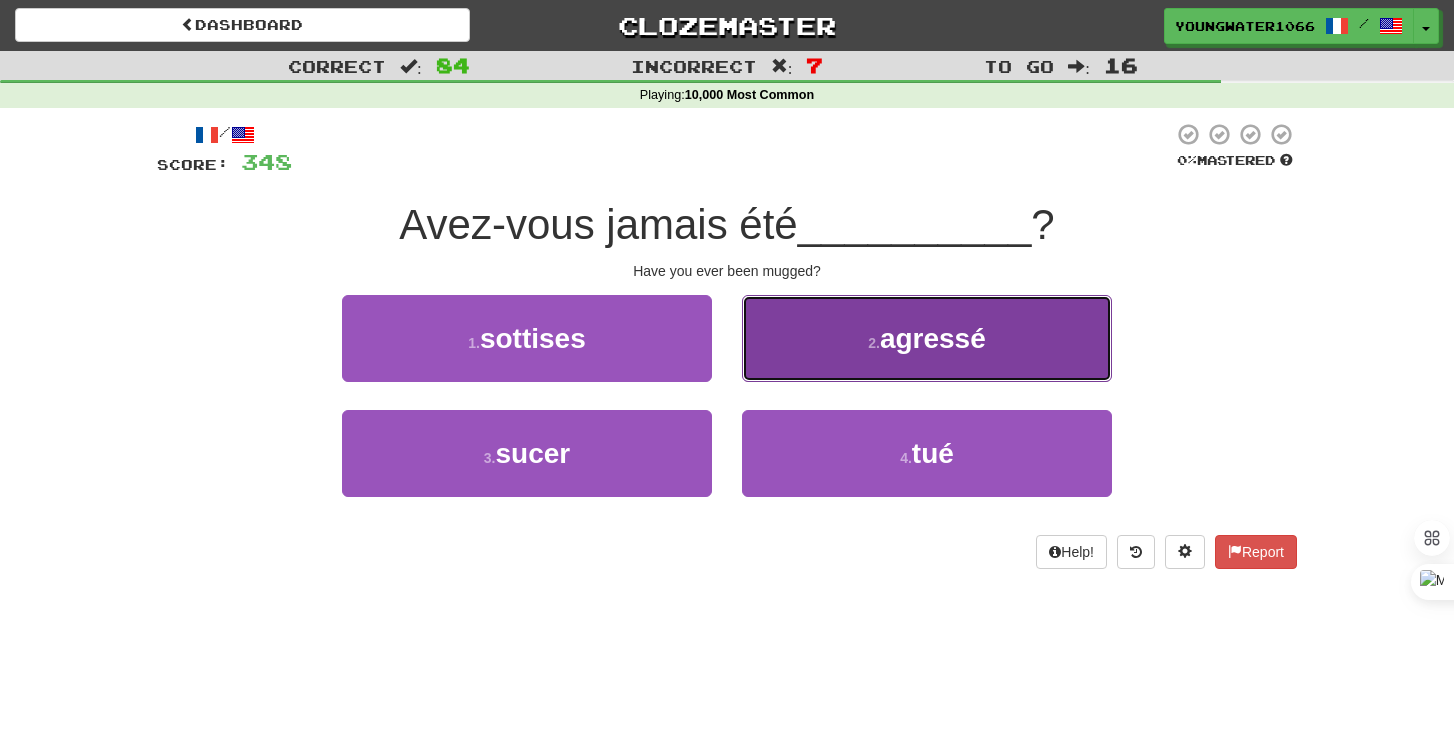 click on "2 .  agressé" at bounding box center (927, 338) 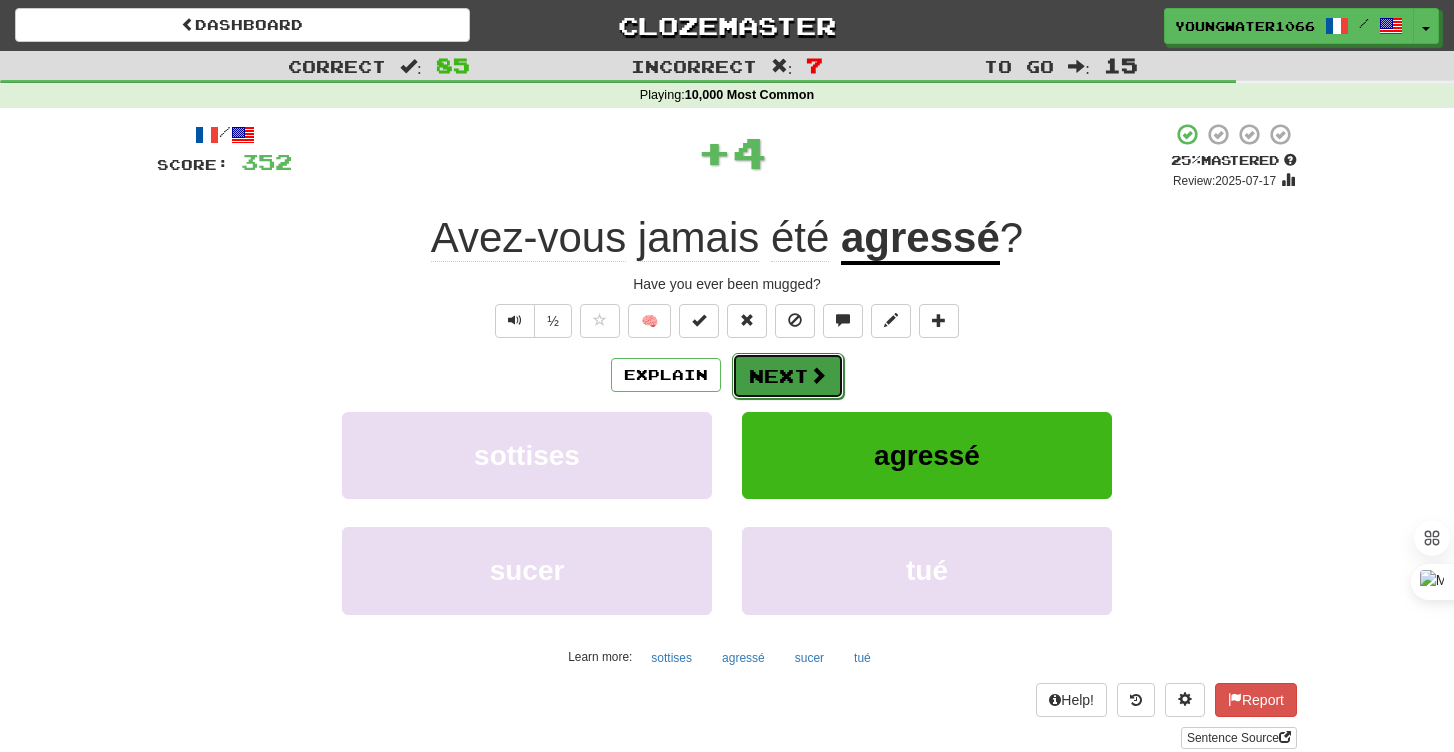 click on "Next" at bounding box center (788, 376) 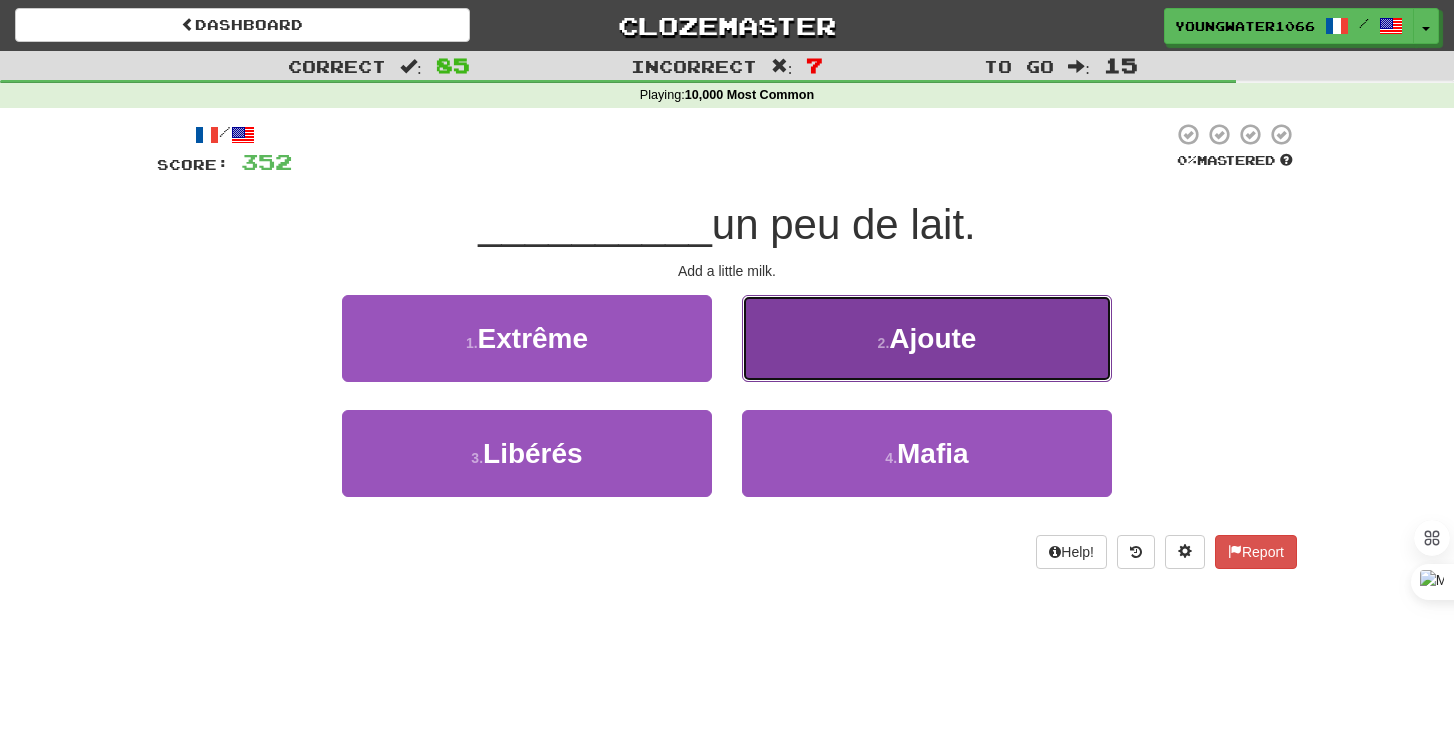 click on "2 . Ajoute" at bounding box center [927, 338] 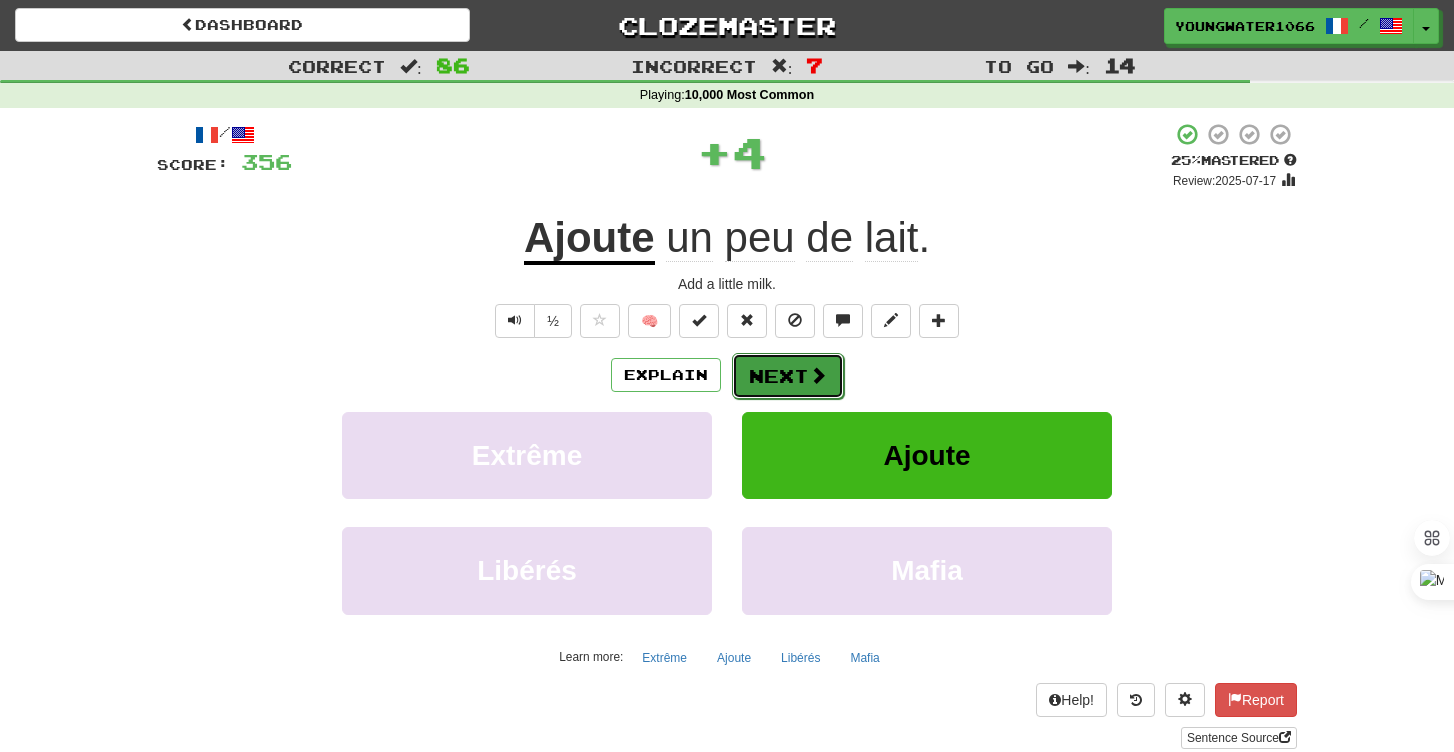 click on "Next" at bounding box center (788, 376) 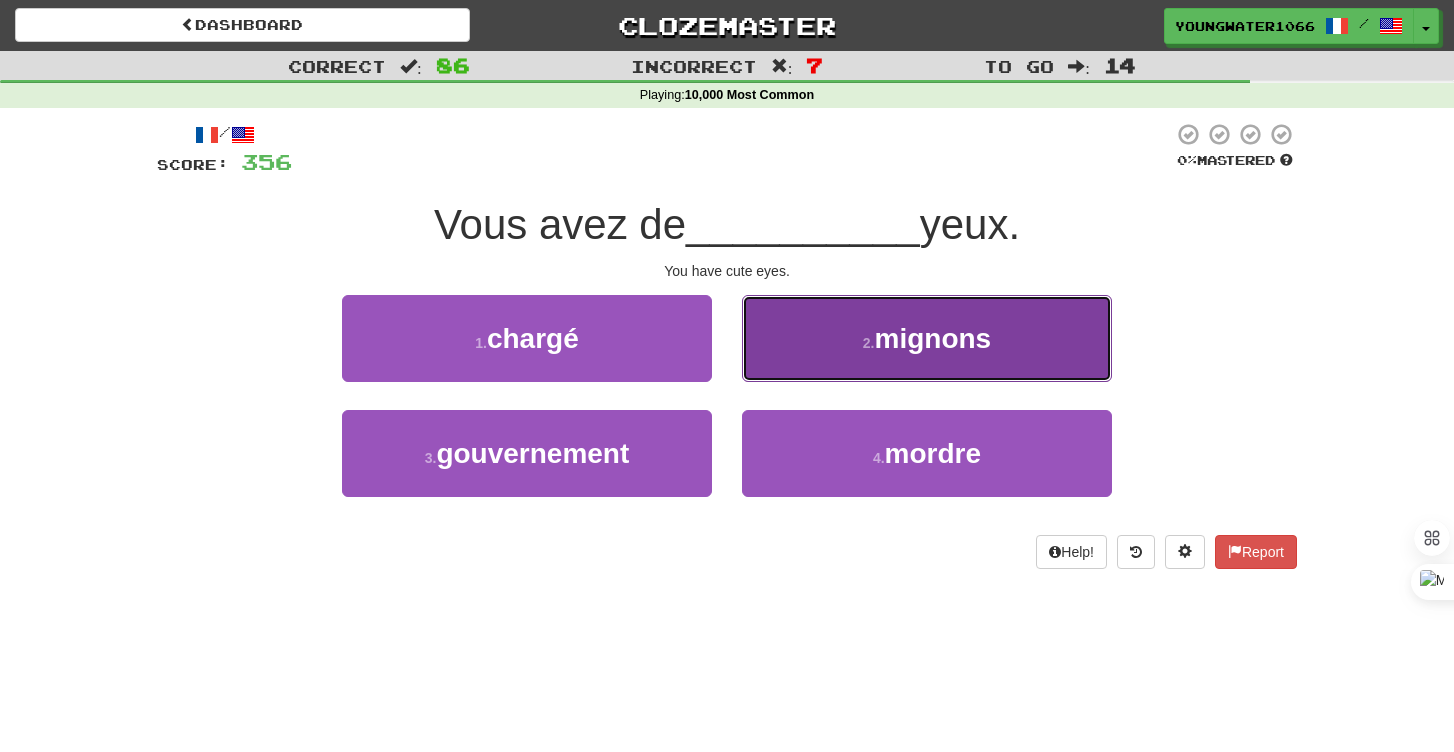 click on "2 .  mignons" at bounding box center [927, 338] 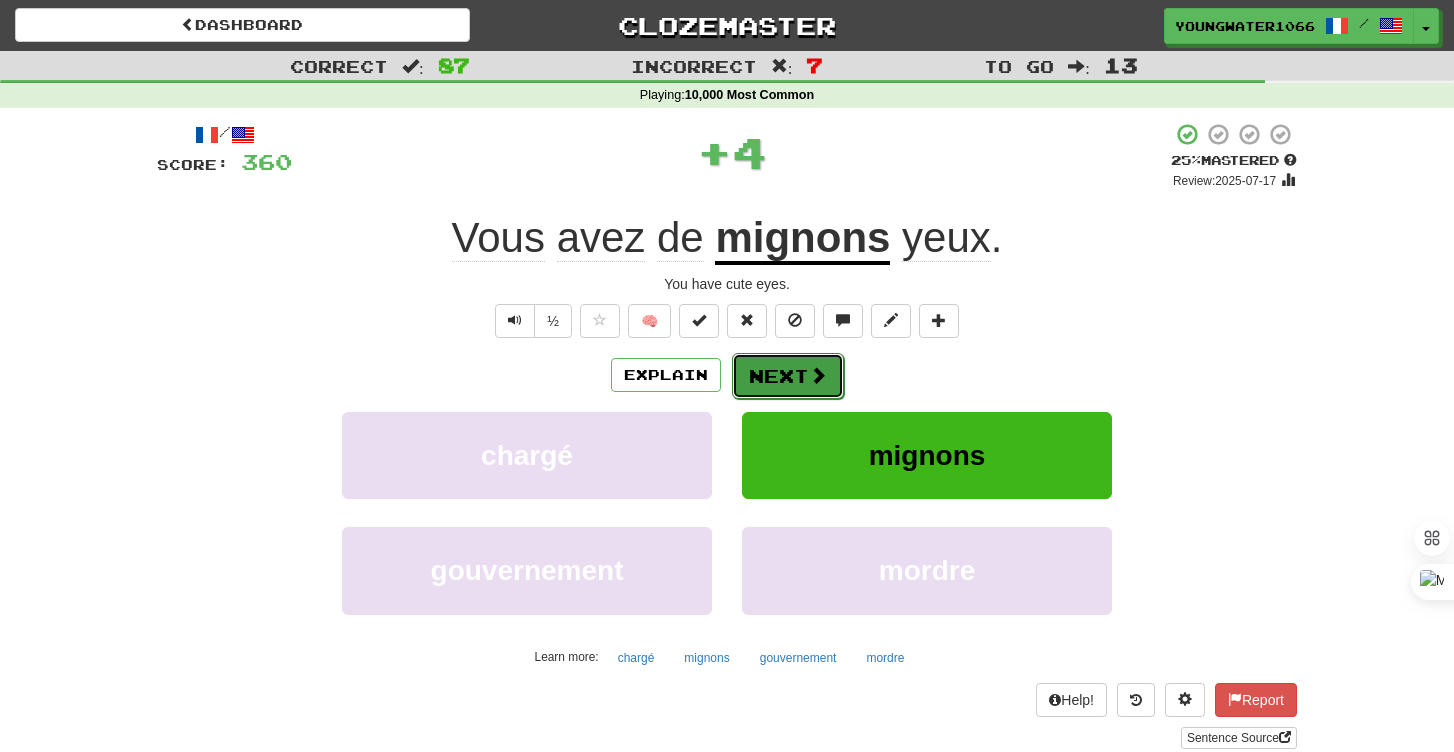 click on "Next" at bounding box center [788, 376] 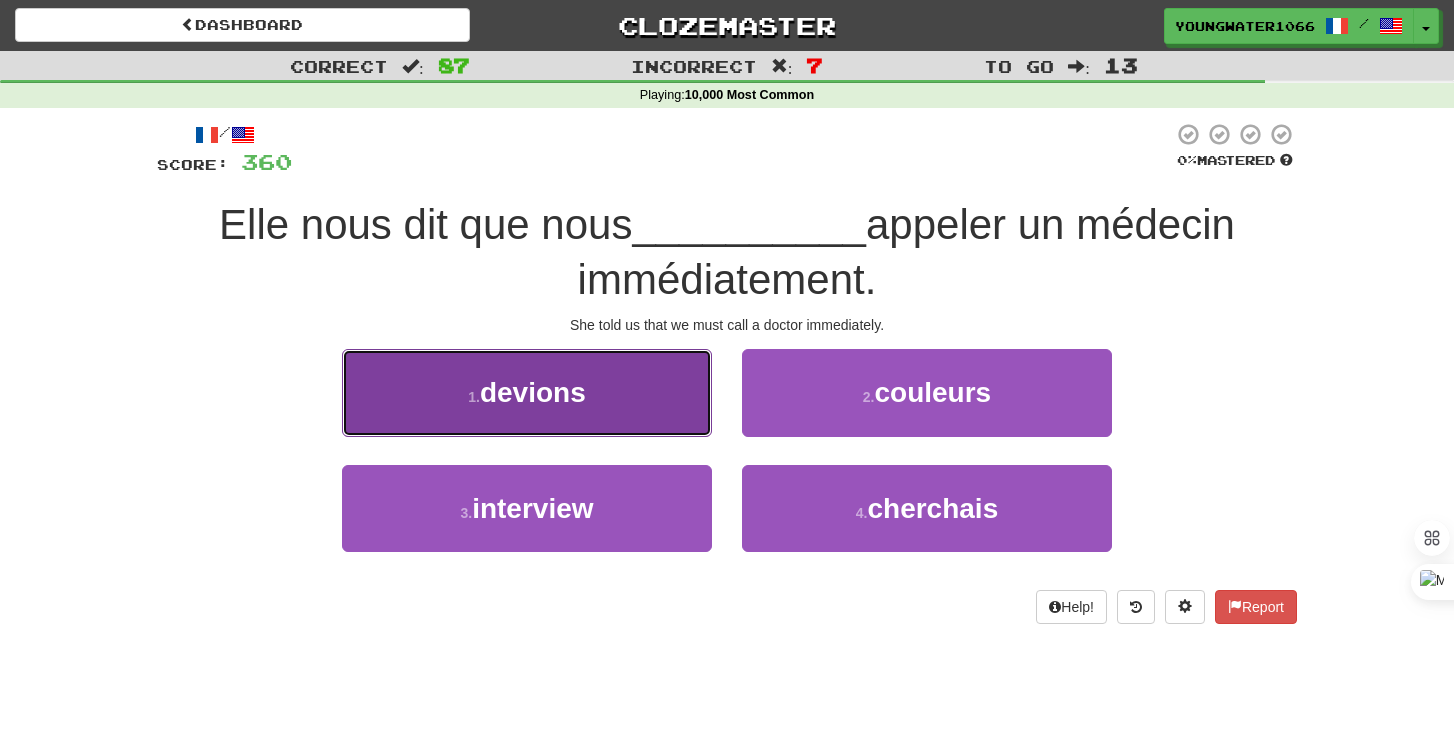 click on "1 . devions" at bounding box center [527, 392] 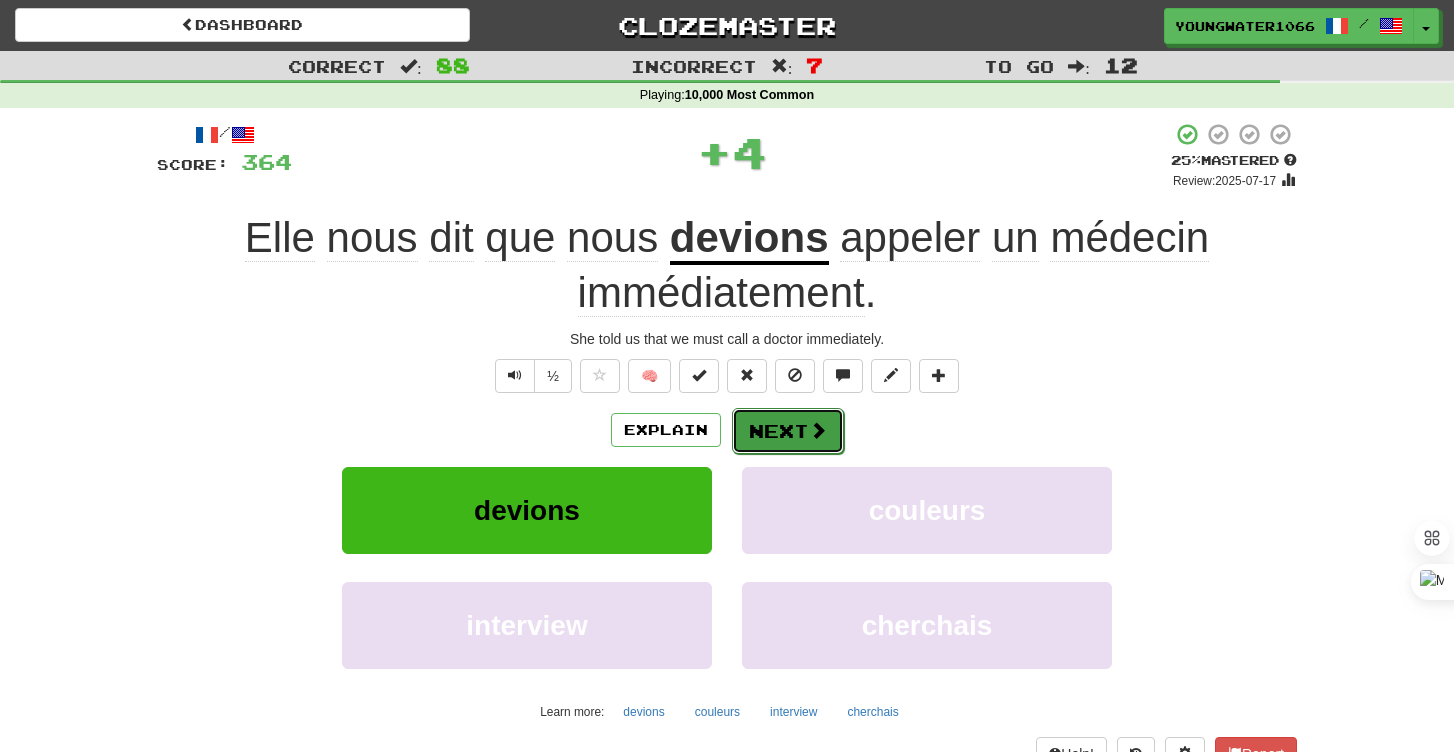 click on "Next" at bounding box center (788, 431) 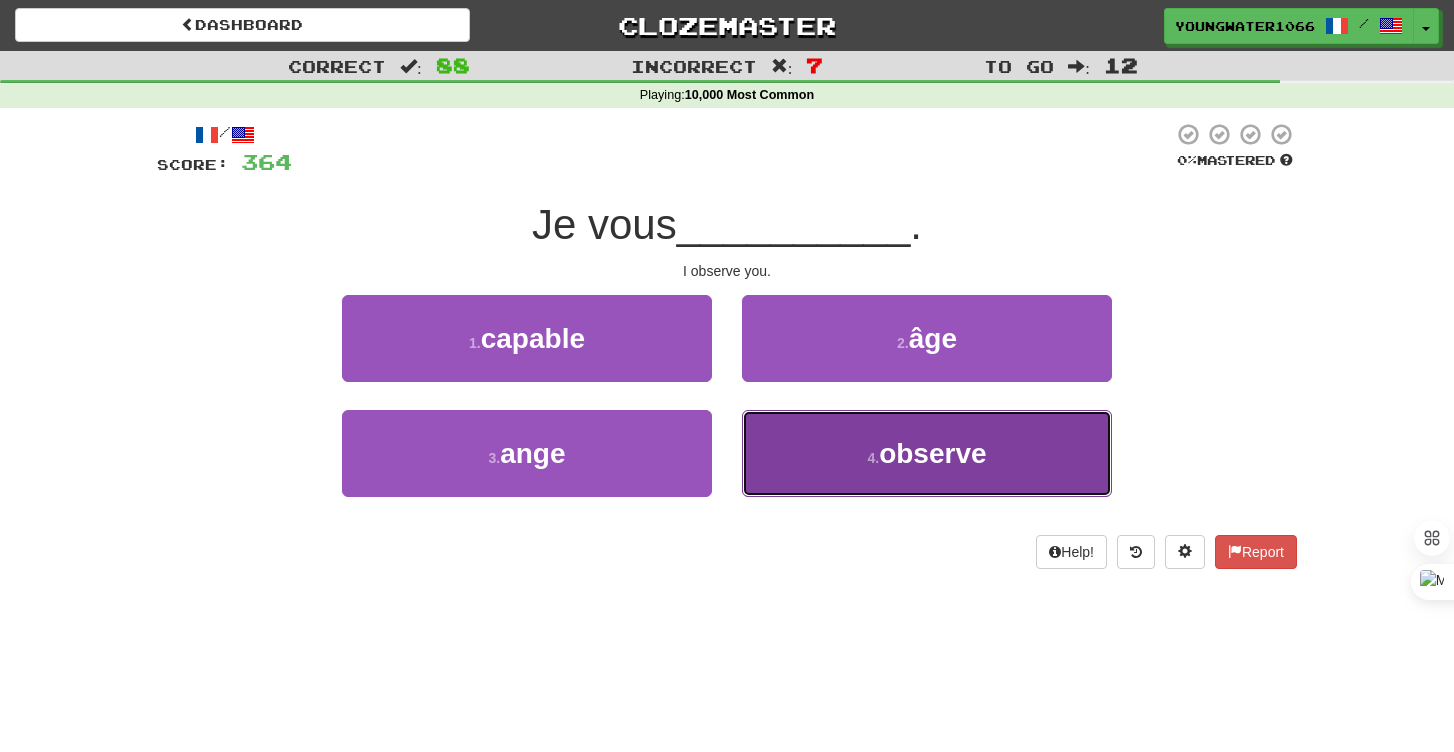 click on "4 . observe" at bounding box center [927, 453] 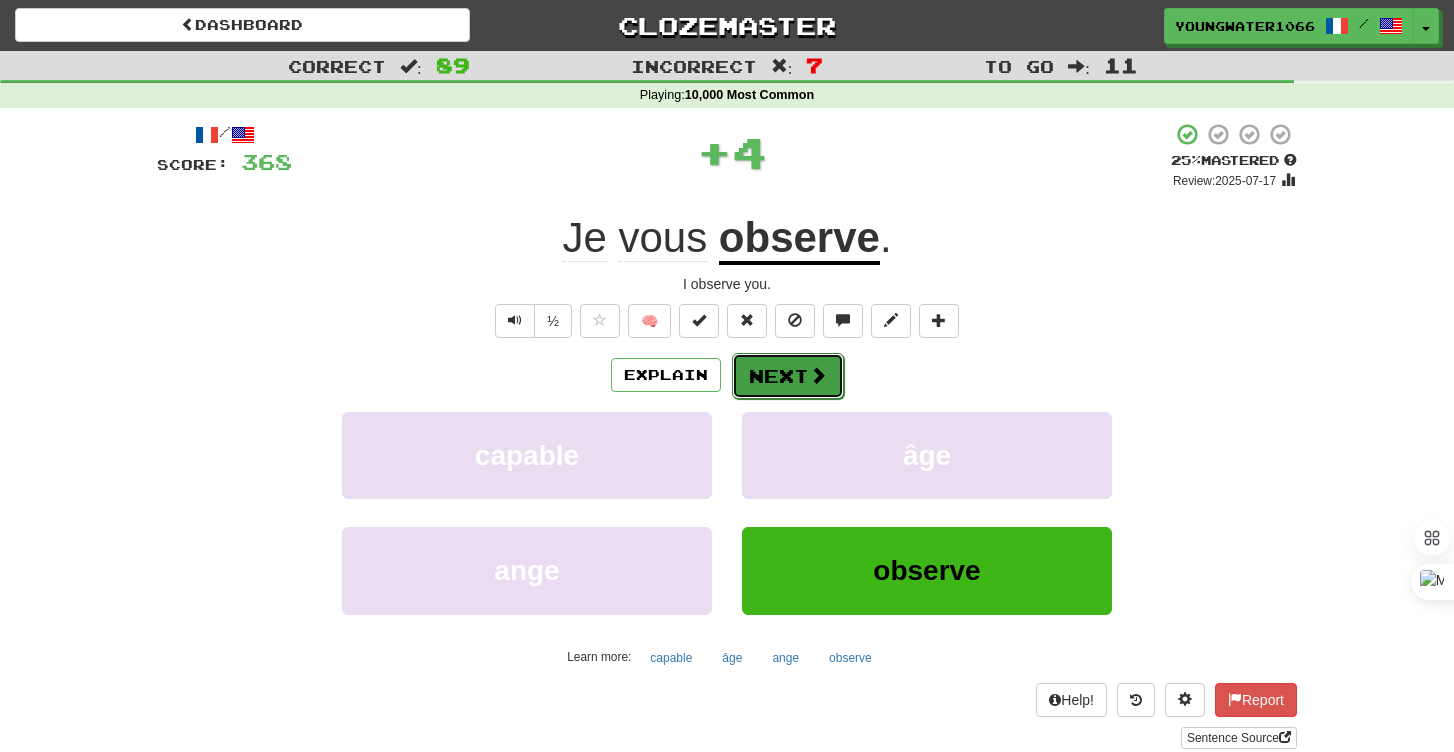 click on "Next" at bounding box center (788, 376) 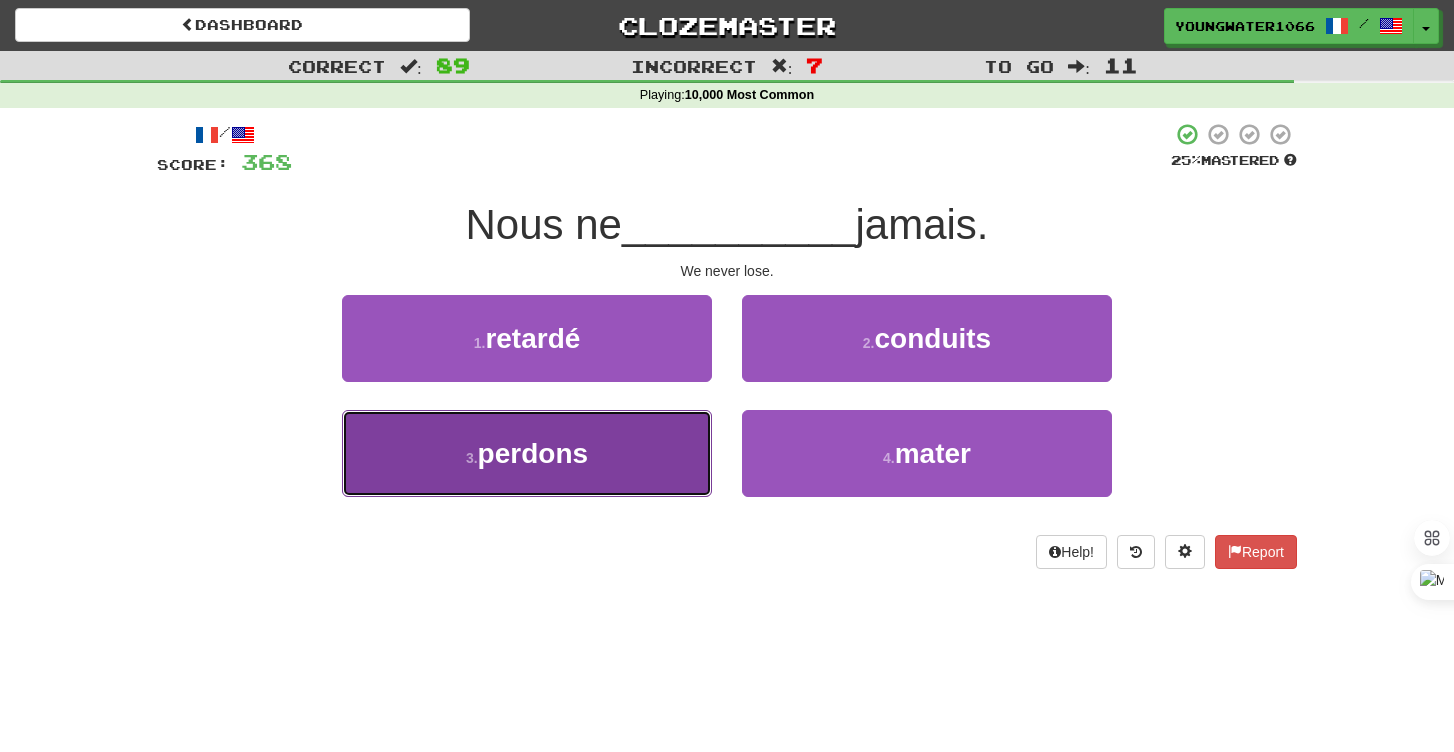 click on "3 .  perdons" at bounding box center (527, 453) 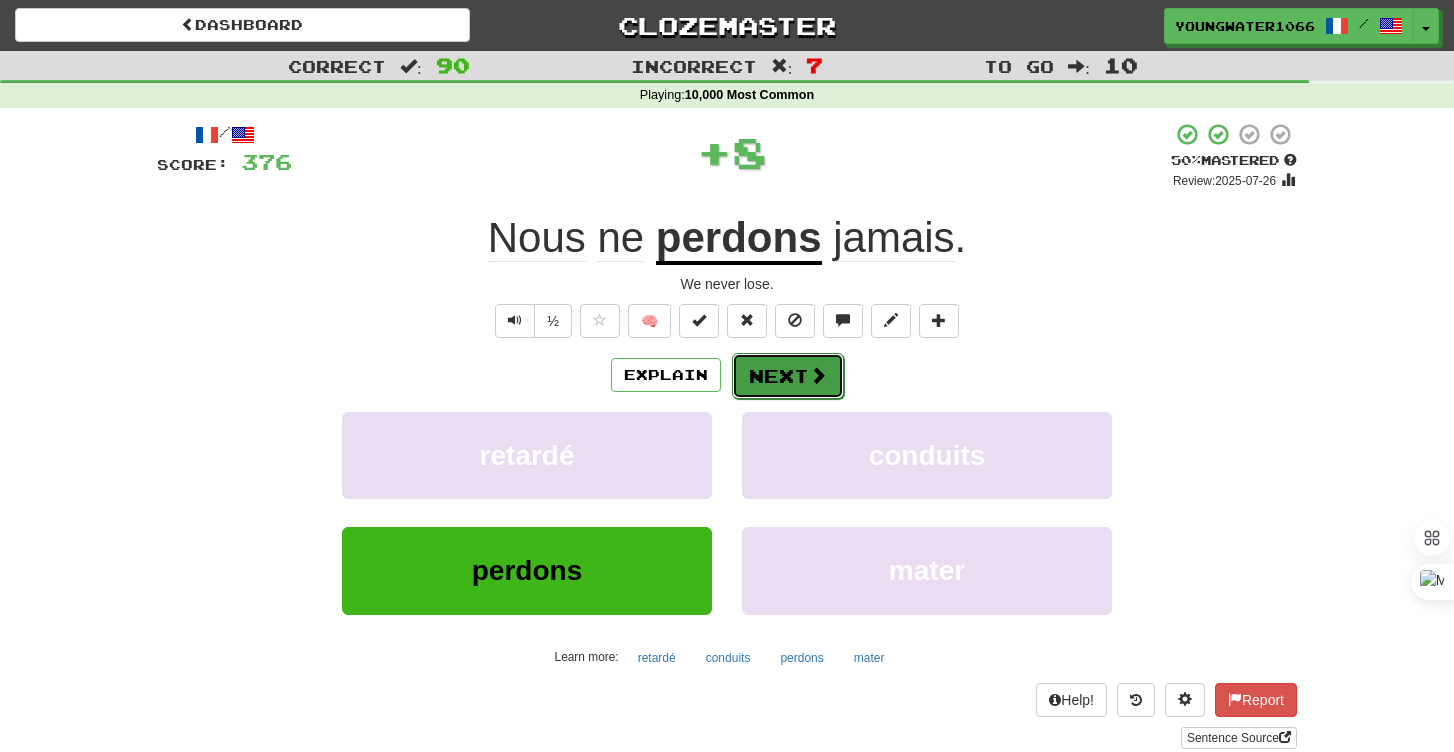 click on "Next" at bounding box center (788, 376) 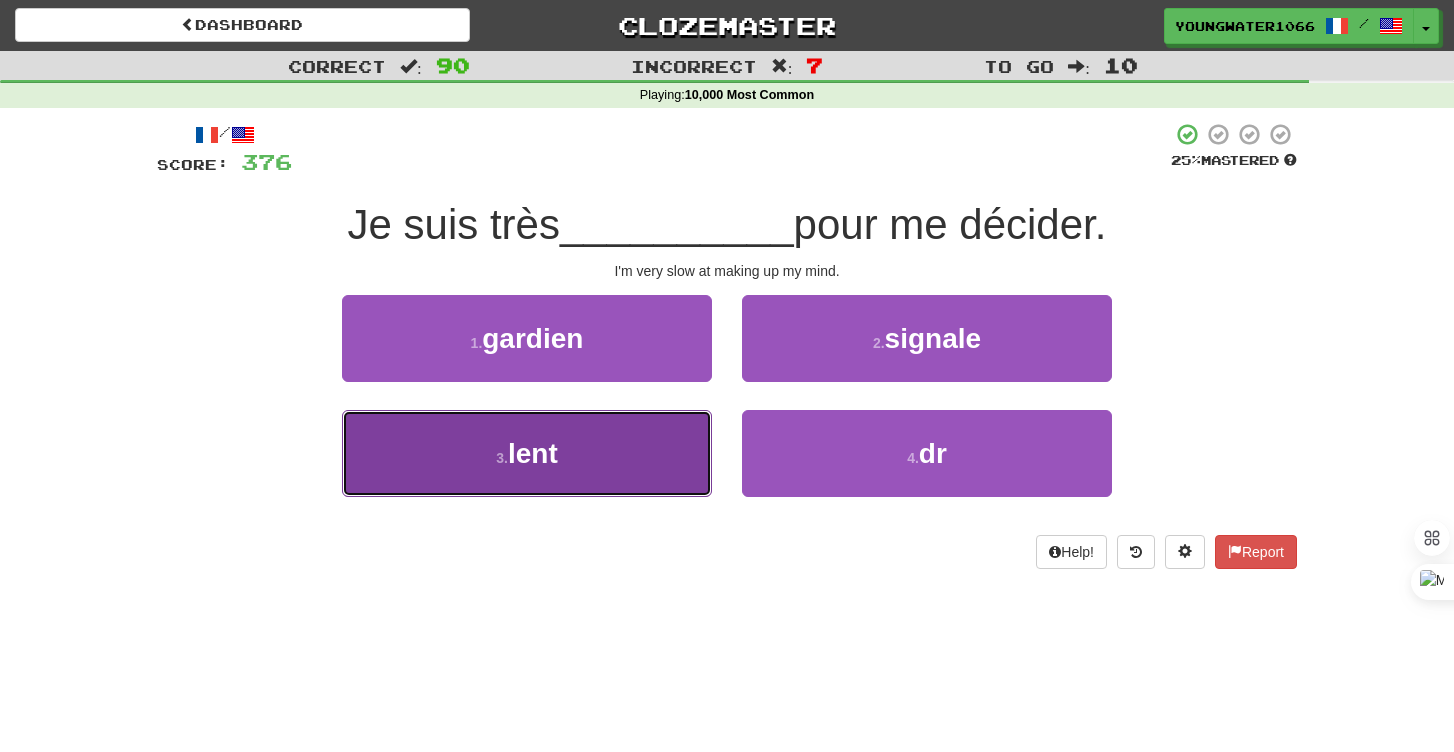 click on "3 . lent" at bounding box center [527, 453] 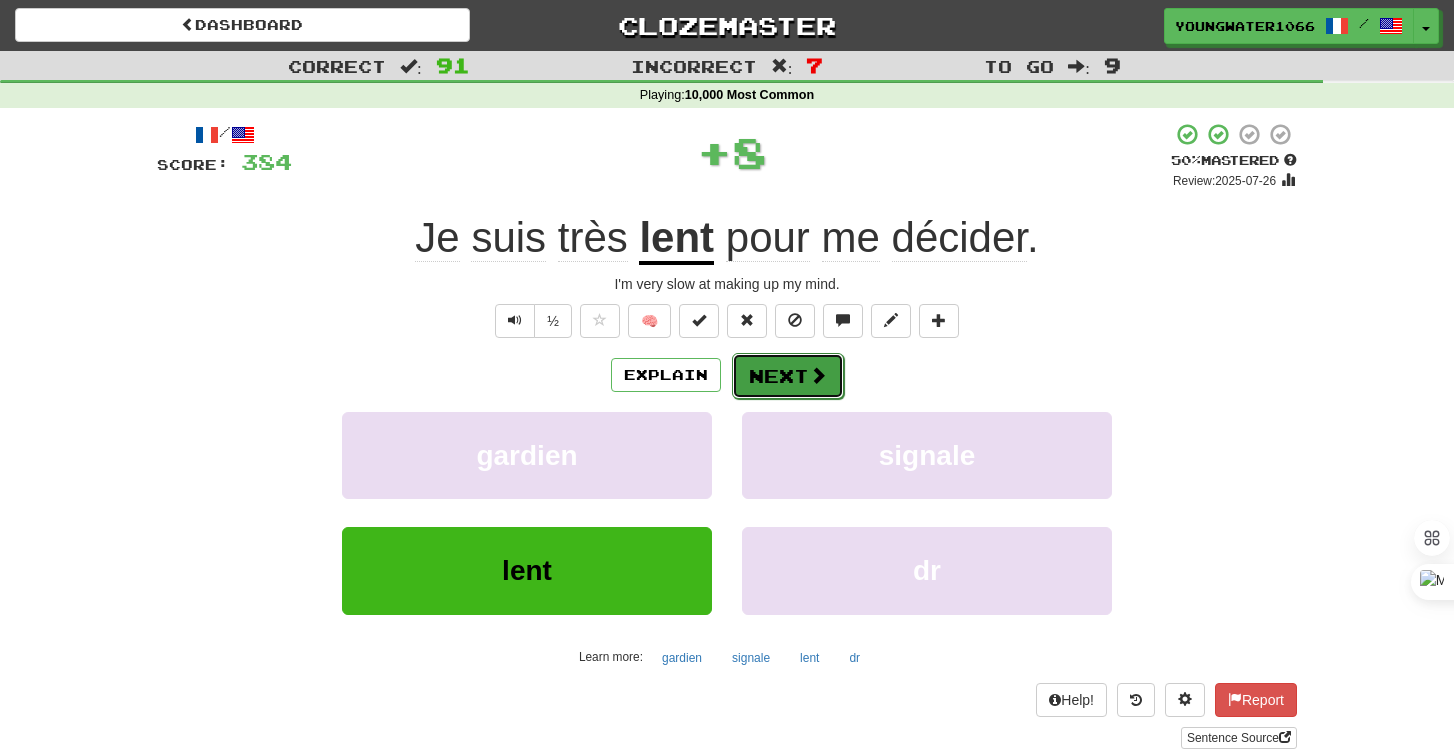 click on "Next" at bounding box center (788, 376) 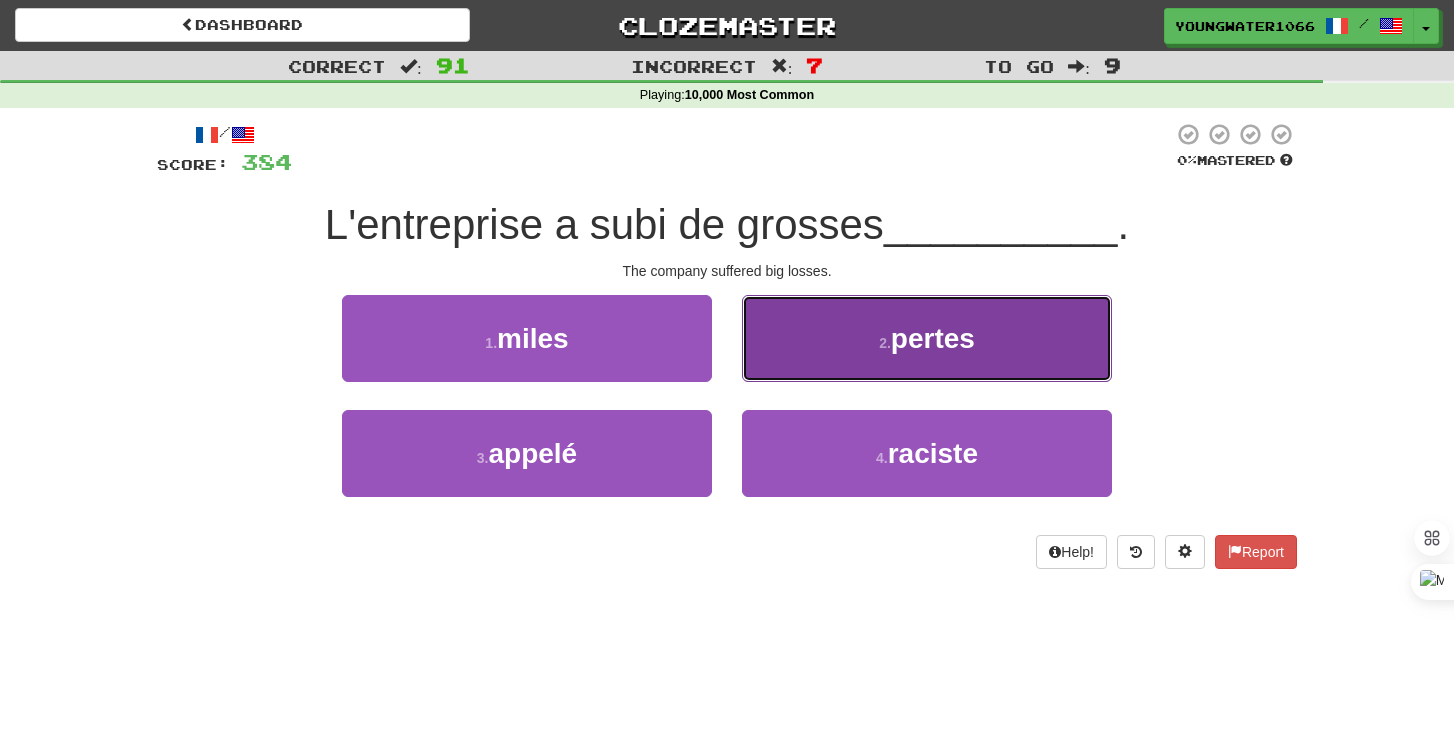 click on "2 .  pertes" at bounding box center [927, 338] 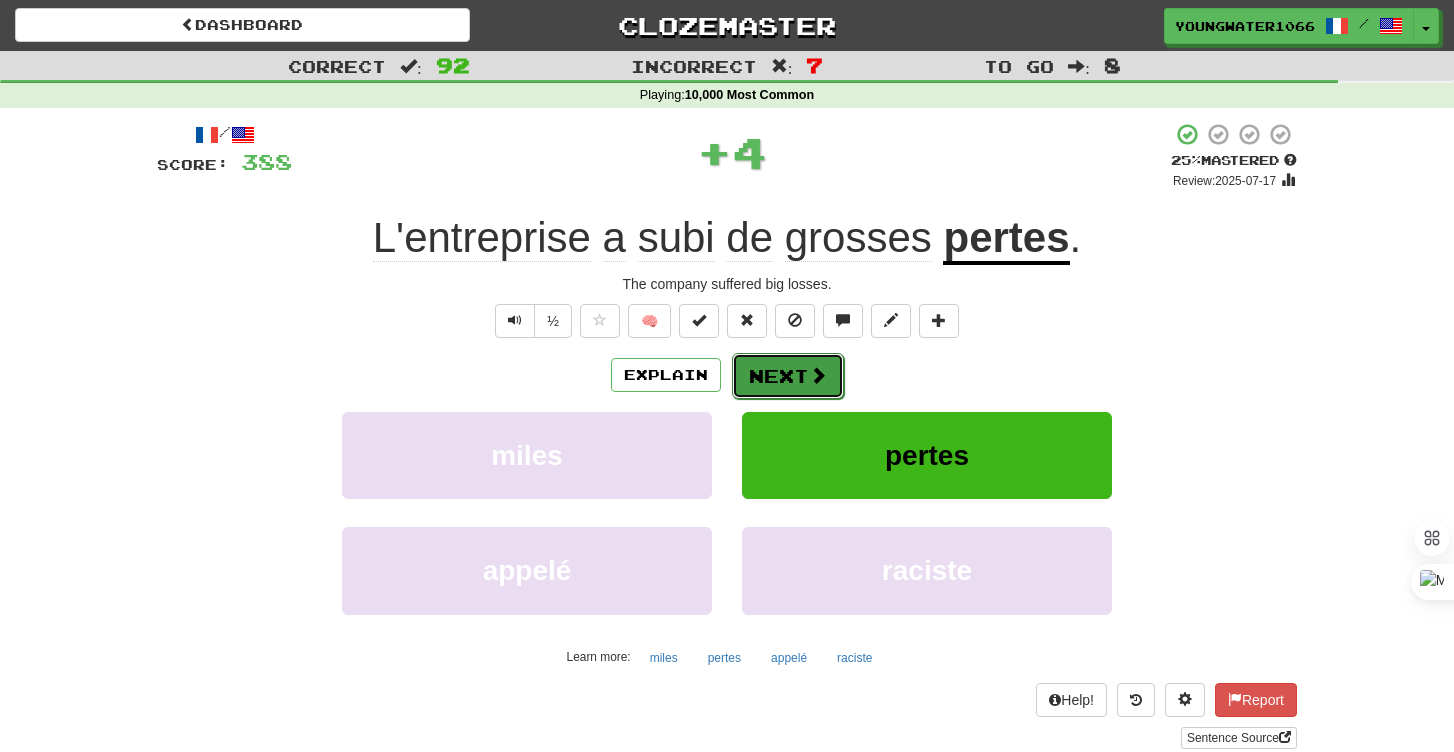 click on "Next" at bounding box center (788, 376) 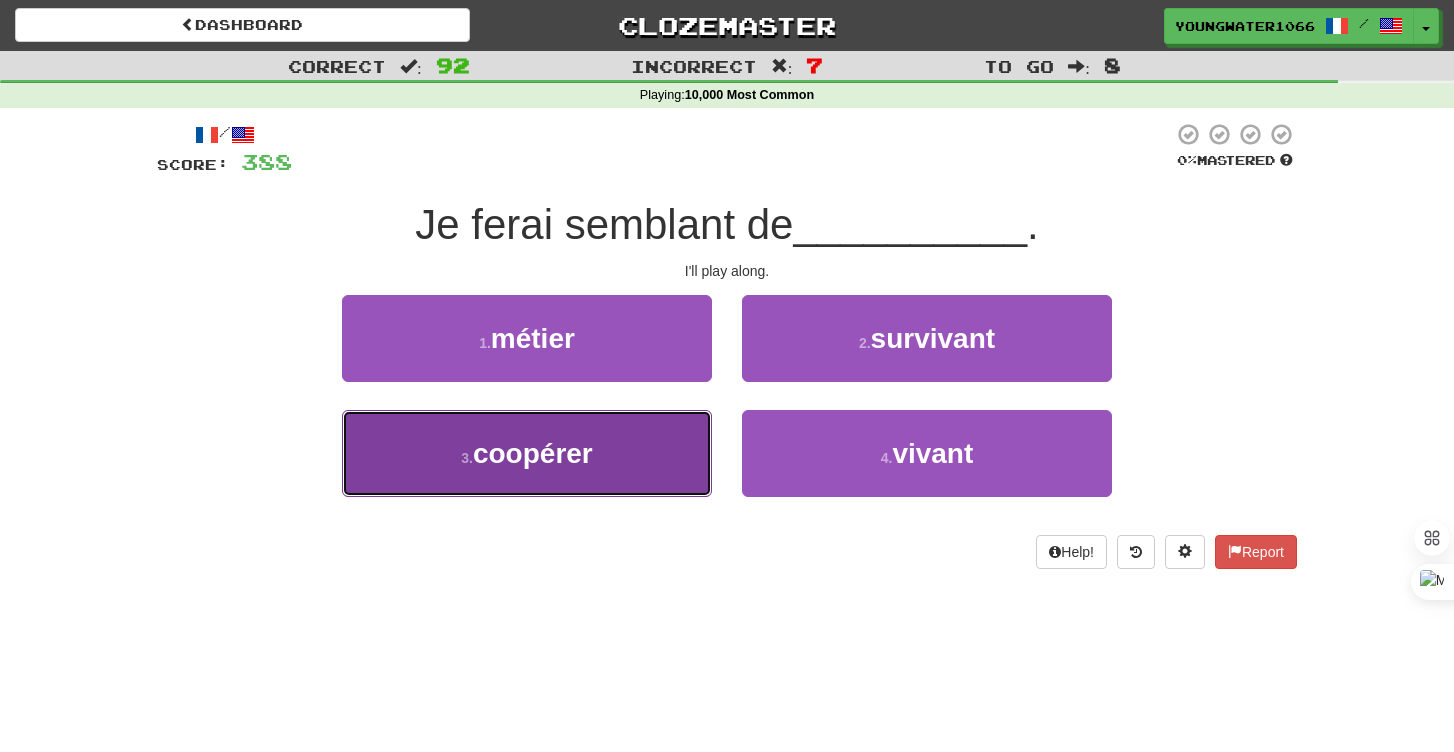 click on "3 . coopérer" at bounding box center (527, 453) 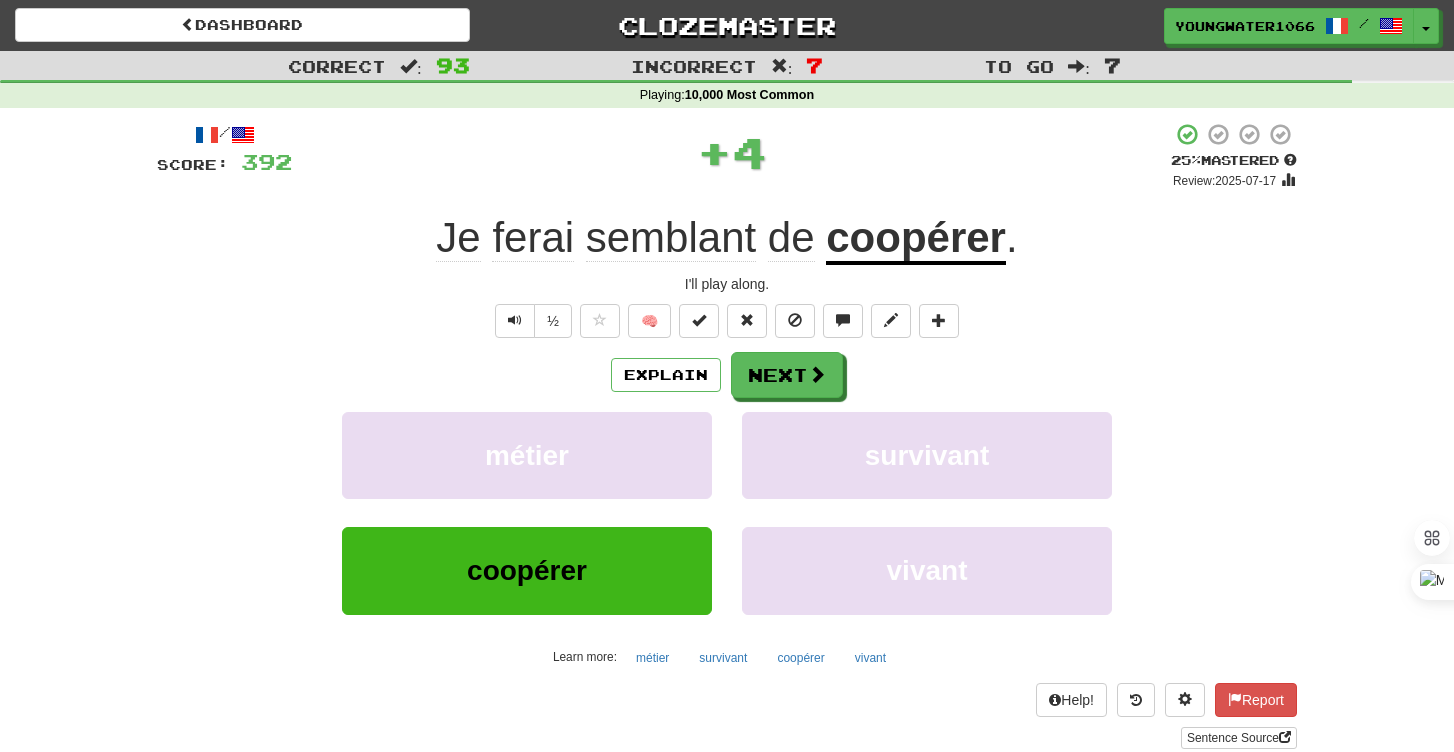 click on "/ Score: 392 + 4 25 % Mastered Review: 2025-07-17 Je ferai semblant de coopérer . I'll play along. ½ 🧠 Explain Next métier survivant coopérer vivant Learn more: métier survivant coopérer vivant Help! Report Sentence Source" at bounding box center (727, 435) 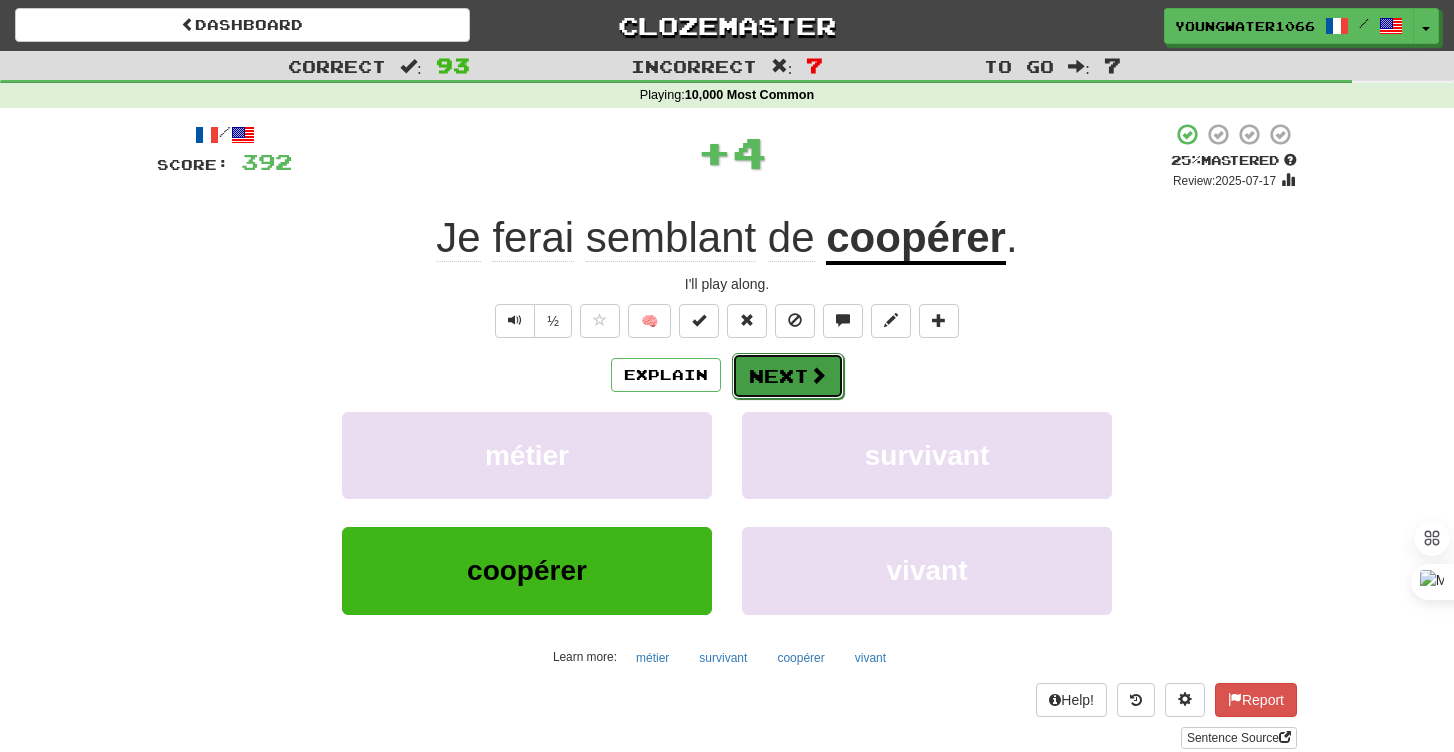 click at bounding box center [818, 375] 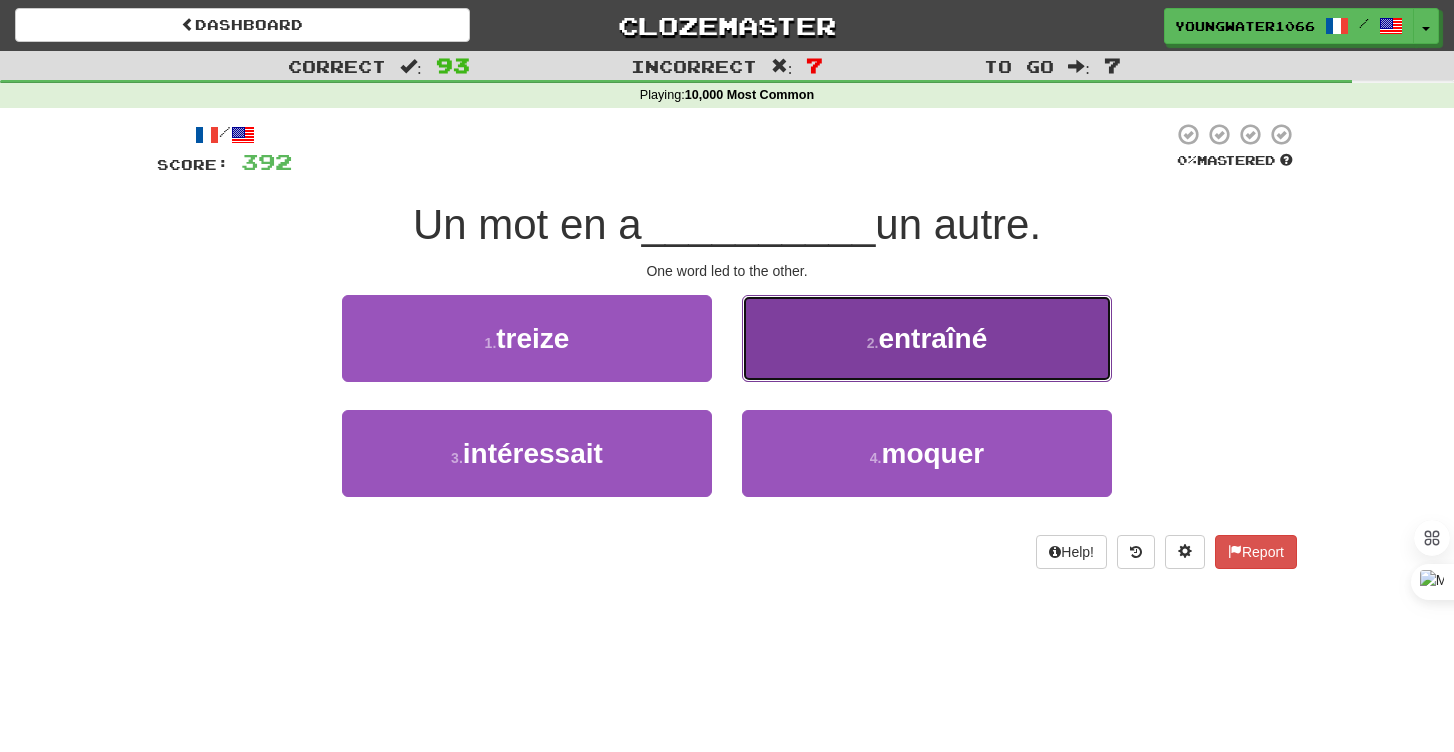 click on "2 . entraîné" at bounding box center [927, 338] 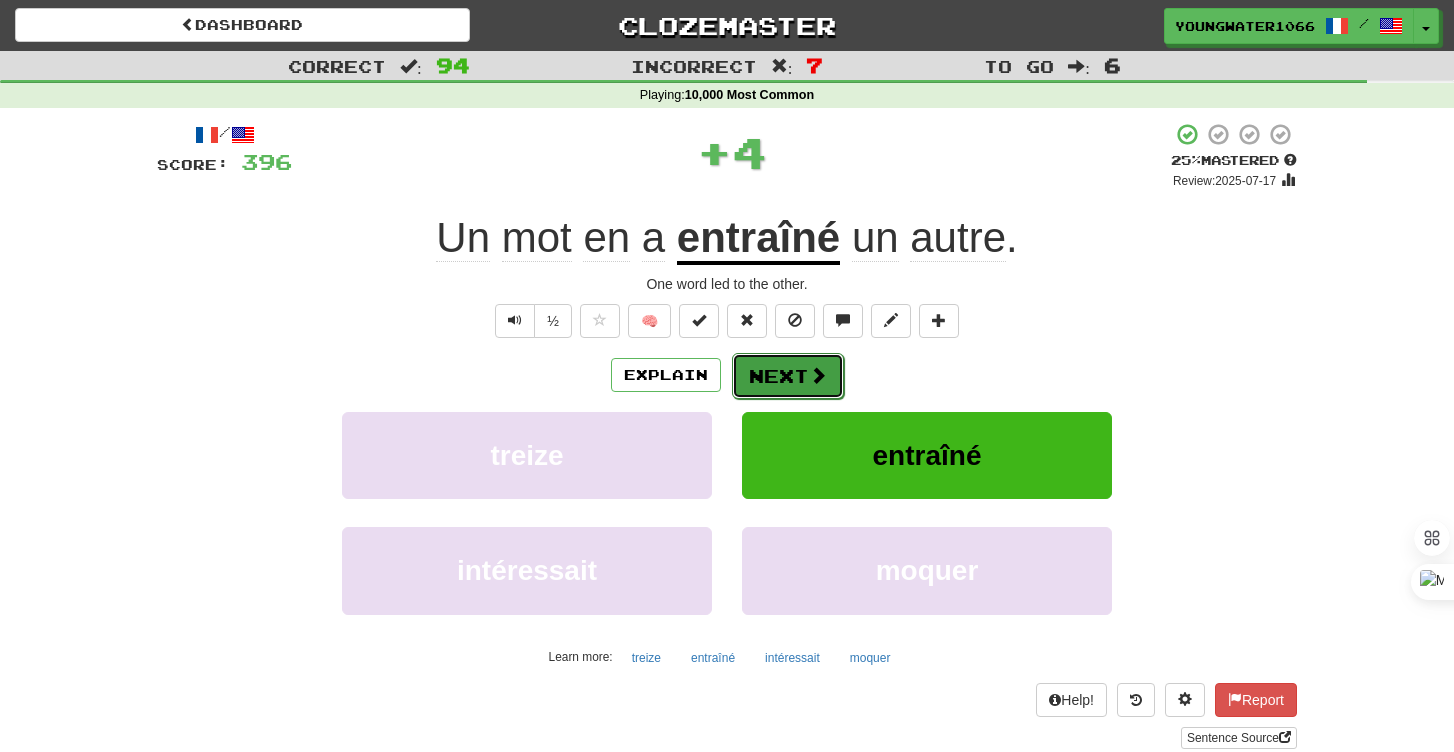 click on "Next" at bounding box center [788, 376] 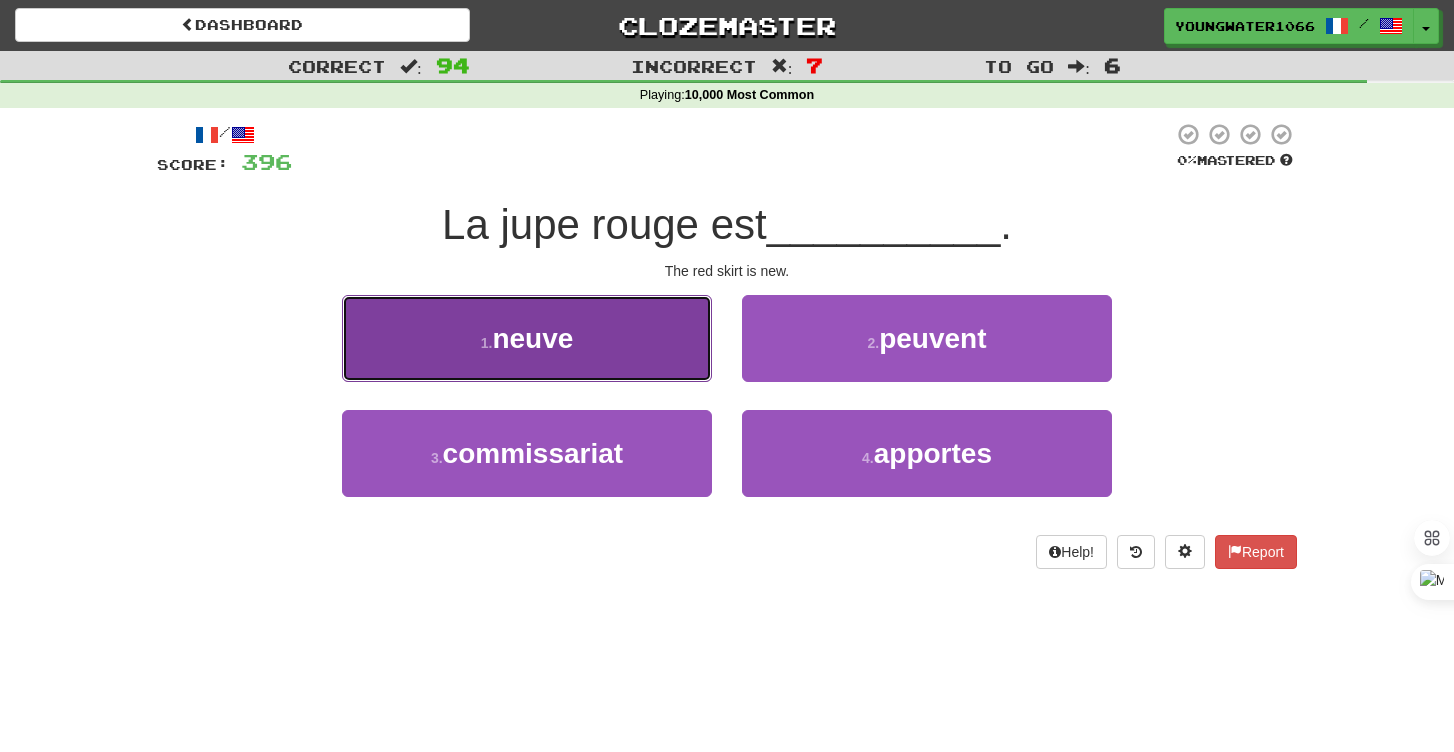 click on "1 .  neuve" at bounding box center (527, 338) 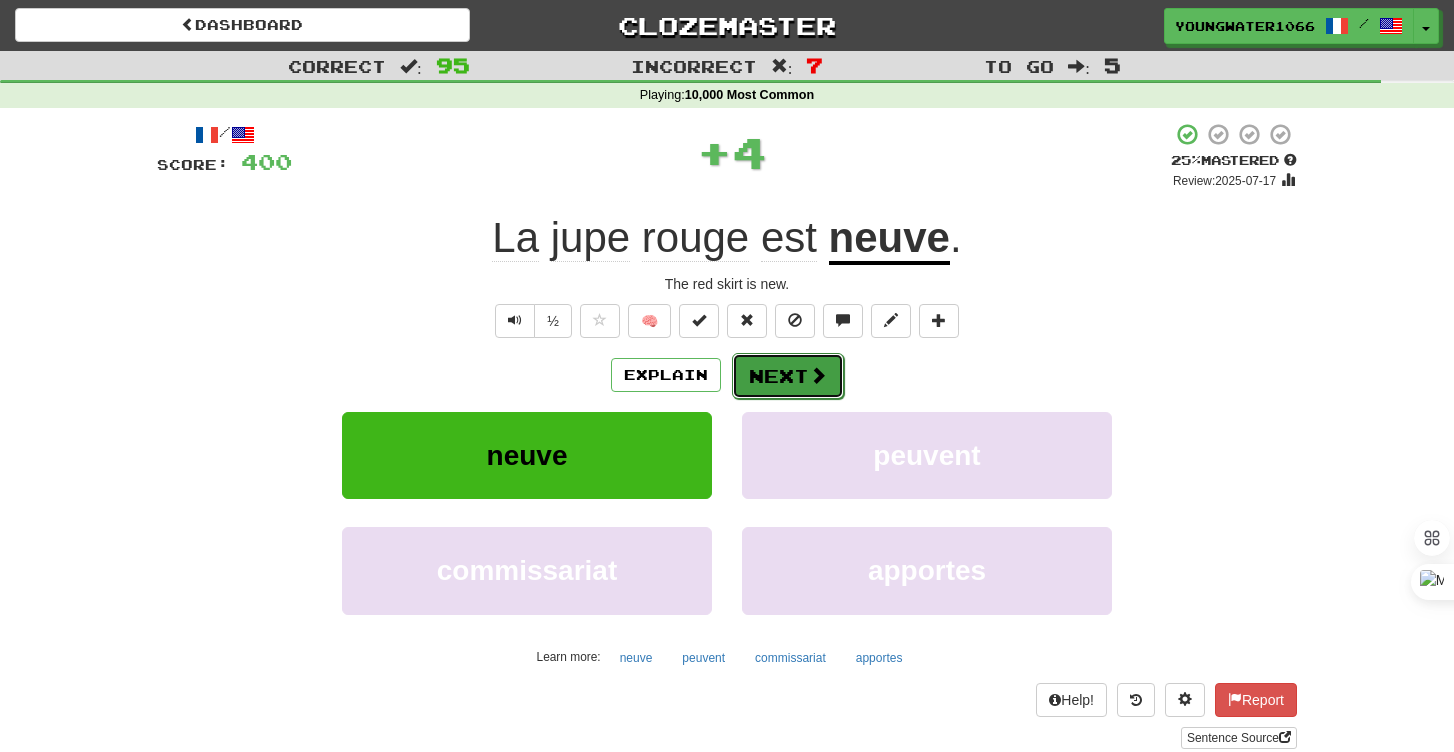 click on "Next" at bounding box center [788, 376] 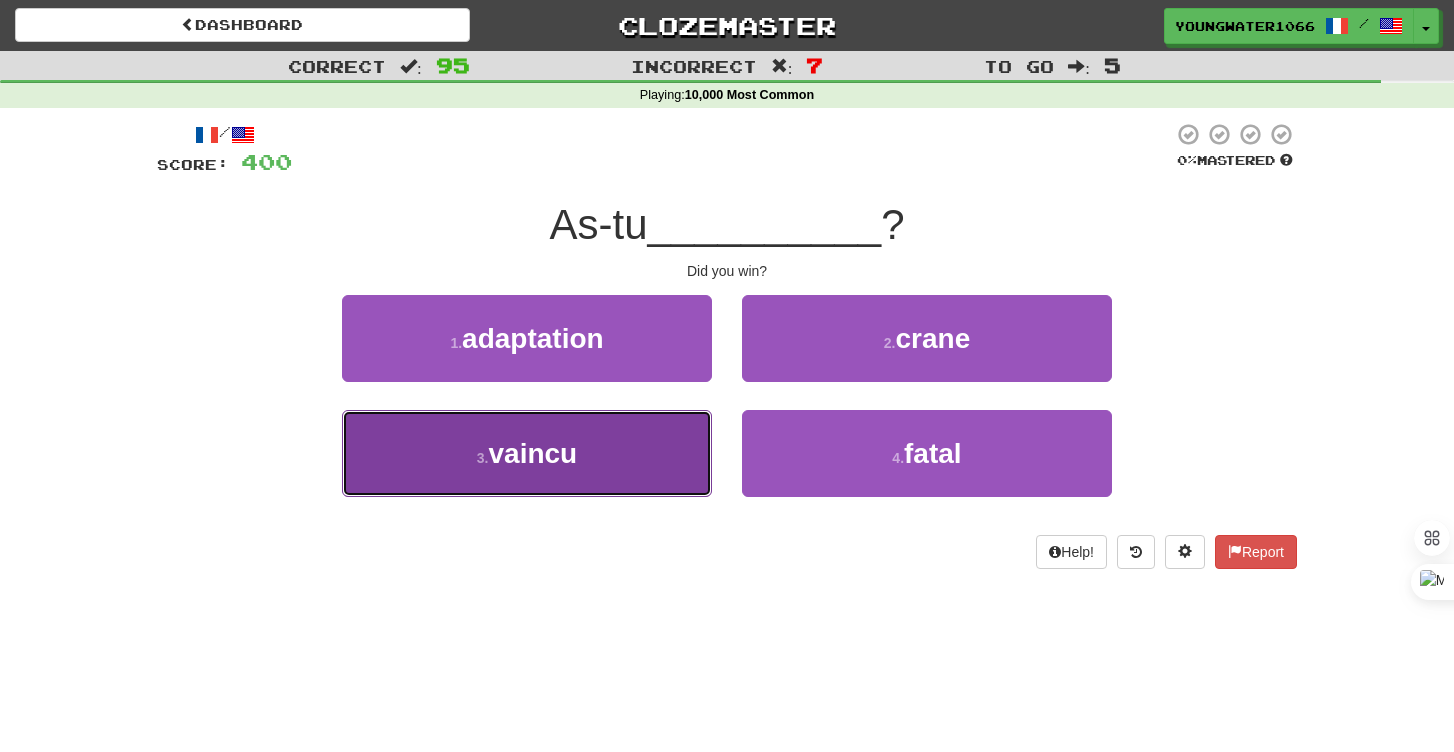 click on "3 . vaincu" at bounding box center [527, 453] 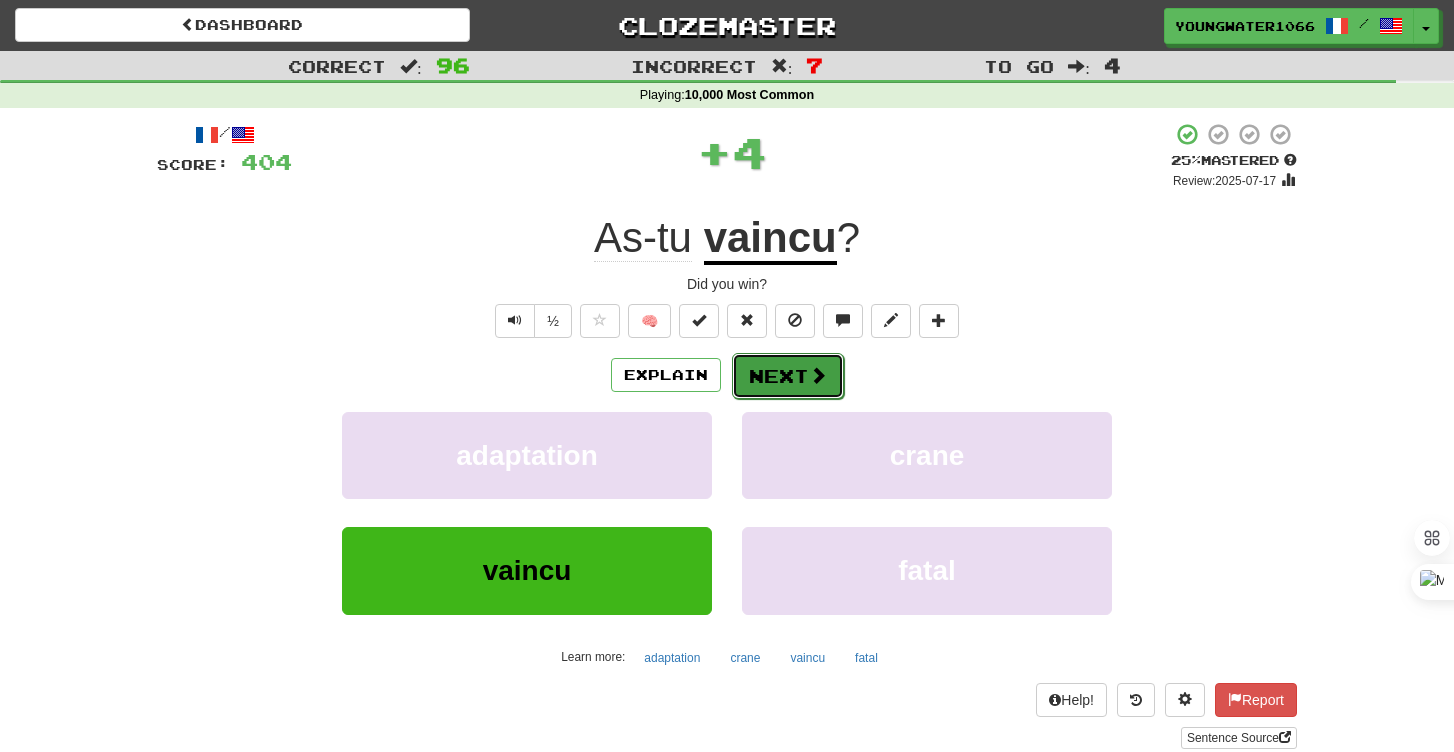 click on "Next" at bounding box center [788, 376] 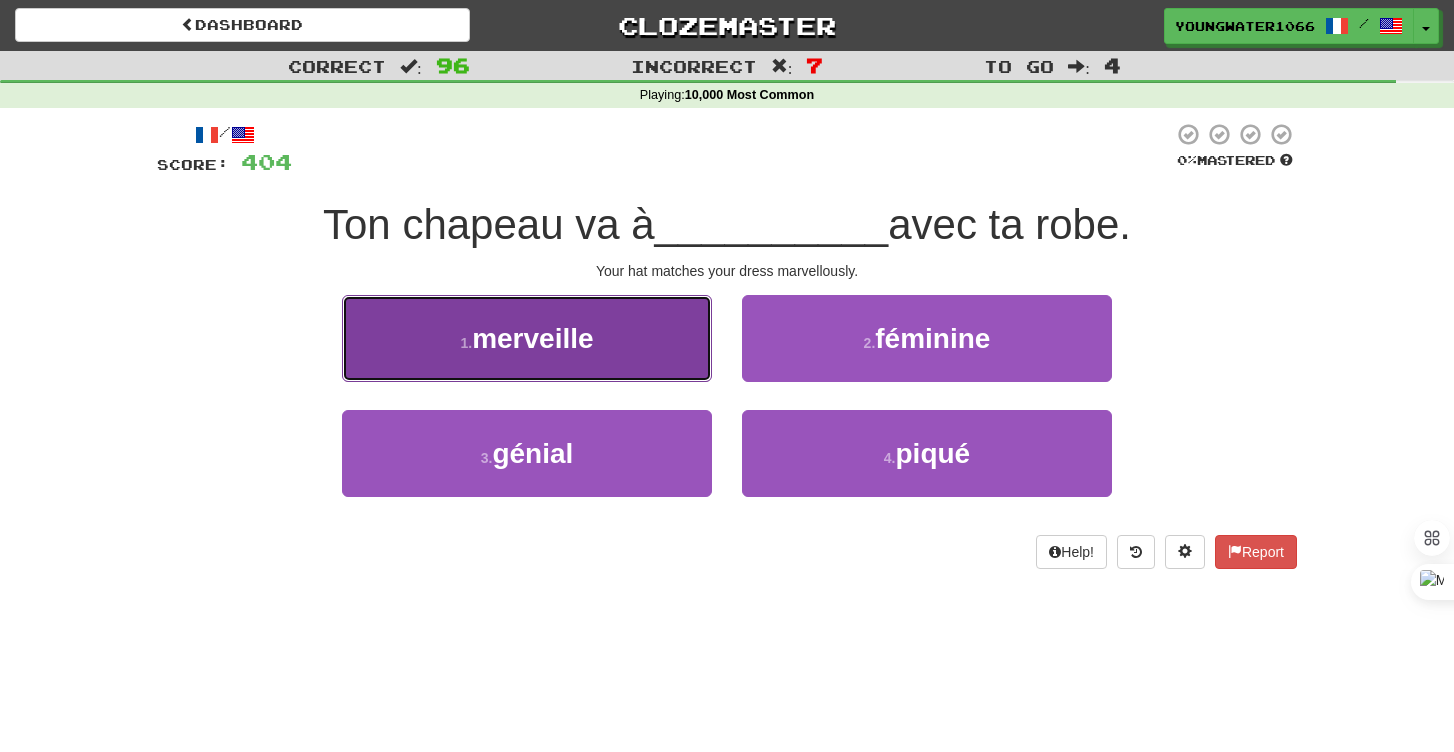 click on "1 . merveille" at bounding box center [527, 338] 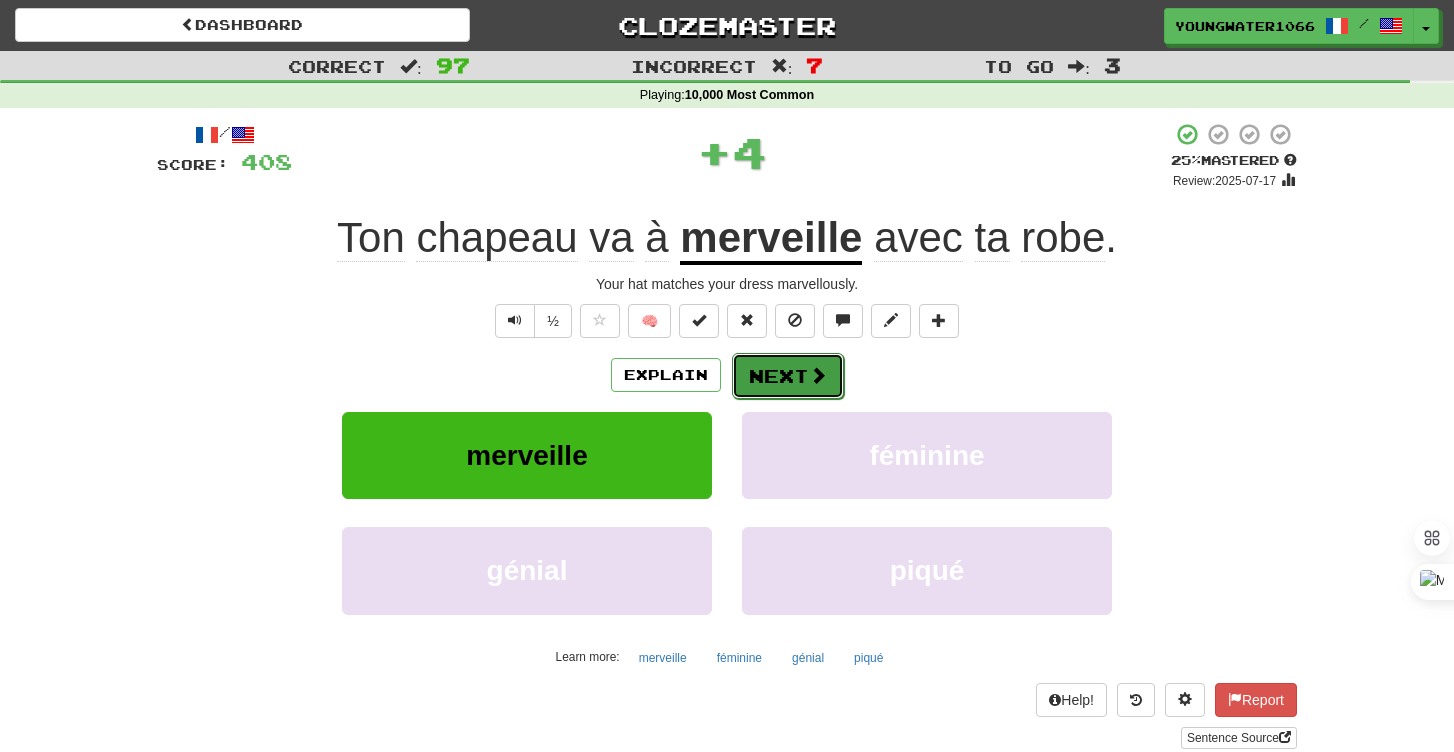 click on "Next" at bounding box center (788, 376) 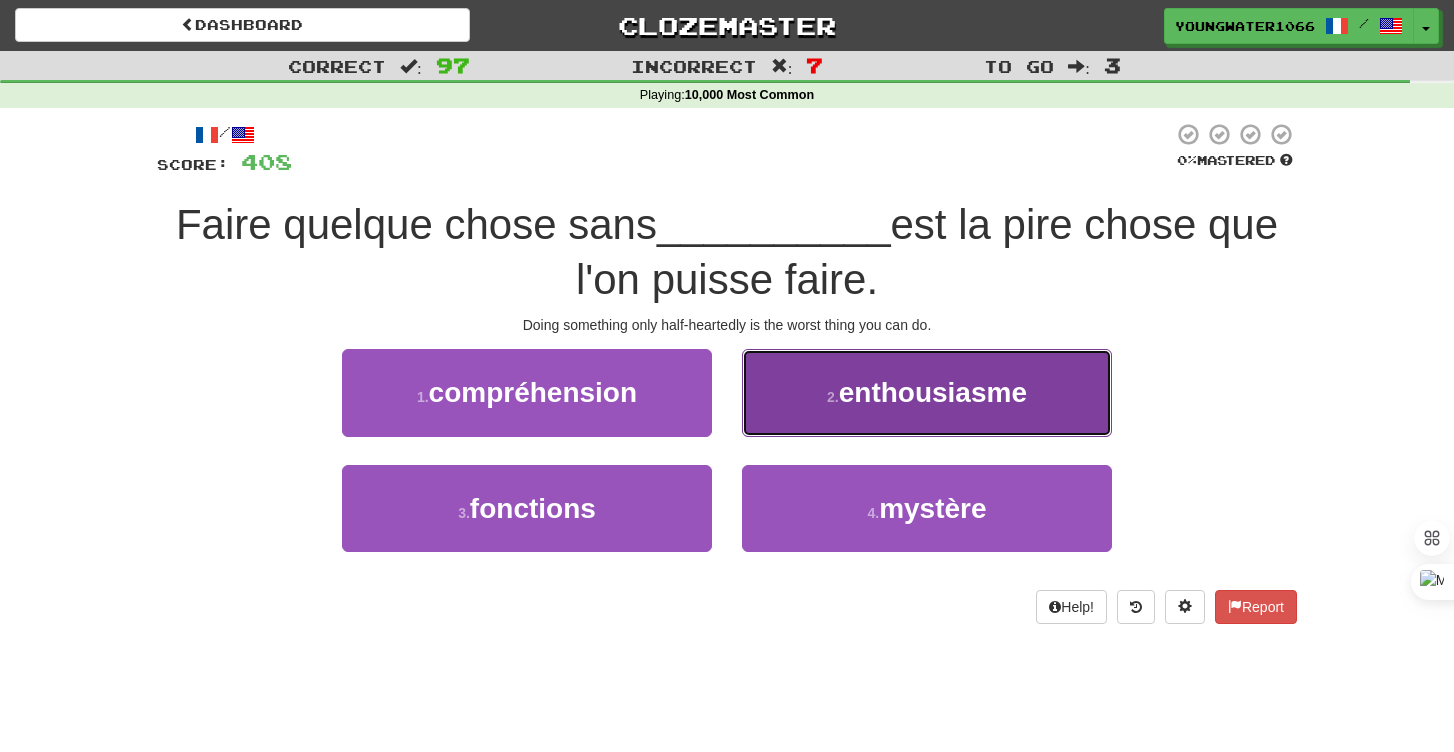 click on "2 . enthousiasme" at bounding box center [927, 392] 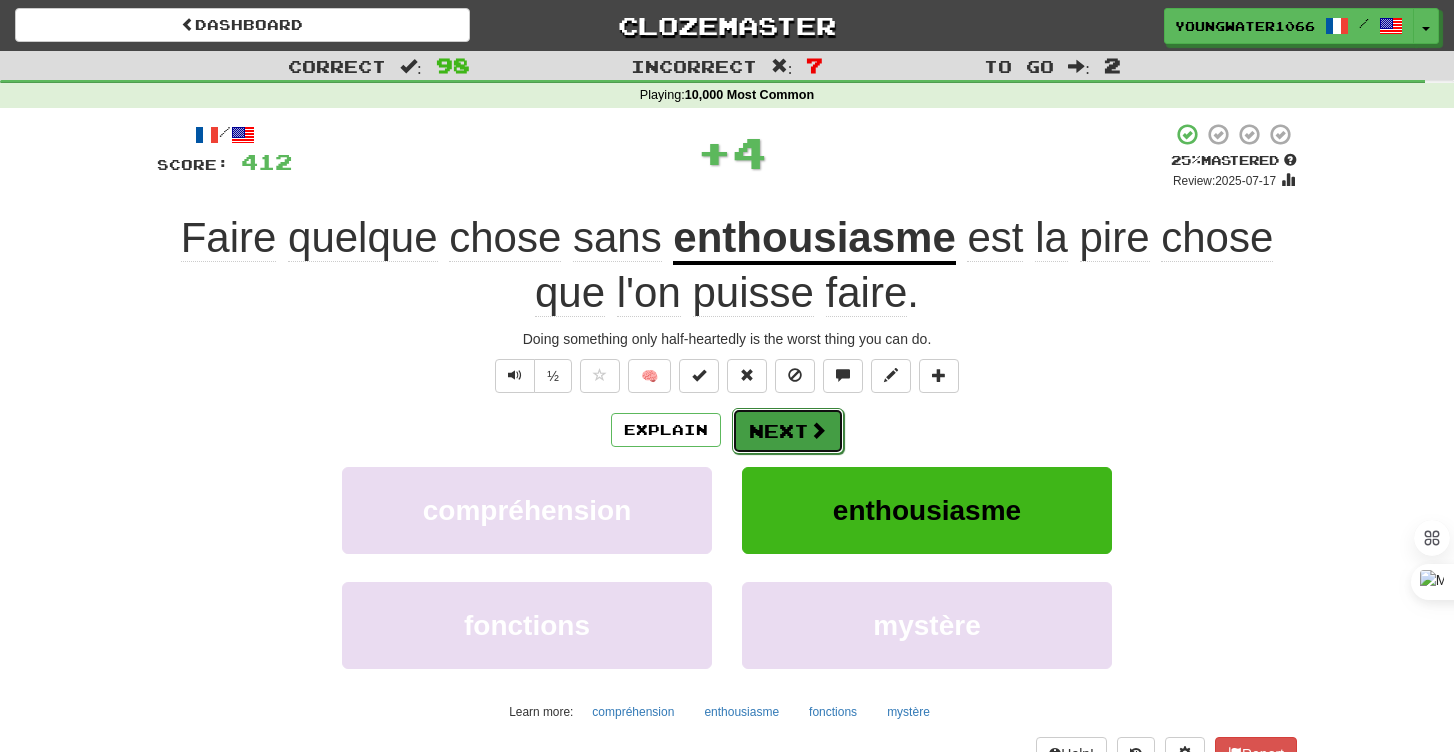 click on "Next" at bounding box center [788, 431] 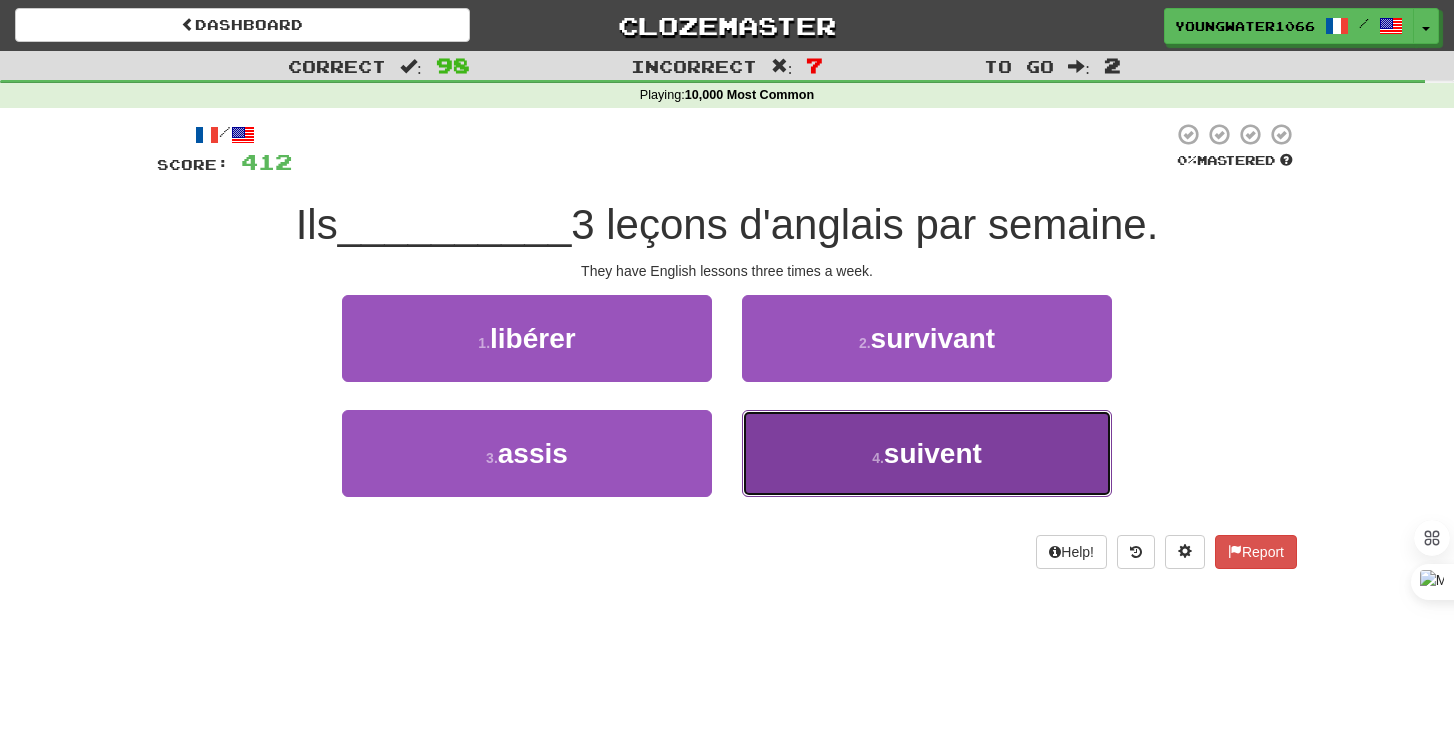 click on "4 .  suivent" at bounding box center (927, 453) 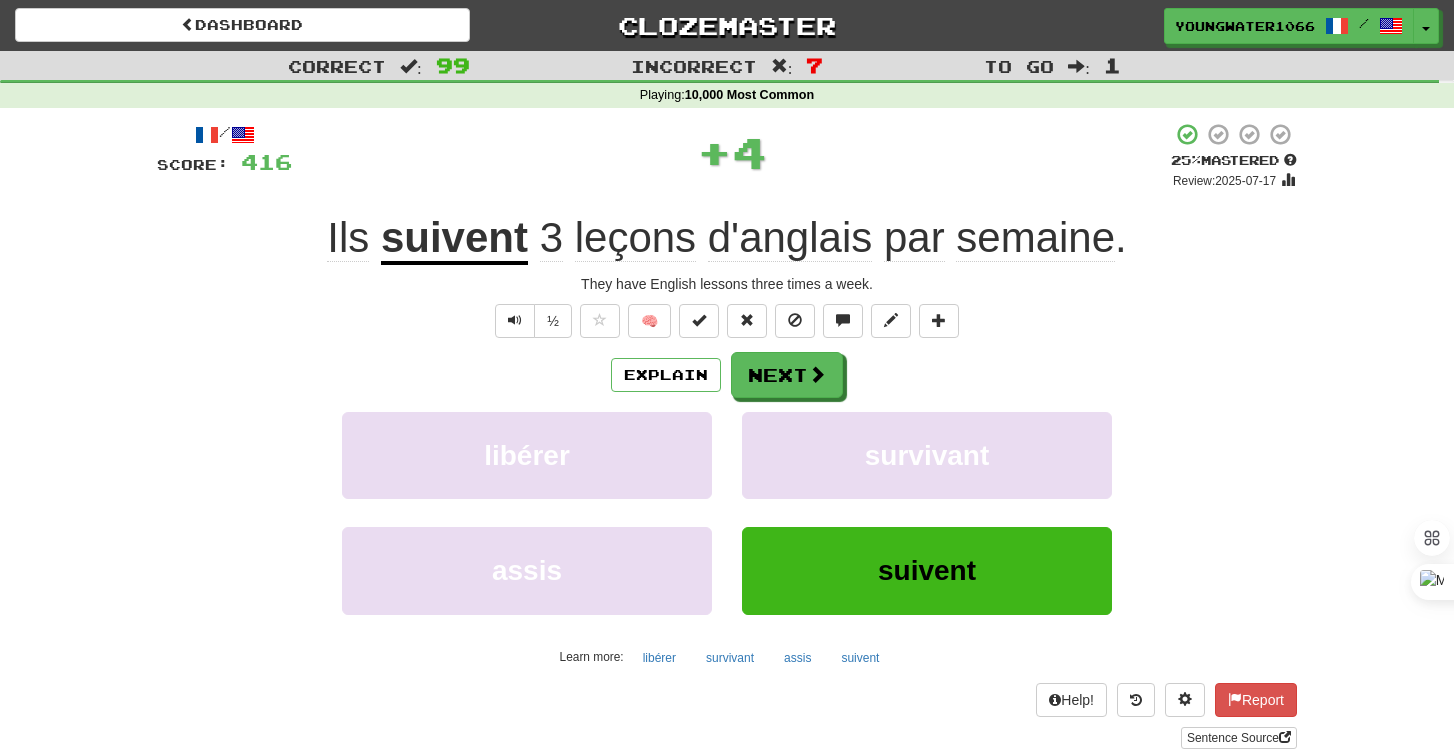 click on "/ Score: 416 + 4 25 % Mastered Review: 2025-07-17 Ils suivent 3 leçons d'anglais par semaine. They have English lessons three times a week. ½ 🧠 Explain Next libérer survivant assis suivent Learn more: libérer survivant assis suivent Help! Report Sentence Source" at bounding box center (727, 435) 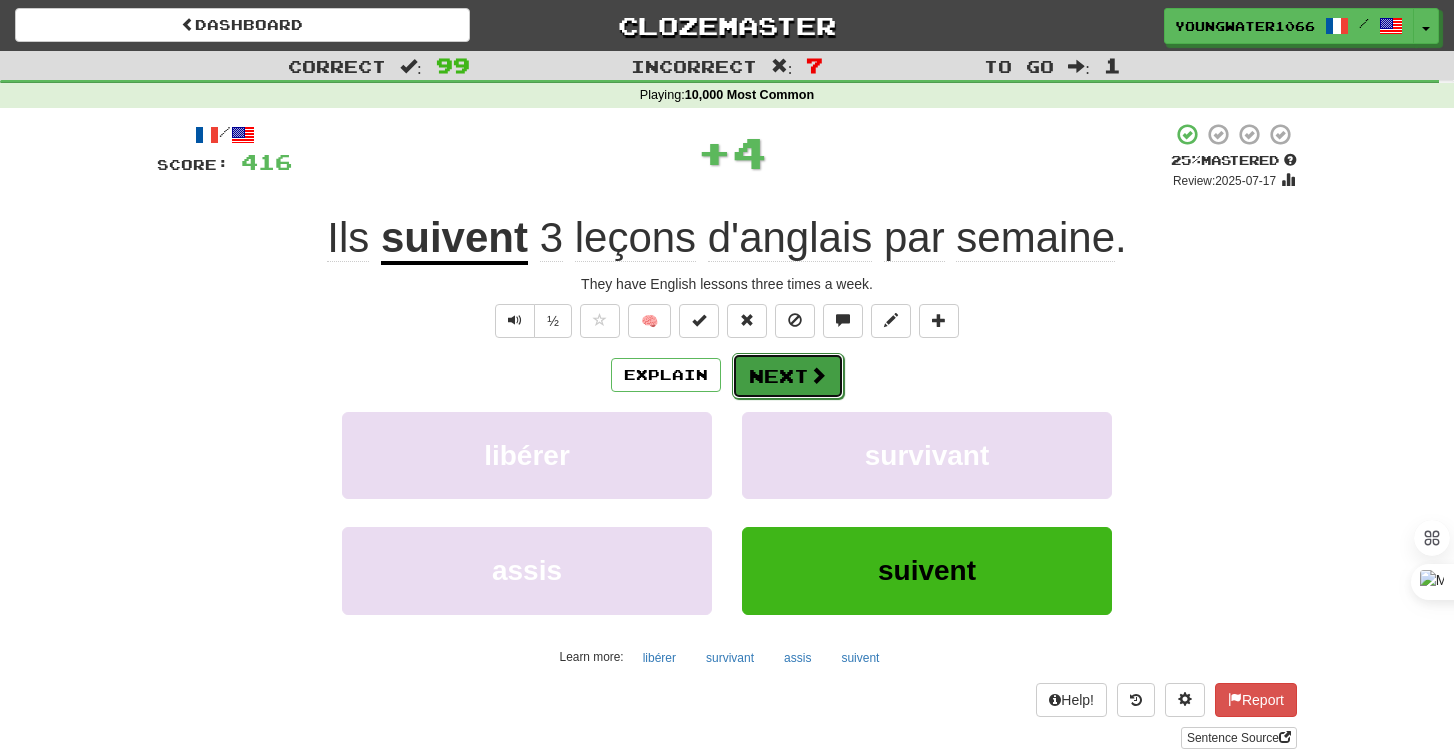 click on "Next" at bounding box center [788, 376] 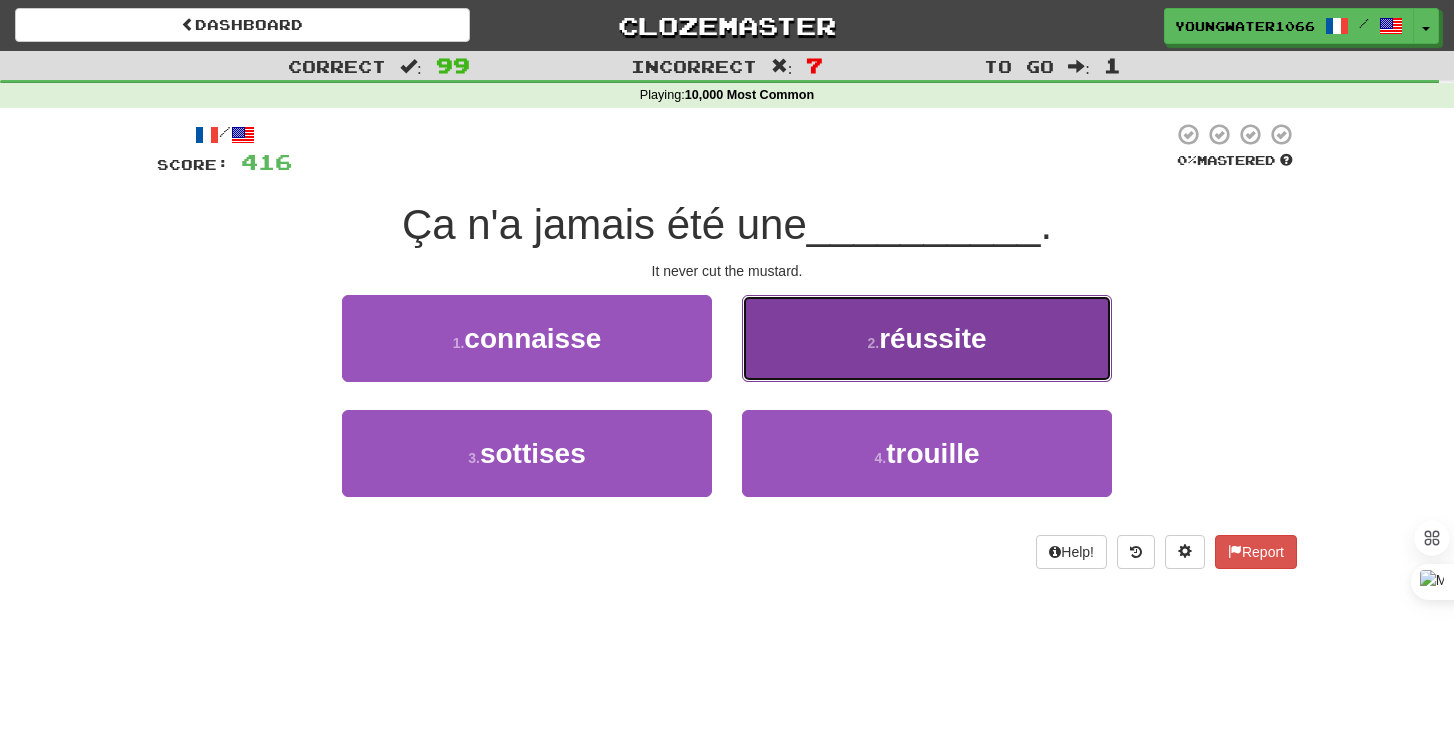 click on "2 . réussite" at bounding box center (927, 338) 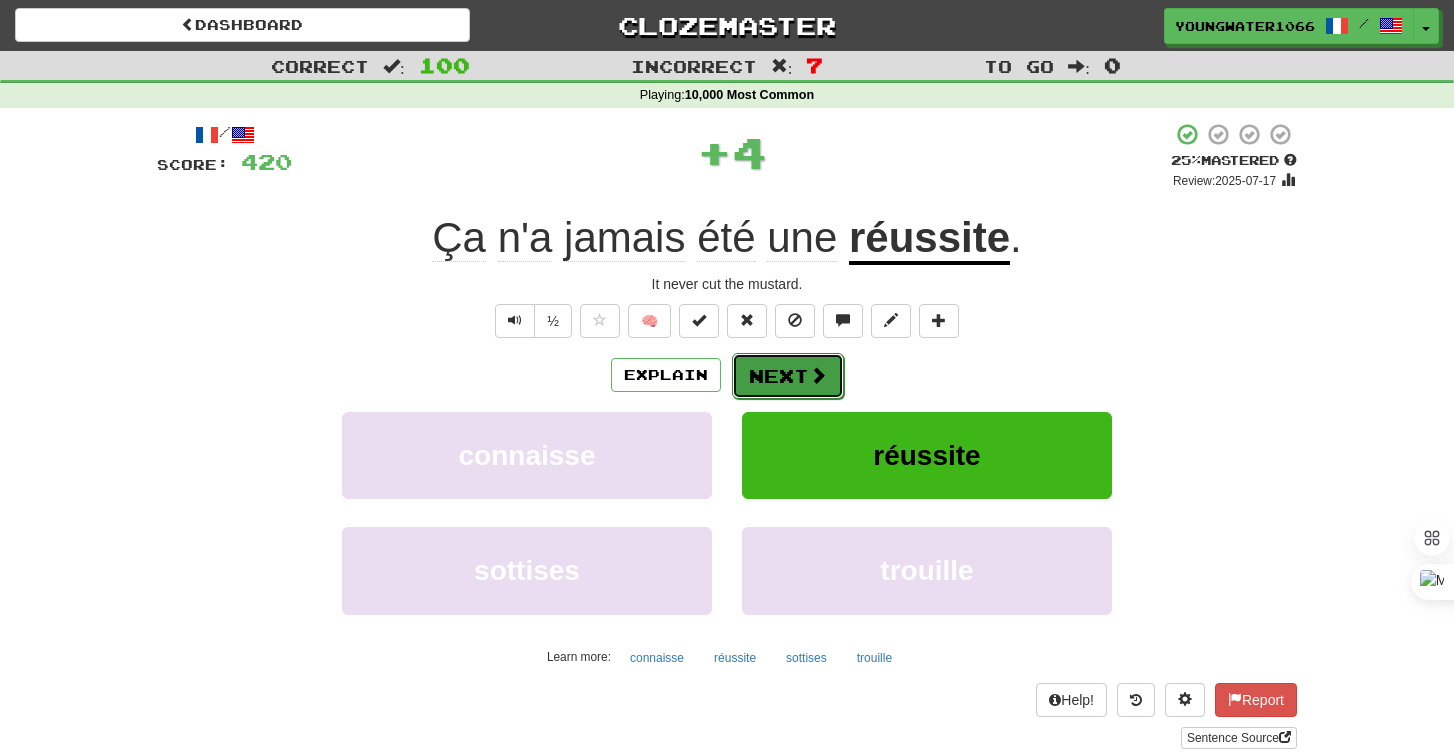 click on "Next" at bounding box center [788, 376] 